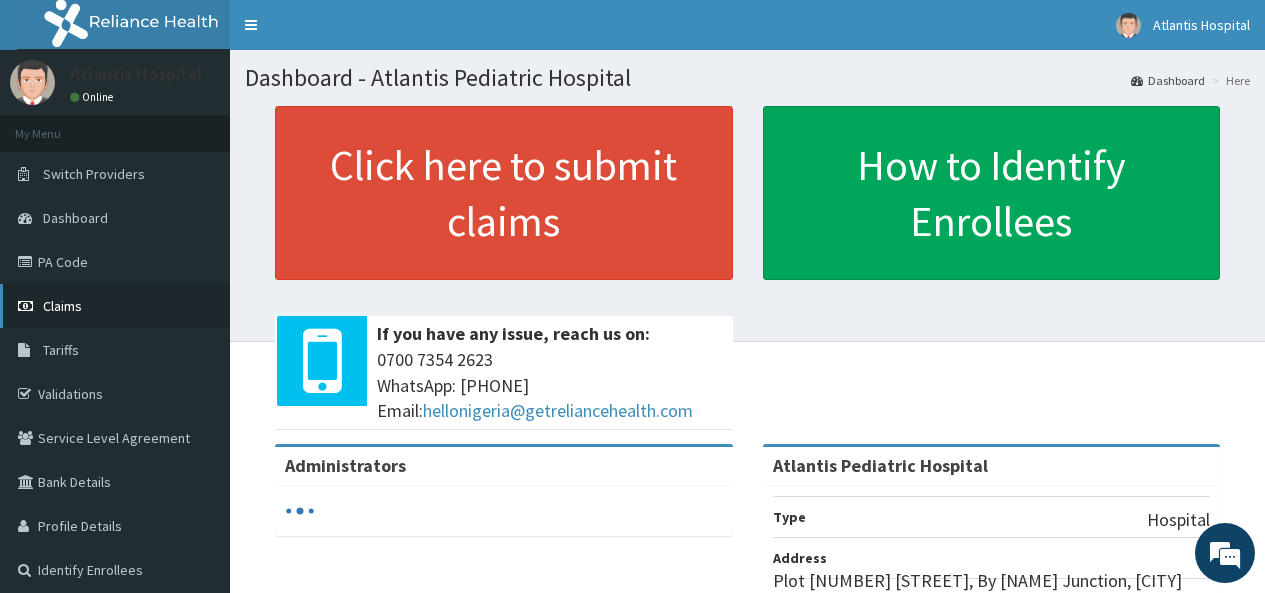 scroll, scrollTop: 0, scrollLeft: 0, axis: both 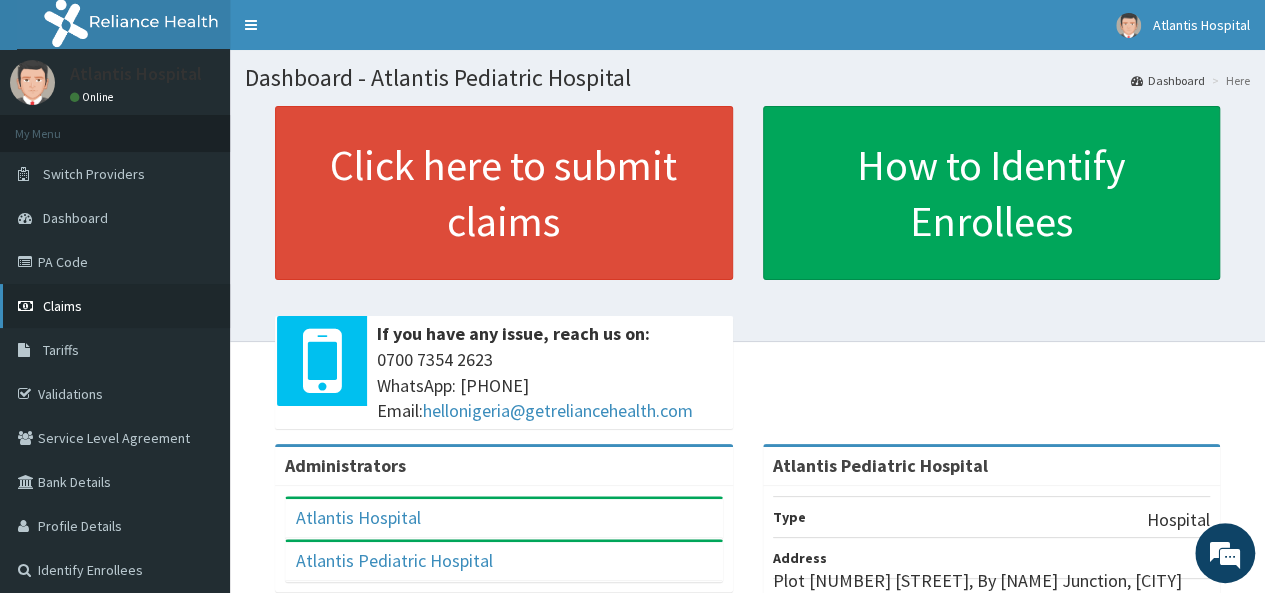 click on "Claims" at bounding box center [115, 306] 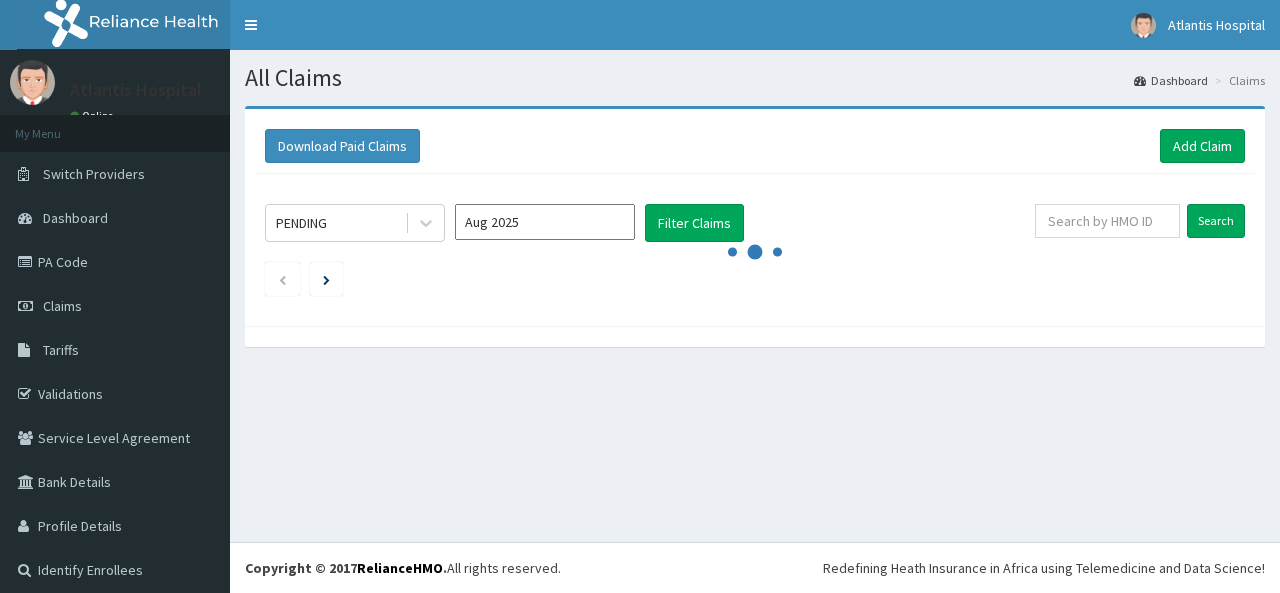 scroll, scrollTop: 0, scrollLeft: 0, axis: both 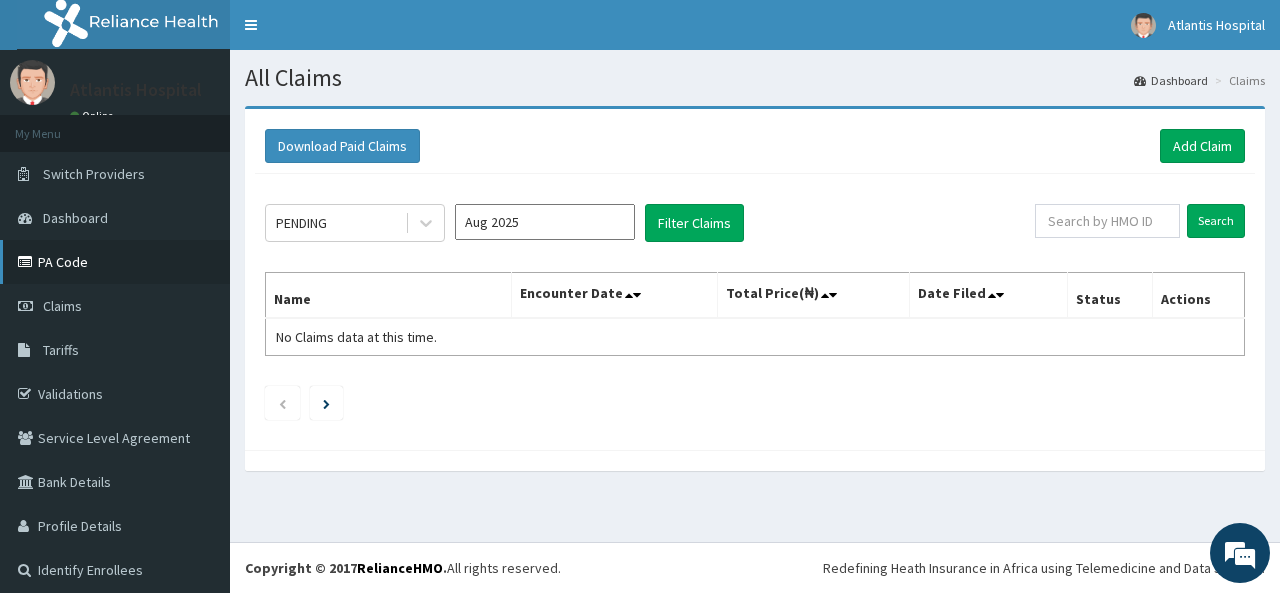 click on "PA Code" at bounding box center (115, 262) 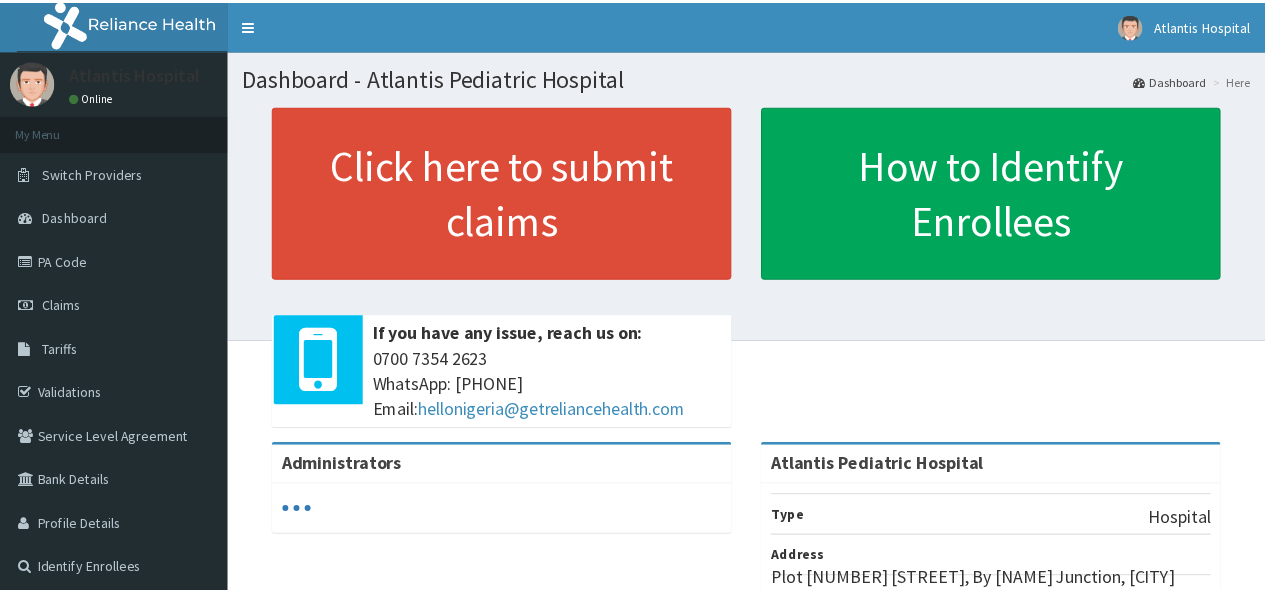 scroll, scrollTop: 0, scrollLeft: 0, axis: both 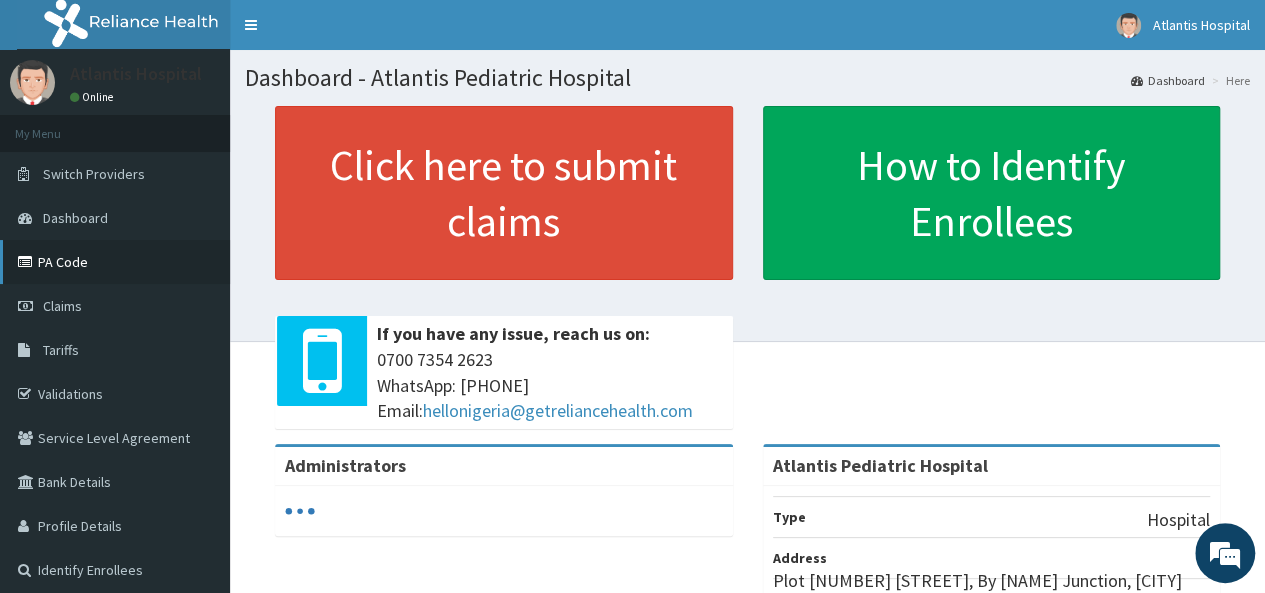 click on "PA Code" at bounding box center (115, 262) 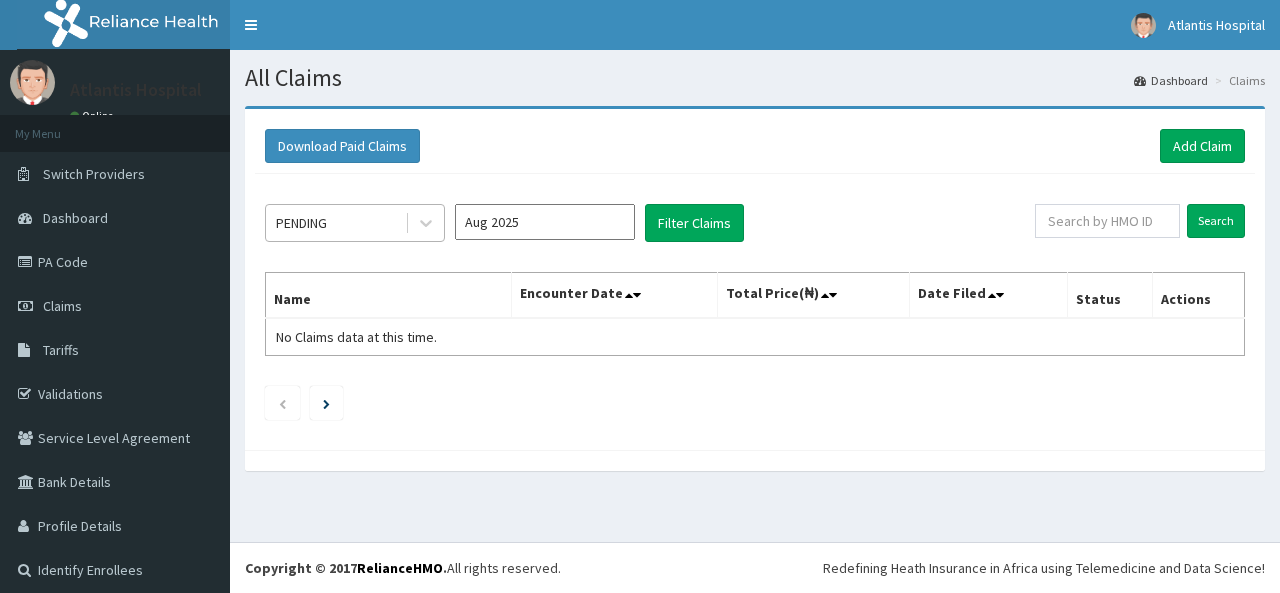 scroll, scrollTop: 0, scrollLeft: 0, axis: both 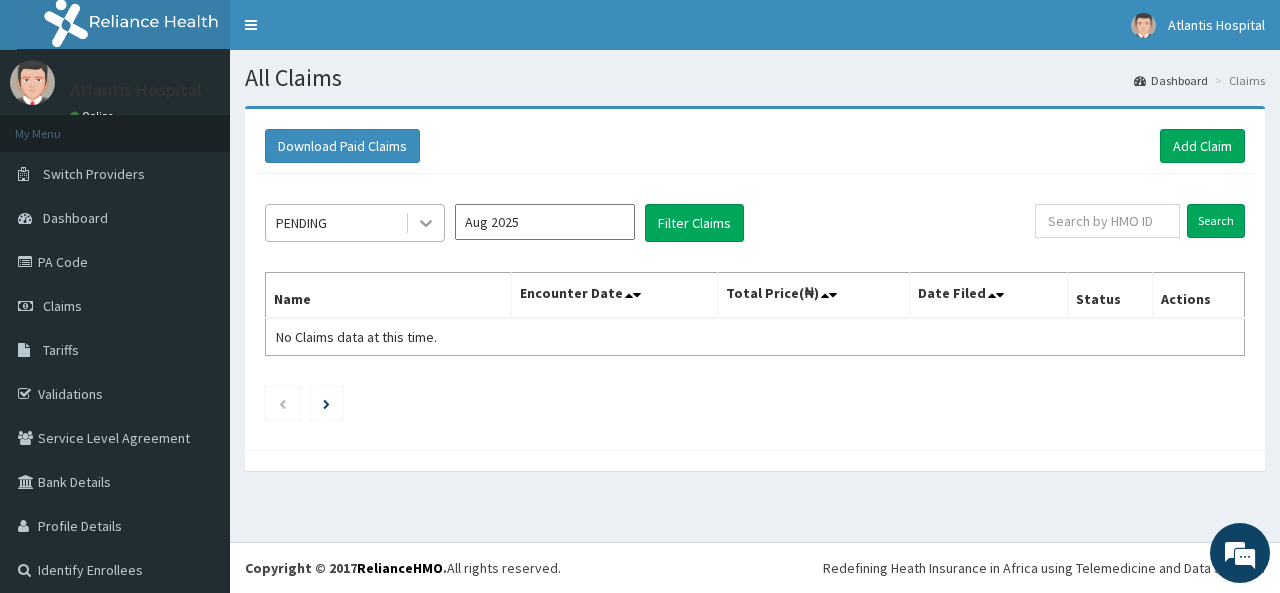 click 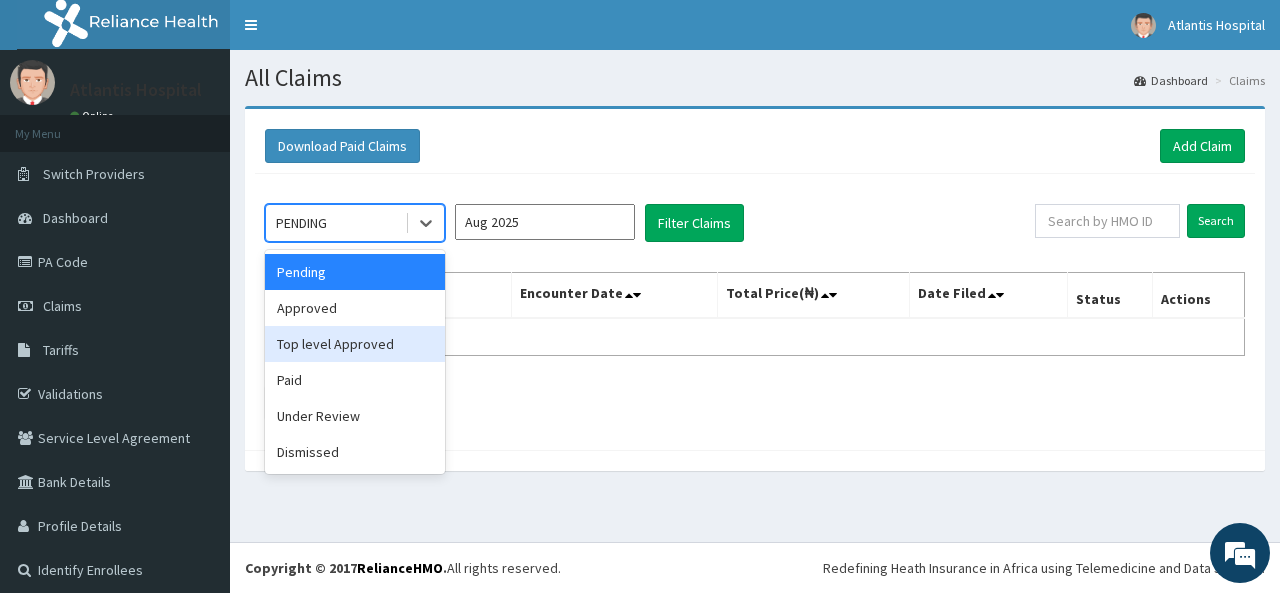 click on "Approved" at bounding box center (355, 308) 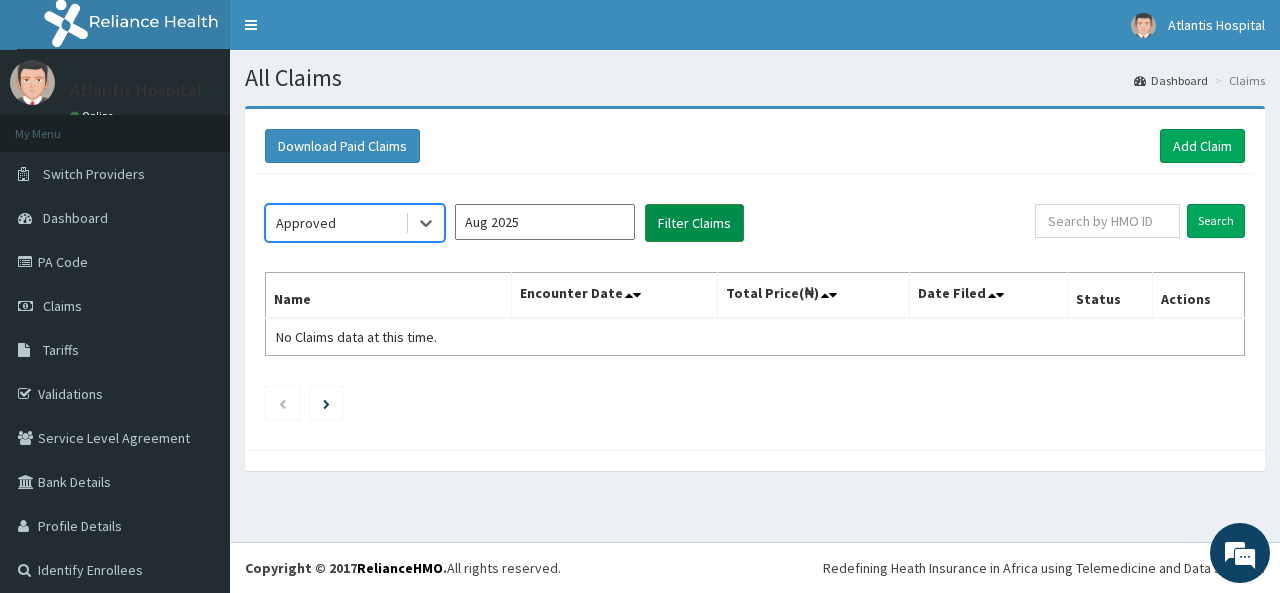 click on "Filter Claims" at bounding box center [694, 223] 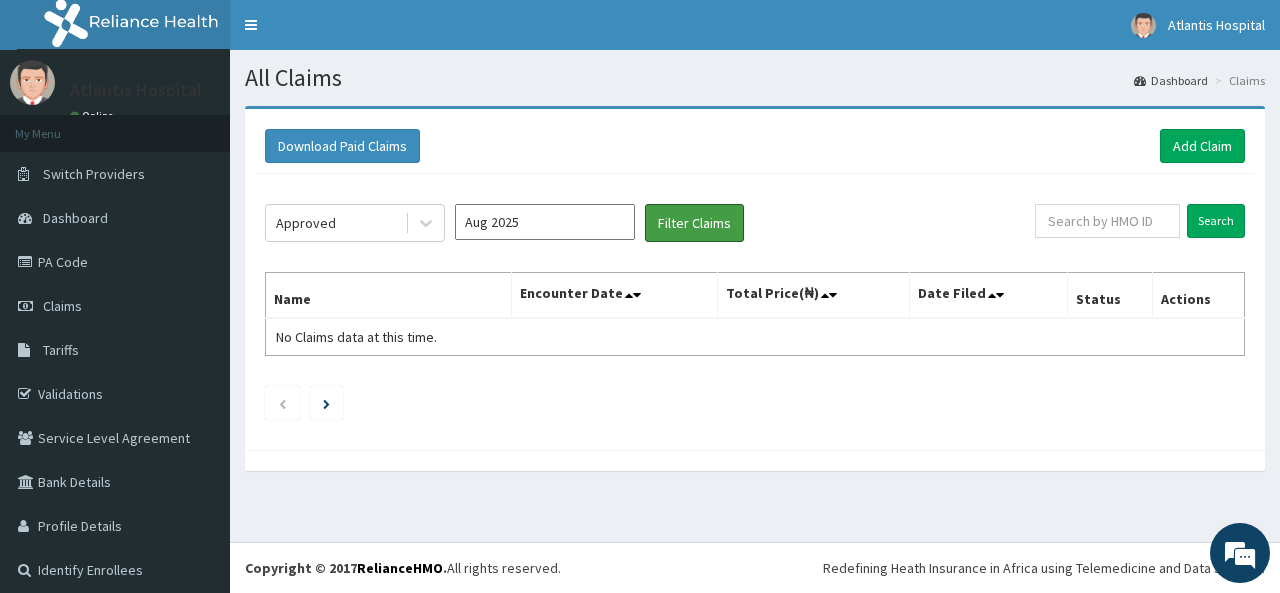 scroll, scrollTop: 9, scrollLeft: 0, axis: vertical 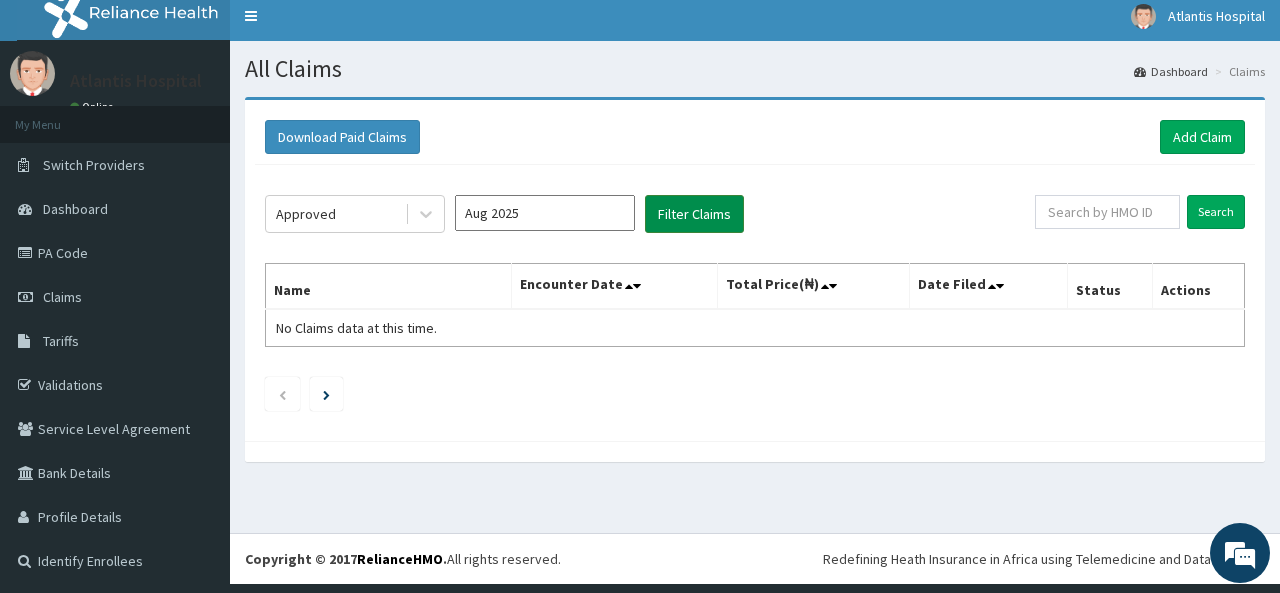 click on "Filter Claims" at bounding box center [694, 214] 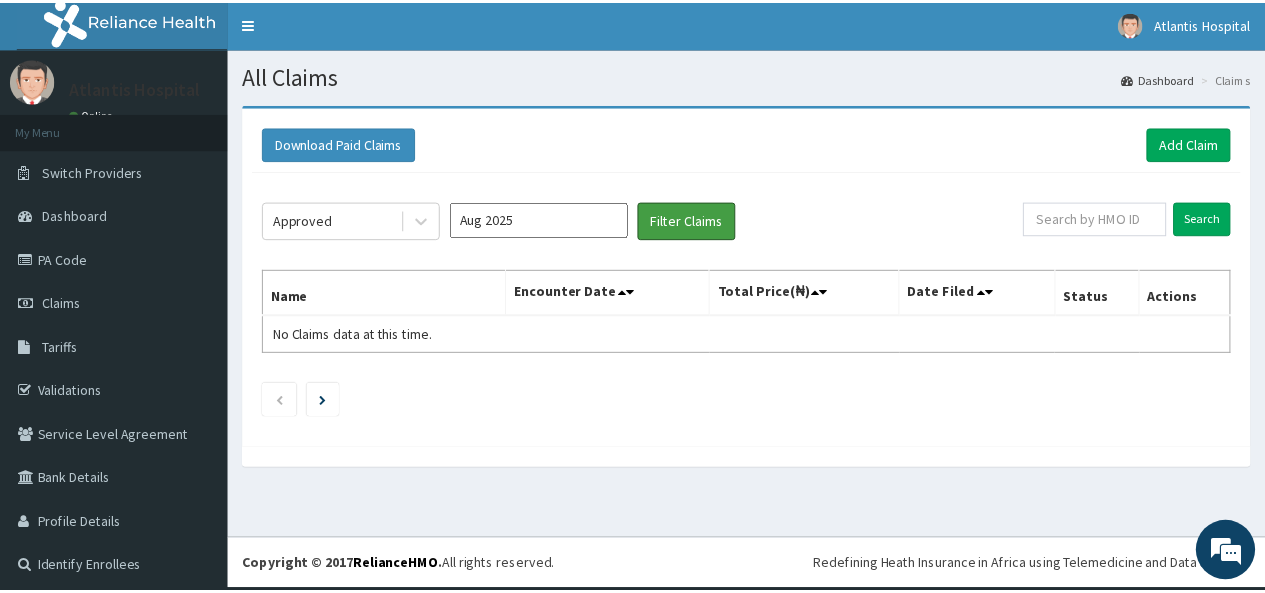 scroll, scrollTop: 0, scrollLeft: 0, axis: both 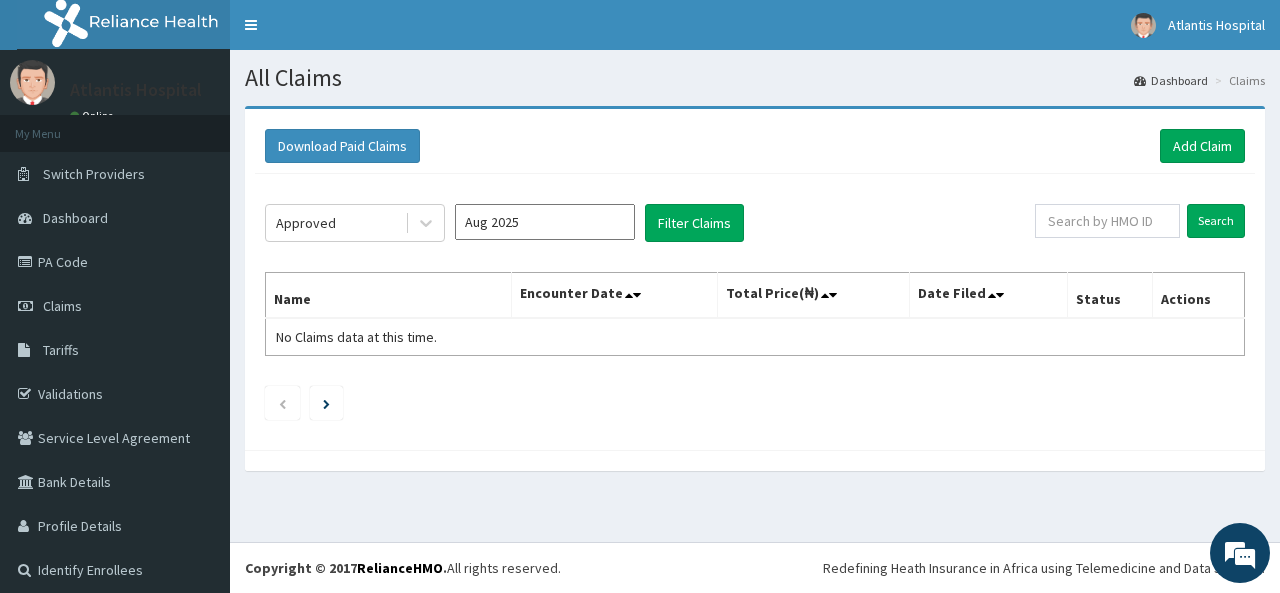 click on "Aug 2025" at bounding box center (545, 222) 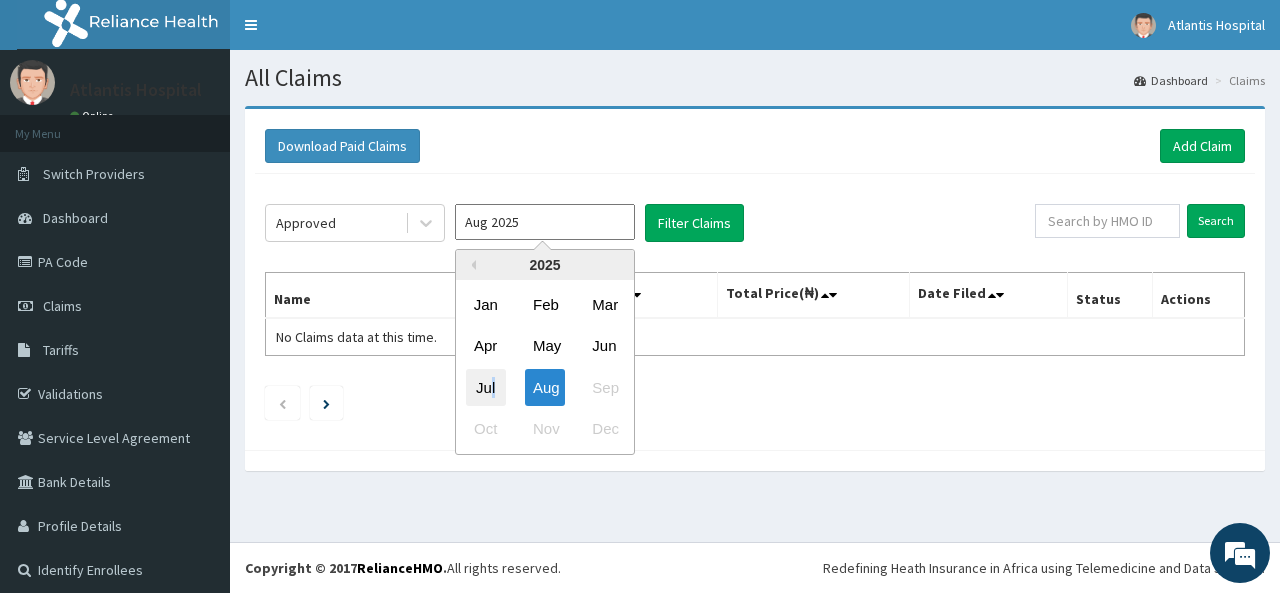 click on "Jul" at bounding box center [486, 387] 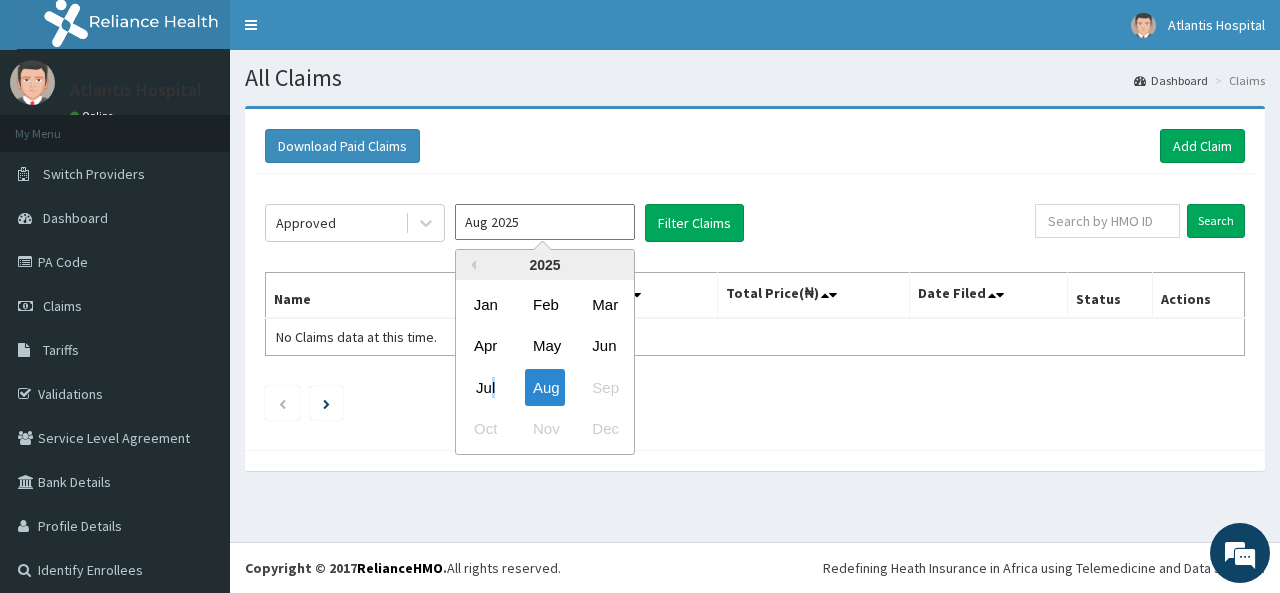 type on "Jul 2025" 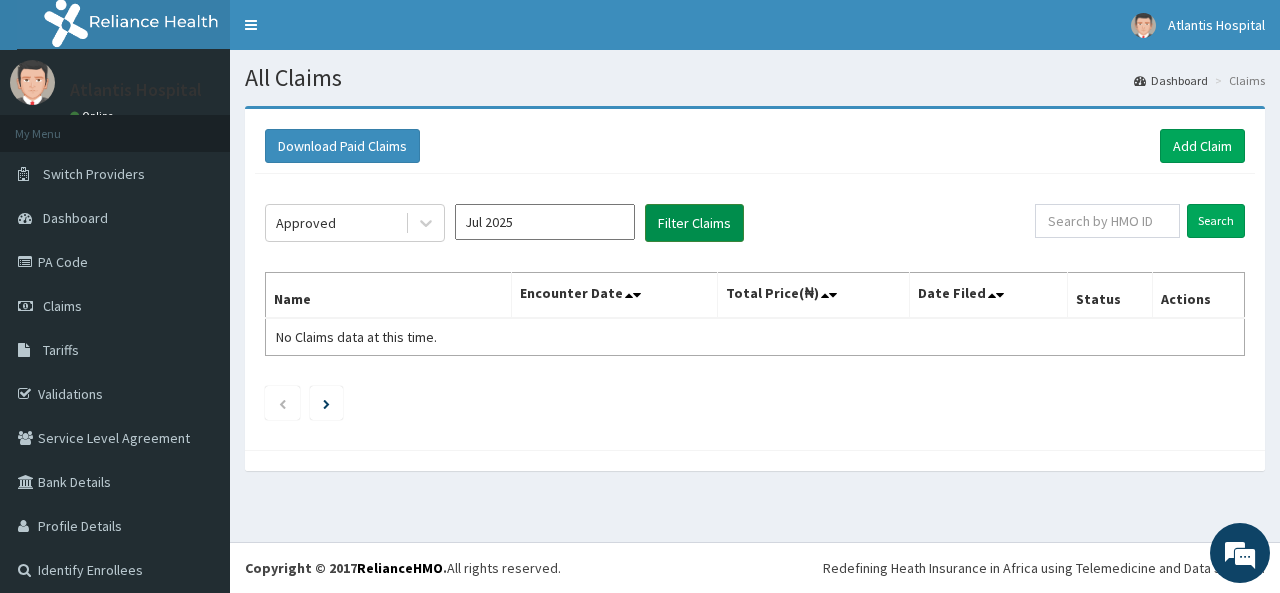 click on "Filter Claims" at bounding box center [694, 223] 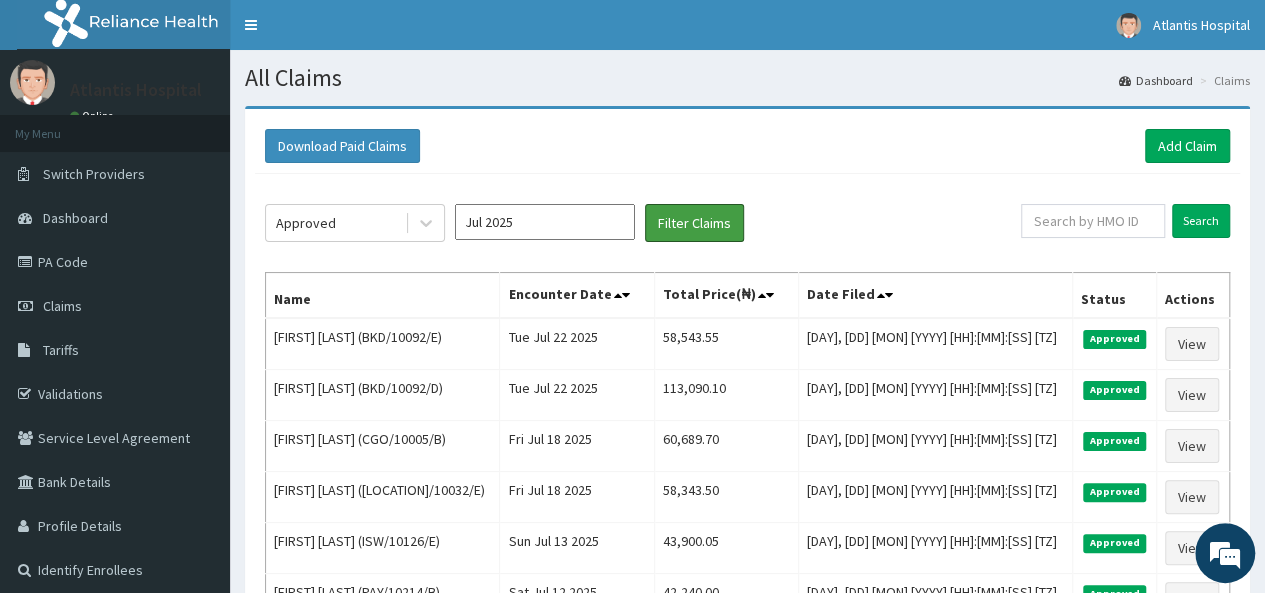 scroll, scrollTop: 0, scrollLeft: 0, axis: both 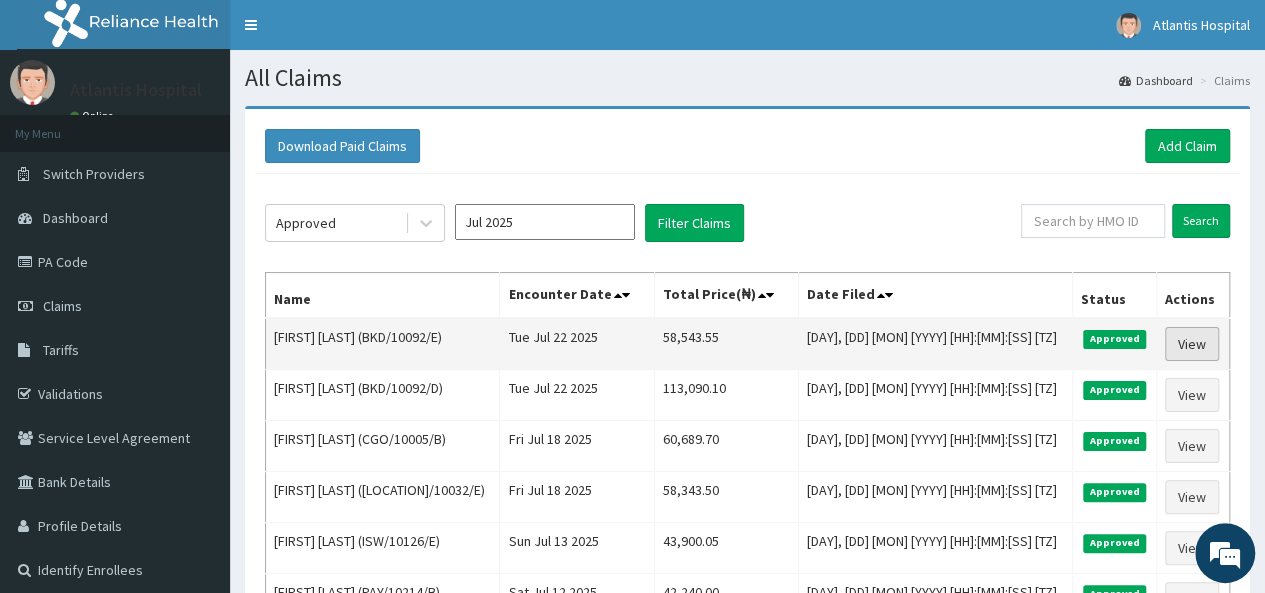click on "View" at bounding box center (1192, 344) 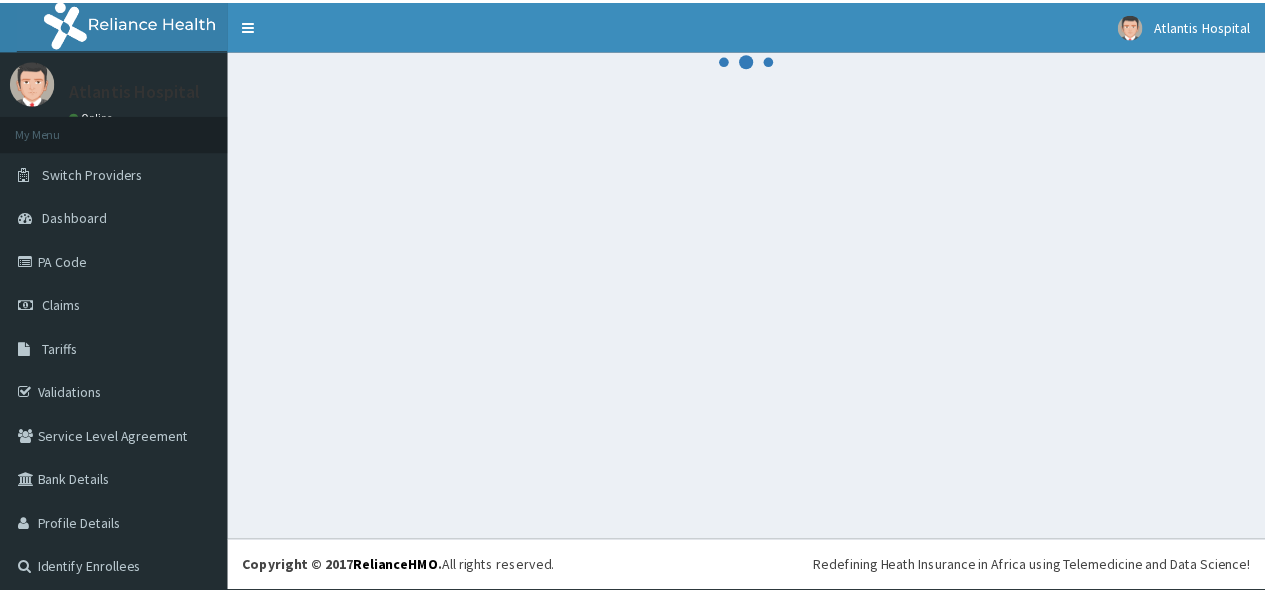 scroll, scrollTop: 0, scrollLeft: 0, axis: both 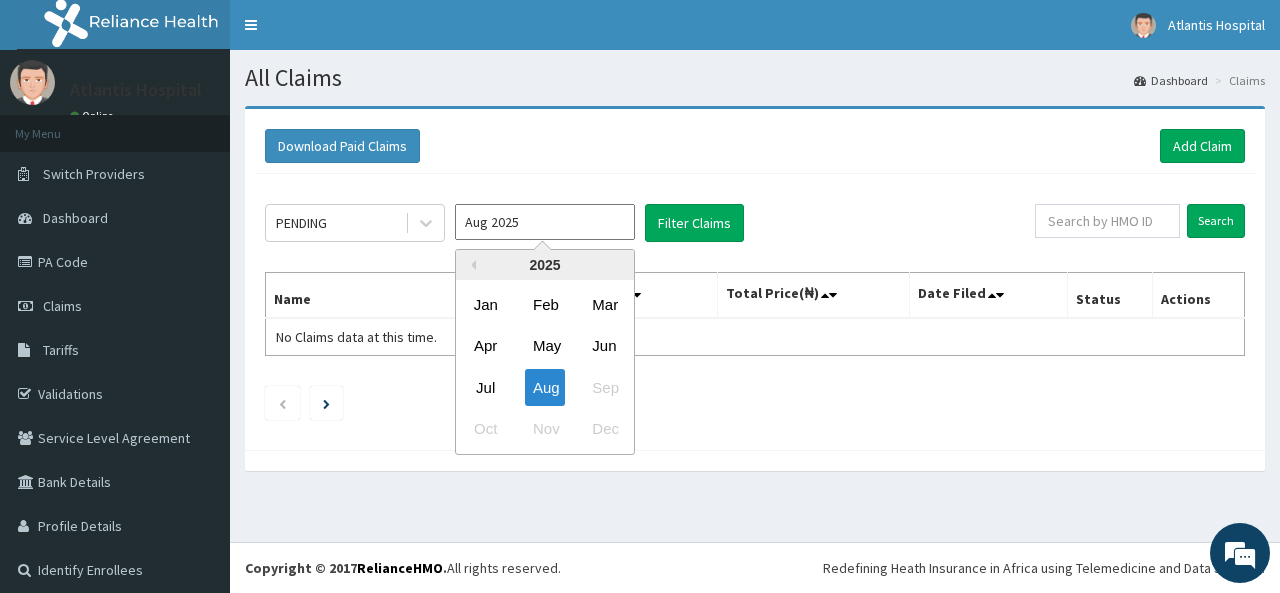 click on "Aug 2025" at bounding box center [545, 222] 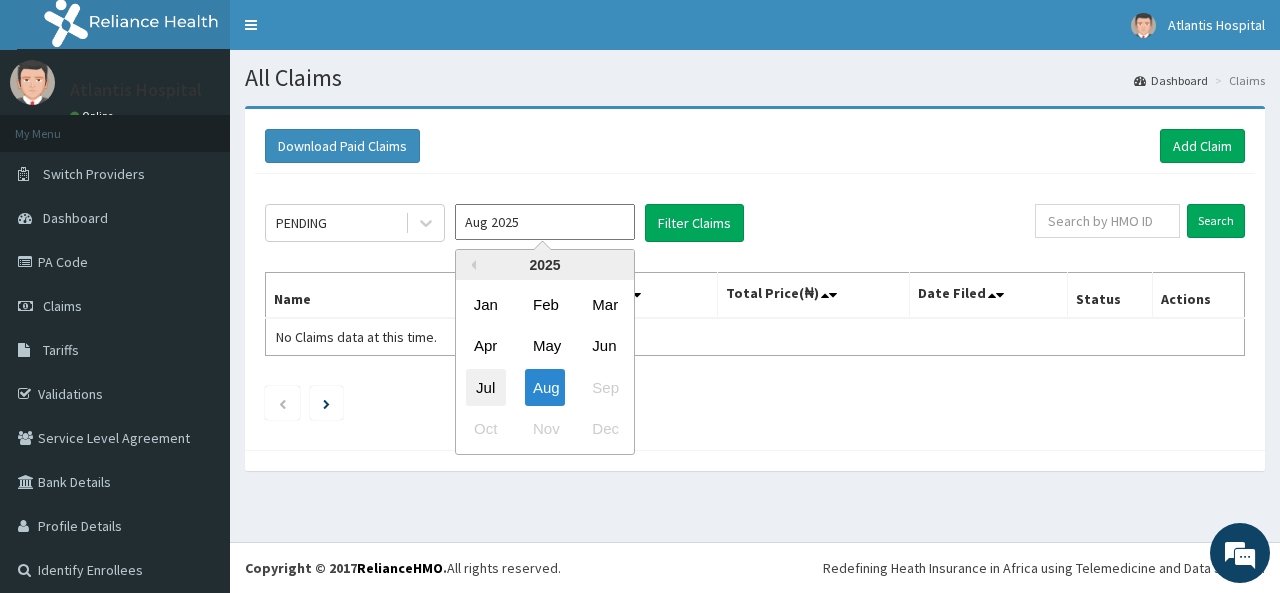 click on "Jul" at bounding box center [486, 387] 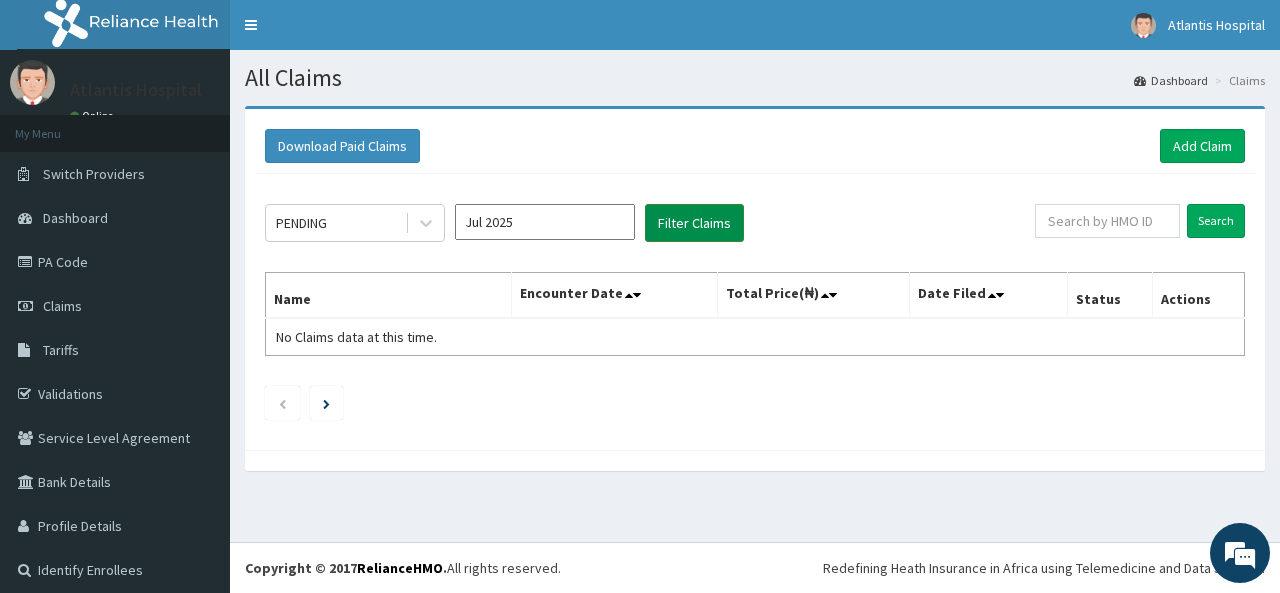 click on "Filter Claims" at bounding box center [694, 223] 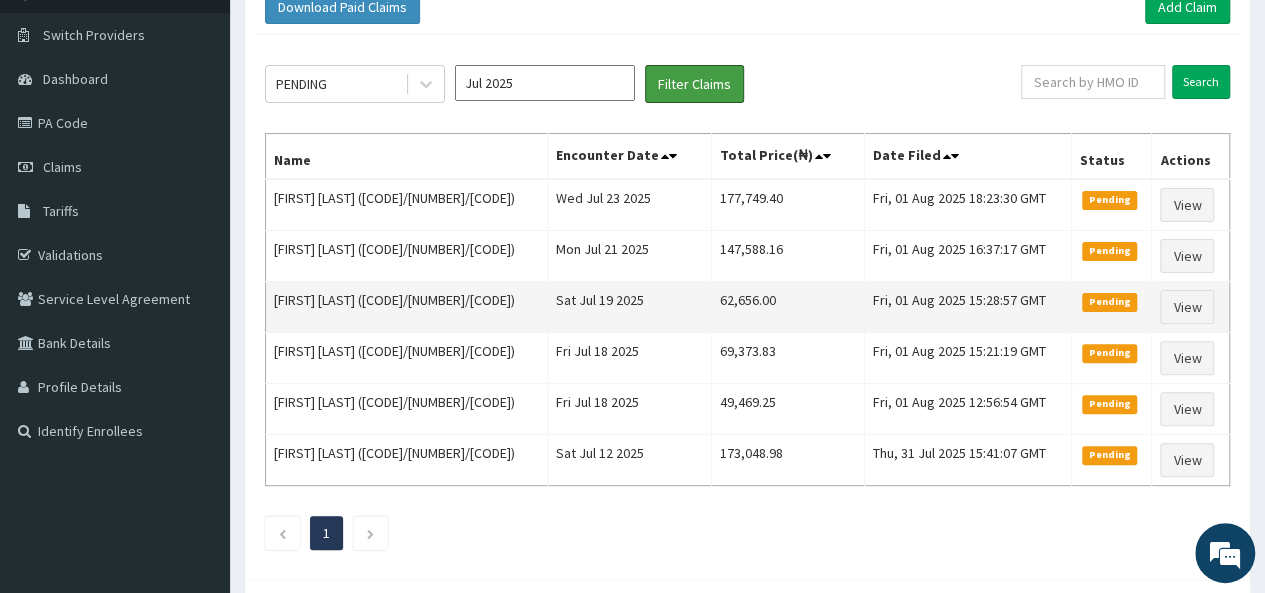 scroll, scrollTop: 200, scrollLeft: 0, axis: vertical 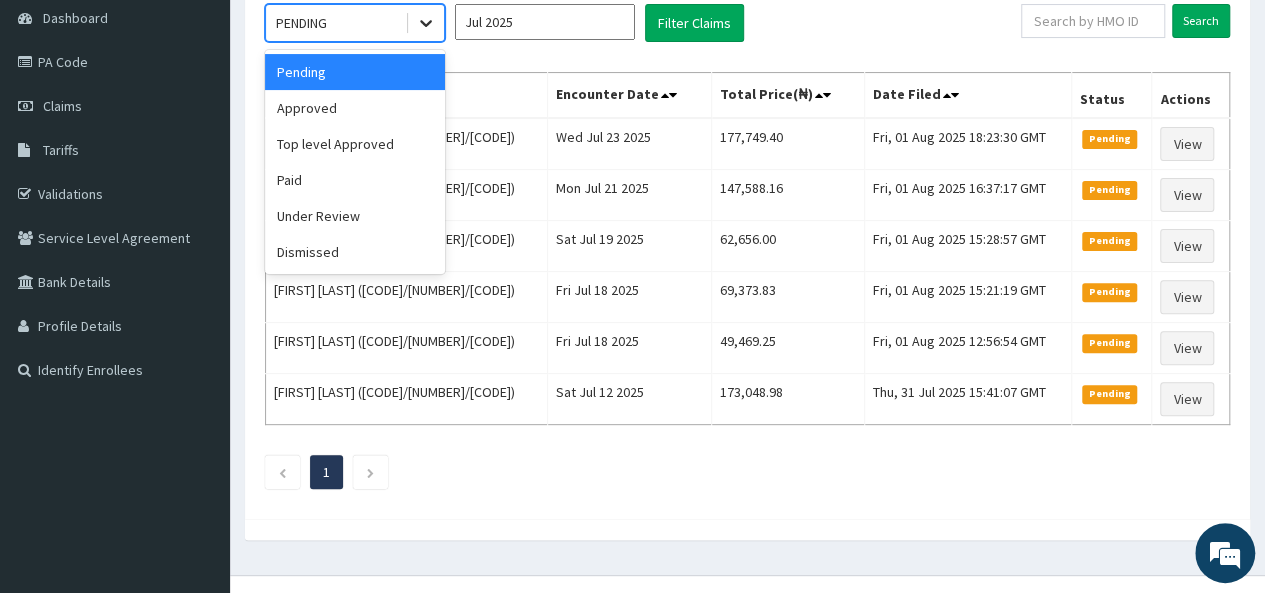 click 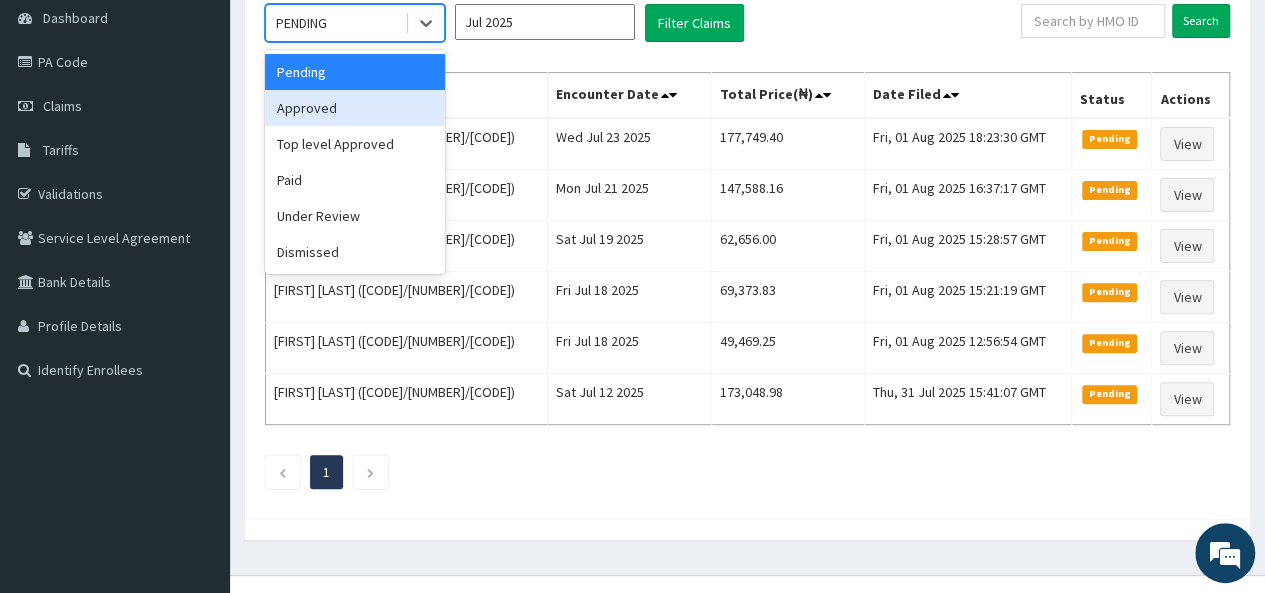 click on "Approved" at bounding box center (355, 108) 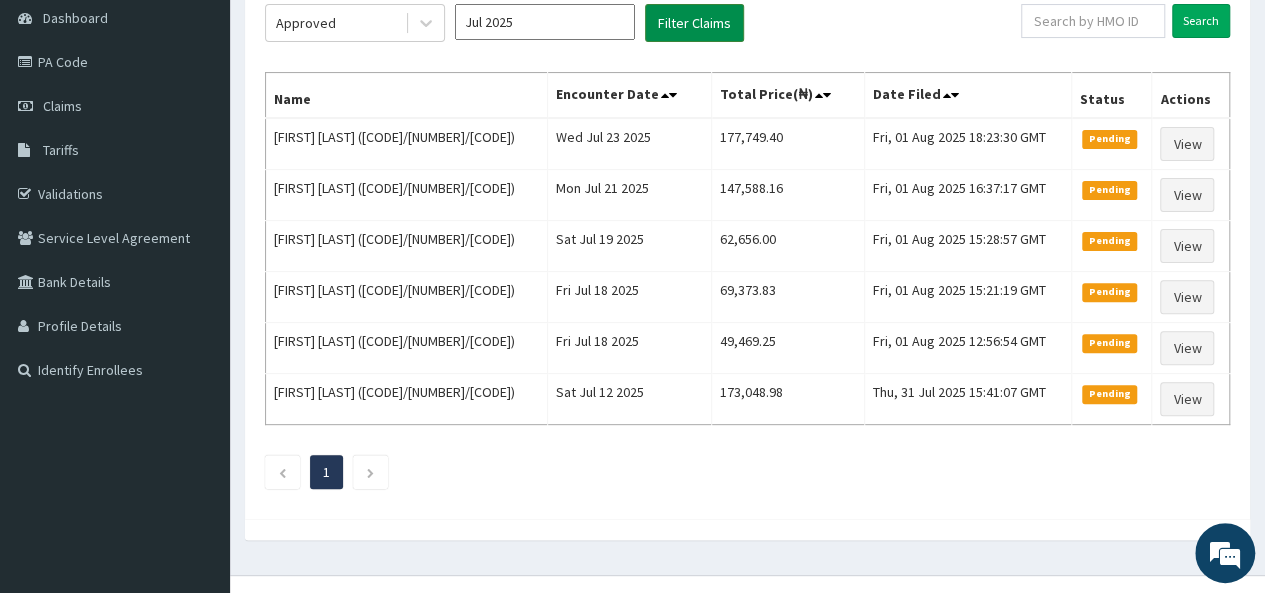 click on "Filter Claims" at bounding box center (694, 23) 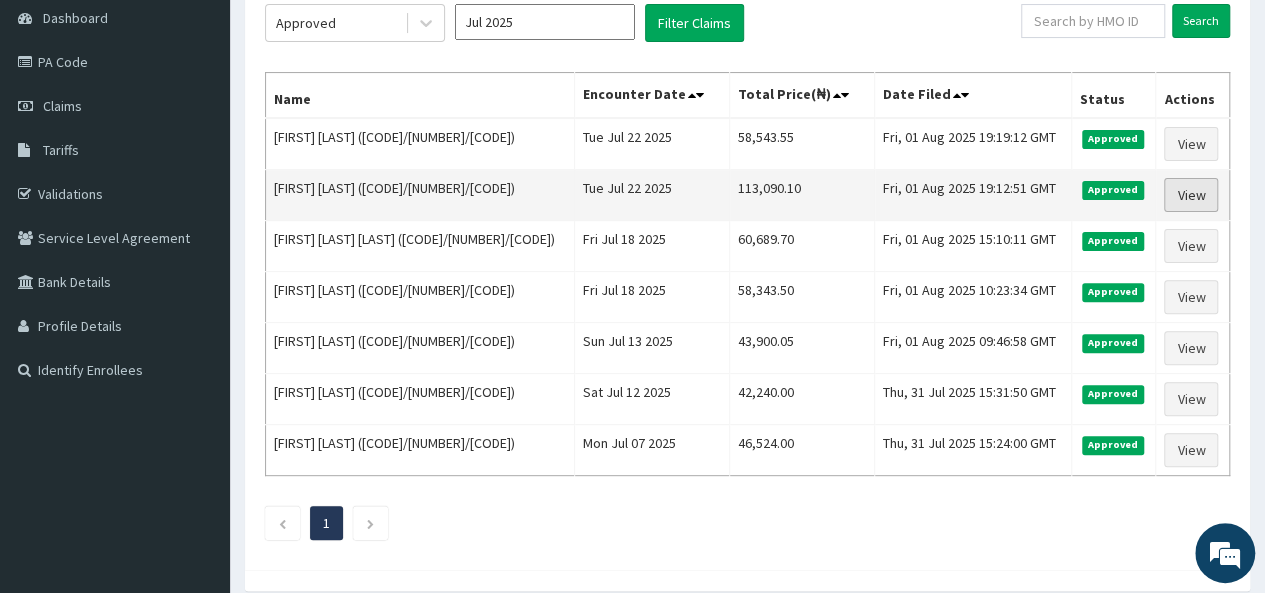 click on "View" at bounding box center (1191, 195) 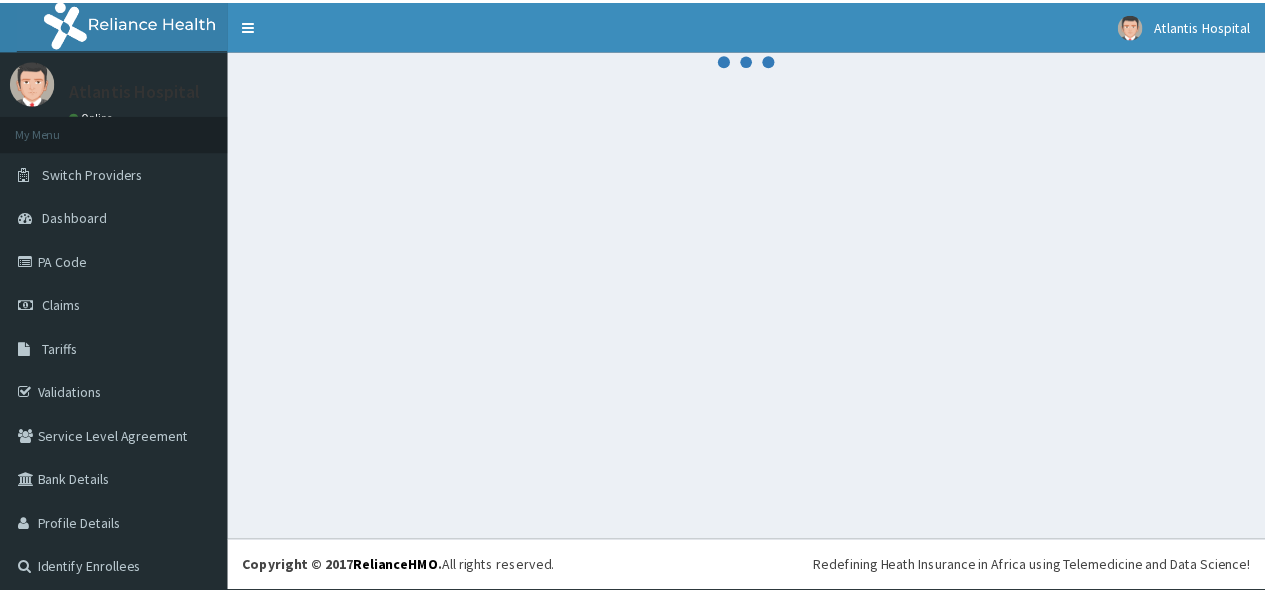 scroll, scrollTop: 0, scrollLeft: 0, axis: both 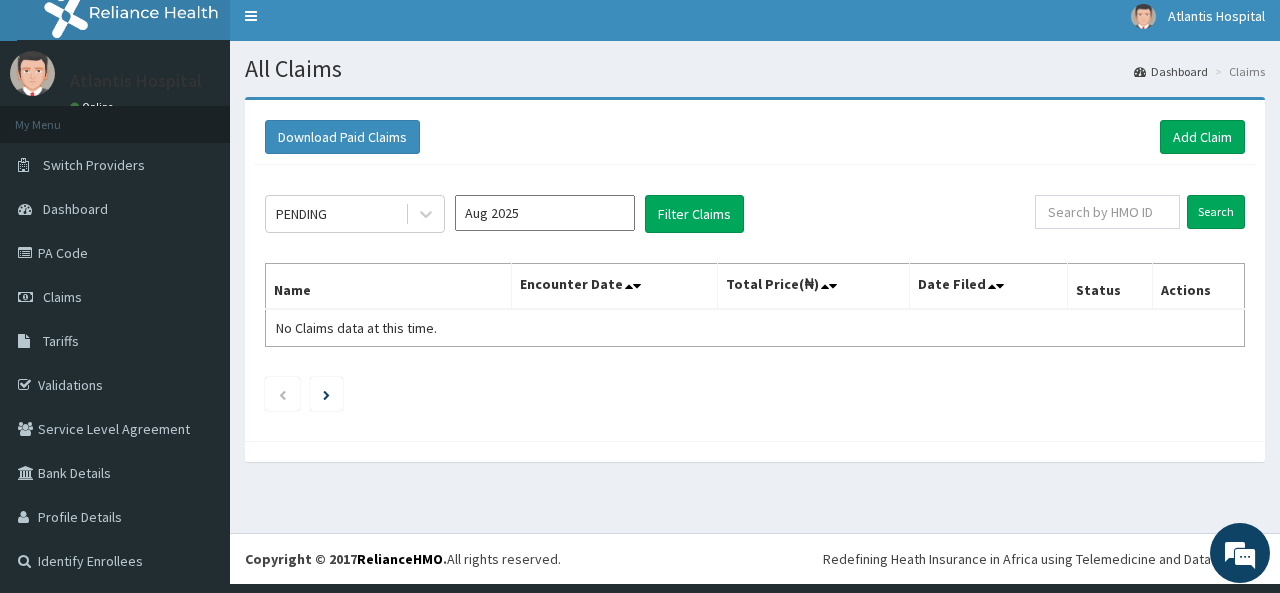 click on "Aug 2025" at bounding box center (545, 213) 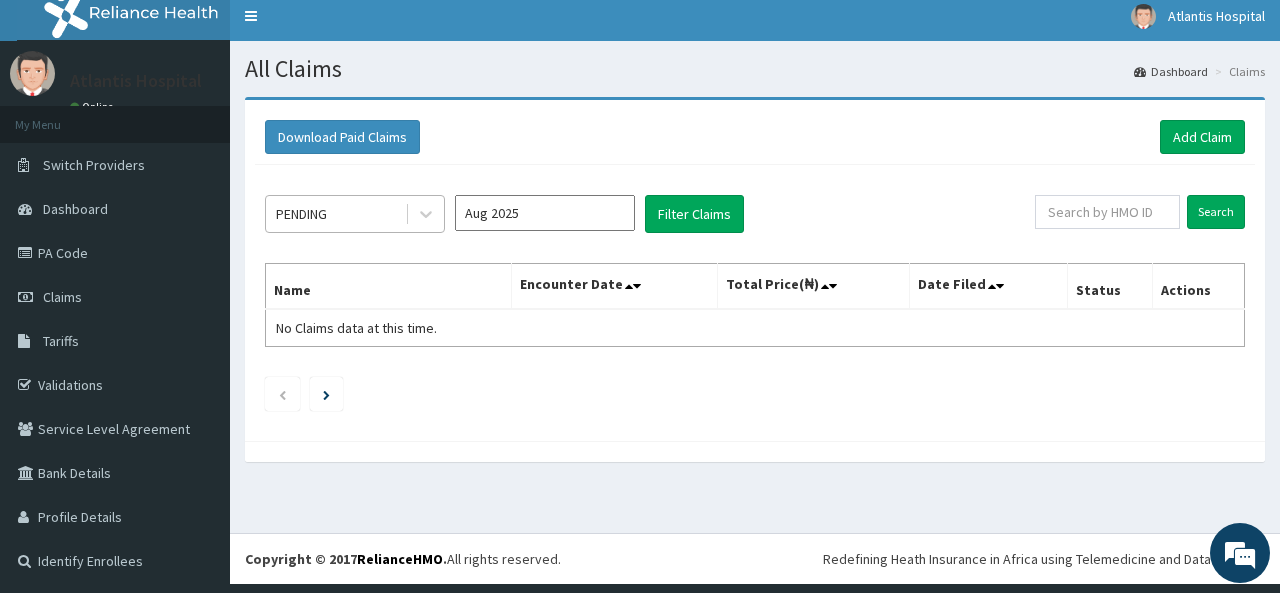click on "PENDING" at bounding box center [355, 214] 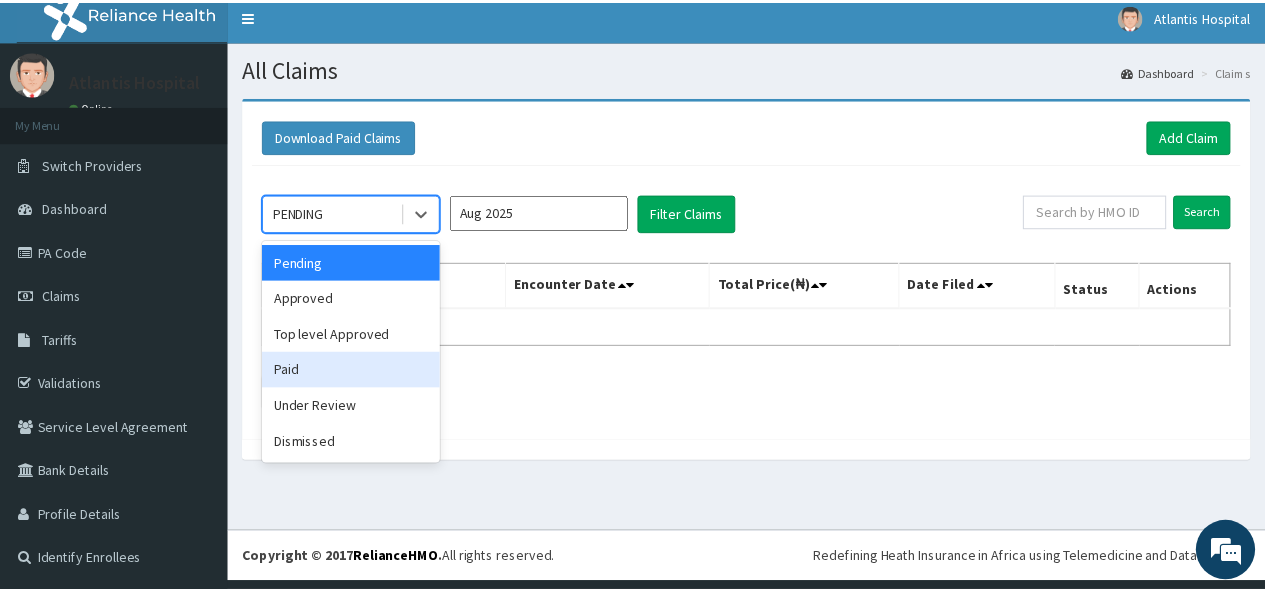 scroll, scrollTop: 0, scrollLeft: 0, axis: both 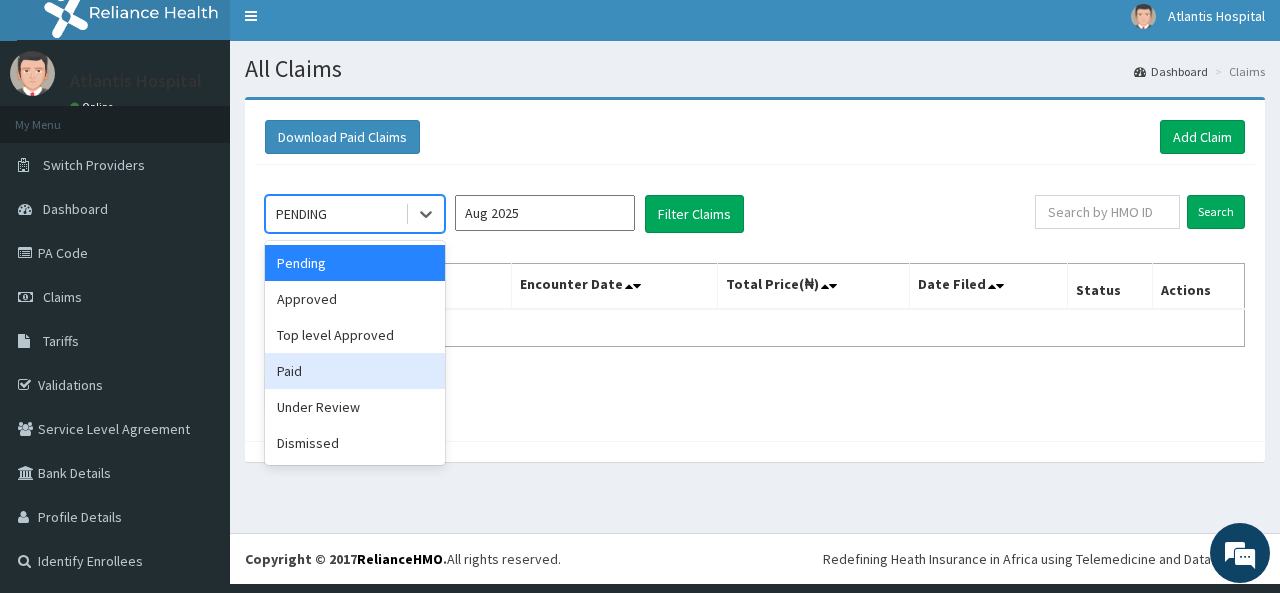 click on "Paid" at bounding box center [355, 371] 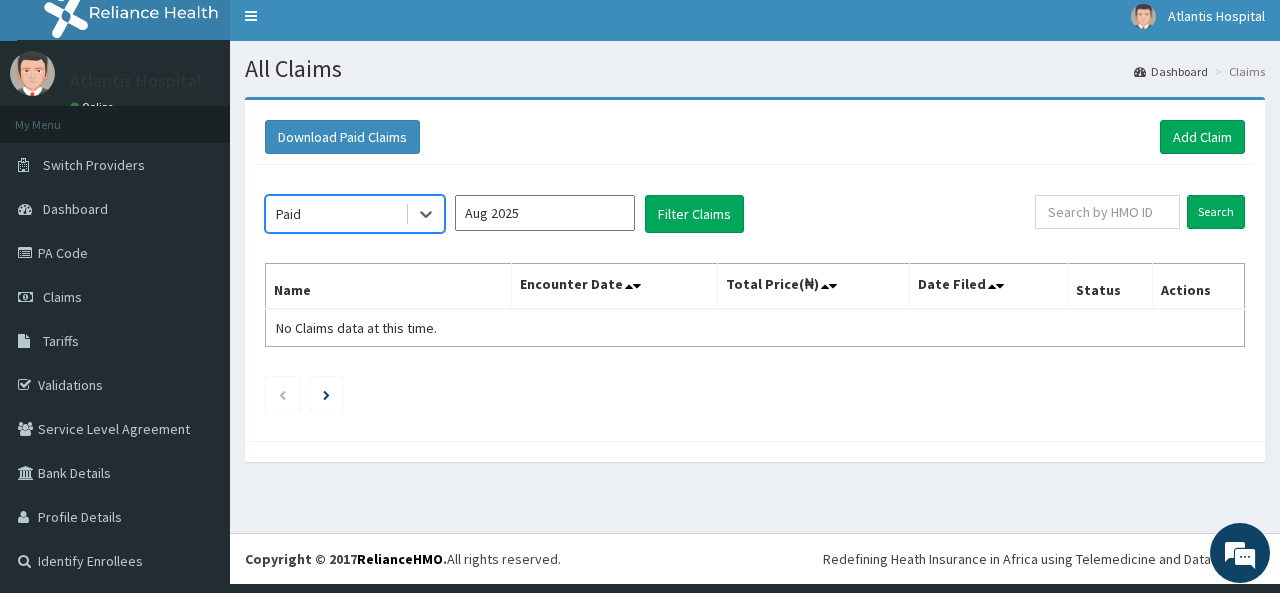 click on "Aug 2025" at bounding box center [545, 213] 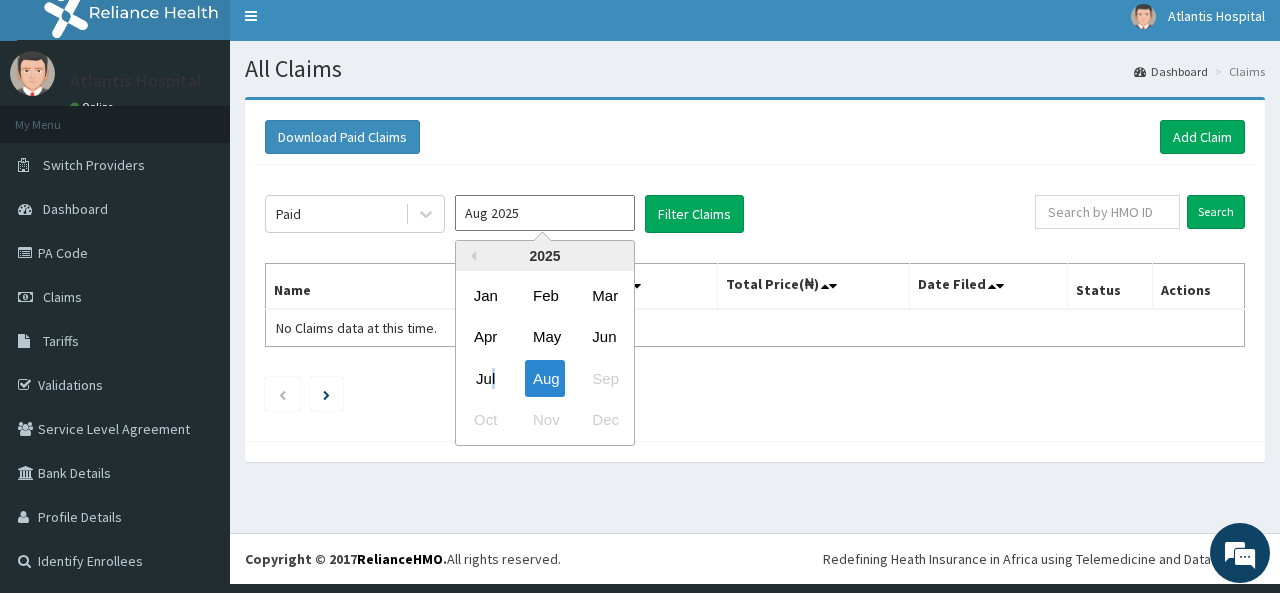 click on "Jul" at bounding box center (486, 378) 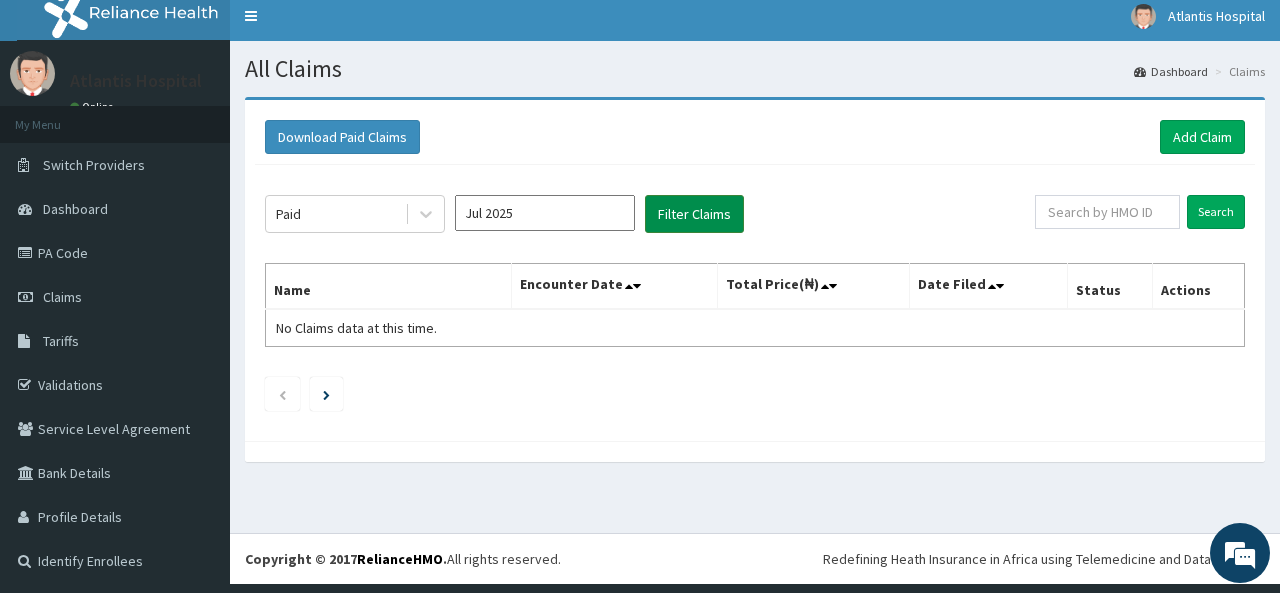 click on "Filter Claims" at bounding box center [694, 214] 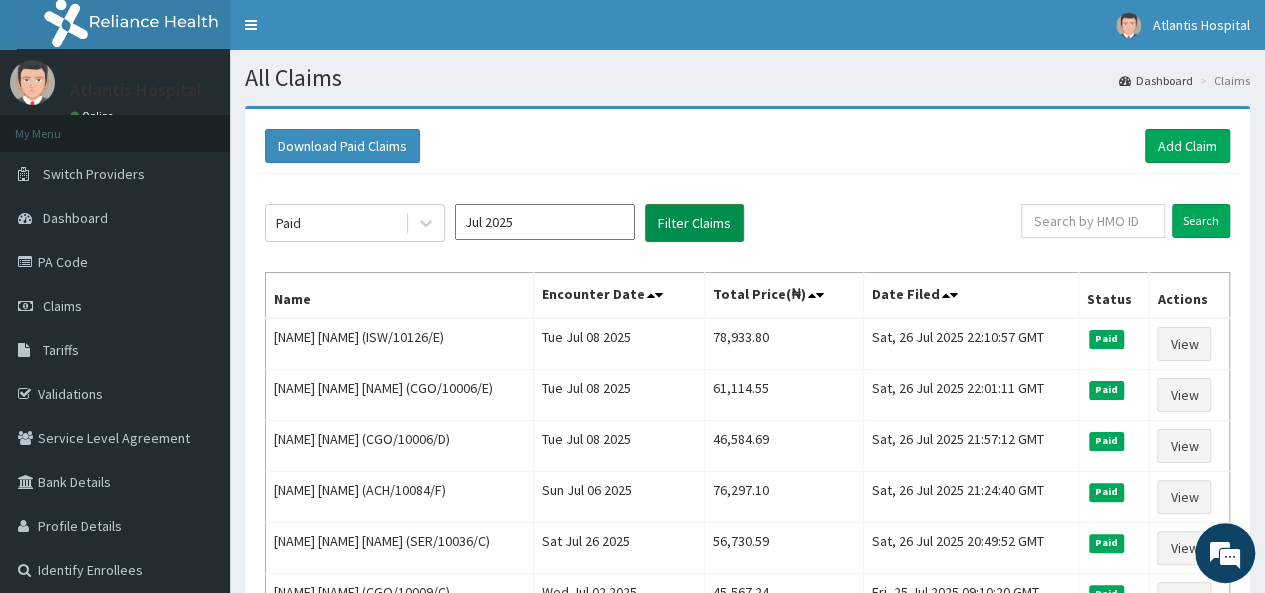 scroll, scrollTop: 0, scrollLeft: 0, axis: both 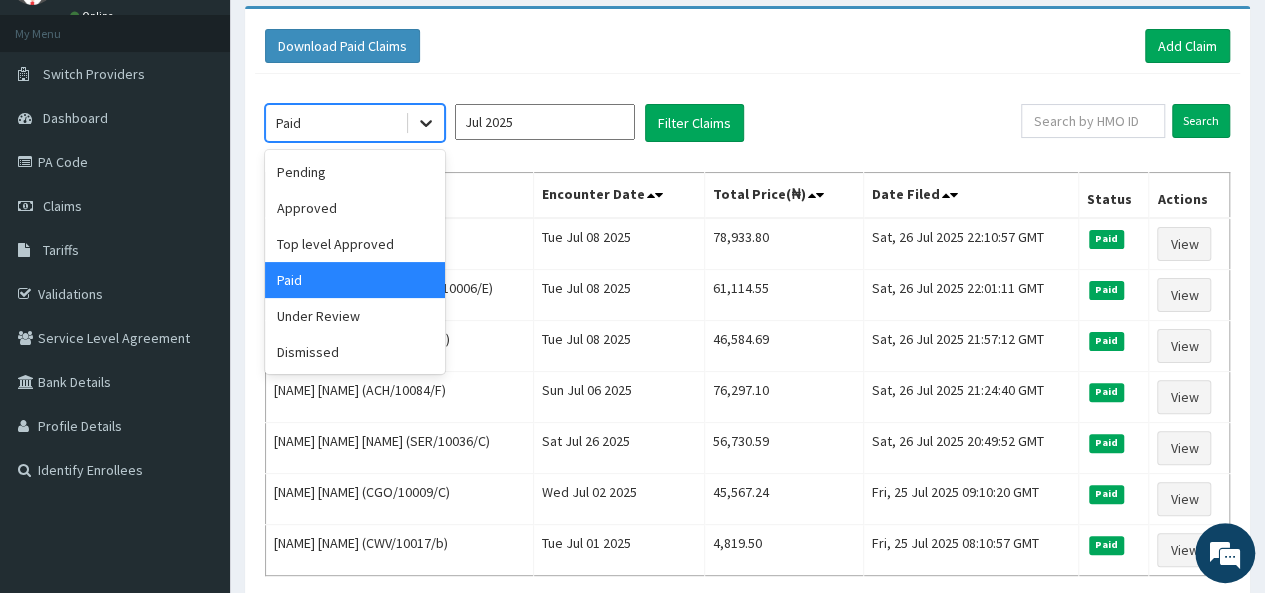 click 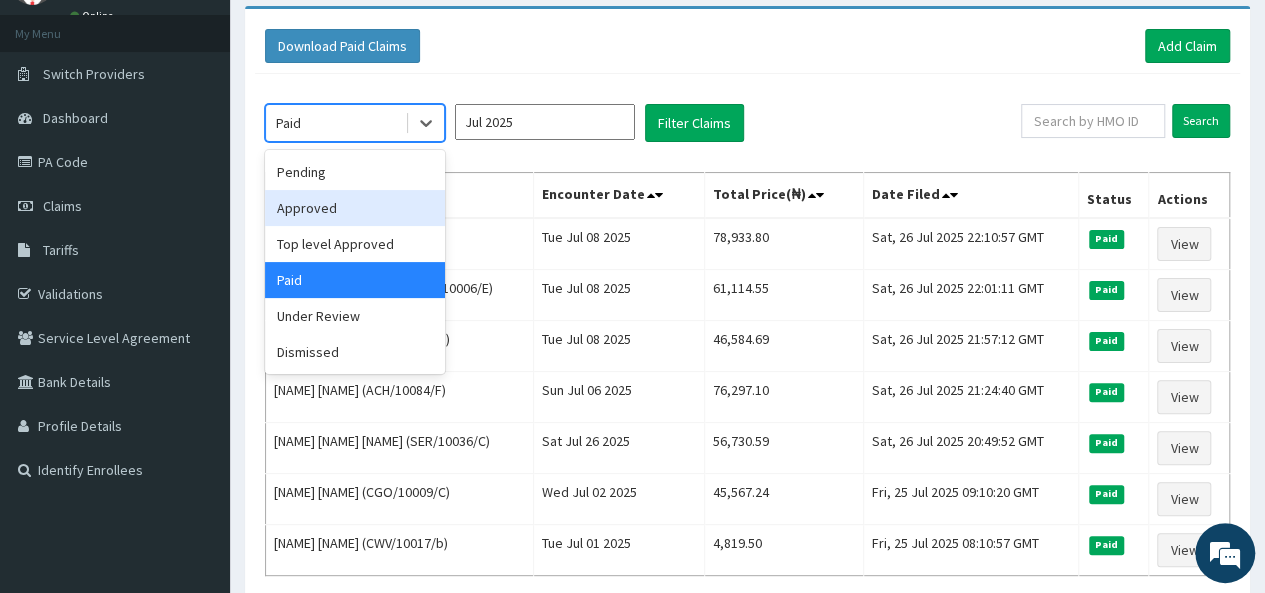 click on "Approved" at bounding box center [355, 208] 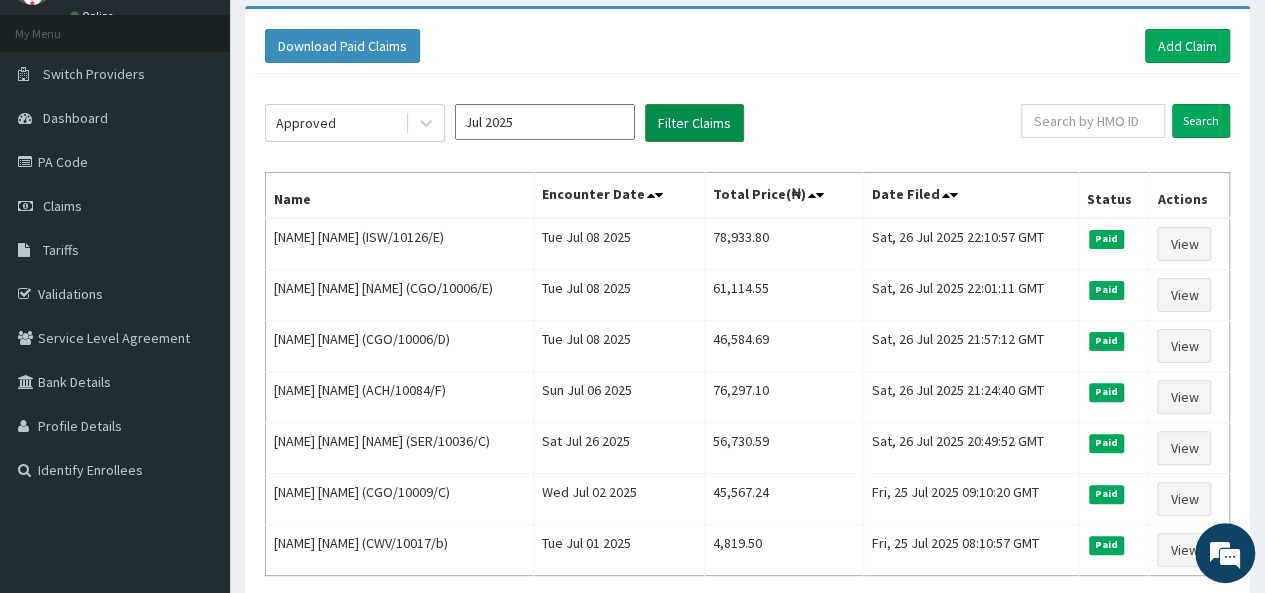 click on "Filter Claims" at bounding box center (694, 123) 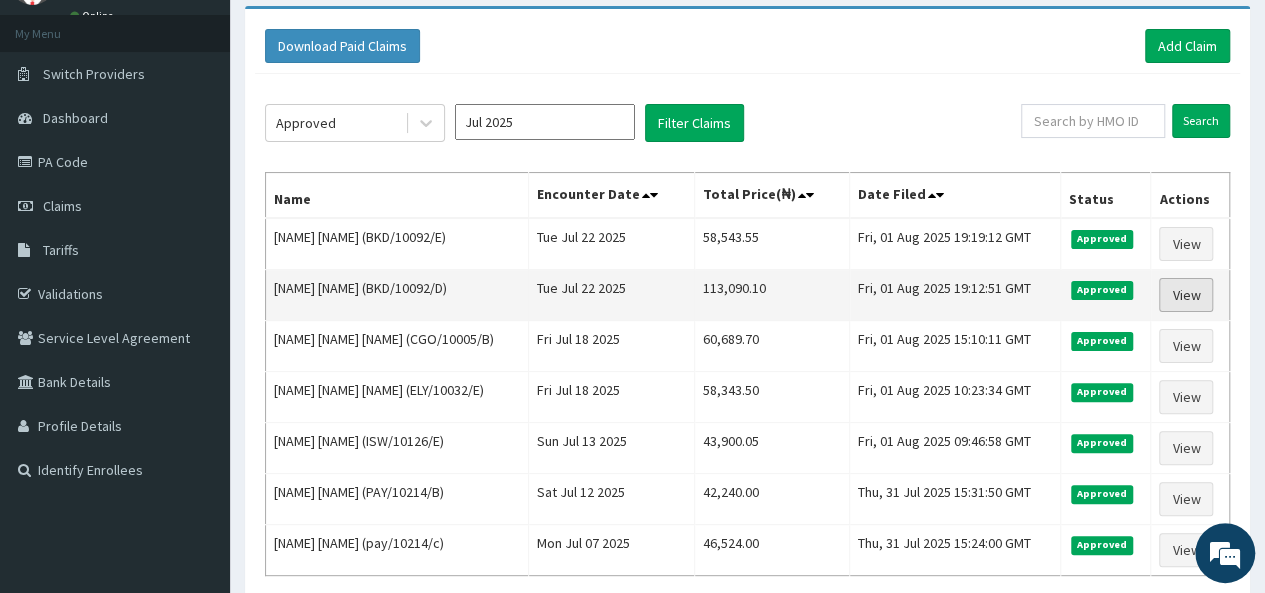 click on "View" at bounding box center (1186, 295) 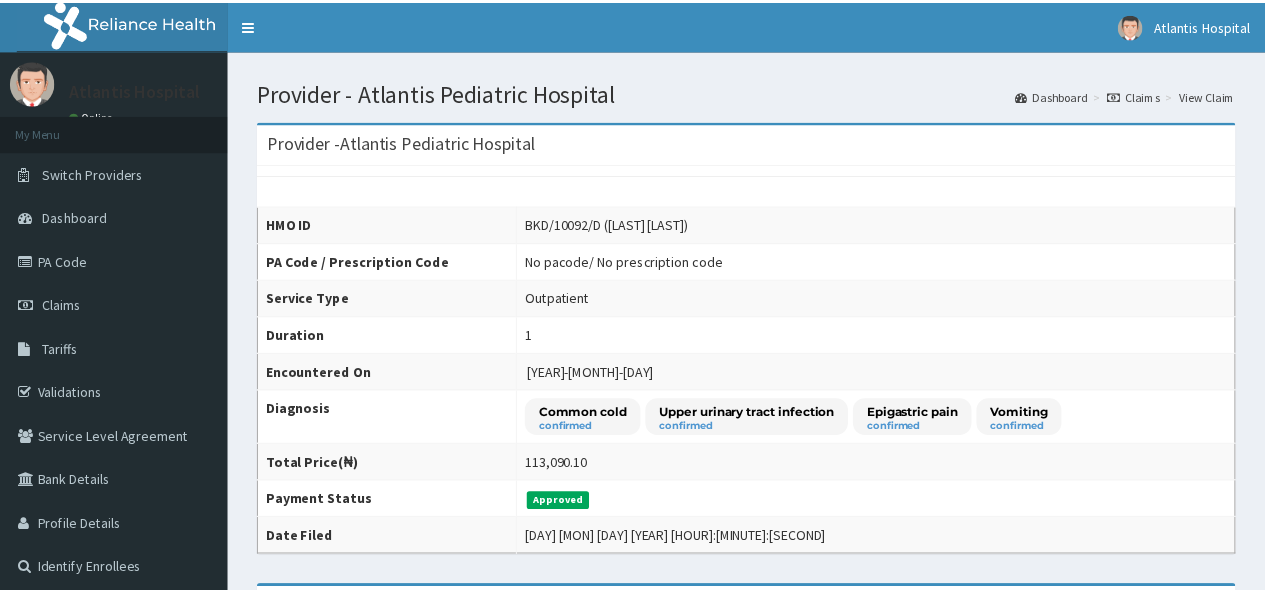 scroll, scrollTop: 102, scrollLeft: 0, axis: vertical 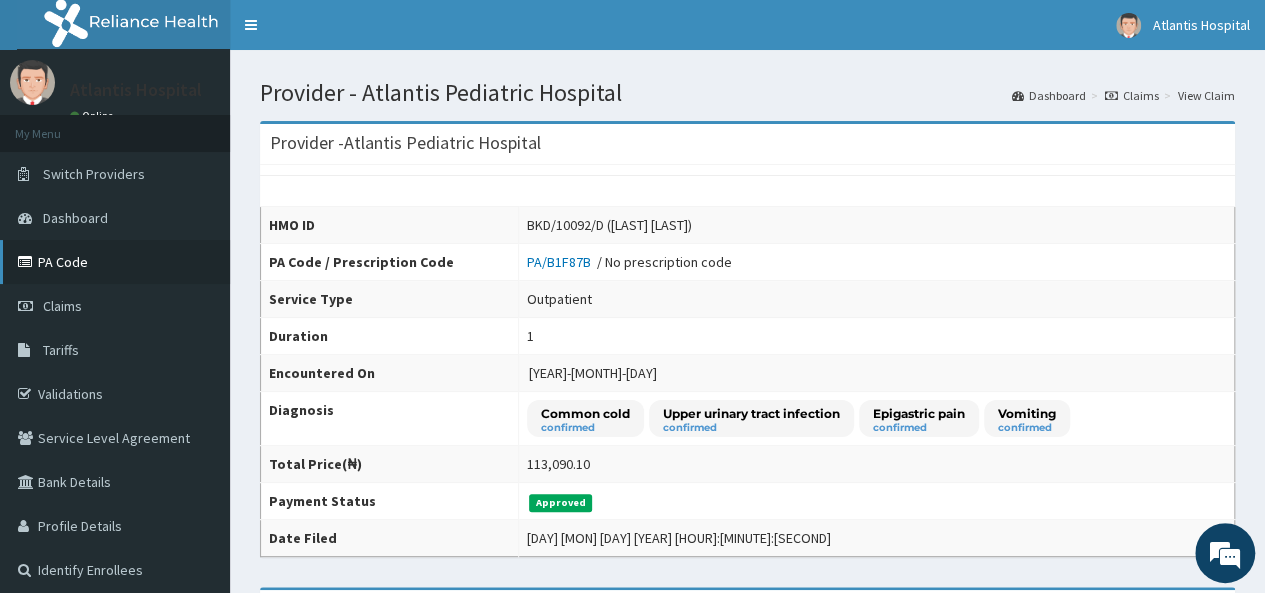 click on "PA Code" at bounding box center (115, 262) 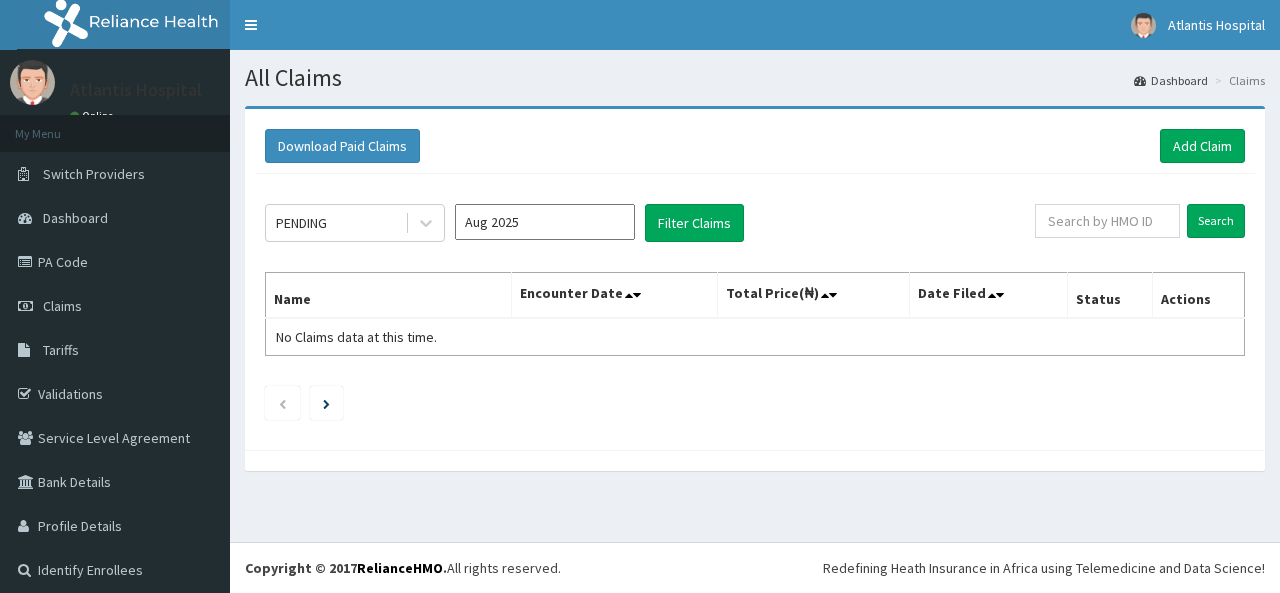 scroll, scrollTop: 0, scrollLeft: 0, axis: both 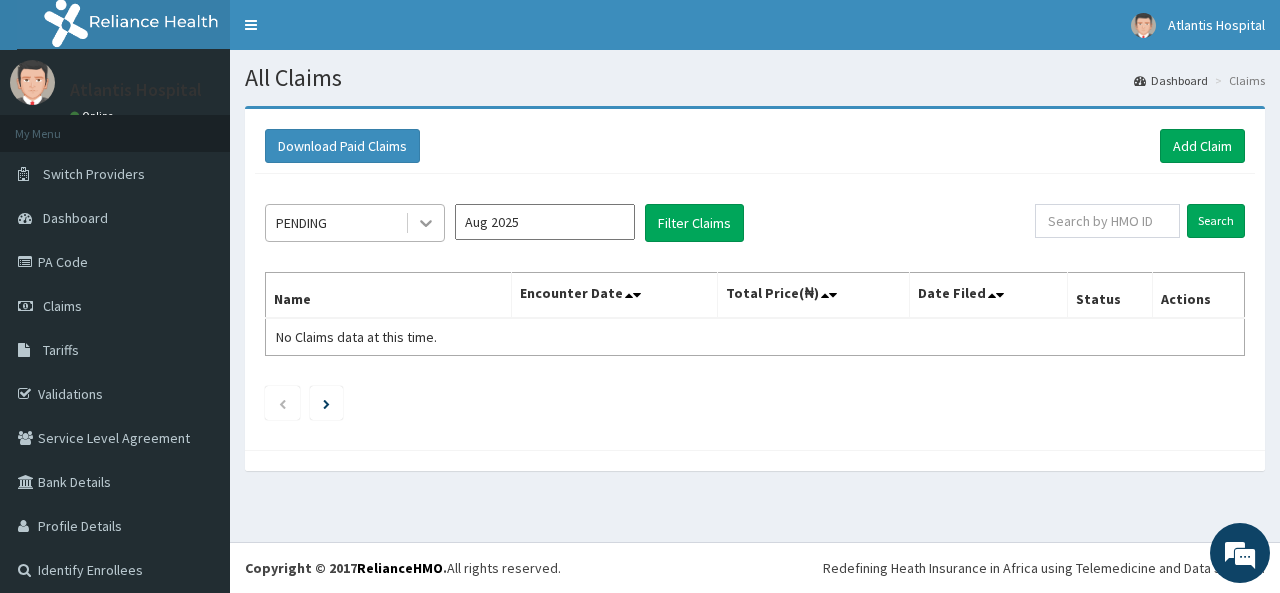 click 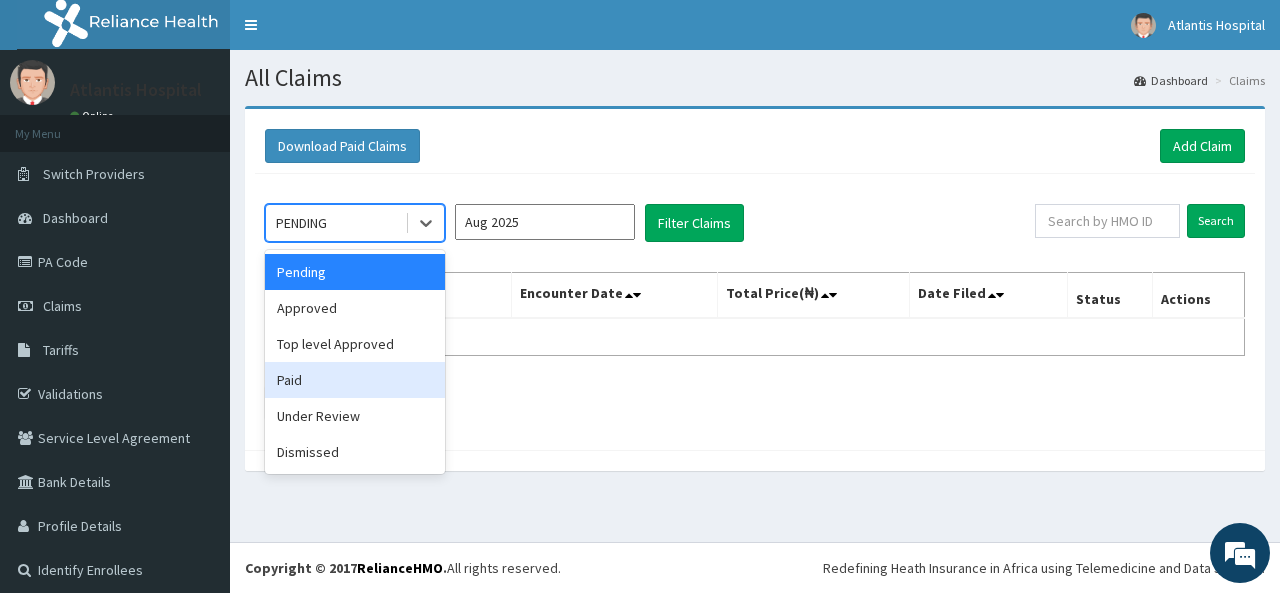 click on "Paid" at bounding box center [355, 380] 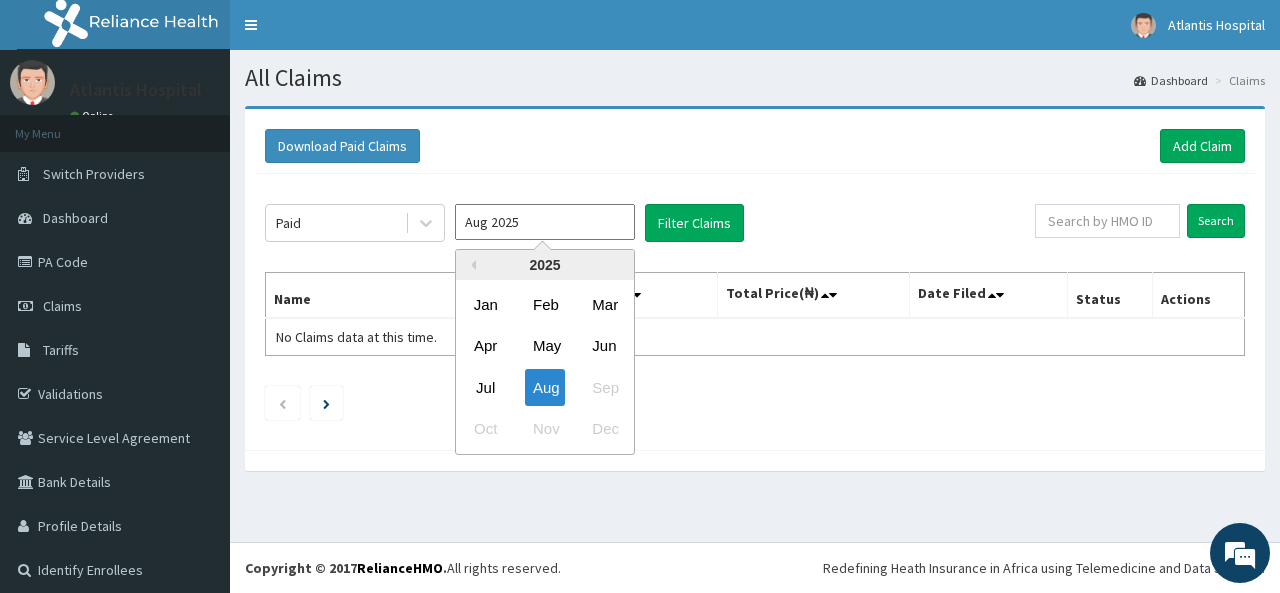 click on "Aug 2025" at bounding box center [545, 222] 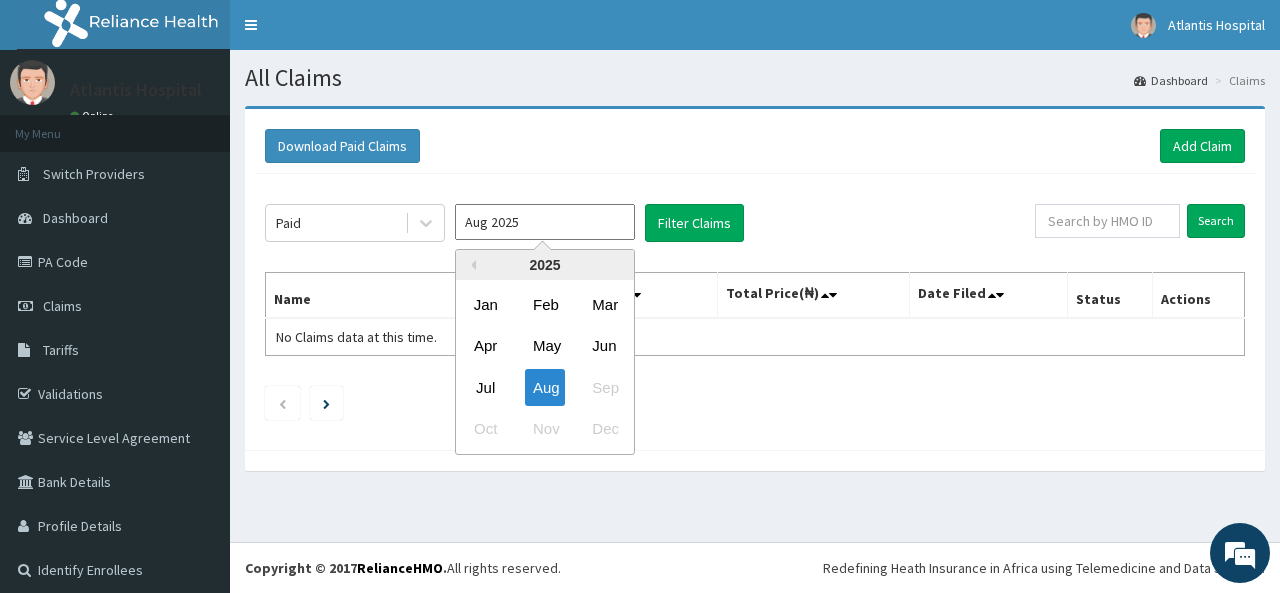 click on "Jul" at bounding box center [486, 387] 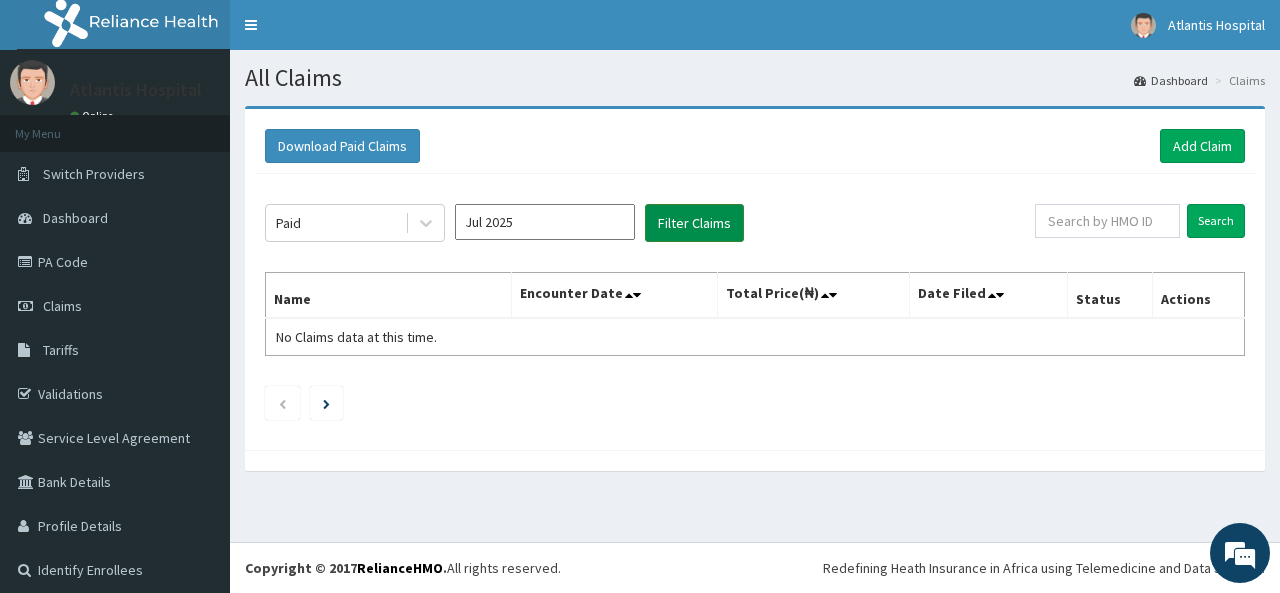 click on "Filter Claims" at bounding box center (694, 223) 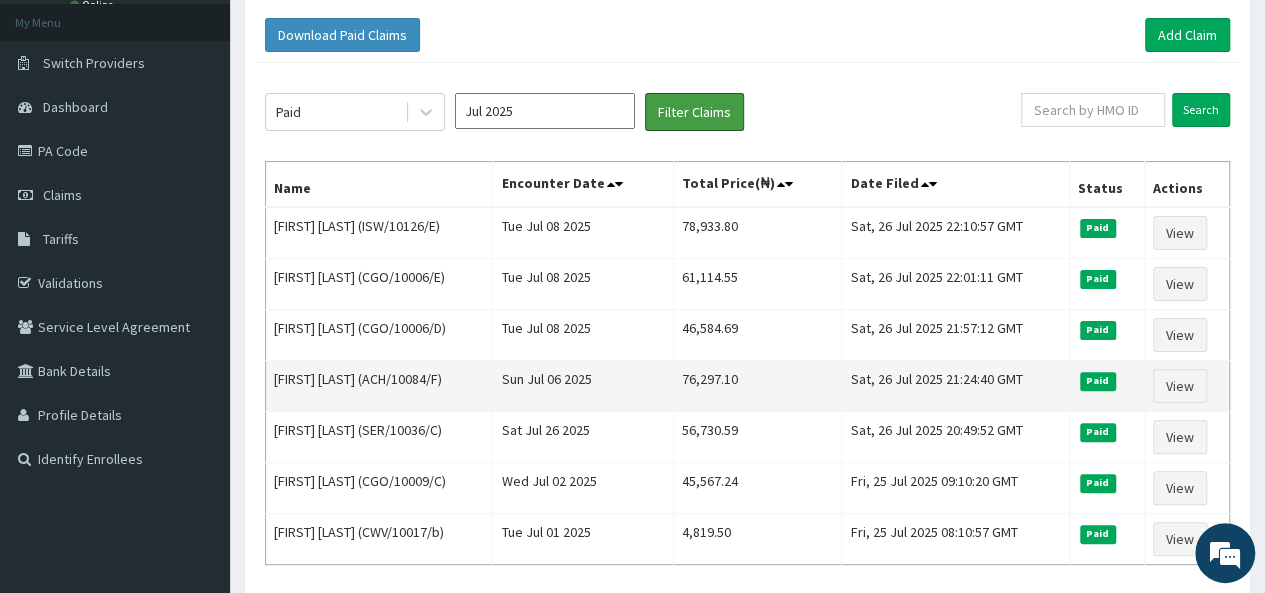 scroll, scrollTop: 275, scrollLeft: 0, axis: vertical 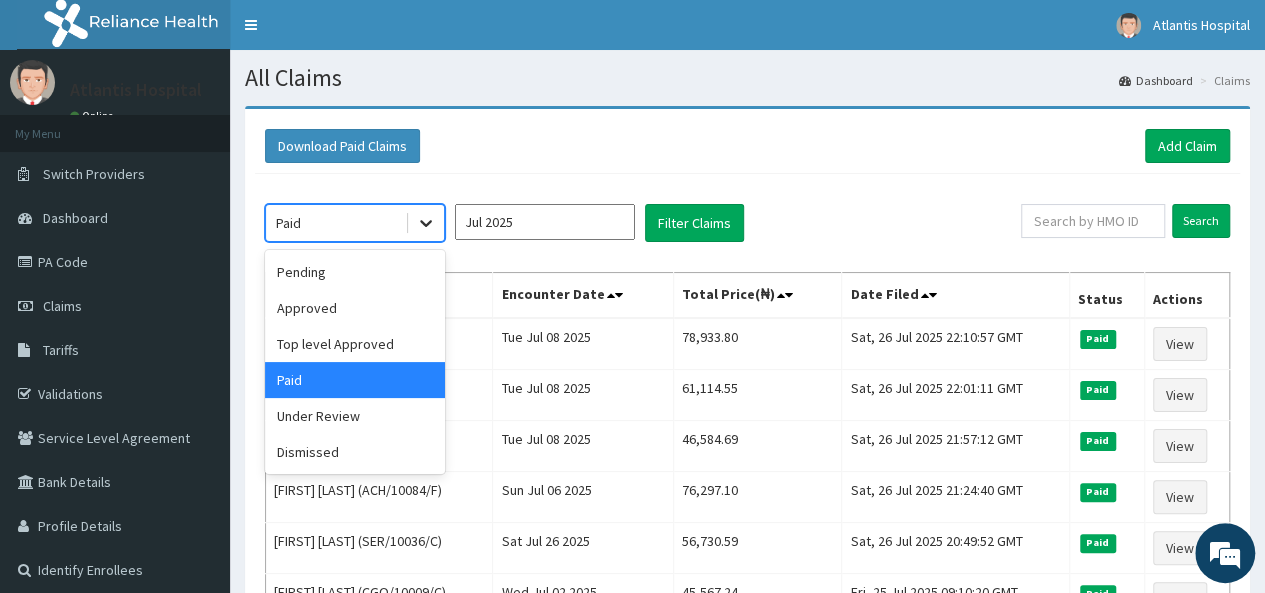 click at bounding box center (426, 223) 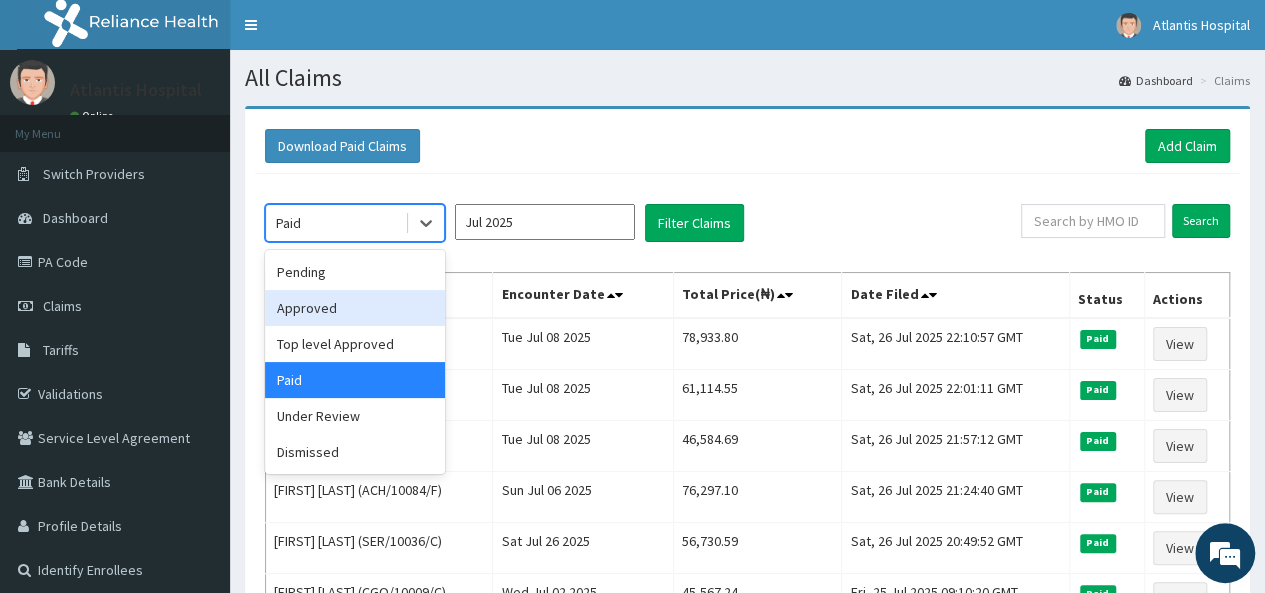 click on "Pending" at bounding box center [355, 272] 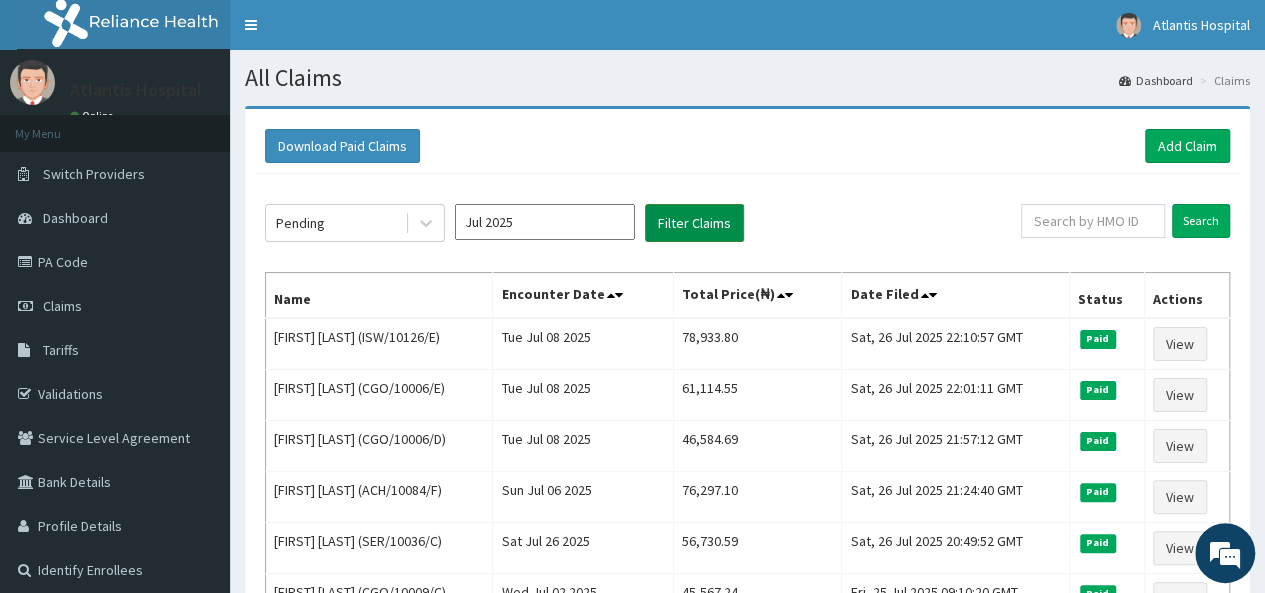click on "Filter Claims" at bounding box center (694, 223) 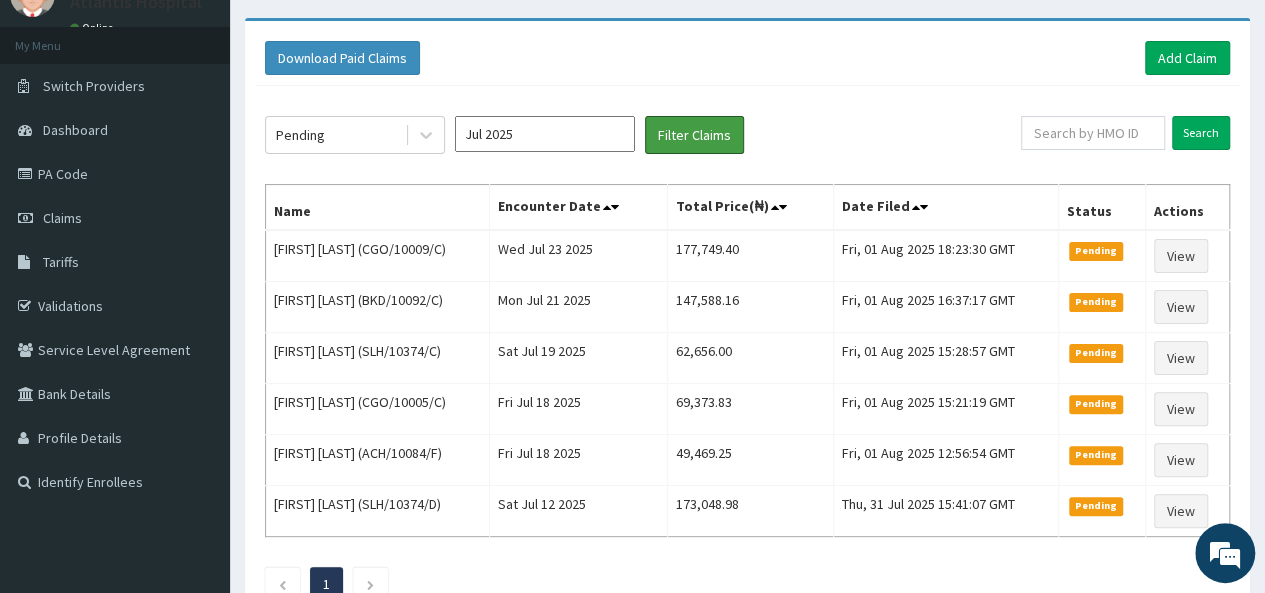 scroll, scrollTop: 25, scrollLeft: 0, axis: vertical 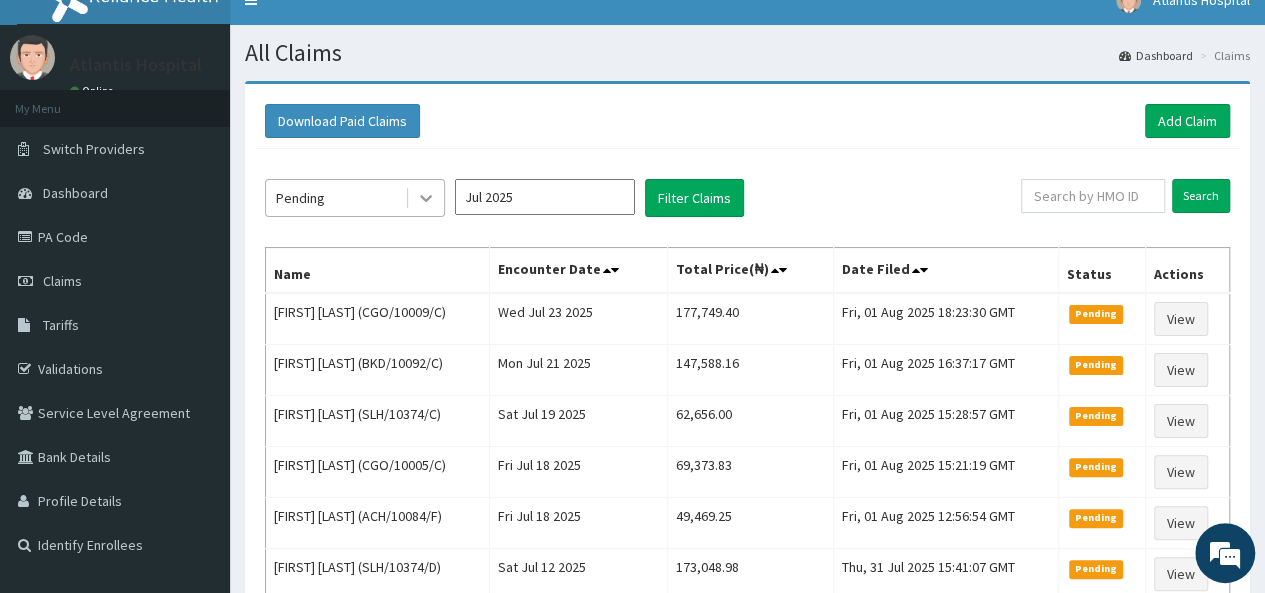 click 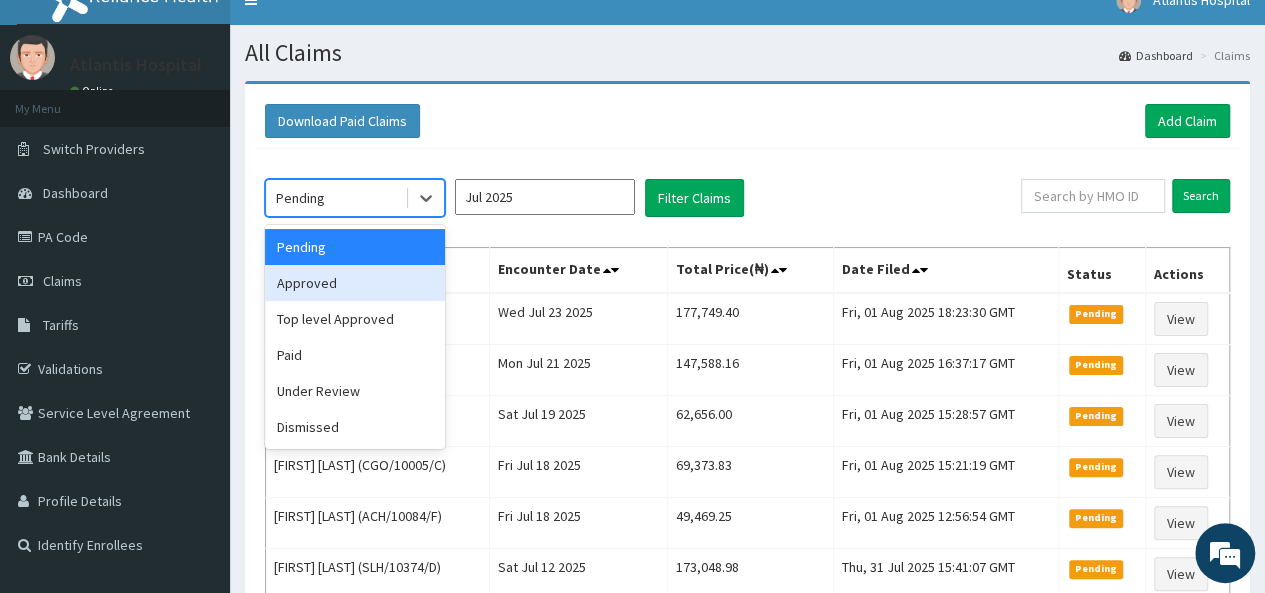 click on "Approved" at bounding box center (355, 283) 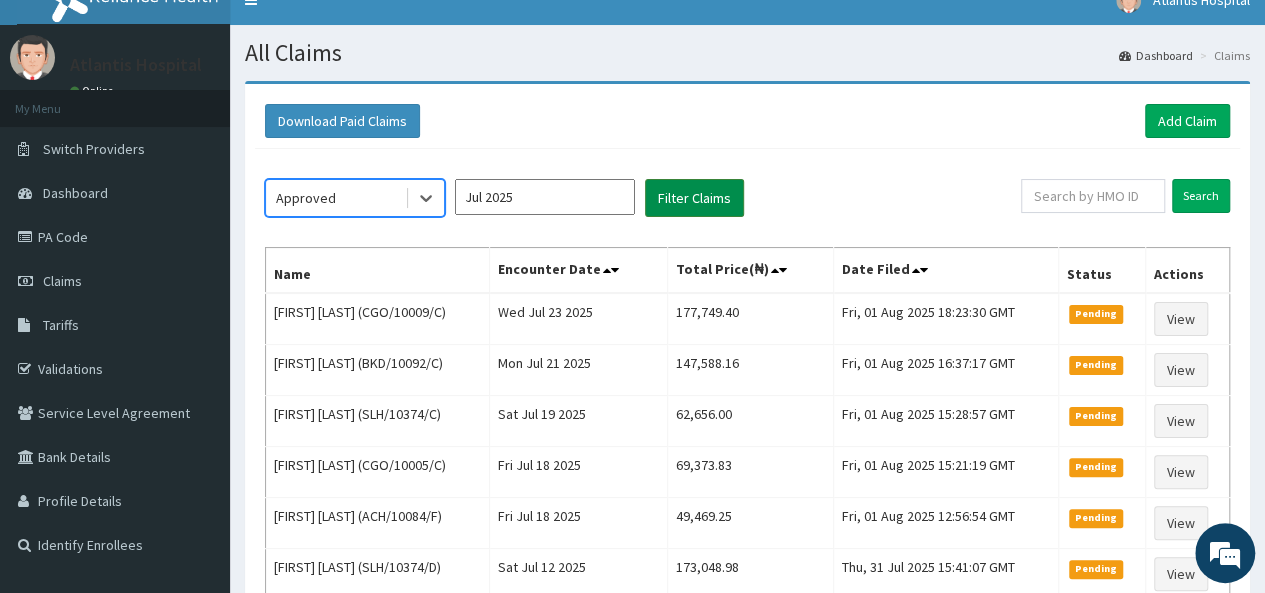 click on "Filter Claims" at bounding box center [694, 198] 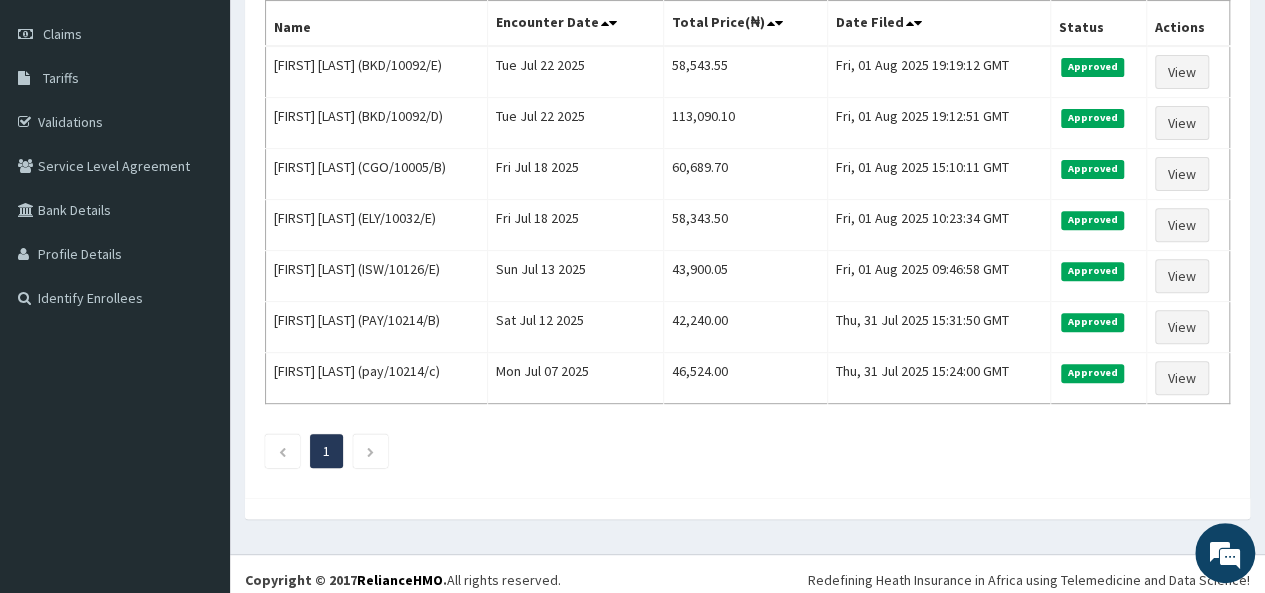 scroll, scrollTop: 275, scrollLeft: 0, axis: vertical 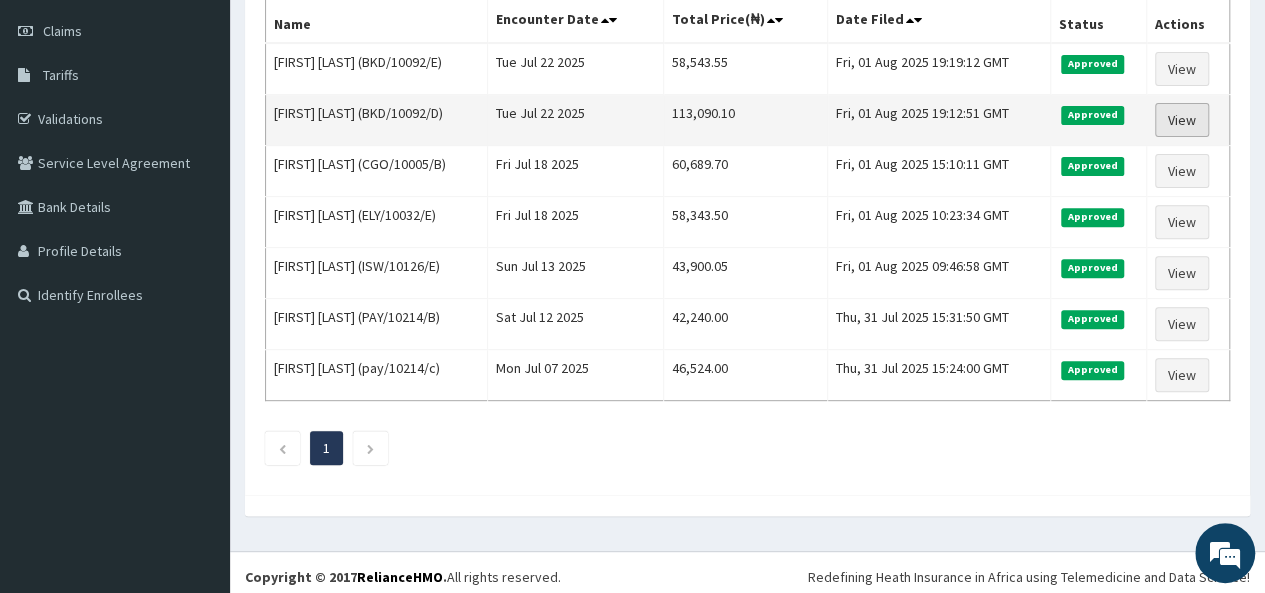 click on "View" at bounding box center (1182, 120) 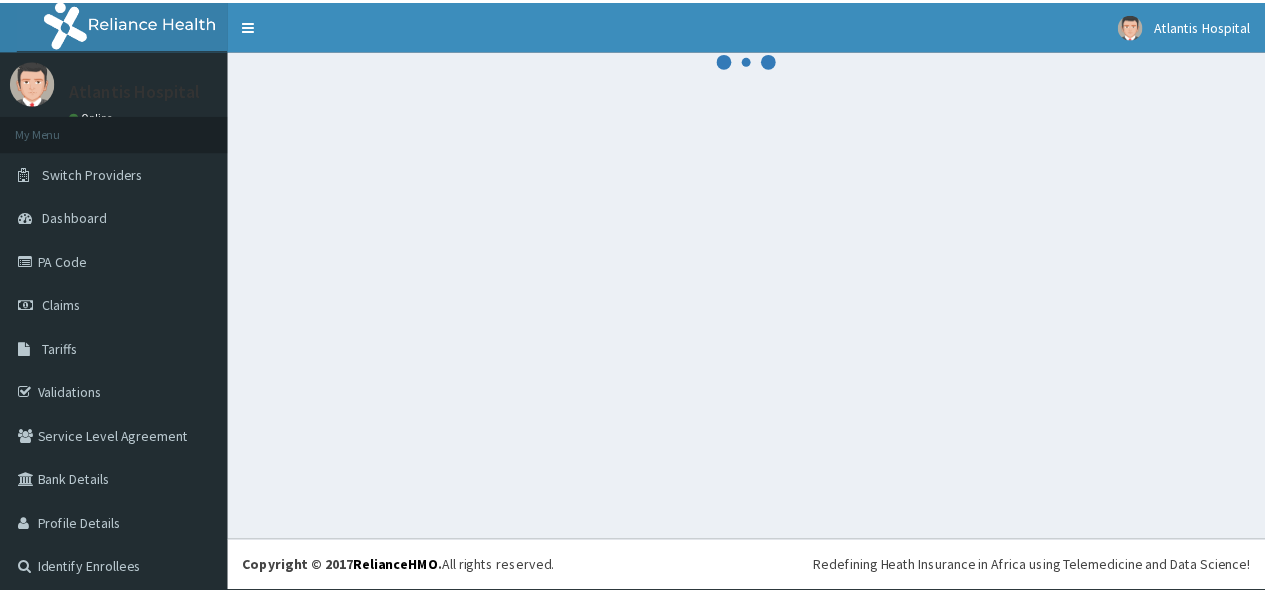 scroll, scrollTop: 0, scrollLeft: 0, axis: both 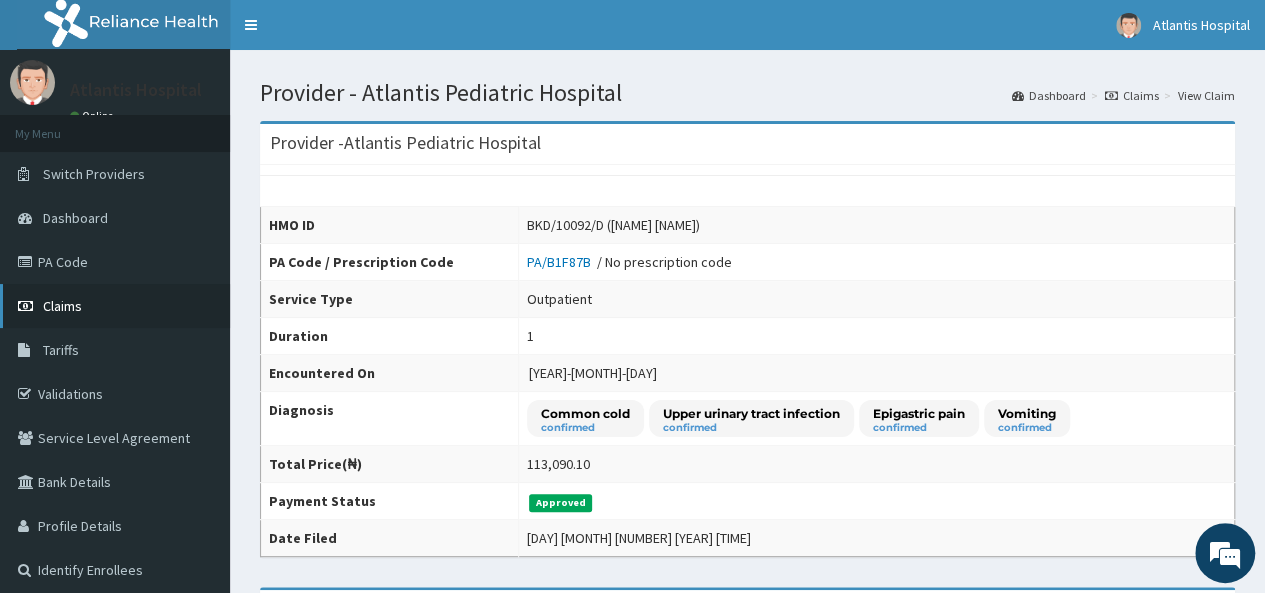 click on "Claims" at bounding box center [115, 306] 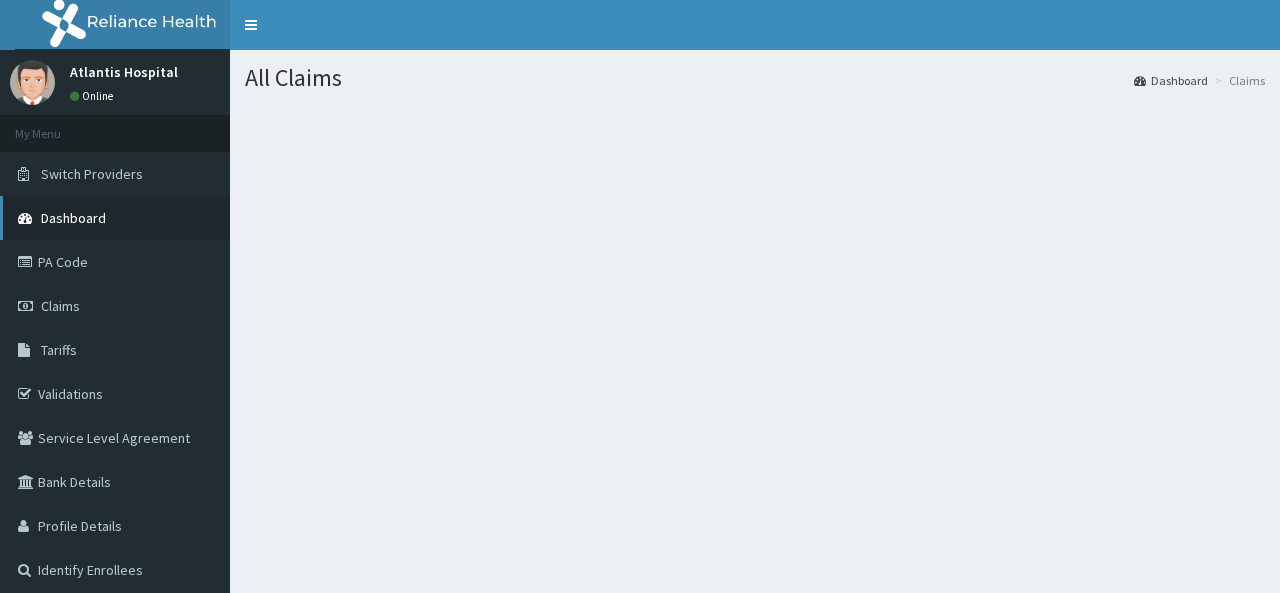 scroll, scrollTop: 0, scrollLeft: 0, axis: both 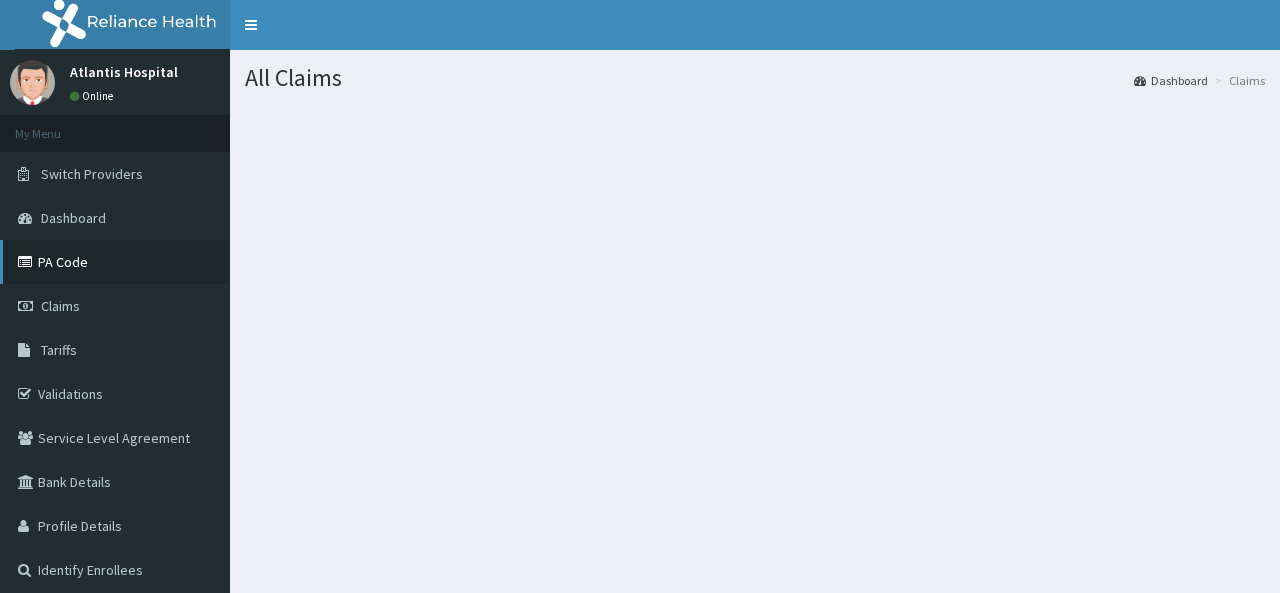 click on "PA Code" at bounding box center [115, 262] 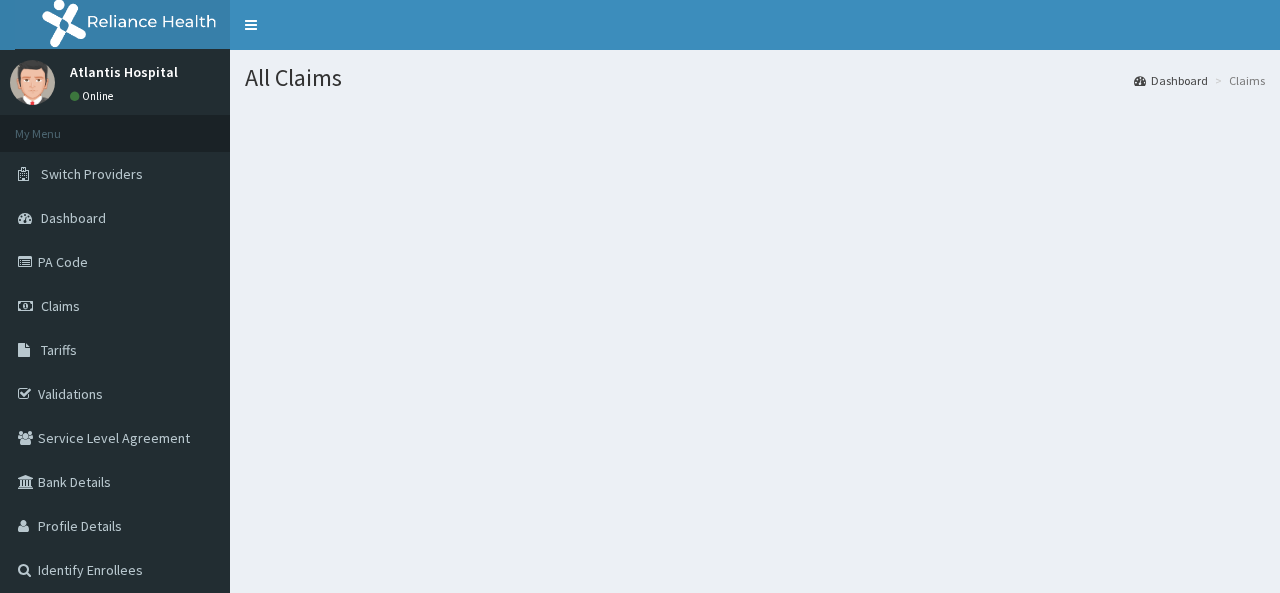 scroll, scrollTop: 0, scrollLeft: 0, axis: both 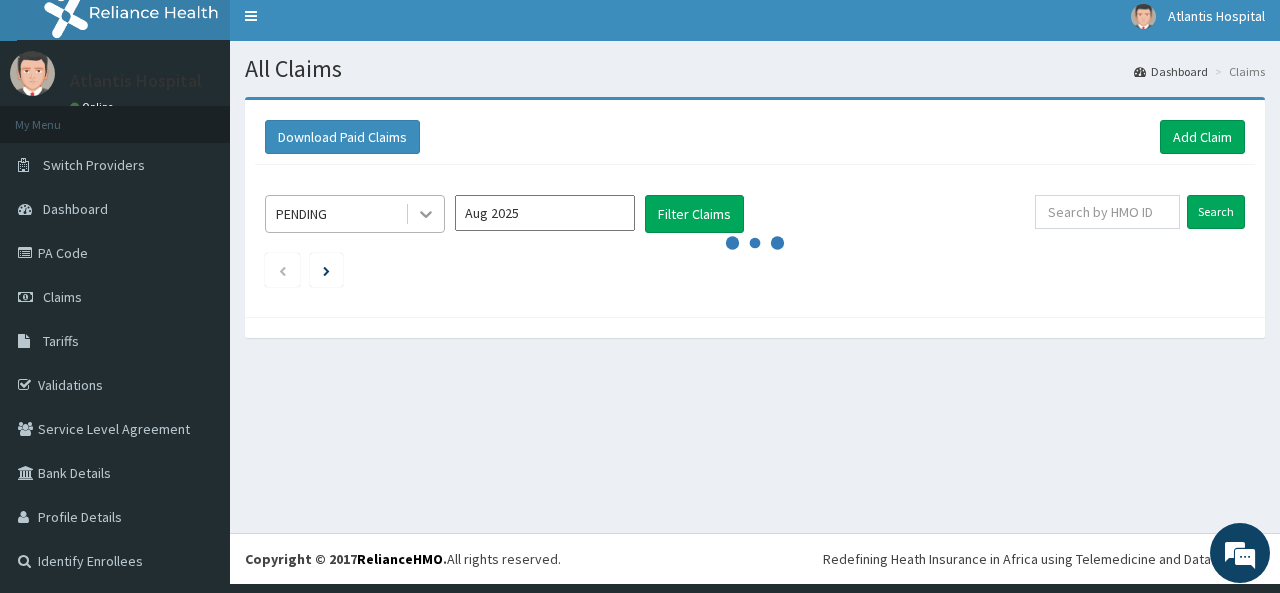 click at bounding box center (426, 214) 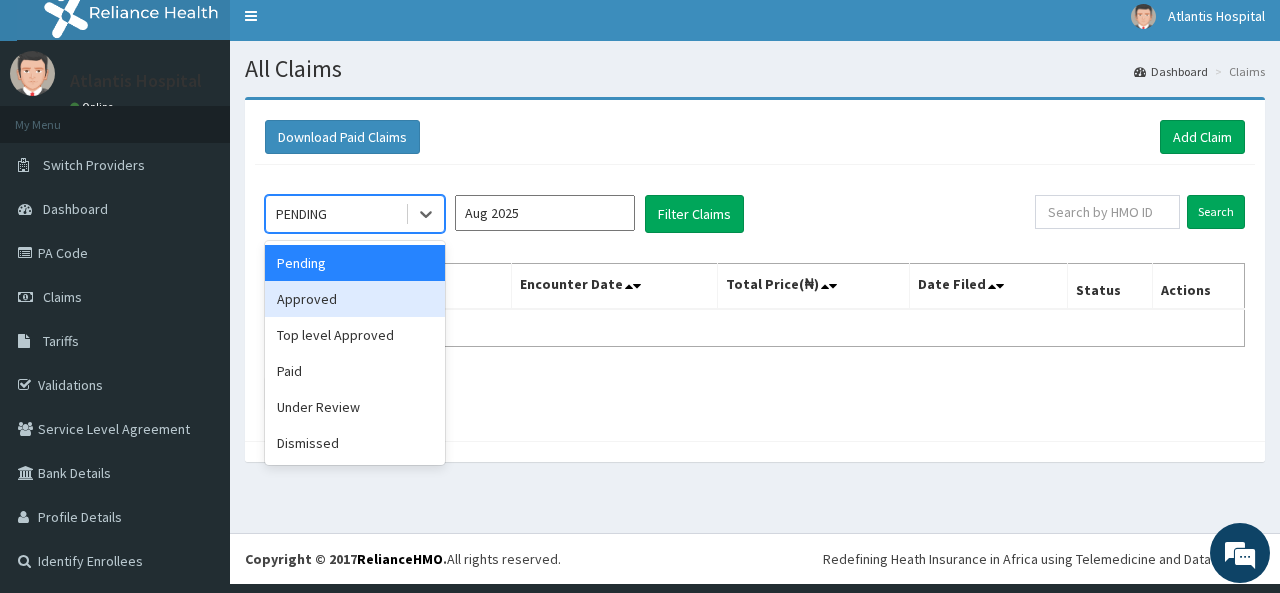 click on "Approved" at bounding box center [355, 299] 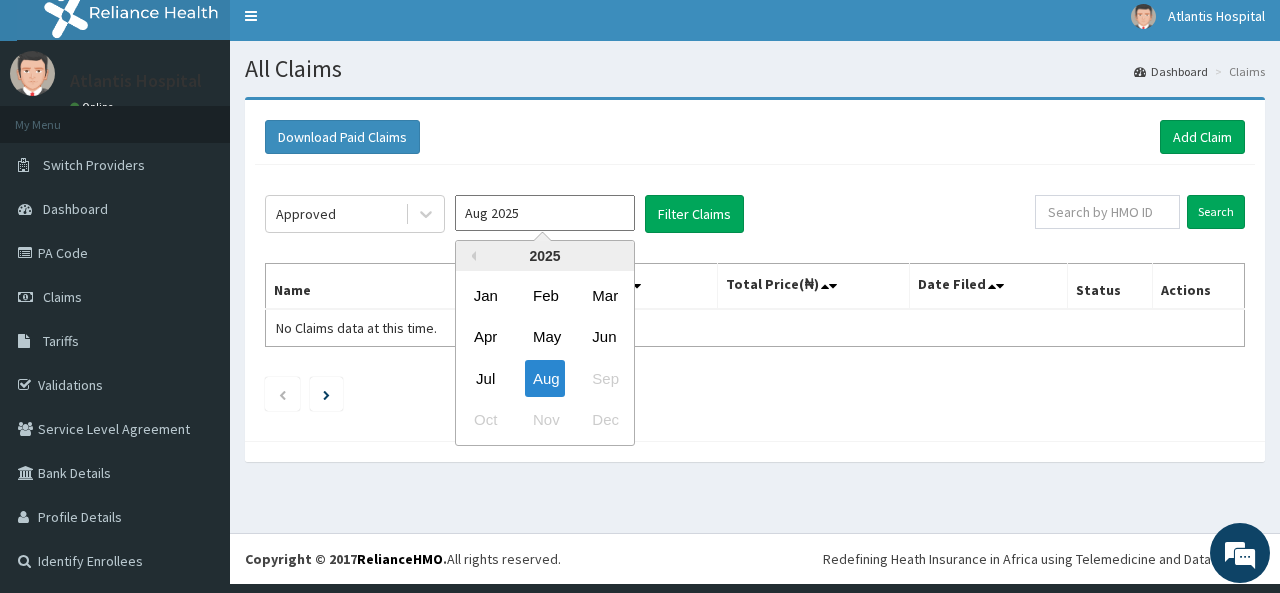 click on "Aug 2025" at bounding box center [545, 213] 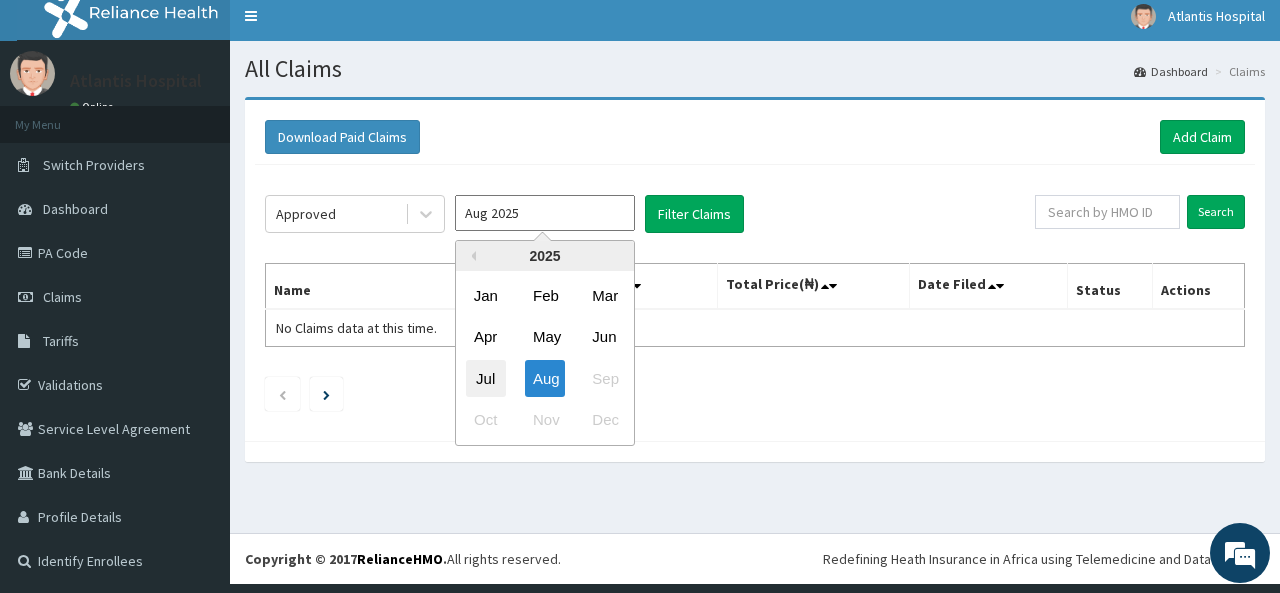 click on "Jul" at bounding box center (486, 378) 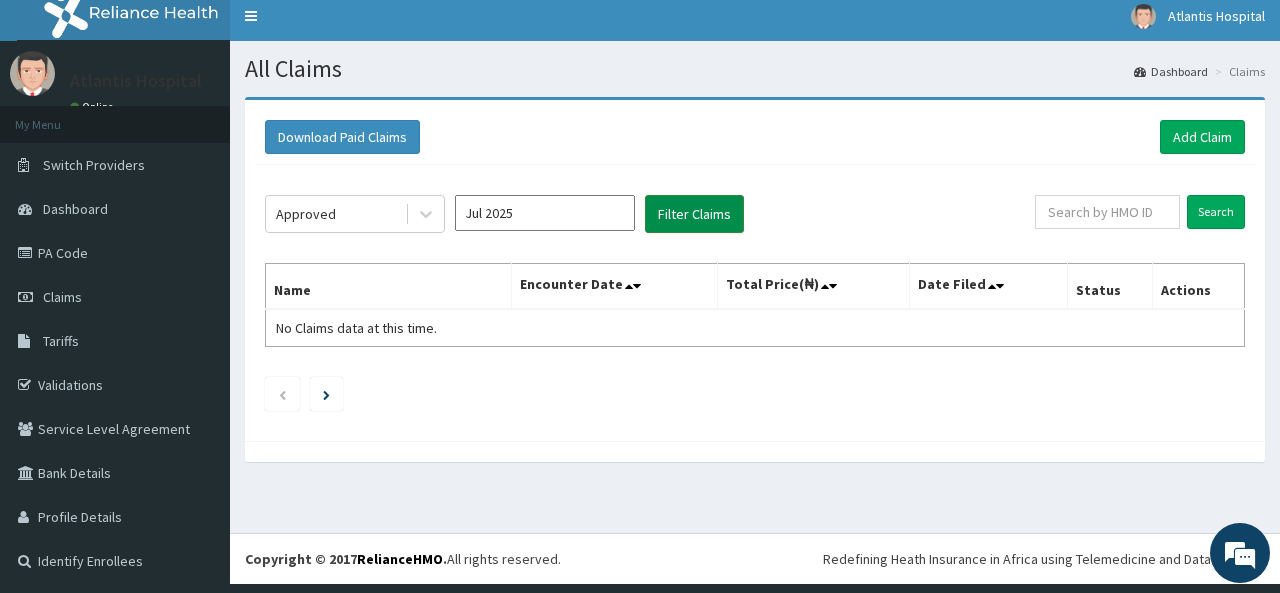 click on "Filter Claims" at bounding box center [694, 214] 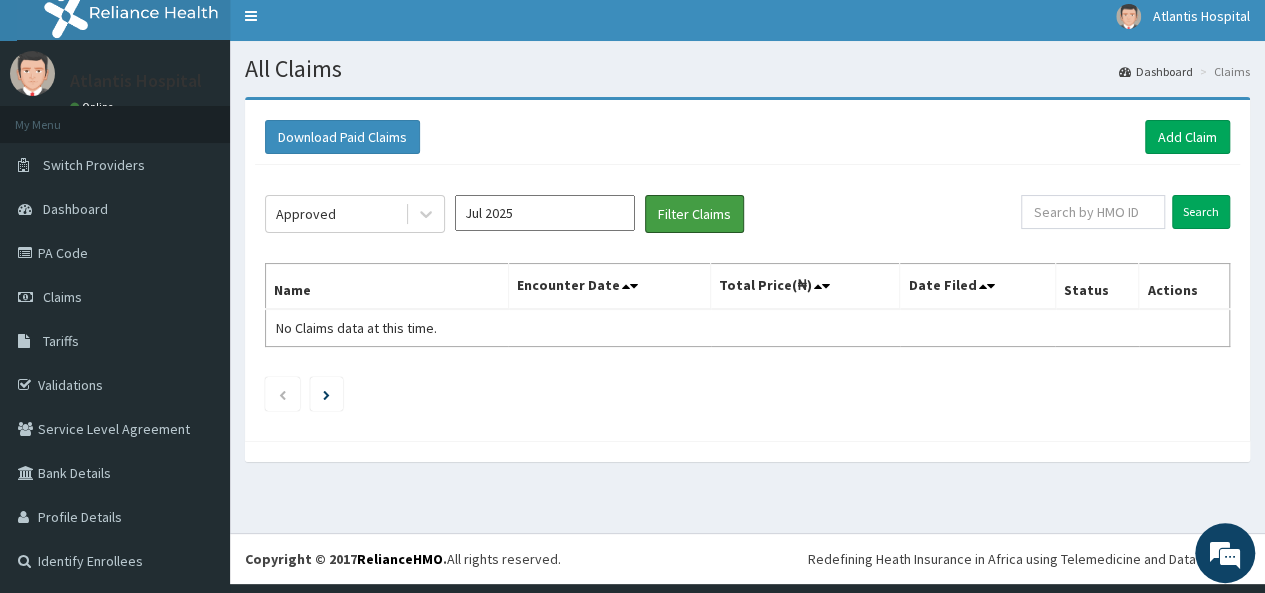 scroll, scrollTop: 0, scrollLeft: 0, axis: both 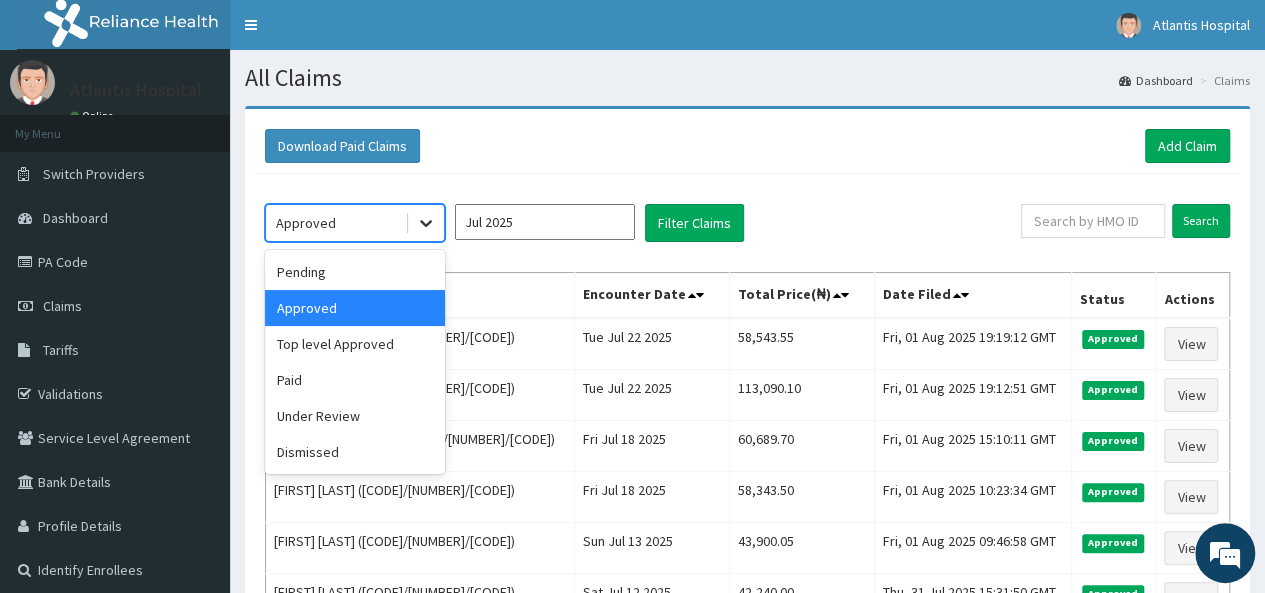 click 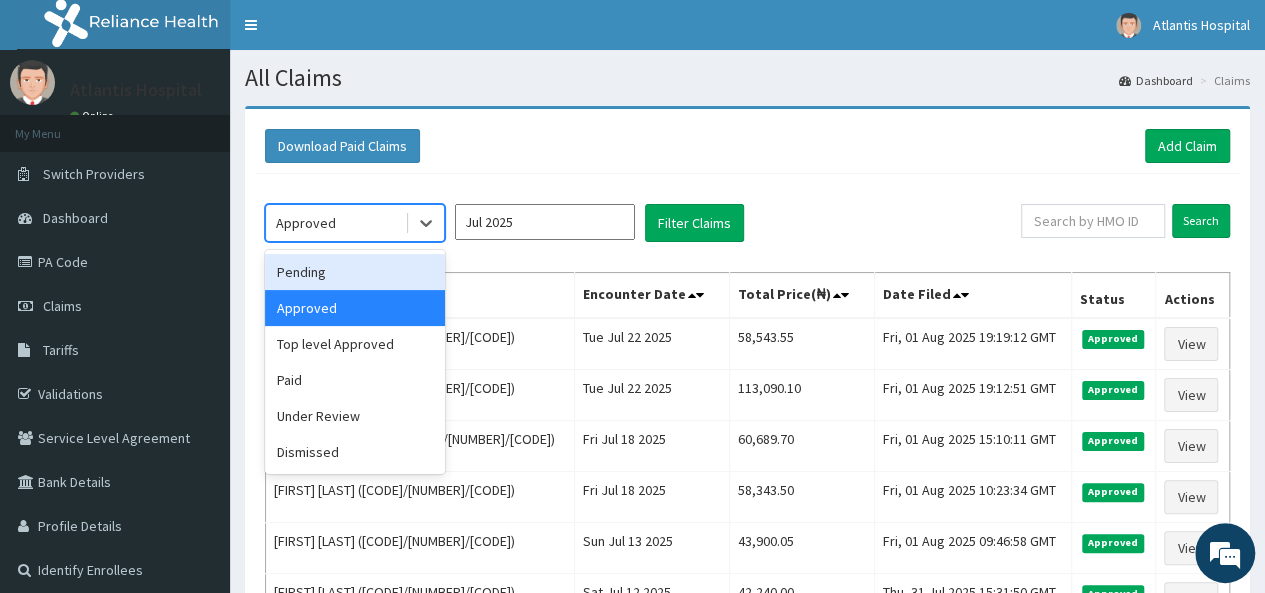 click on "Pending" at bounding box center [355, 272] 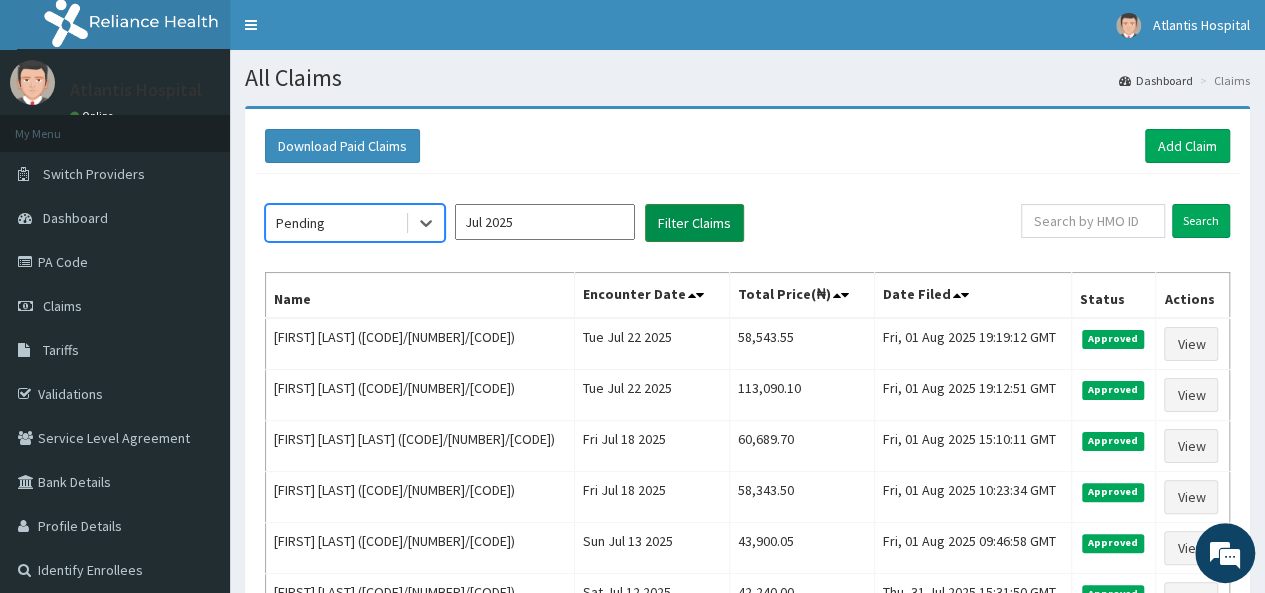 click on "Filter Claims" at bounding box center [694, 223] 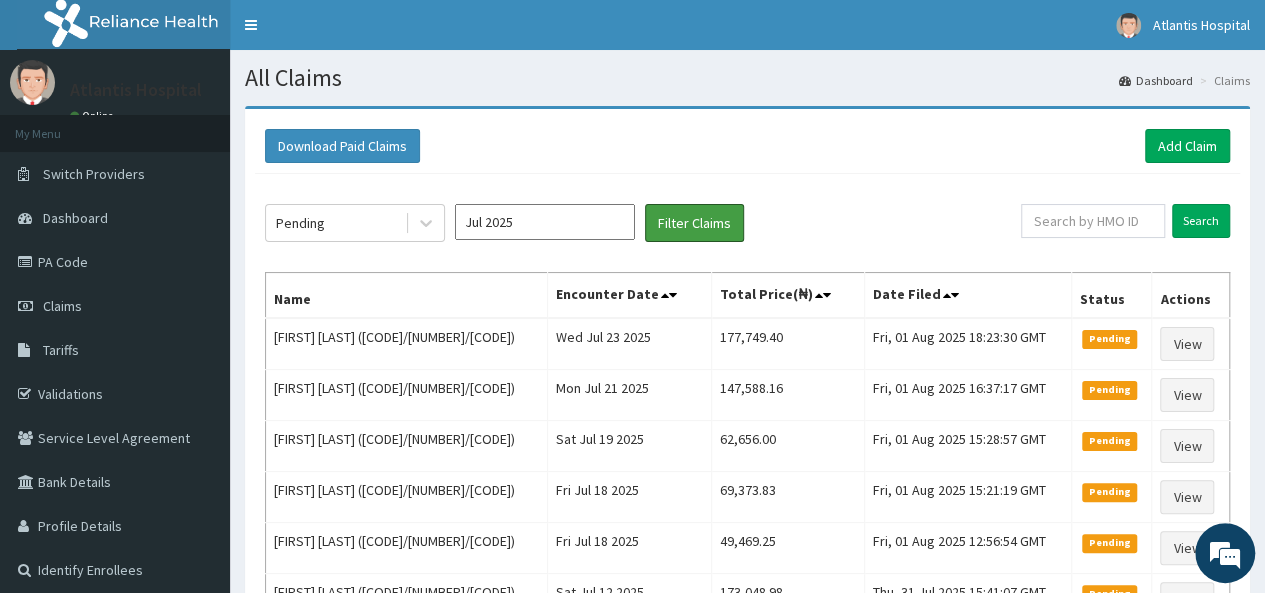 scroll, scrollTop: 200, scrollLeft: 0, axis: vertical 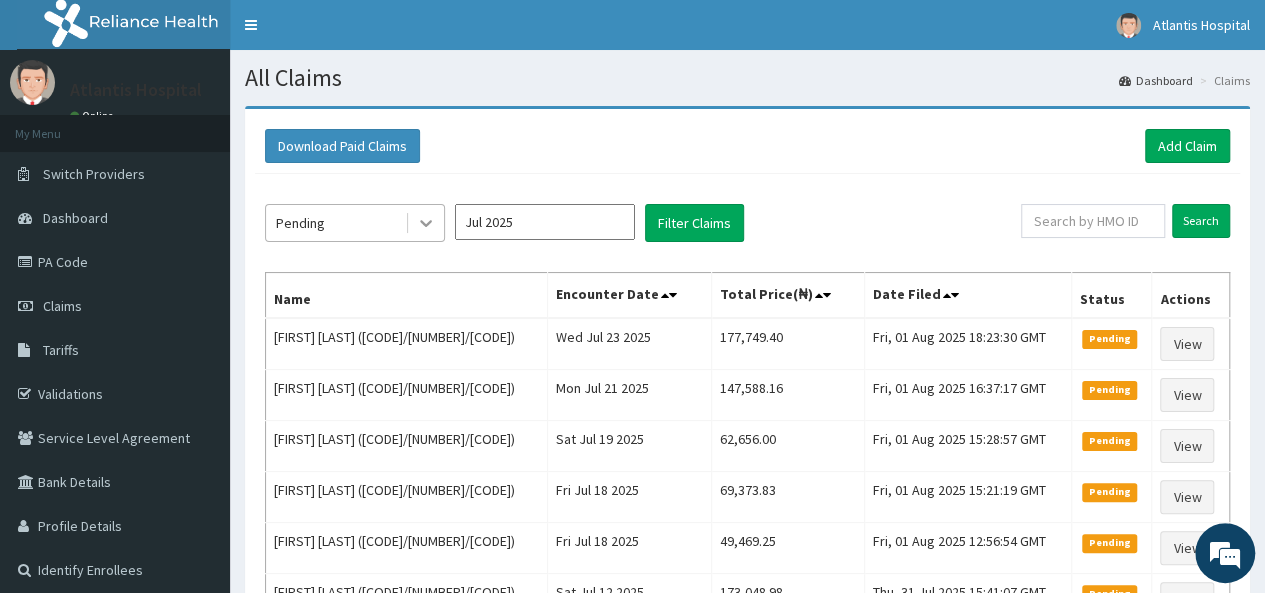 click 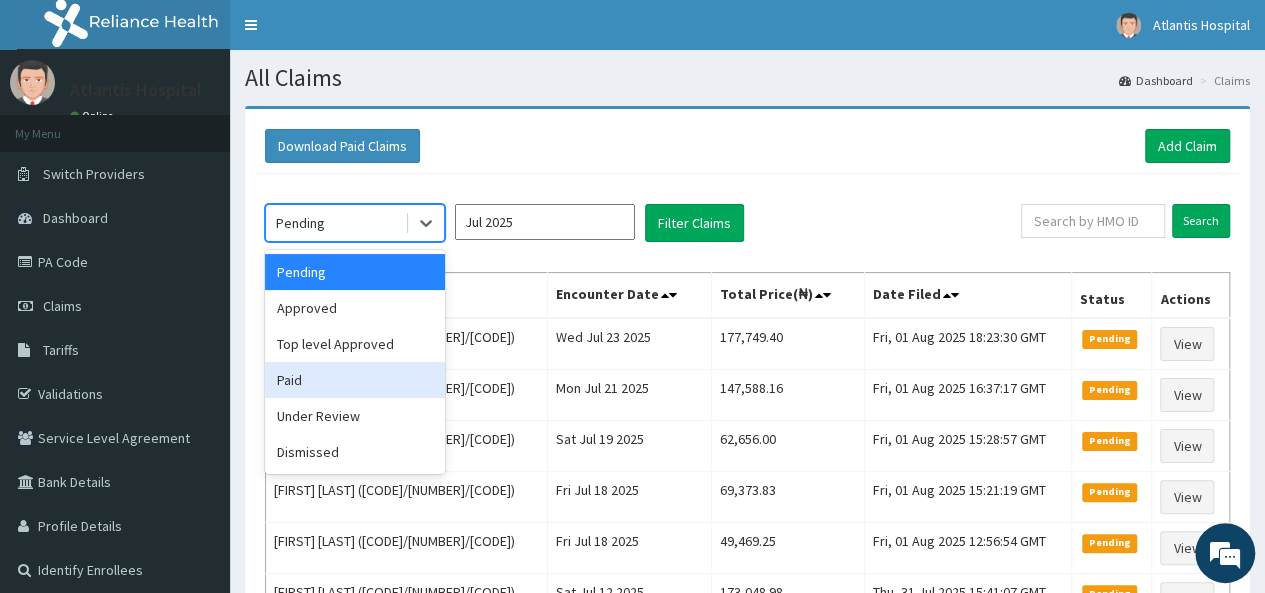 click on "Paid" at bounding box center (355, 380) 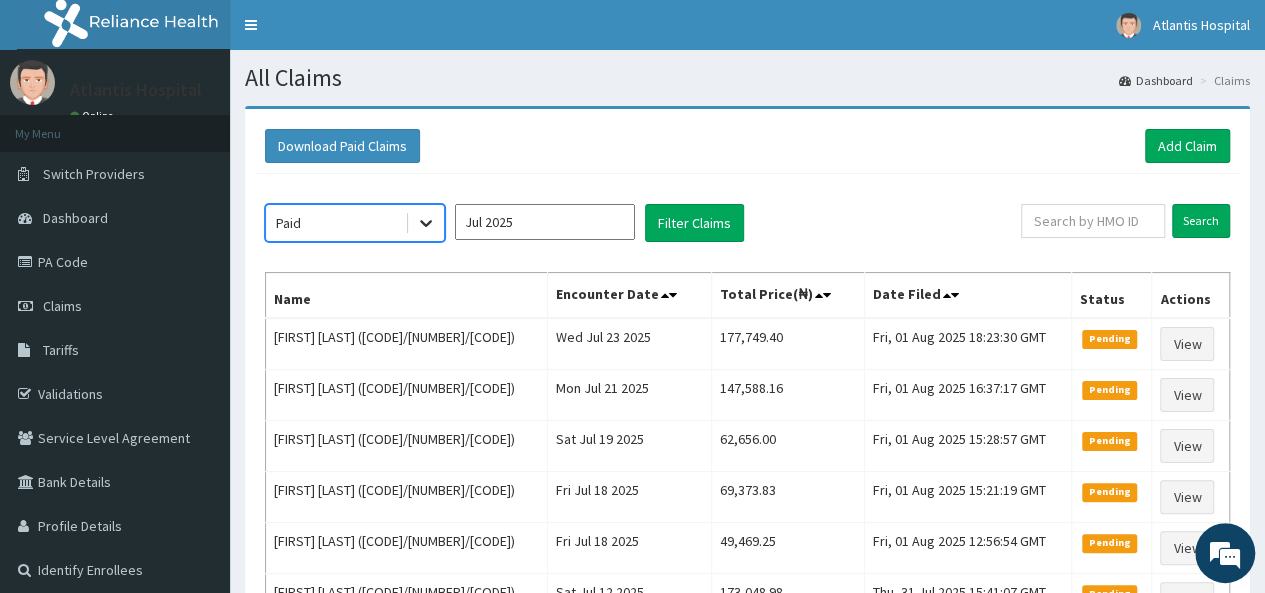 click 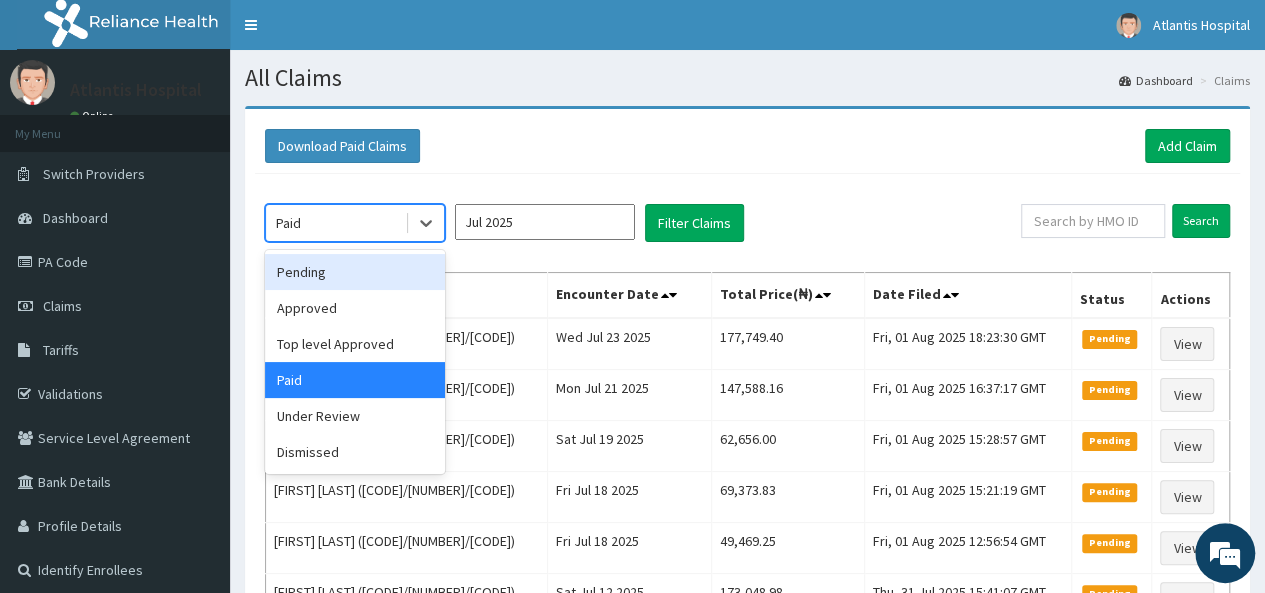 click on "Pending" at bounding box center (355, 272) 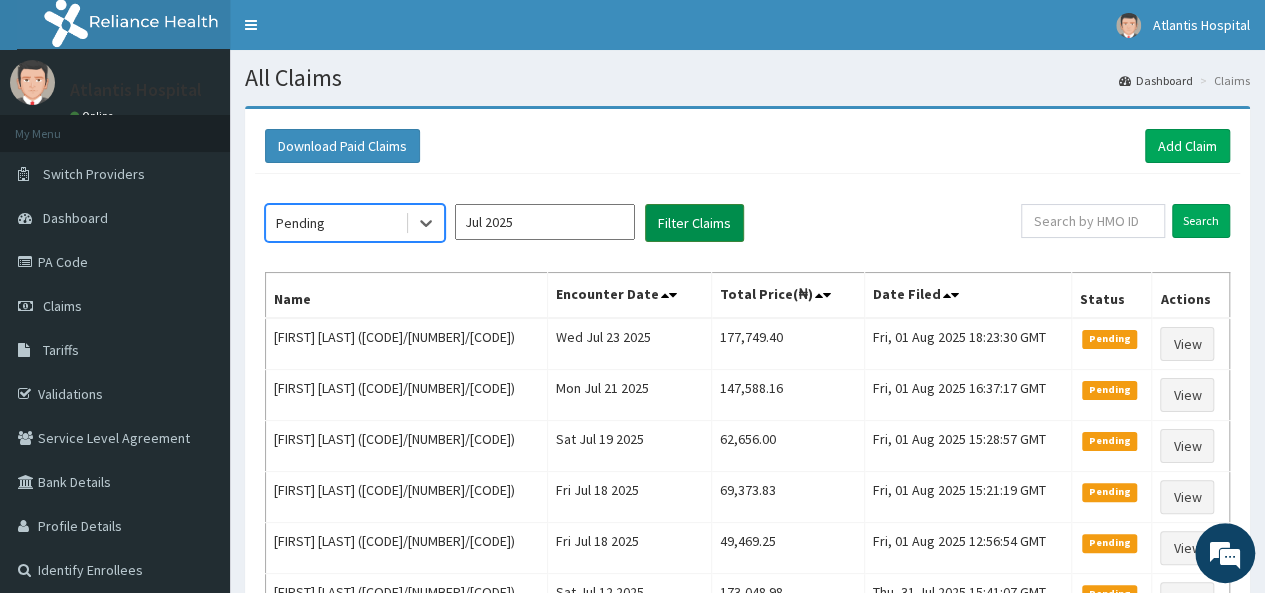 click on "Filter Claims" at bounding box center [694, 223] 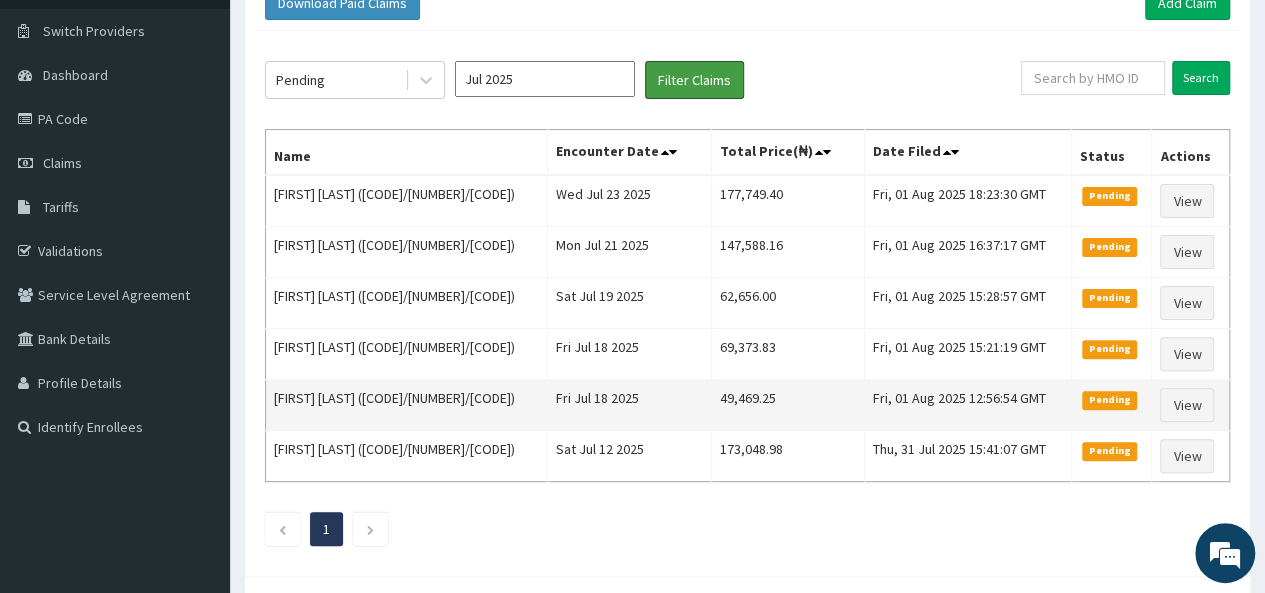 scroll, scrollTop: 100, scrollLeft: 0, axis: vertical 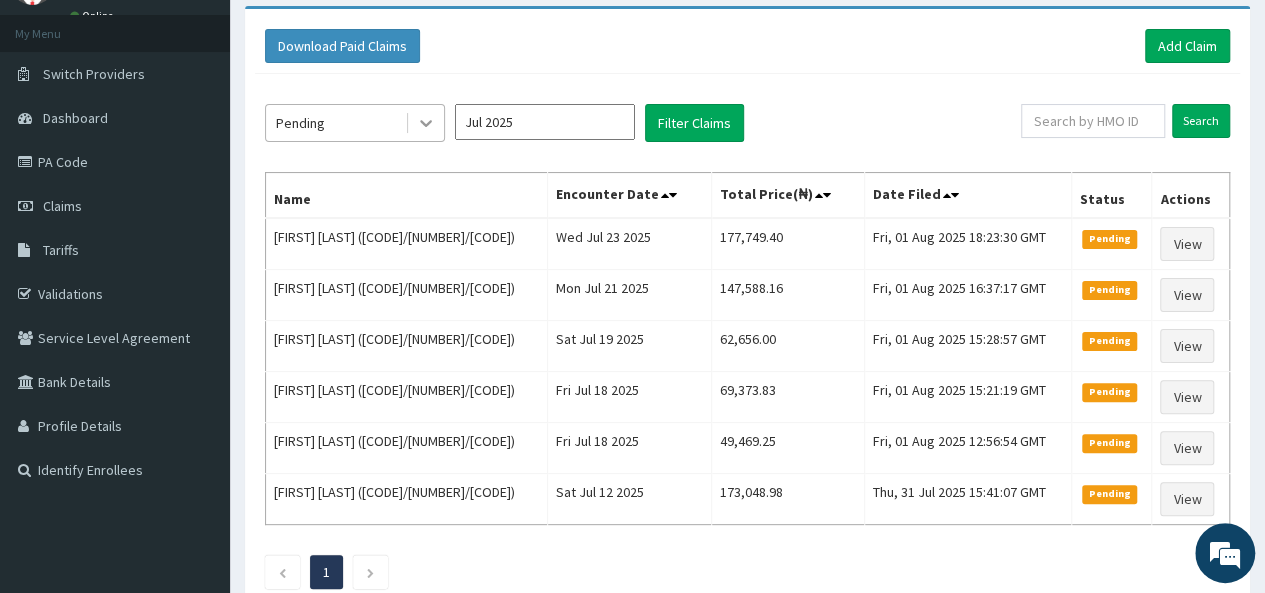 click at bounding box center (426, 123) 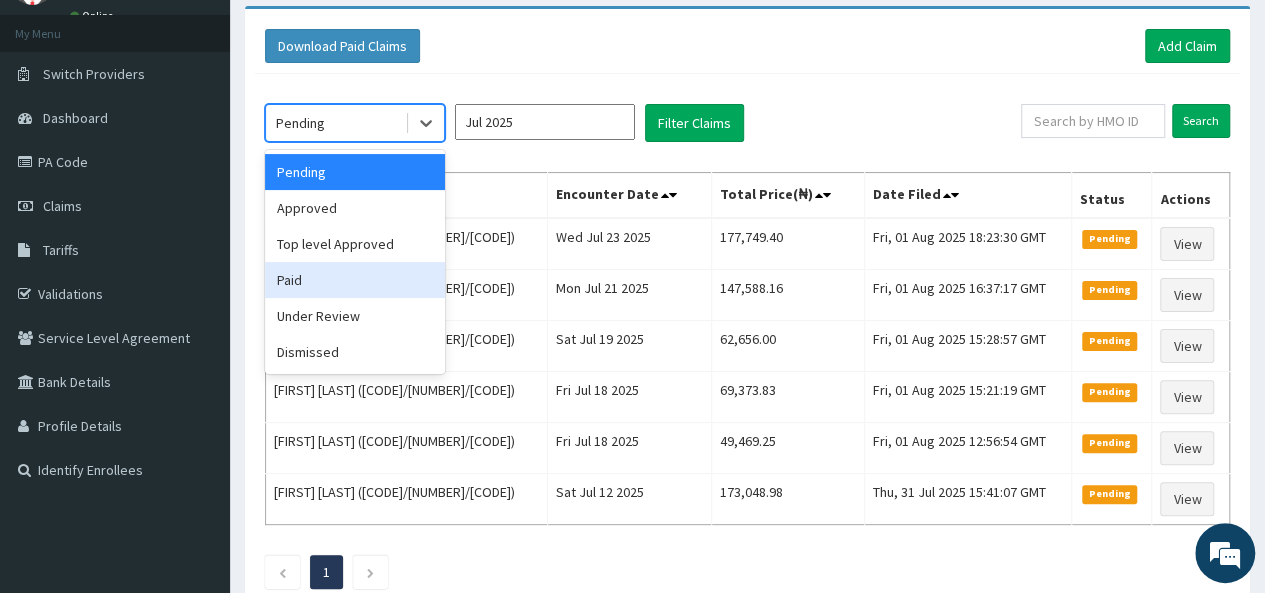 click on "Paid" at bounding box center [355, 280] 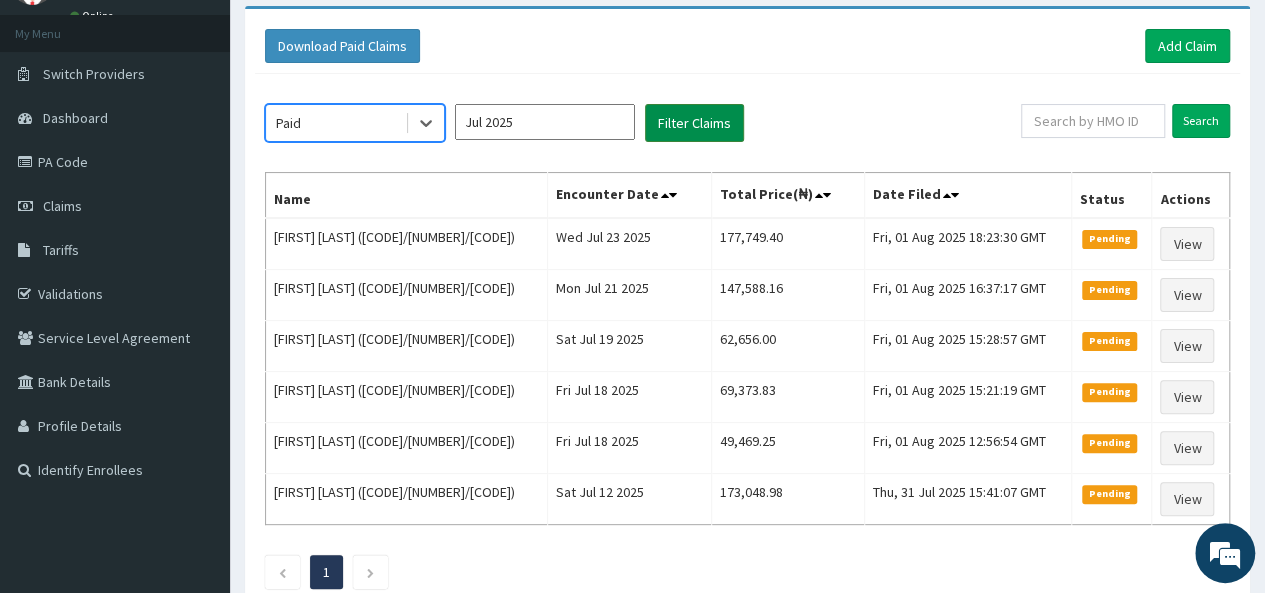 click on "Filter Claims" at bounding box center [694, 123] 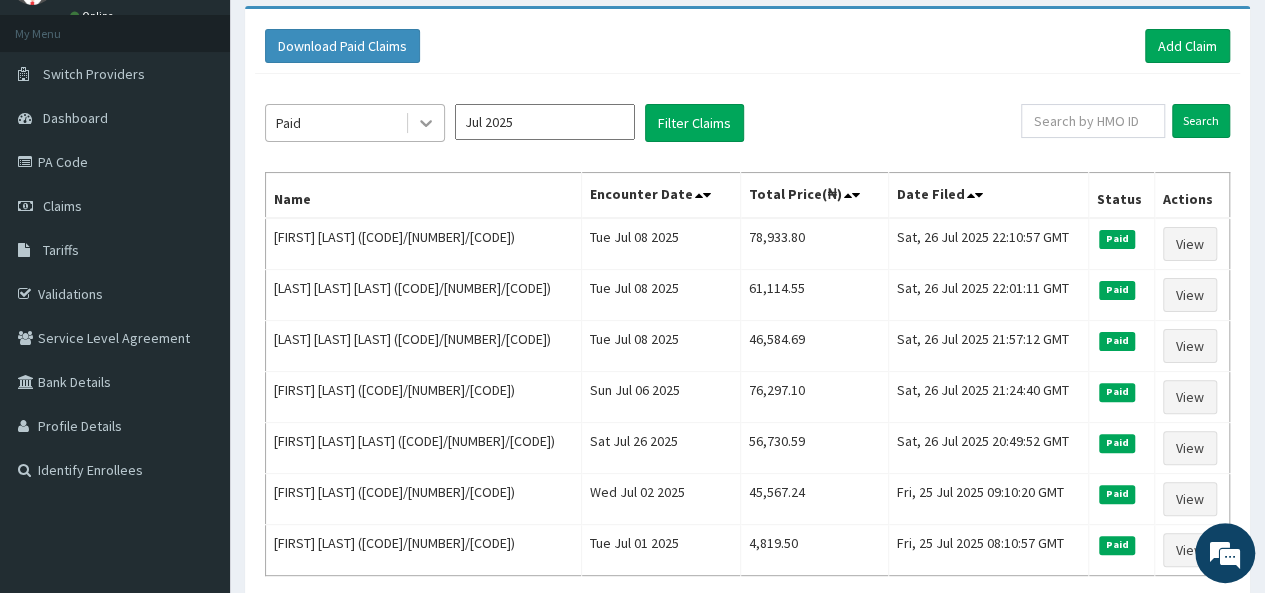 click 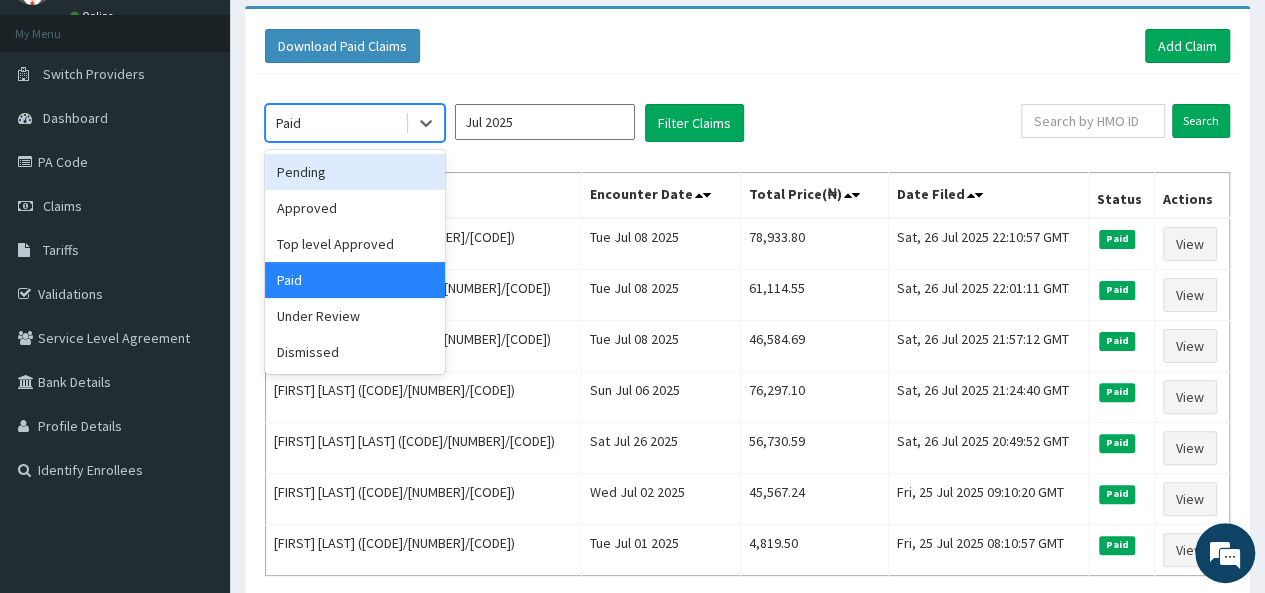 click on "Pending" at bounding box center (355, 172) 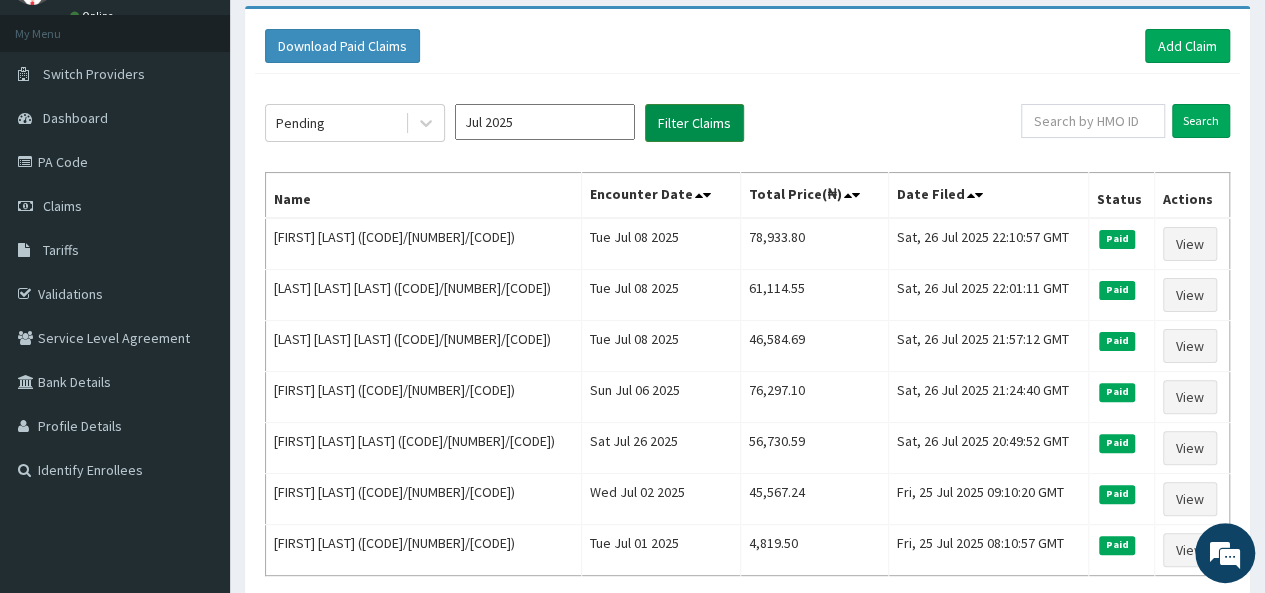 click on "Filter Claims" at bounding box center [694, 123] 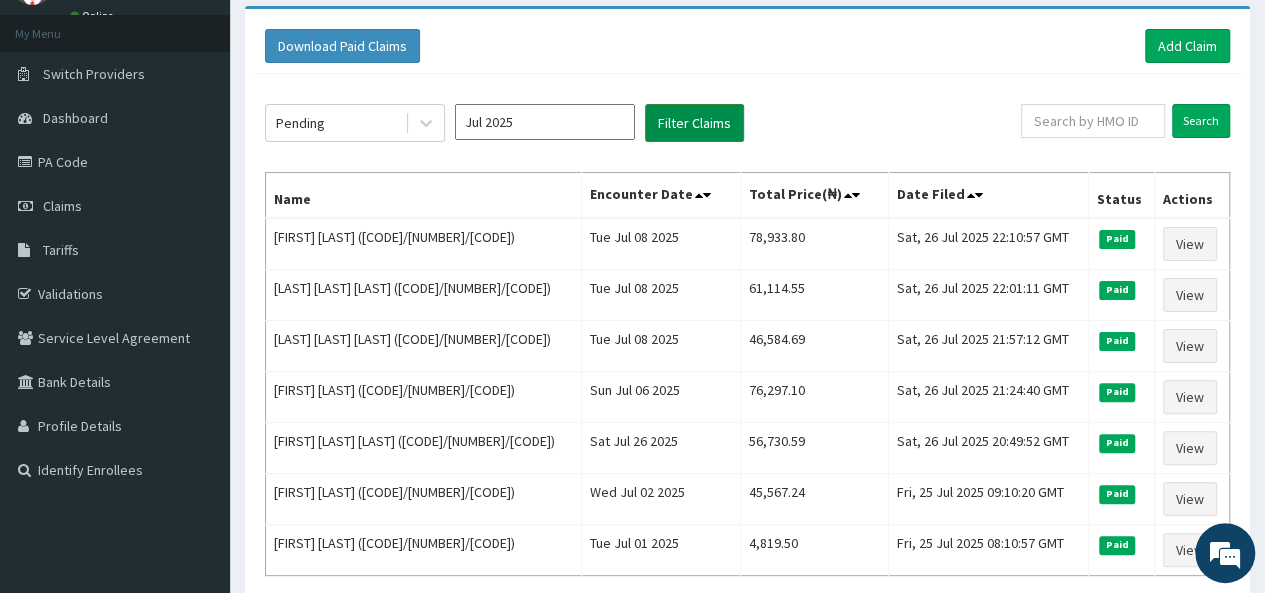 click on "Filter Claims" at bounding box center (694, 123) 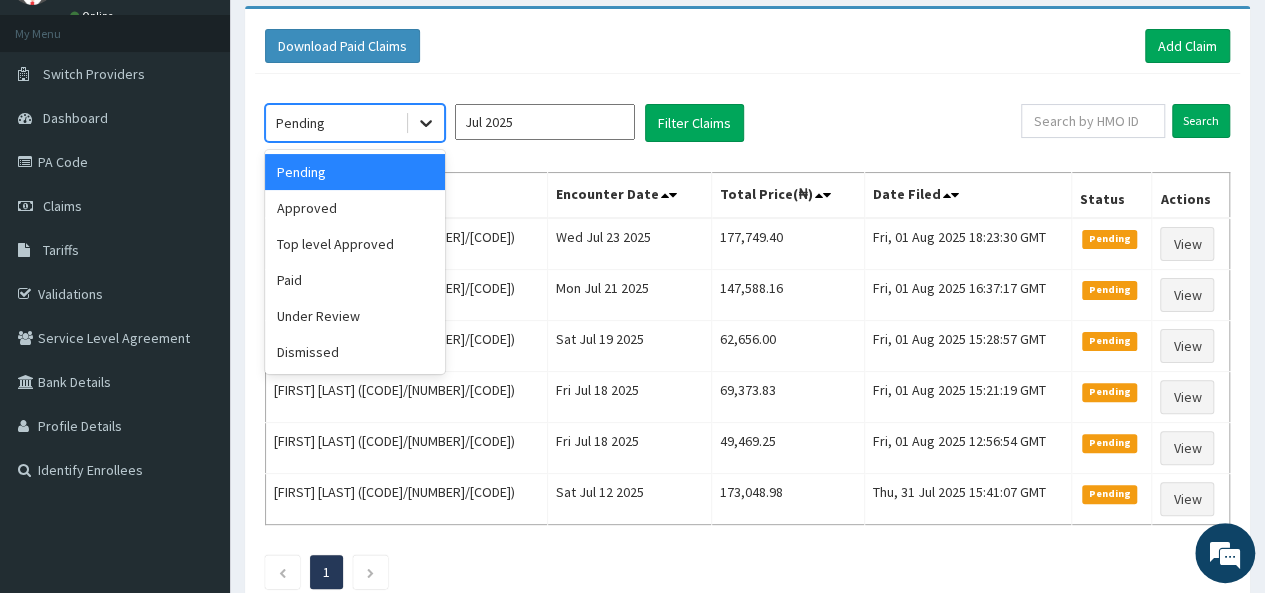 click 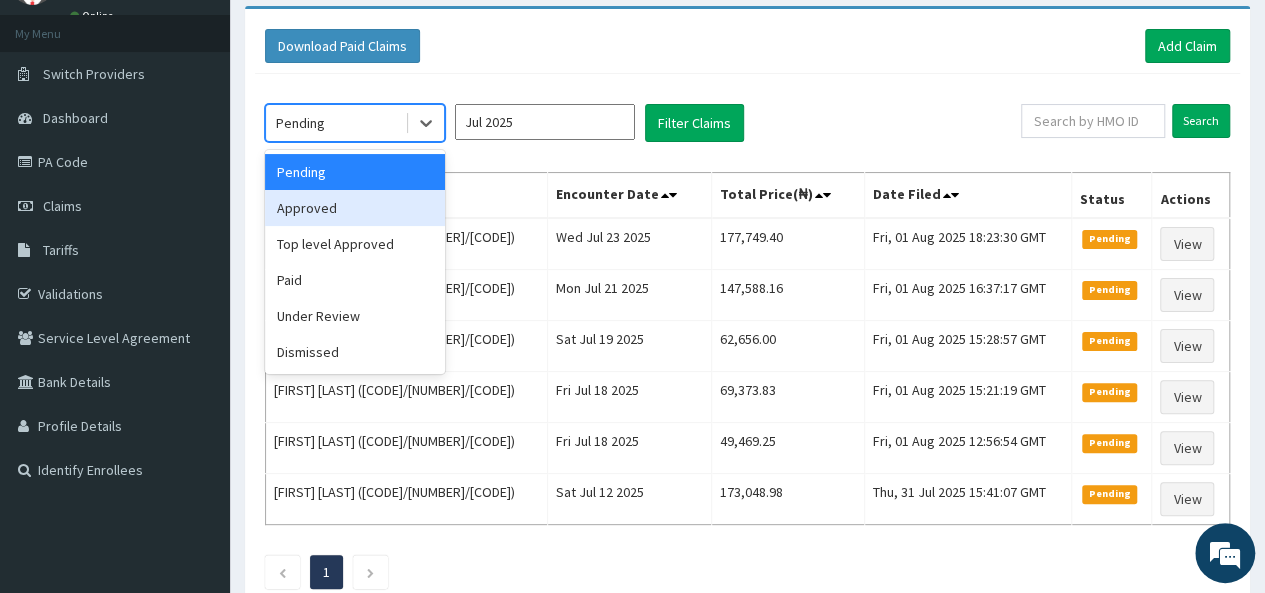 click on "Approved" at bounding box center [355, 208] 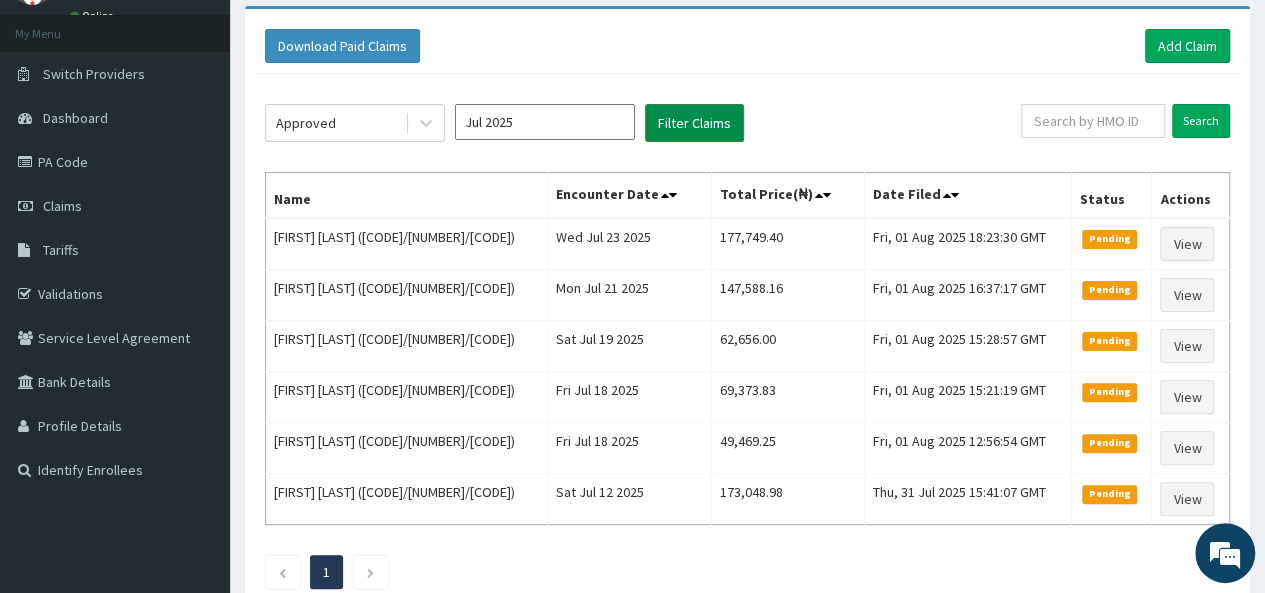 click on "Filter Claims" at bounding box center [694, 123] 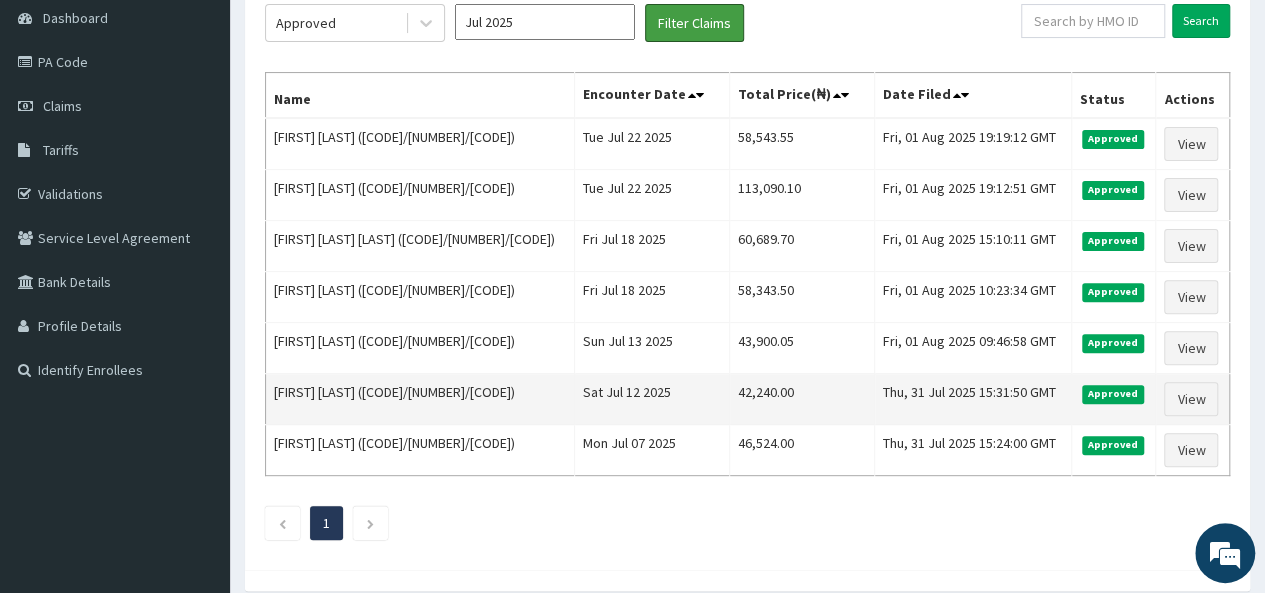 scroll, scrollTop: 100, scrollLeft: 0, axis: vertical 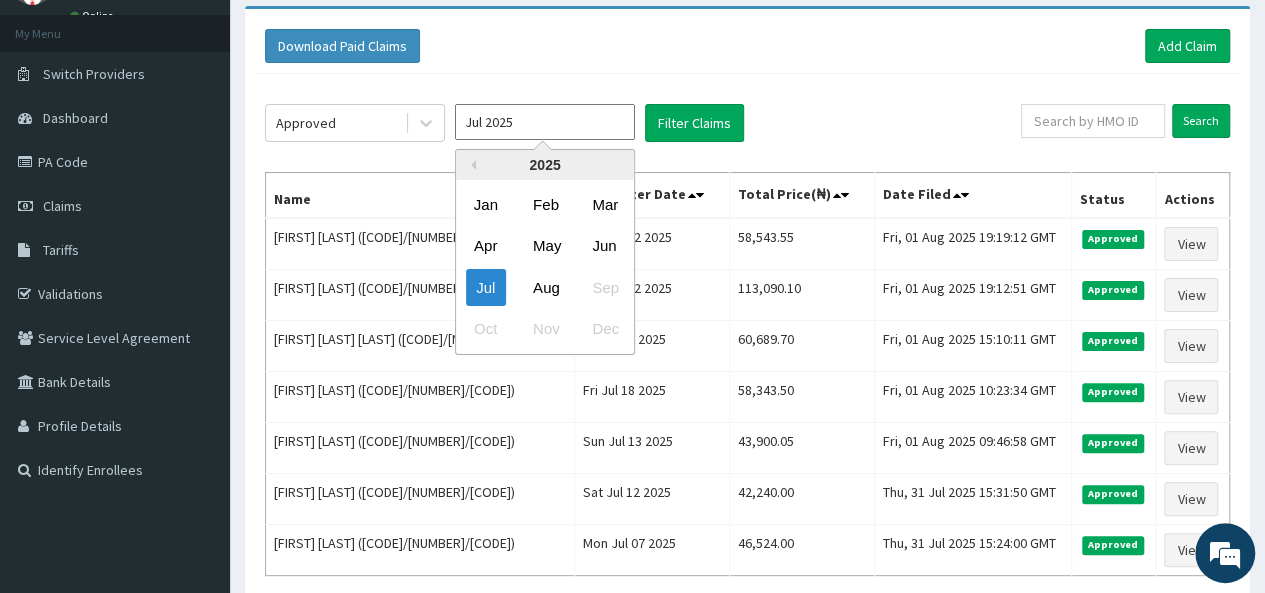 click on "Jul 2025" at bounding box center [545, 122] 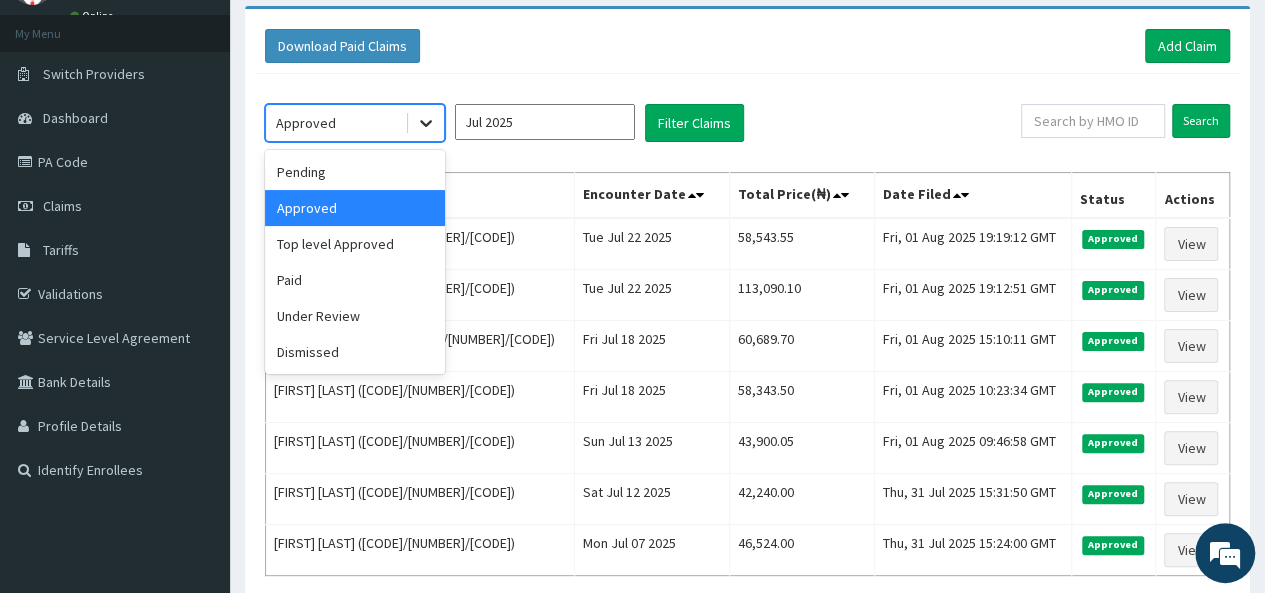 click at bounding box center (426, 123) 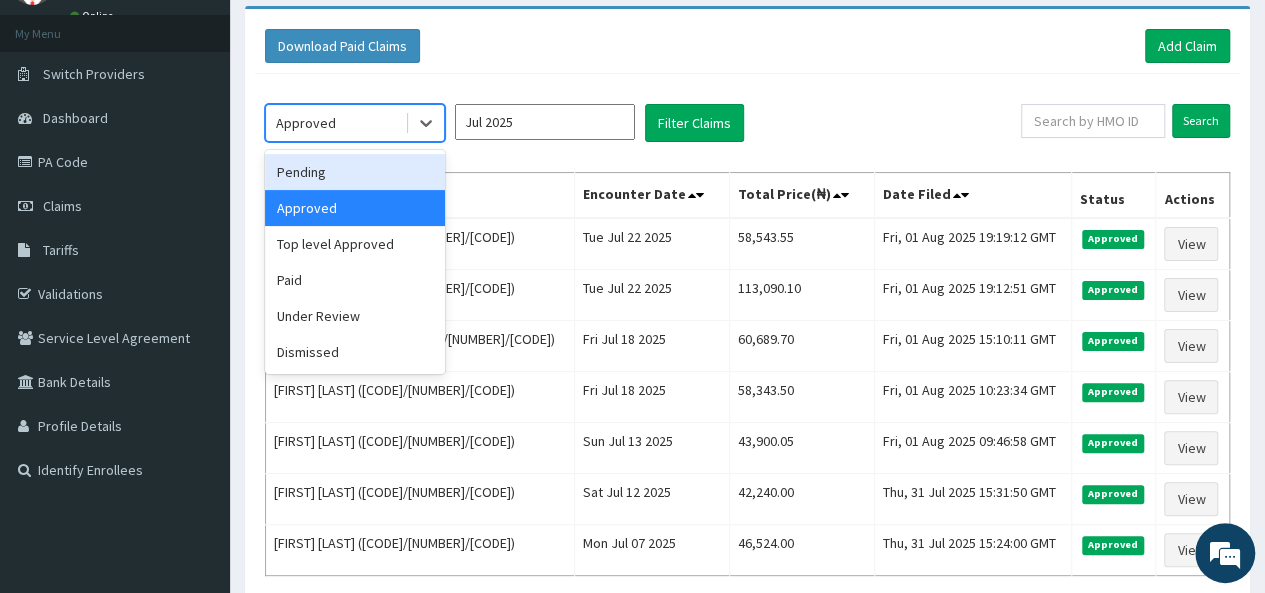 click on "Pending" at bounding box center (355, 172) 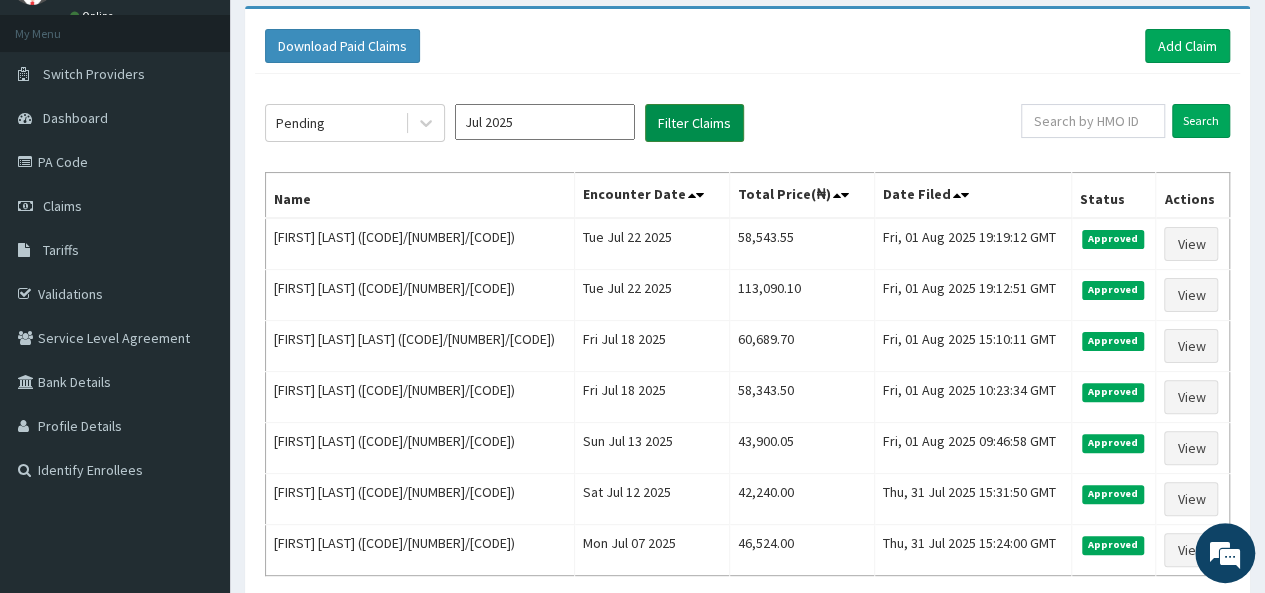 click on "Filter Claims" at bounding box center (694, 123) 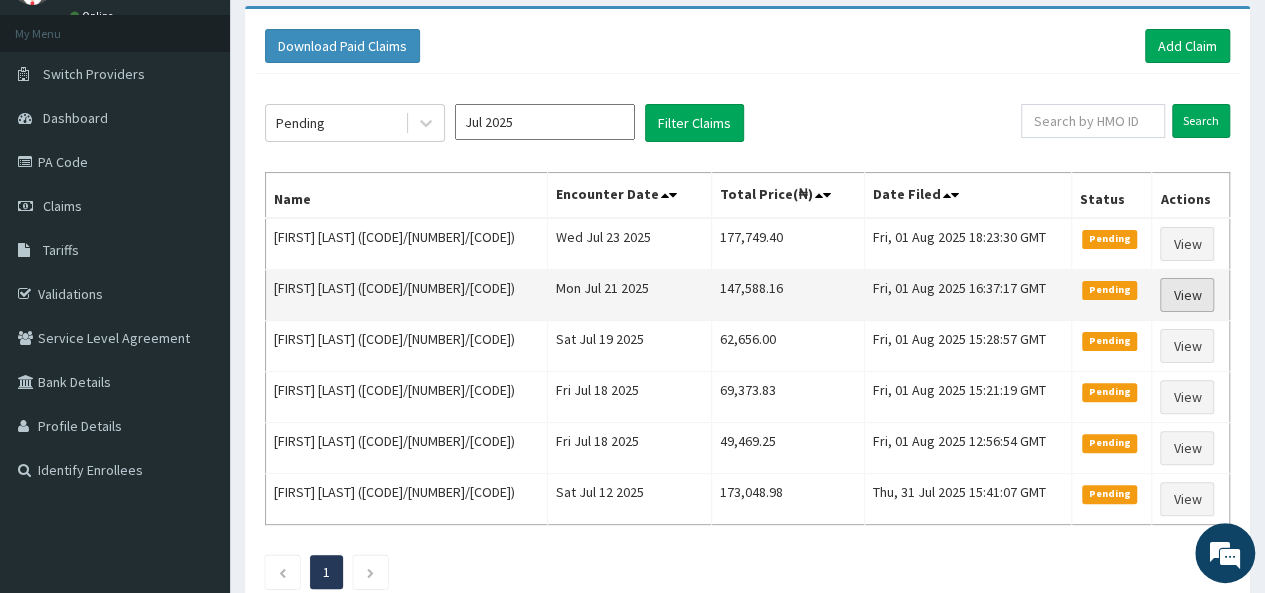 click on "View" at bounding box center (1187, 295) 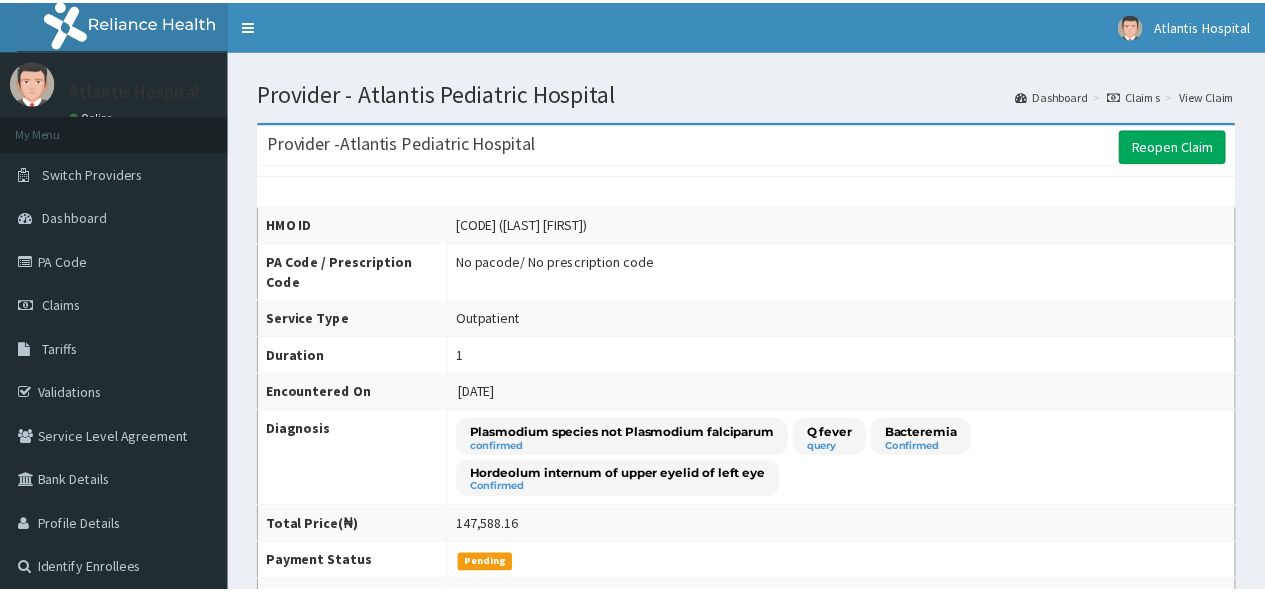 scroll, scrollTop: 0, scrollLeft: 0, axis: both 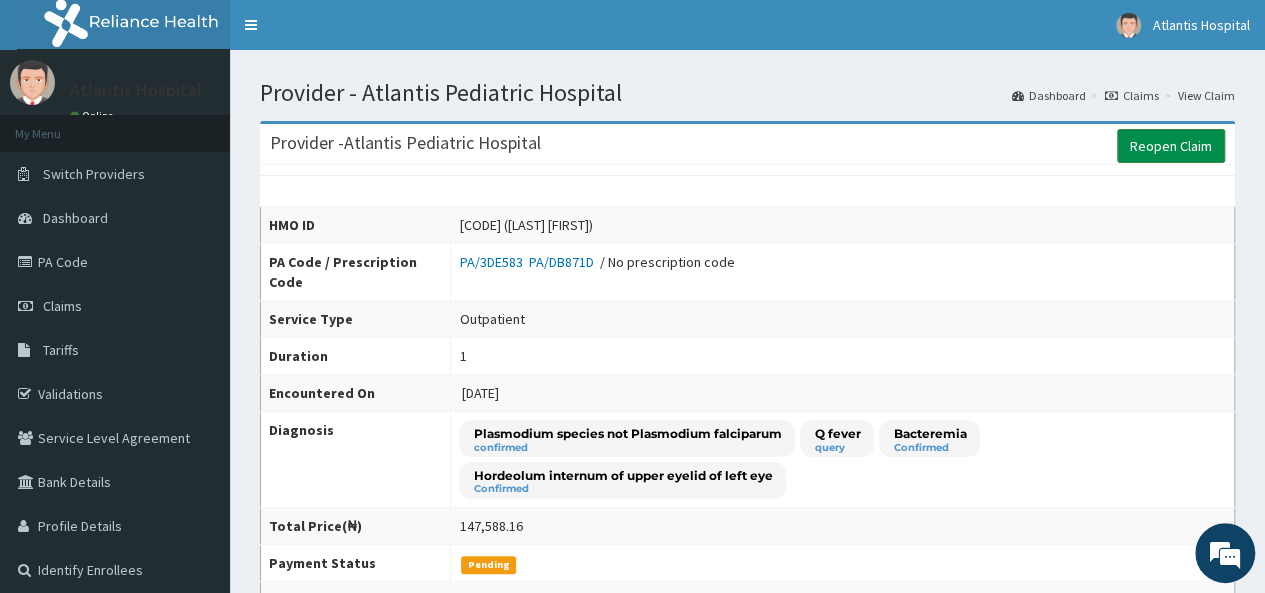 click on "Reopen Claim" at bounding box center (1171, 146) 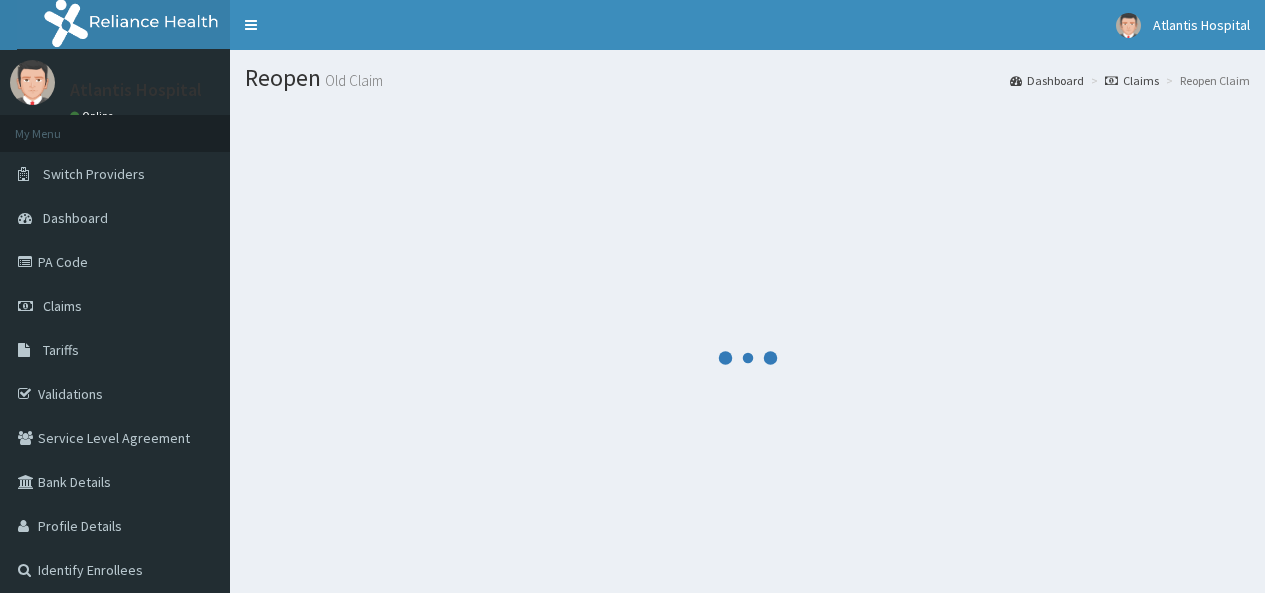 scroll, scrollTop: 0, scrollLeft: 0, axis: both 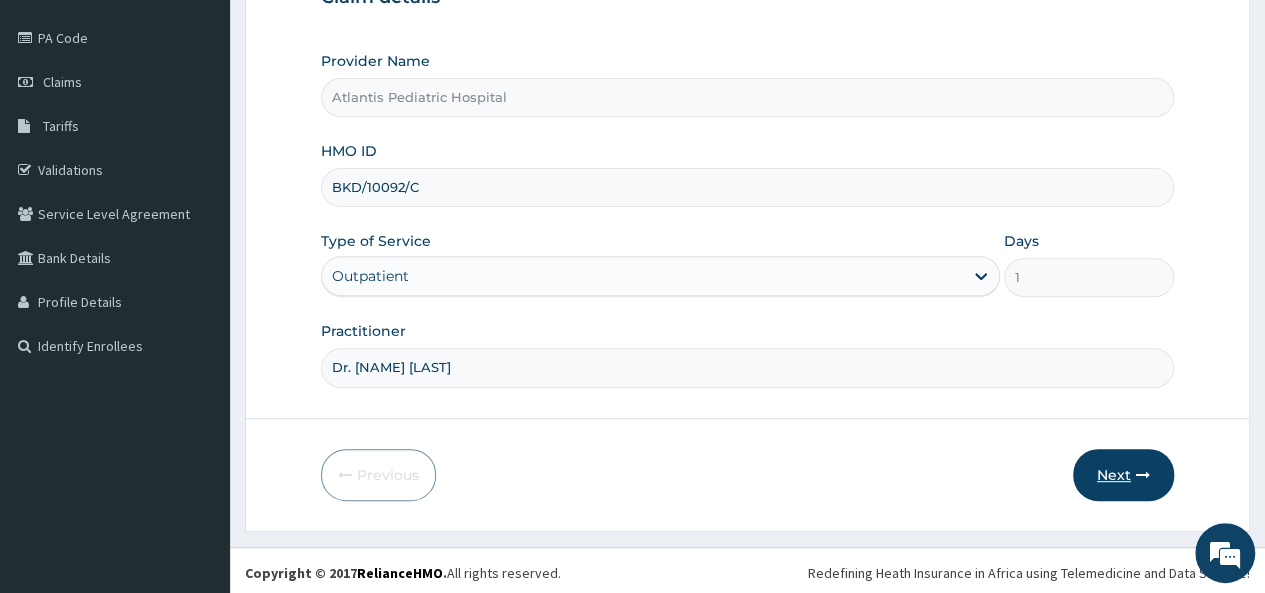 click at bounding box center (1143, 475) 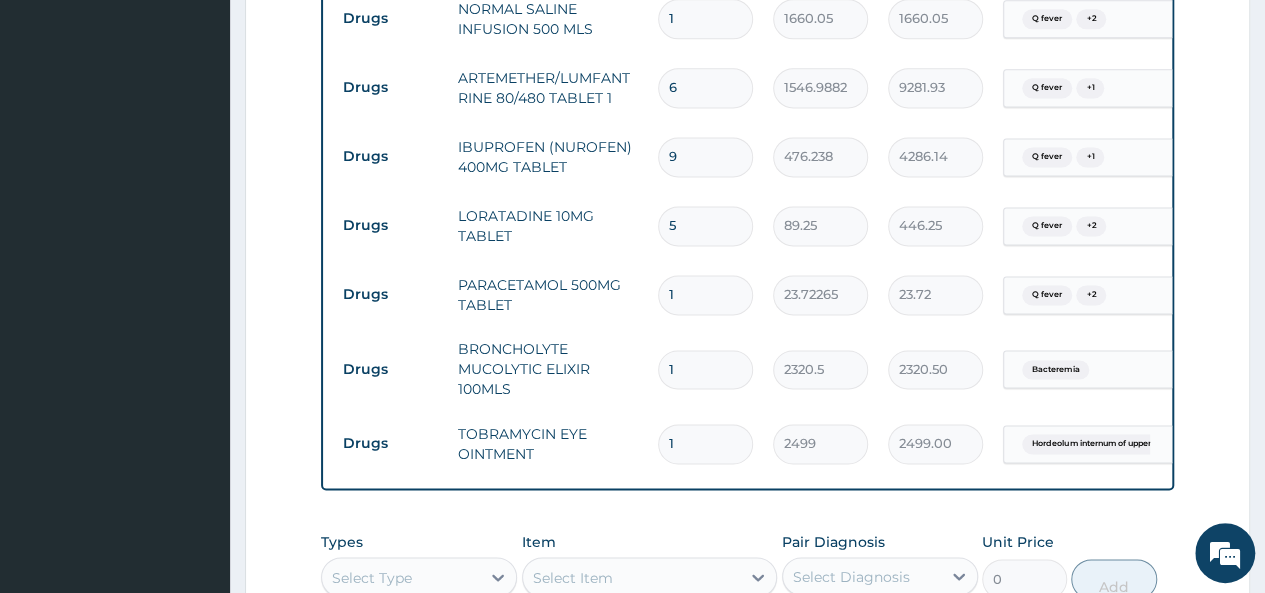 scroll, scrollTop: 1606, scrollLeft: 0, axis: vertical 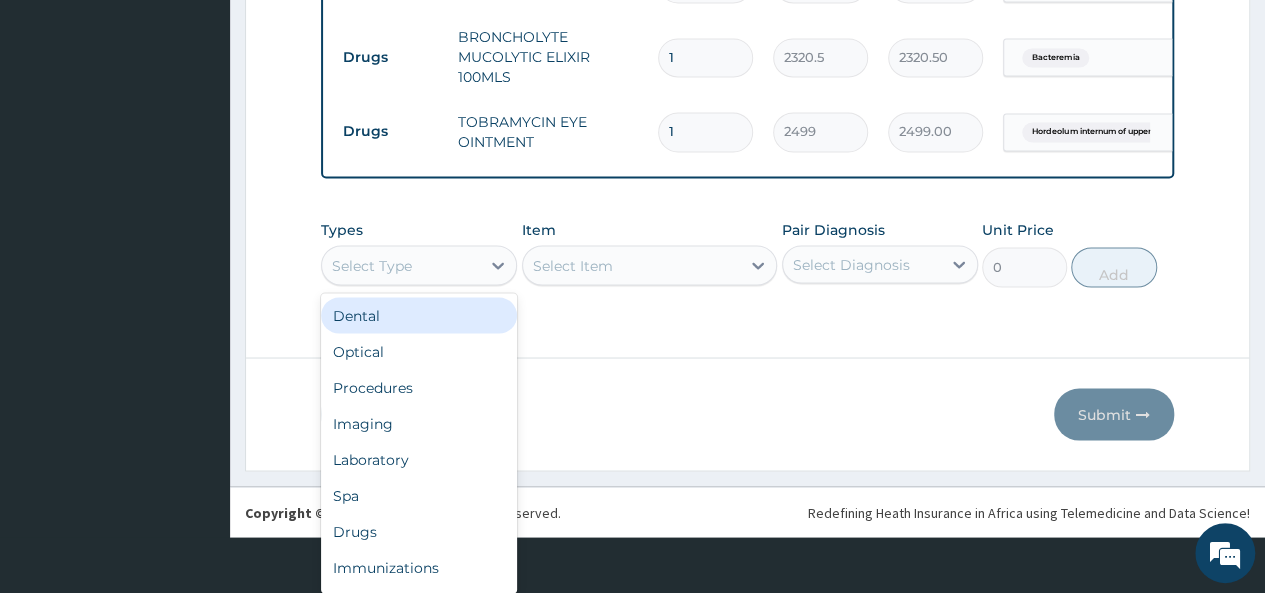 click on "option Dental focused, 1 of 10. 10 results available. Use Up and Down to choose options, press Enter to select the currently focused option, press Escape to exit the menu, press Tab to select the option and exit the menu. Select Type Dental Optical Procedures Imaging Laboratory Spa Drugs Immunizations Others Gym" at bounding box center [419, 265] 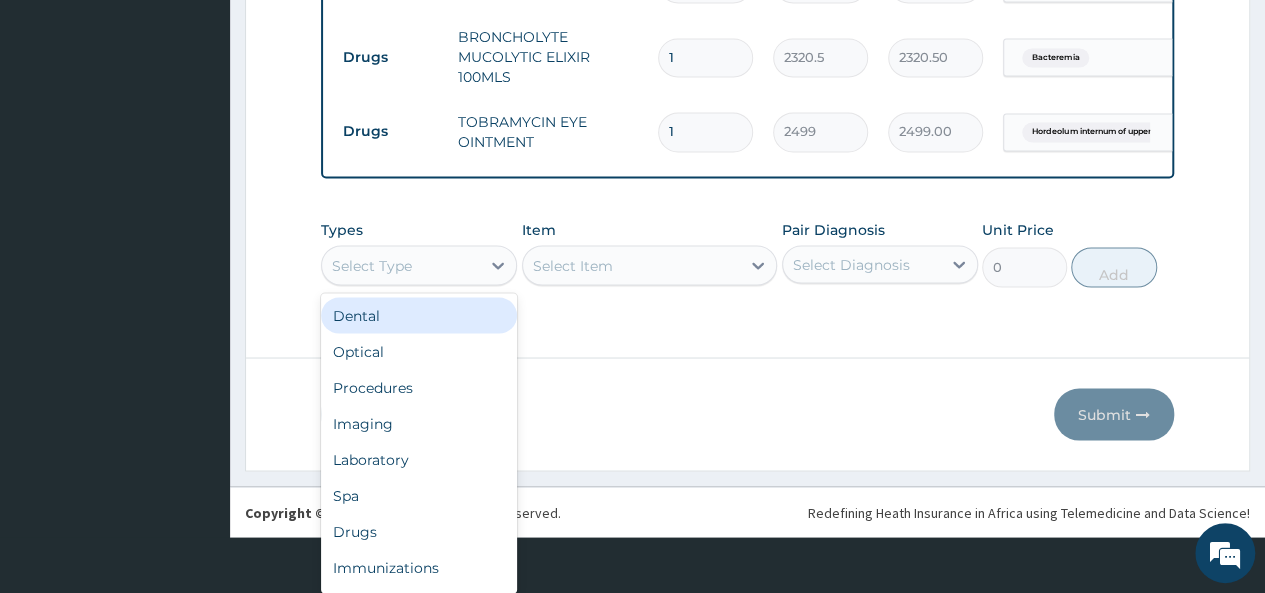 scroll, scrollTop: 0, scrollLeft: 0, axis: both 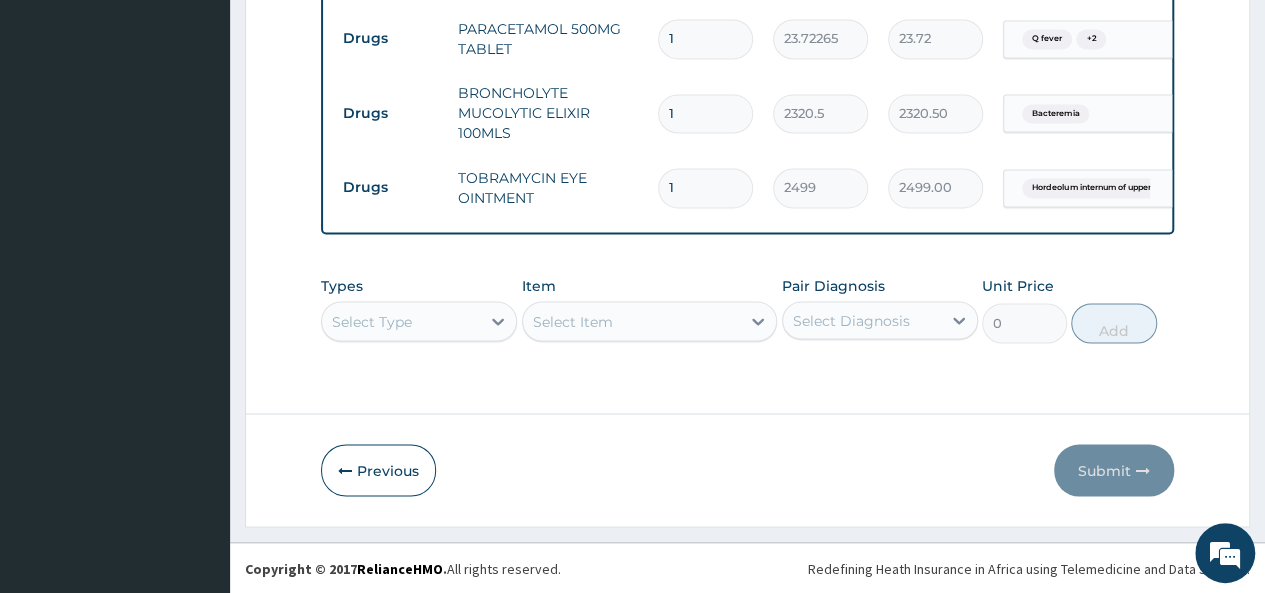 click on "Select is focused ,type to refine list, press Down to open the menu,  Select Type" at bounding box center (419, 321) 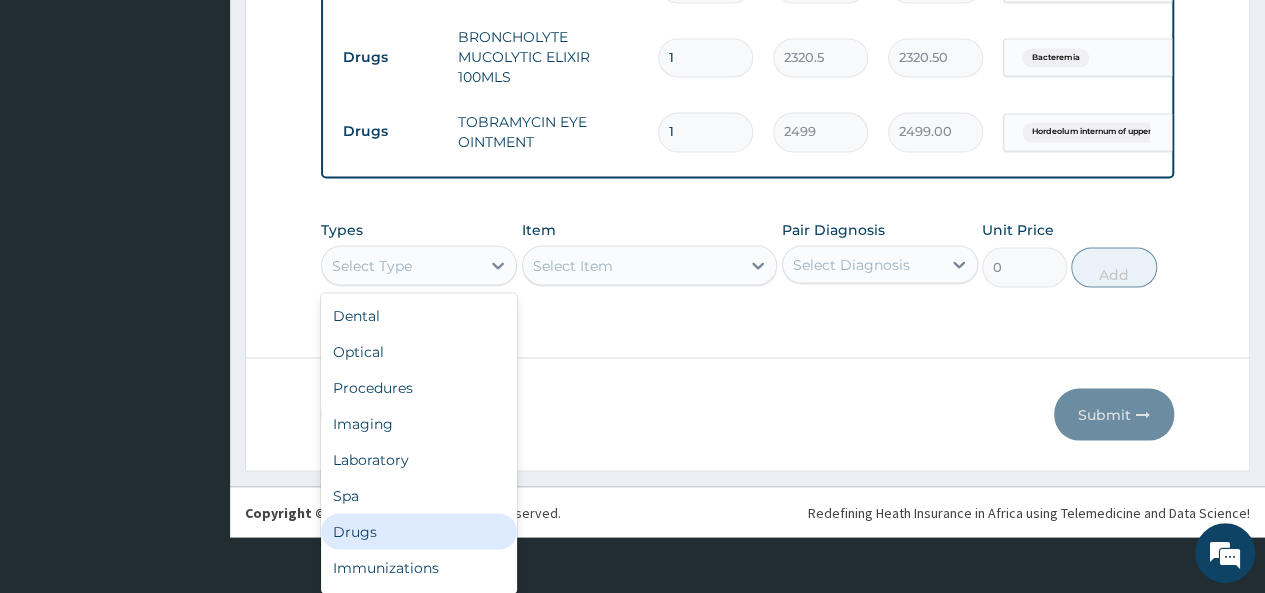 scroll, scrollTop: 68, scrollLeft: 0, axis: vertical 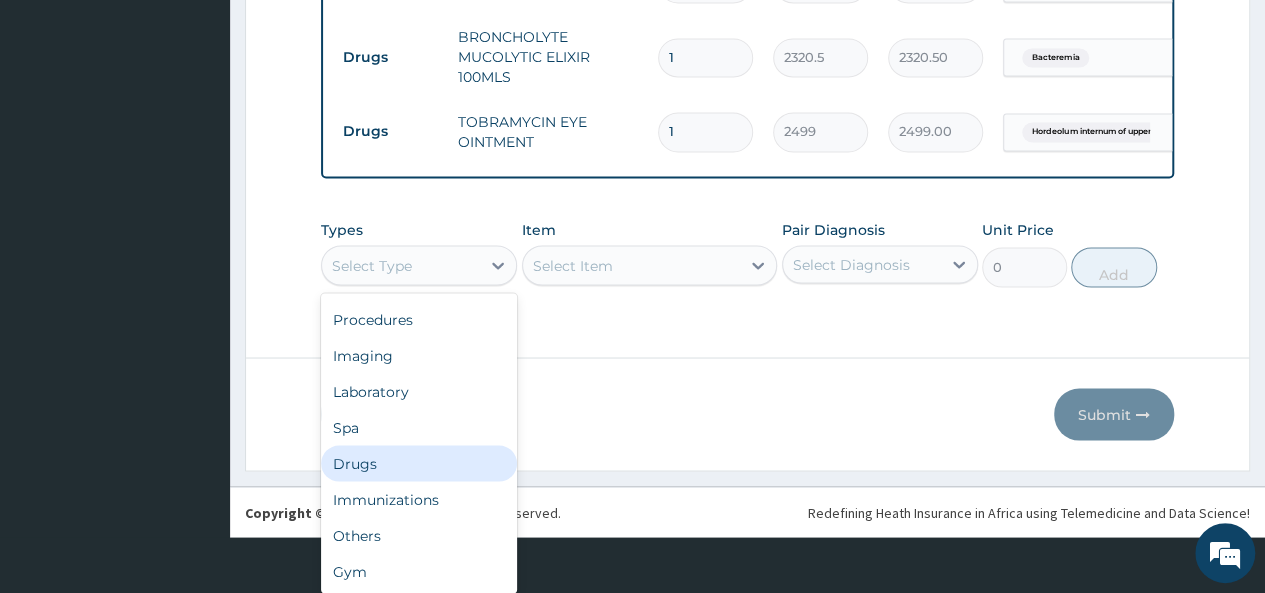click on "Drugs" at bounding box center [419, 463] 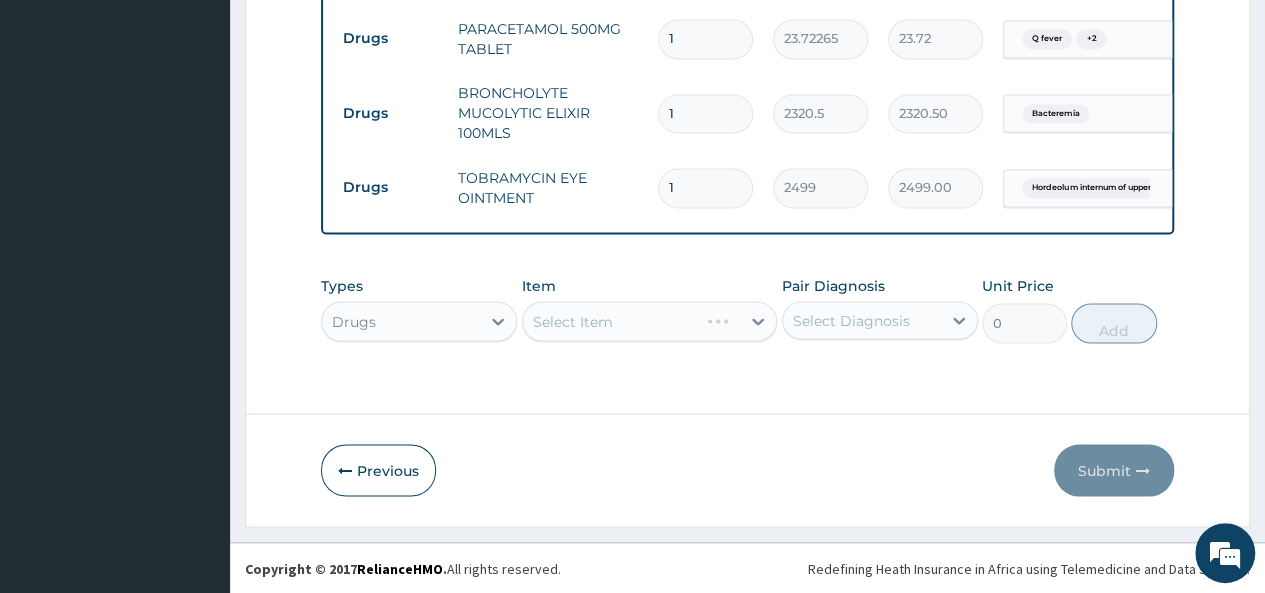 scroll, scrollTop: 0, scrollLeft: 0, axis: both 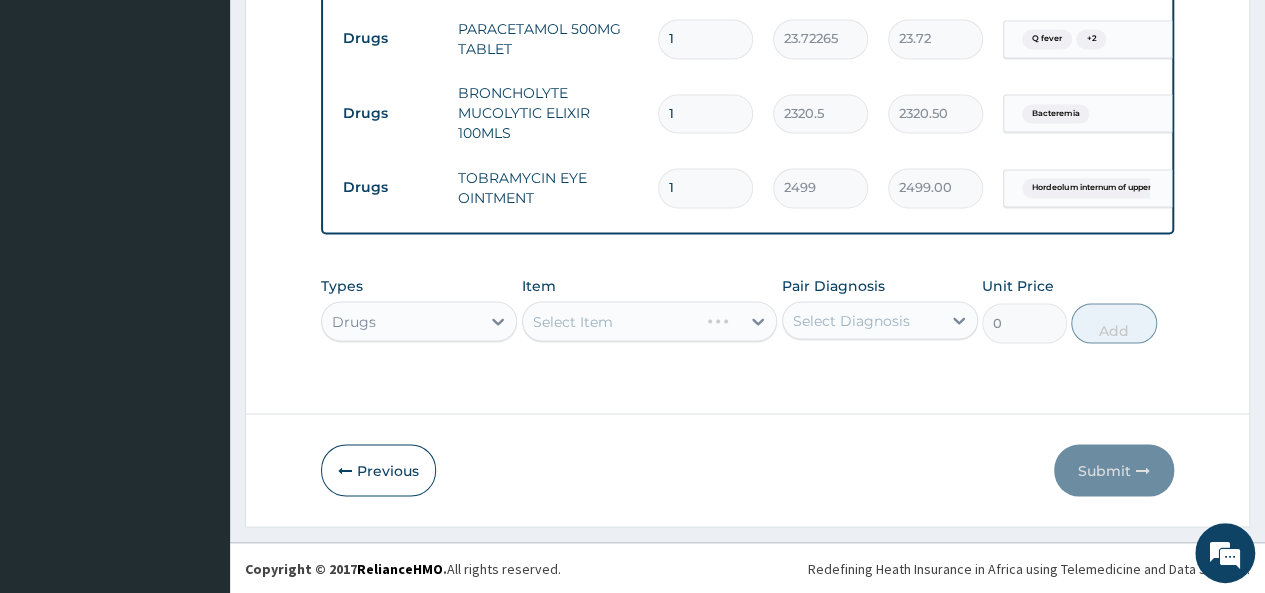 click on "Select Item" at bounding box center [650, 321] 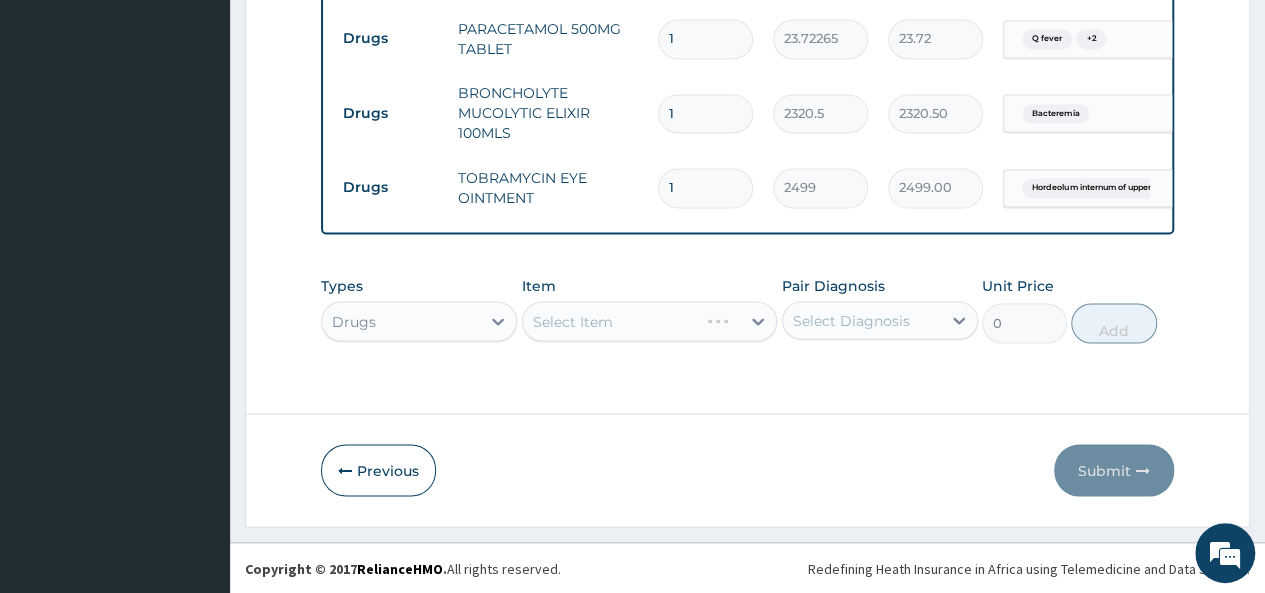 click on "Select Item" at bounding box center (650, 321) 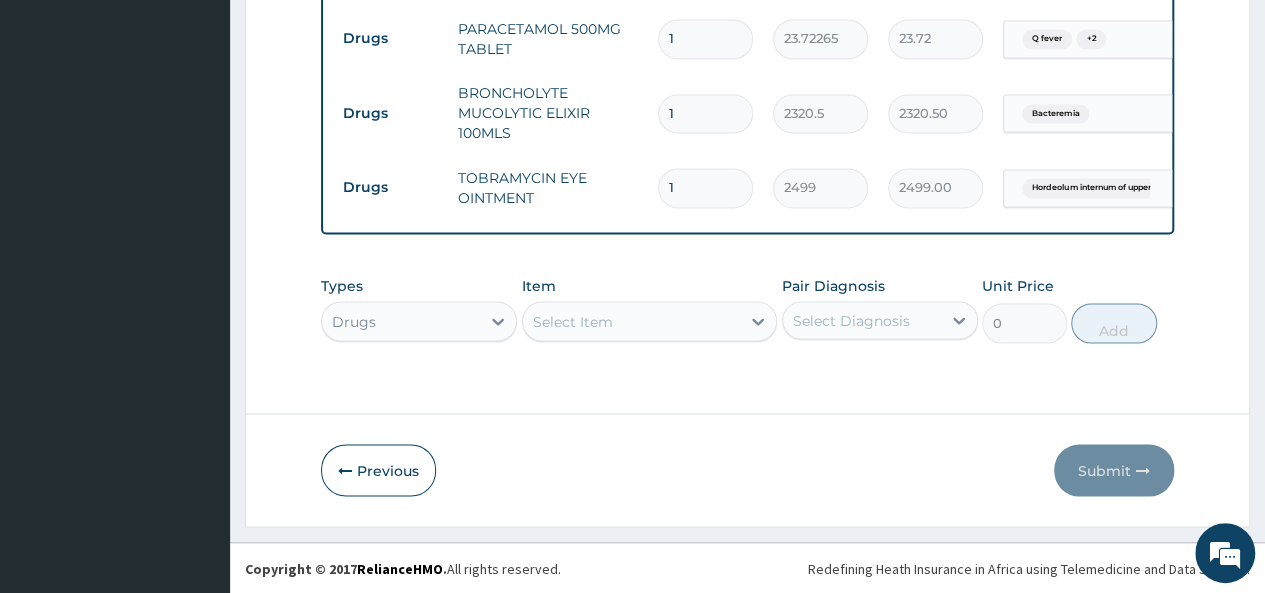 click on "Select Item" at bounding box center (650, 321) 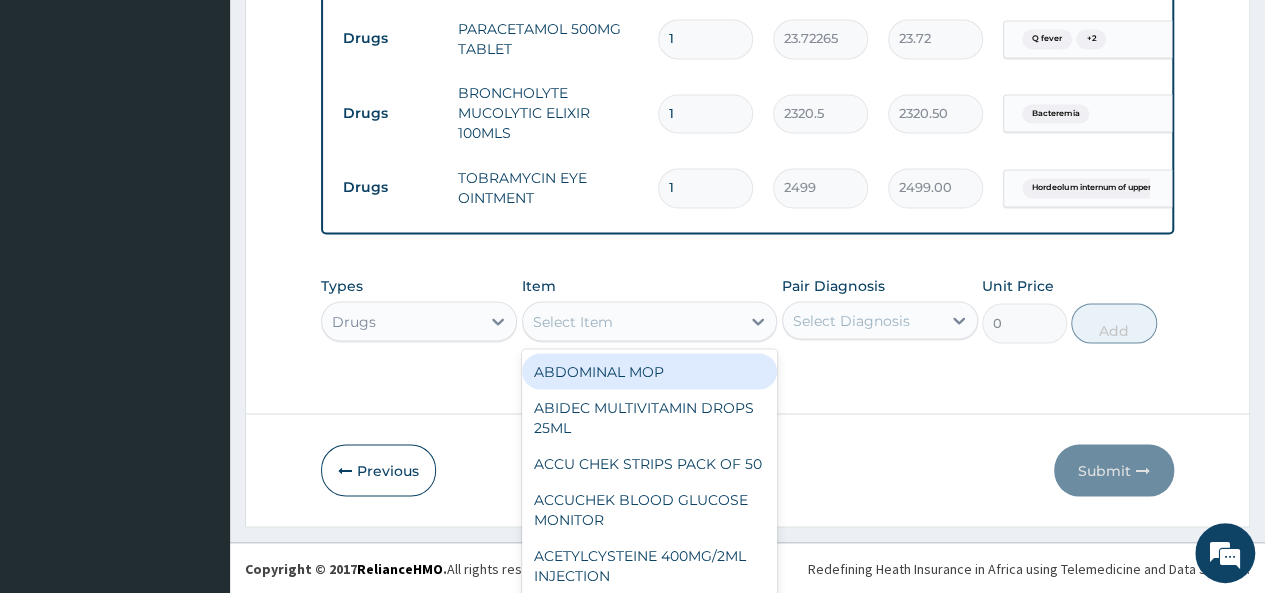 scroll, scrollTop: 58, scrollLeft: 0, axis: vertical 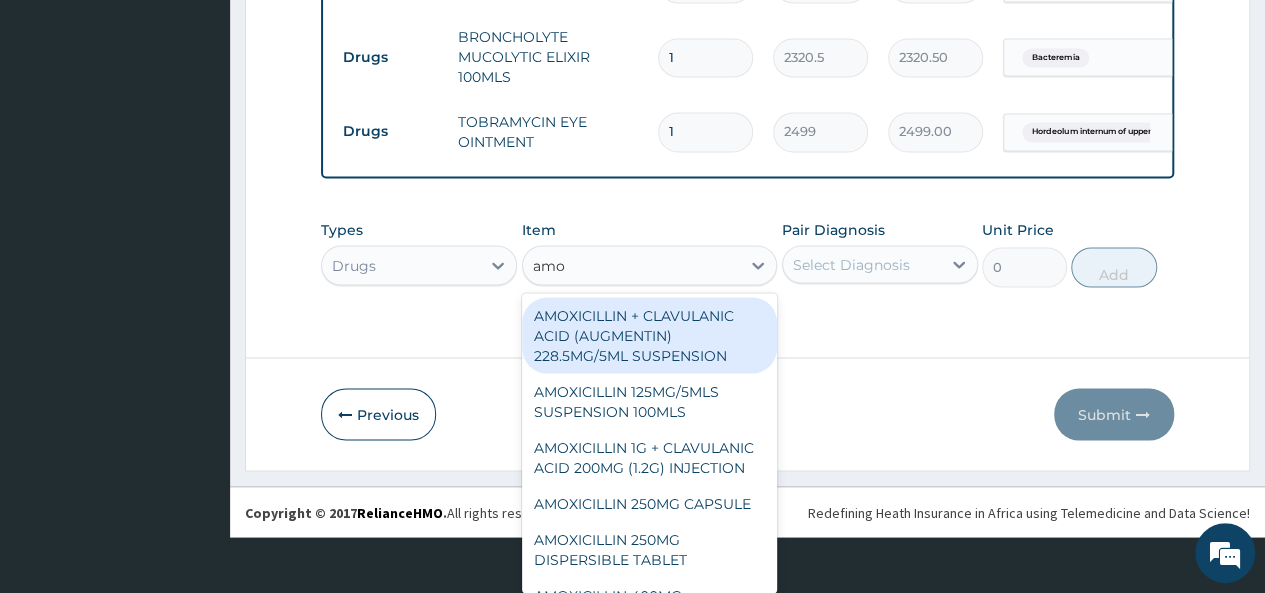 type on "amox" 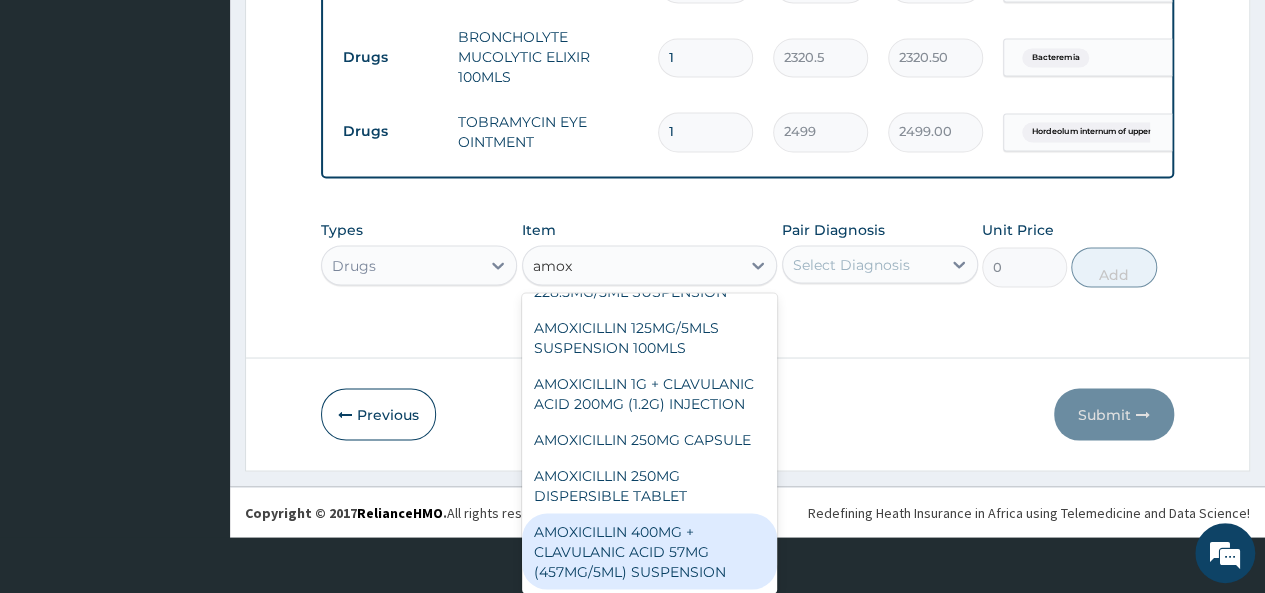 scroll, scrollTop: 0, scrollLeft: 0, axis: both 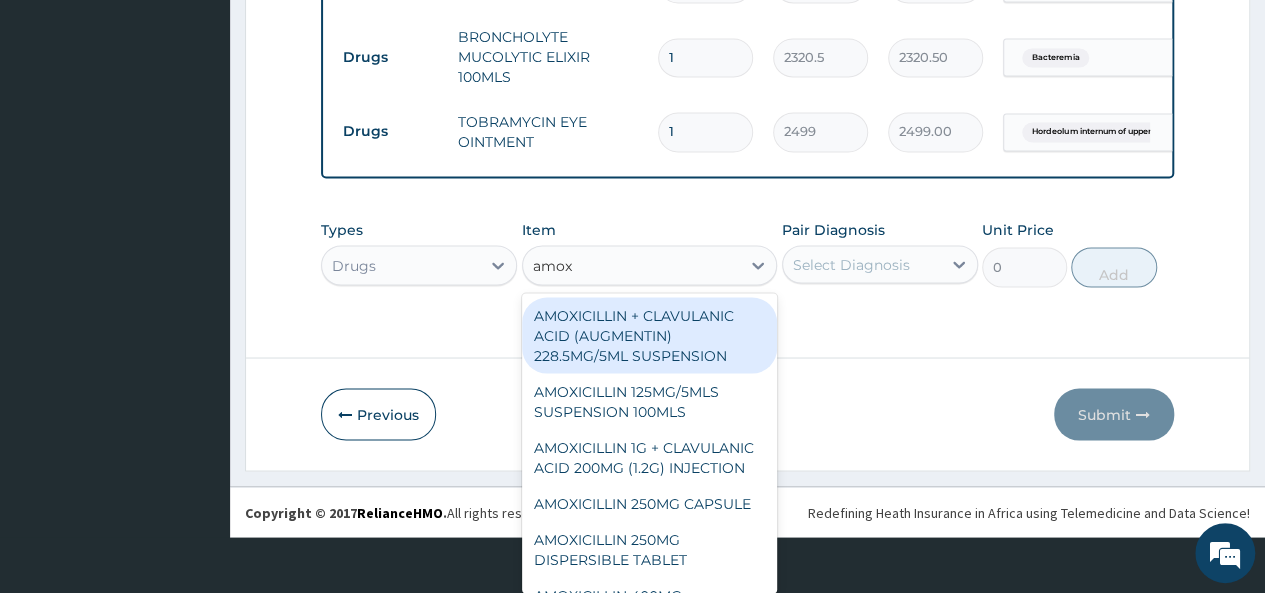 click on "AMOXICILLIN + CLAVULANIC ACID (AUGMENTIN) 228.5MG/5ML SUSPENSION" at bounding box center (650, 335) 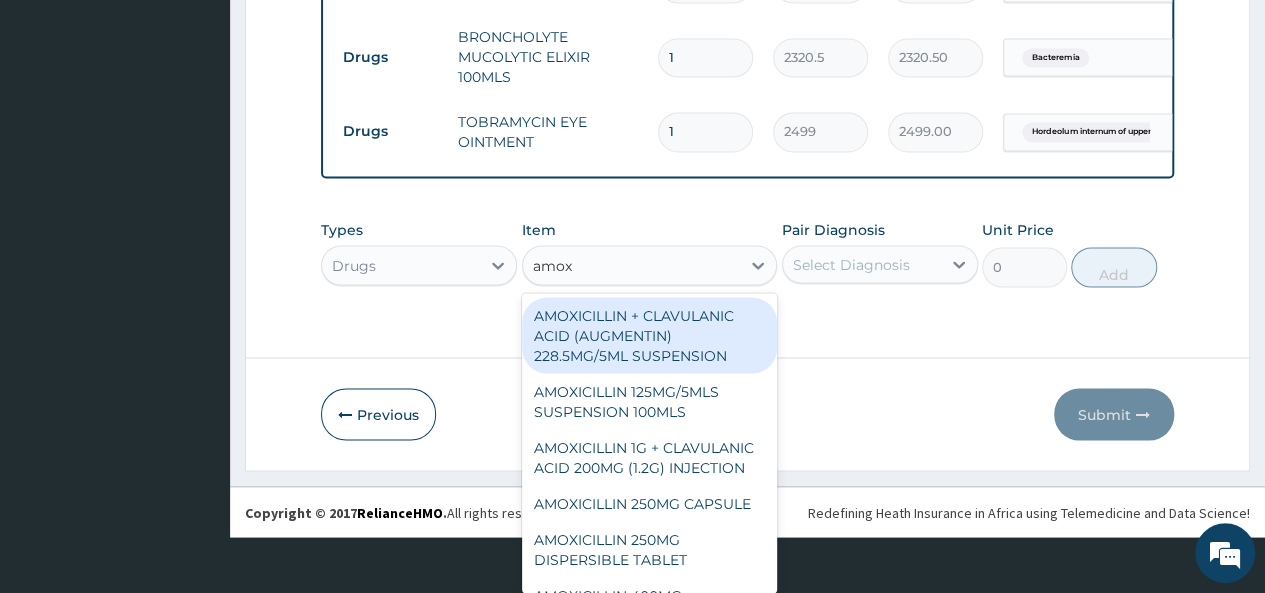 type 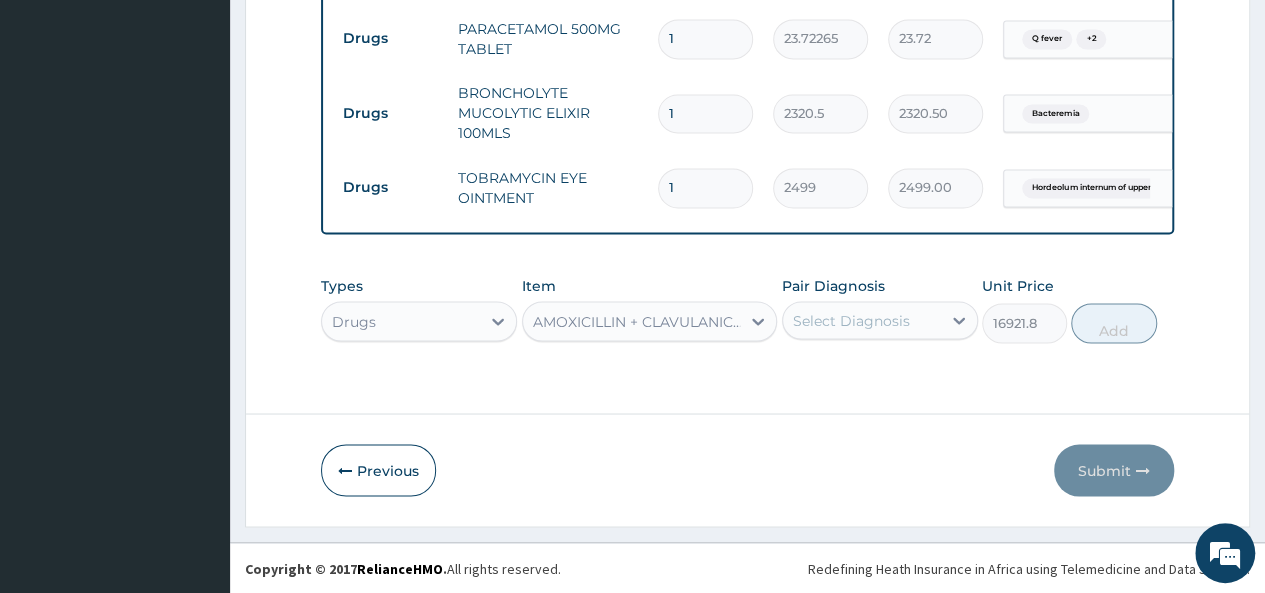 scroll, scrollTop: 0, scrollLeft: 0, axis: both 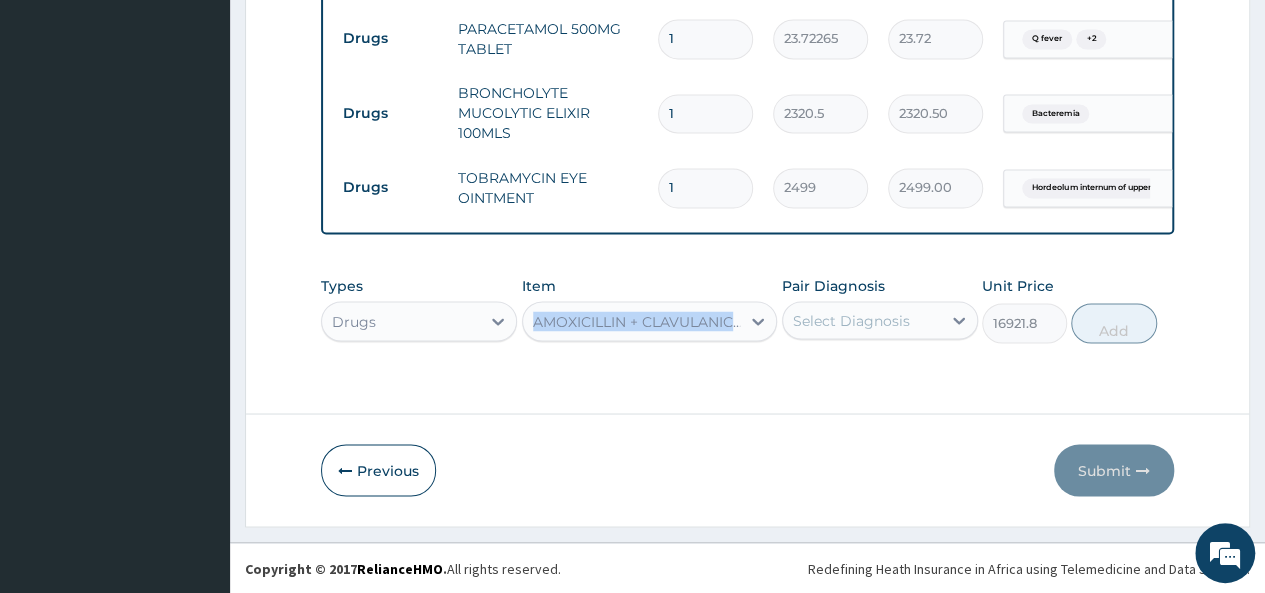 click on "Item AMOXICILLIN + CLAVULANIC ACID (AUGMENTIN) 228.5MG/5ML SUSPENSION" at bounding box center (650, 309) 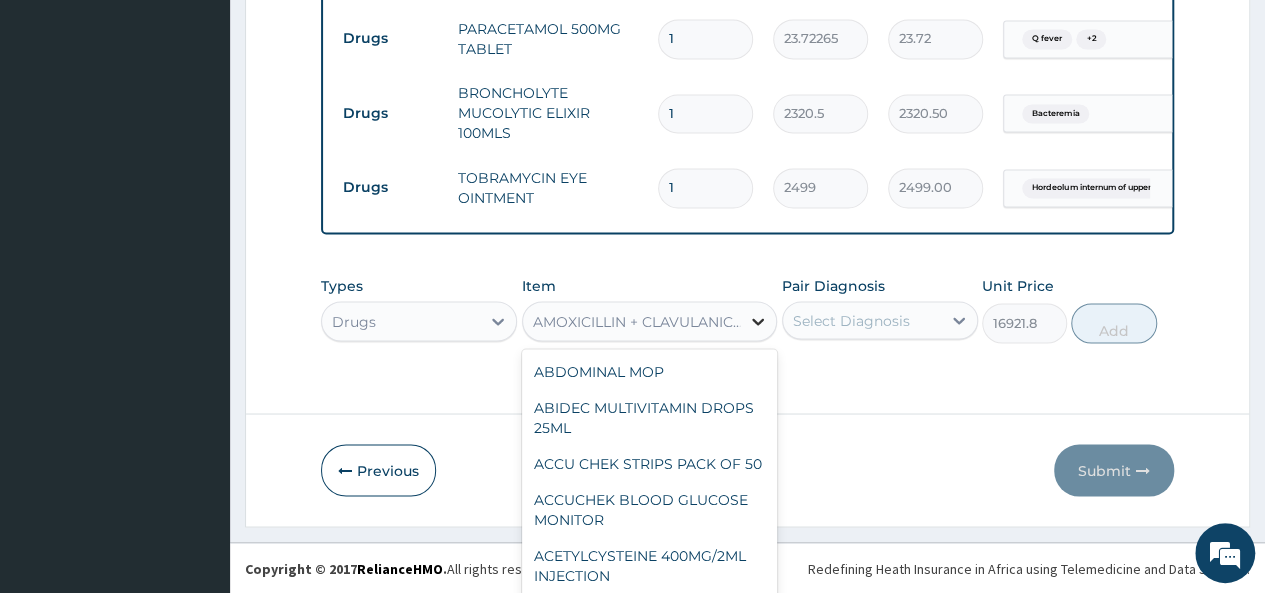 scroll, scrollTop: 54, scrollLeft: 0, axis: vertical 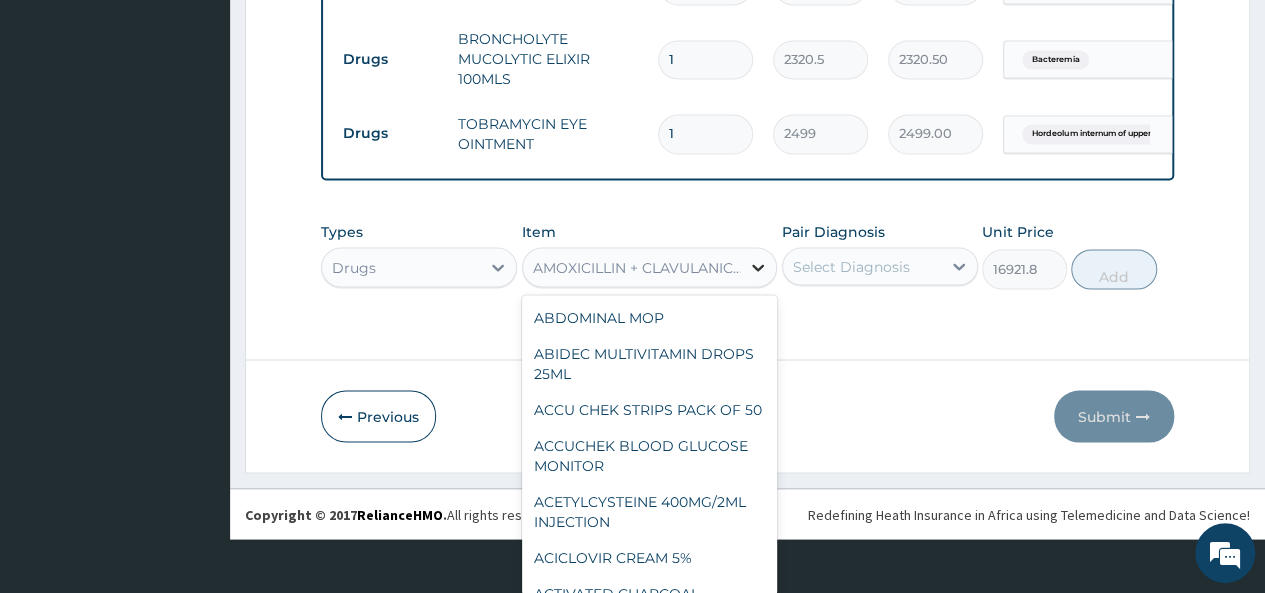 click on "option AMOXICILLIN + CLAVULANIC ACID (AUGMENTIN) 228.5MG/5ML SUSPENSION, selected. option AMINOPHYLLINE INJECTION 250MG/10ML focused, 14 of 525. 525 results available. Use Up and Down to choose options, press Enter to select the currently focused option, press Escape to exit the menu, press Tab to select the option and exit the menu. AMOXICILLIN + CLAVULANIC ACID (AUGMENTIN) 228.5MG/5ML SUSPENSION ABDOMINAL MOP ABIDEC MULTIVITAMIN DROPS 25ML ACCU CHEK STRIPS PACK OF 50 ACCUCHEK BLOOD GLUCOSE MONITOR ACETYLCYSTEINE 400MG/2ML INJECTION ACICLOVIR CREAM 5% ACTIVATED CHARCOAL POWDER ACYCLOVIR 500MG INJECTION ADENOSINE 3MG INJECTION ADRENALINE 1MG INJECTION ALBENDAZOLE 200MG TABLET AMETHOCAINE EYE DROPS AMIKACIN 500MG INJECTION AMINOPHYLLINE INJECTION 250MG/10ML AMITRIPTYLINE 25MG TABLET AMLODIPINE 10MG TABLET AMLODIPINE 5MG TABLET AMLODIPINE/VALSARTAN/HYDROCHLOROTHIAZIDE 10/160/12.5MG TABLET AMOXICILLIN + CLAVULANIC ACID (AUGMENTIN) 228.5MG/5ML SUSPENSION AMOXICILLIN 125MG/5MLS SUSPENSION 100MLS ARM SLING MEDIUM" at bounding box center [650, 267] 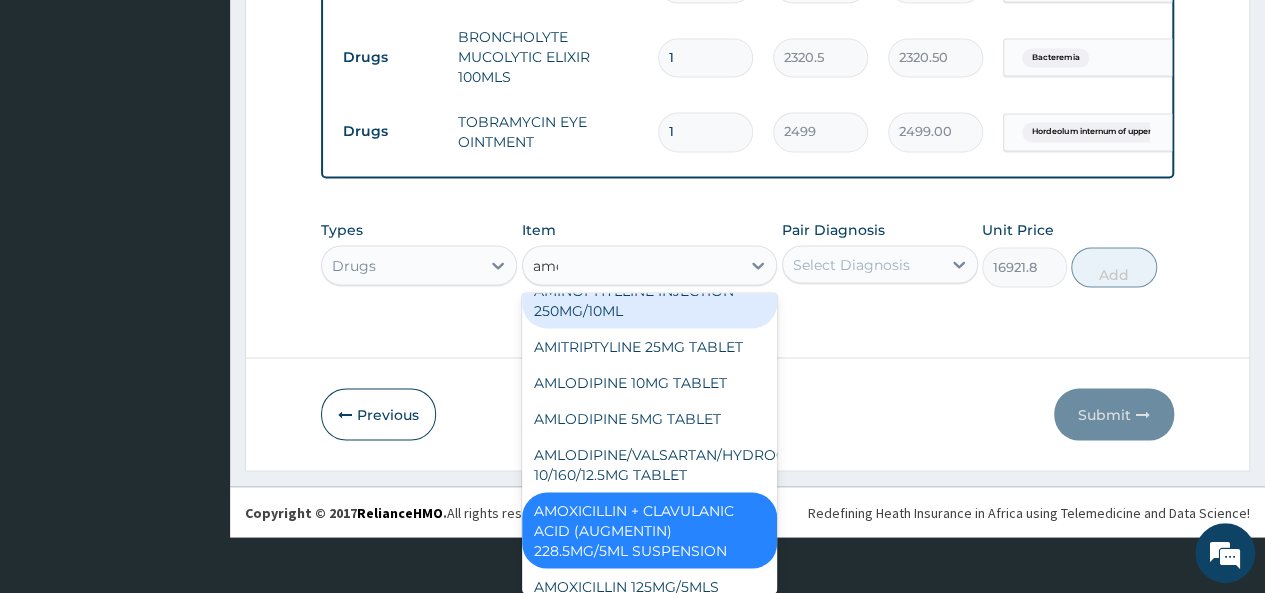 scroll, scrollTop: 0, scrollLeft: 0, axis: both 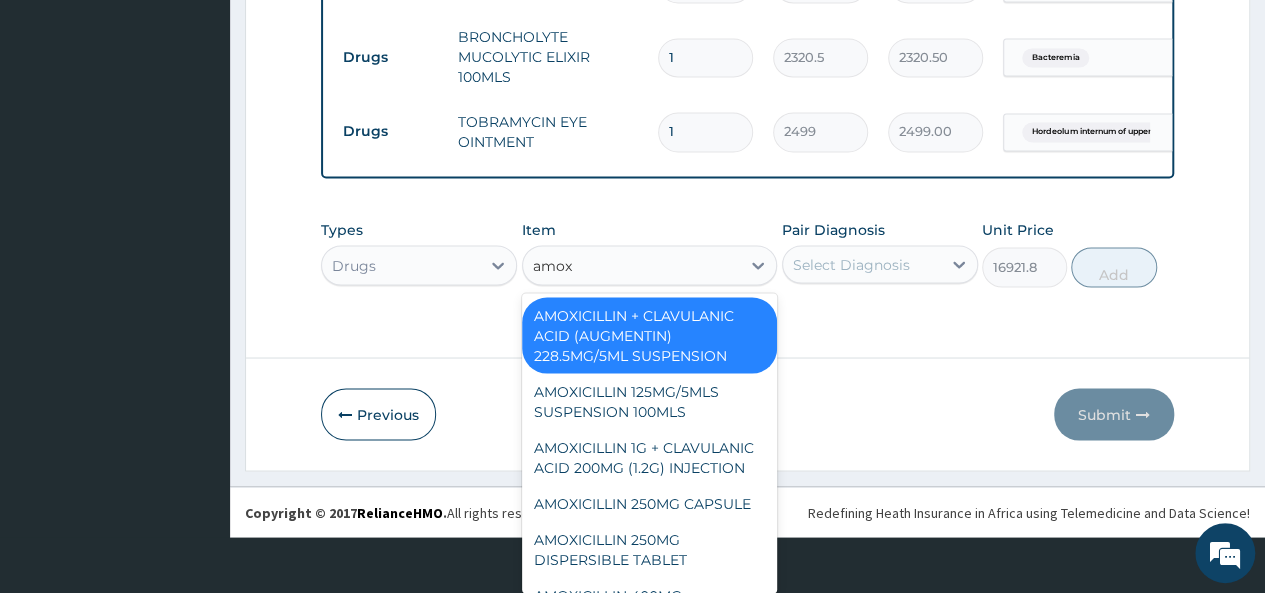 type on "amoxi" 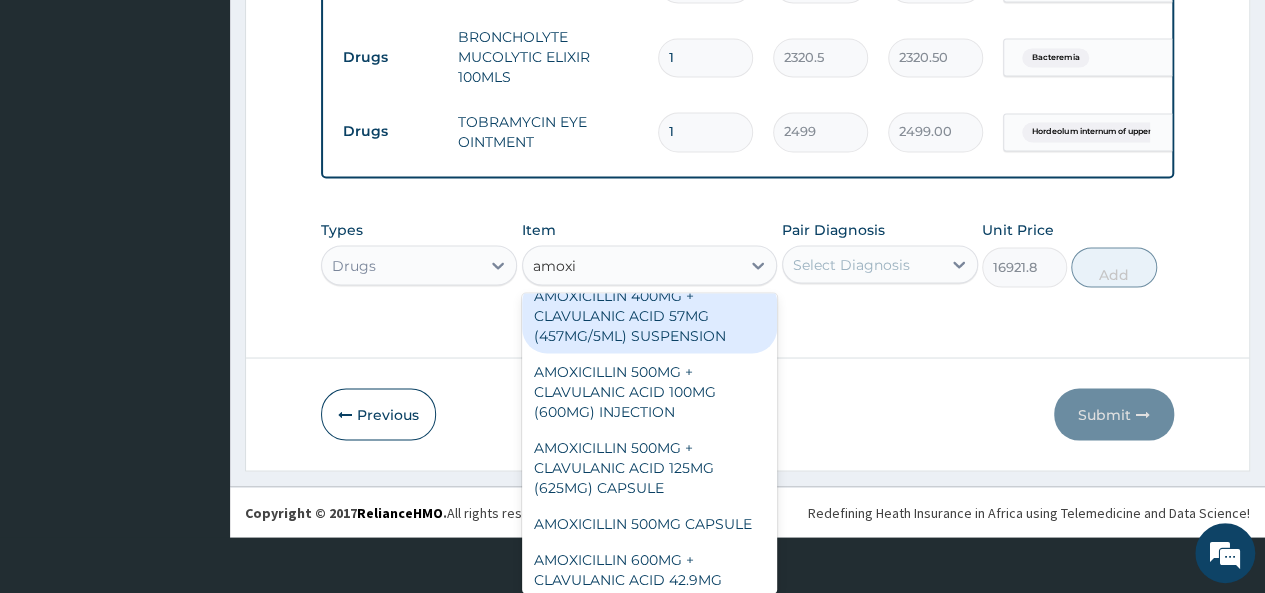 scroll, scrollTop: 400, scrollLeft: 0, axis: vertical 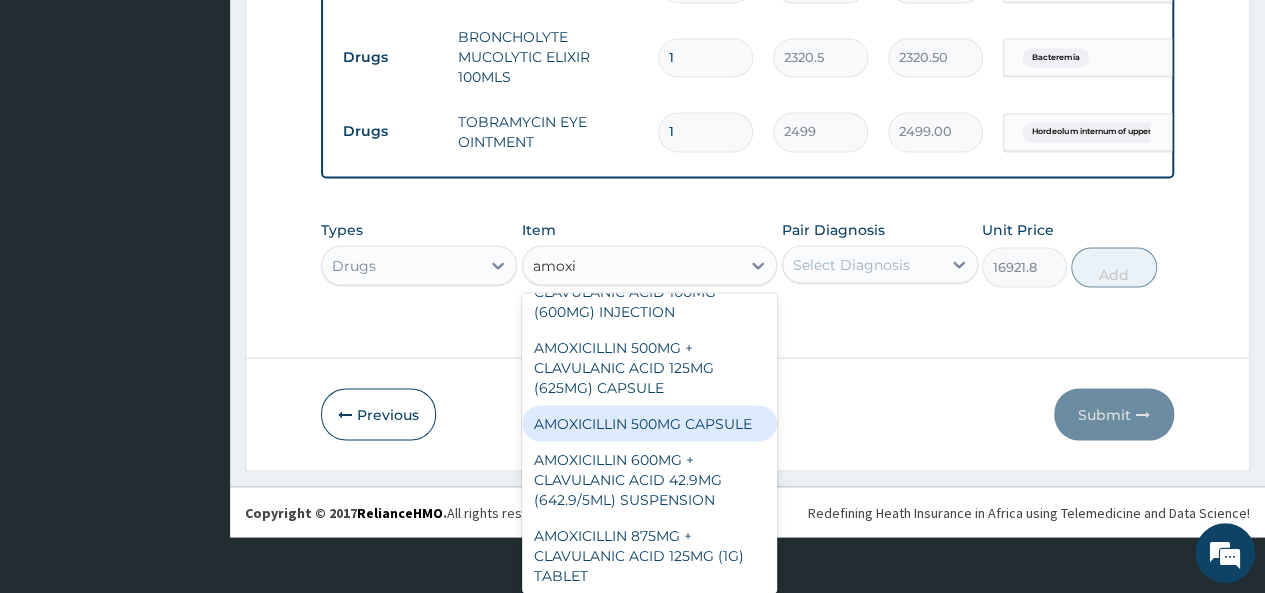 click on "AMOXICILLIN 500MG CAPSULE" at bounding box center (650, 423) 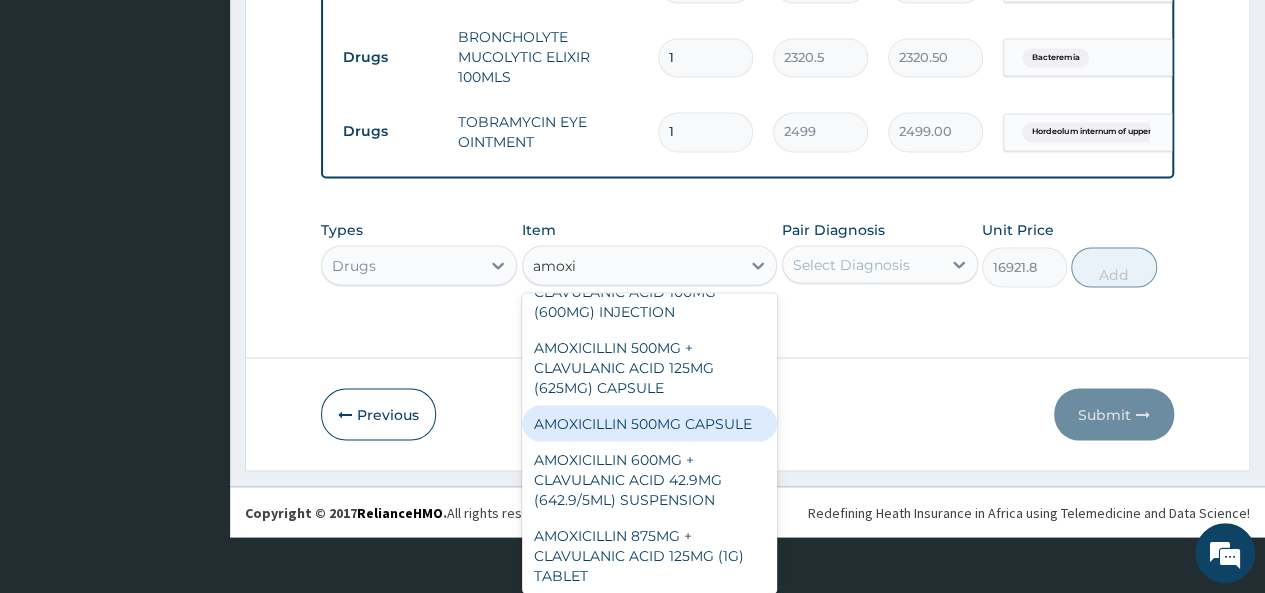 type on "178.5" 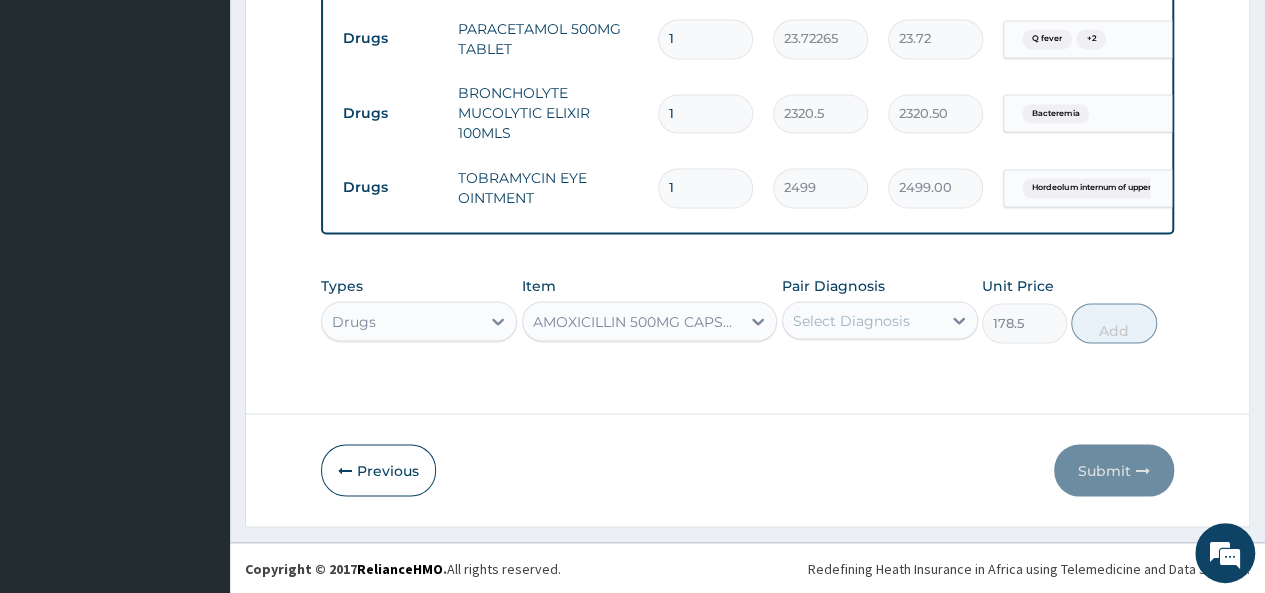 scroll, scrollTop: 0, scrollLeft: 0, axis: both 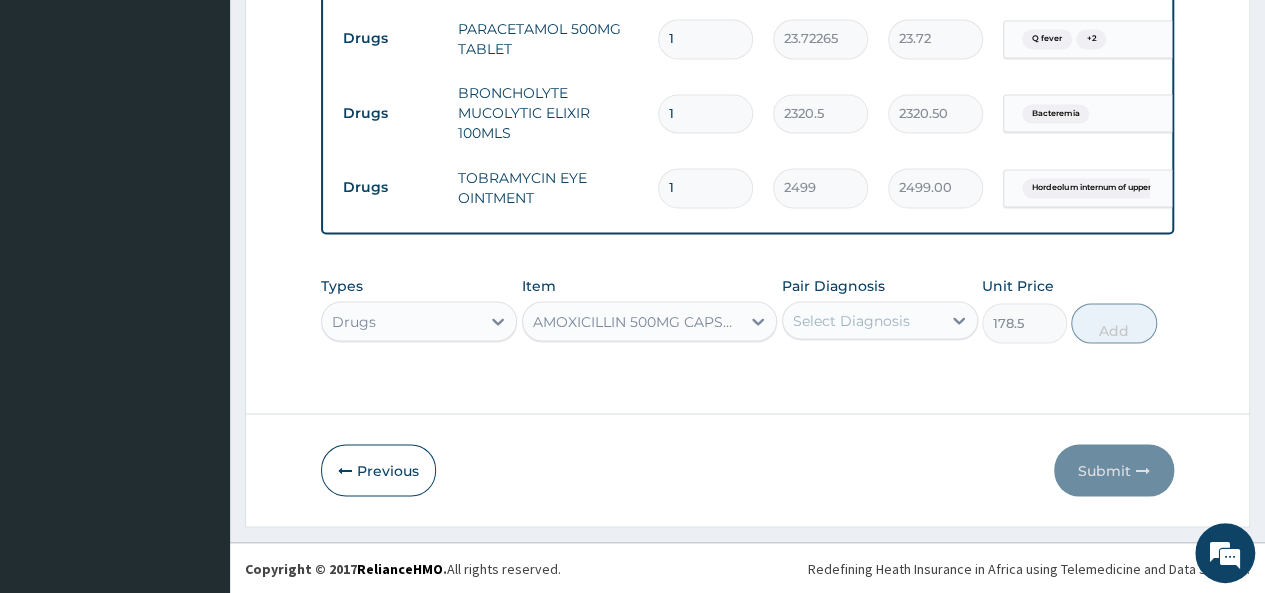 click on "Select Diagnosis" at bounding box center (862, 320) 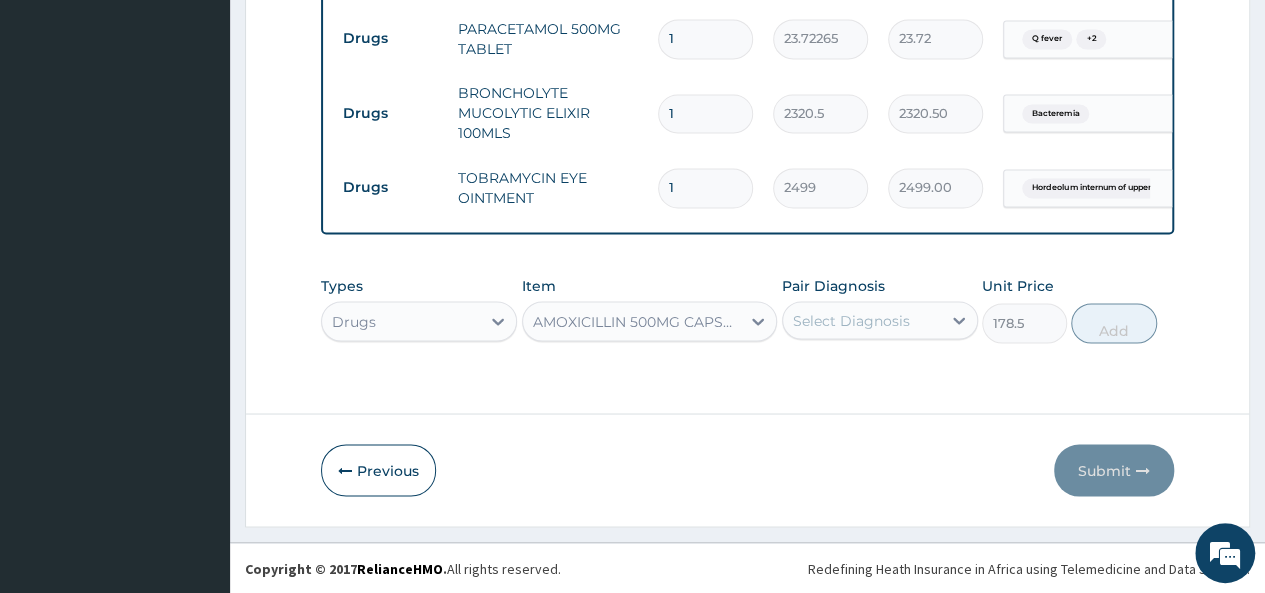 scroll, scrollTop: 8, scrollLeft: 0, axis: vertical 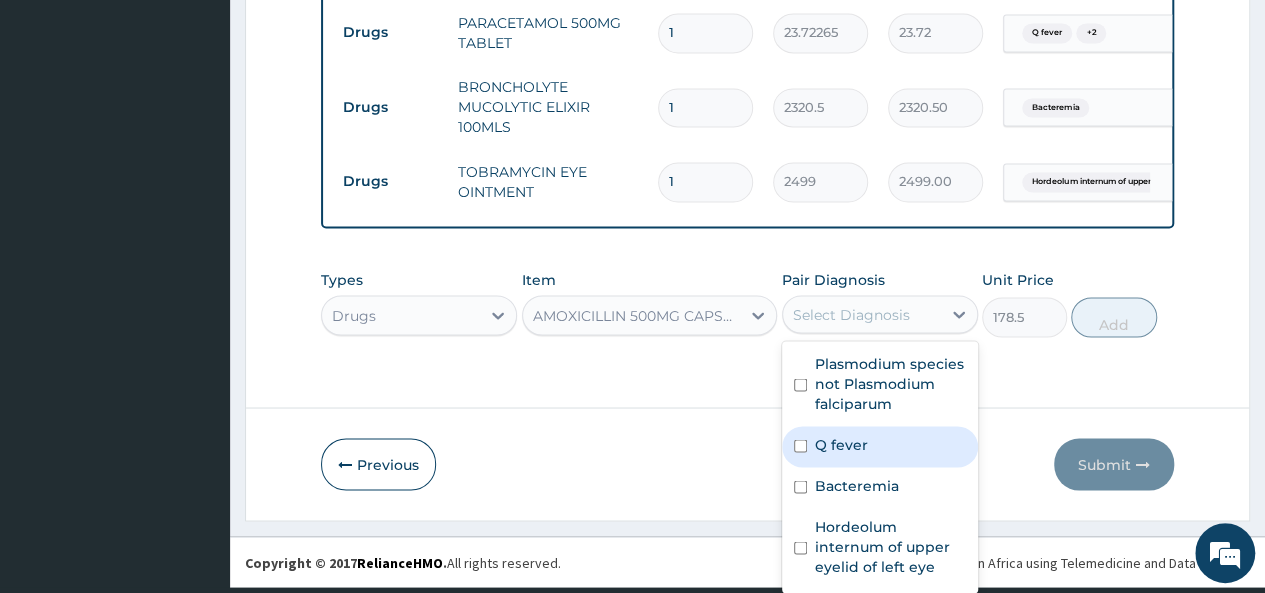 click on "Q fever" at bounding box center [841, 444] 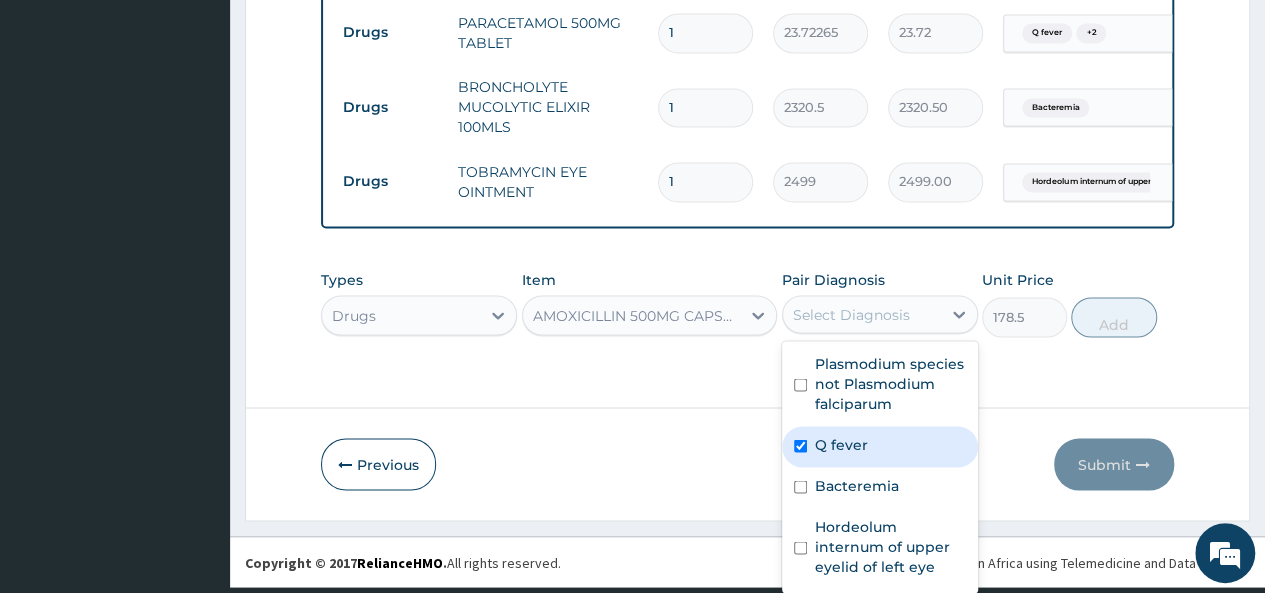 checkbox on "true" 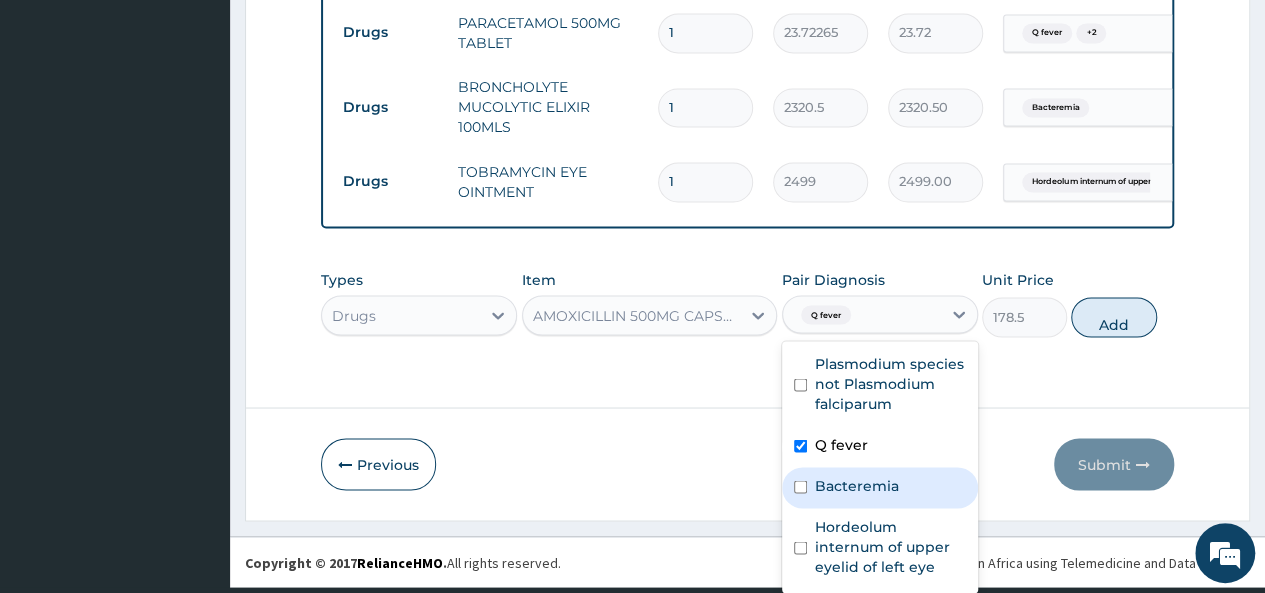 click at bounding box center (800, 486) 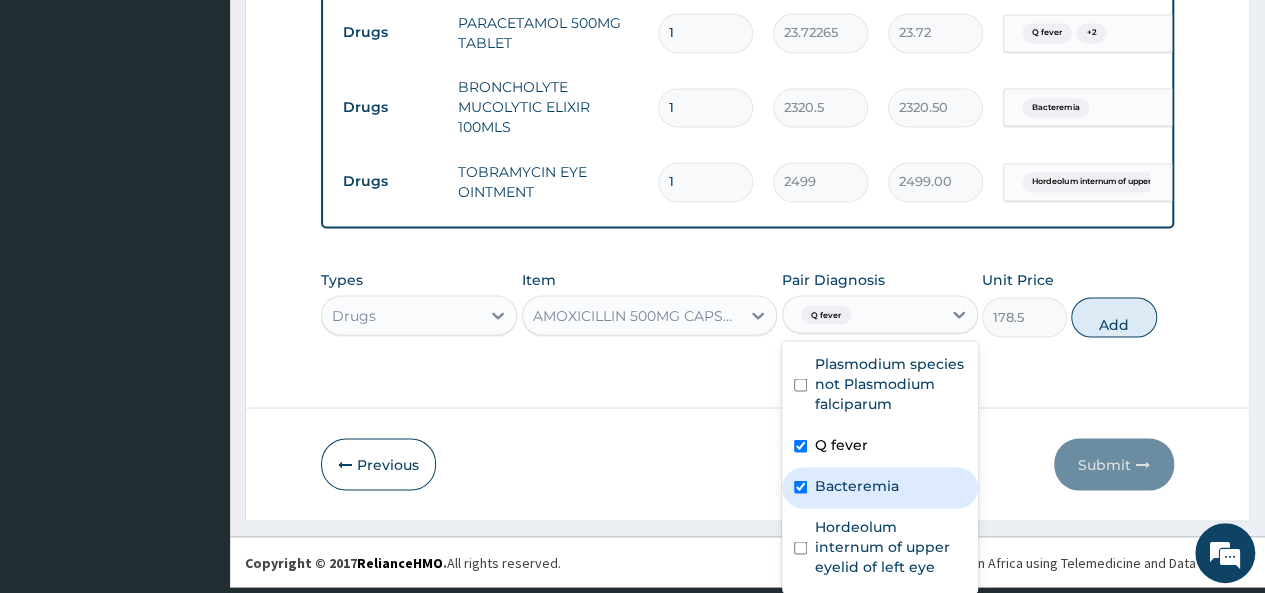 checkbox on "true" 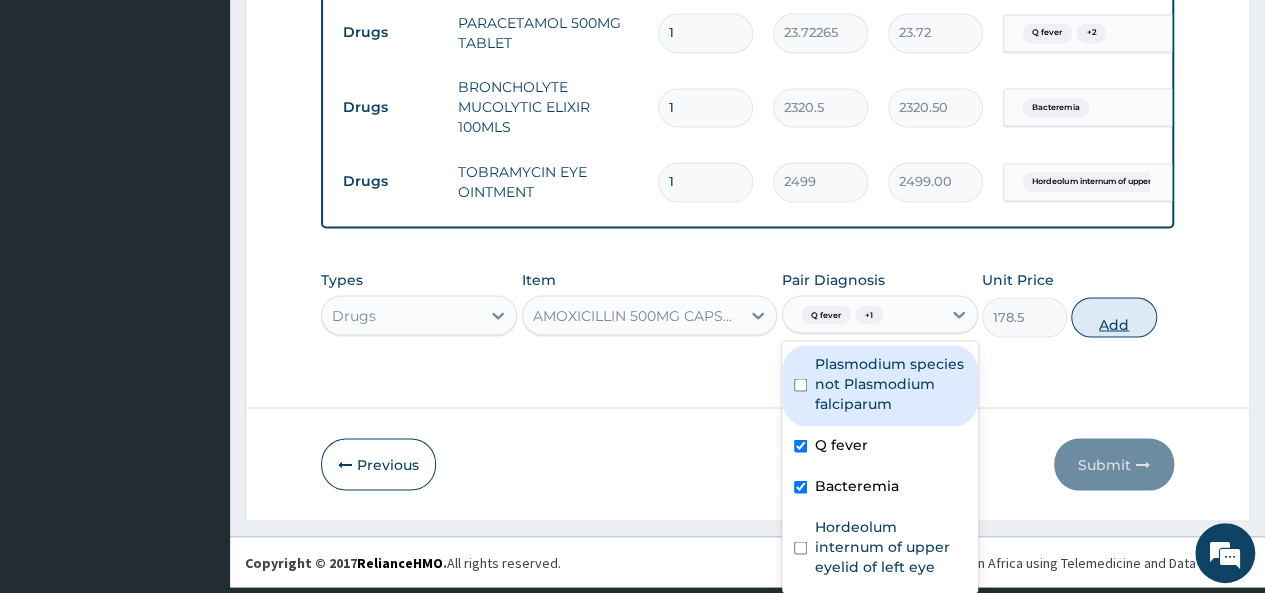 scroll, scrollTop: 0, scrollLeft: 0, axis: both 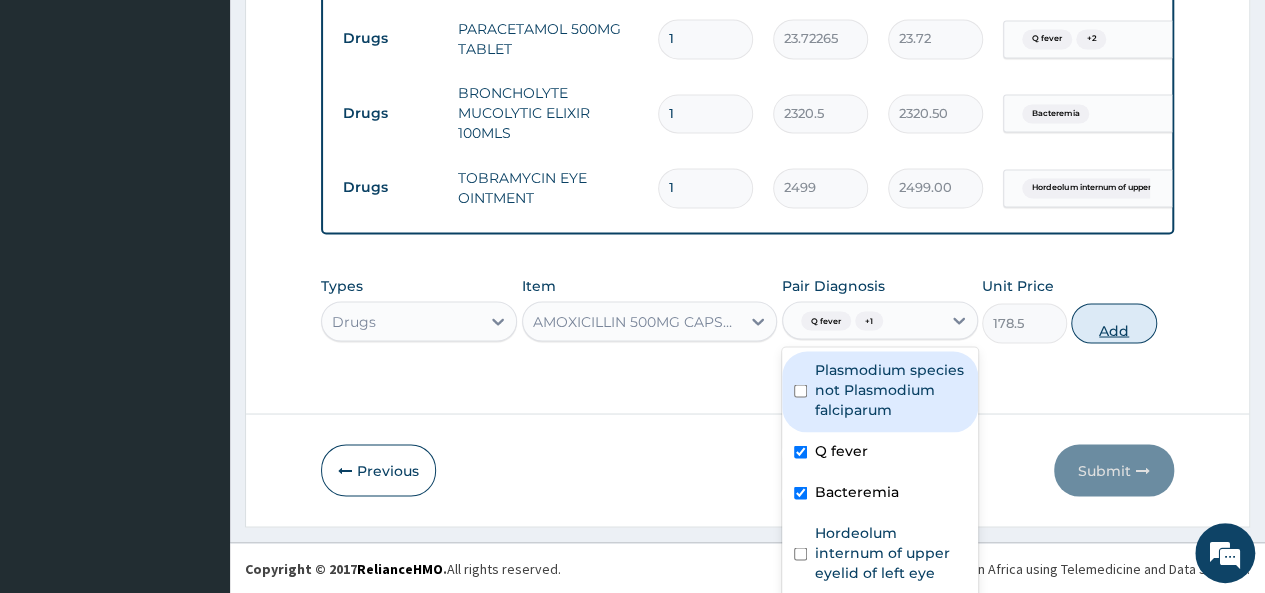 click on "Add" at bounding box center (1113, 323) 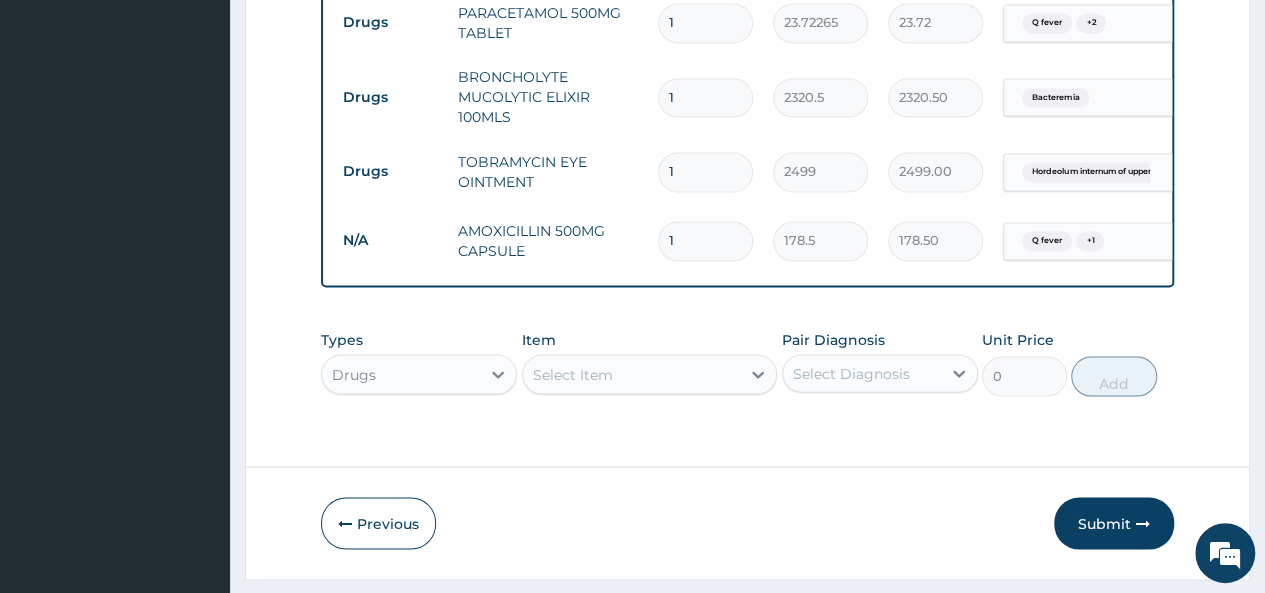 type on "2" 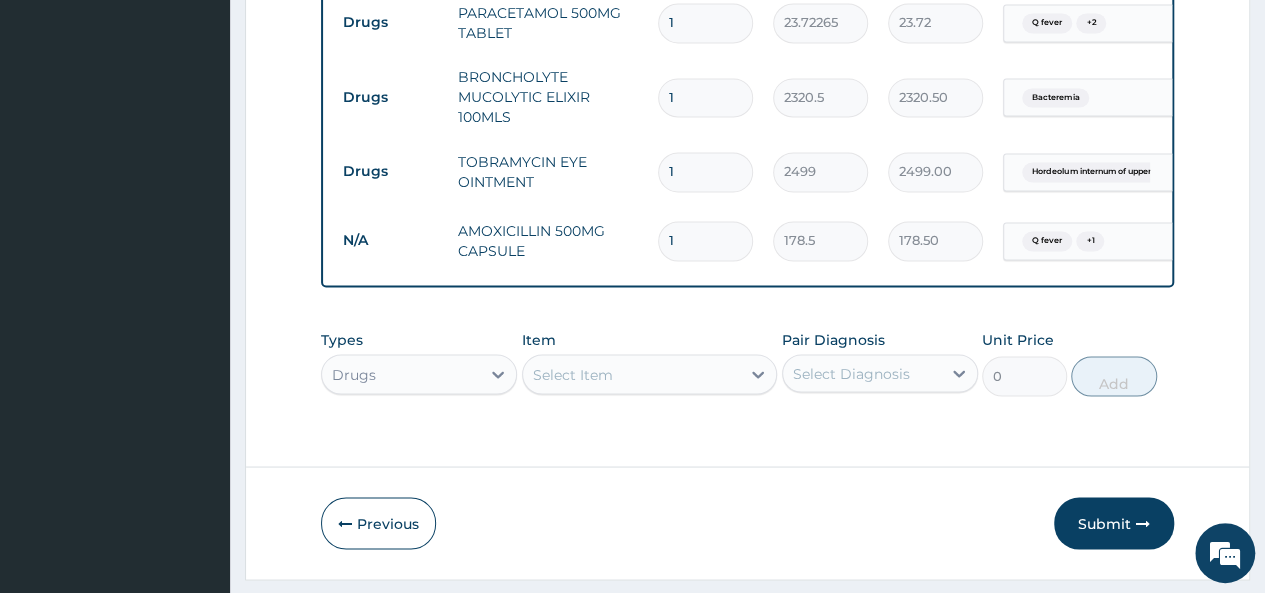 type on "357.00" 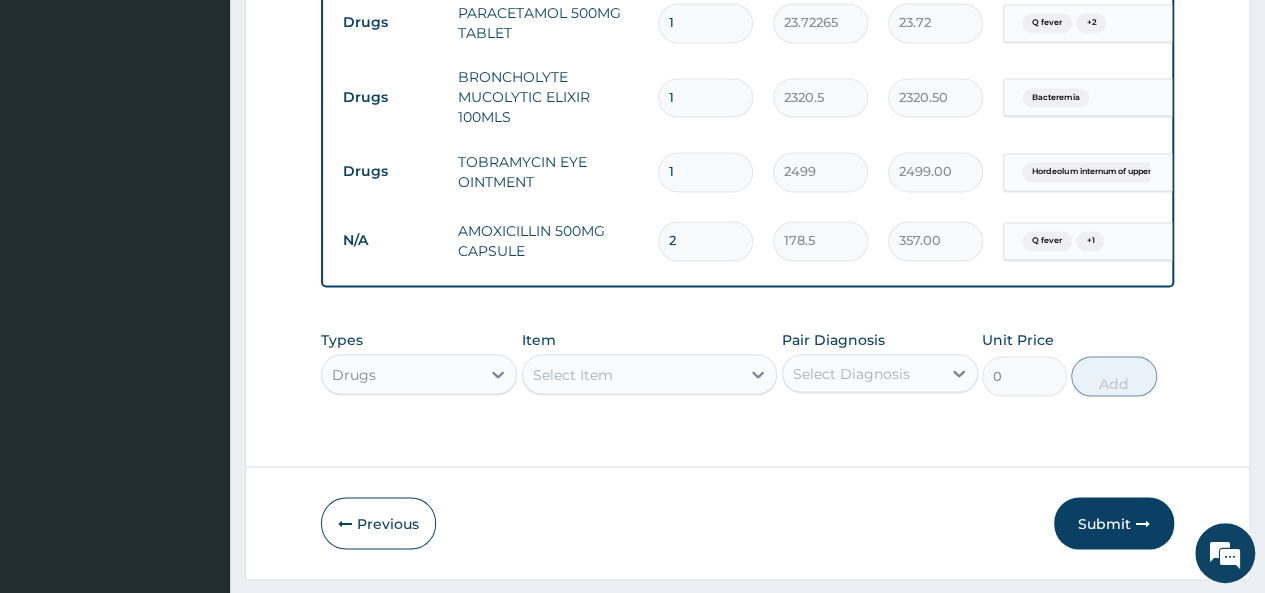type on "3" 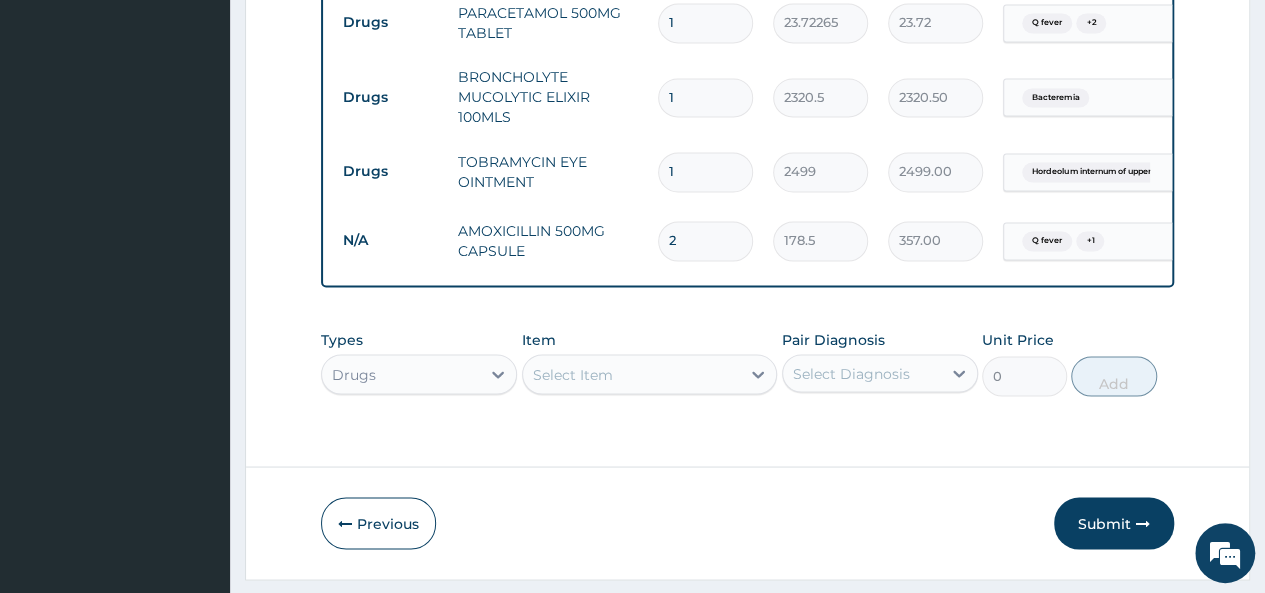type on "535.50" 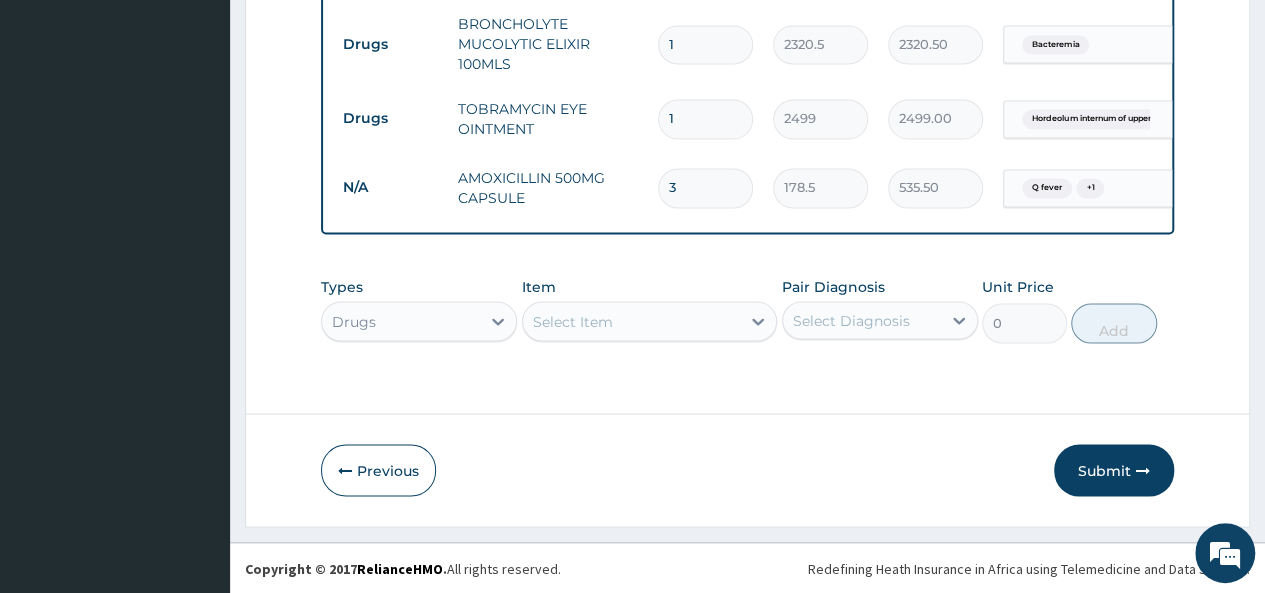 scroll, scrollTop: 1675, scrollLeft: 0, axis: vertical 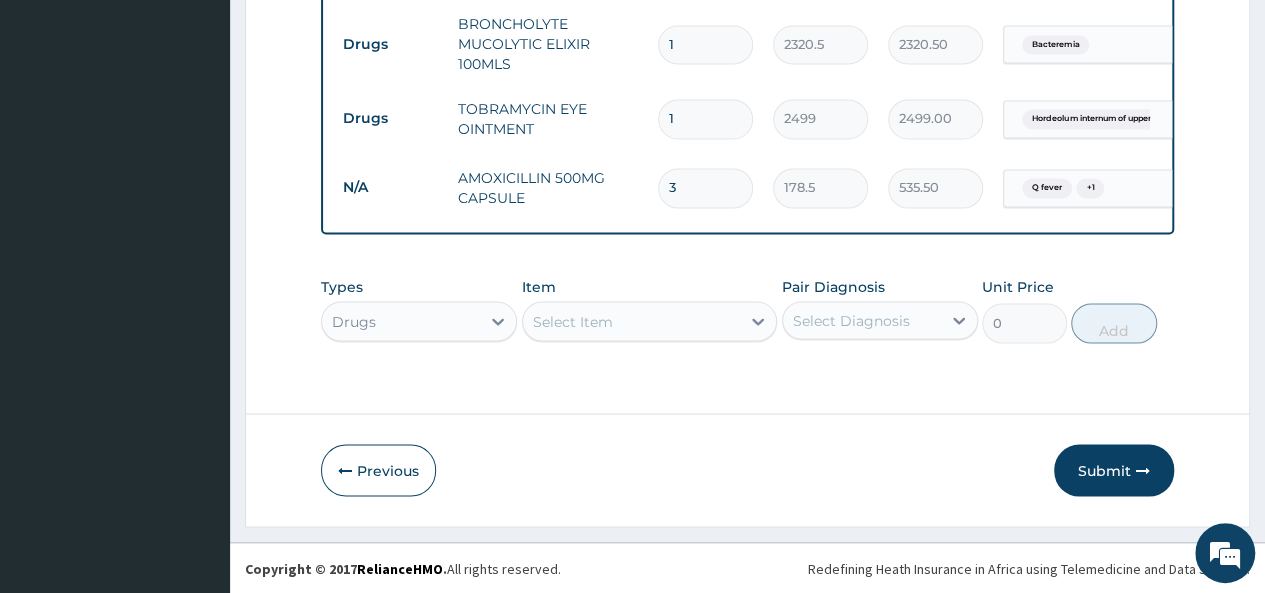 type 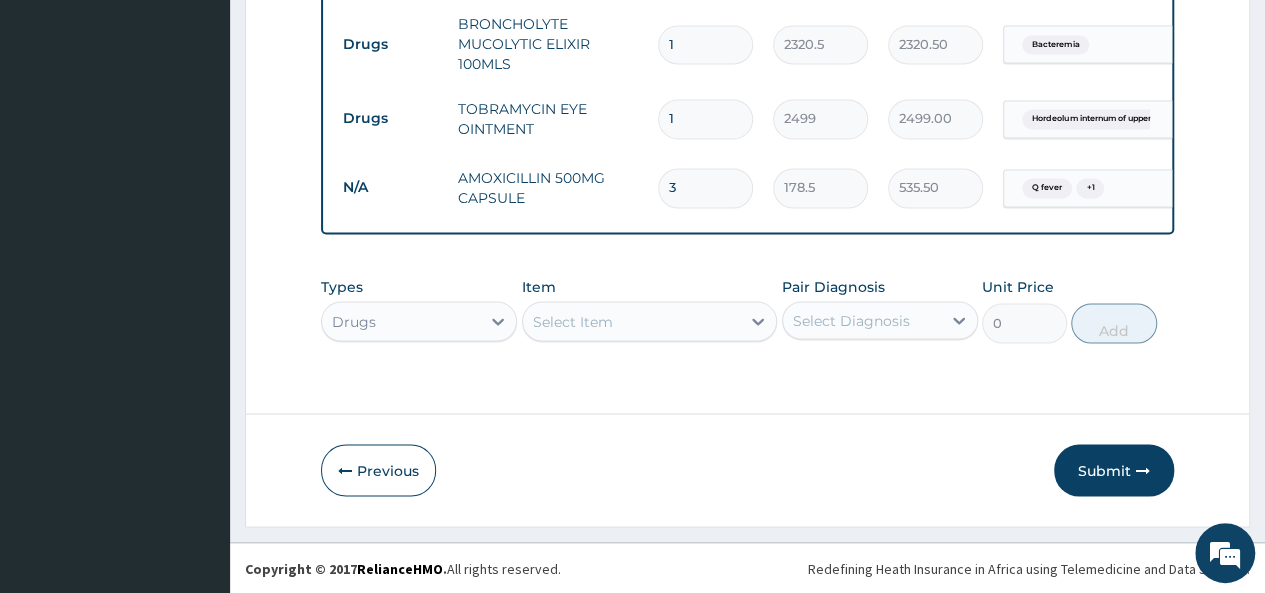type on "0.00" 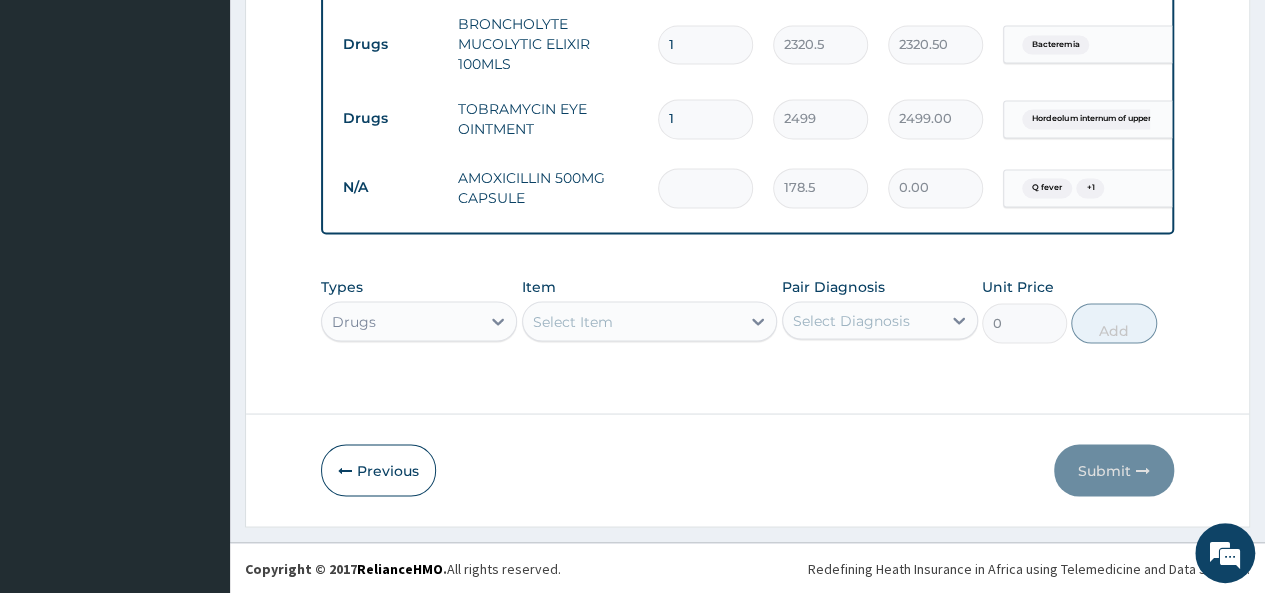type on "7" 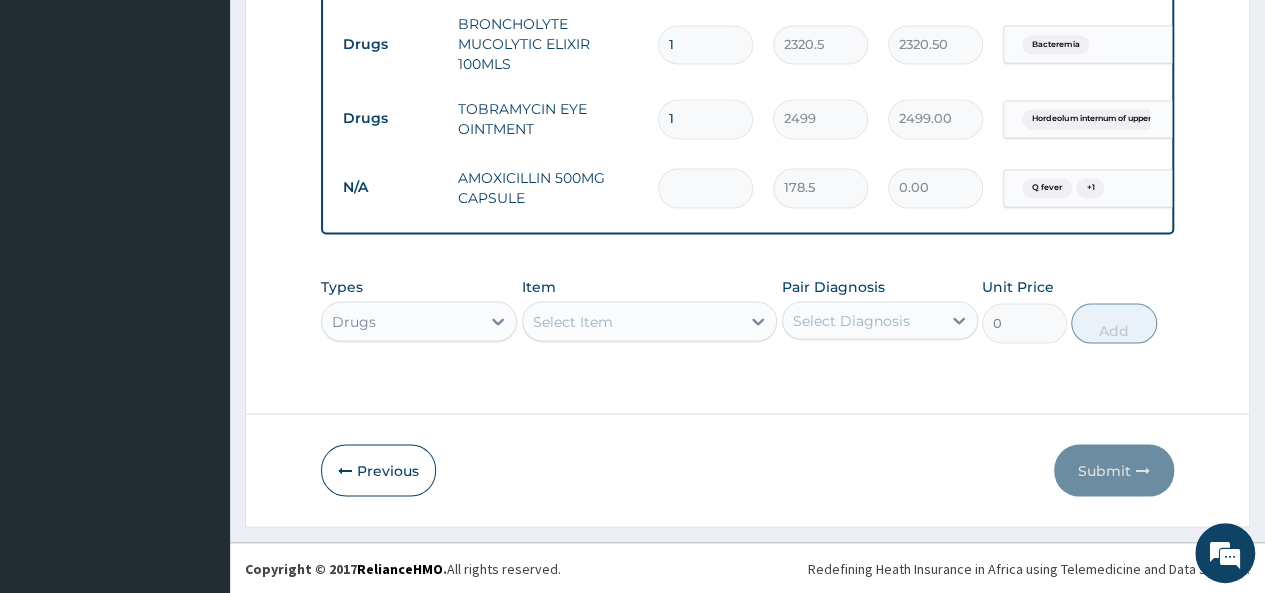 type on "1249.50" 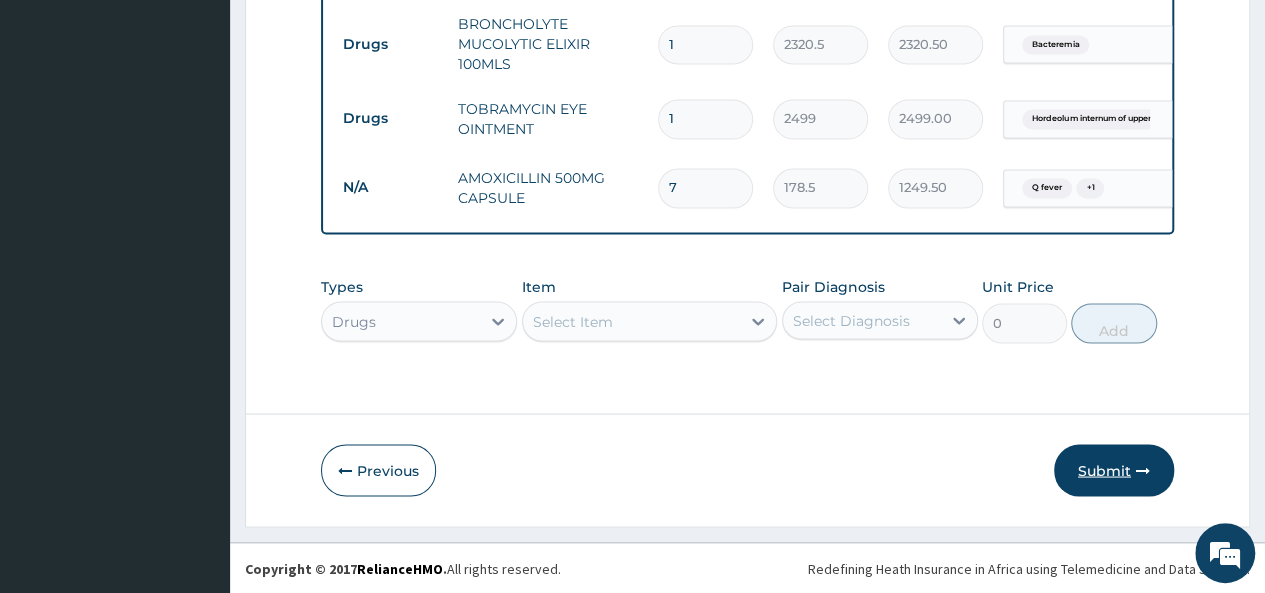 type on "7" 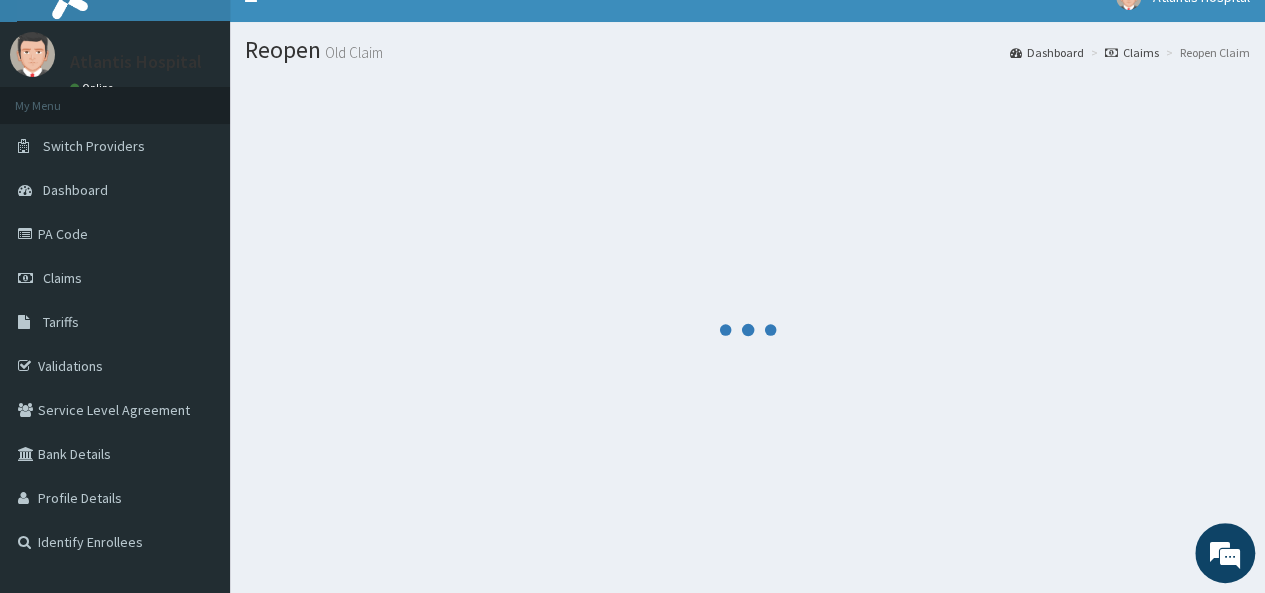 scroll, scrollTop: 0, scrollLeft: 0, axis: both 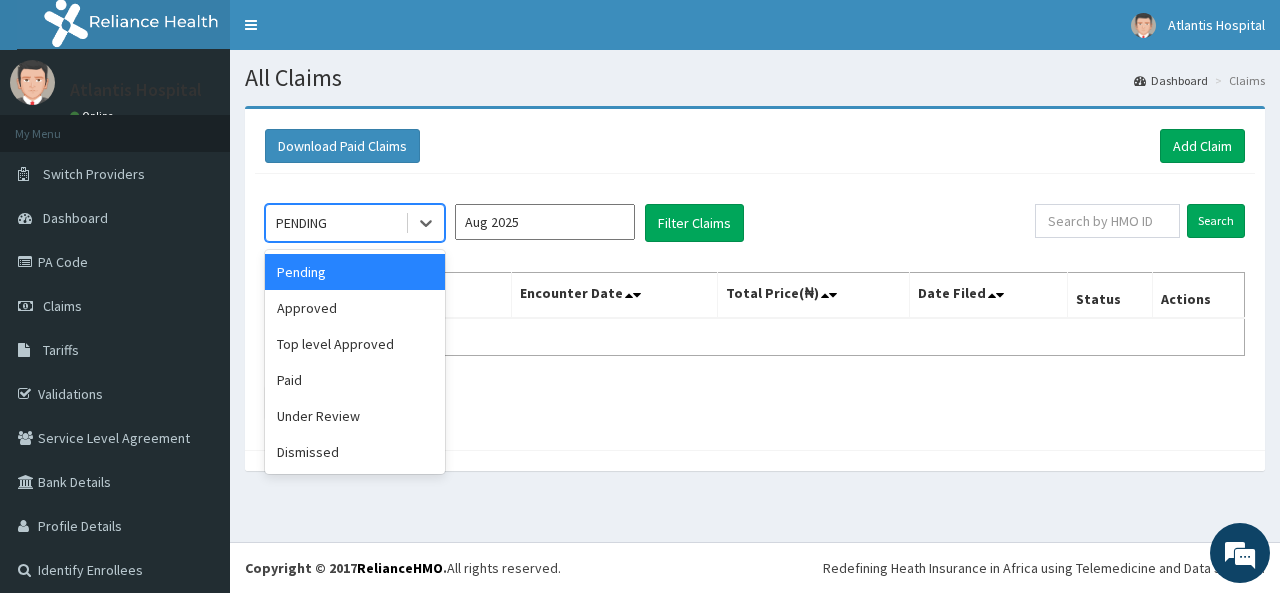 click on "PENDING" at bounding box center [301, 223] 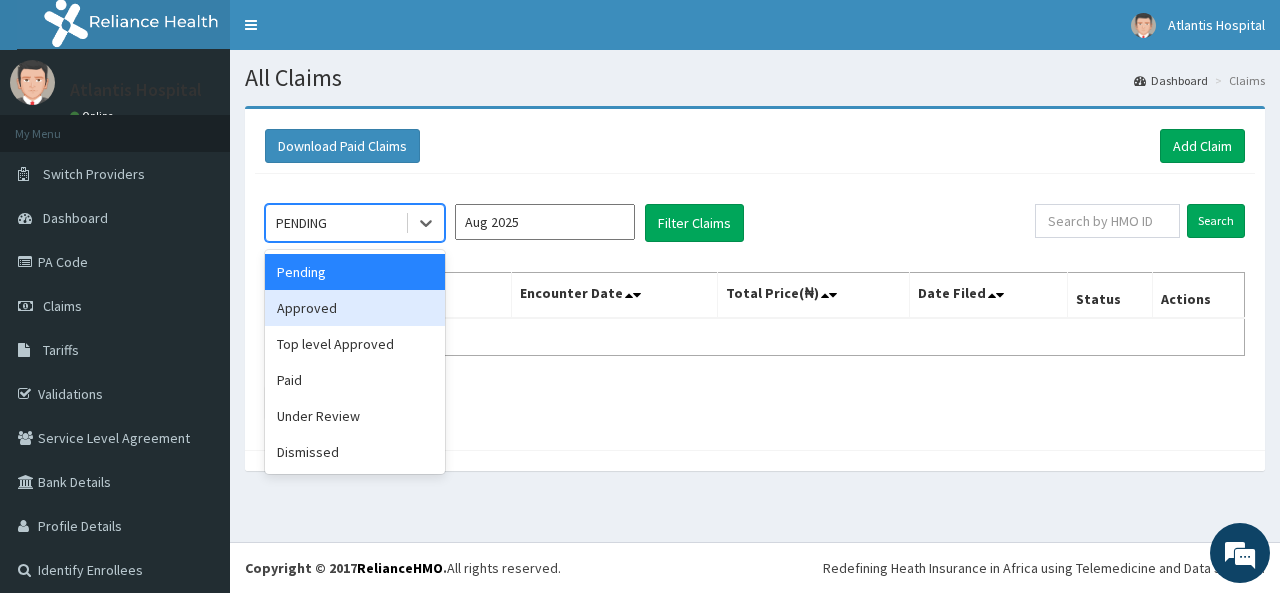 click on "Approved" at bounding box center [355, 308] 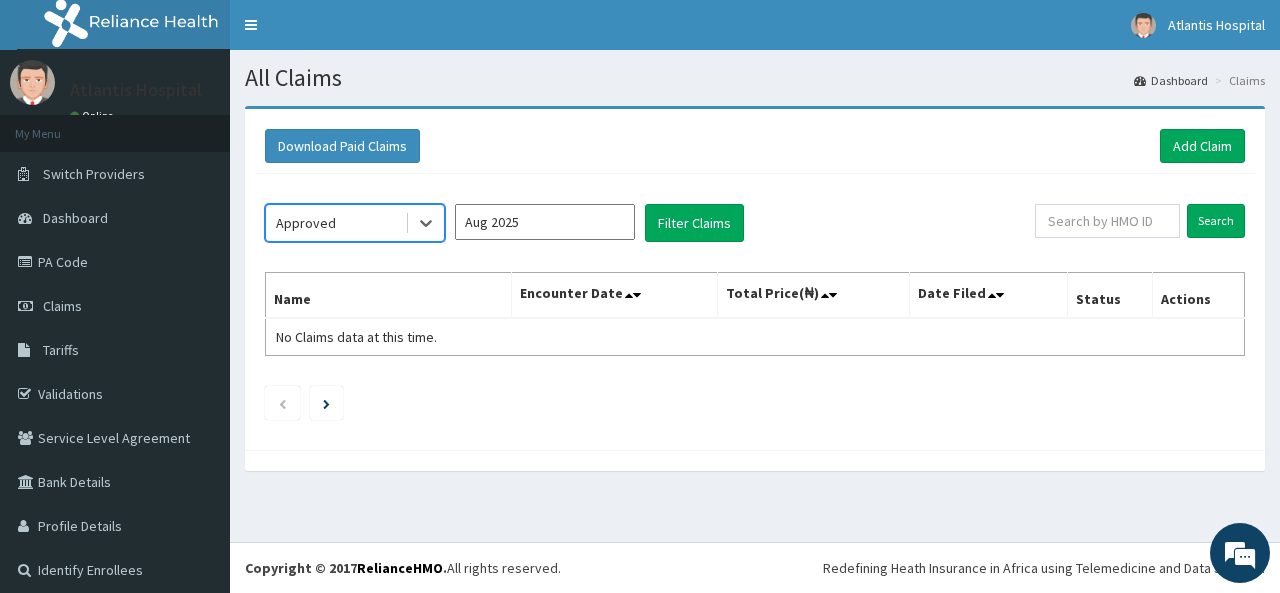 click on "Aug 2025" at bounding box center (545, 222) 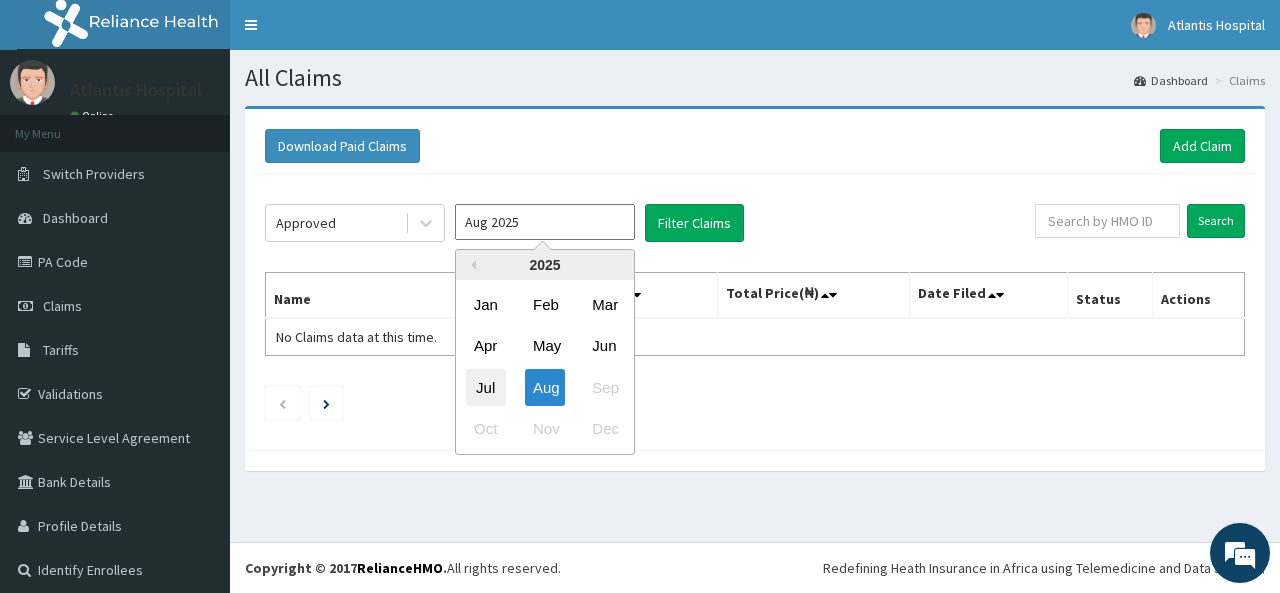 click on "Jul" at bounding box center [486, 387] 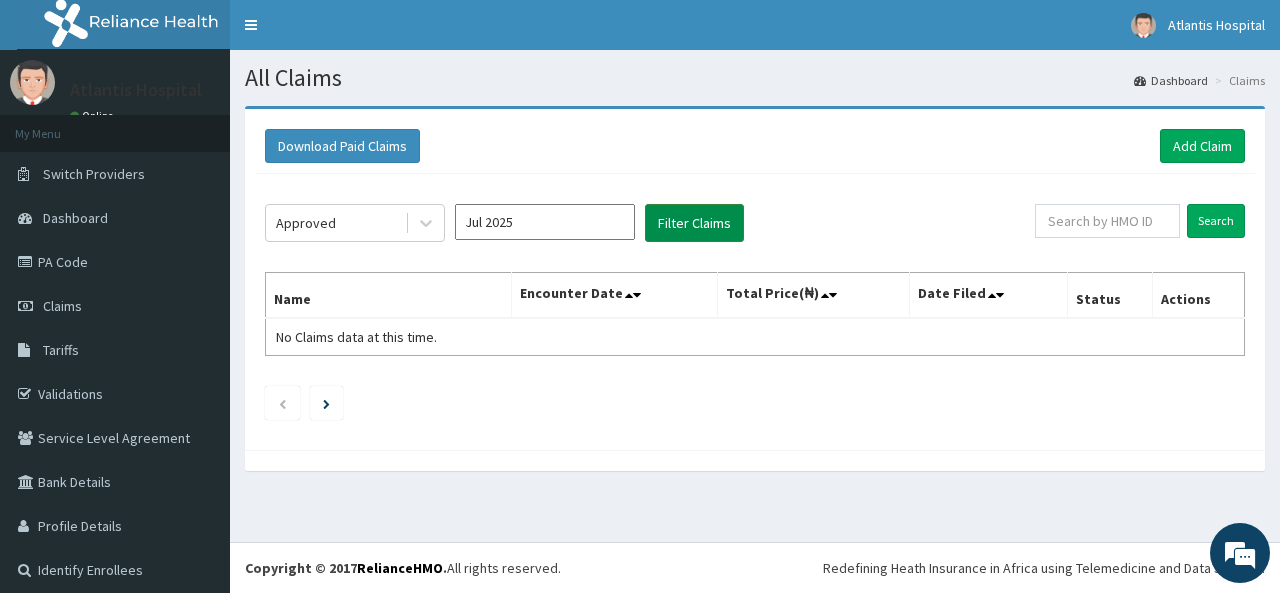 click on "Filter Claims" at bounding box center (694, 223) 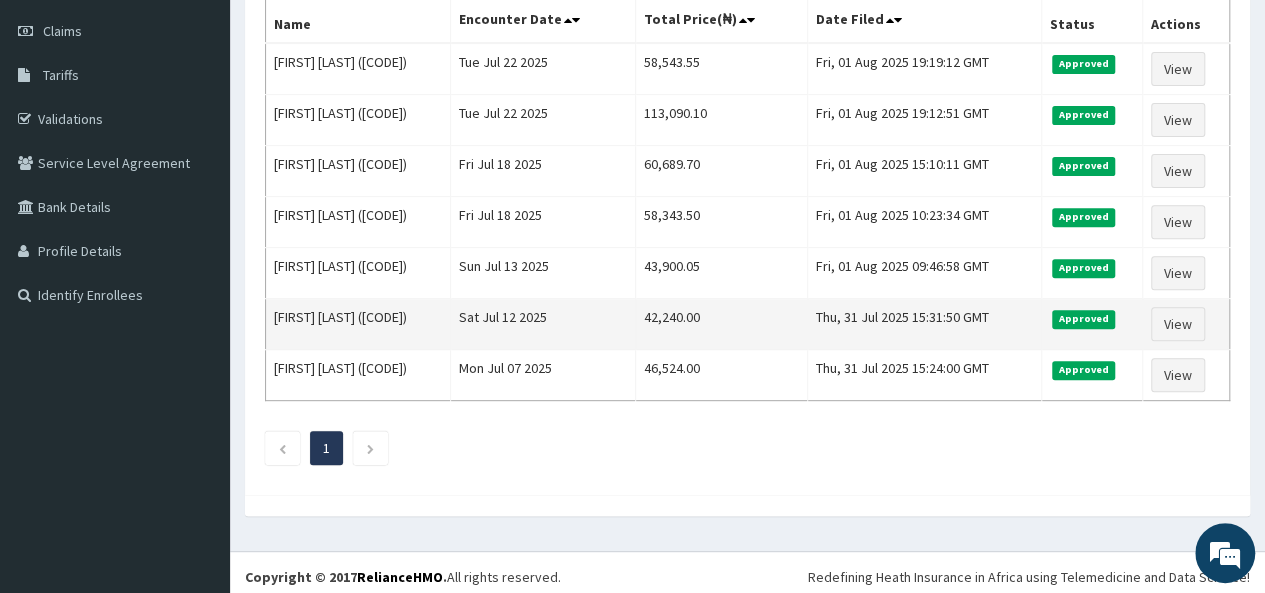 scroll, scrollTop: 0, scrollLeft: 0, axis: both 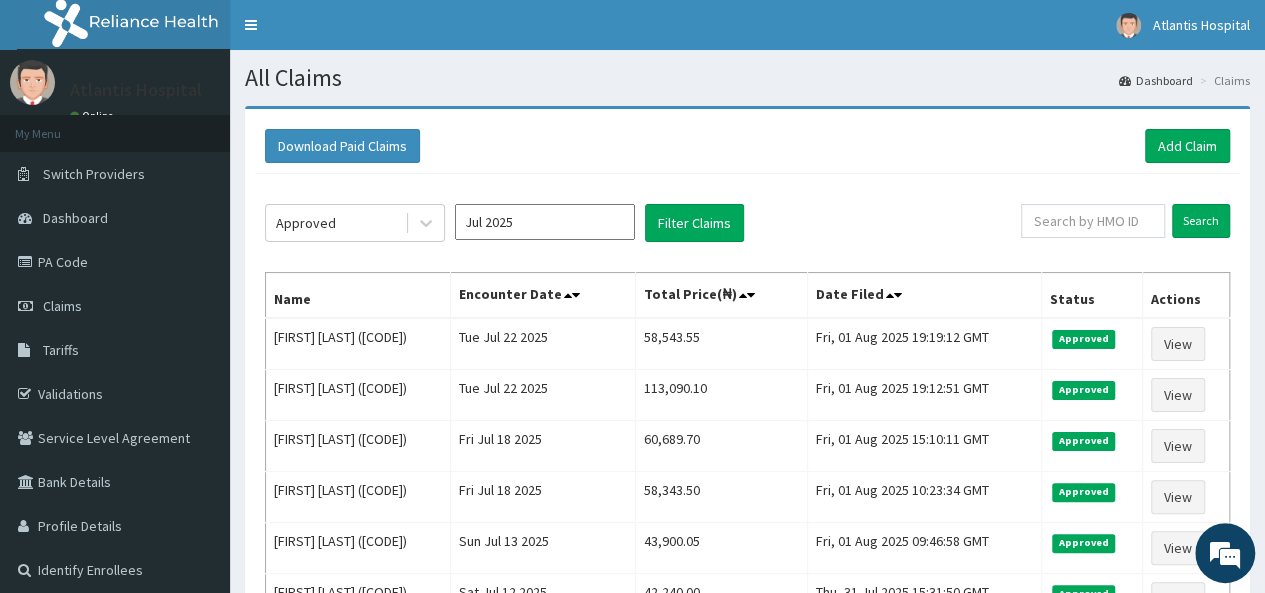click on "Approved Jul 2025 Filter Claims Search Name Encounter Date Total Price(₦) Date Filed Status Actions [FIRST] [LAST] ([CODE]) Tue Jul 22 2025 58,543.55 Fri, 01 Aug 2025 19:19:12 GMT Approved View [FIRST] [LAST] ([CODE]) Tue Jul 22 2025 113,090.10 Fri, 01 Aug 2025 19:12:51 GMT Approved View [FIRST] [LAST] ([CODE]) Fri Jul 18 2025 60,689.70 Fri, 01 Aug 2025 15:10:11 GMT Approved View [FIRST] [LAST] ([CODE]) Fri Jul 18 2025 58,343.50 Fri, 01 Aug 2025 10:23:34 GMT Approved View [FIRST] [LAST] ([CODE]) Sun Jul 13 2025 43,900.05 Fri, 01 Aug 2025 09:46:58 GMT Approved View [FIRST] [LAST] ([CODE]) Sat Jul 12 2025 42,240.00 Thu, 31 Jul 2025 15:31:50 GMT Approved View [FIRST] [LAST] ([CODE]) Mon Jul 07 2025 46,524.00 Thu, 31 Jul 2025 15:24:00 GMT Approved View 1" 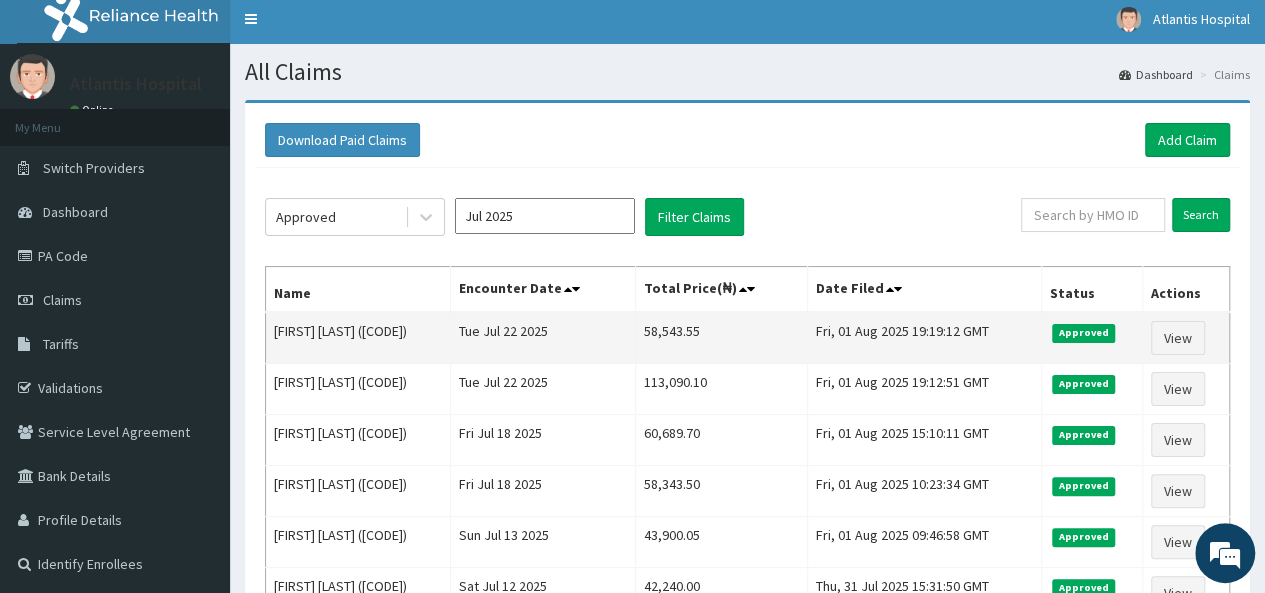 scroll, scrollTop: 0, scrollLeft: 0, axis: both 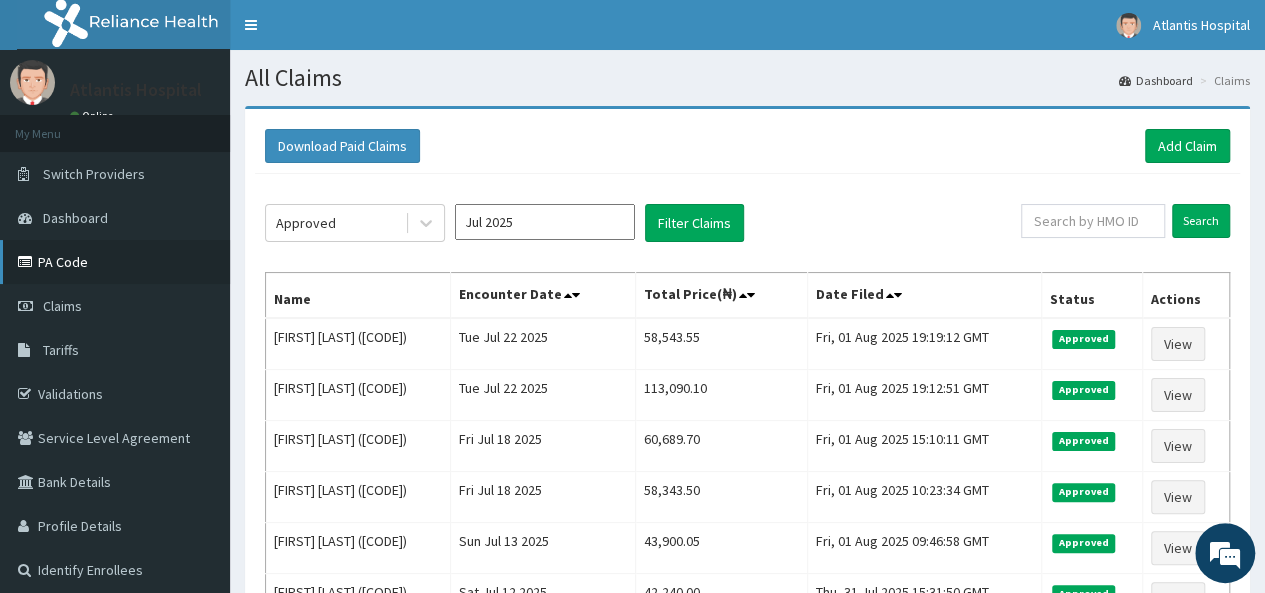 click on "PA Code" at bounding box center [115, 262] 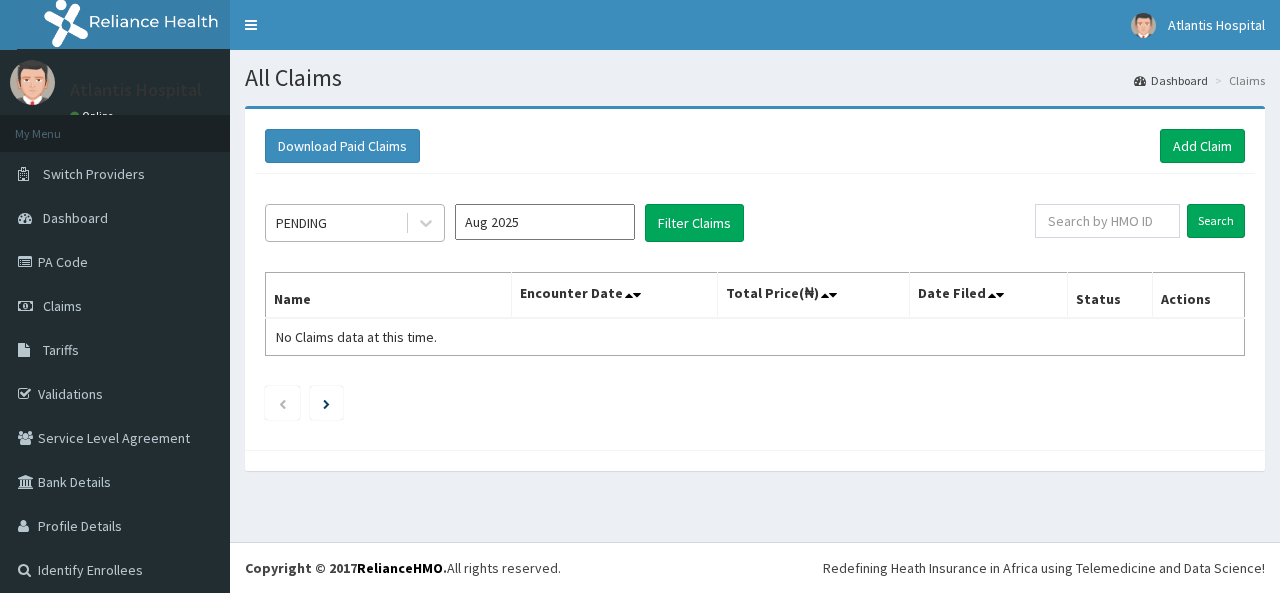 scroll, scrollTop: 0, scrollLeft: 0, axis: both 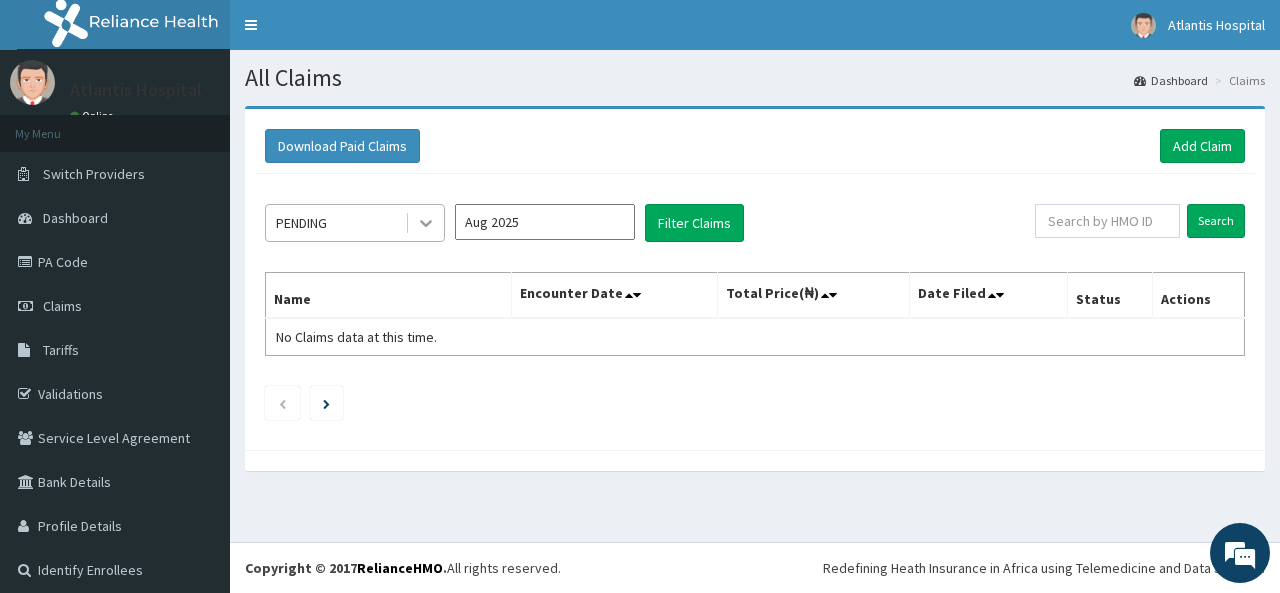 click at bounding box center (426, 223) 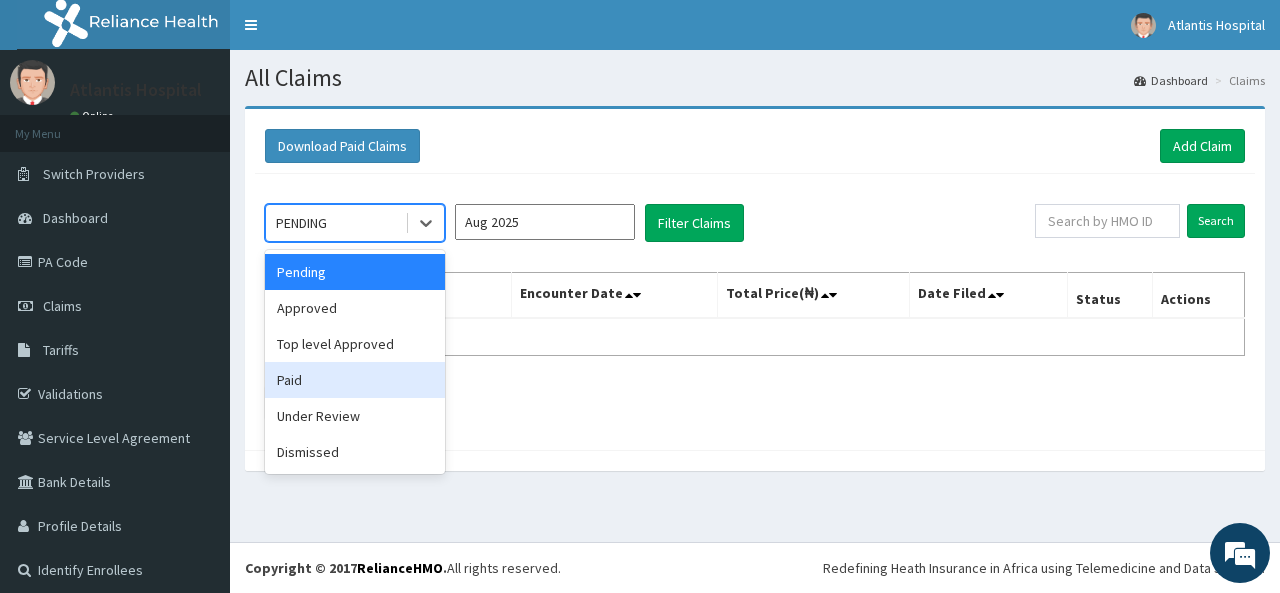 click on "Paid" at bounding box center [355, 380] 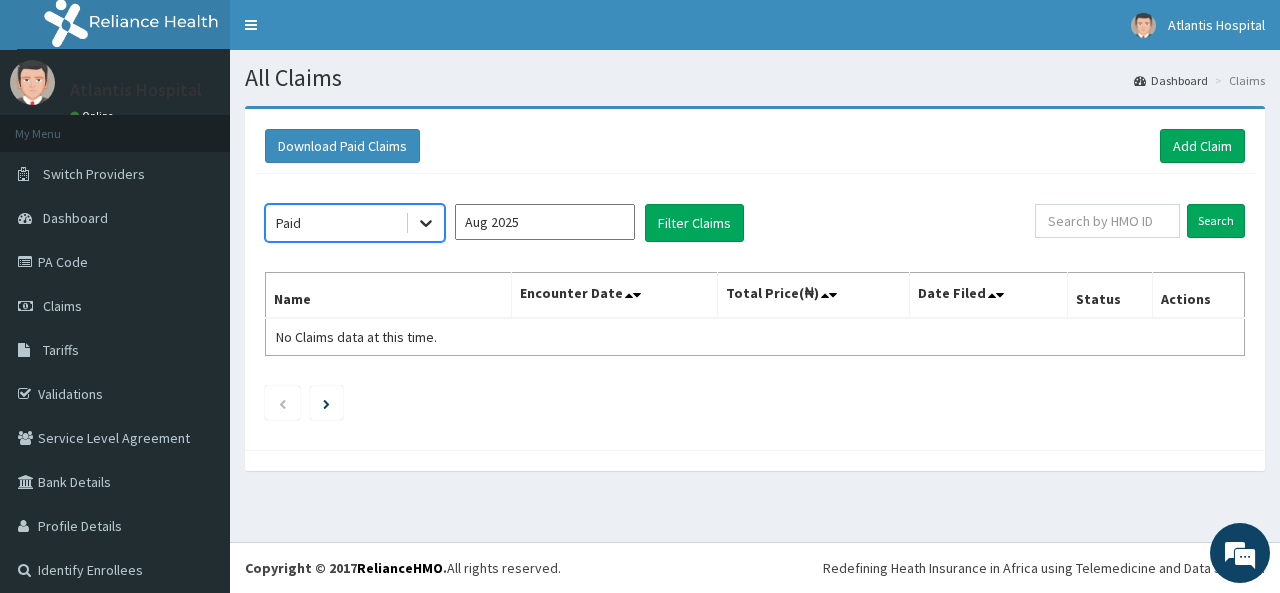 click 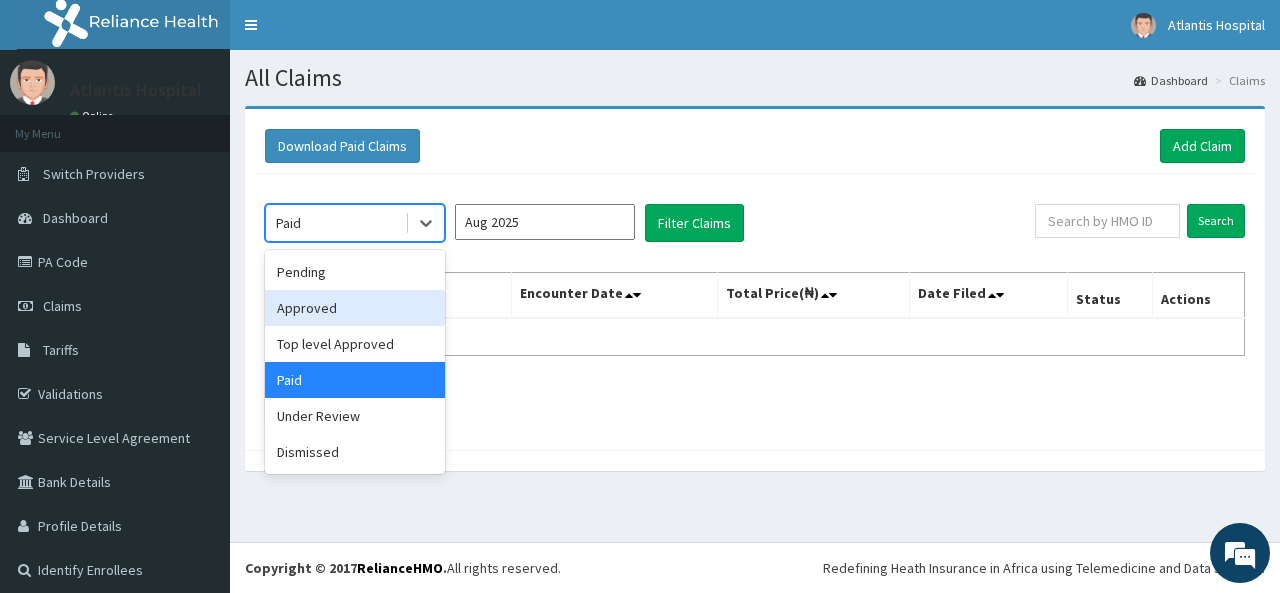 click on "Approved" at bounding box center (355, 308) 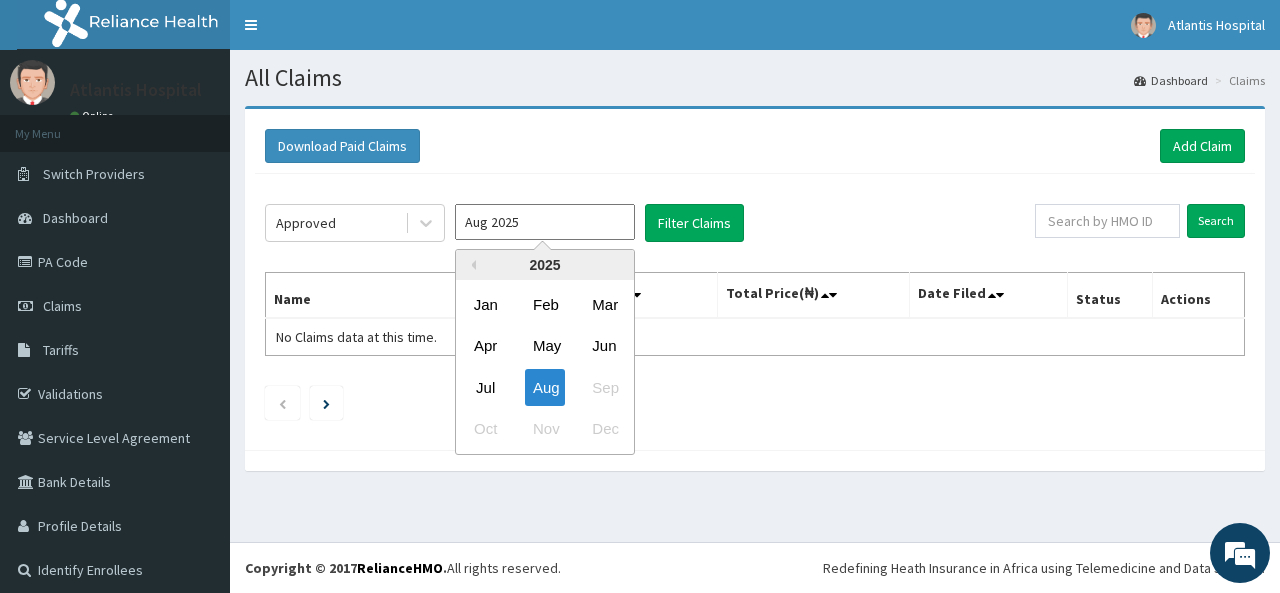 click on "Aug 2025" at bounding box center [545, 222] 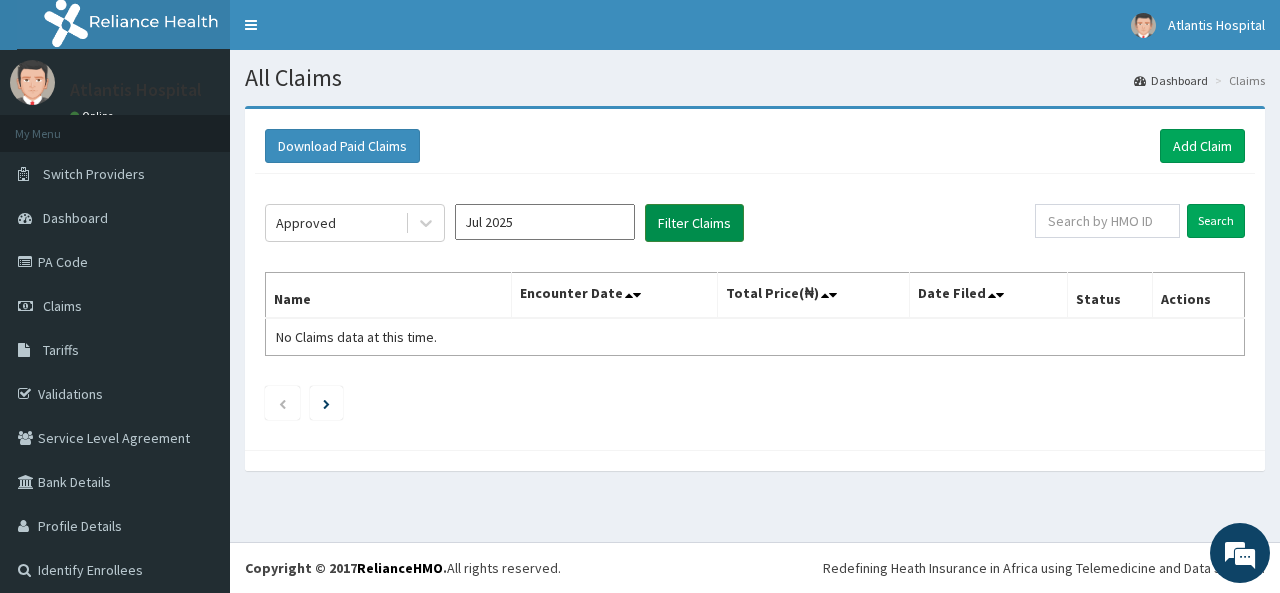 click on "Filter Claims" at bounding box center (694, 223) 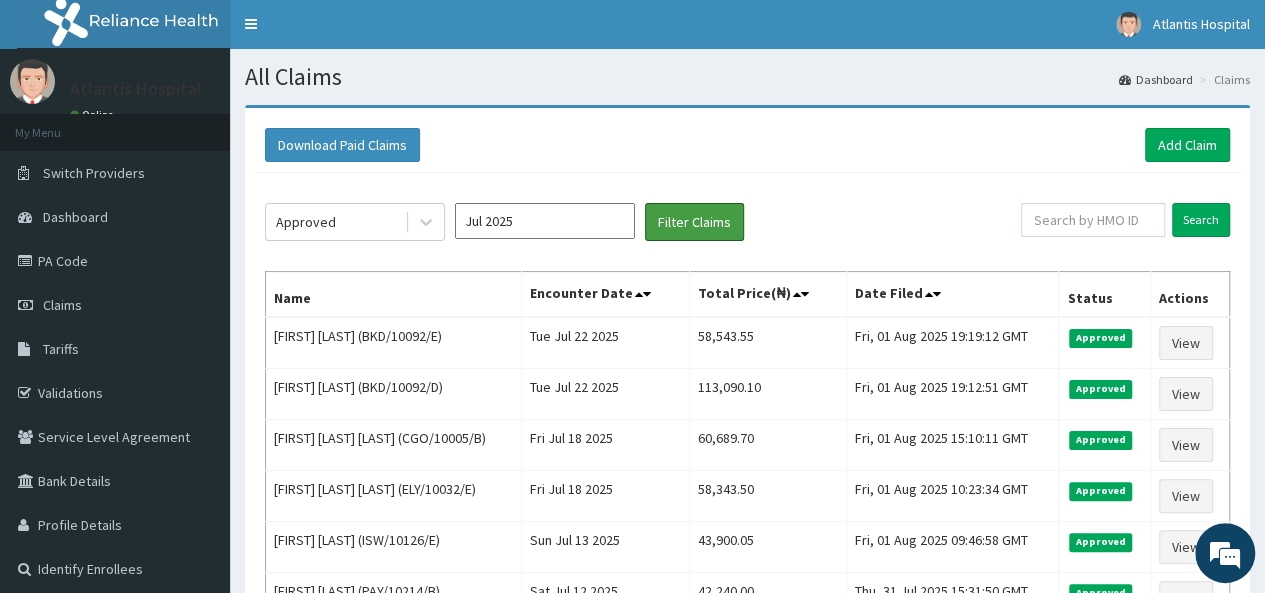 scroll, scrollTop: 0, scrollLeft: 0, axis: both 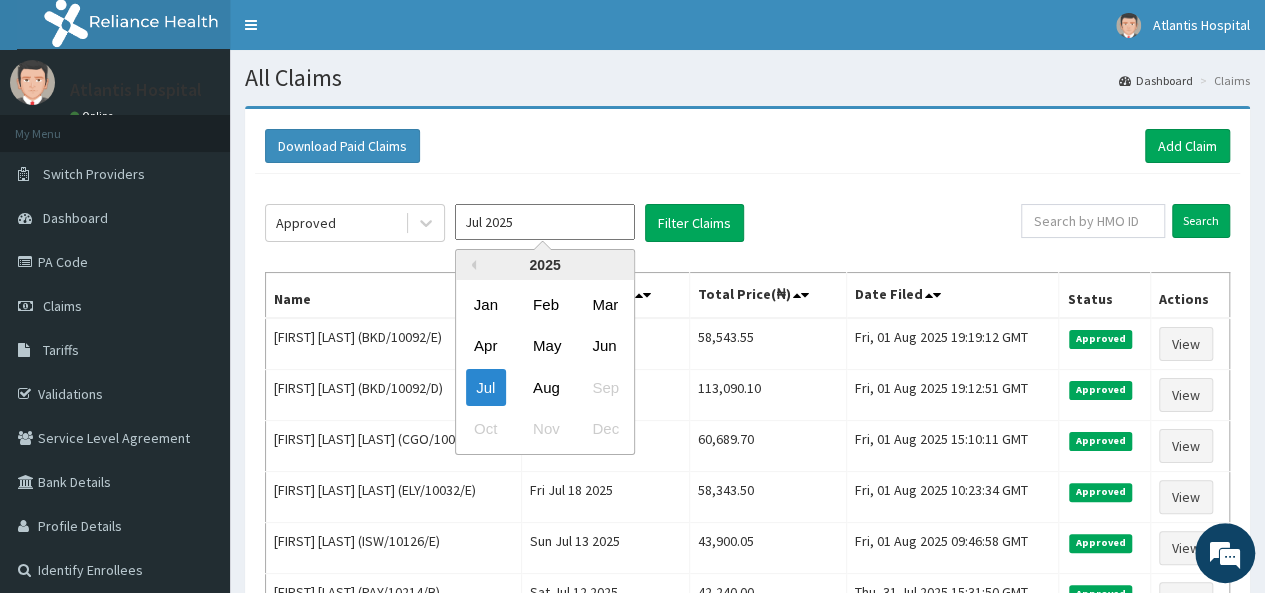 click on "Jul 2025" at bounding box center [545, 222] 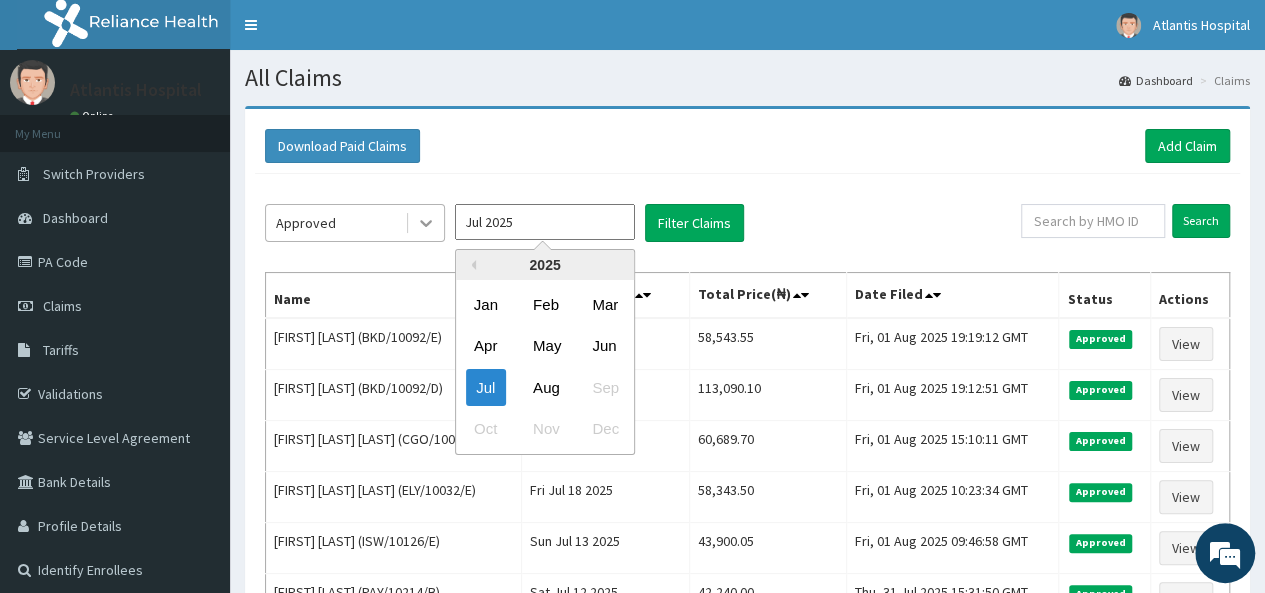 click 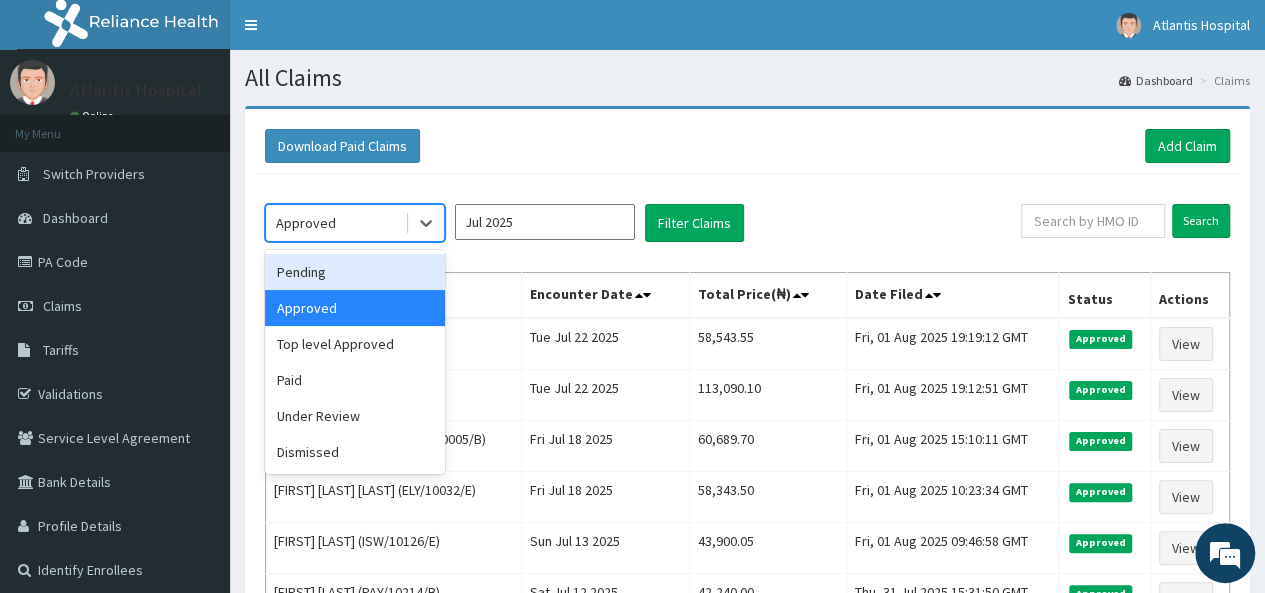 click on "Pending" at bounding box center [355, 272] 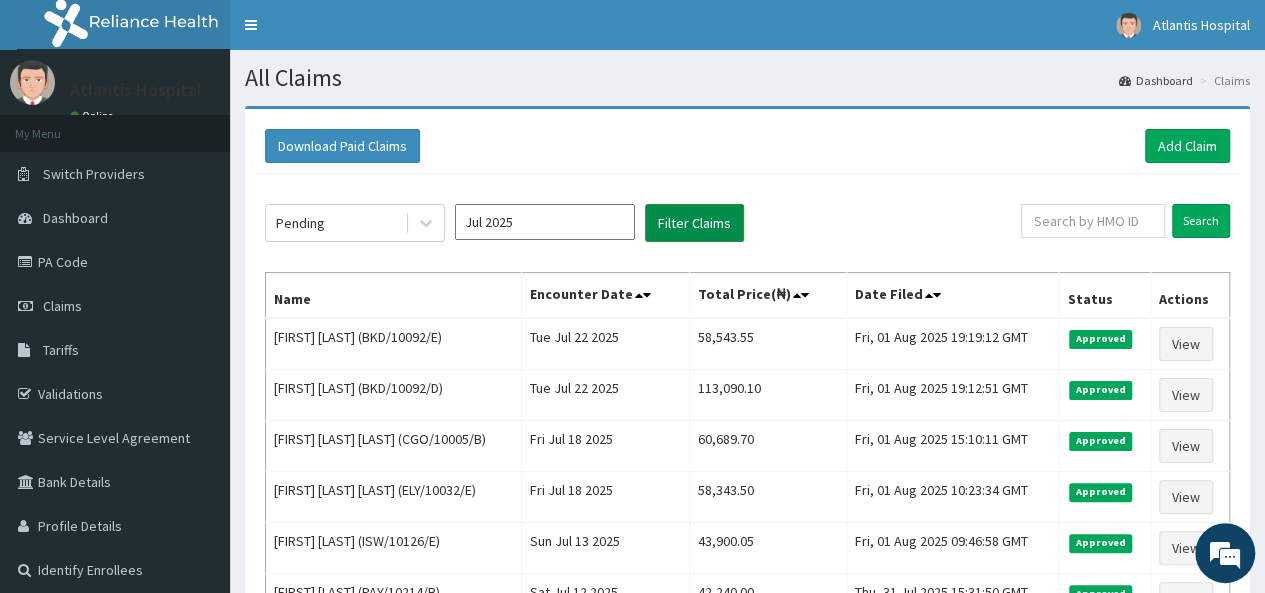 click on "Filter Claims" at bounding box center (694, 223) 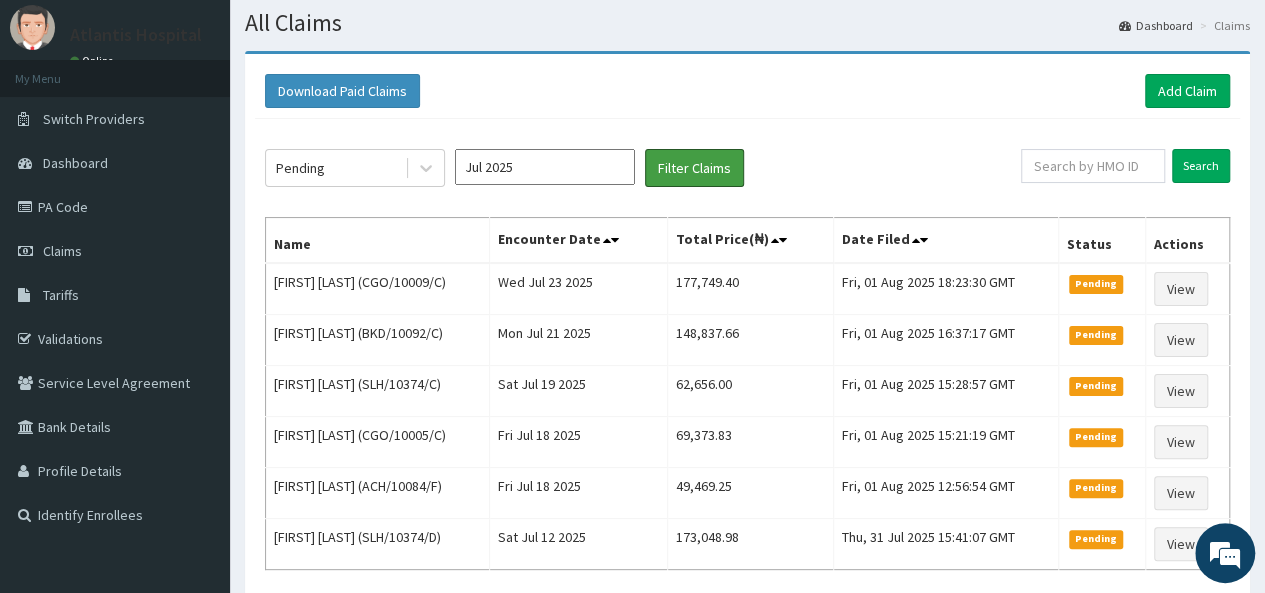 scroll, scrollTop: 100, scrollLeft: 0, axis: vertical 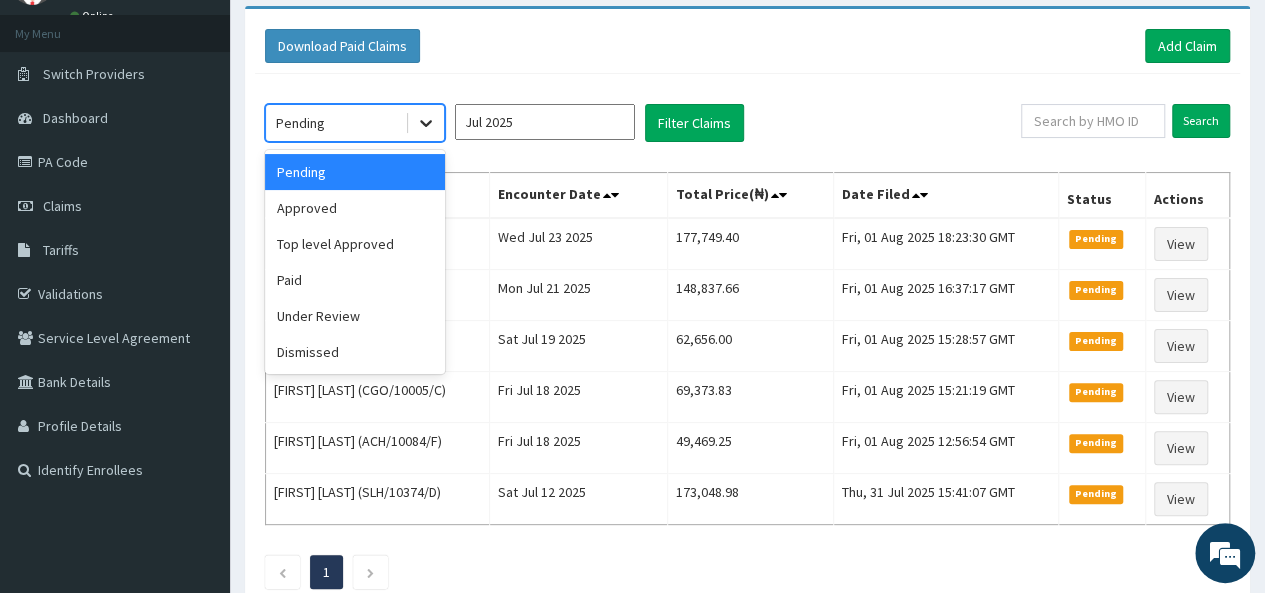 click at bounding box center [426, 123] 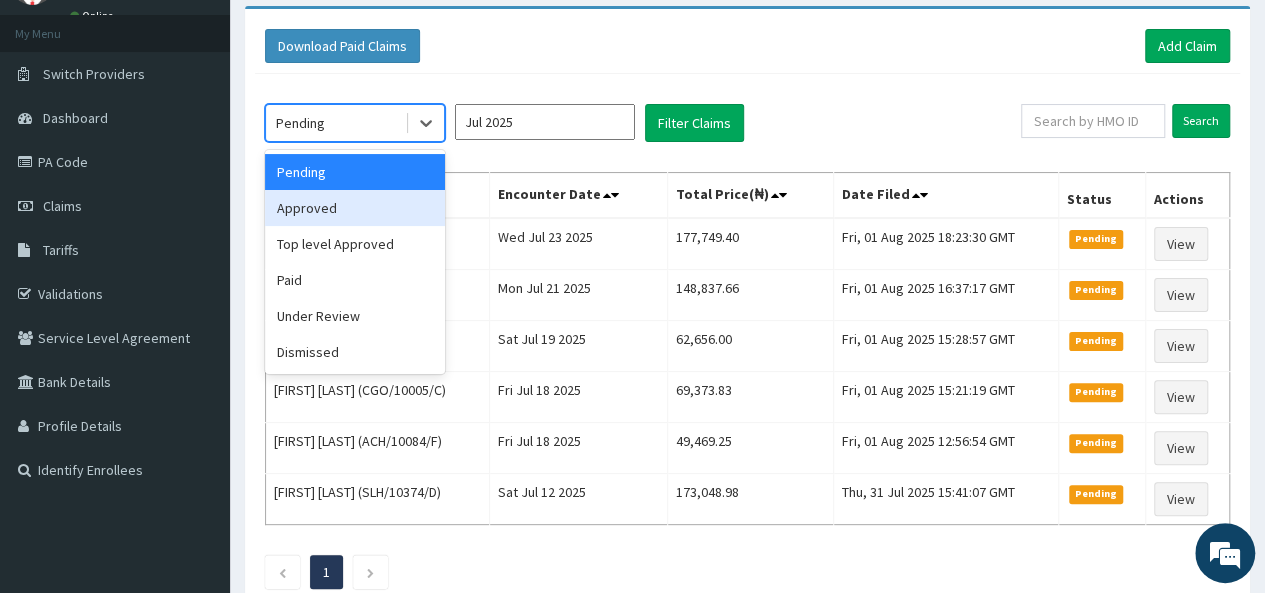 click on "Approved" at bounding box center [355, 208] 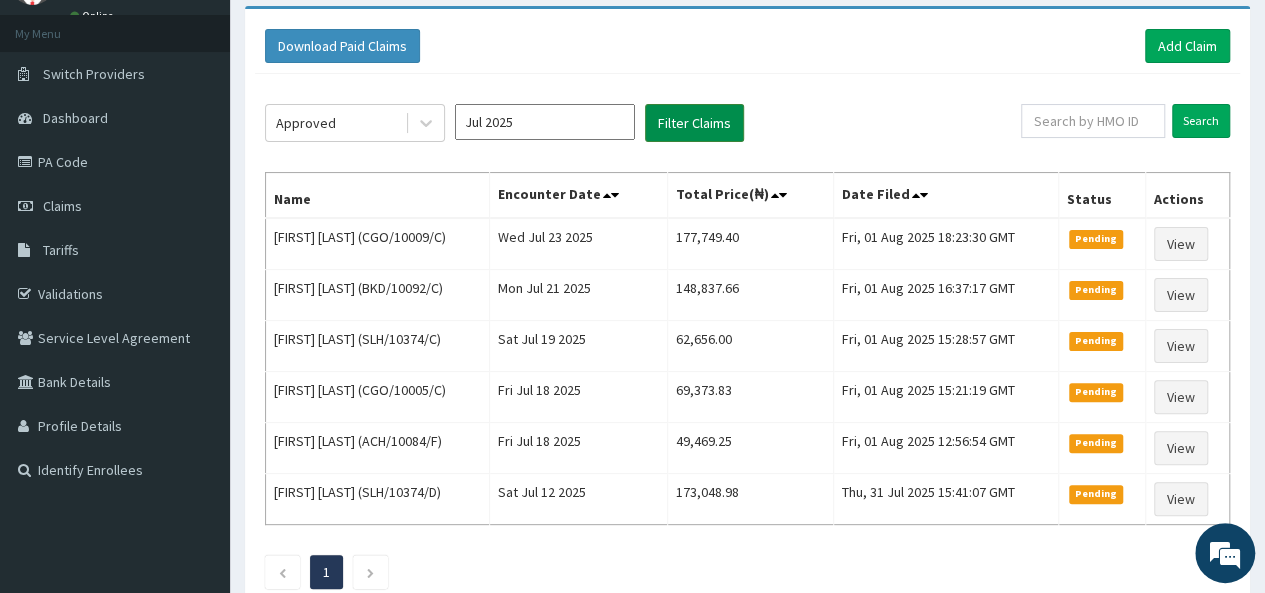 click on "Filter Claims" at bounding box center [694, 123] 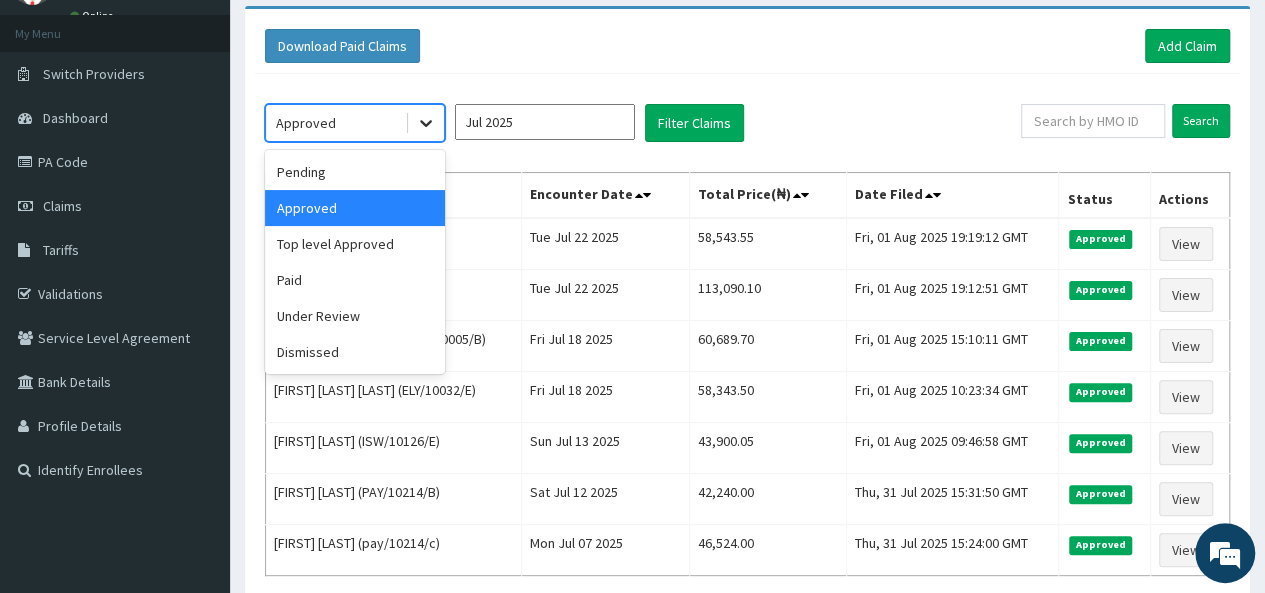 click 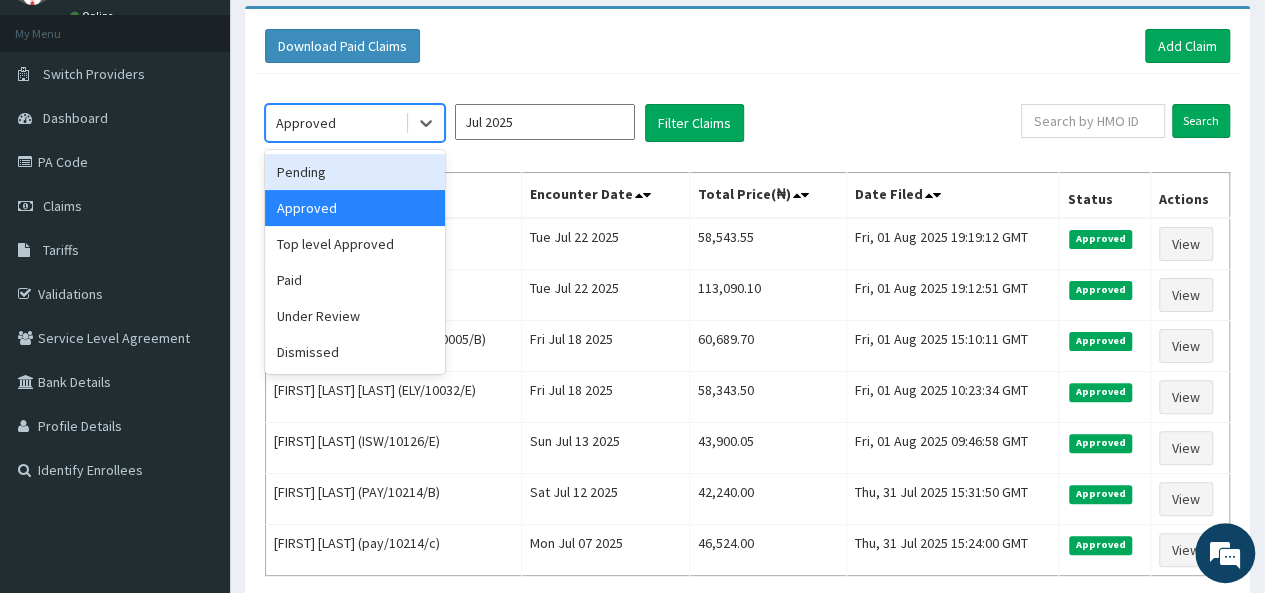 click on "Pending" at bounding box center [355, 172] 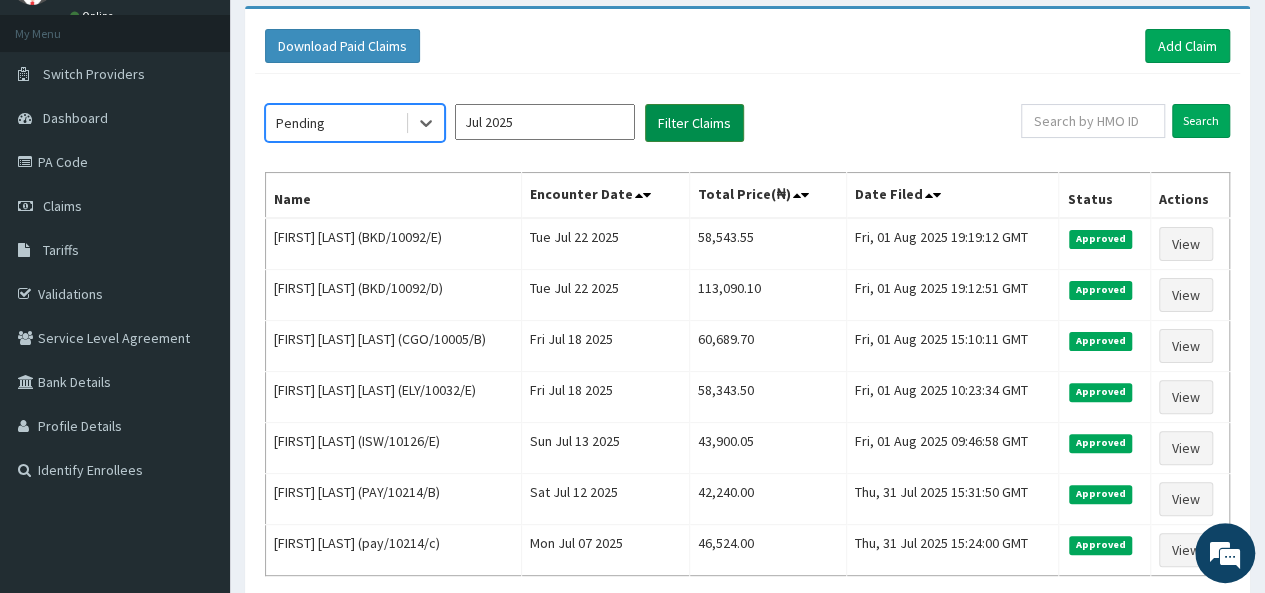 click on "Filter Claims" at bounding box center (694, 123) 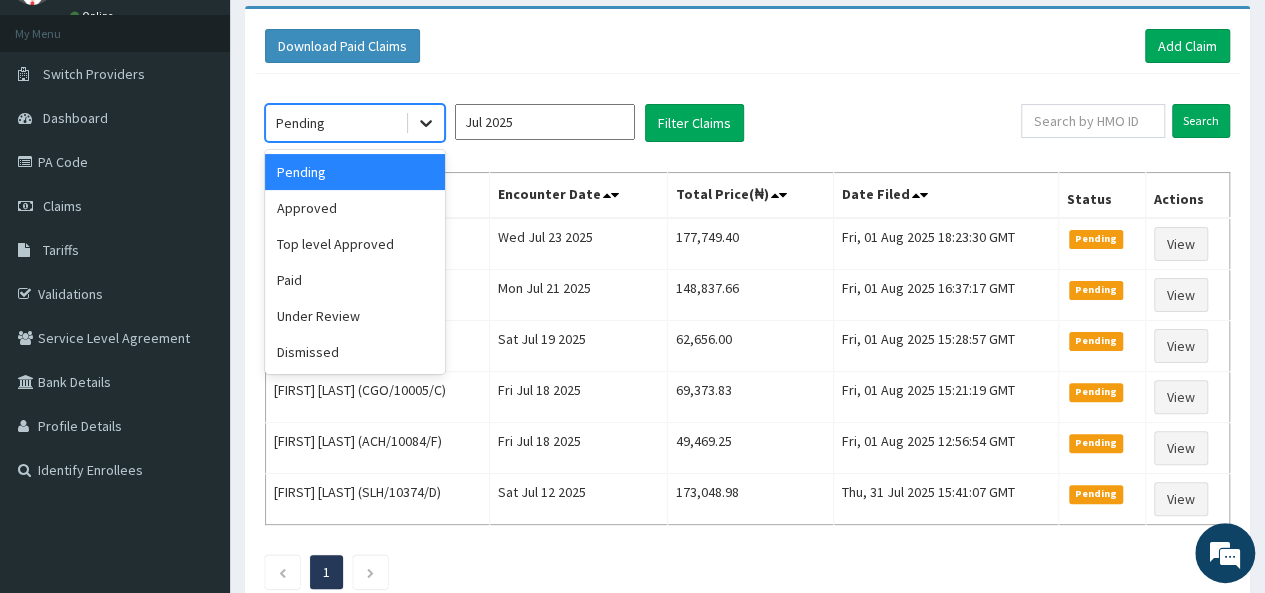 click 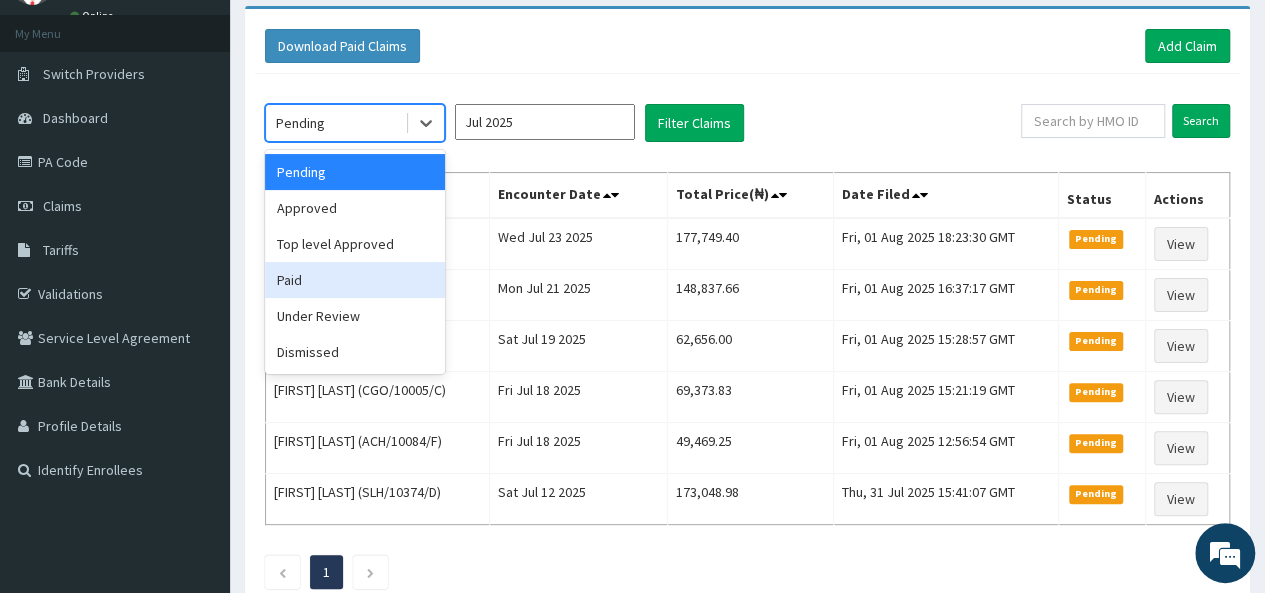 click on "Paid" at bounding box center (355, 280) 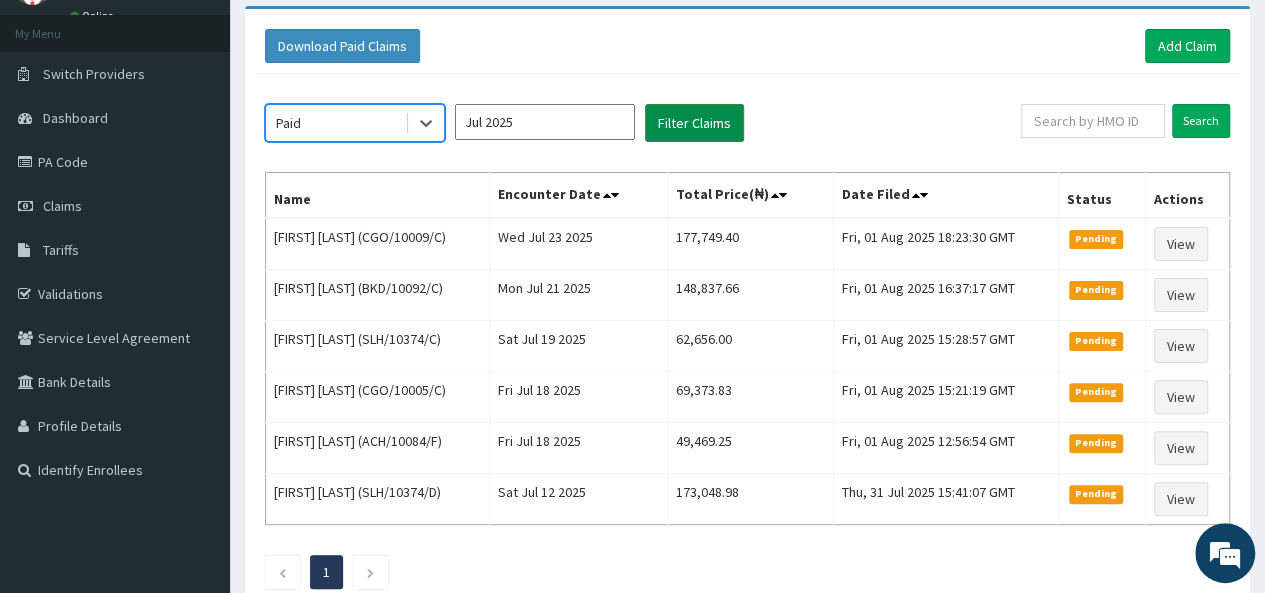 click on "Filter Claims" at bounding box center (694, 123) 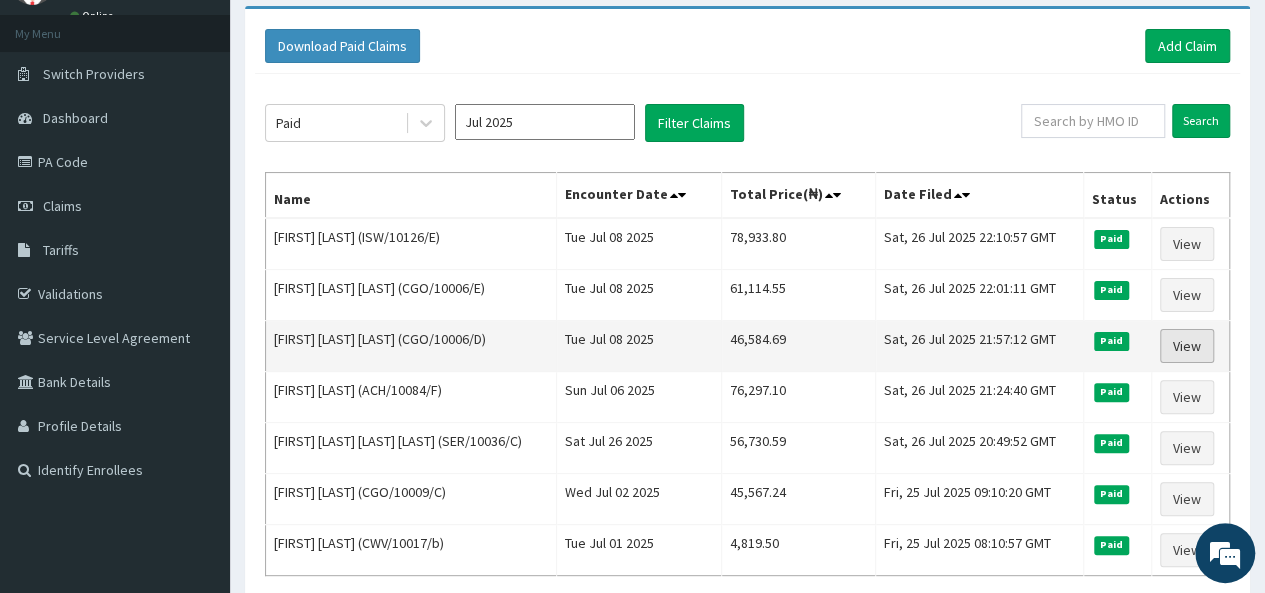 click on "View" at bounding box center (1187, 346) 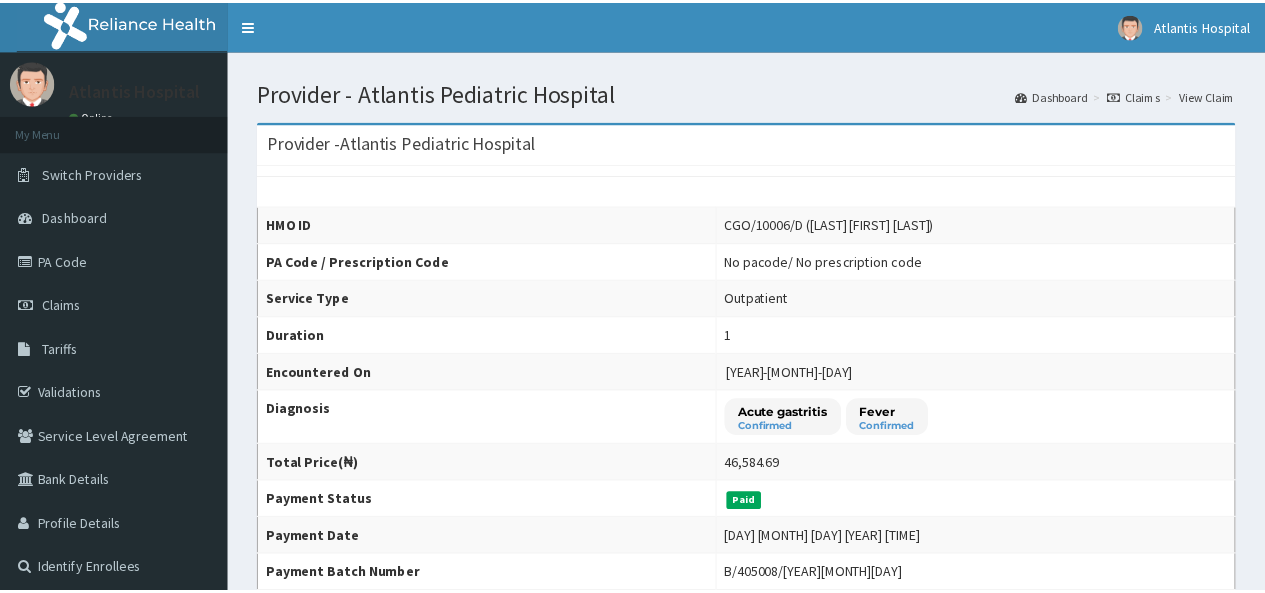 scroll, scrollTop: 0, scrollLeft: 0, axis: both 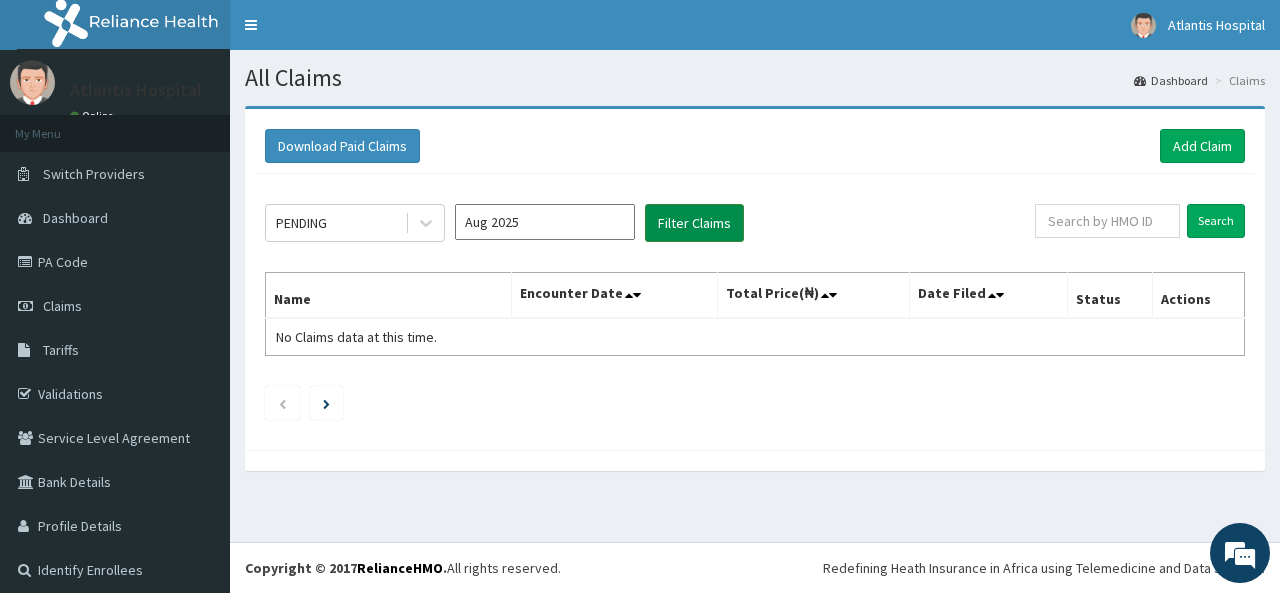 click on "Filter Claims" at bounding box center (694, 223) 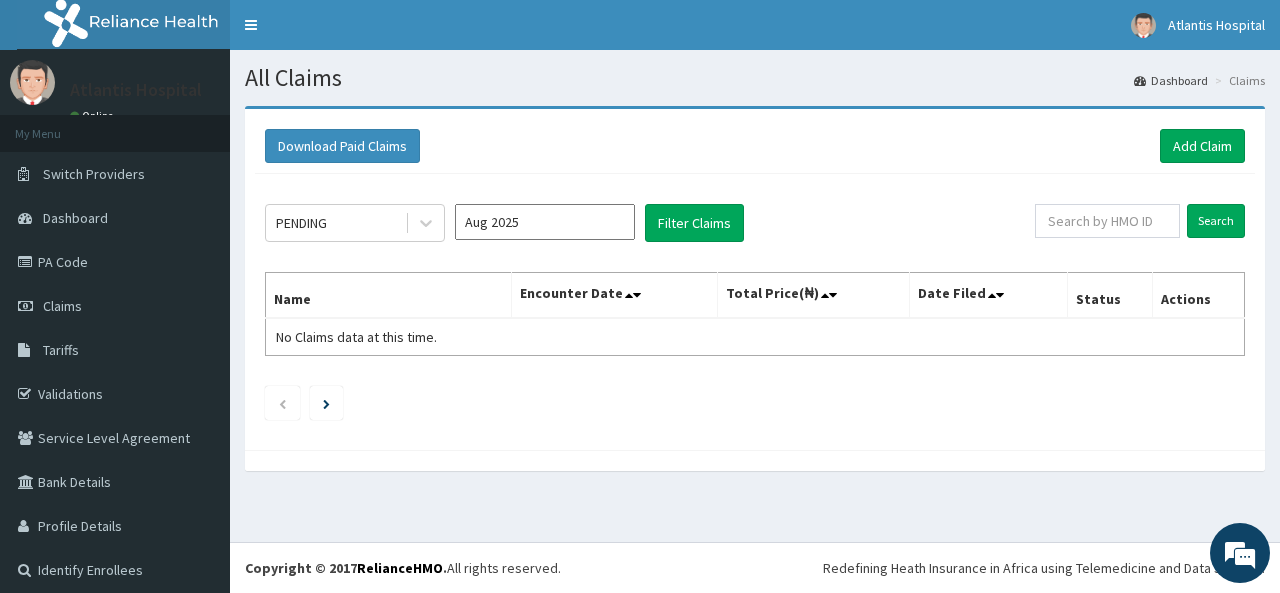 click on "Aug 2025" at bounding box center [545, 222] 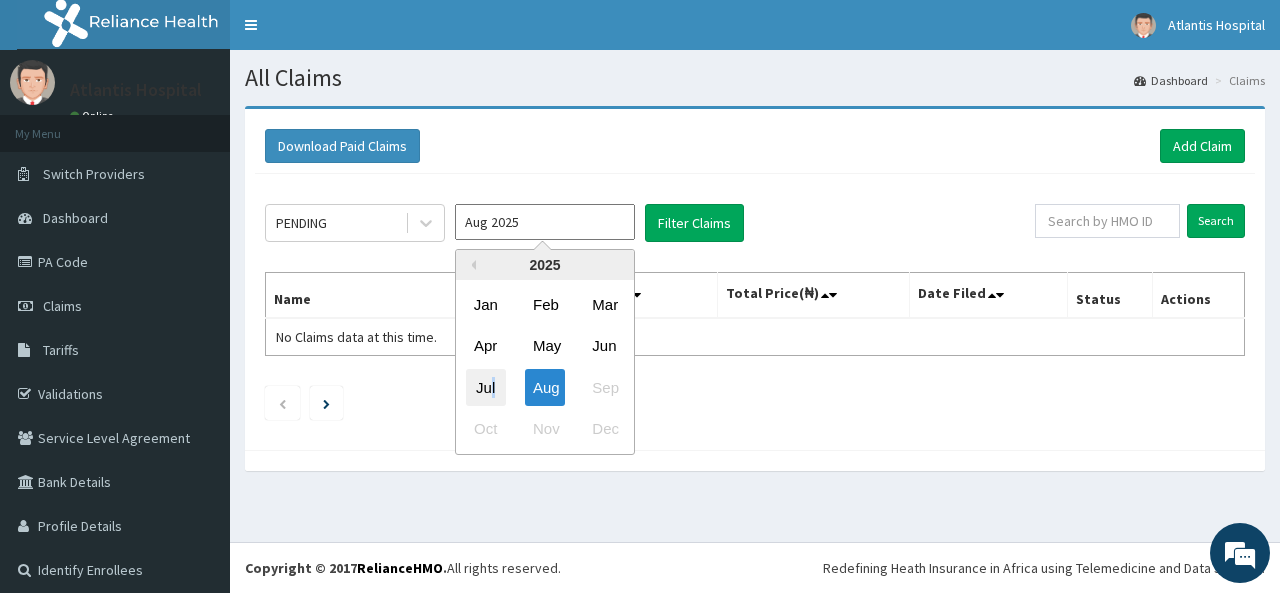click on "Jul" at bounding box center [486, 387] 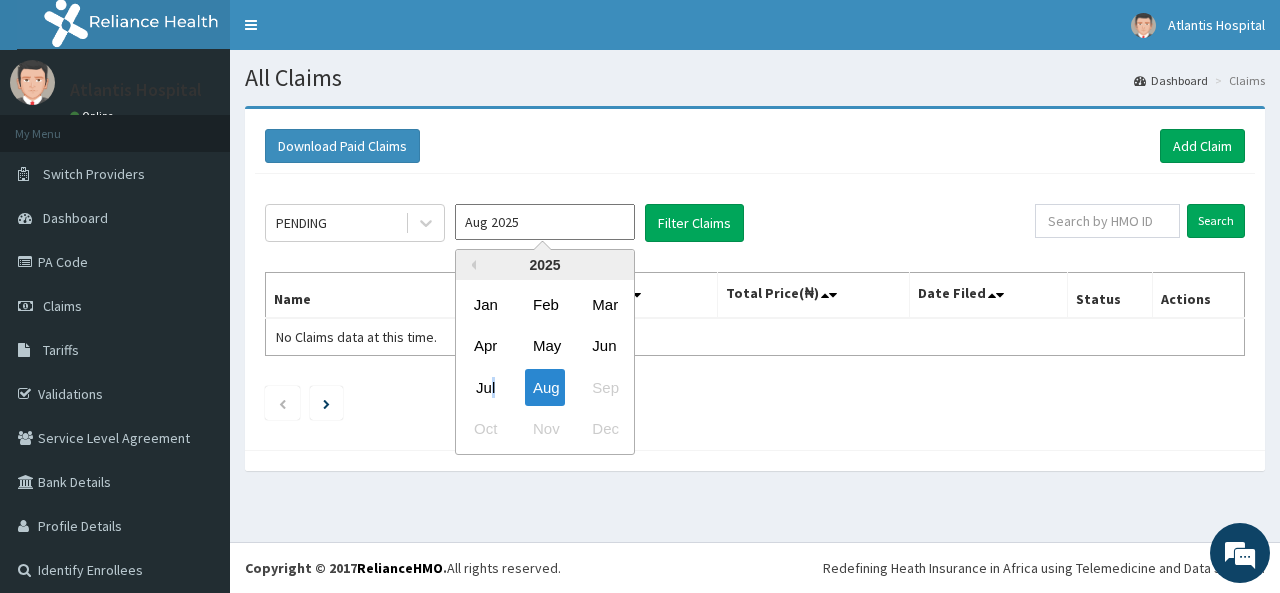 type on "Jul 2025" 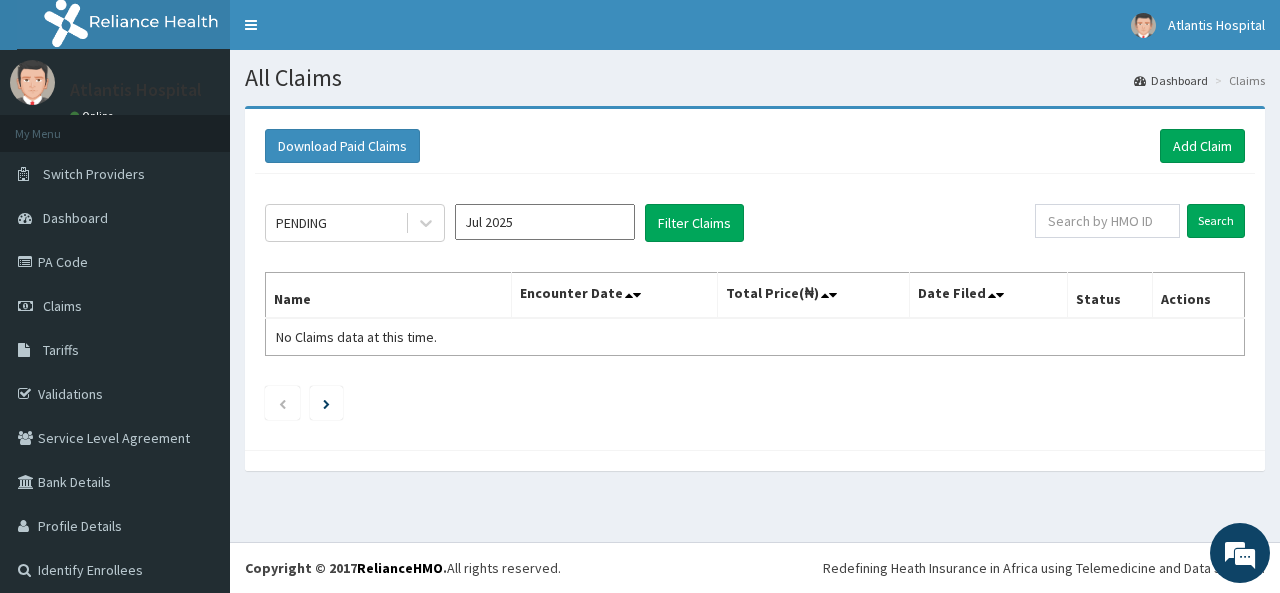 click on "PENDING Jul 2025 Filter Claims Search Name Encounter Date Total Price(₦) Date Filed Status Actions No Claims data at this time." 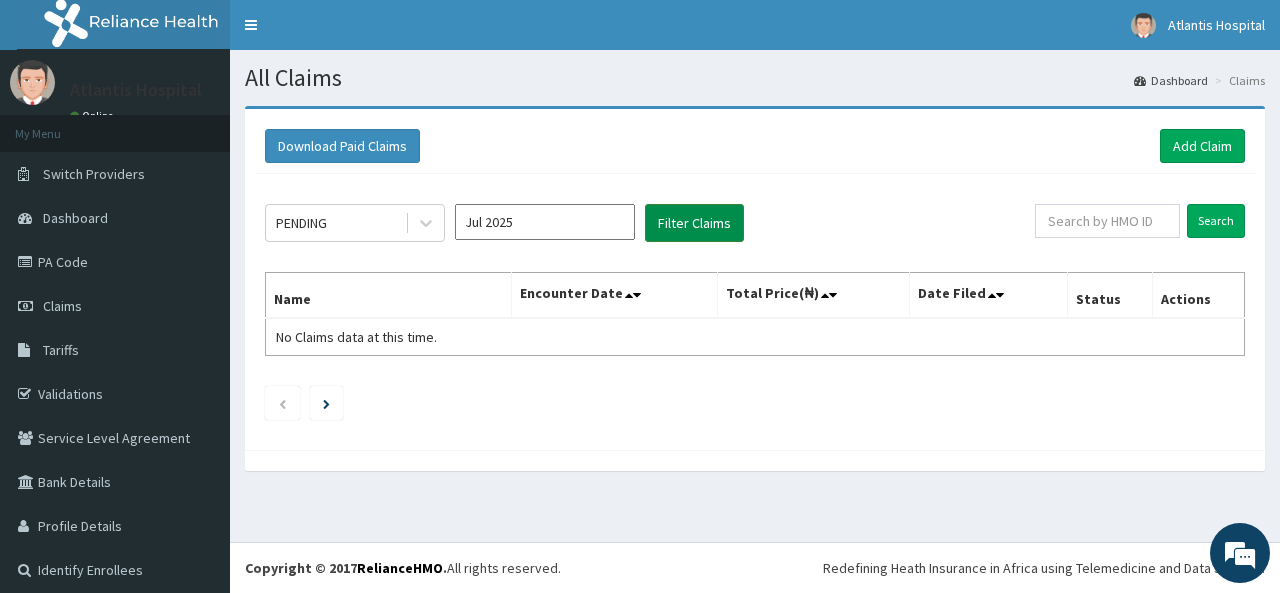 click on "Filter Claims" at bounding box center [694, 223] 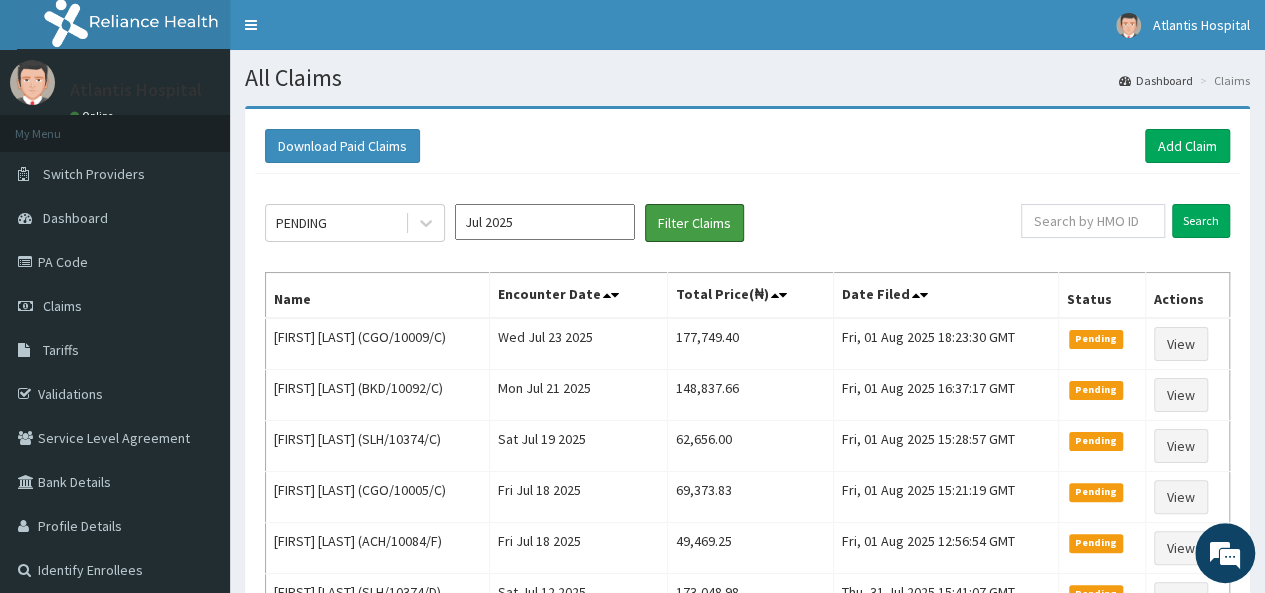 scroll, scrollTop: 100, scrollLeft: 0, axis: vertical 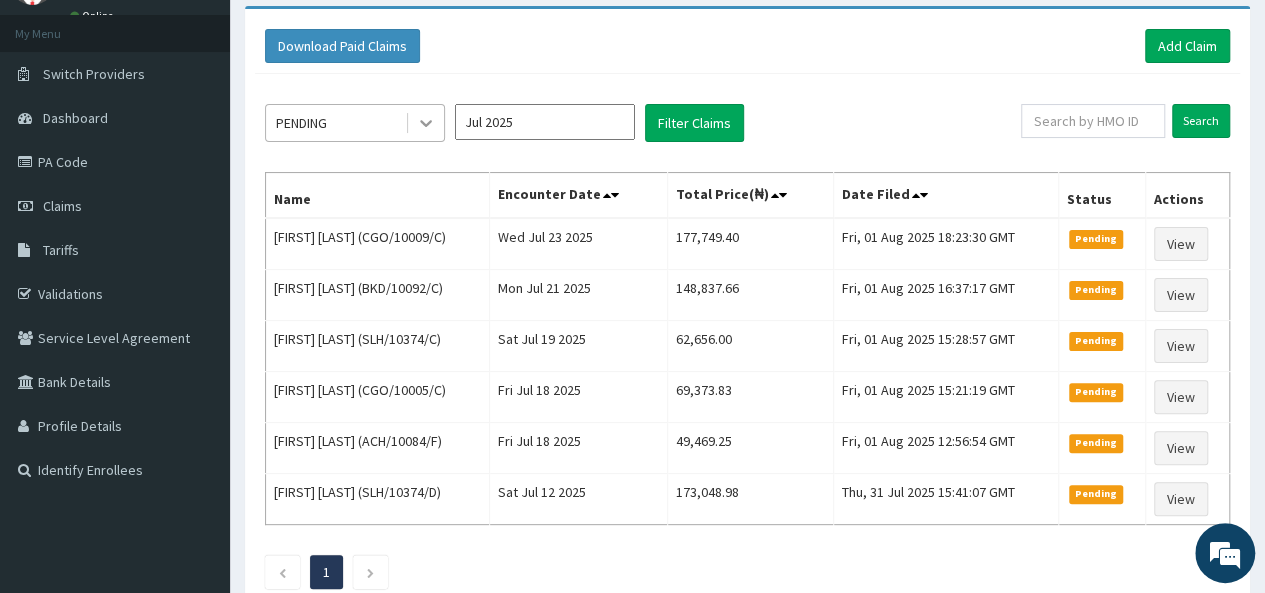 click 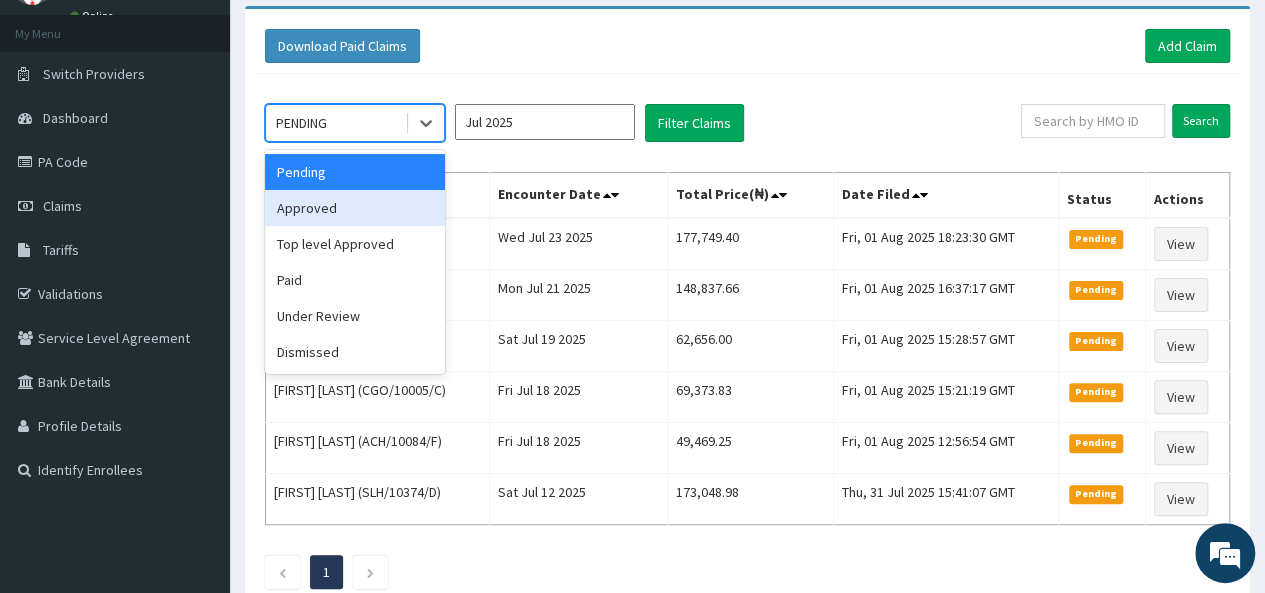 click on "Approved" at bounding box center [355, 208] 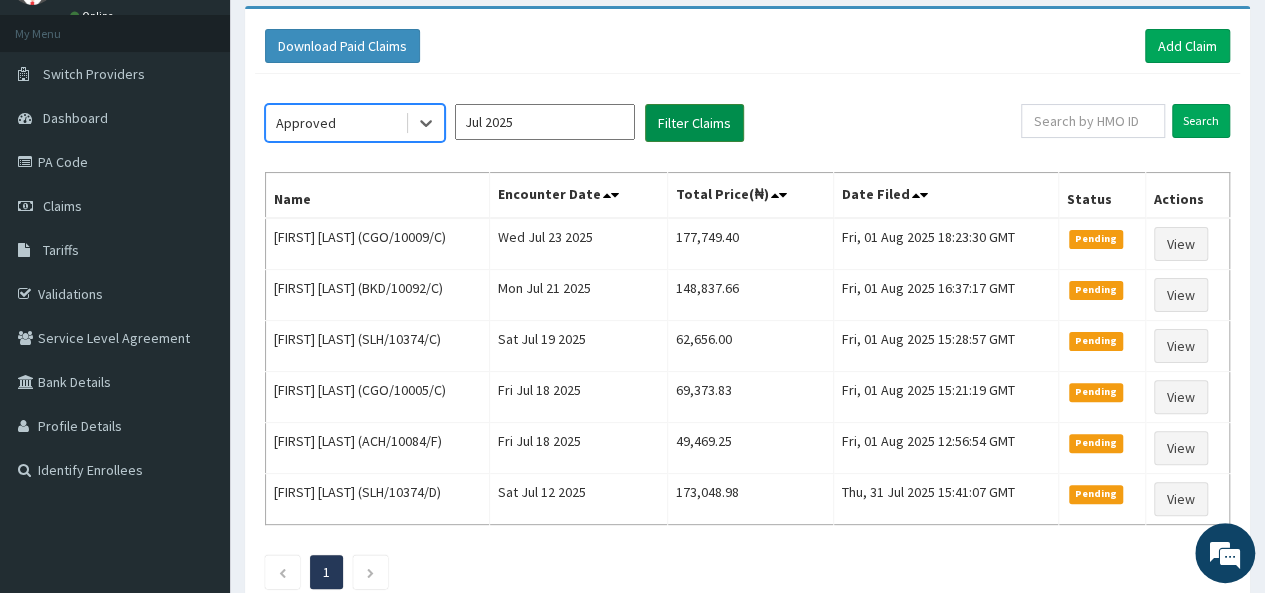 click on "Filter Claims" at bounding box center (694, 123) 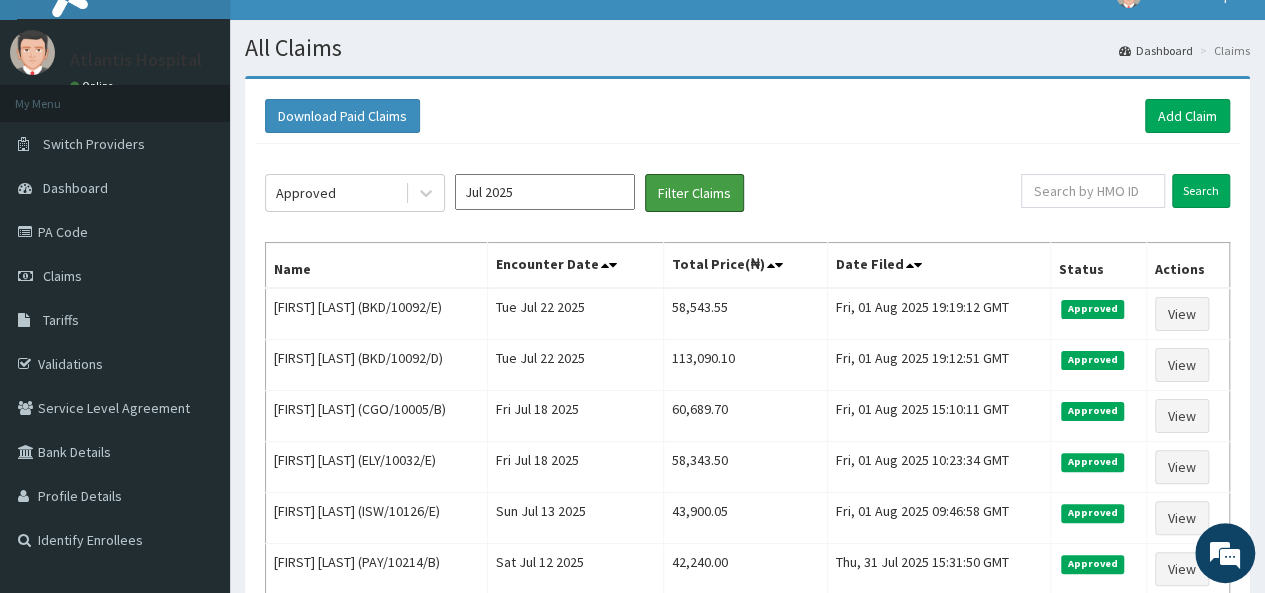 scroll, scrollTop: 0, scrollLeft: 0, axis: both 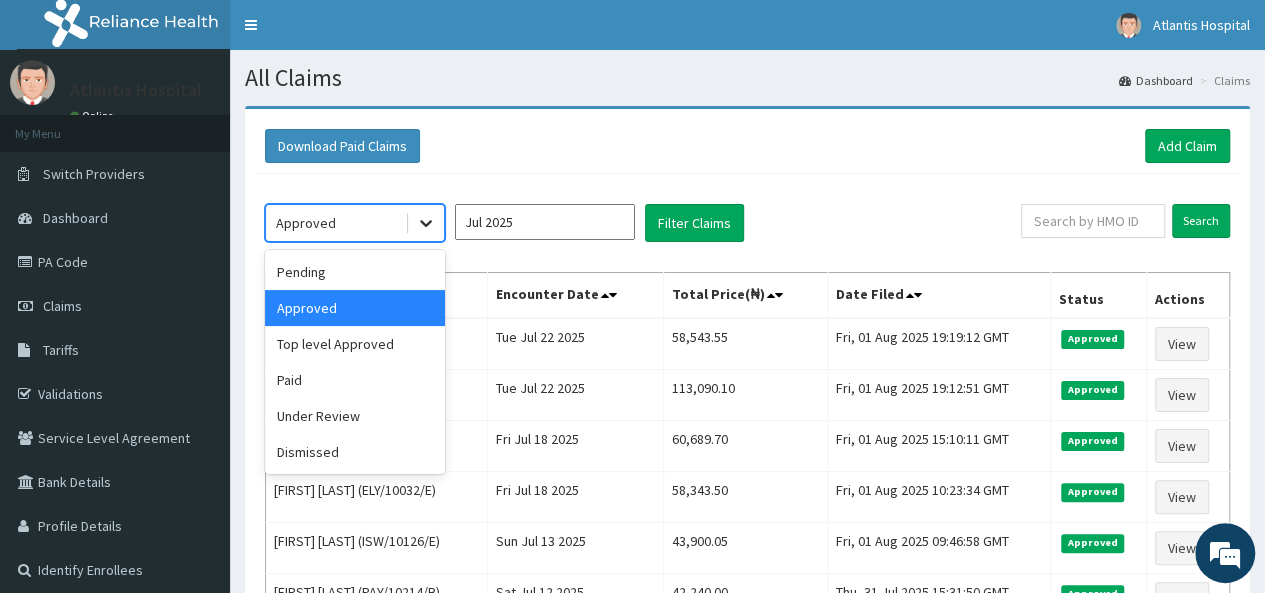 click at bounding box center (426, 223) 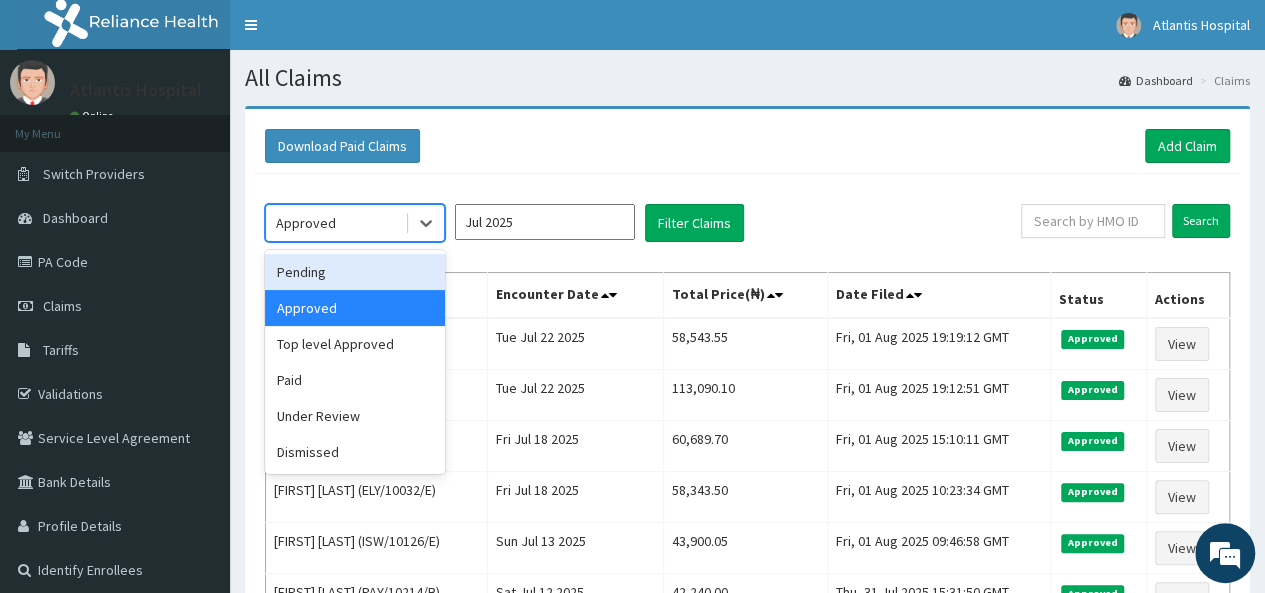 click on "Pending" at bounding box center [355, 272] 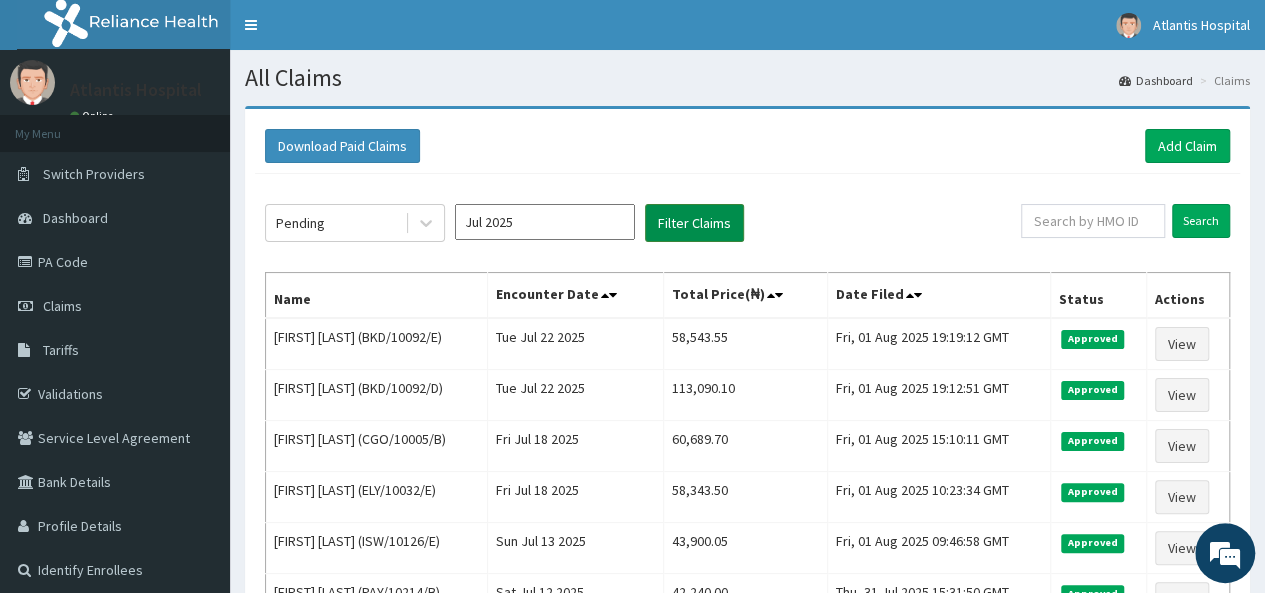 drag, startPoint x: 678, startPoint y: 244, endPoint x: 702, endPoint y: 229, distance: 28.301943 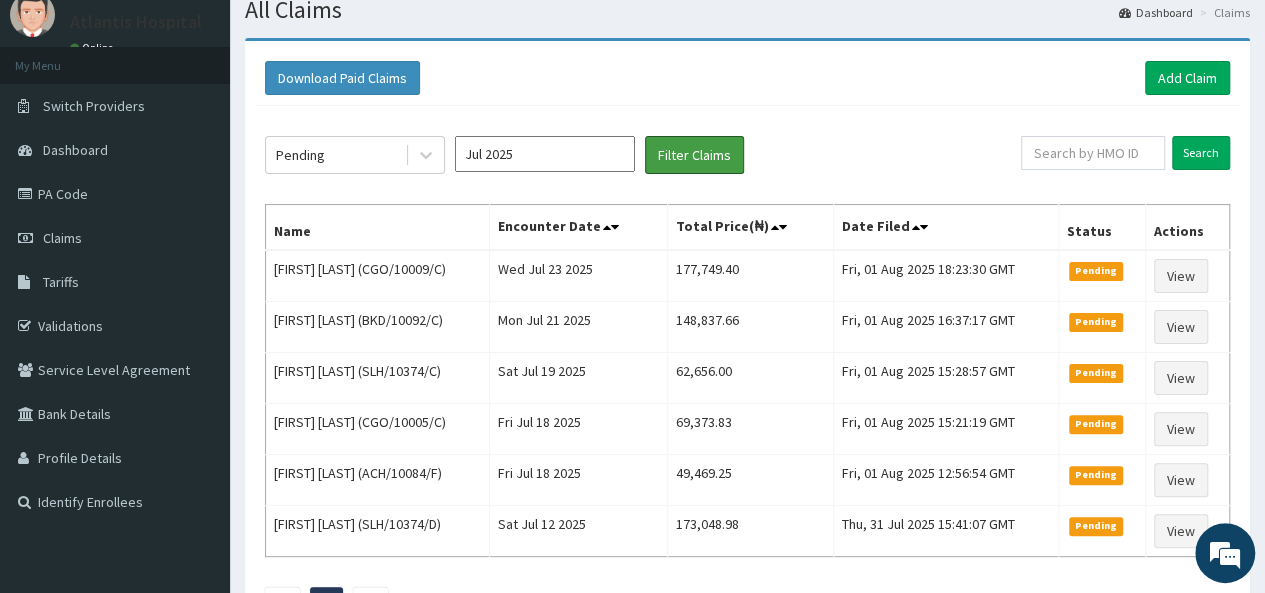 scroll, scrollTop: 100, scrollLeft: 0, axis: vertical 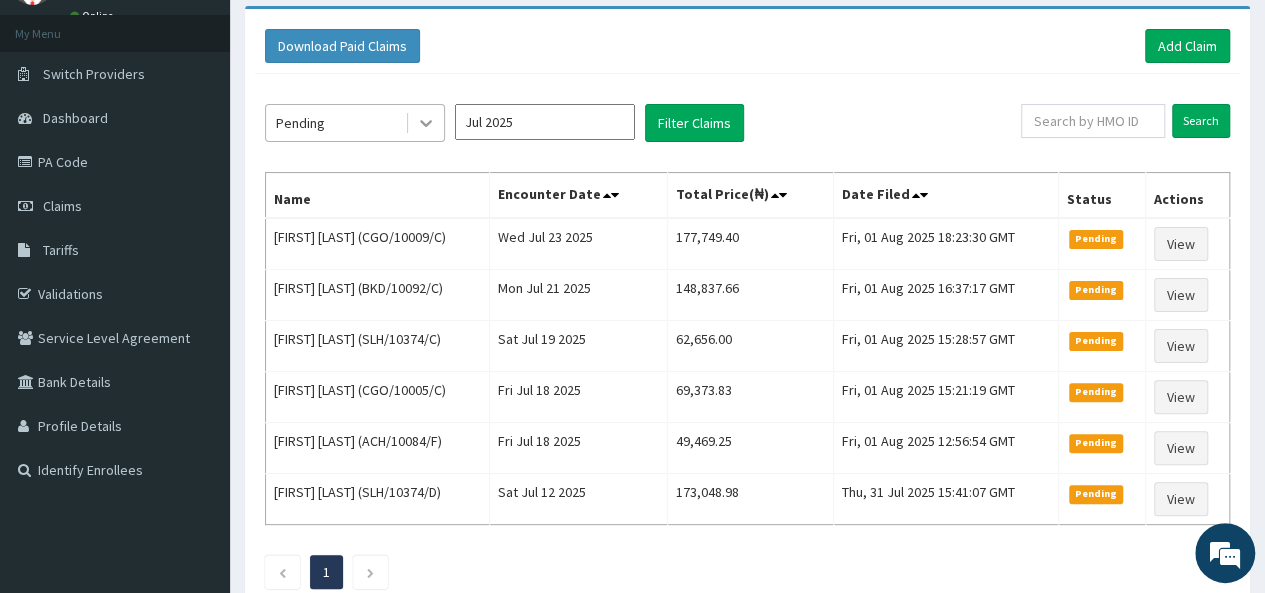 click at bounding box center [426, 123] 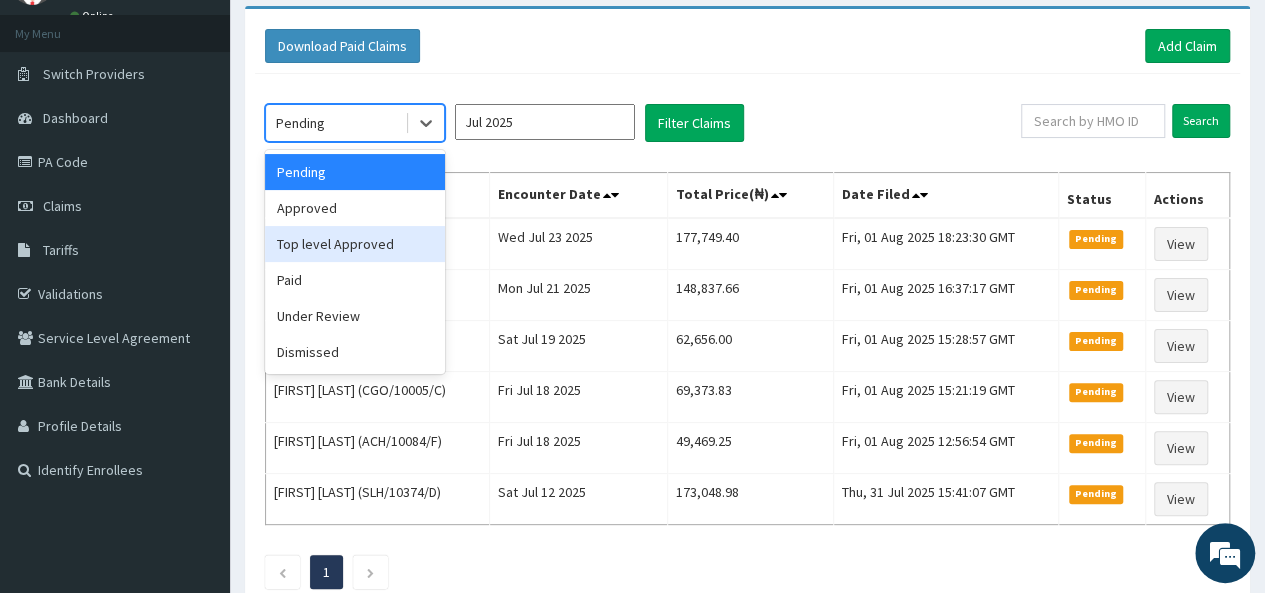 click on "Top level Approved" at bounding box center [355, 244] 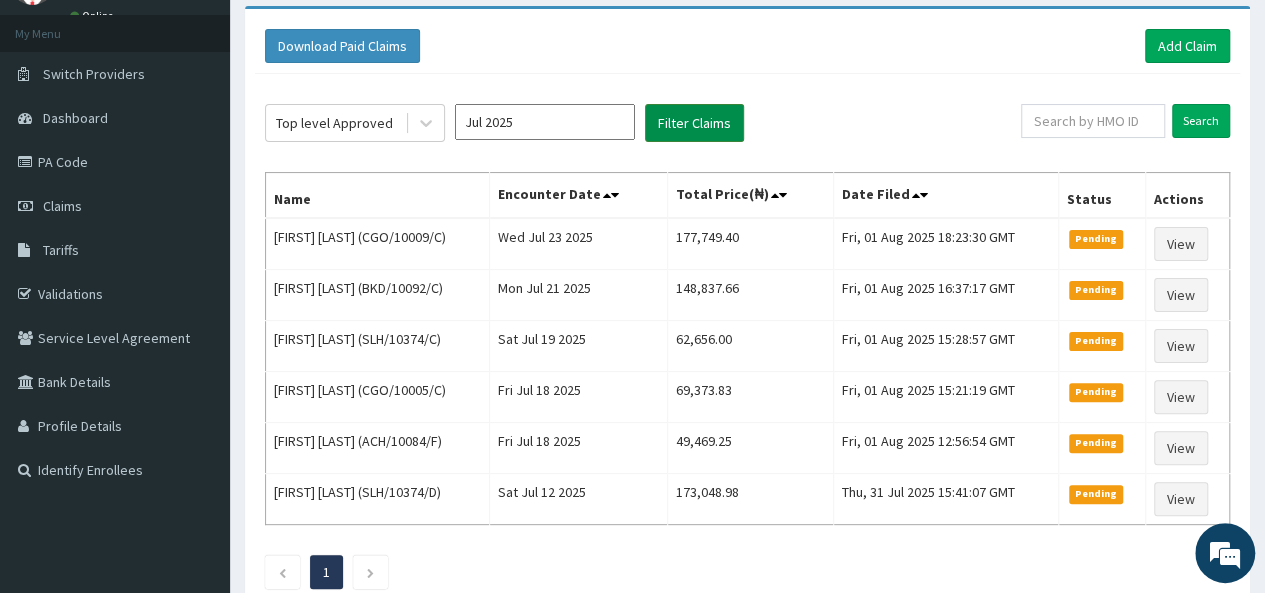 click on "Filter Claims" at bounding box center (694, 123) 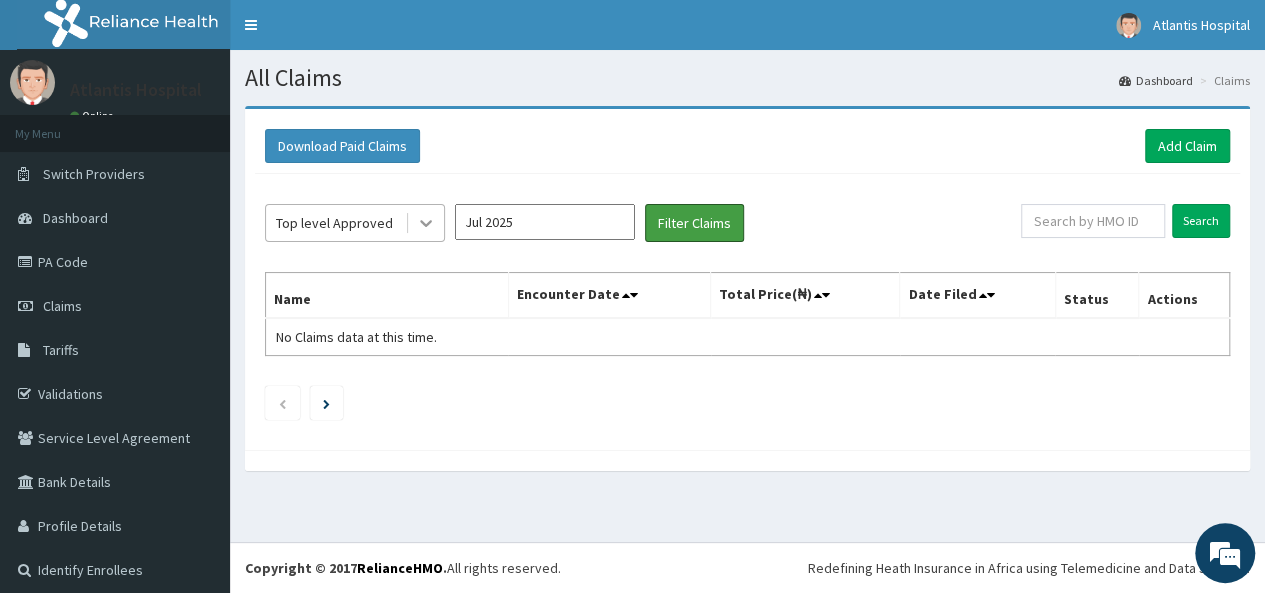 scroll, scrollTop: 0, scrollLeft: 0, axis: both 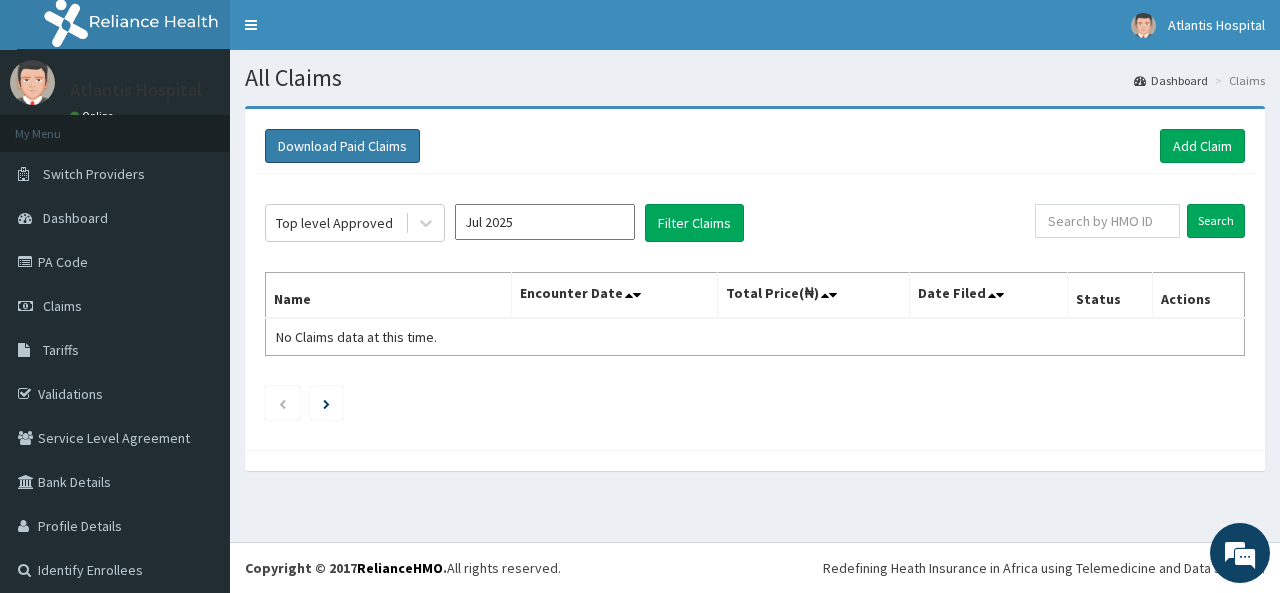 click on "Download Paid Claims" at bounding box center [342, 146] 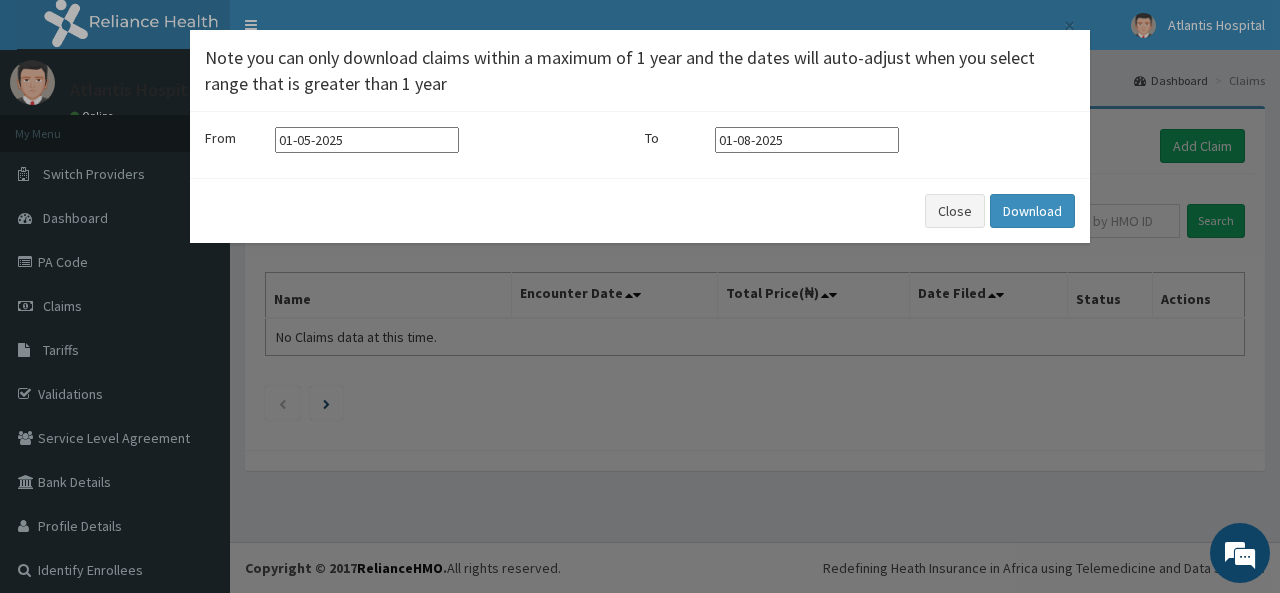 click on "Close Download" at bounding box center (640, 210) 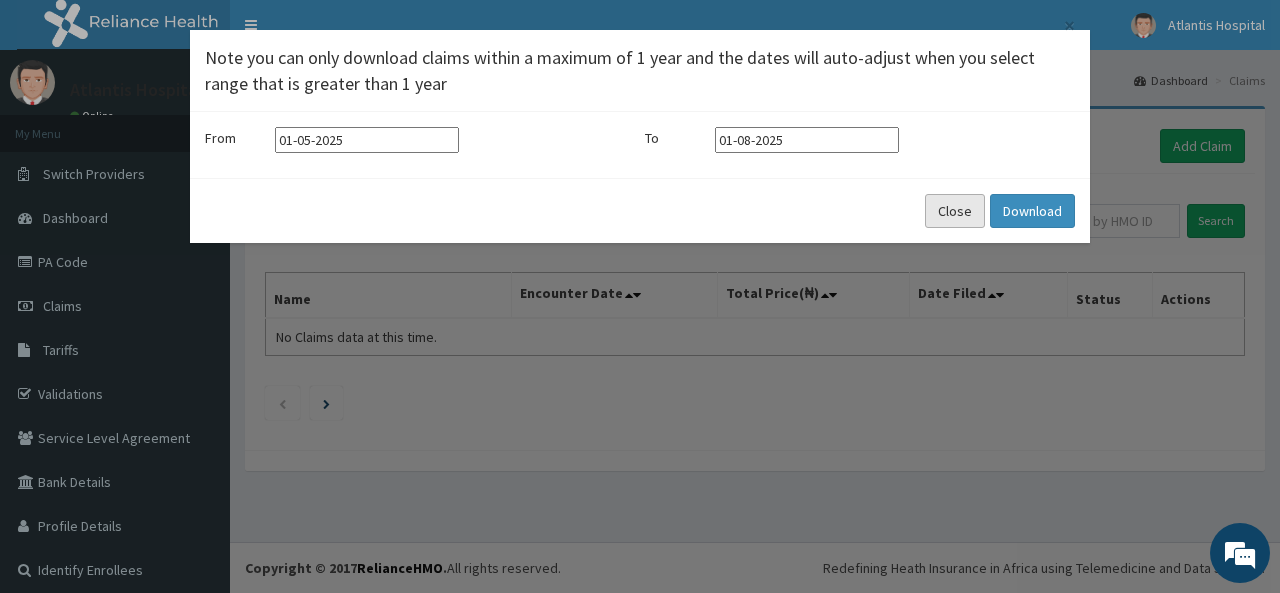 click on "Close" at bounding box center (955, 211) 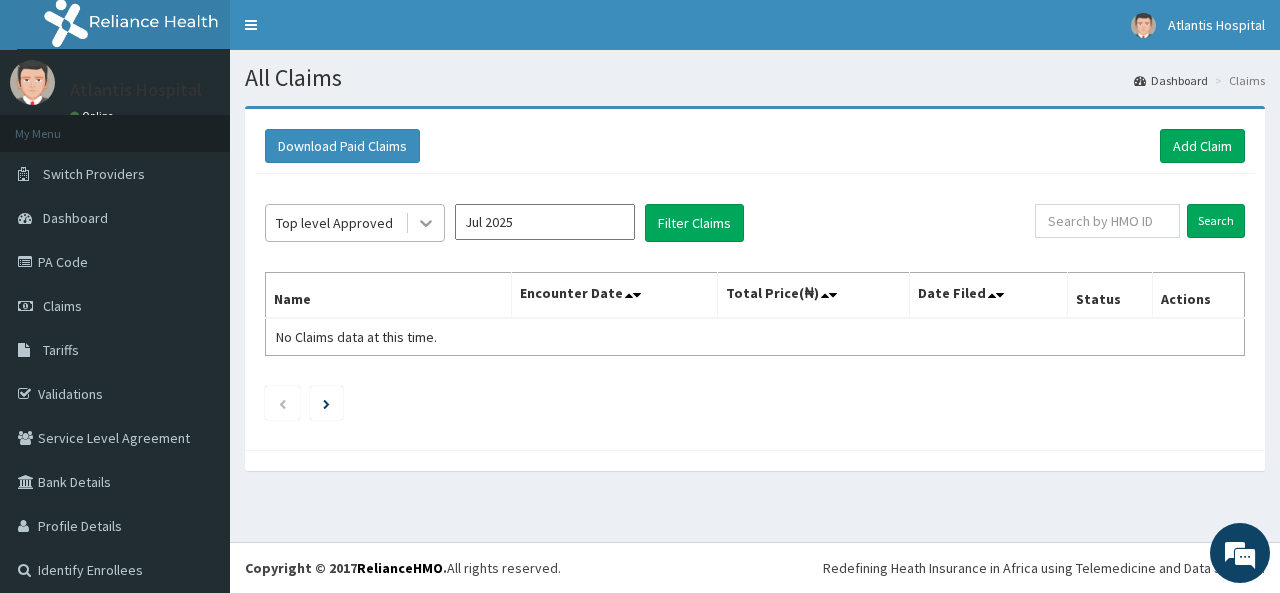 click 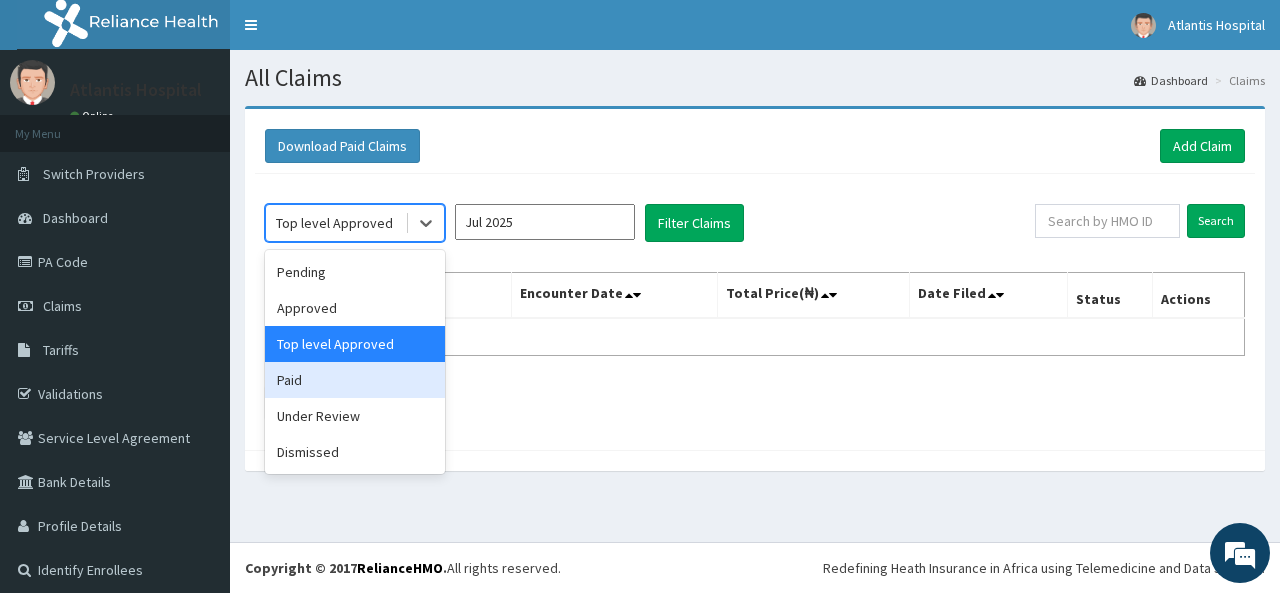 click on "Paid" at bounding box center (355, 380) 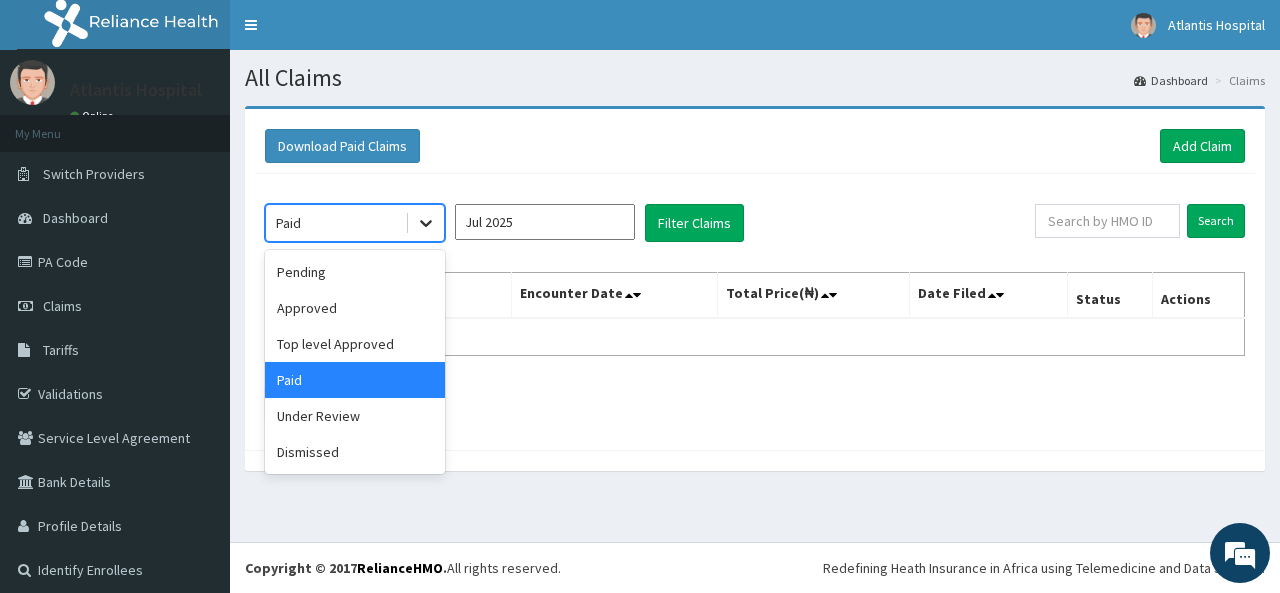 click 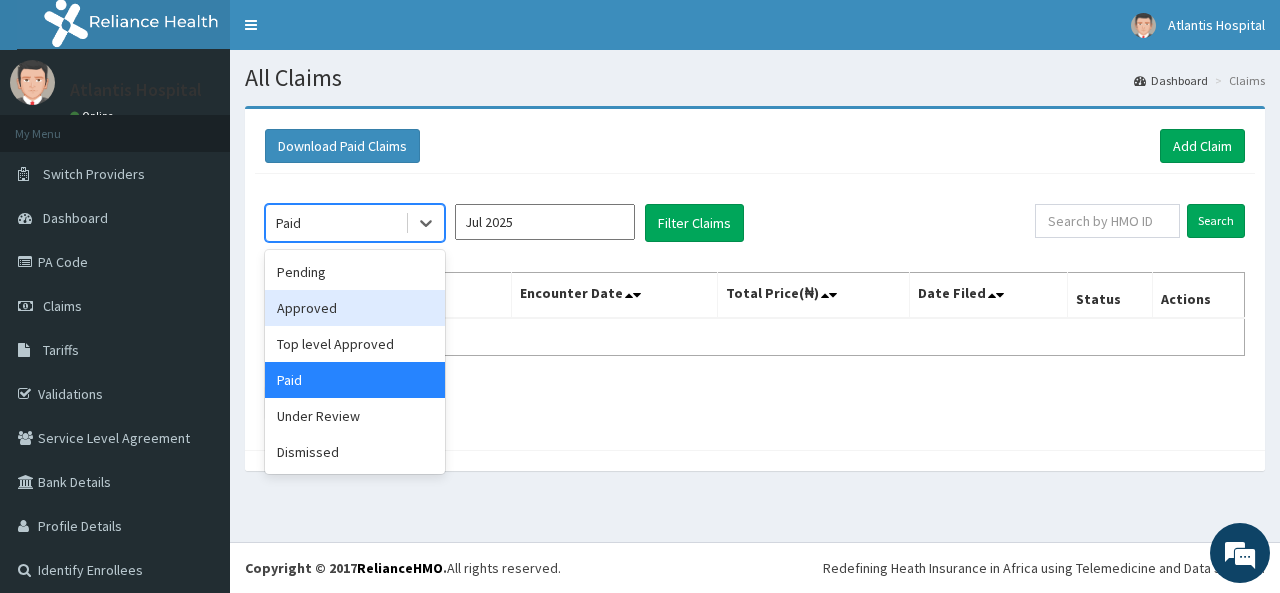 click on "Approved" at bounding box center [355, 308] 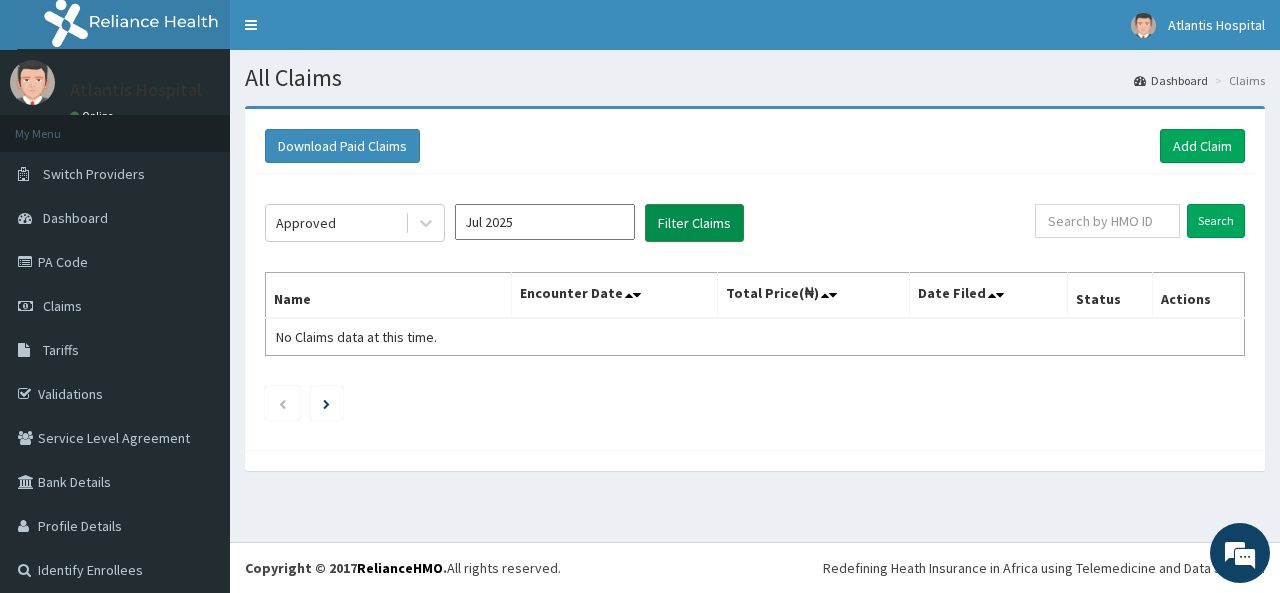 click on "Filter Claims" at bounding box center [694, 223] 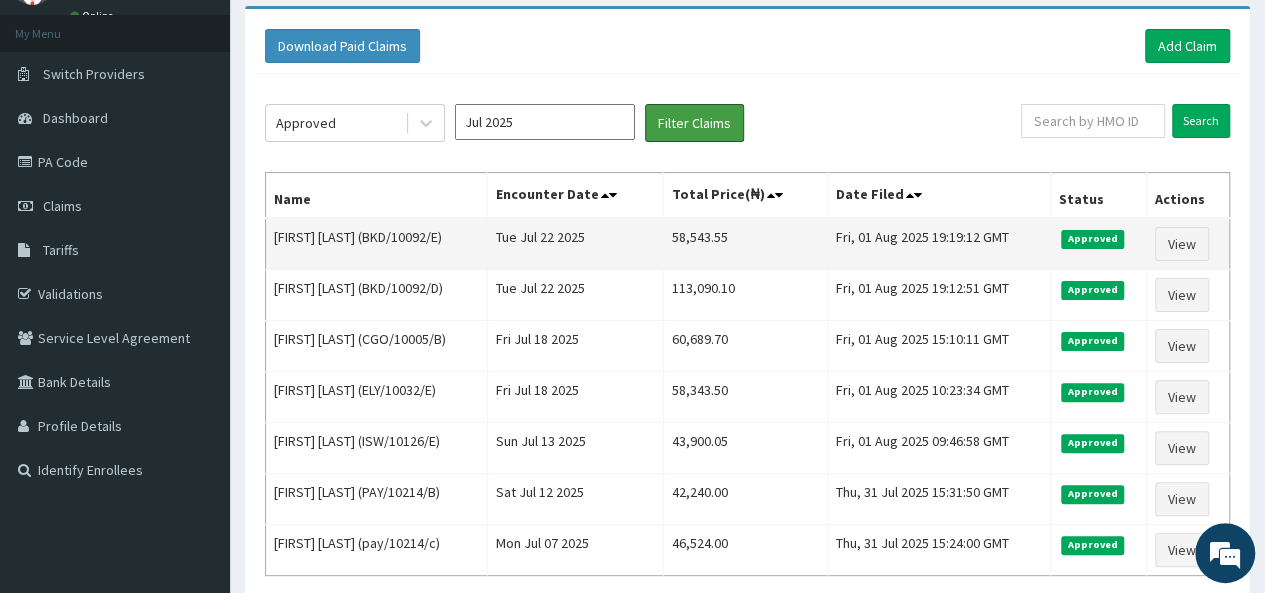scroll, scrollTop: 200, scrollLeft: 0, axis: vertical 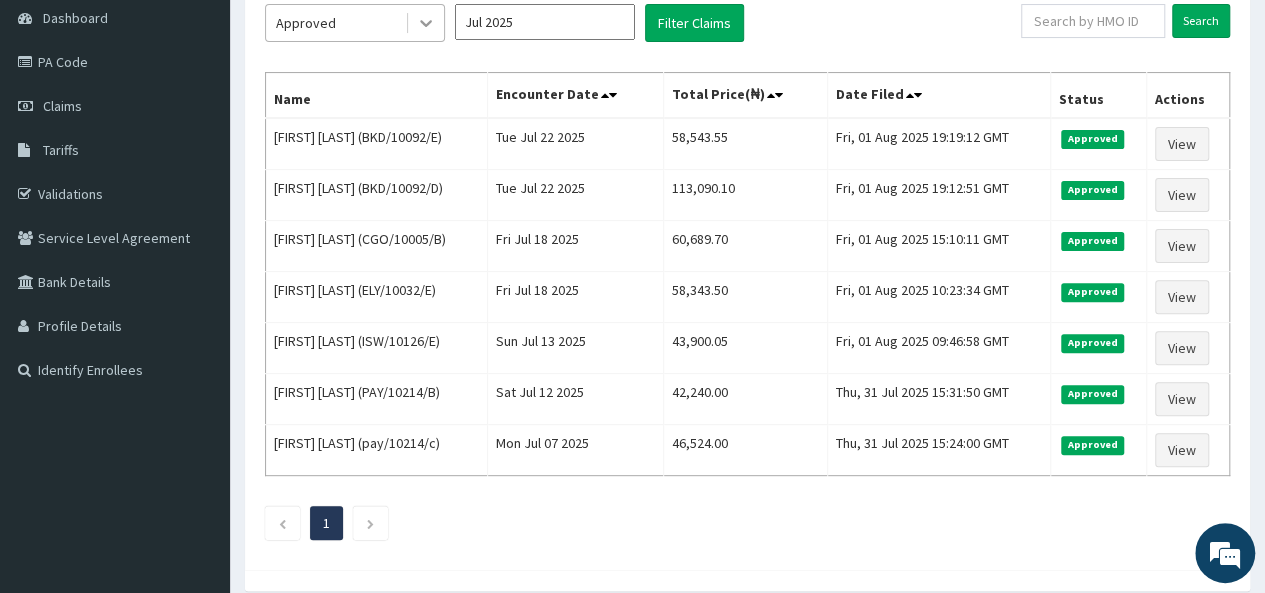 click 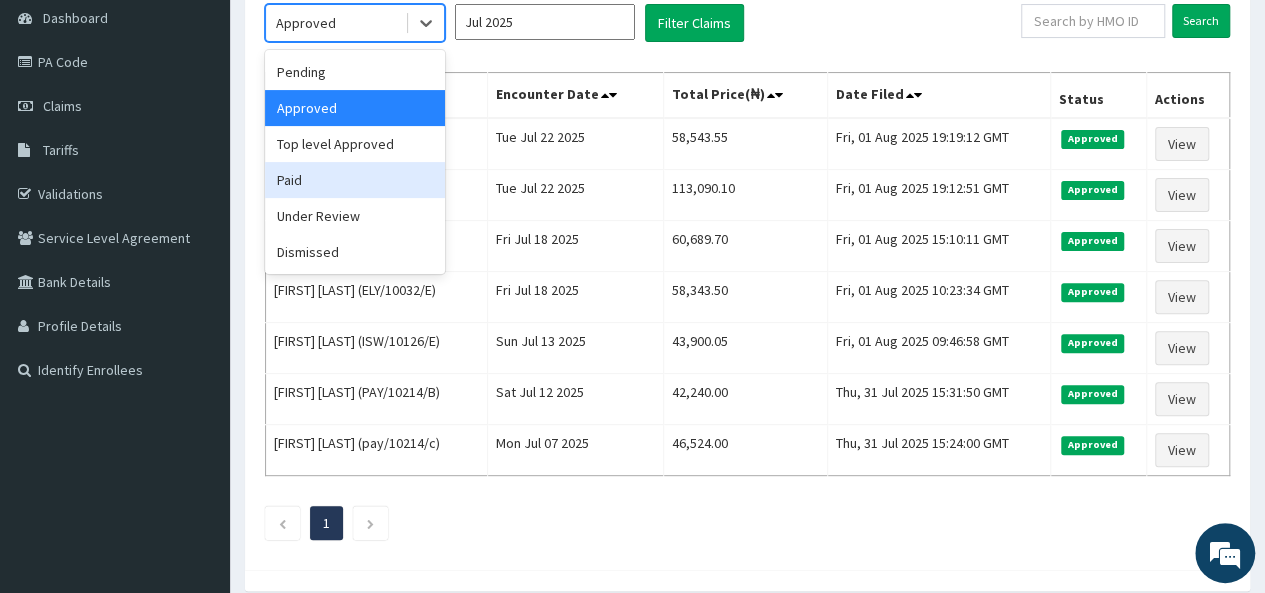 click on "Paid" at bounding box center [355, 180] 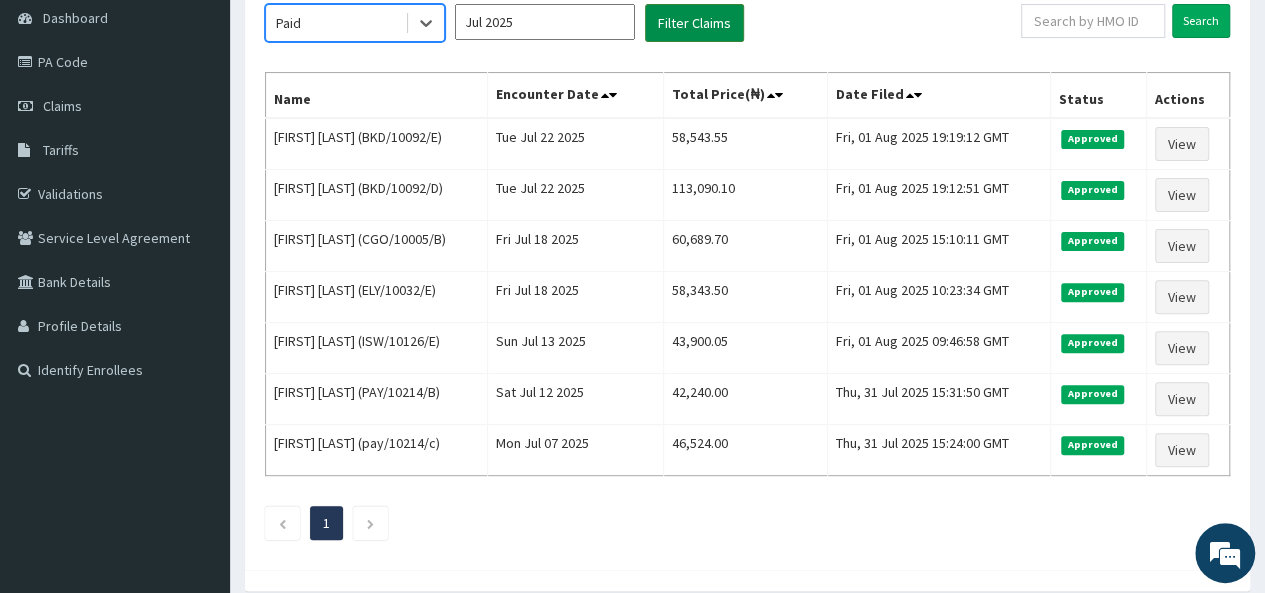click on "Filter Claims" at bounding box center (694, 23) 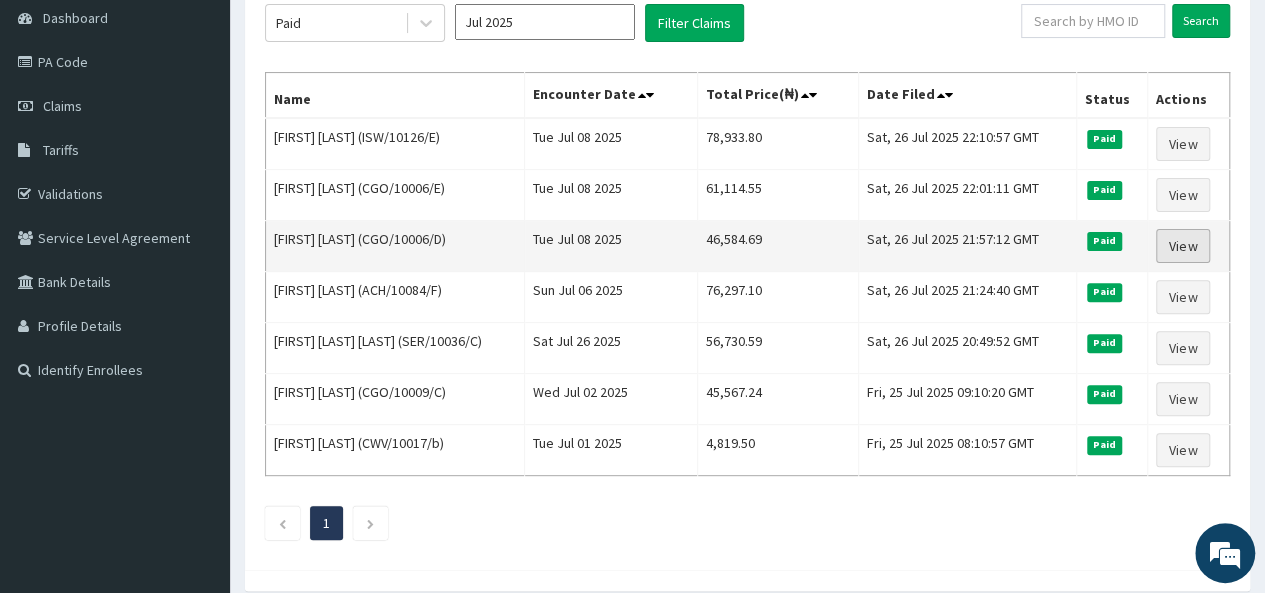 click on "View" at bounding box center [1183, 246] 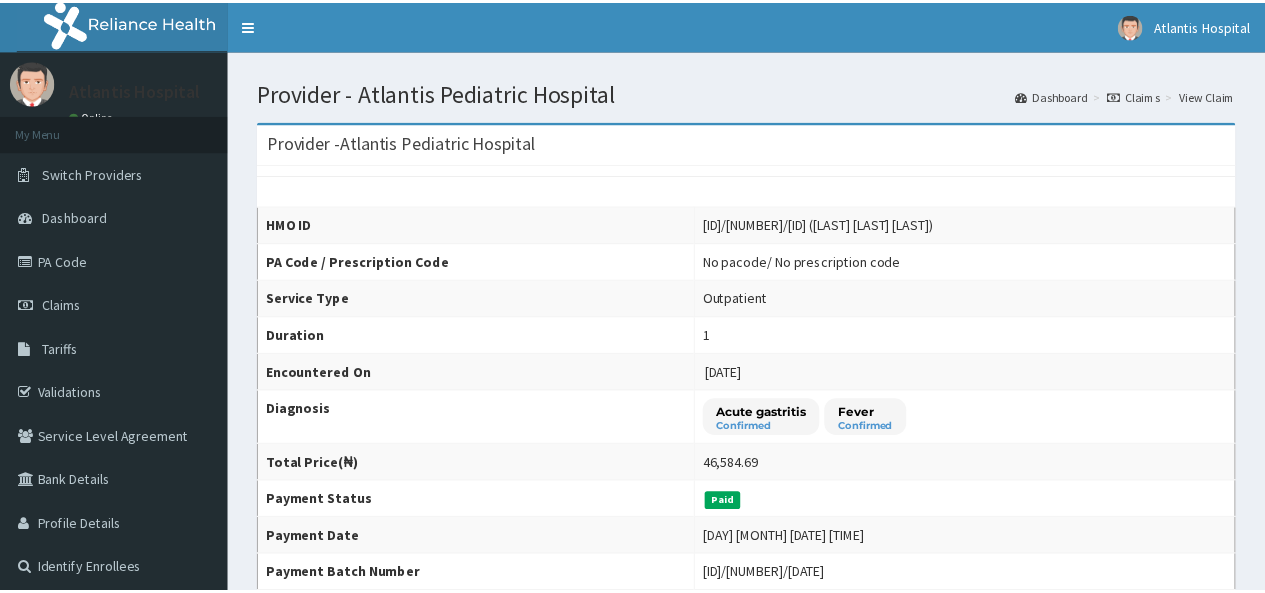 scroll, scrollTop: 0, scrollLeft: 0, axis: both 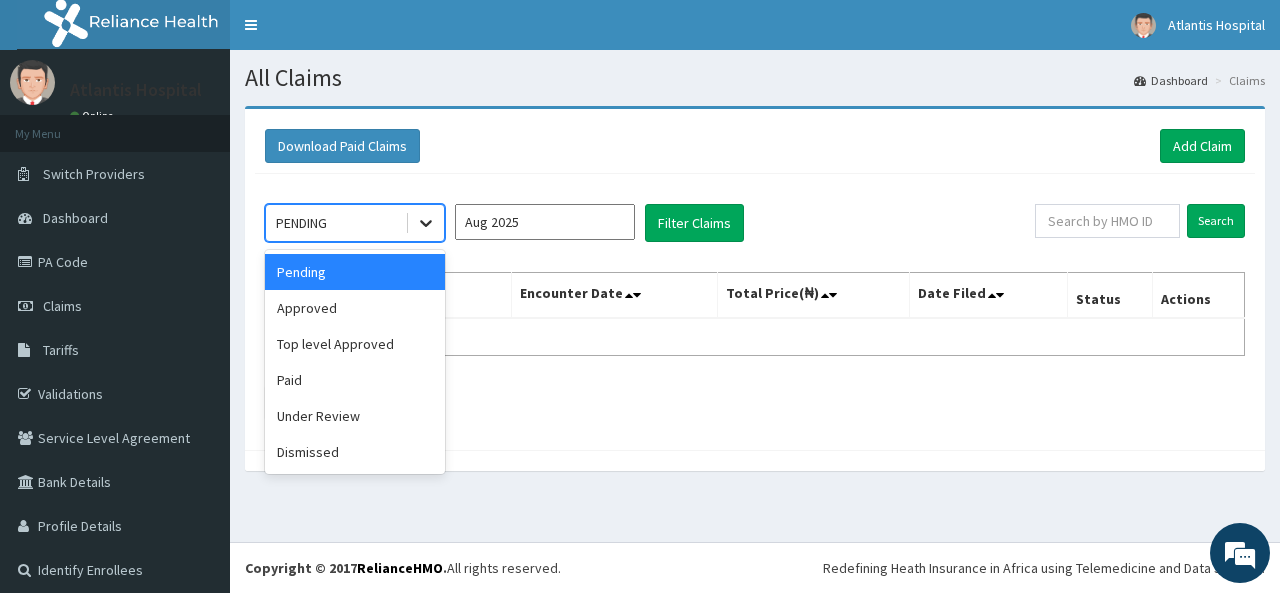click 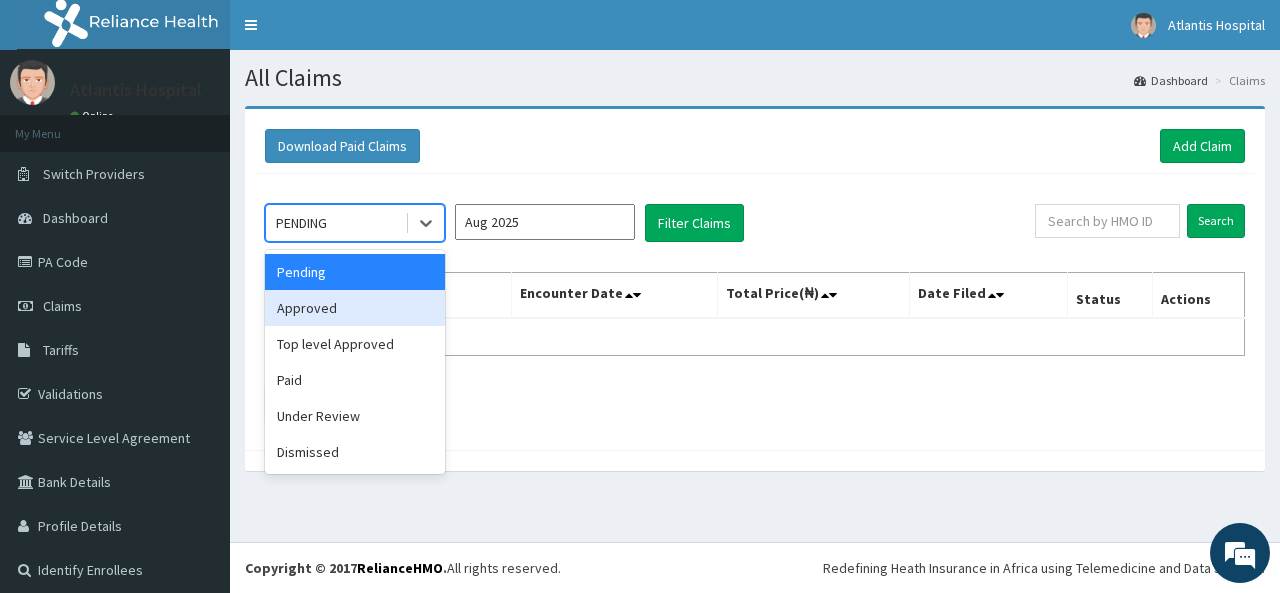 drag, startPoint x: 314, startPoint y: 296, endPoint x: 364, endPoint y: 283, distance: 51.662365 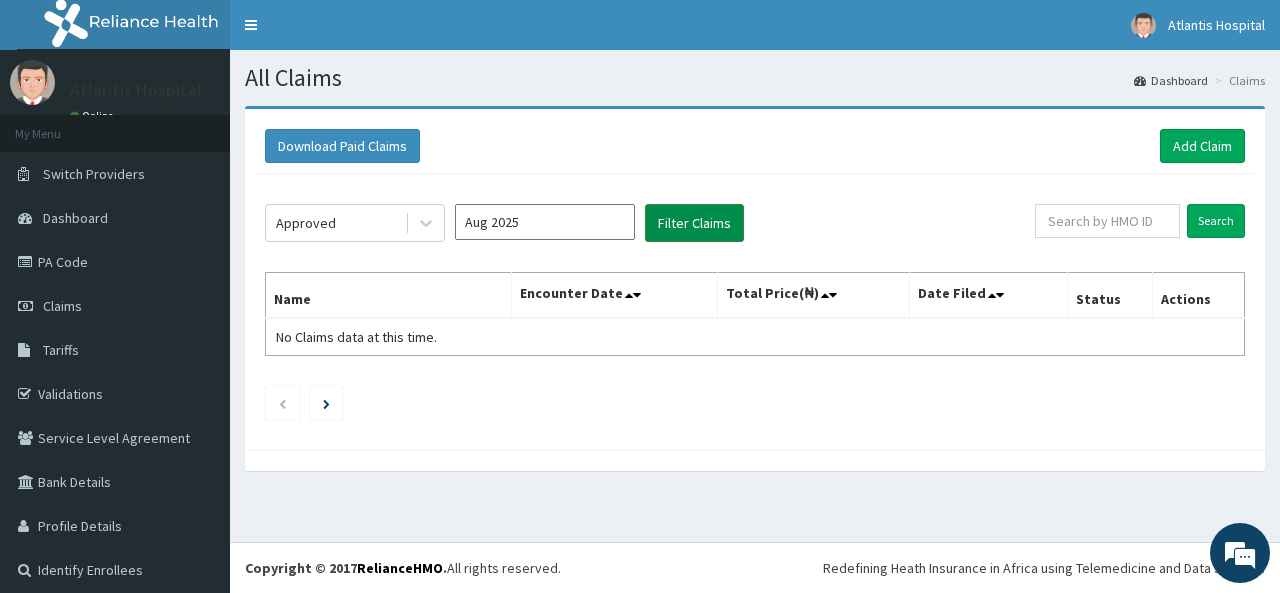 click on "Filter Claims" at bounding box center (694, 223) 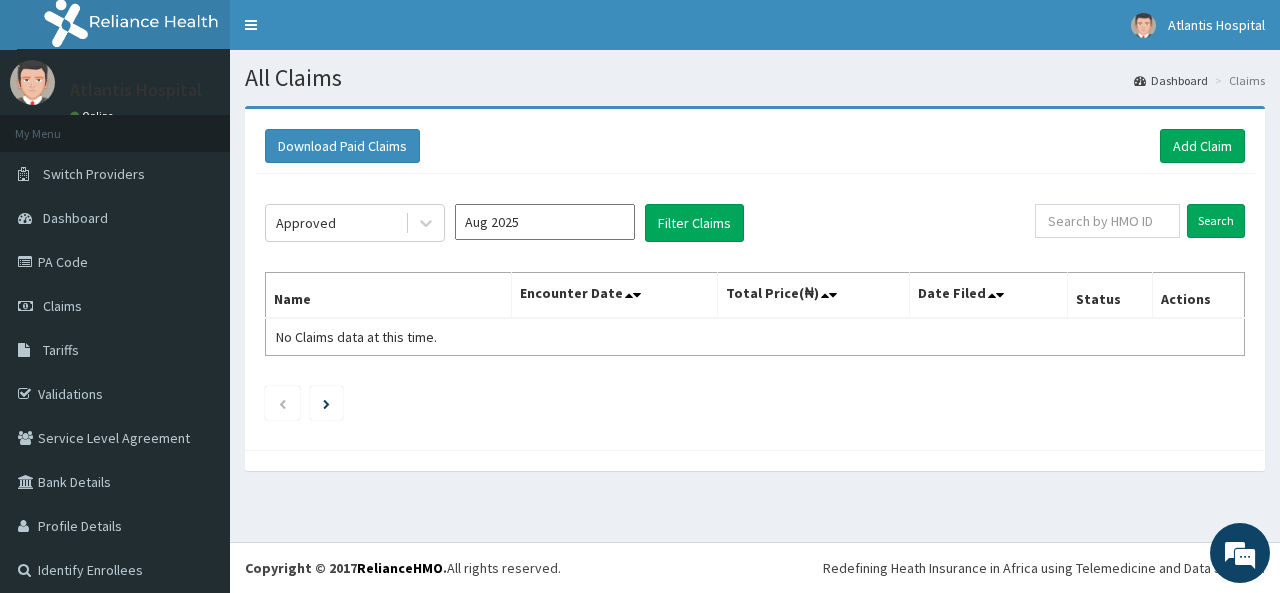click on "Aug 2025" at bounding box center (545, 222) 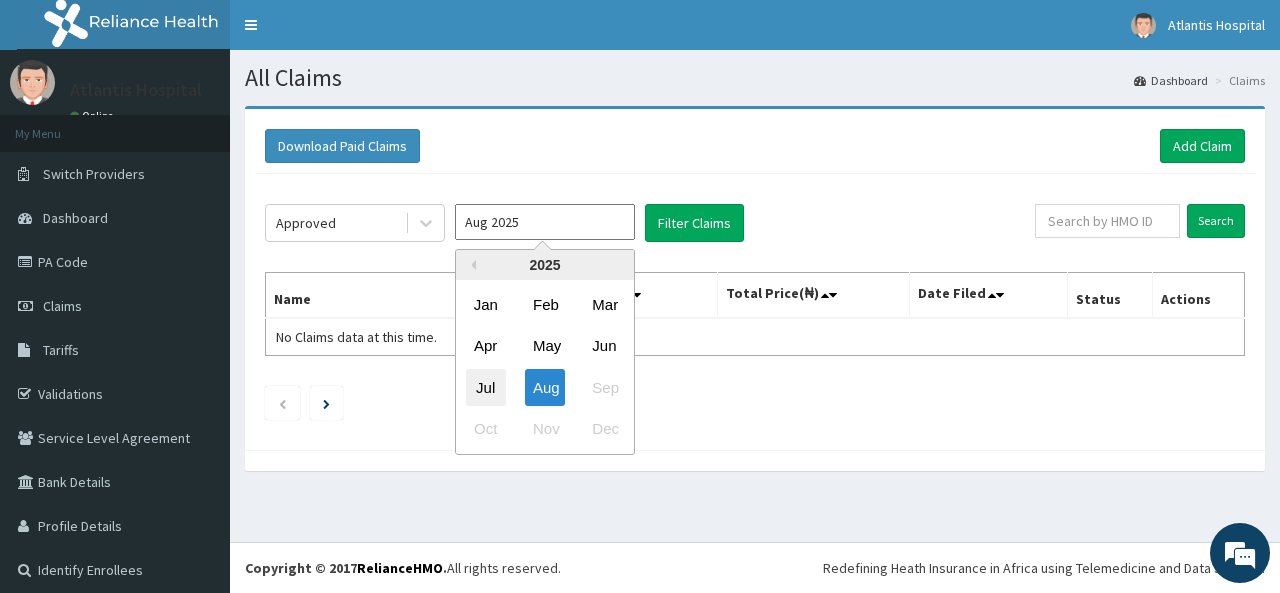click on "Jul" at bounding box center (486, 387) 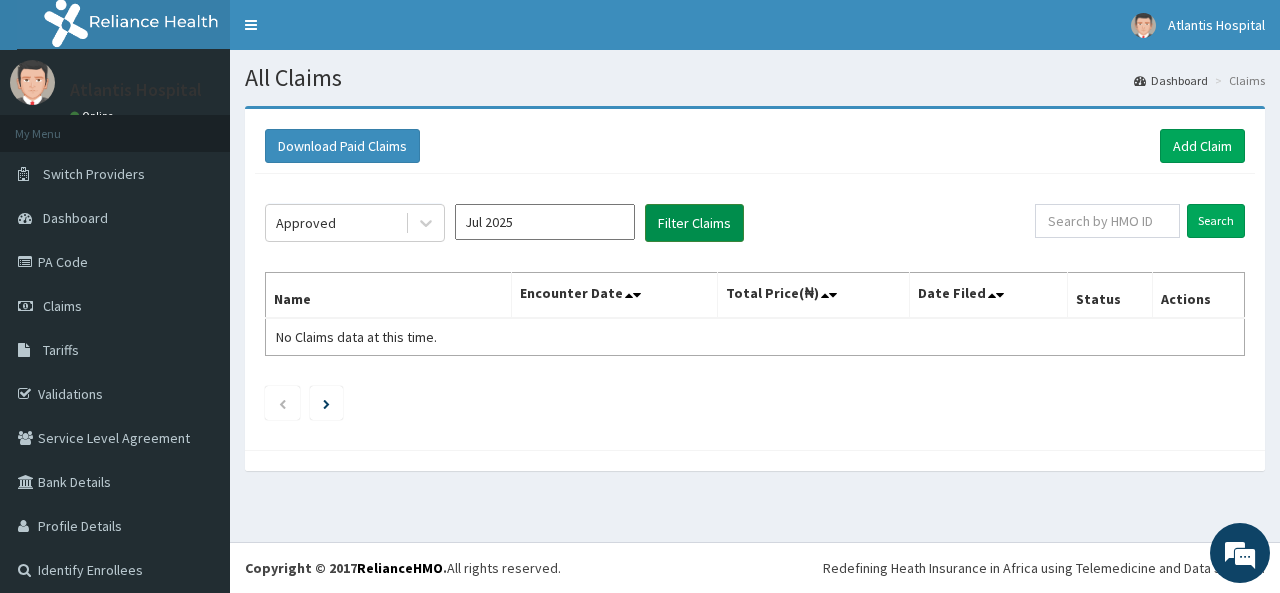 click on "Filter Claims" at bounding box center (694, 223) 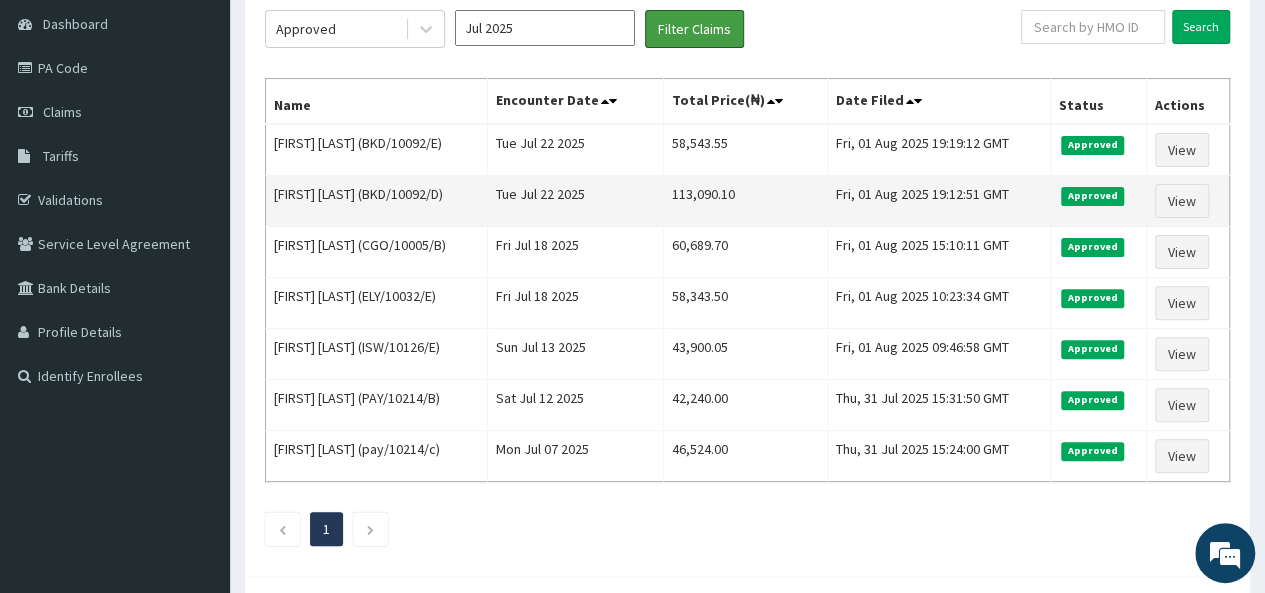 scroll, scrollTop: 200, scrollLeft: 0, axis: vertical 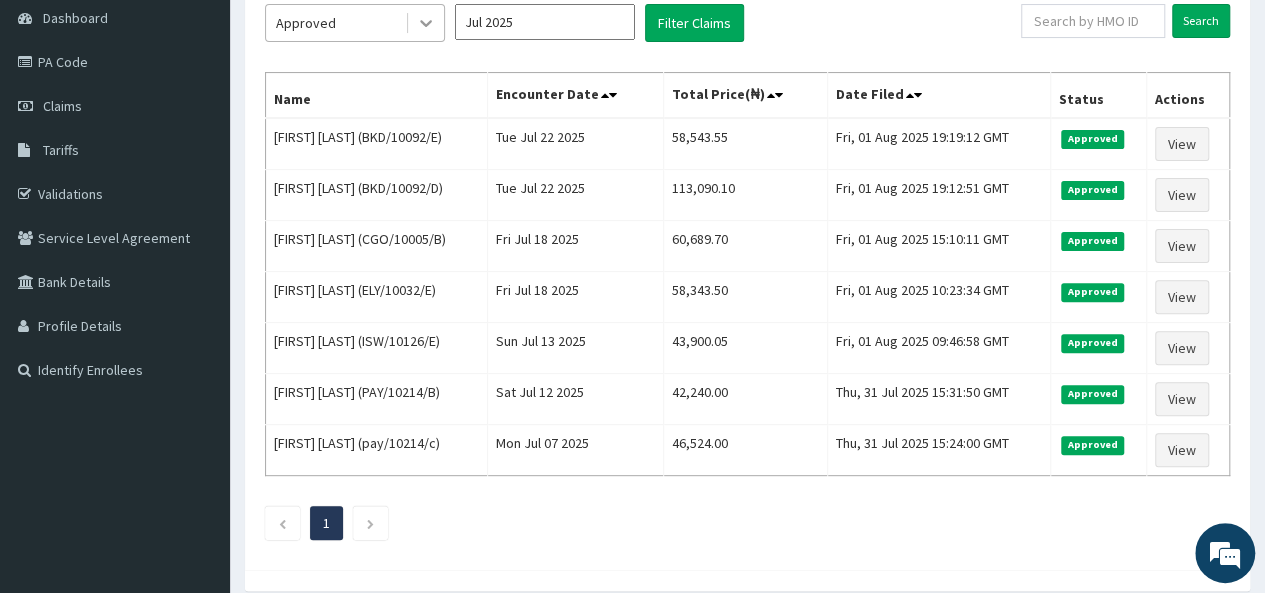 click at bounding box center (426, 23) 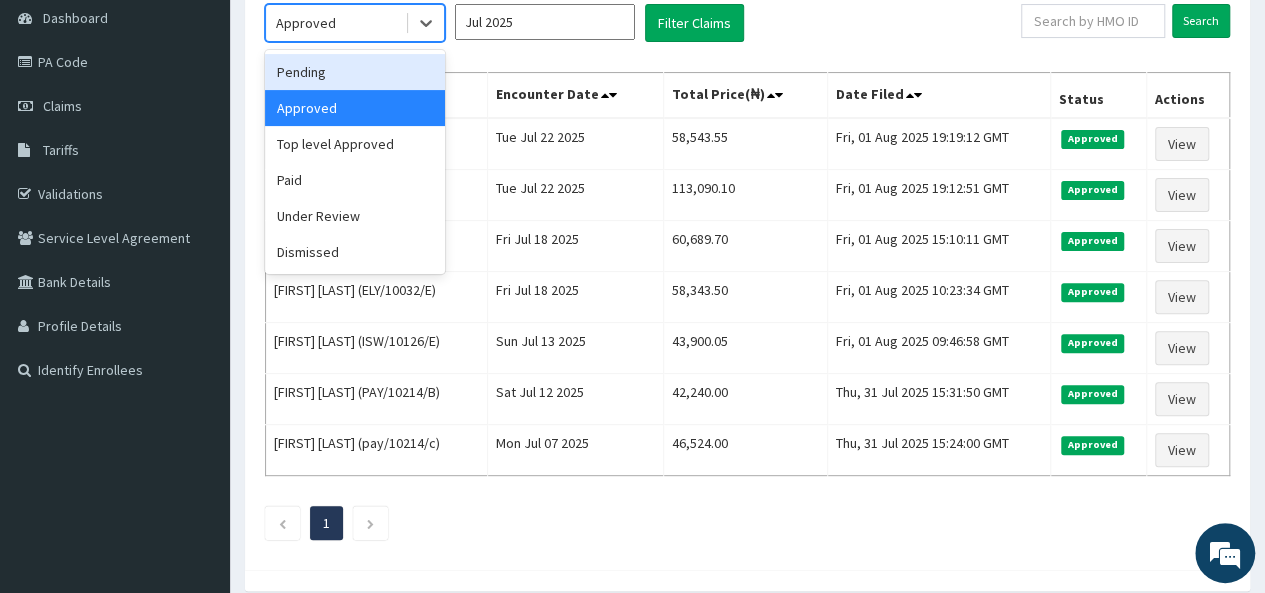 click on "Pending" at bounding box center [355, 72] 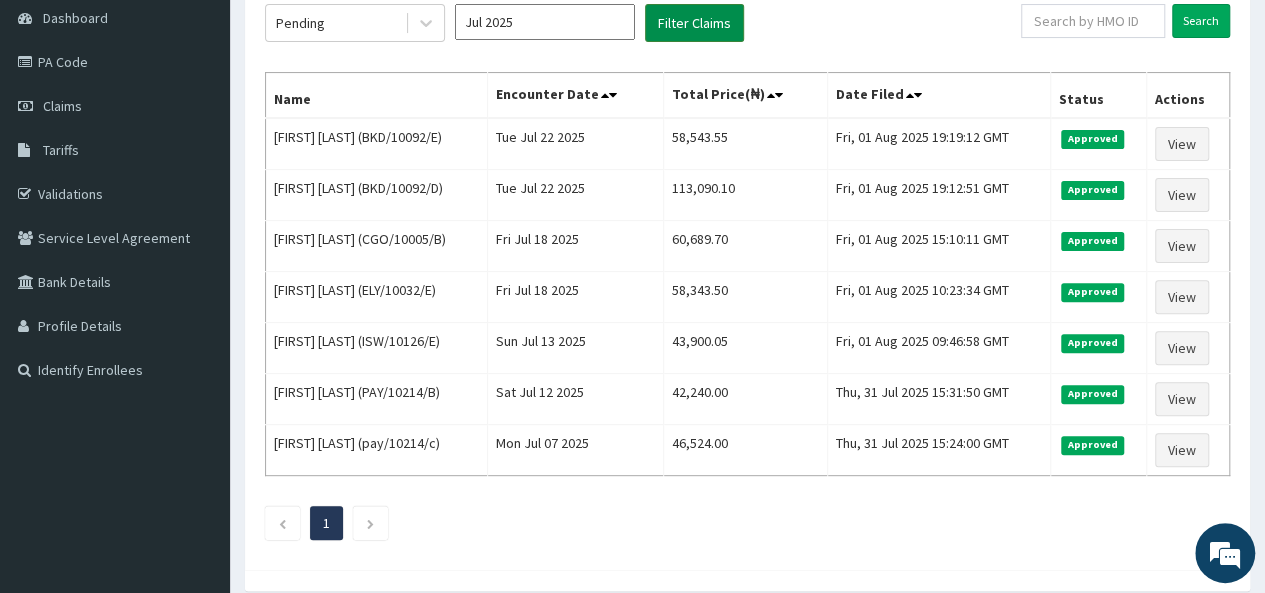 click on "Filter Claims" at bounding box center [694, 23] 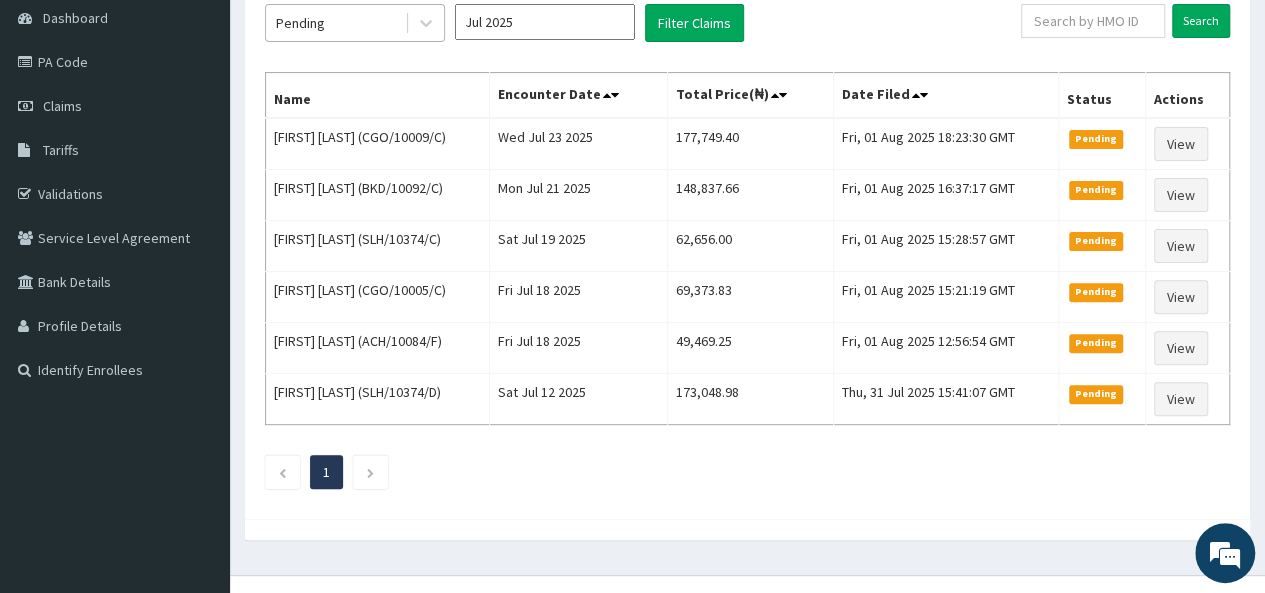 click at bounding box center [424, 23] 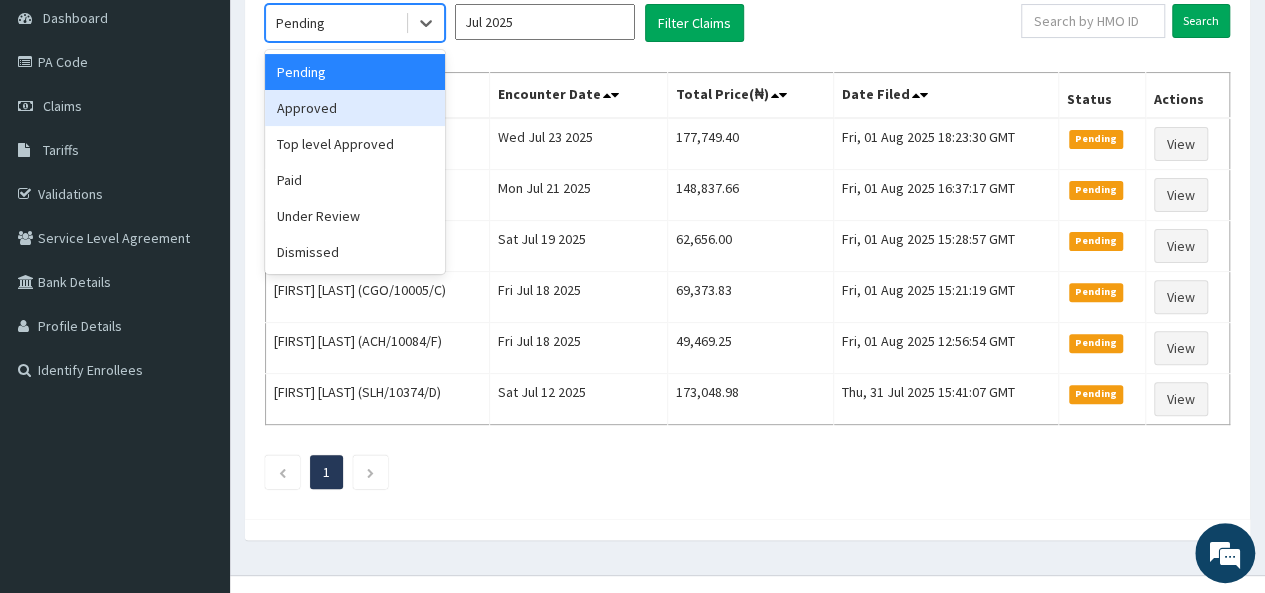 click on "Approved" at bounding box center (355, 108) 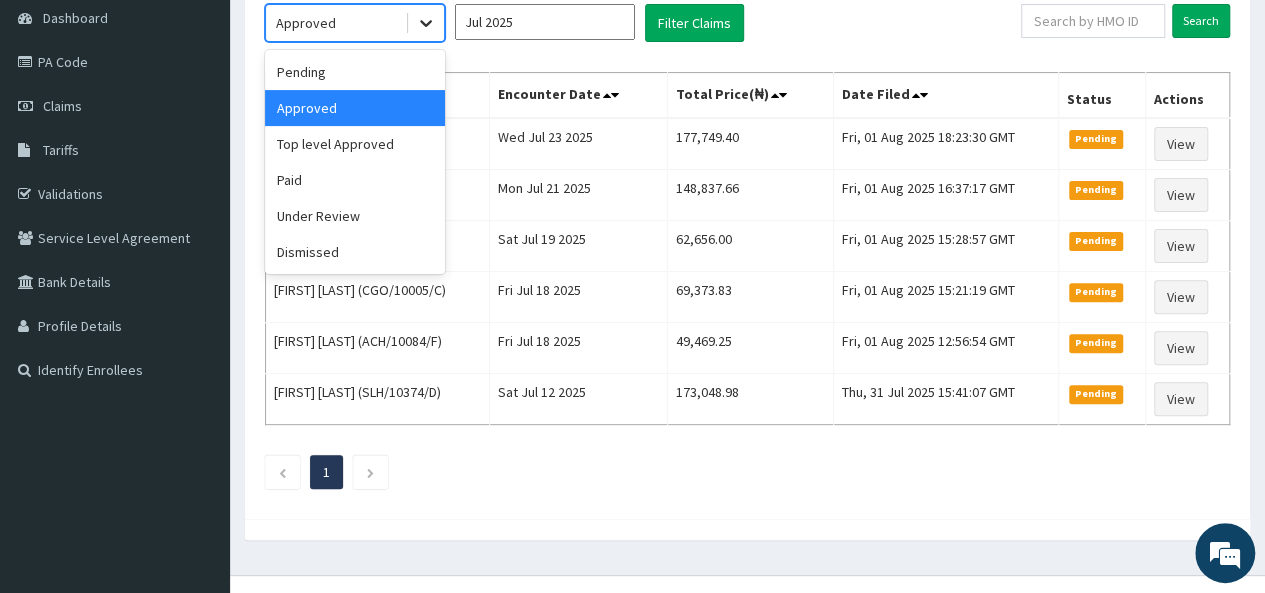 click at bounding box center [426, 23] 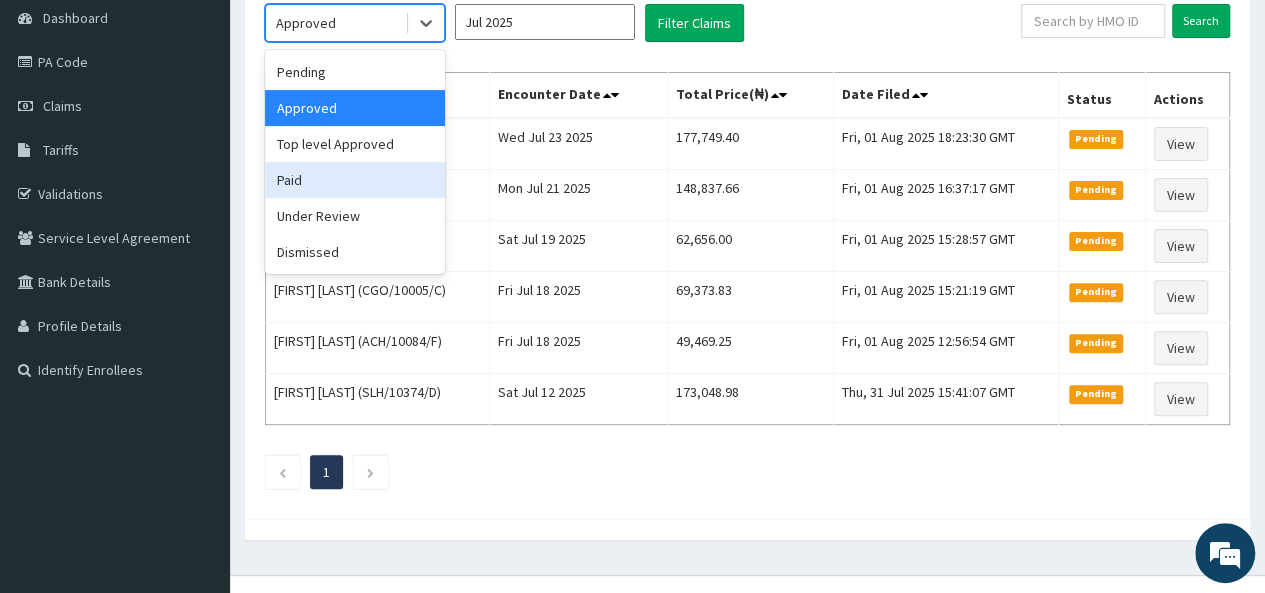 click on "Paid" at bounding box center [355, 180] 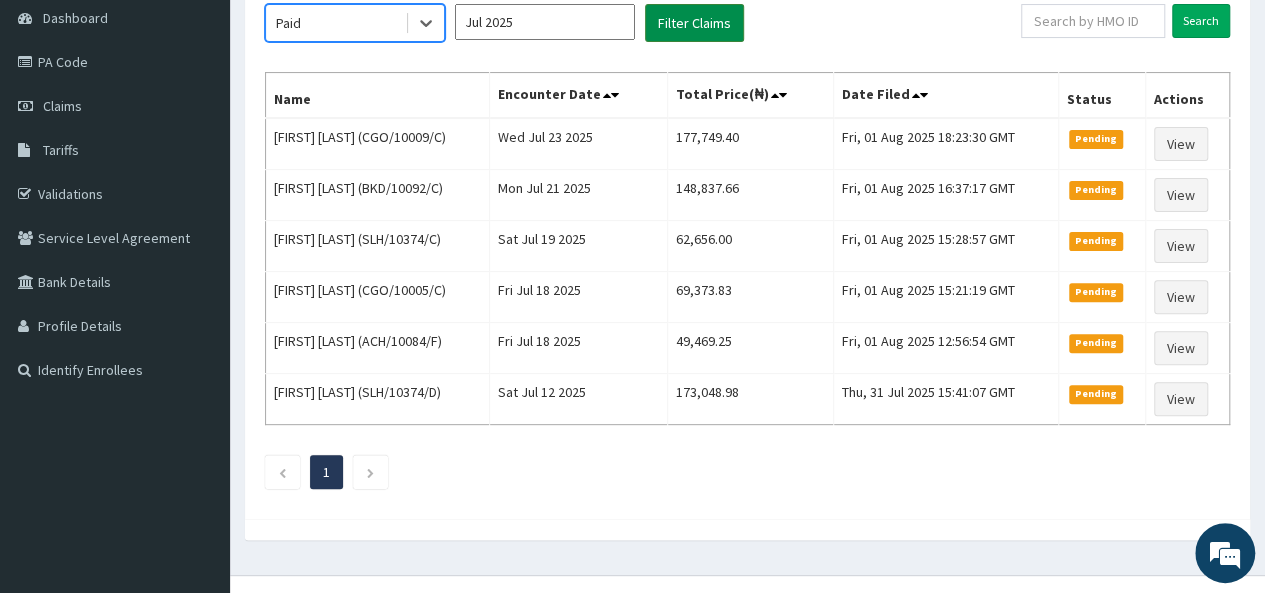 click on "Filter Claims" at bounding box center [694, 23] 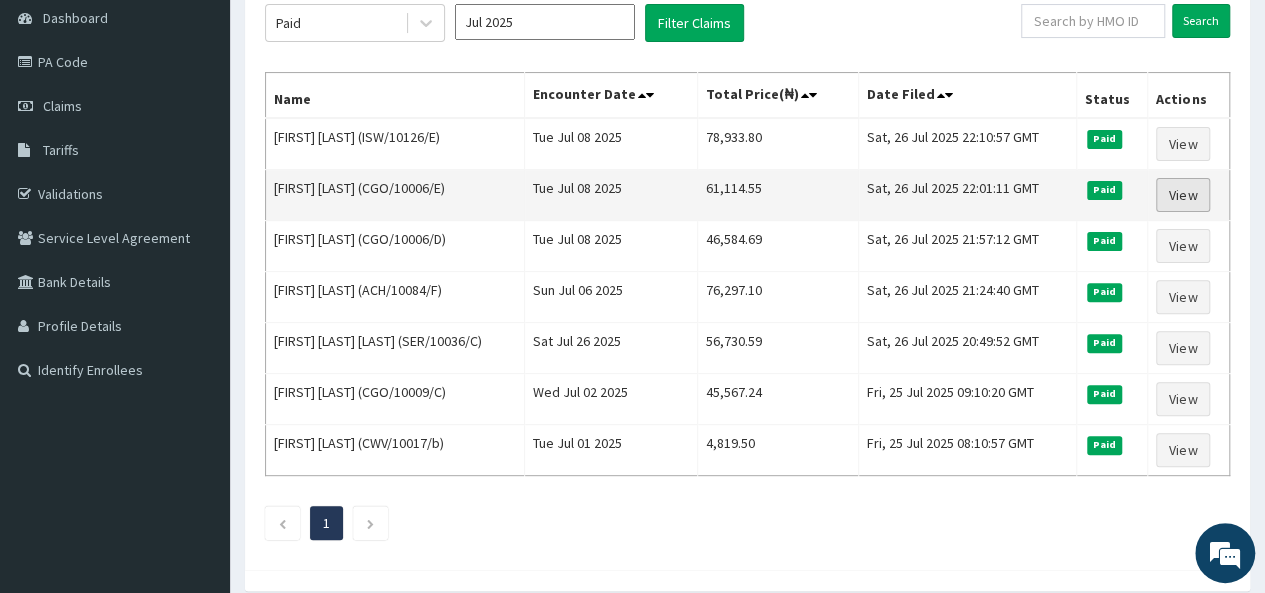 click on "View" at bounding box center [1183, 195] 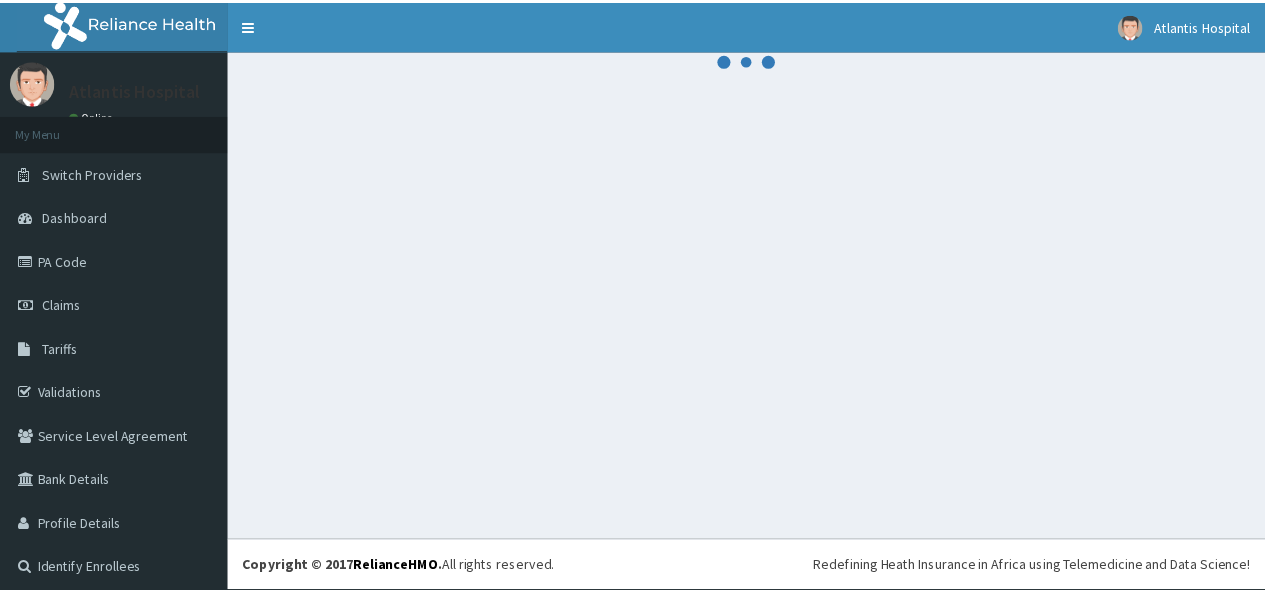 scroll, scrollTop: 0, scrollLeft: 0, axis: both 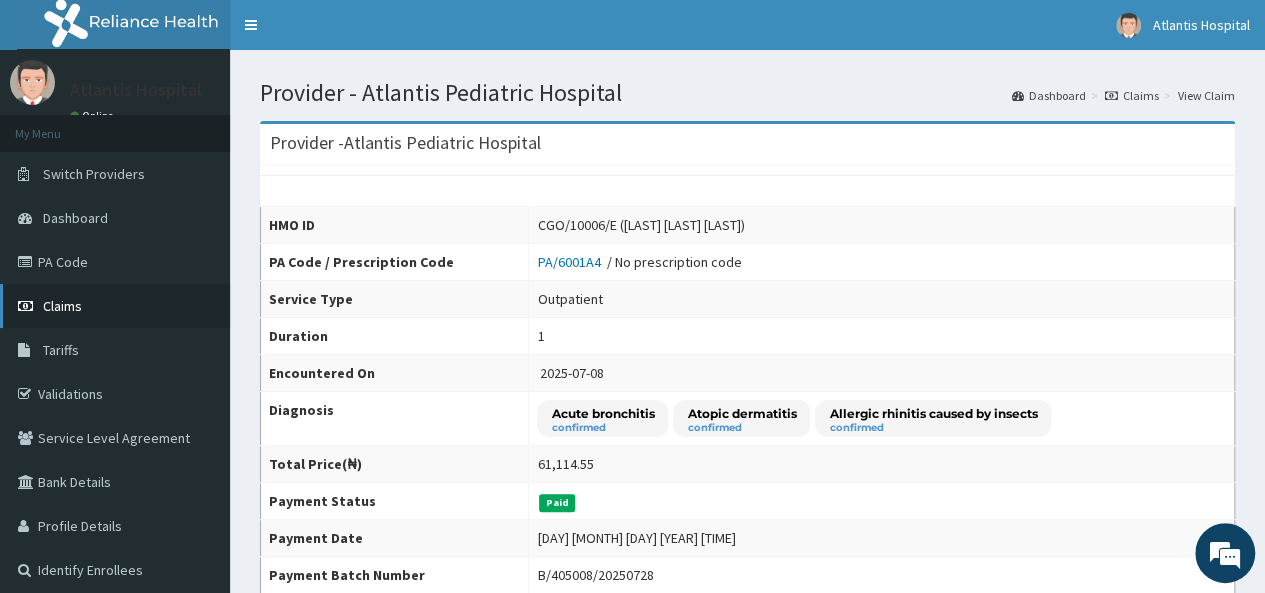 click on "Claims" at bounding box center [115, 306] 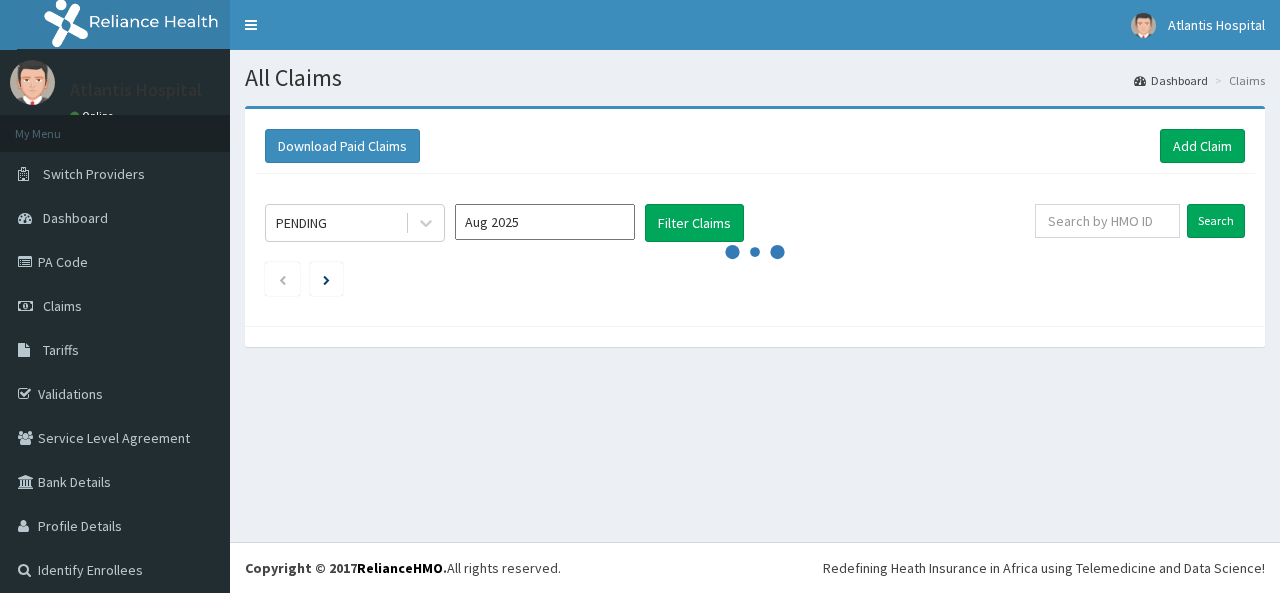 scroll, scrollTop: 0, scrollLeft: 0, axis: both 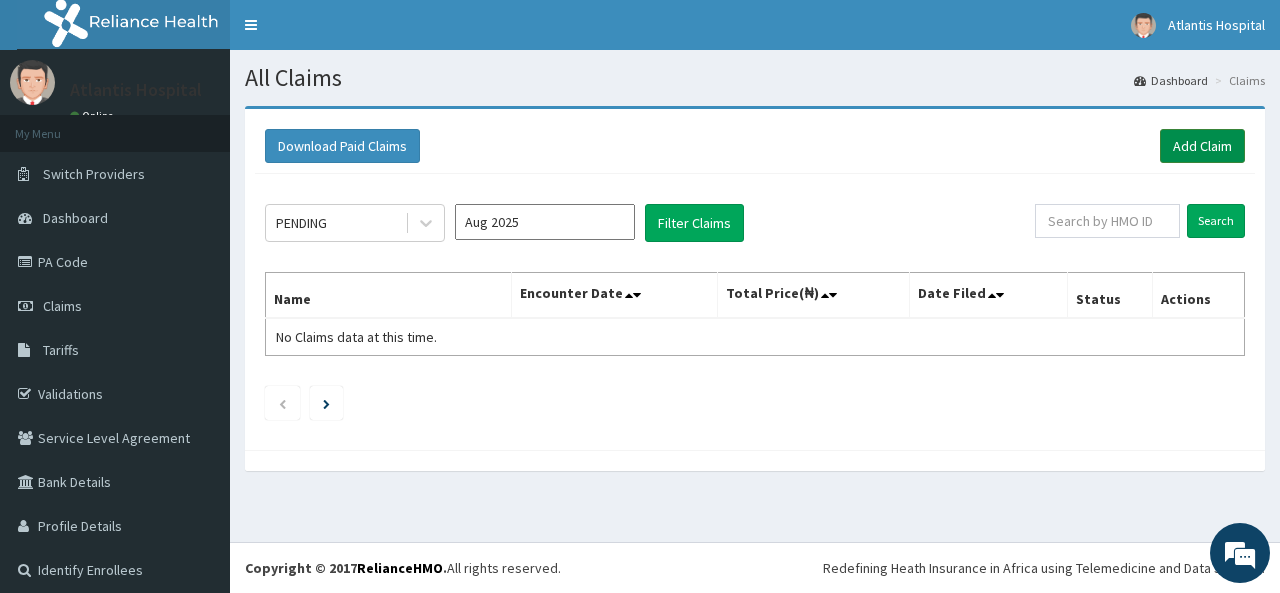 click on "Add Claim" at bounding box center (1202, 146) 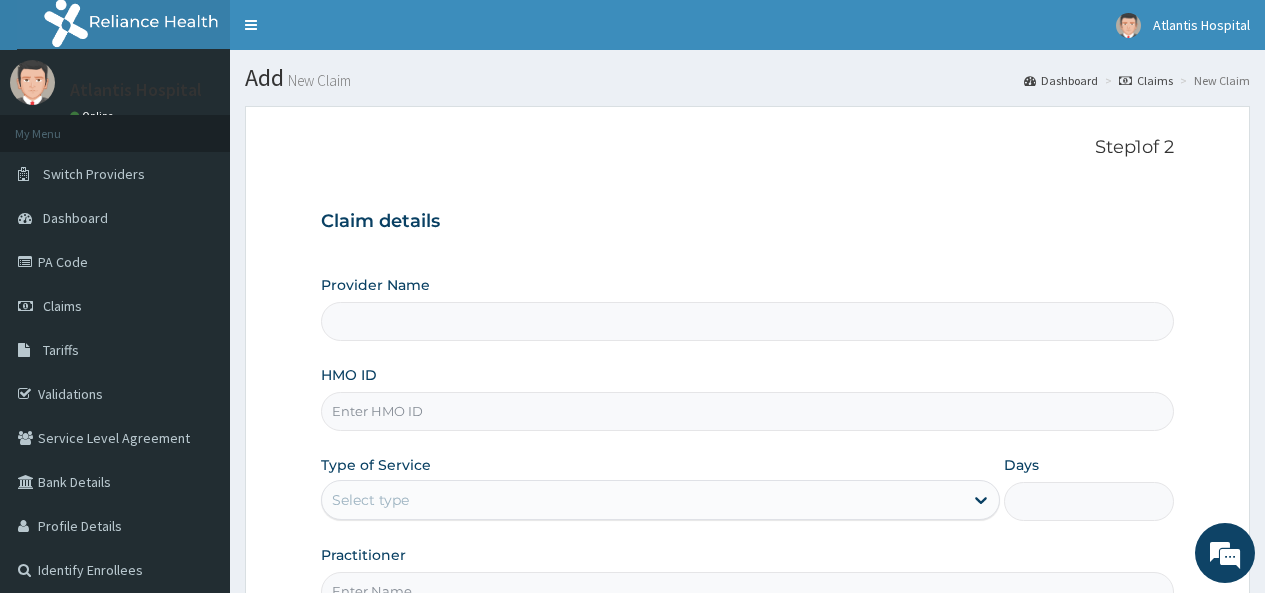 scroll, scrollTop: 0, scrollLeft: 0, axis: both 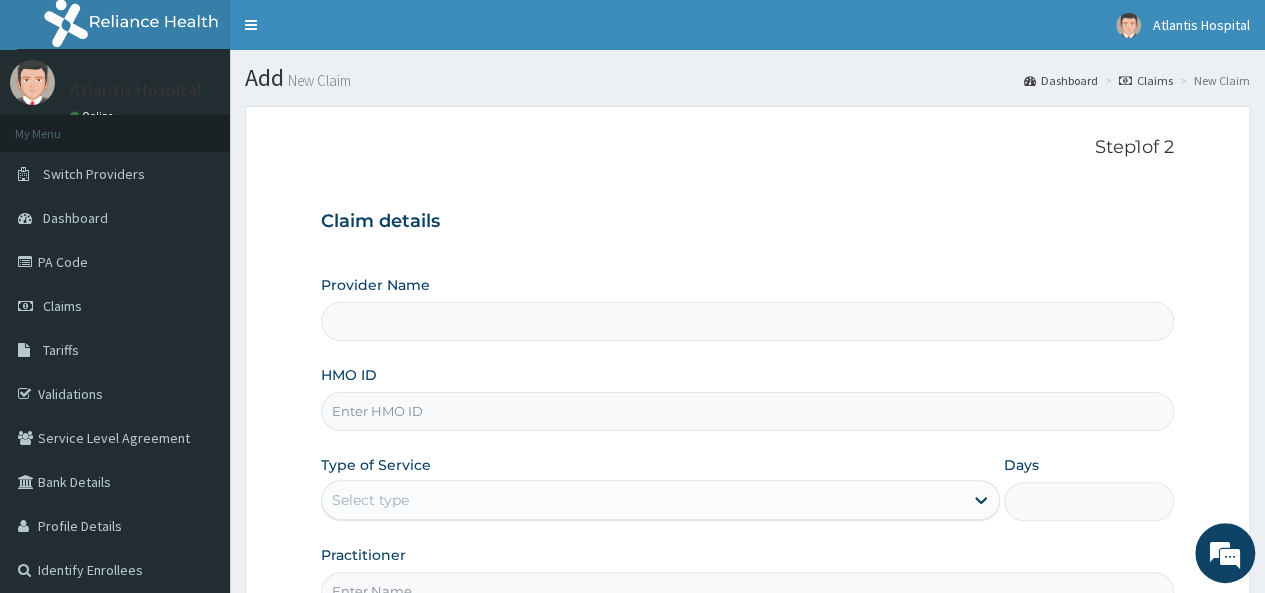 click on "Provider Name" at bounding box center (747, 321) 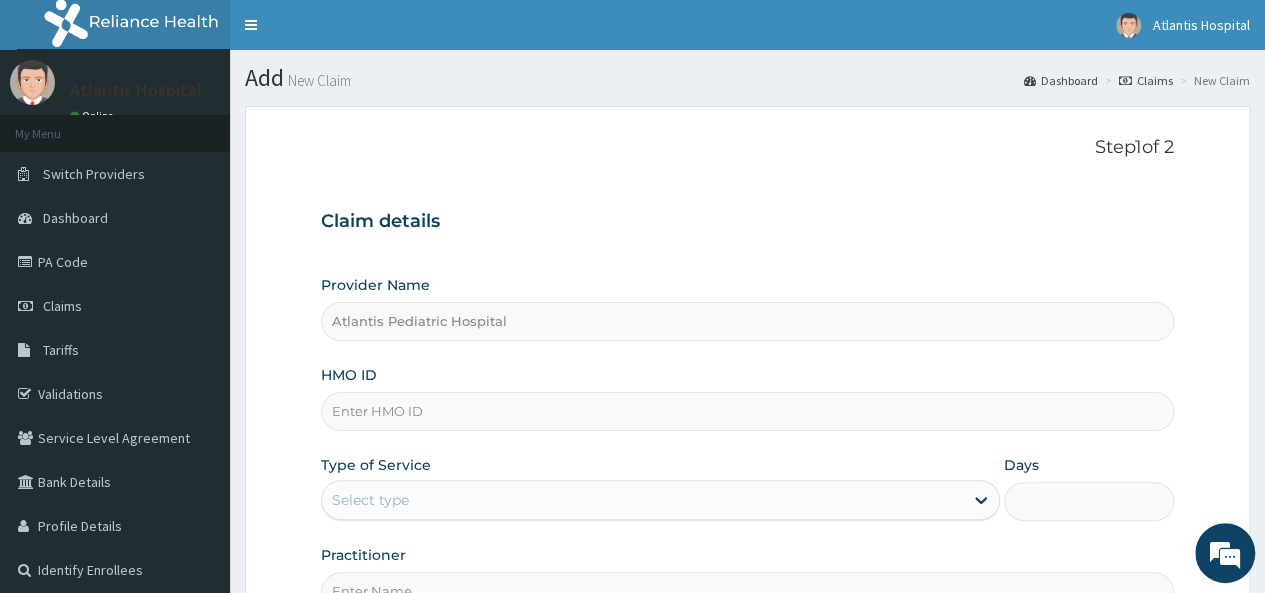 click on "HMO ID" at bounding box center [747, 411] 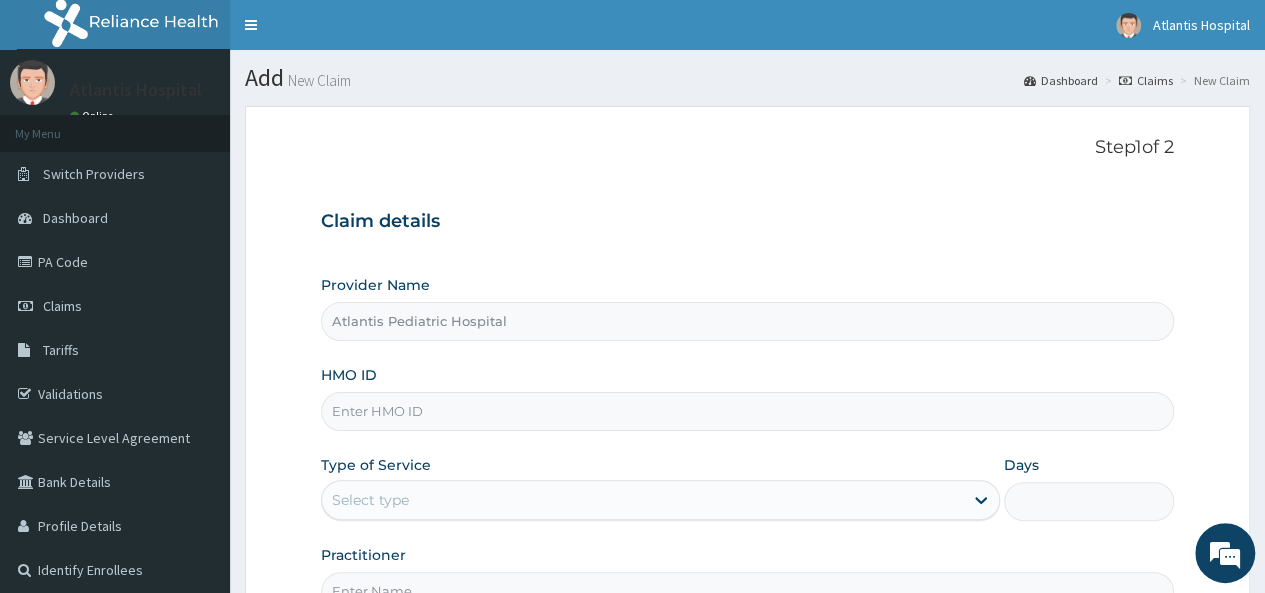 scroll, scrollTop: 0, scrollLeft: 0, axis: both 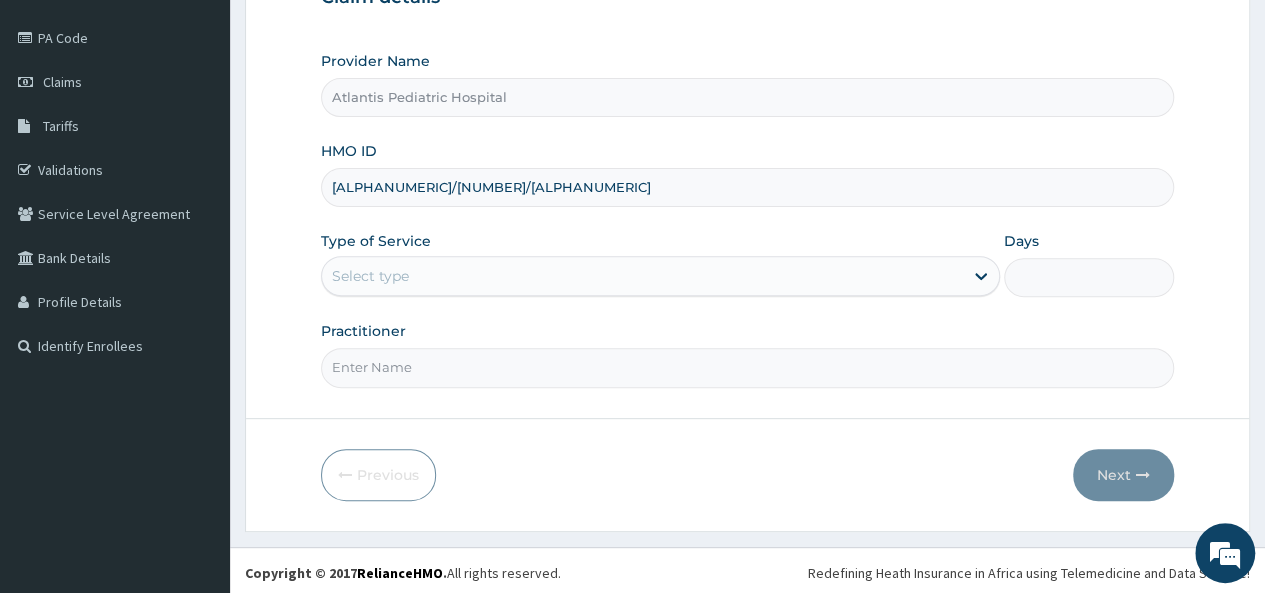 type on "[ALPHANUMERIC]/[NUMBER]/[ALPHANUMERIC]" 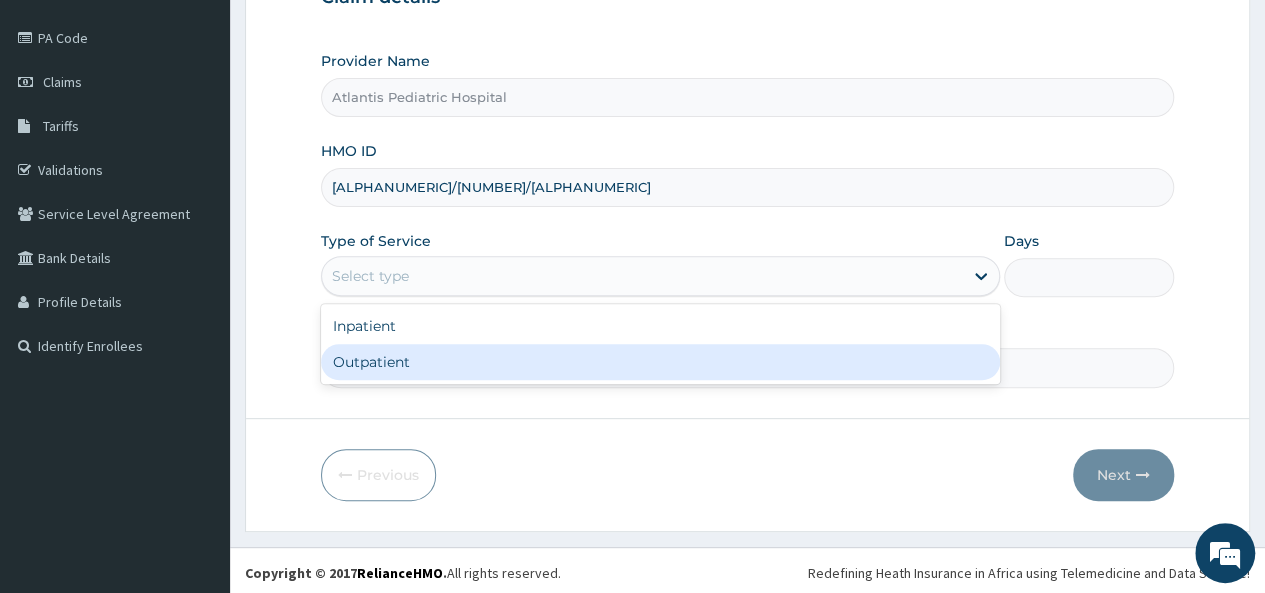 click on "Outpatient" at bounding box center (660, 362) 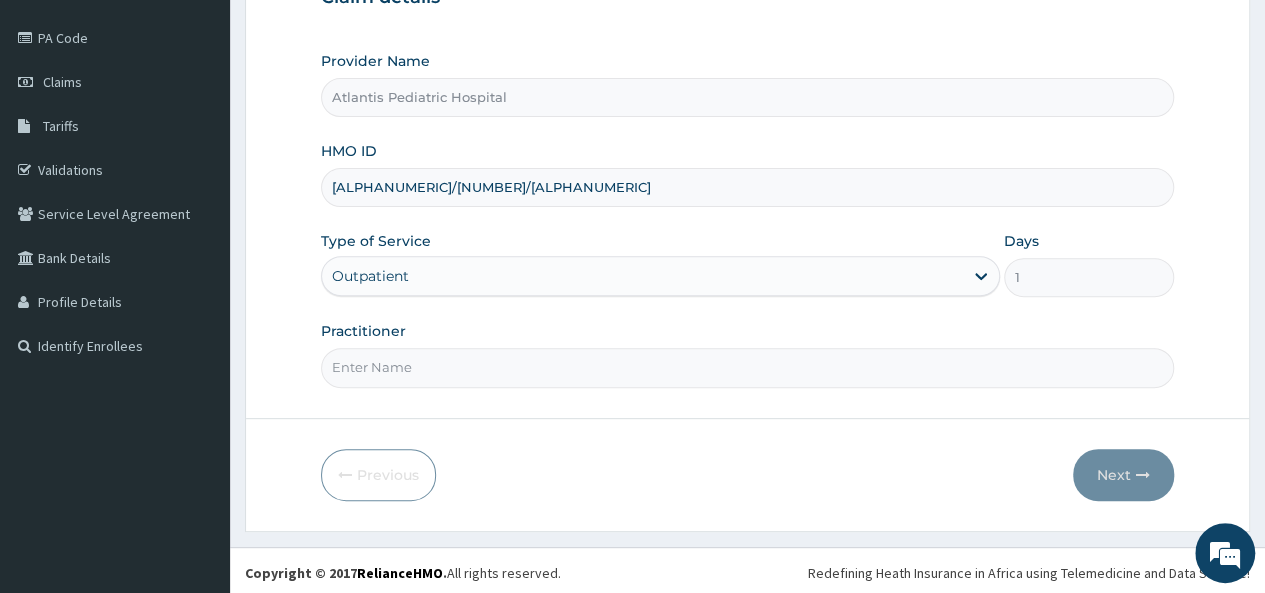 click on "Practitioner" at bounding box center [747, 367] 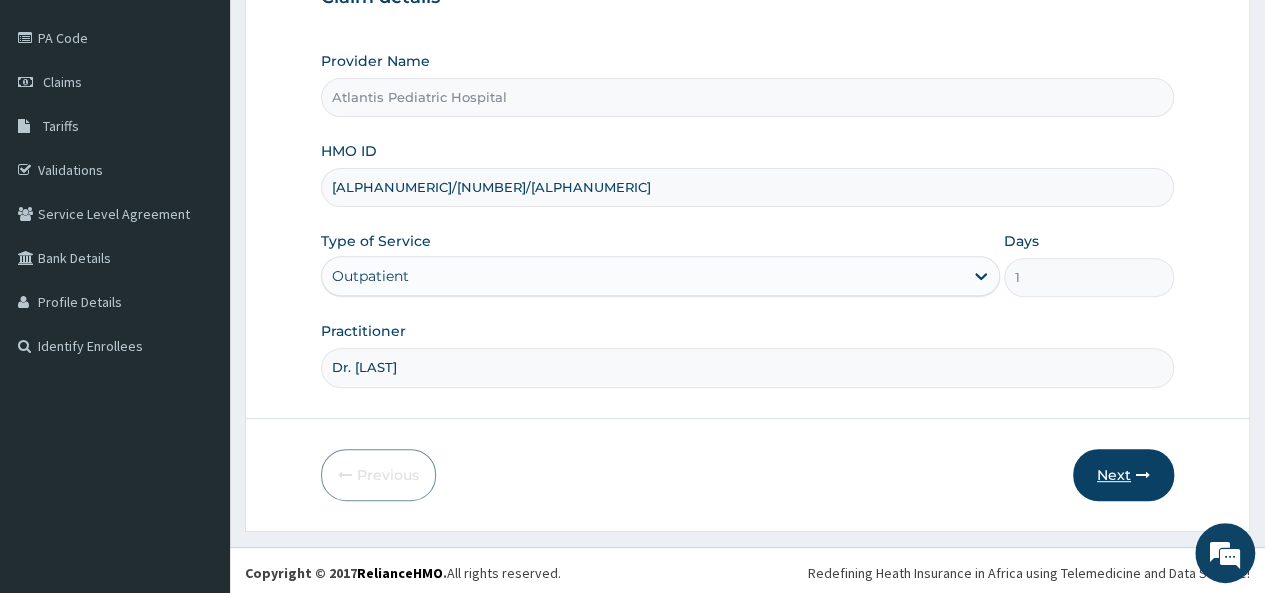 type on "Dr. [LAST]" 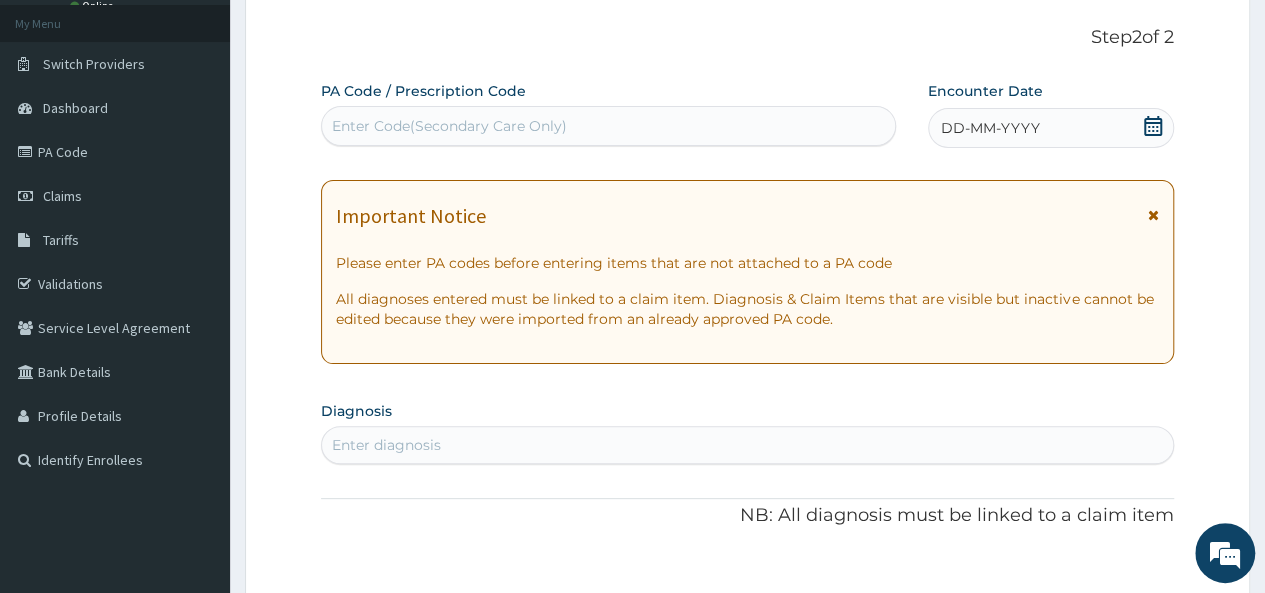 scroll, scrollTop: 0, scrollLeft: 0, axis: both 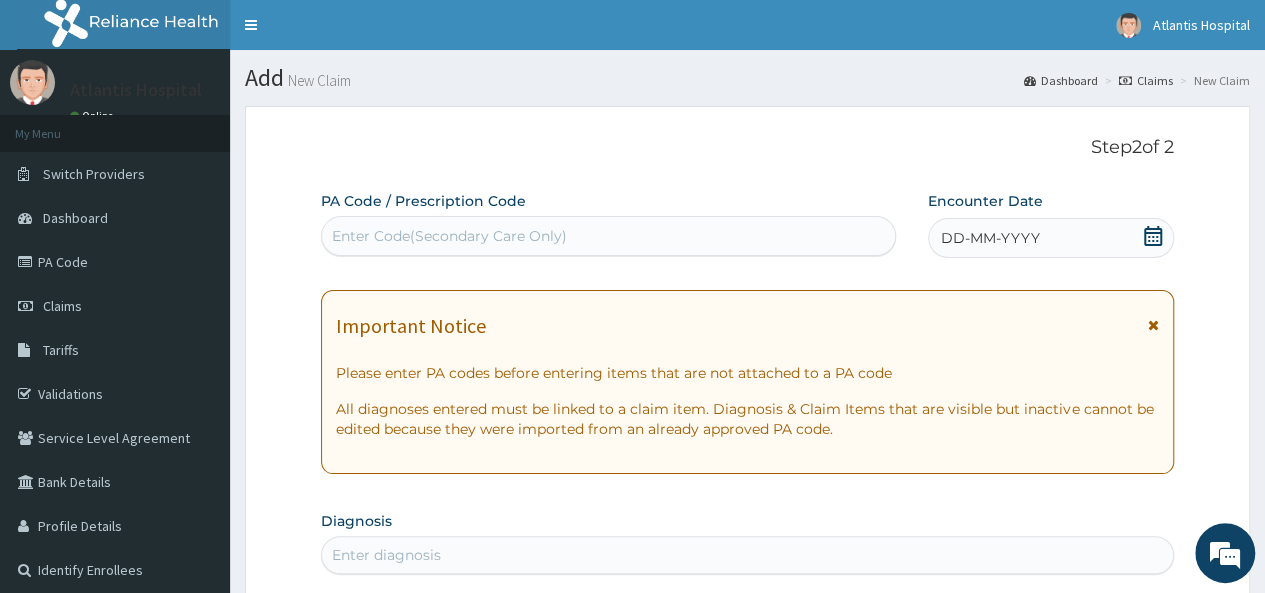 drag, startPoint x: 477, startPoint y: 218, endPoint x: 404, endPoint y: 220, distance: 73.02739 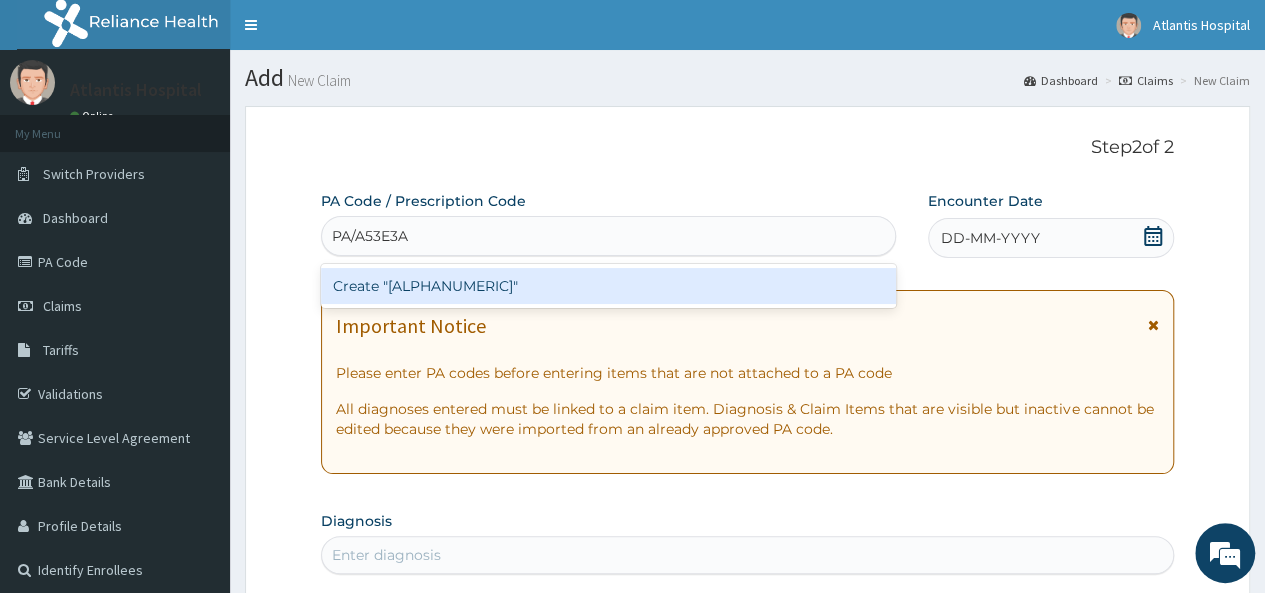 click on "Create "PA/A53E3A"" at bounding box center (608, 286) 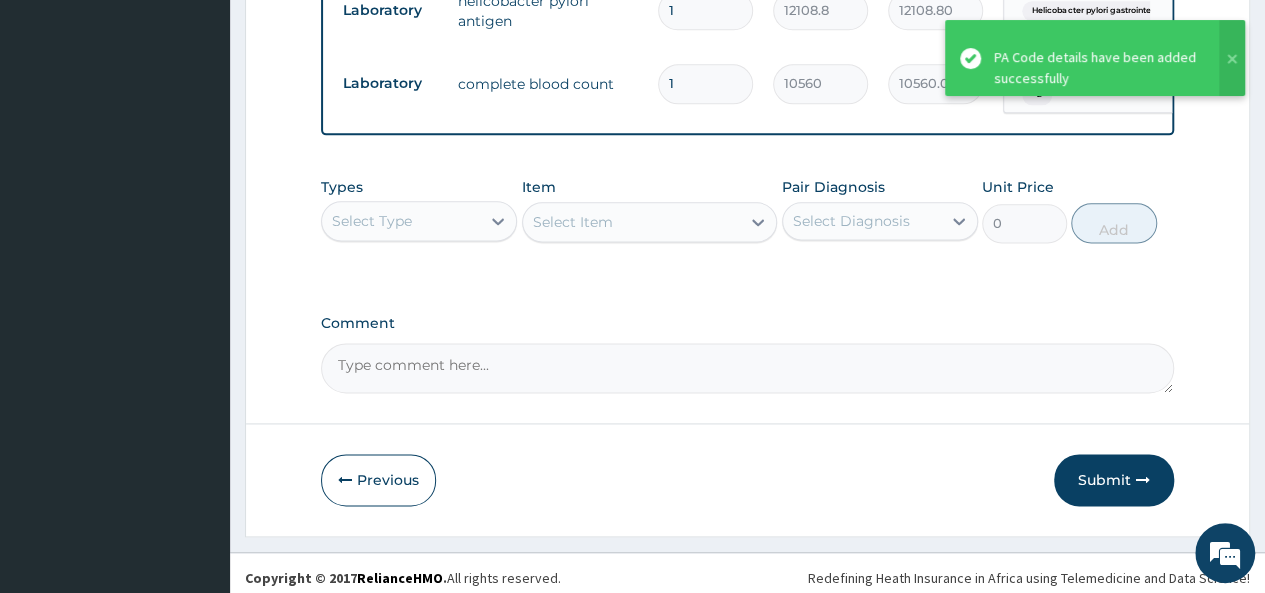 scroll, scrollTop: 1208, scrollLeft: 0, axis: vertical 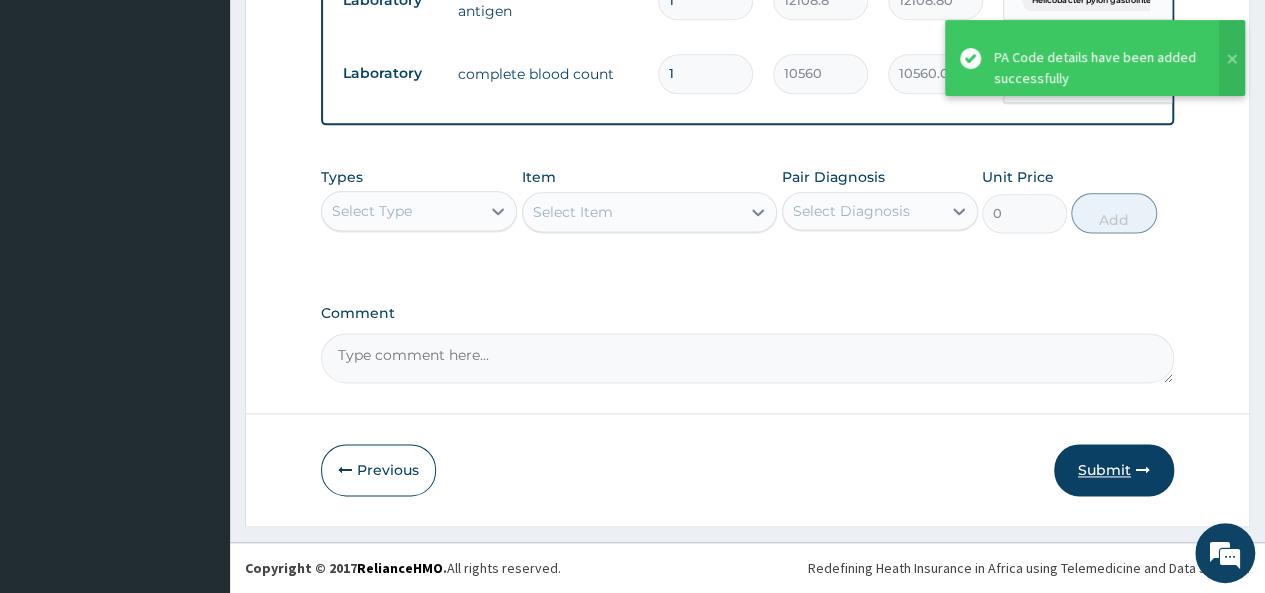 click on "Submit" at bounding box center [1114, 470] 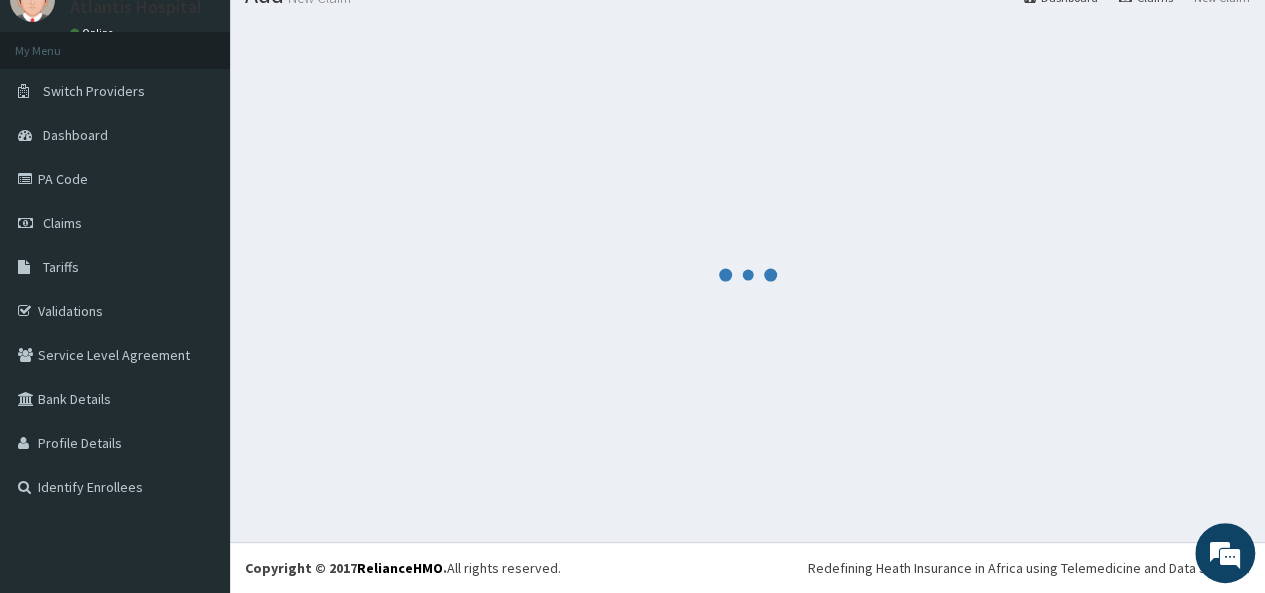 scroll, scrollTop: 0, scrollLeft: 0, axis: both 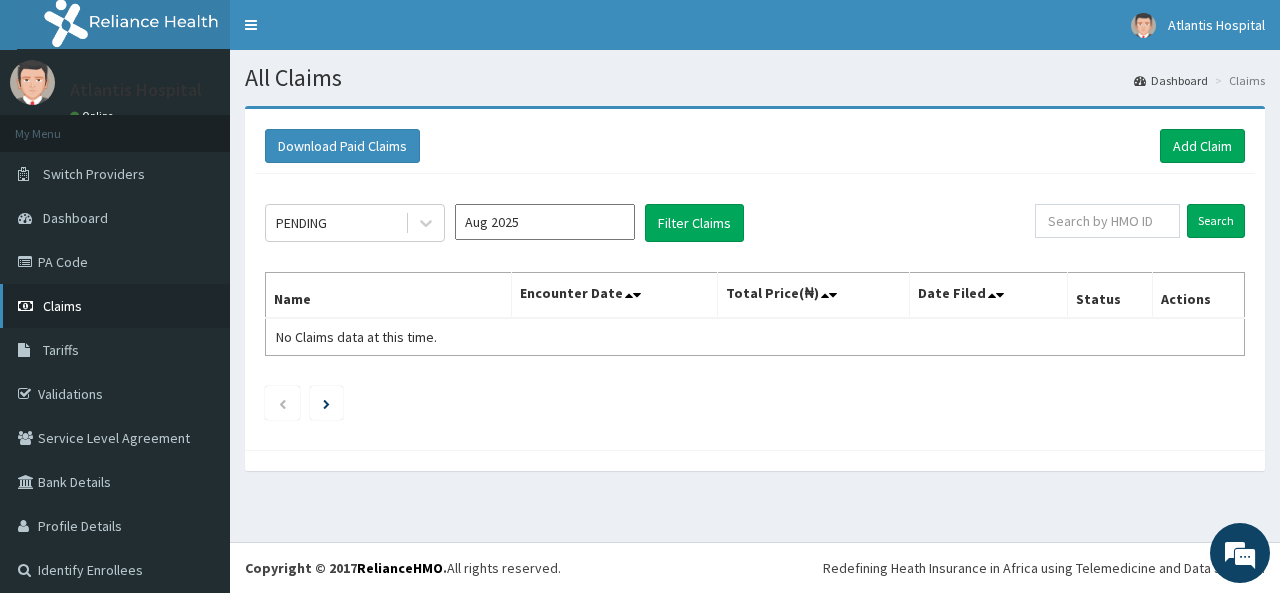 click on "Claims" at bounding box center (62, 306) 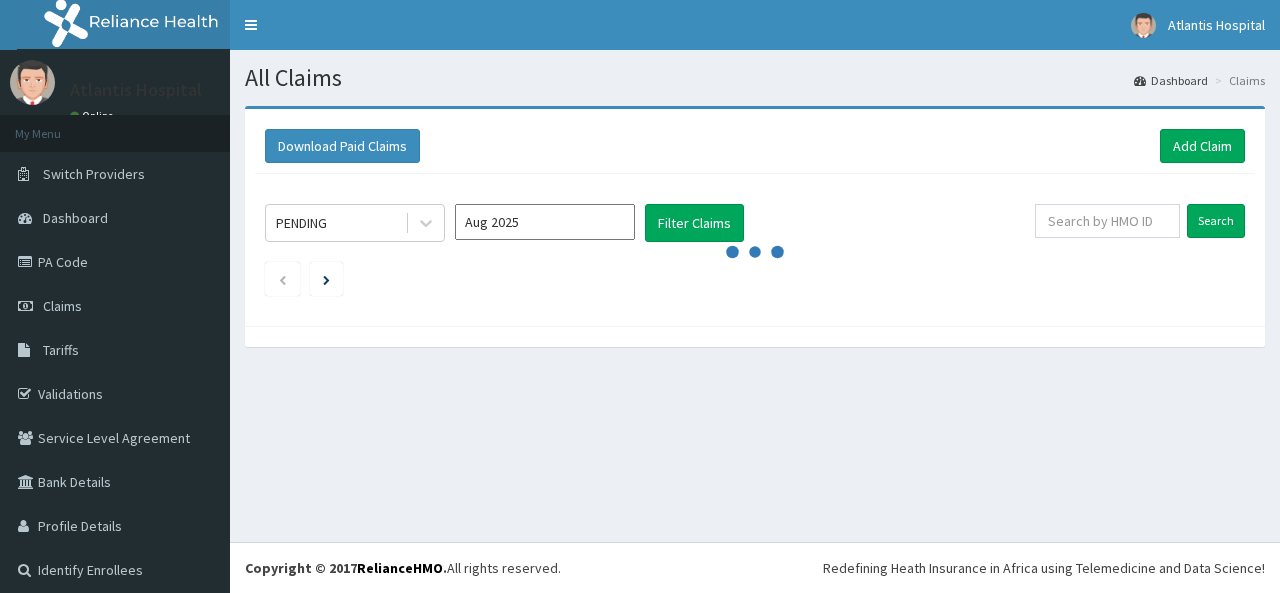 scroll, scrollTop: 0, scrollLeft: 0, axis: both 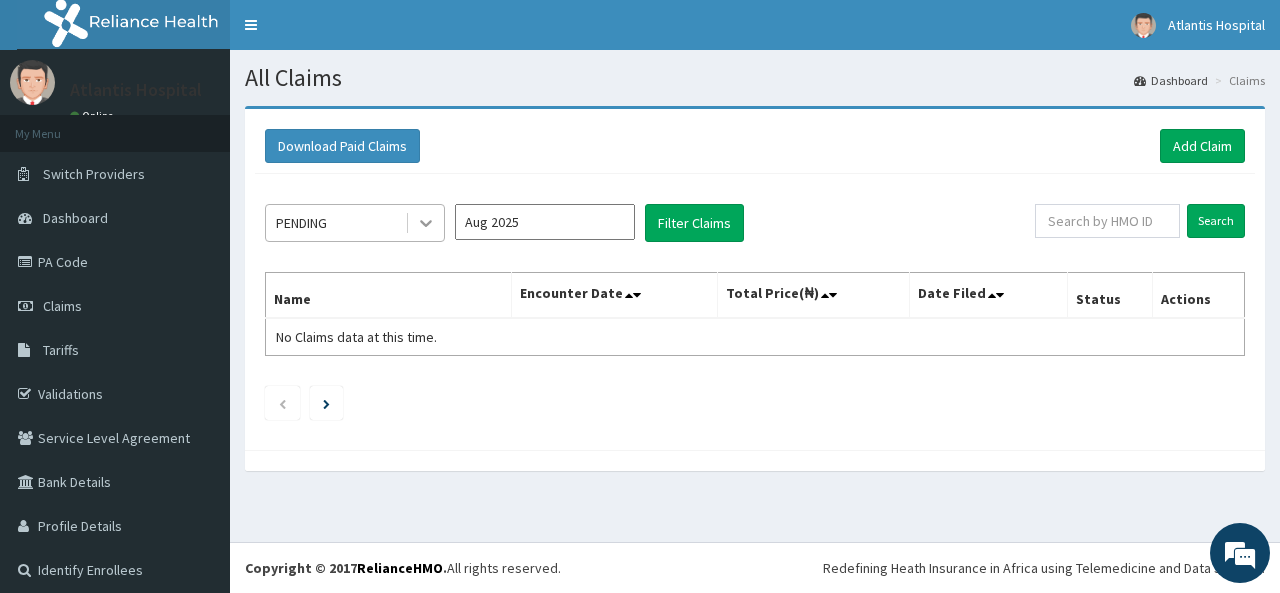 click 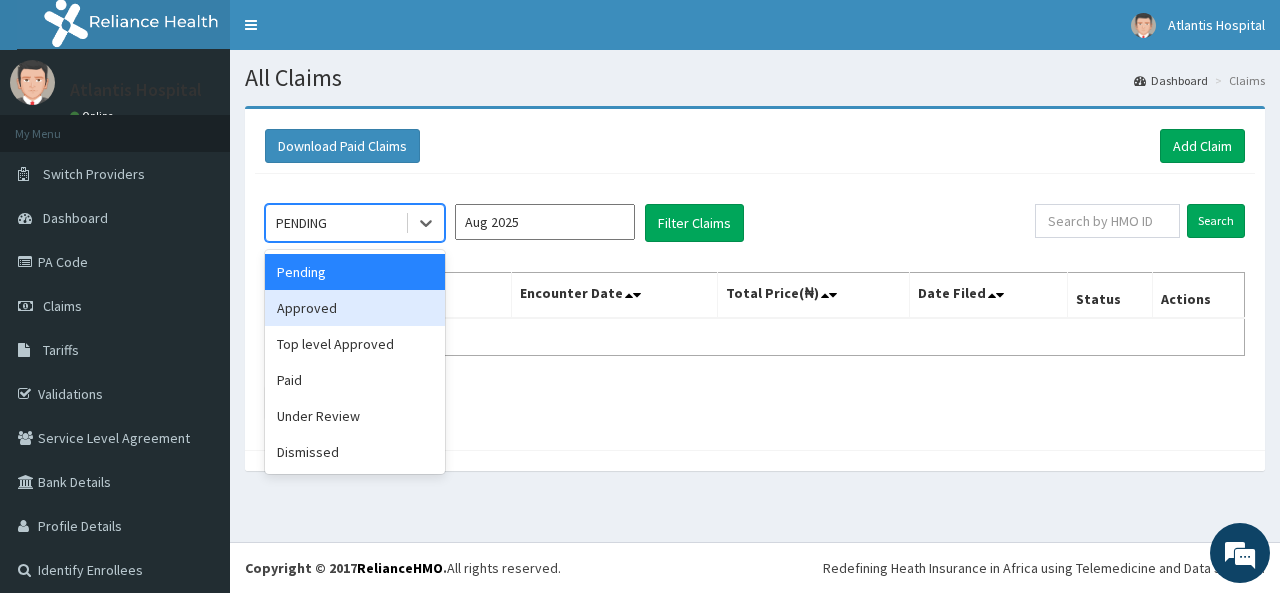 click on "Approved" at bounding box center [355, 308] 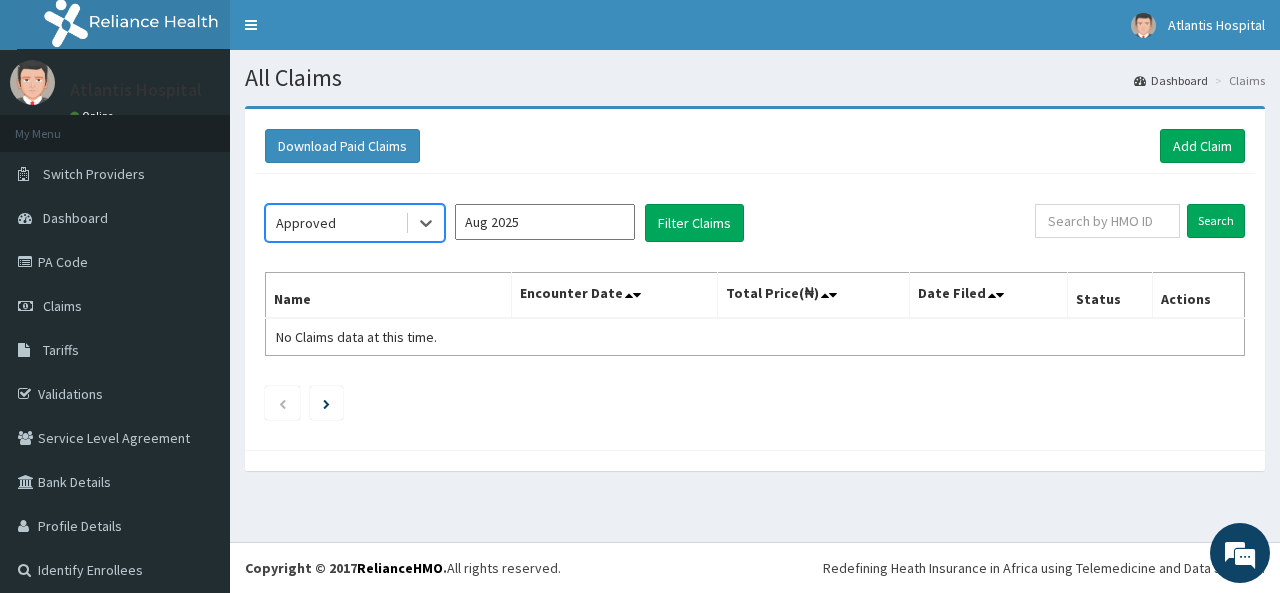 click on "Aug 2025" at bounding box center (545, 222) 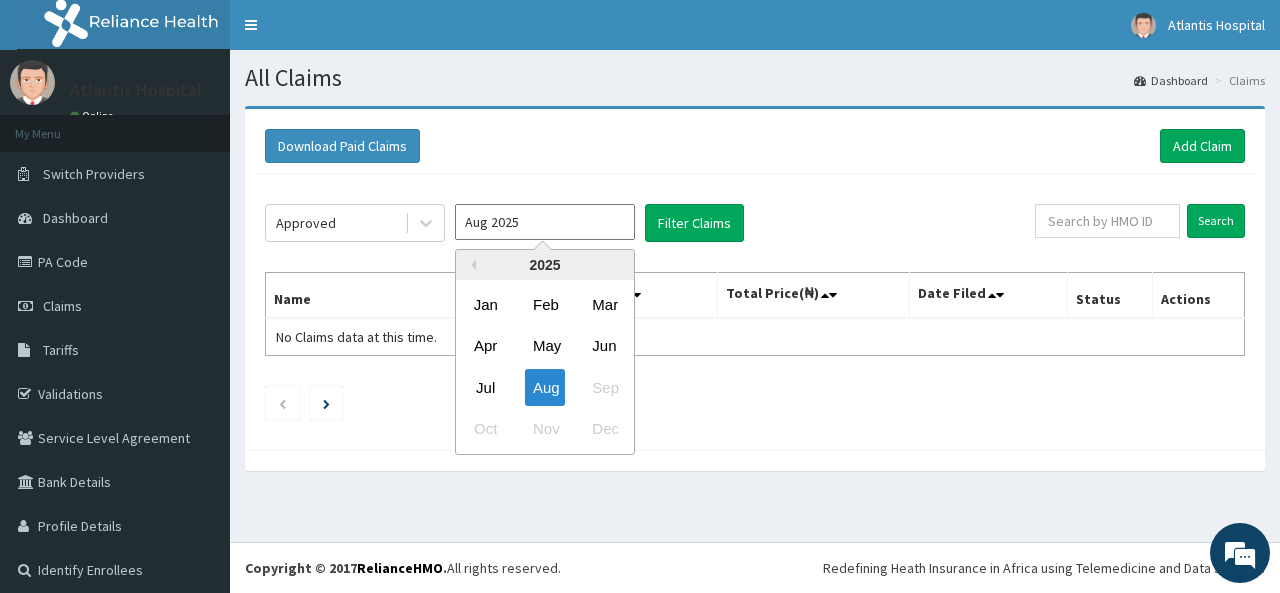 drag, startPoint x: 480, startPoint y: 390, endPoint x: 538, endPoint y: 320, distance: 90.90655 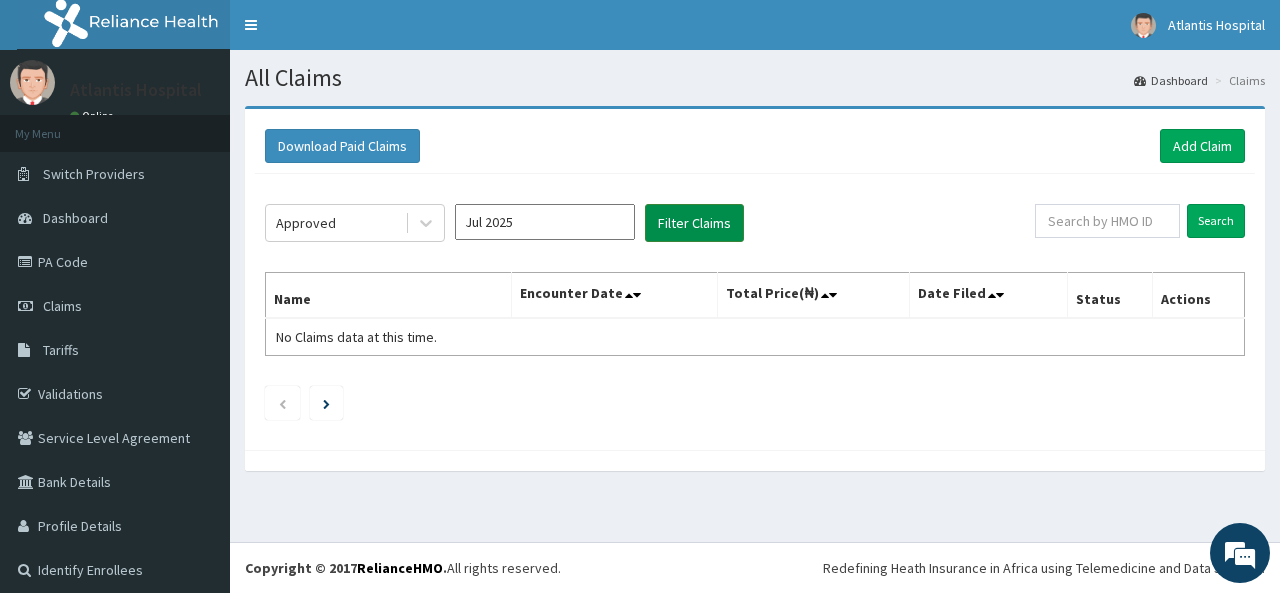 click on "Filter Claims" at bounding box center (694, 223) 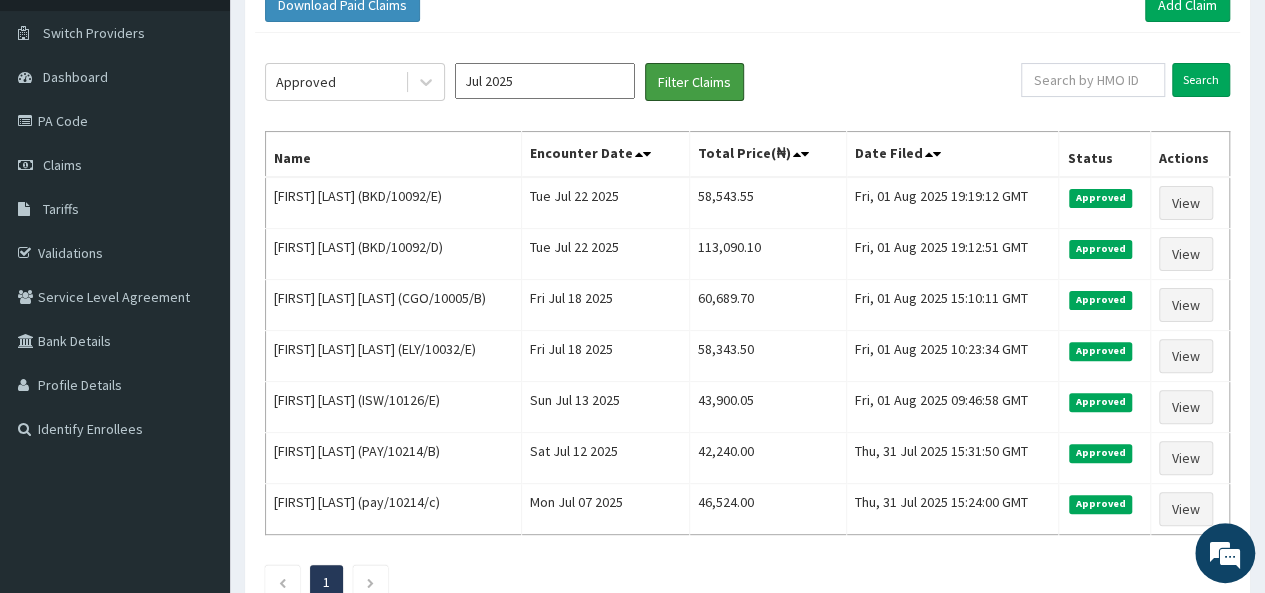 scroll, scrollTop: 100, scrollLeft: 0, axis: vertical 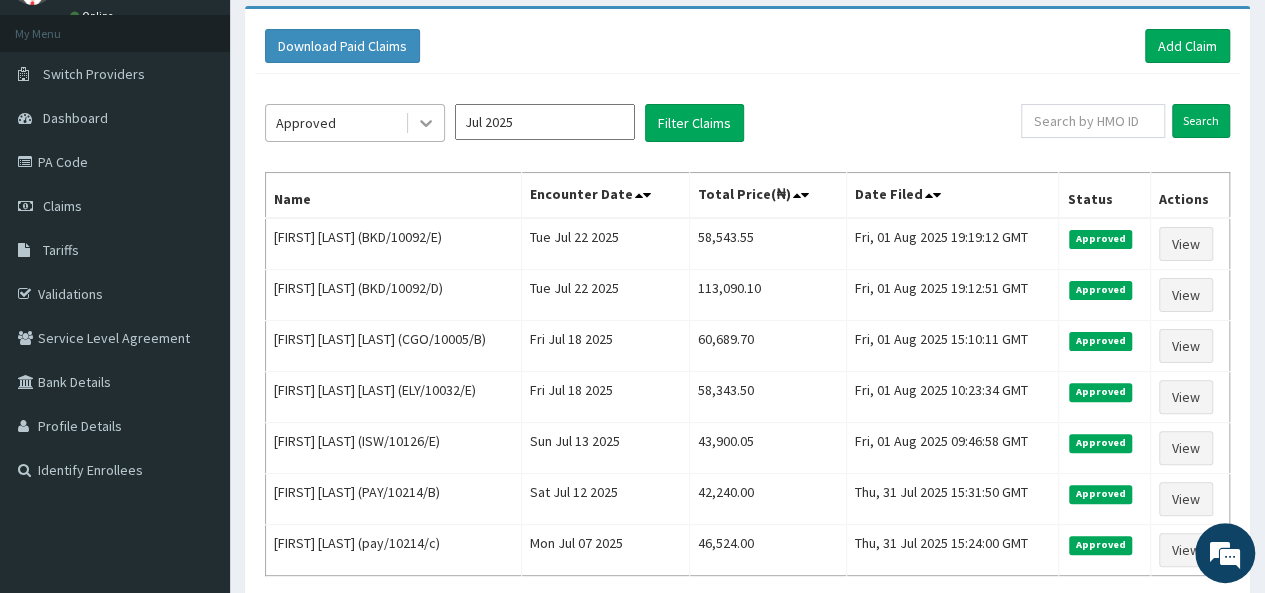 click 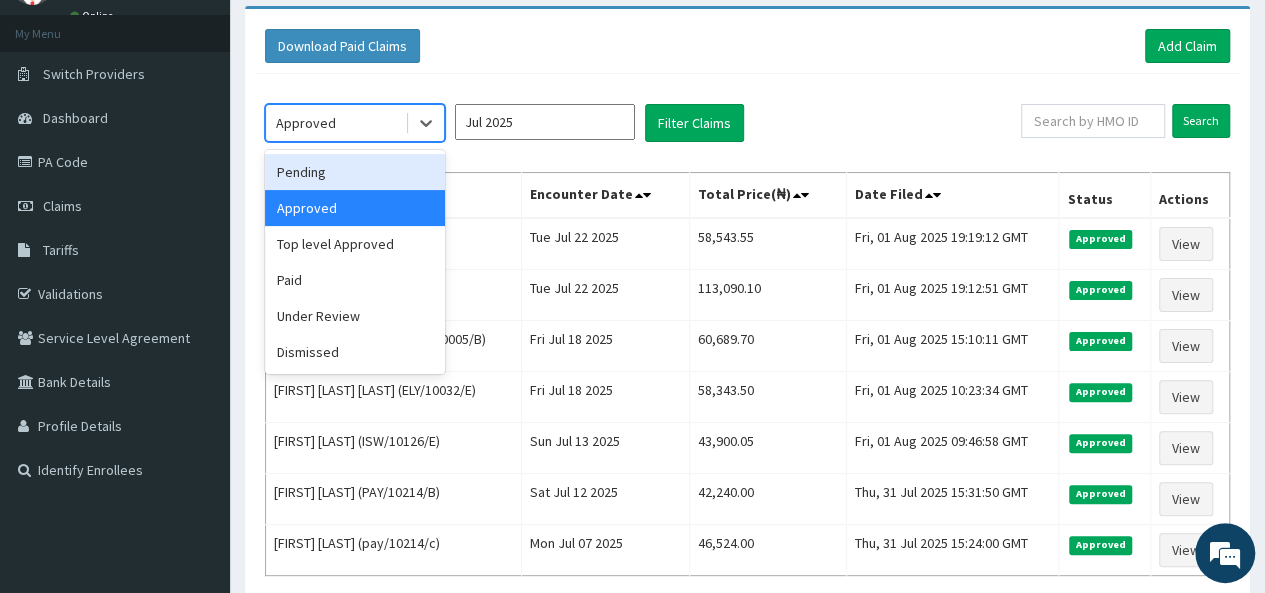 click on "Pending" at bounding box center [355, 172] 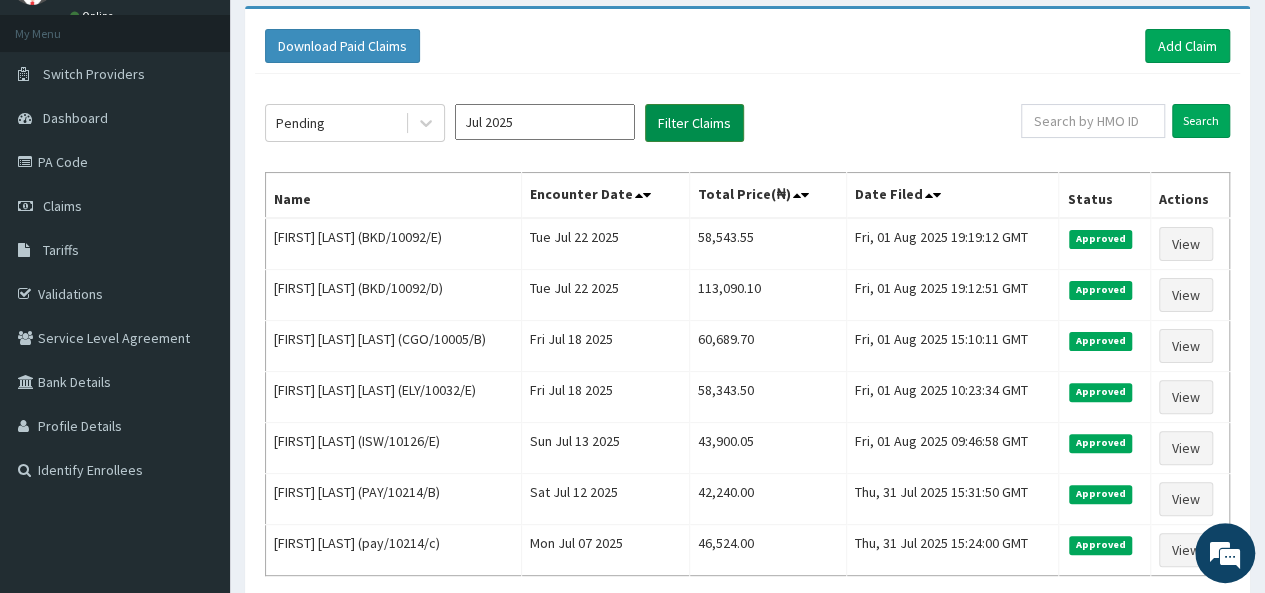 click on "Filter Claims" at bounding box center [694, 123] 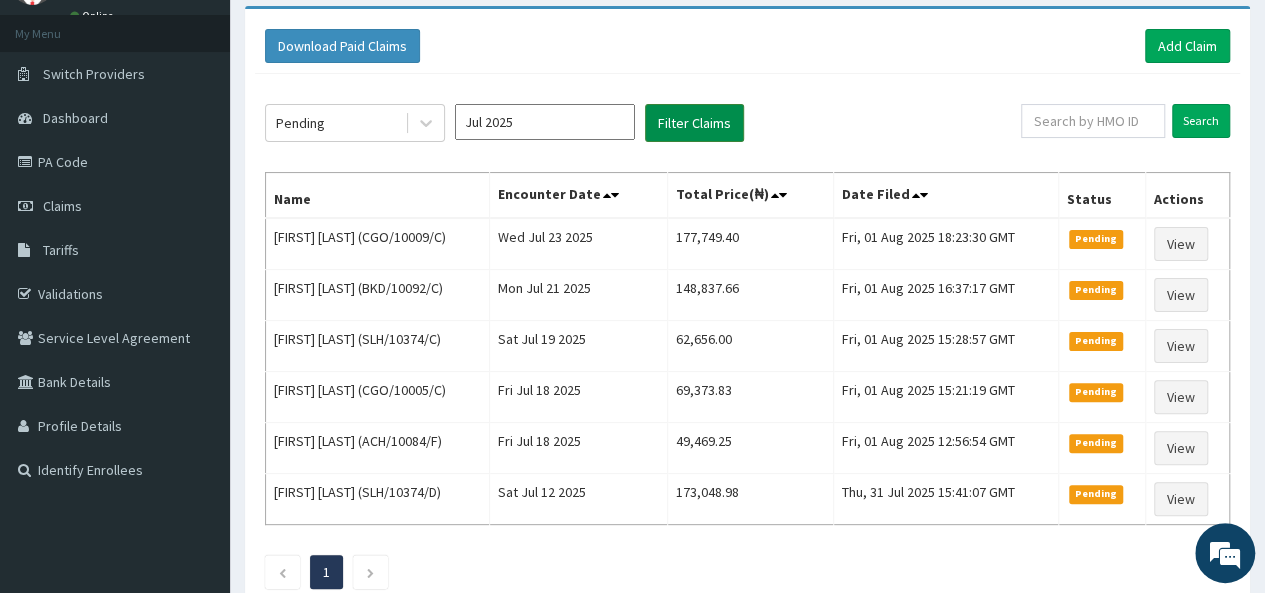 scroll, scrollTop: 0, scrollLeft: 0, axis: both 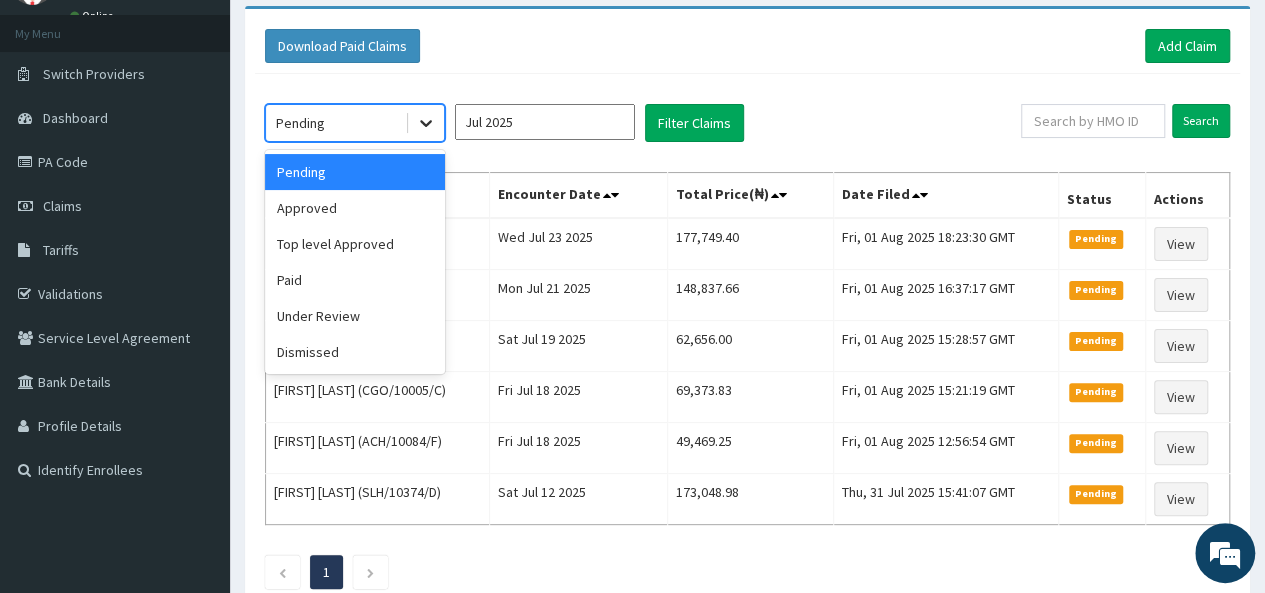 click 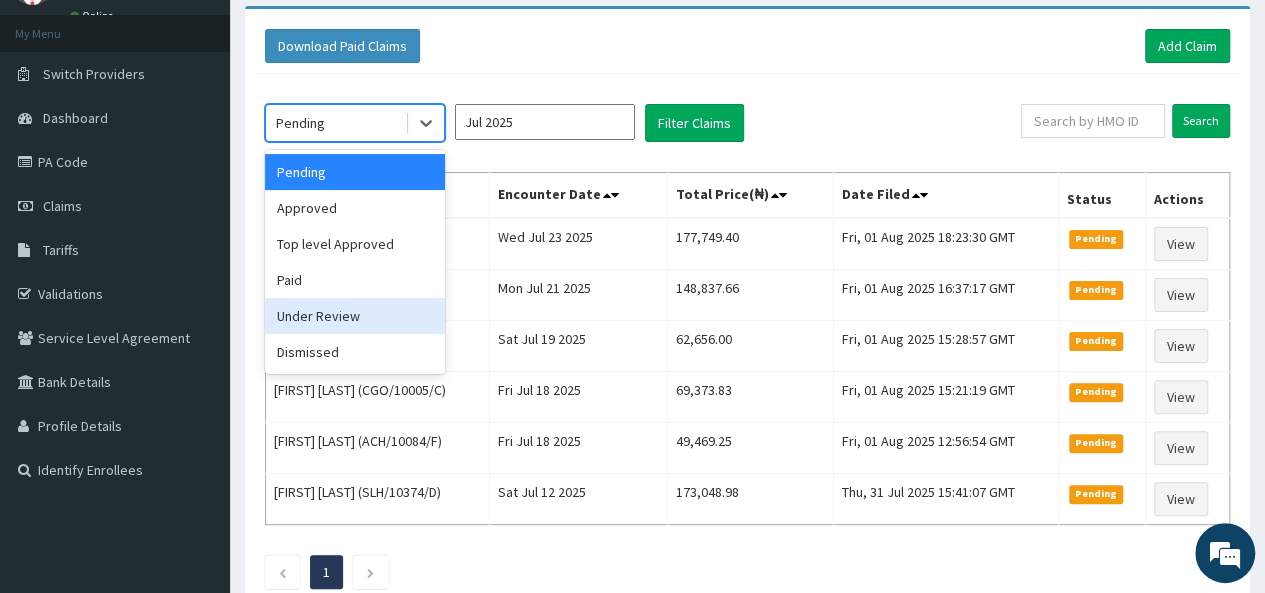 click on "Under Review" at bounding box center (355, 316) 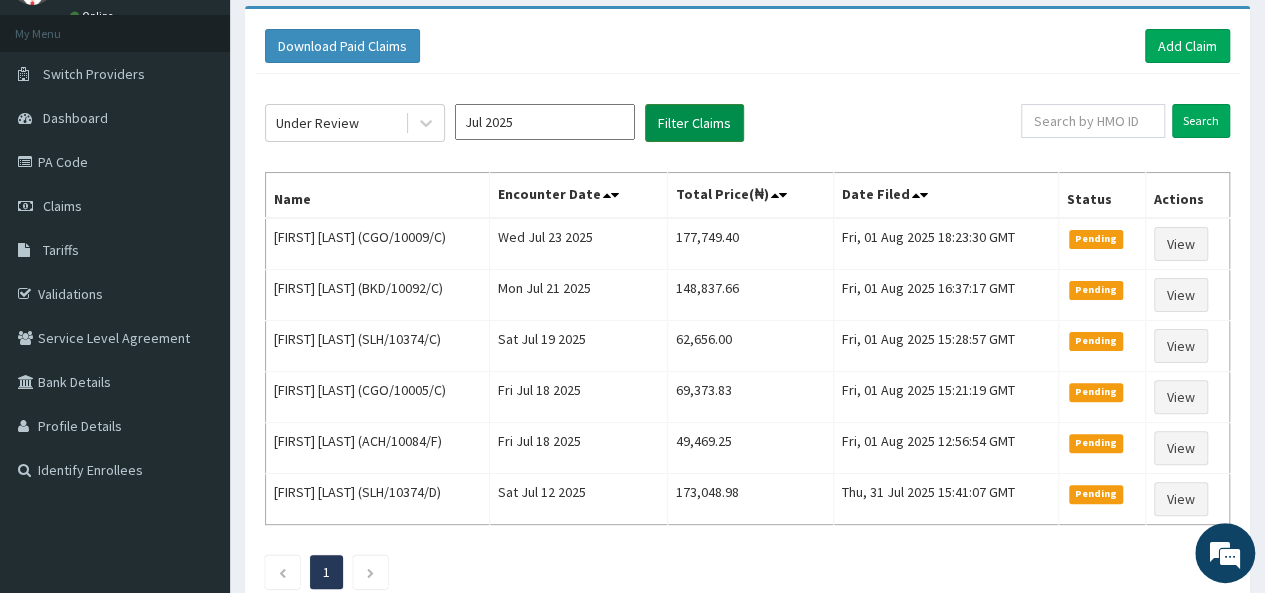 click on "Filter Claims" at bounding box center [694, 123] 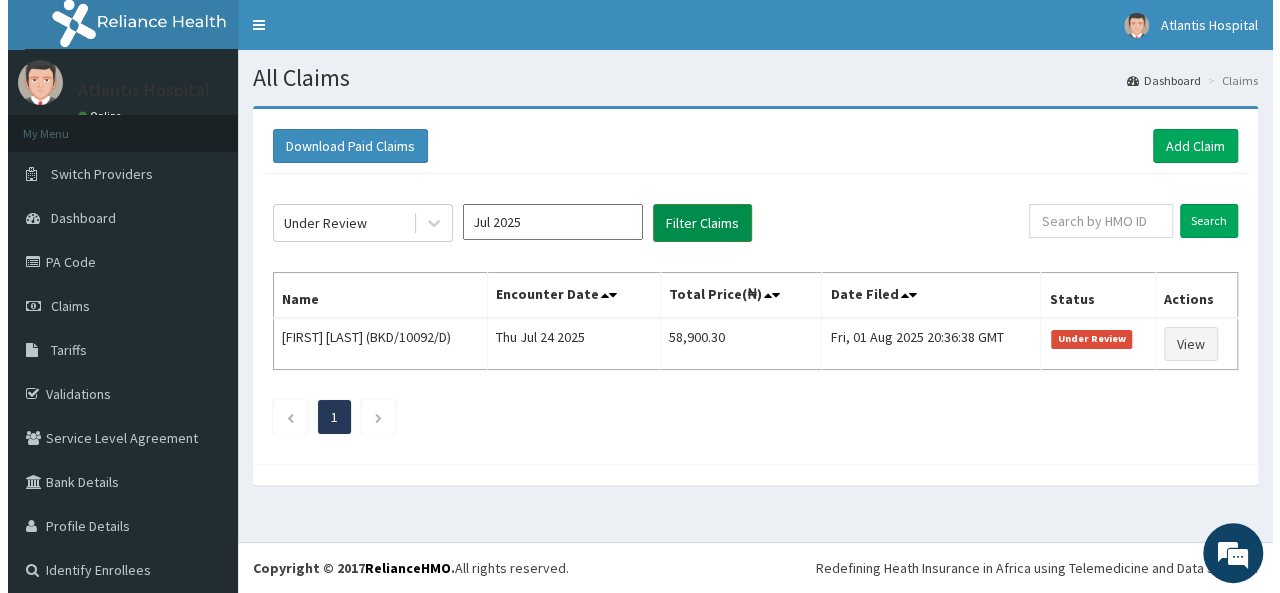 scroll, scrollTop: 0, scrollLeft: 0, axis: both 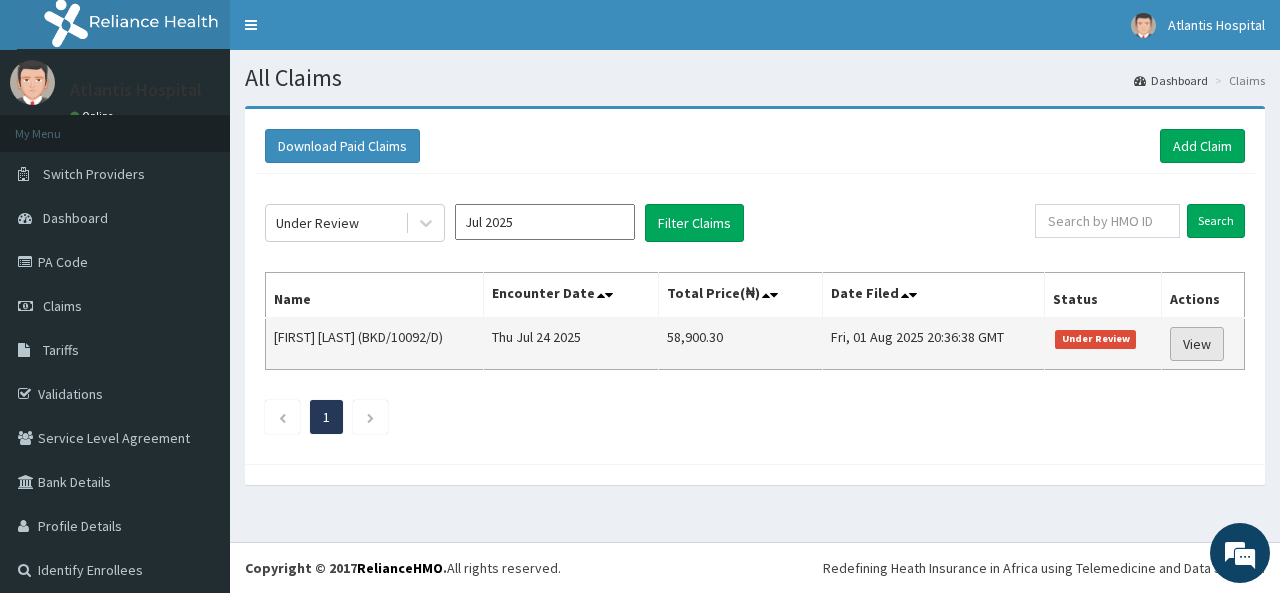 click on "View" at bounding box center [1197, 344] 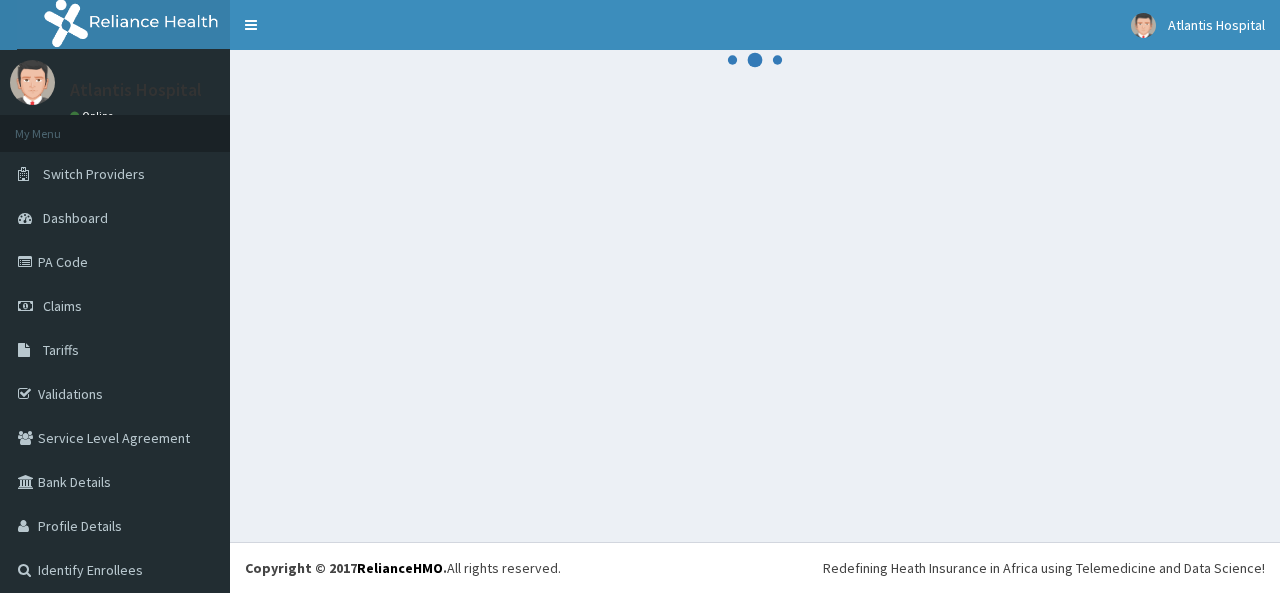 scroll, scrollTop: 0, scrollLeft: 0, axis: both 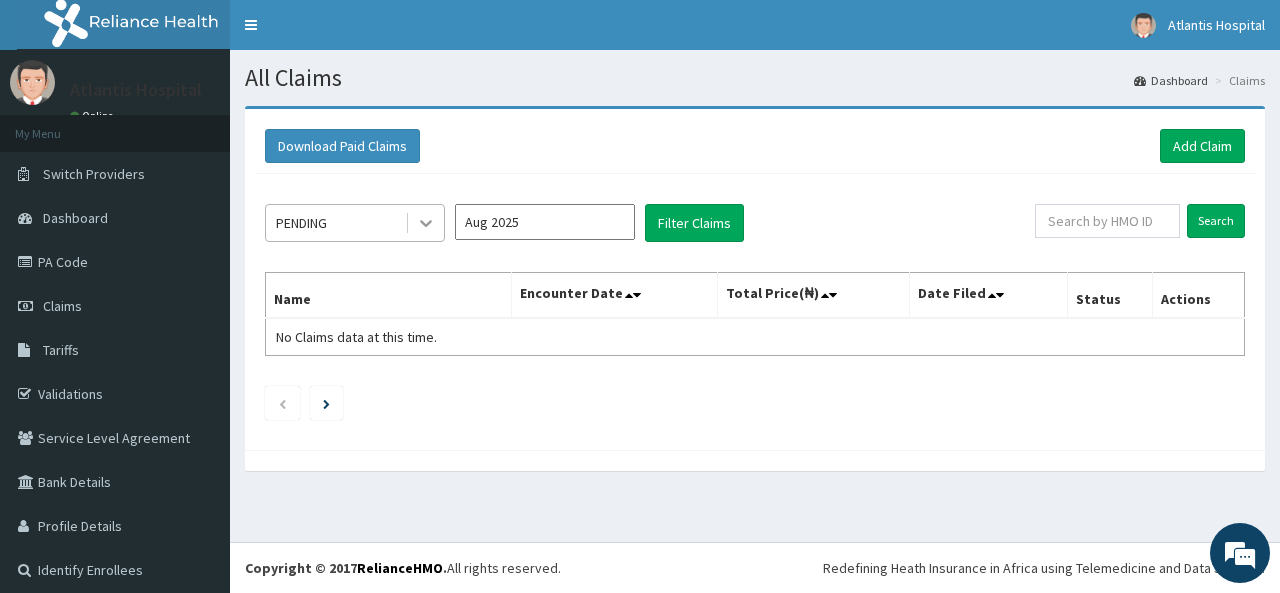 click 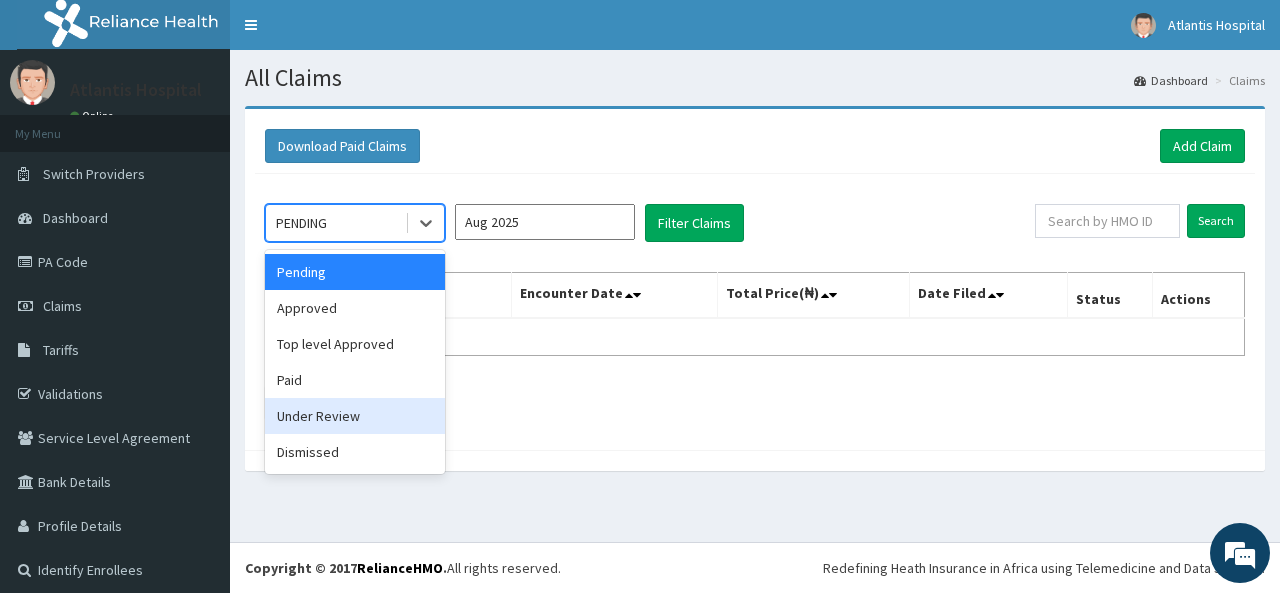 click on "Under Review" at bounding box center [355, 416] 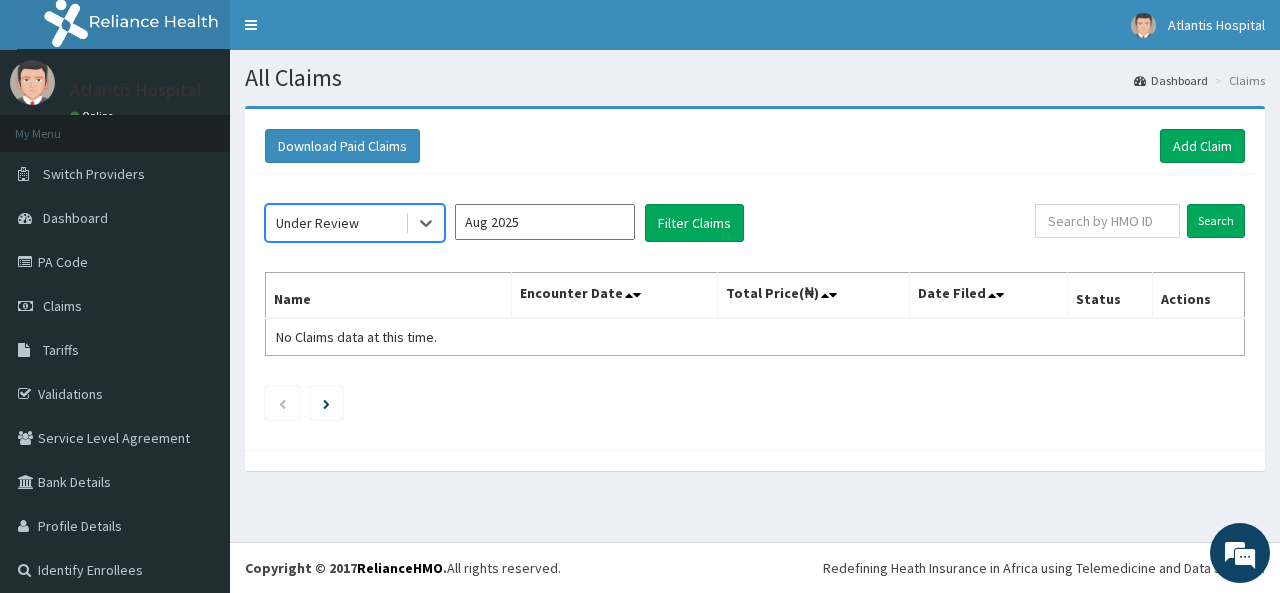 click on "Aug 2025" at bounding box center (545, 222) 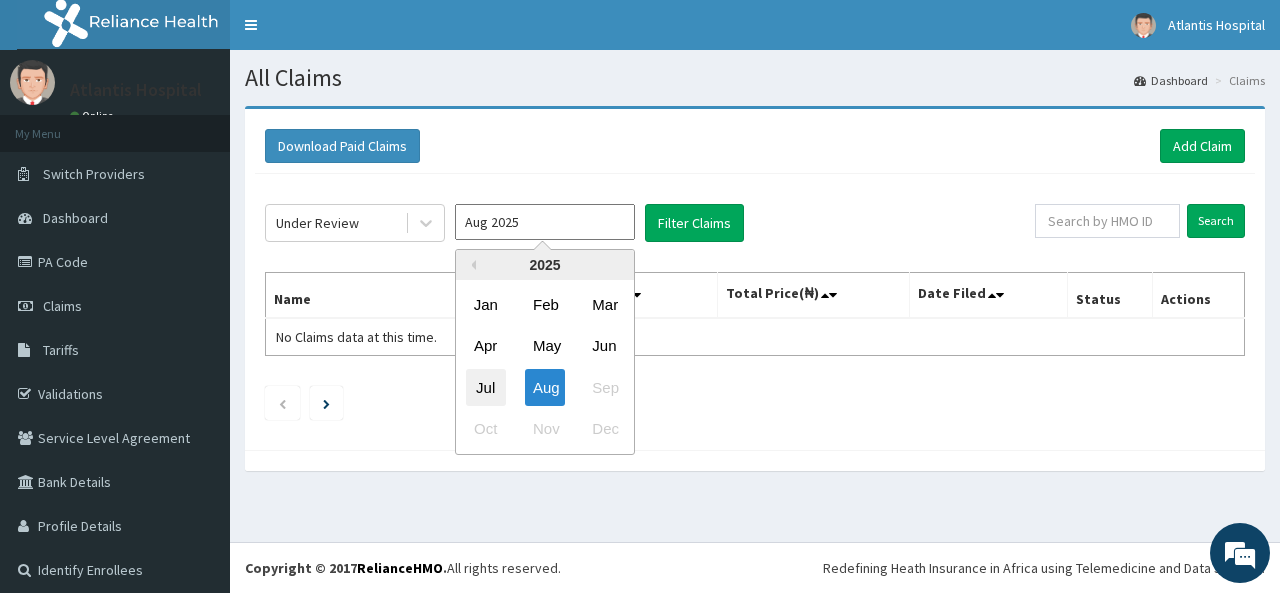 click on "Jul" at bounding box center [486, 387] 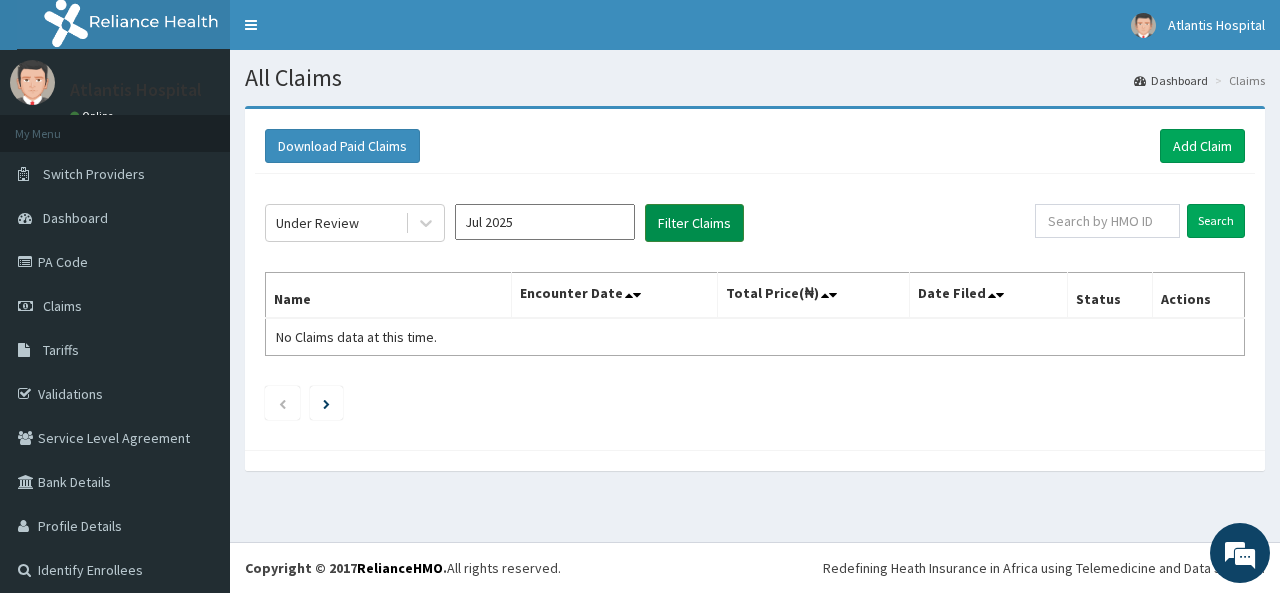 click on "Filter Claims" at bounding box center (694, 223) 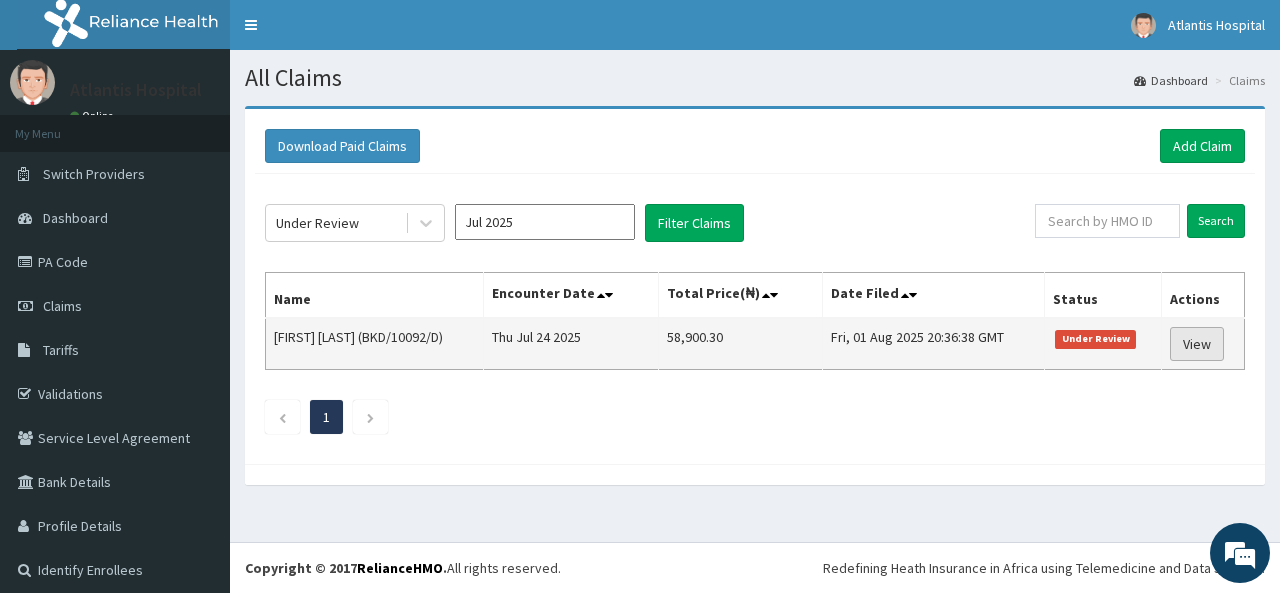 click on "View" at bounding box center [1197, 344] 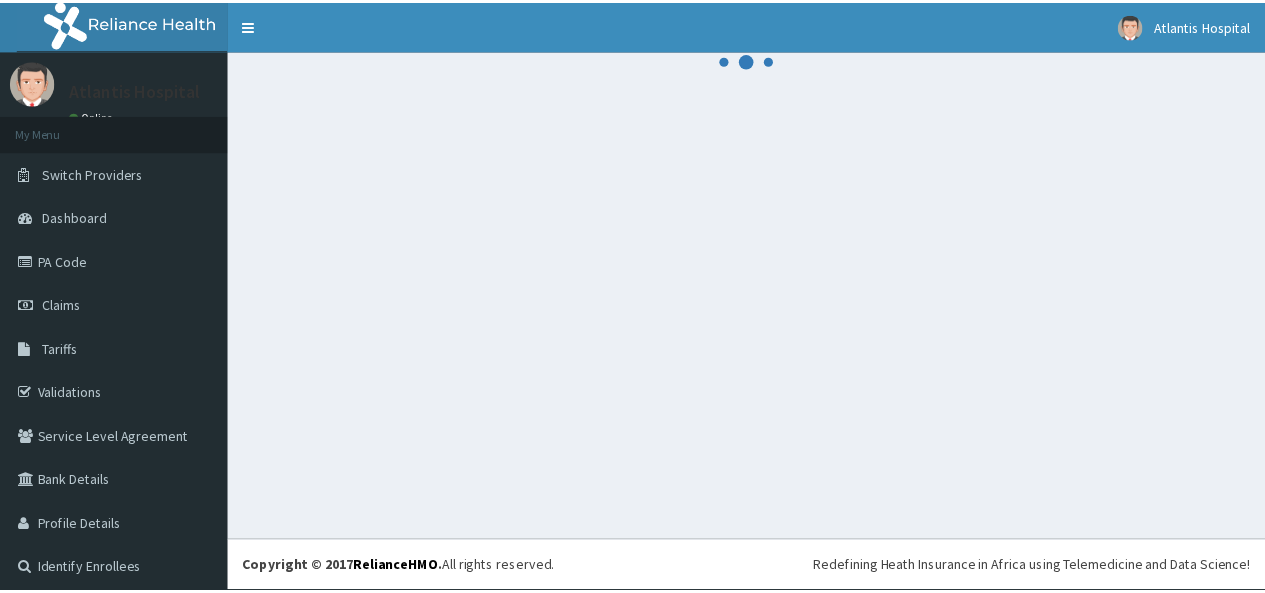 scroll, scrollTop: 0, scrollLeft: 0, axis: both 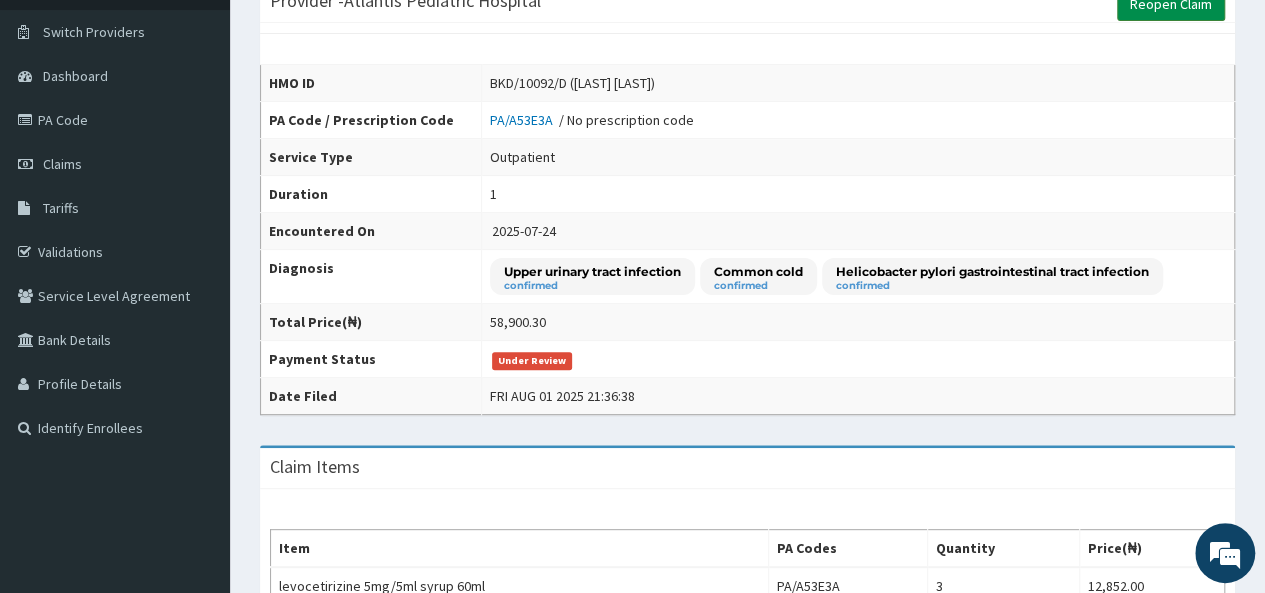 click on "Reopen Claim" at bounding box center [1171, 4] 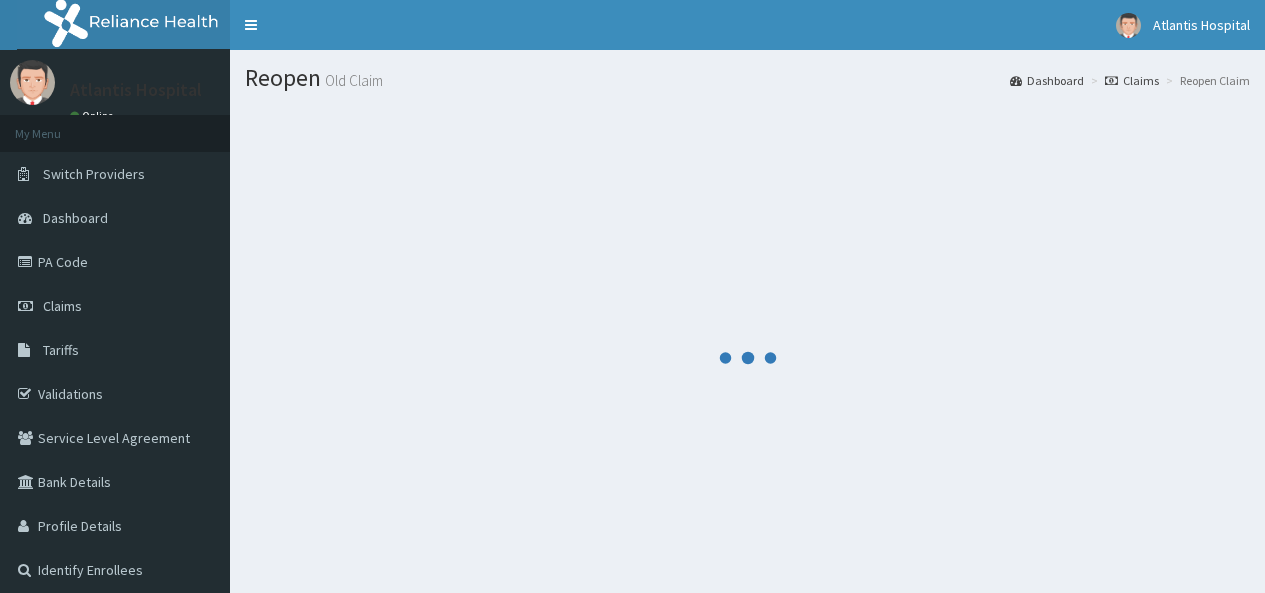 scroll, scrollTop: 0, scrollLeft: 0, axis: both 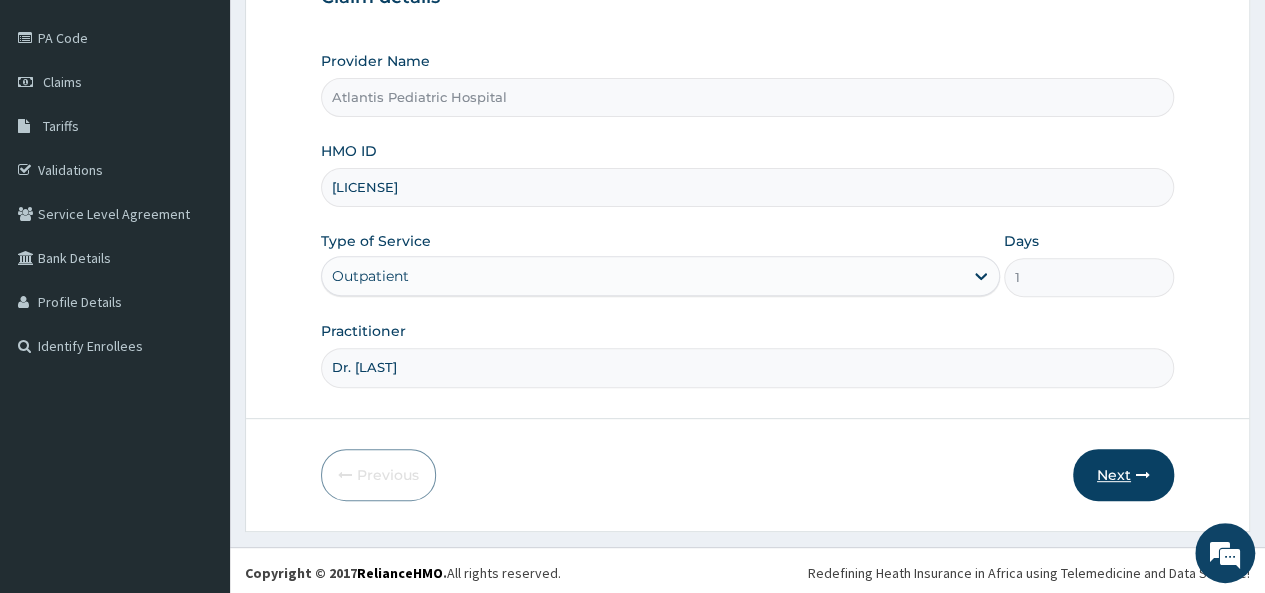 click on "Next" at bounding box center (1123, 475) 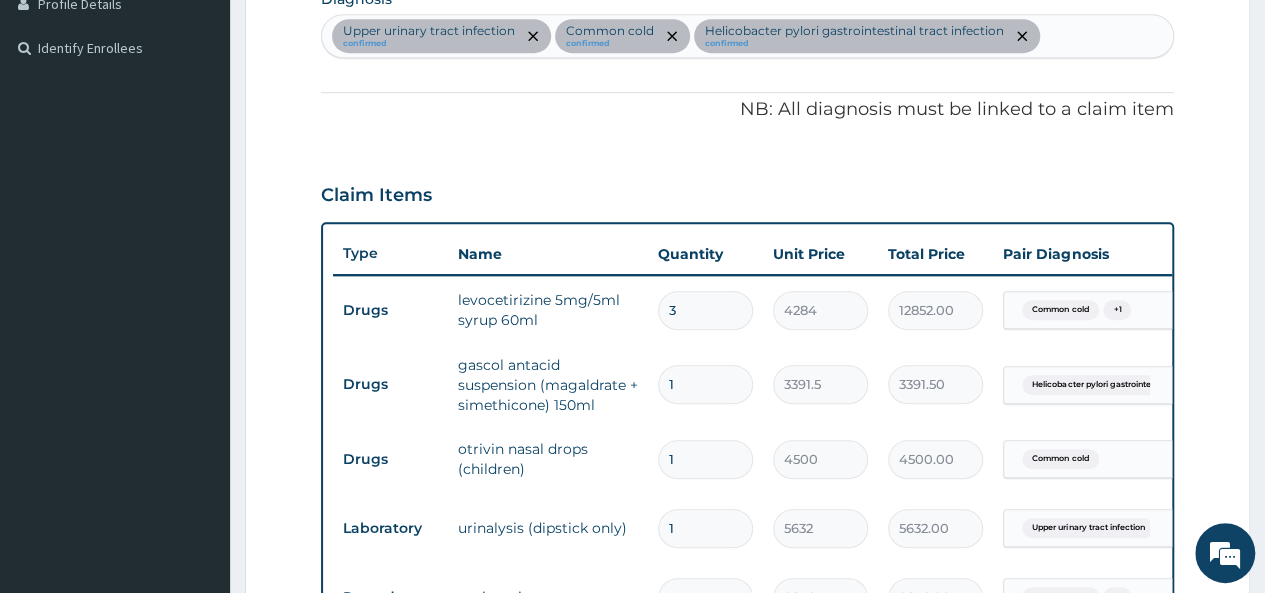 scroll, scrollTop: 624, scrollLeft: 0, axis: vertical 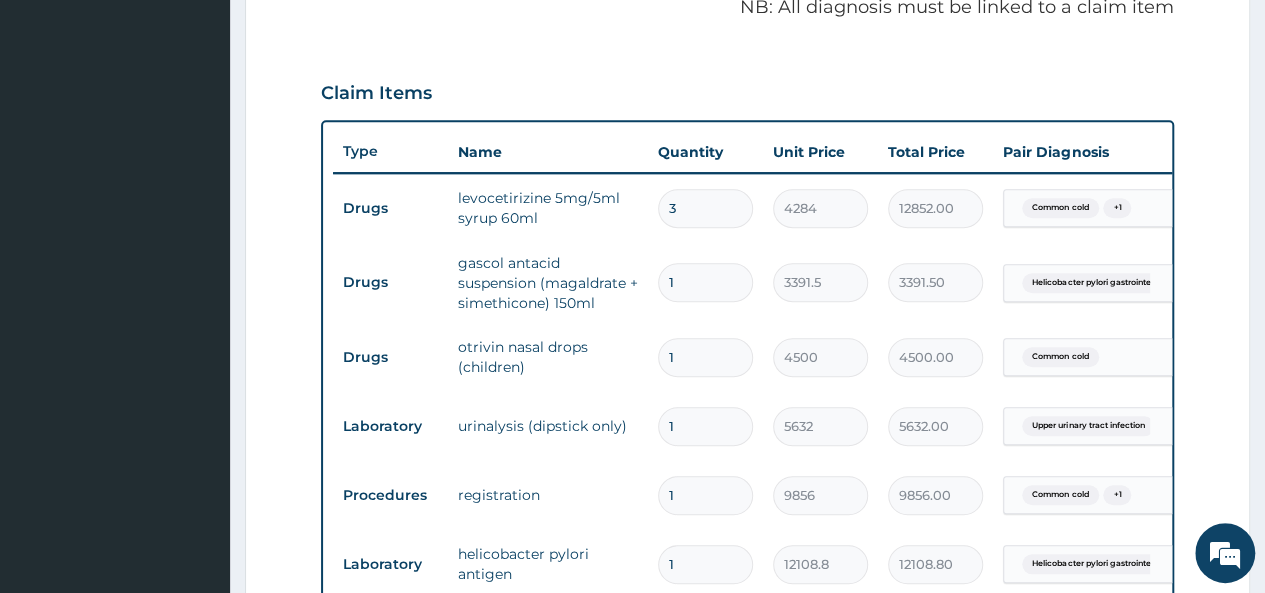 click on "3" at bounding box center [705, 208] 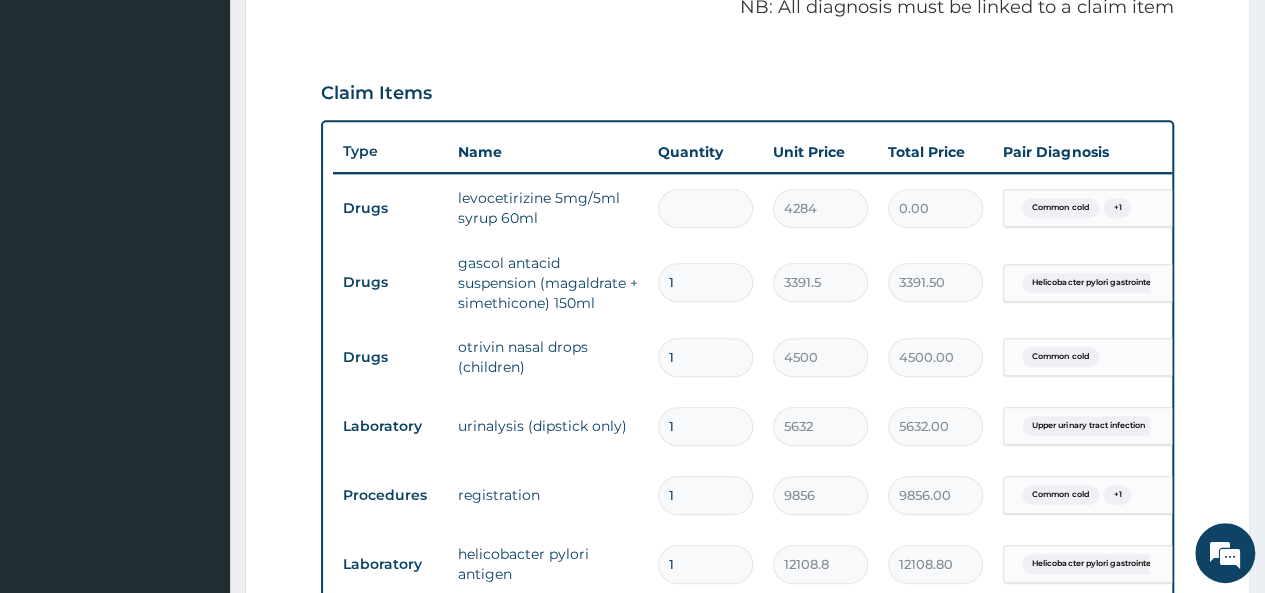 scroll, scrollTop: 0, scrollLeft: 0, axis: both 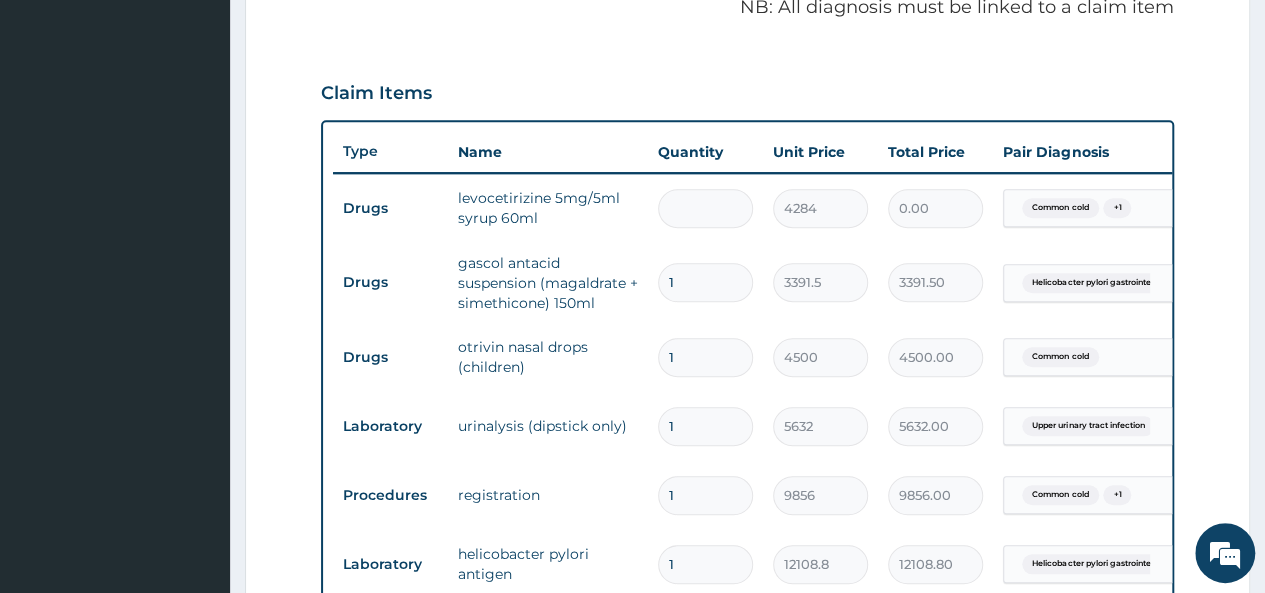 type on "1" 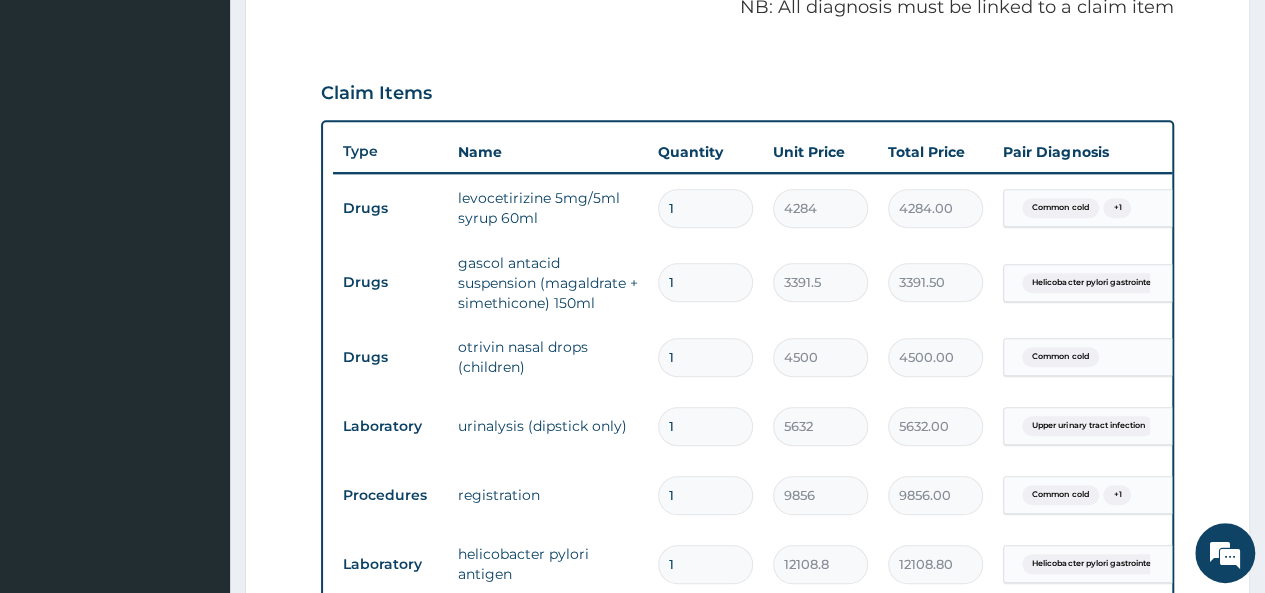 type on "0" 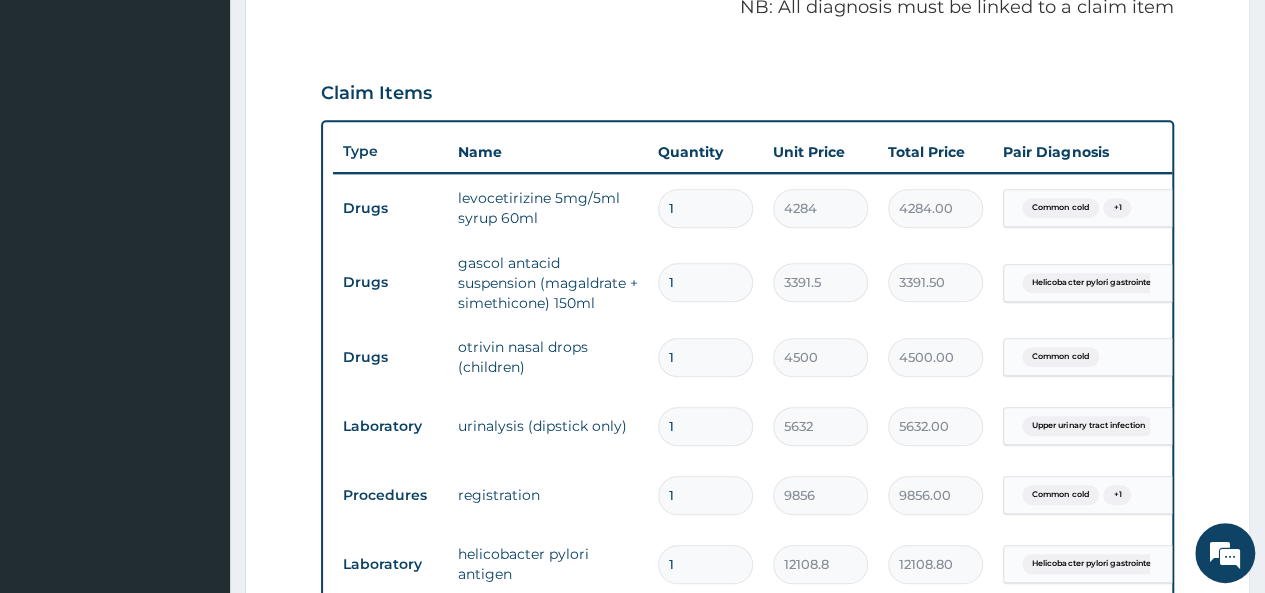 type on "0.00" 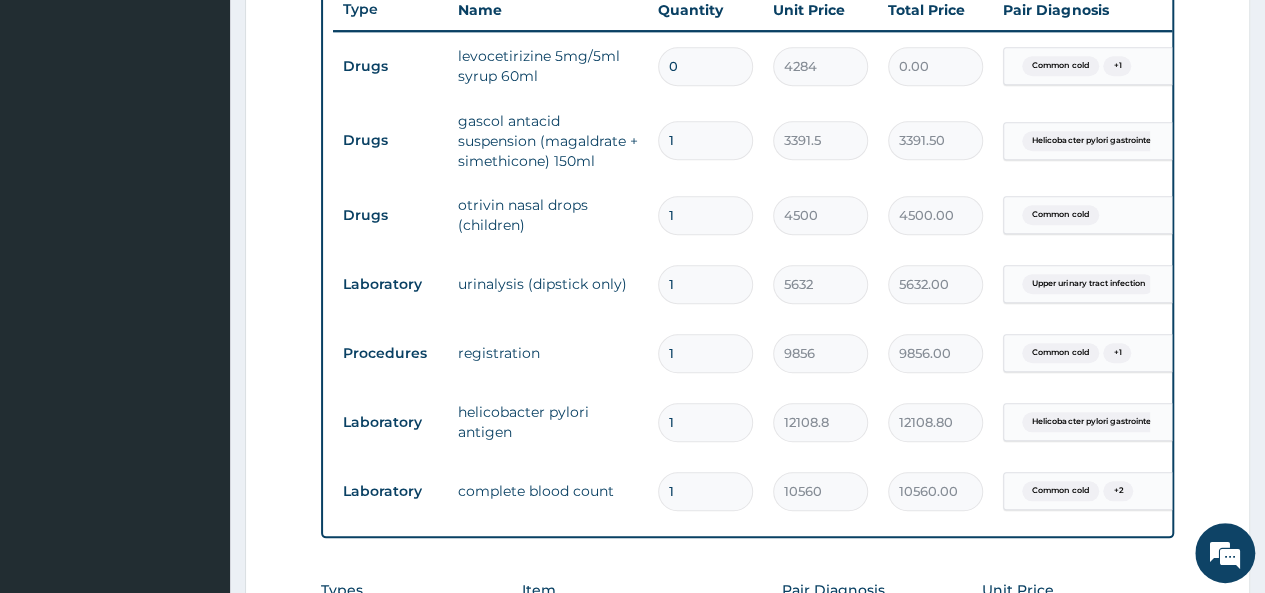 scroll, scrollTop: 724, scrollLeft: 0, axis: vertical 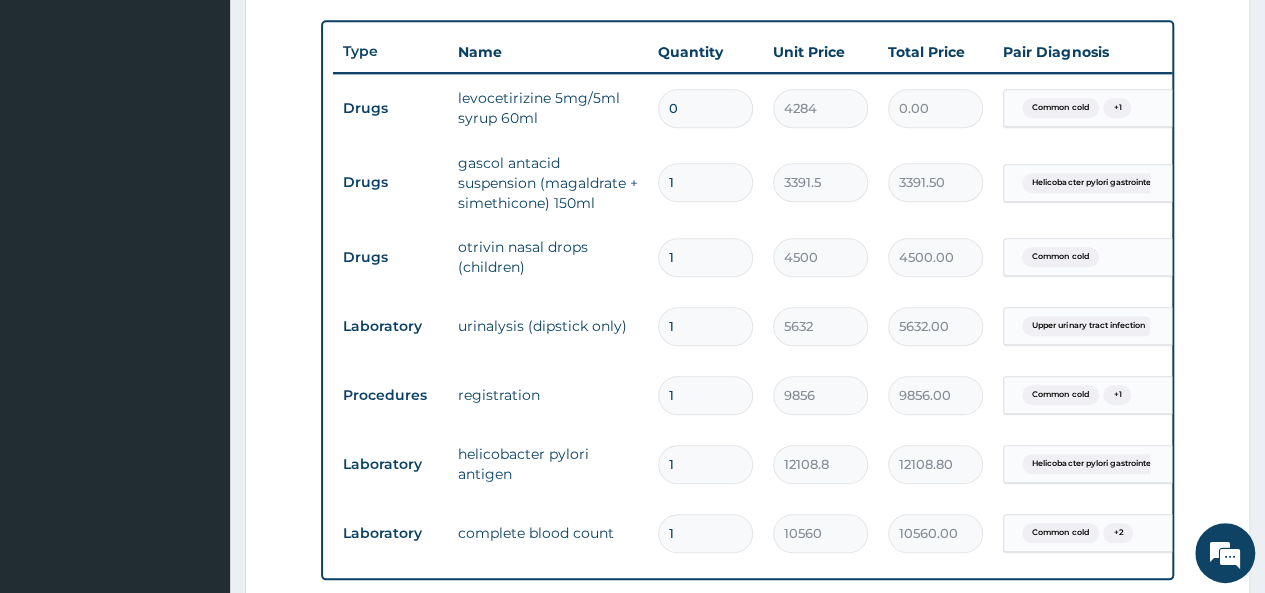 click on "0" at bounding box center [705, 108] 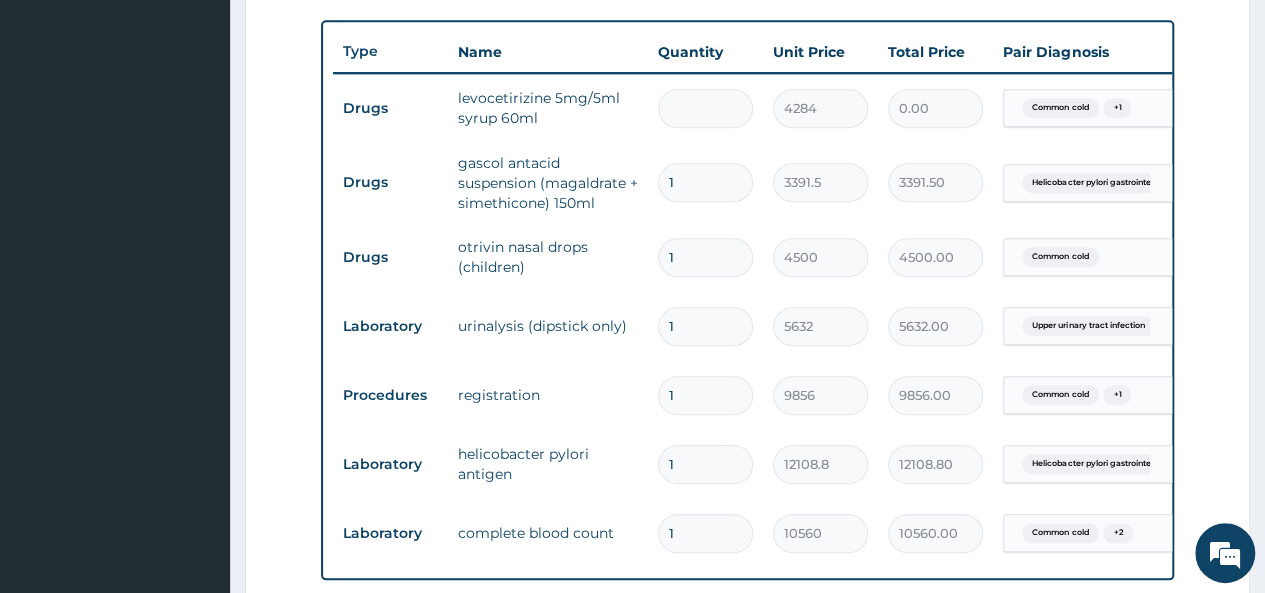 type on "1" 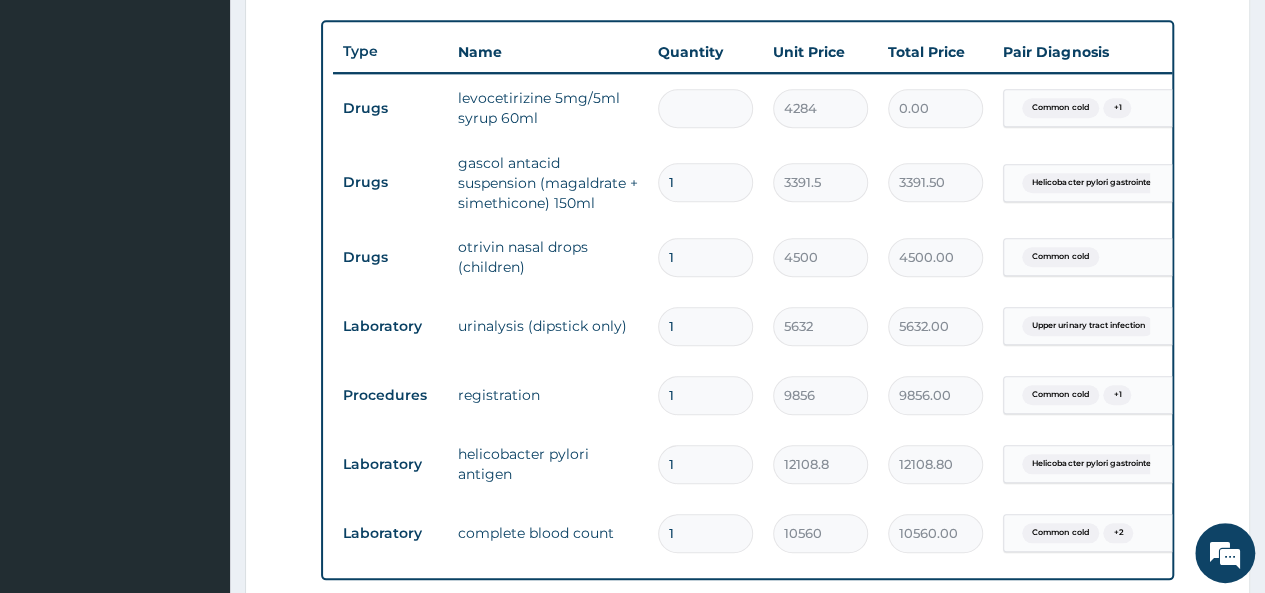 type on "4284.00" 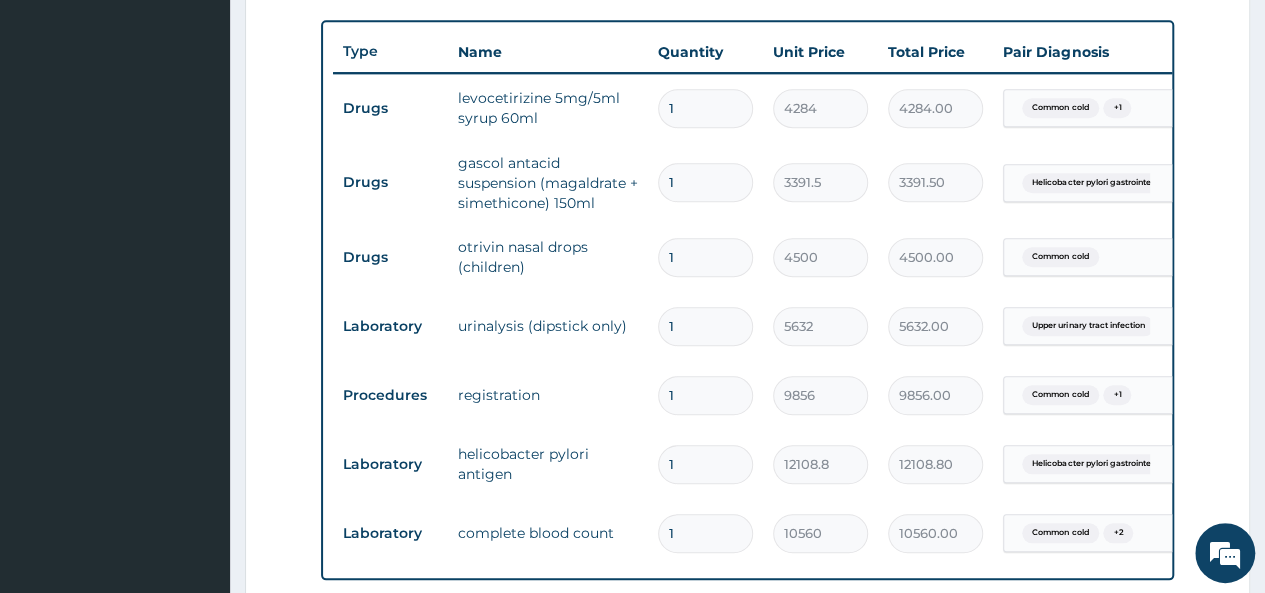 type on "1" 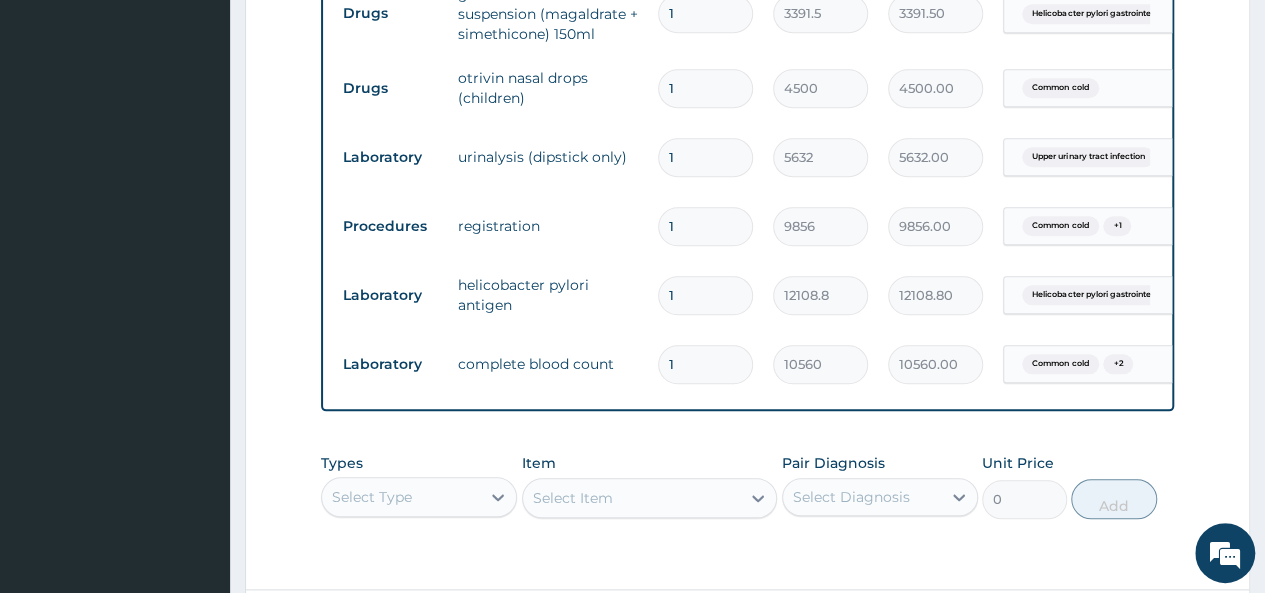 scroll, scrollTop: 924, scrollLeft: 0, axis: vertical 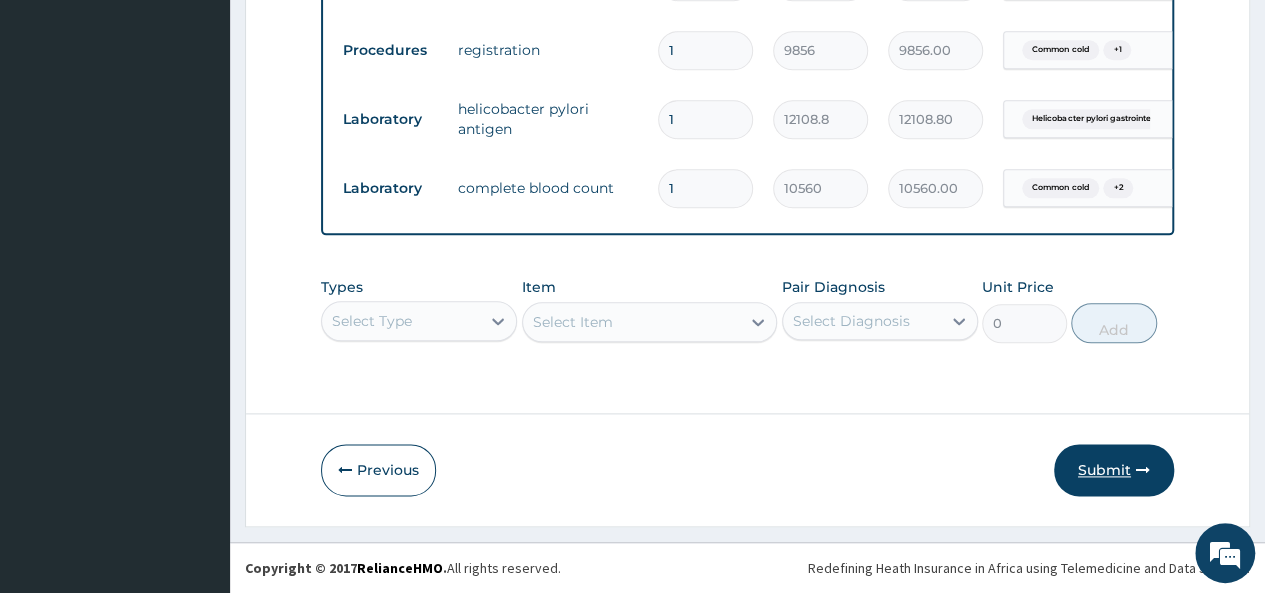 click on "Submit" at bounding box center (1114, 470) 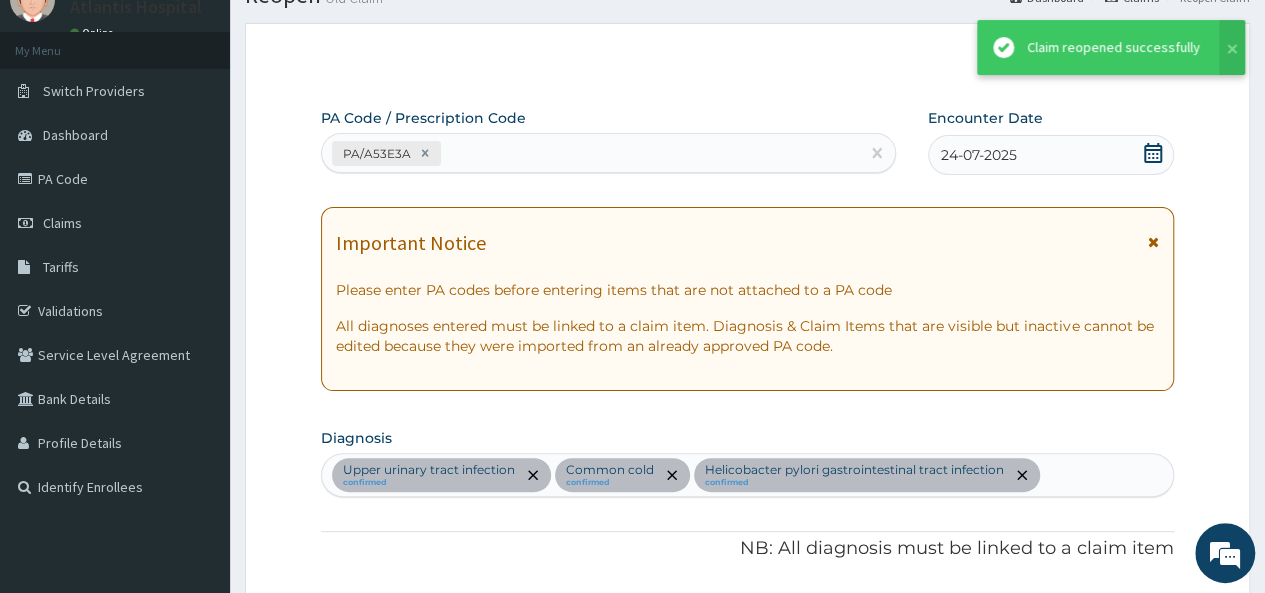 scroll, scrollTop: 1082, scrollLeft: 0, axis: vertical 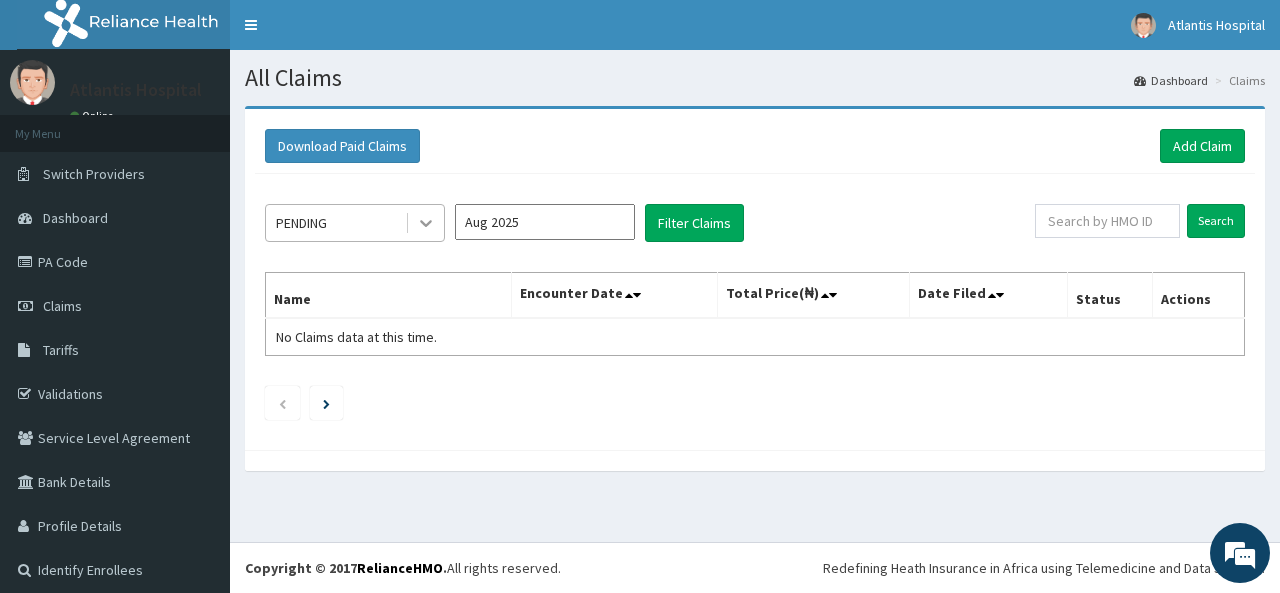 click 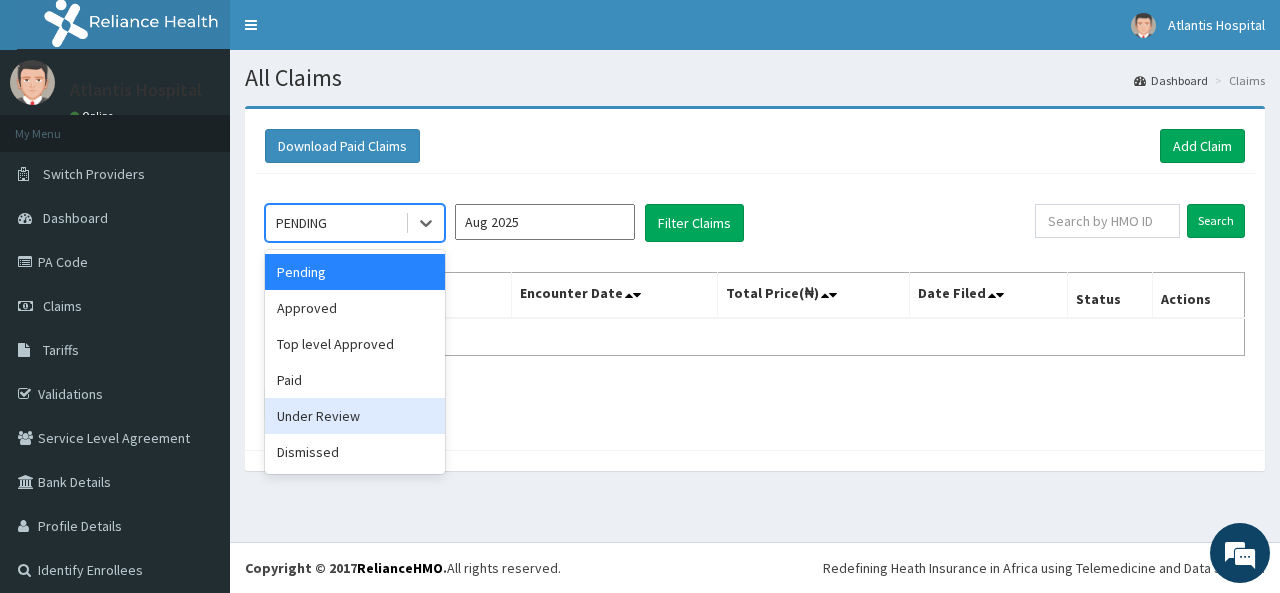 click on "Under Review" at bounding box center [355, 416] 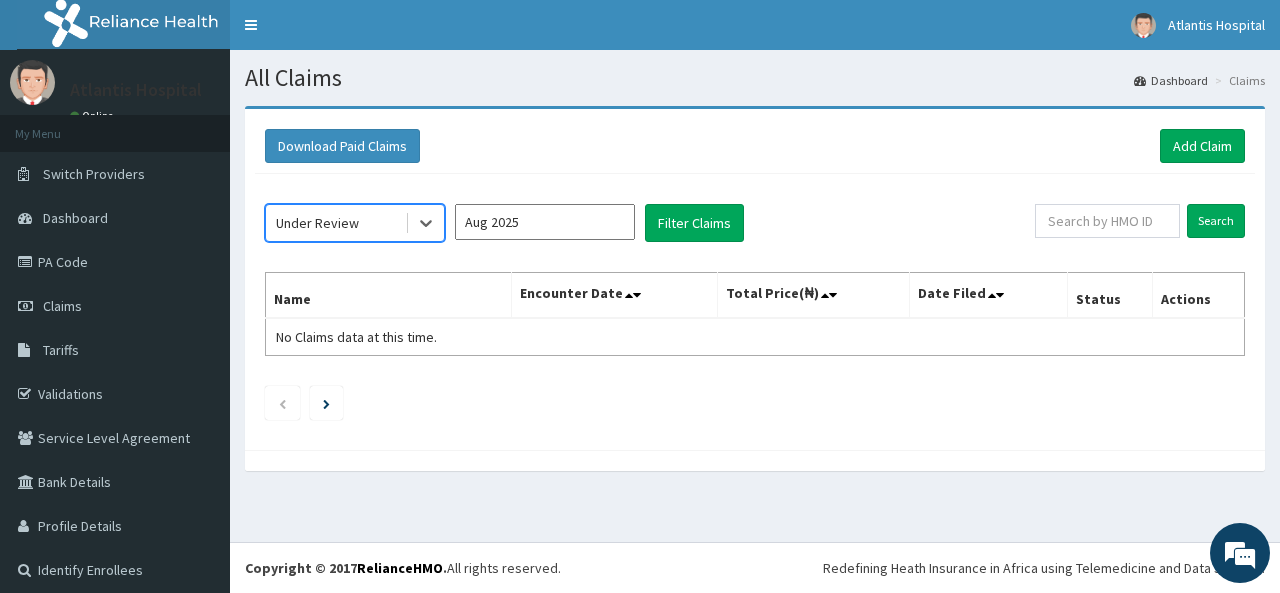 click on "Aug 2025" at bounding box center (545, 222) 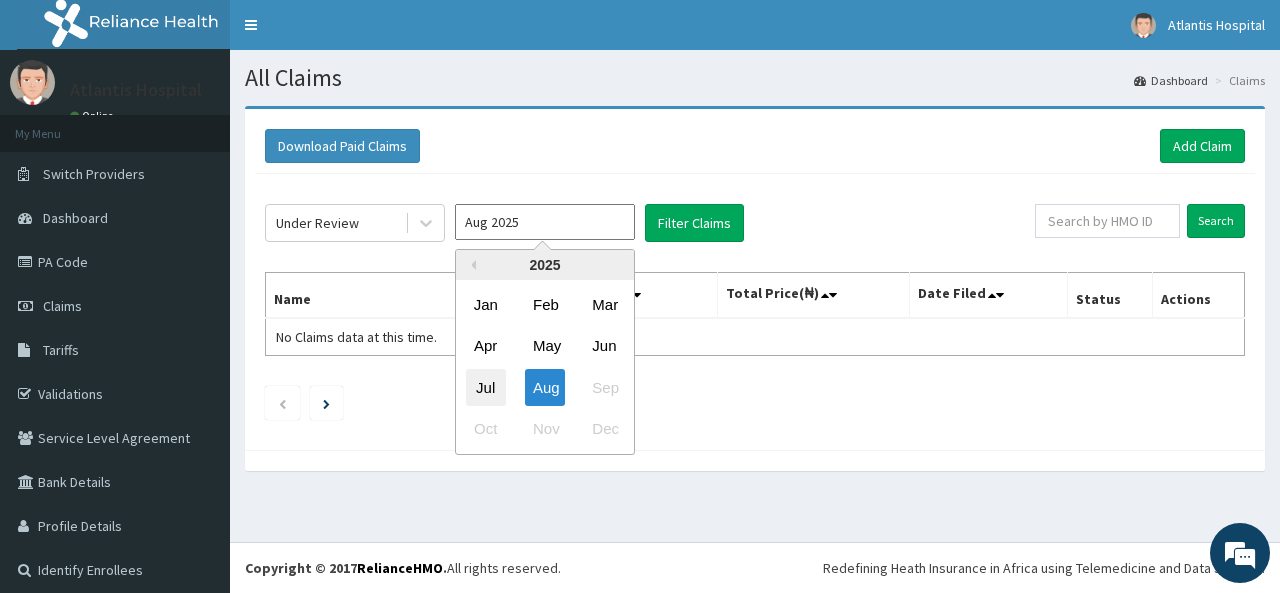 click on "Jul" at bounding box center (486, 387) 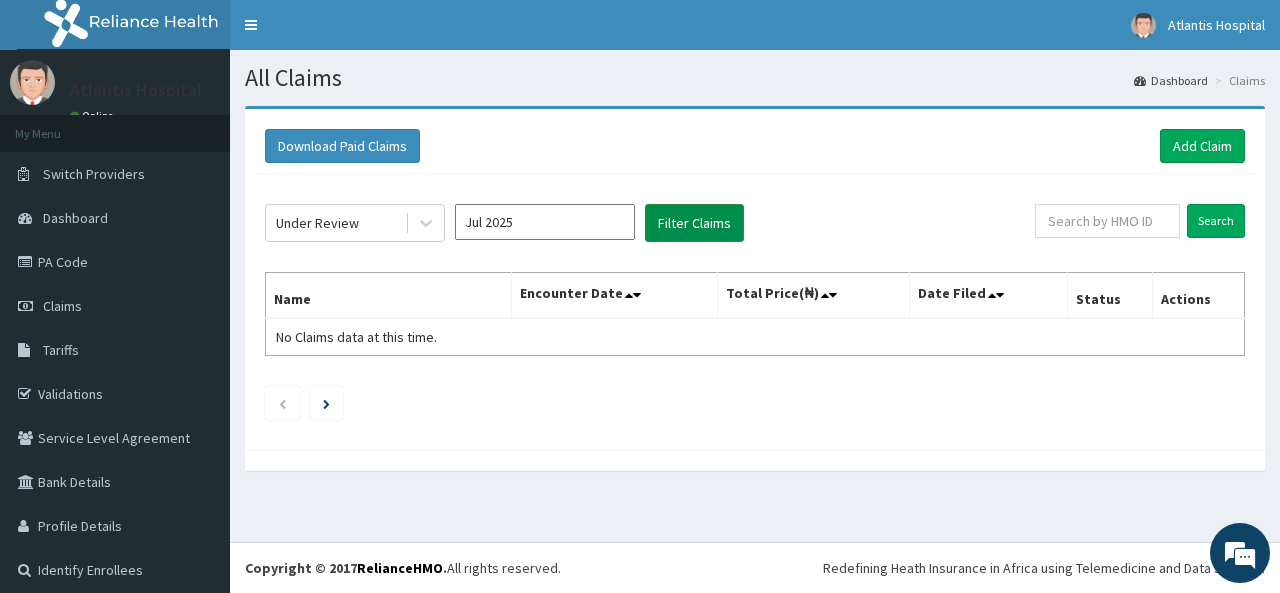 click on "Filter Claims" at bounding box center [694, 223] 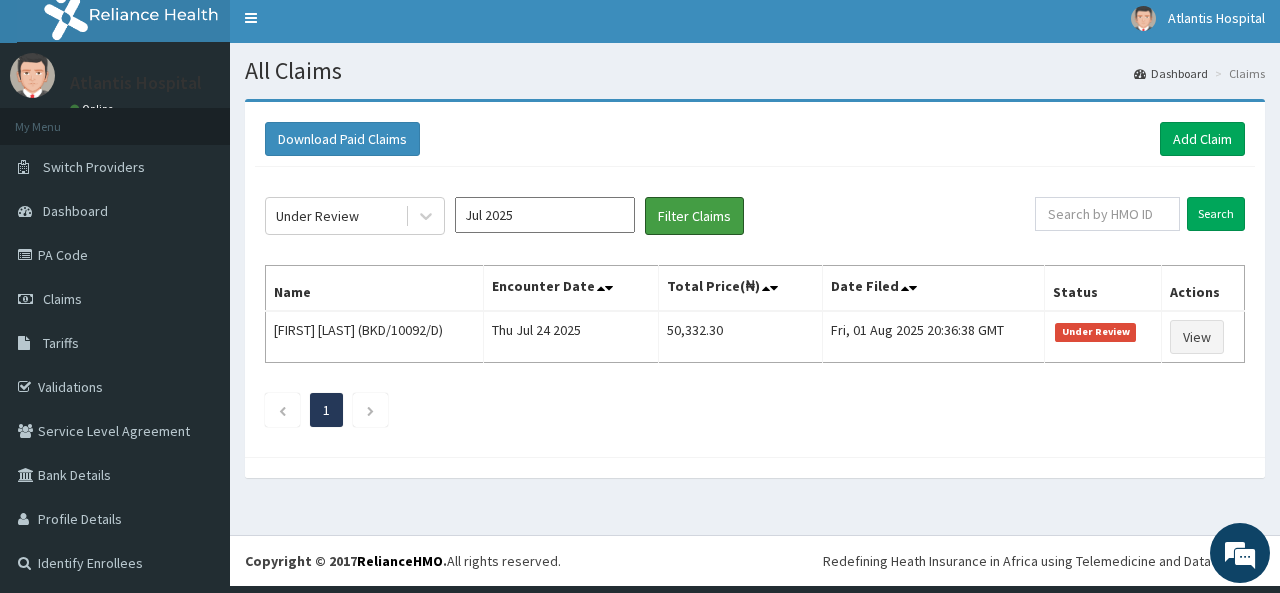 scroll, scrollTop: 9, scrollLeft: 0, axis: vertical 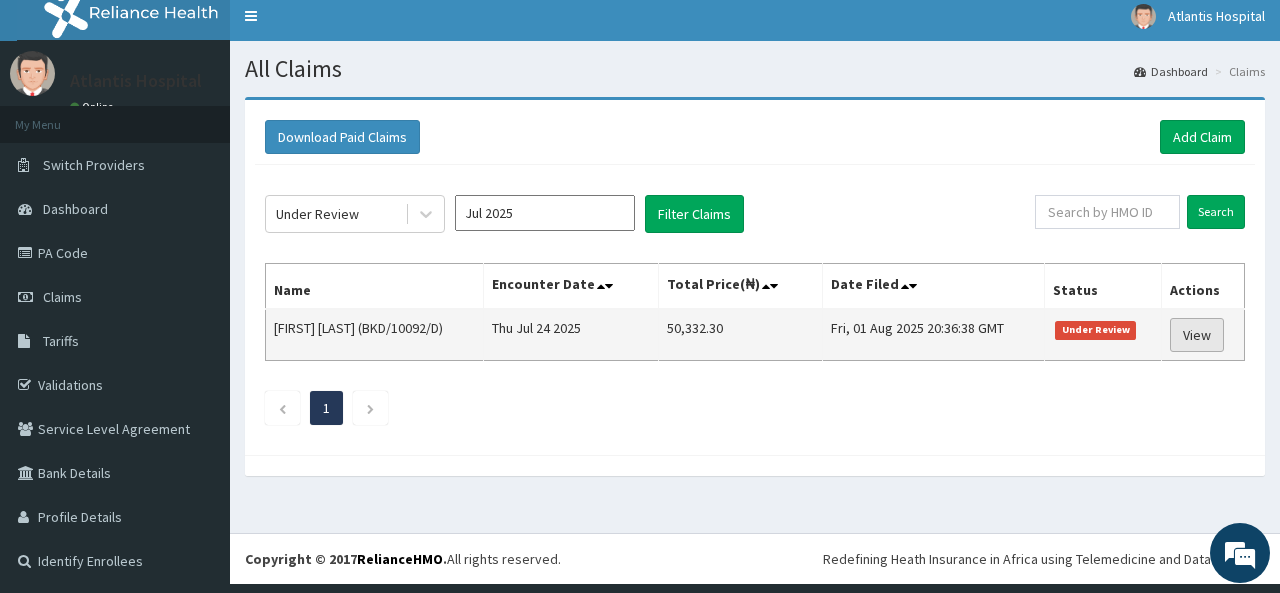 click on "View" at bounding box center (1197, 335) 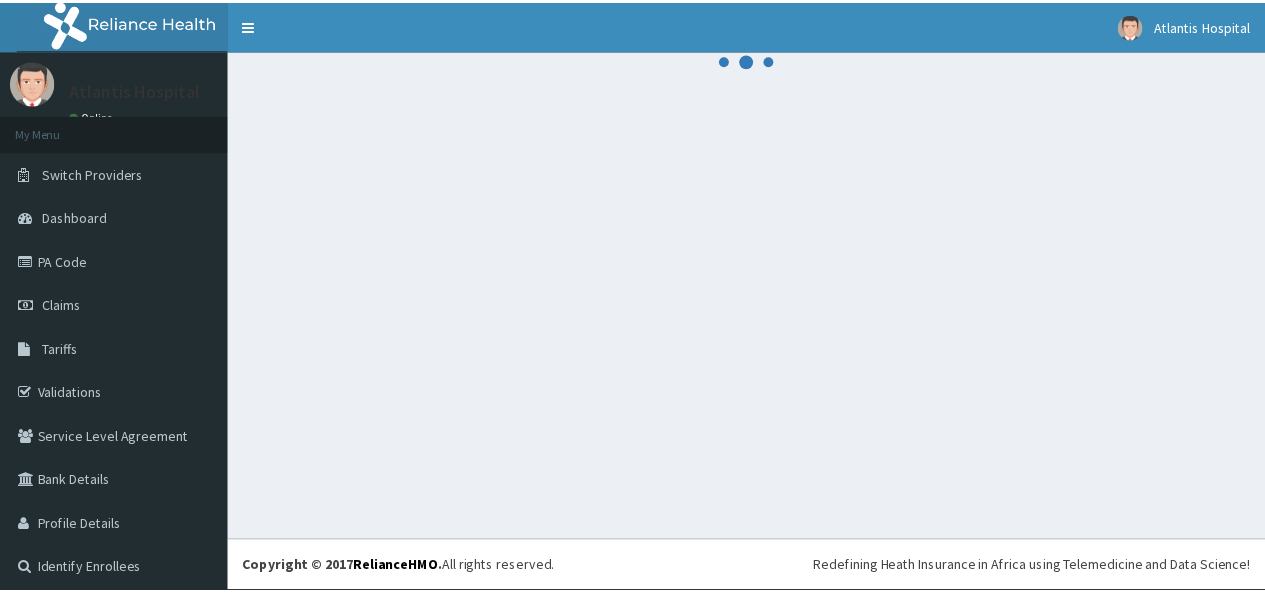 scroll, scrollTop: 0, scrollLeft: 0, axis: both 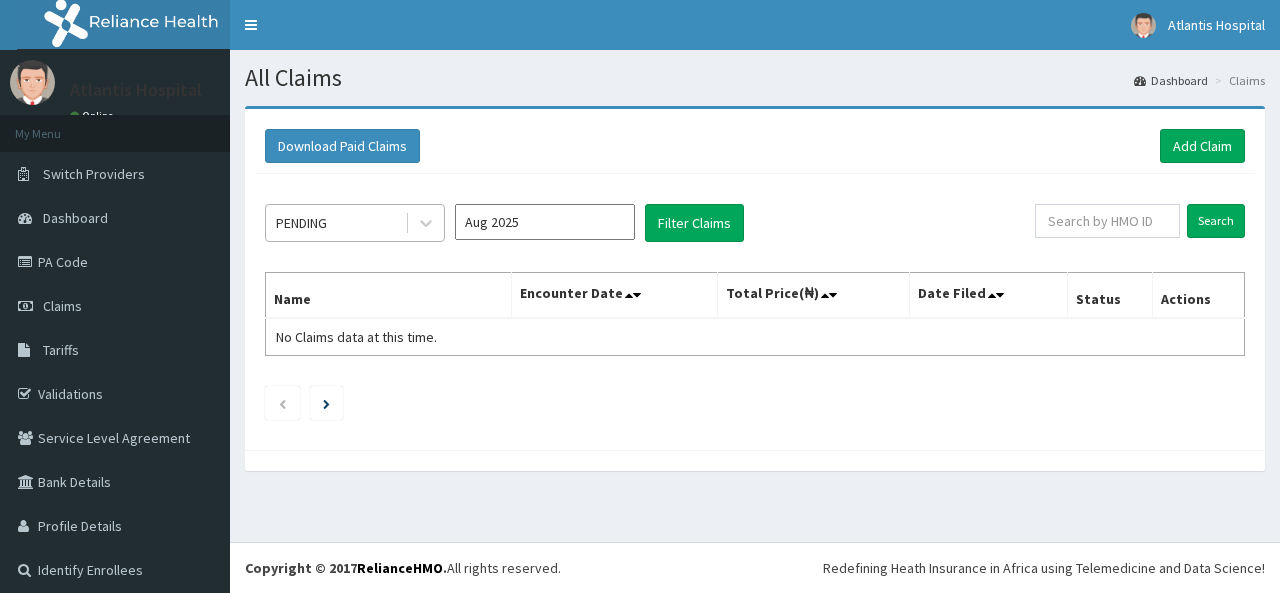click on "PENDING" at bounding box center [335, 223] 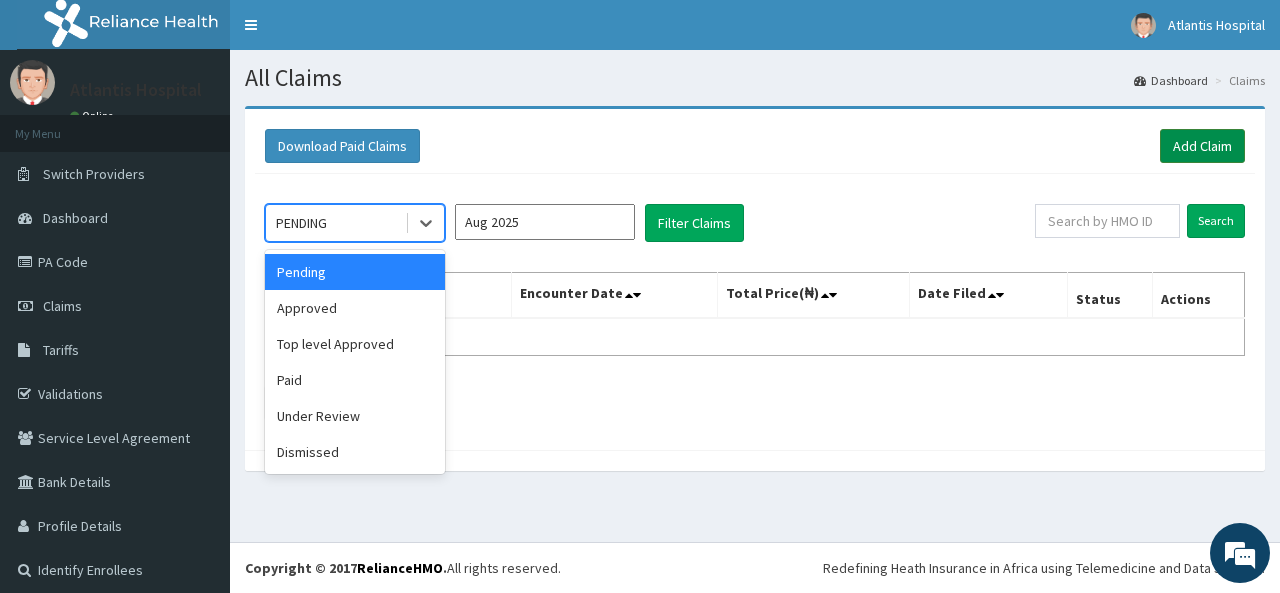 click on "Add Claim" at bounding box center [1202, 146] 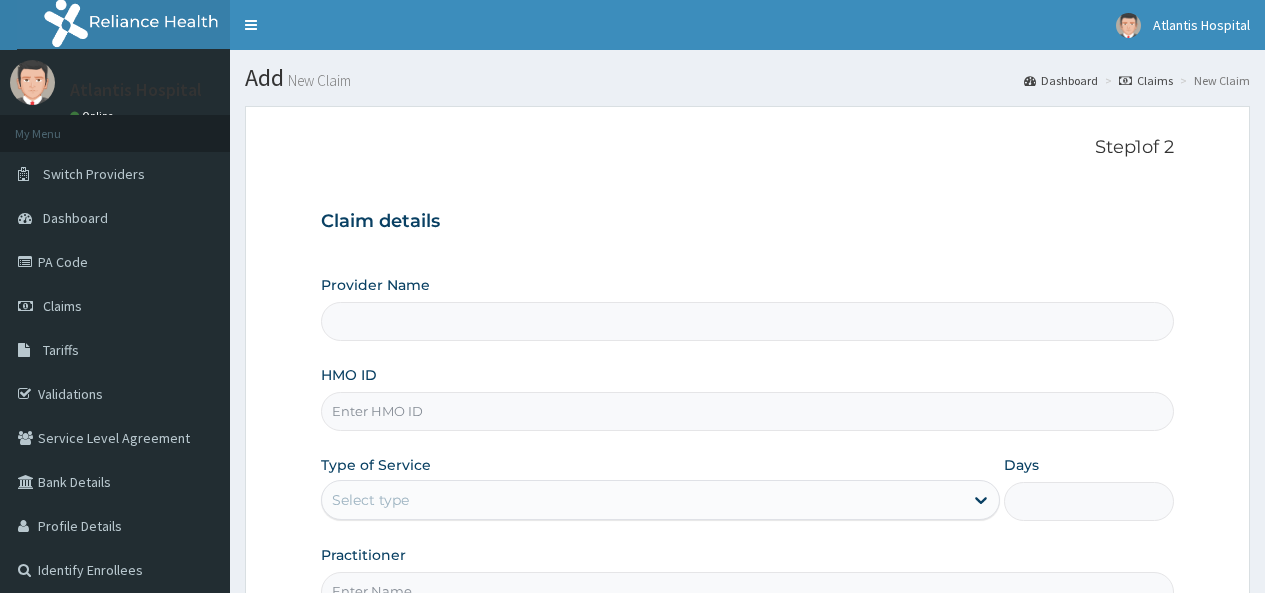 scroll, scrollTop: 0, scrollLeft: 0, axis: both 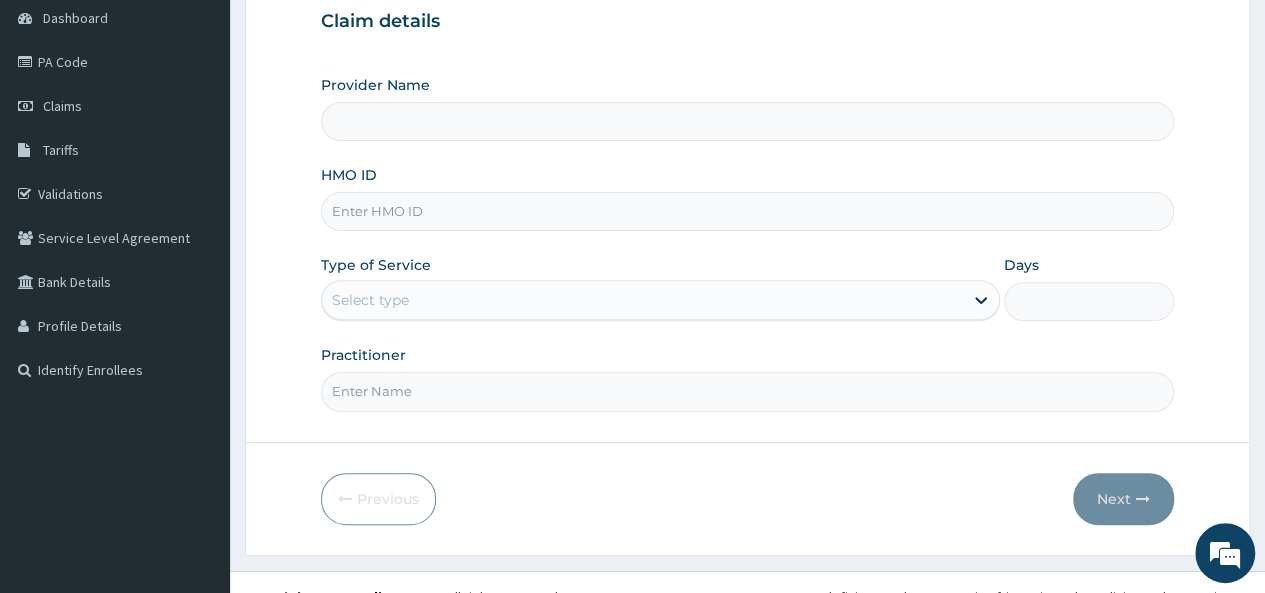 paste on "BKD/10092/E" 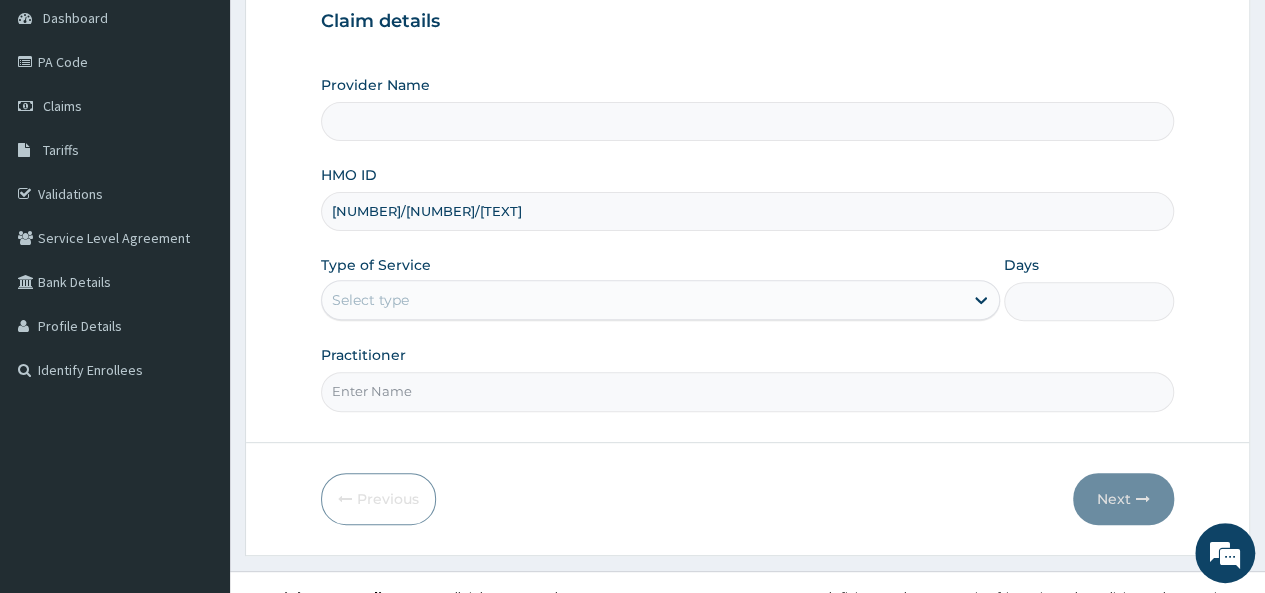type on "Atlantis Pediatric Hospital" 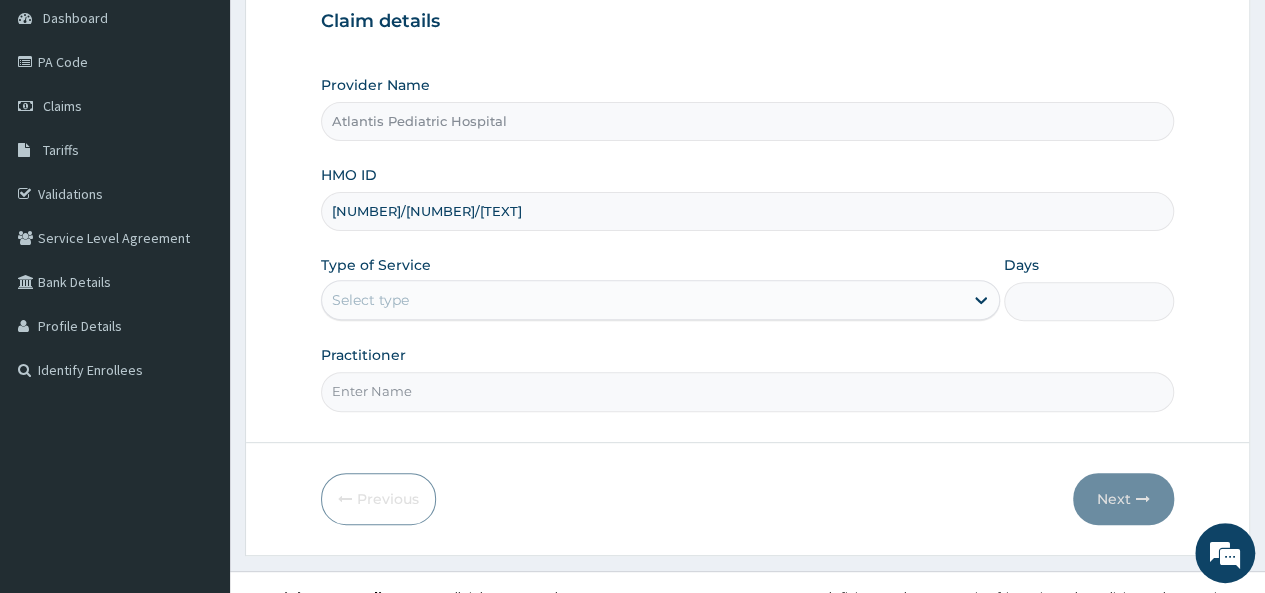 type on "BKD/10092/E" 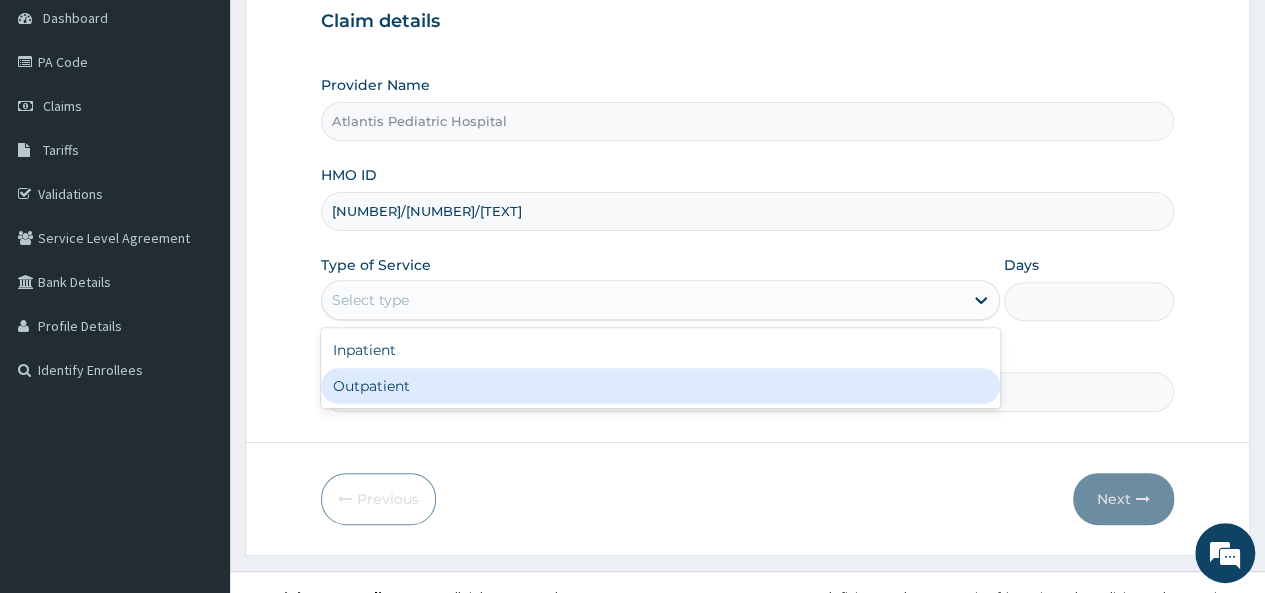 click on "Outpatient" at bounding box center [660, 386] 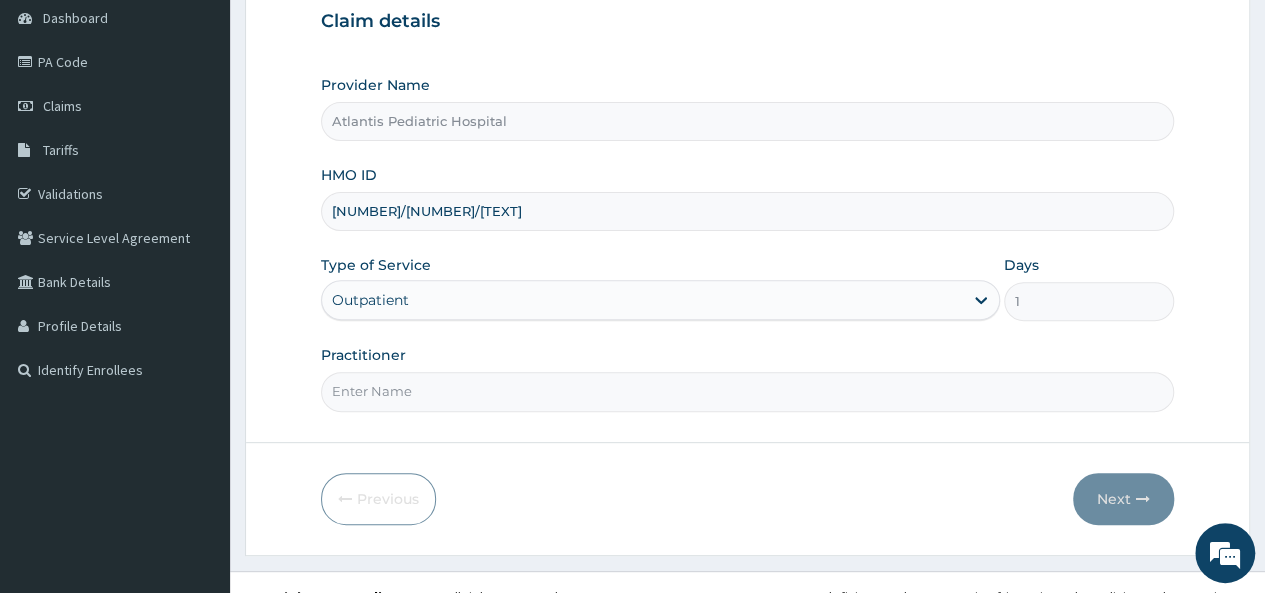 click on "Practitioner" at bounding box center (747, 378) 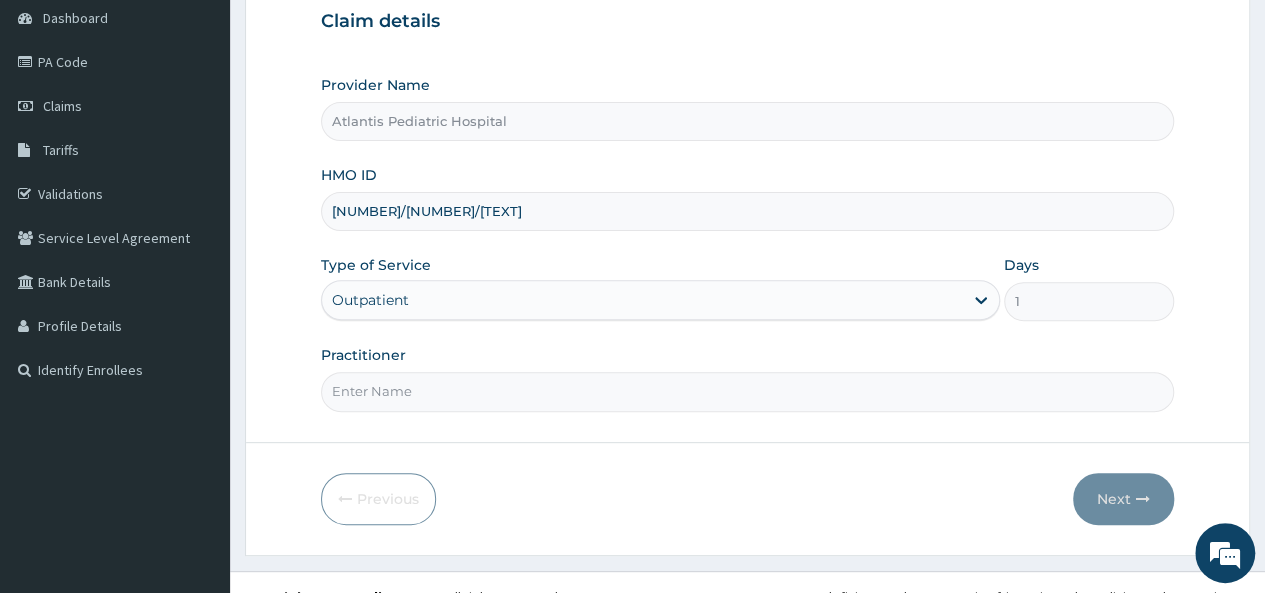 scroll, scrollTop: 0, scrollLeft: 0, axis: both 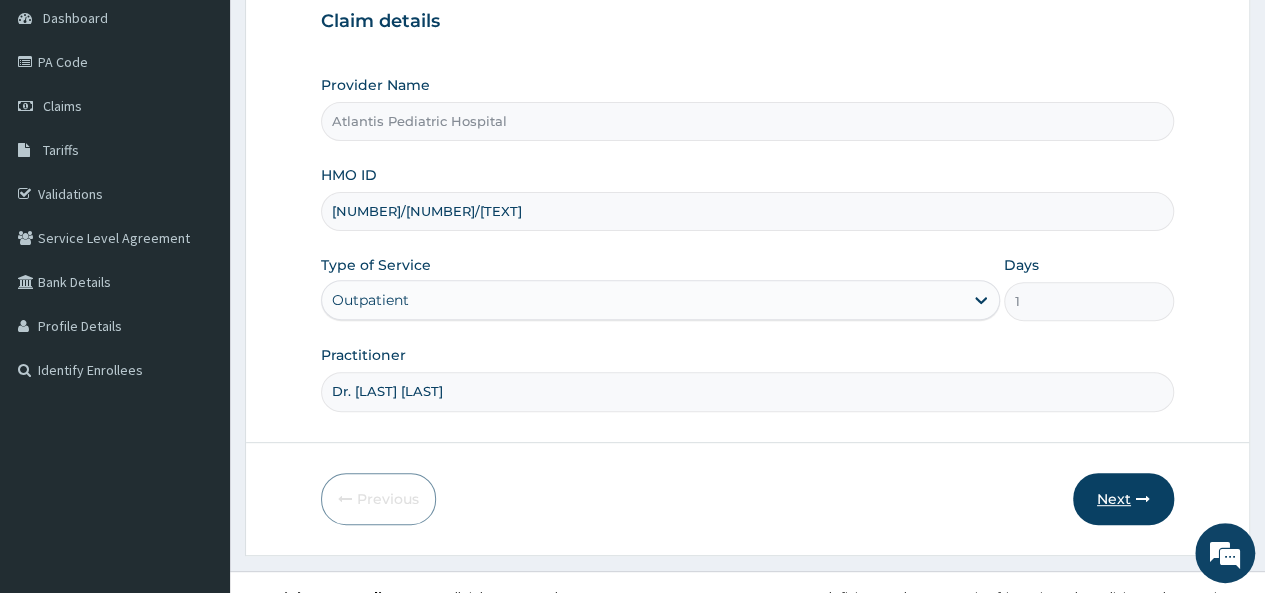 type on "Dr. SEGUN DOGUNRO" 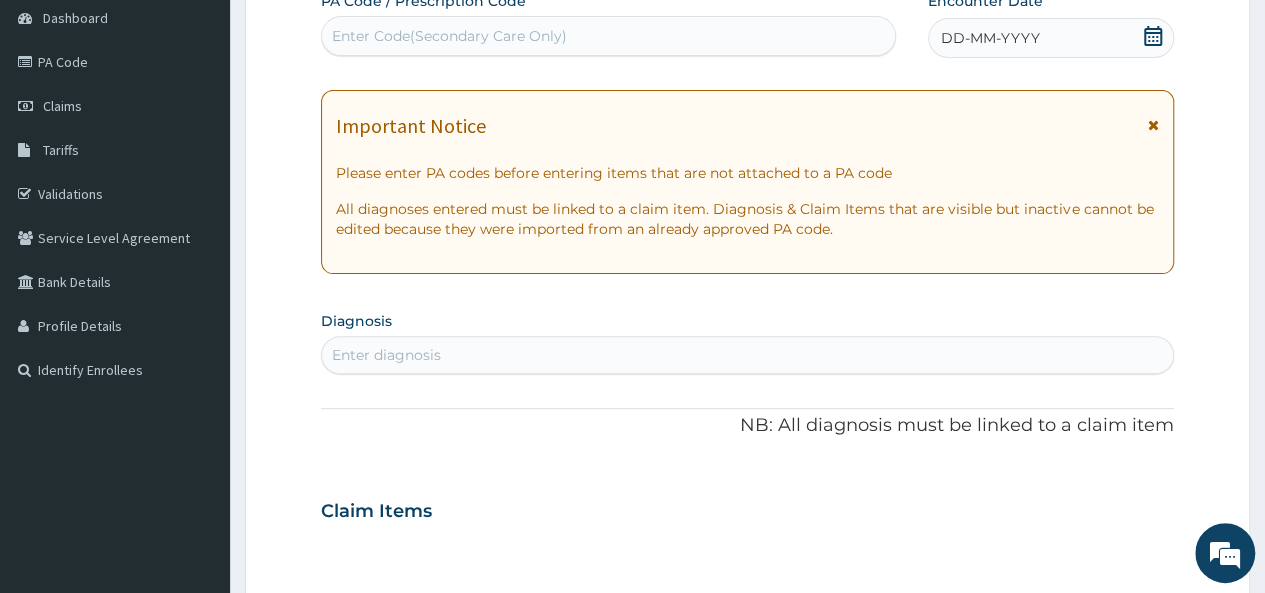 click on "Enter diagnosis" at bounding box center (386, 355) 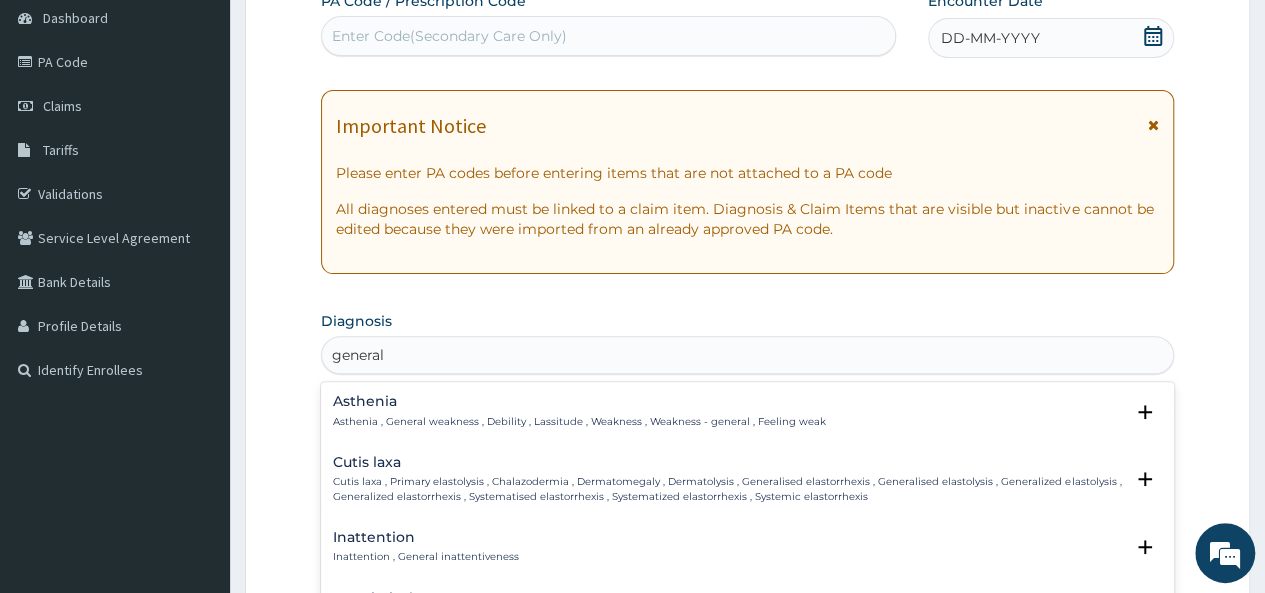 scroll, scrollTop: 400, scrollLeft: 0, axis: vertical 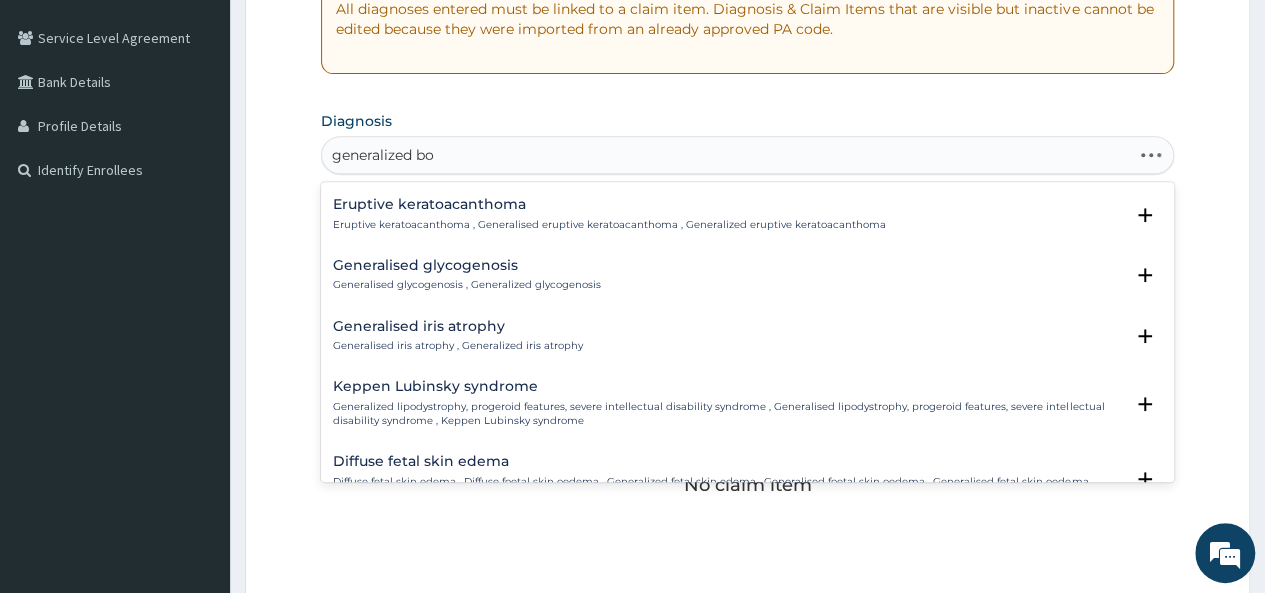 type on "generalized bod" 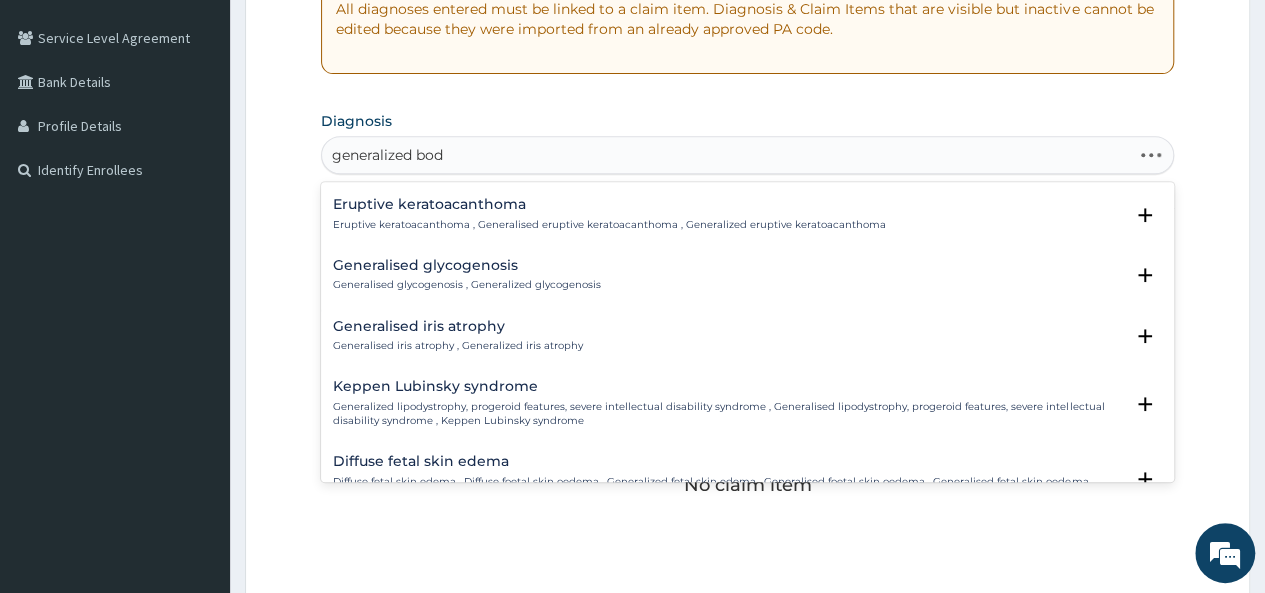 scroll, scrollTop: 0, scrollLeft: 0, axis: both 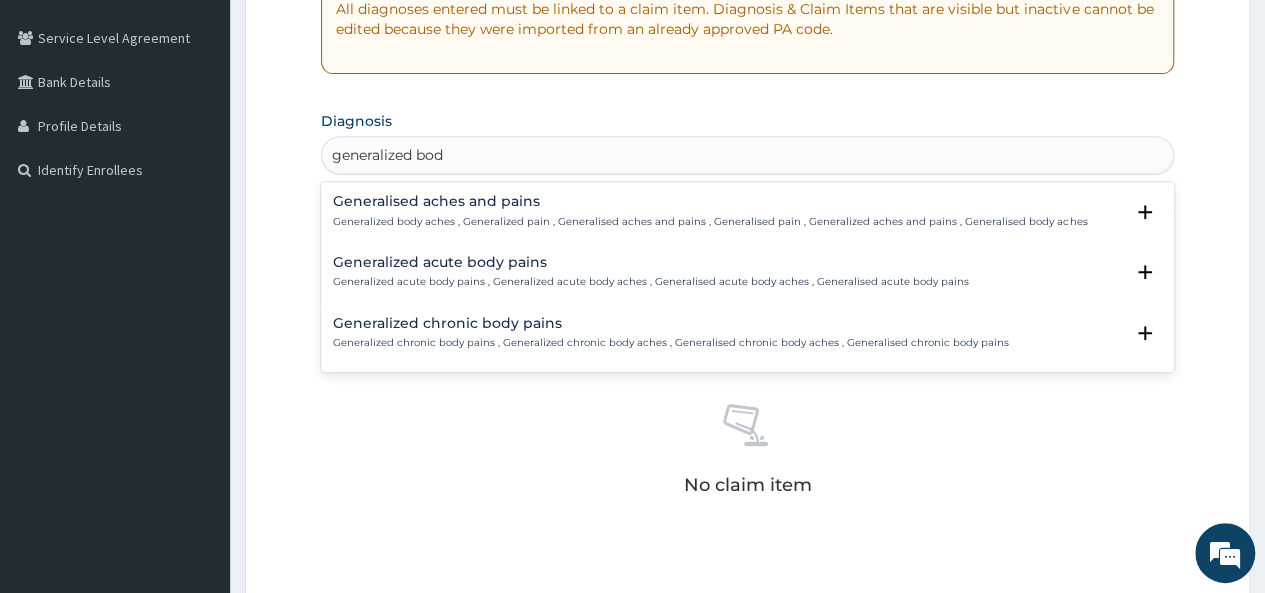 click on "Generalised aches and pains Generalized body aches , Generalized pain , Generalised aches and pains , Generalised pain , Generalized aches and pains , Generalised body aches" at bounding box center [710, 211] 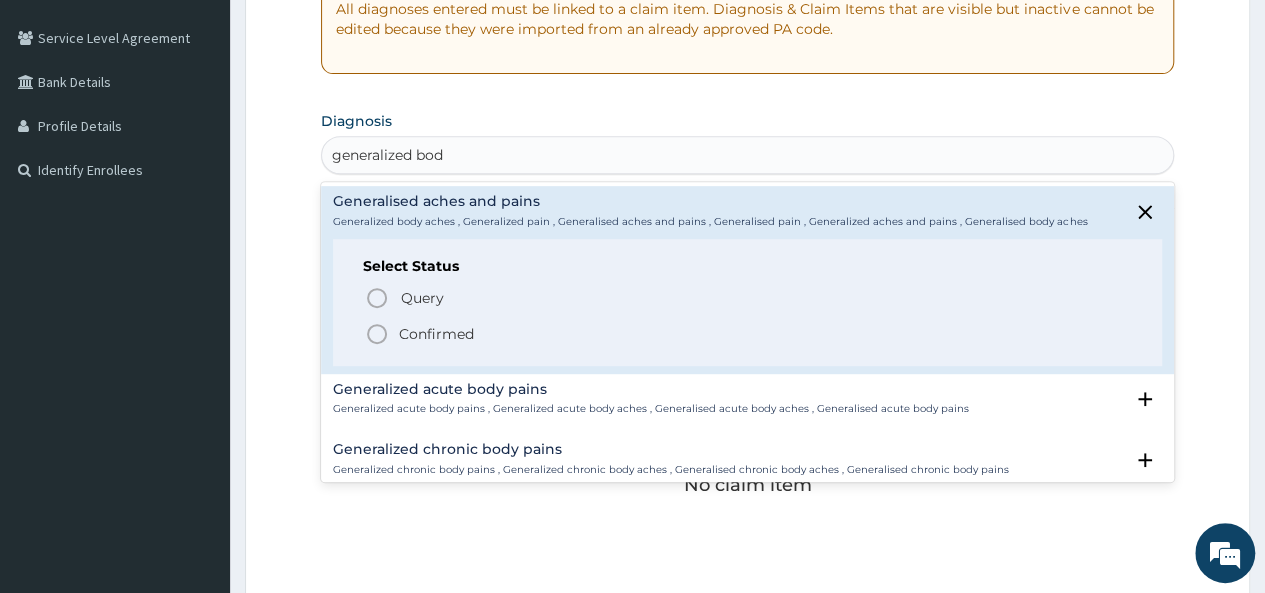 scroll, scrollTop: 16, scrollLeft: 0, axis: vertical 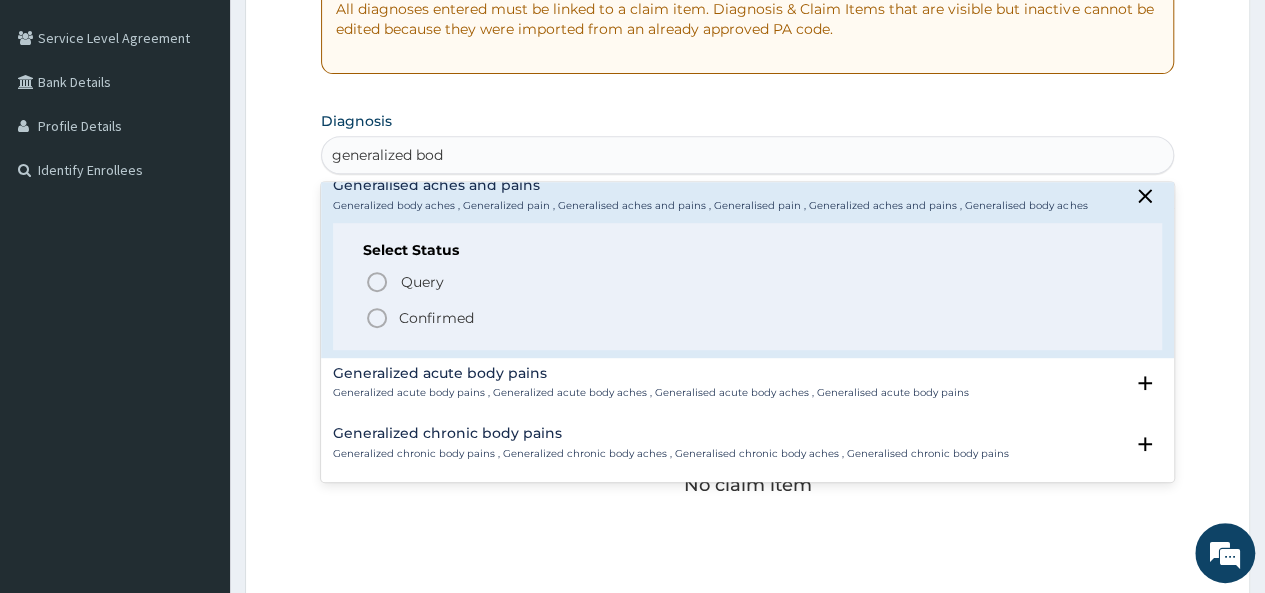 click on "Confirmed" at bounding box center (436, 318) 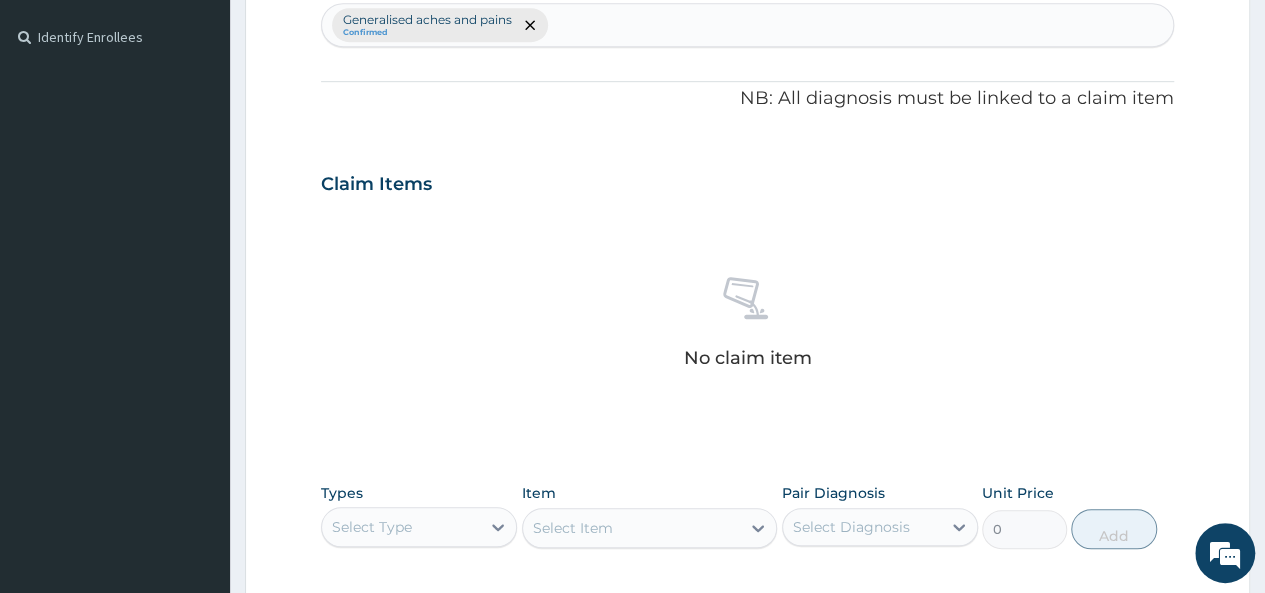 scroll, scrollTop: 700, scrollLeft: 0, axis: vertical 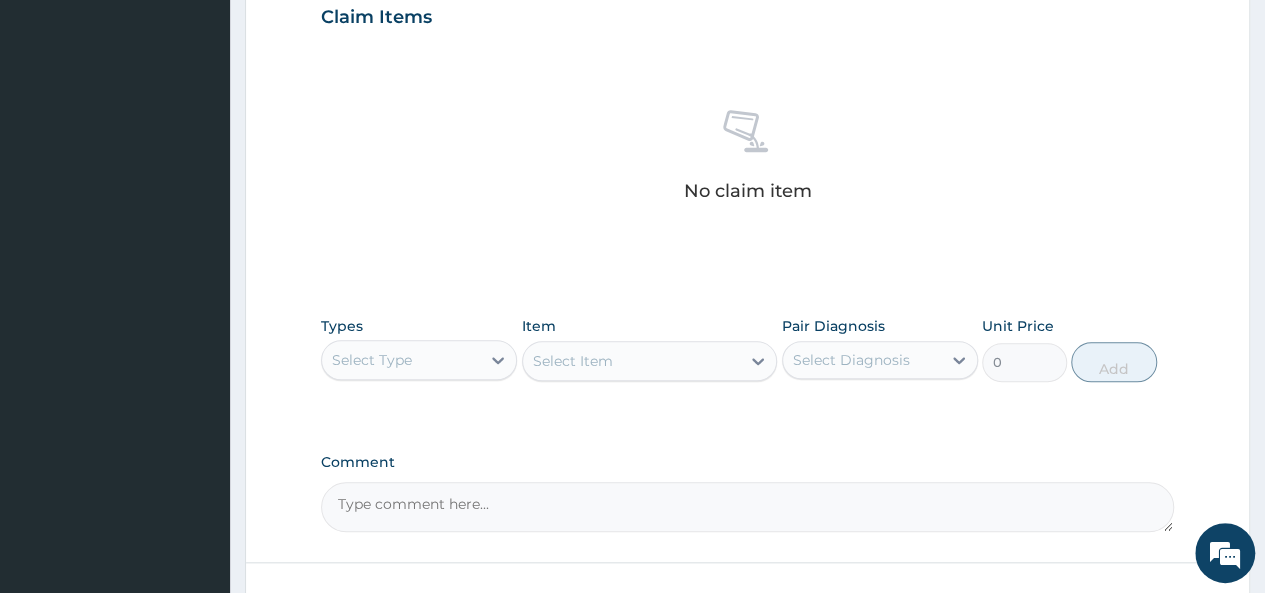 click on "Select Type" at bounding box center [401, 360] 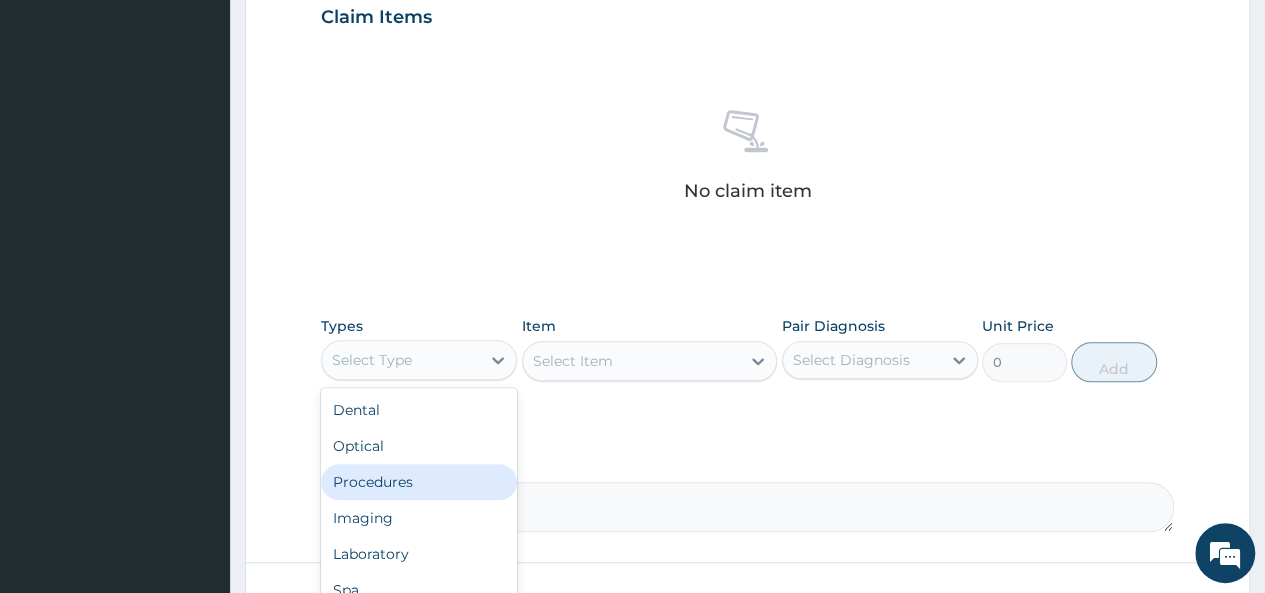 click on "Procedures" at bounding box center [419, 482] 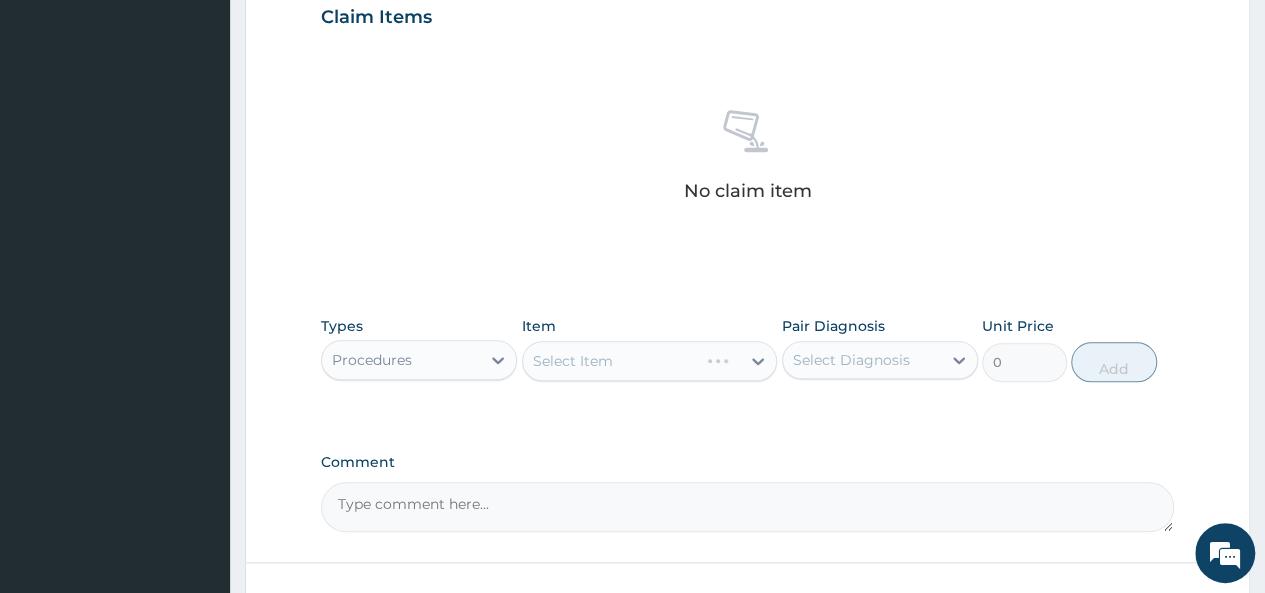 click on "Select Item" at bounding box center [650, 361] 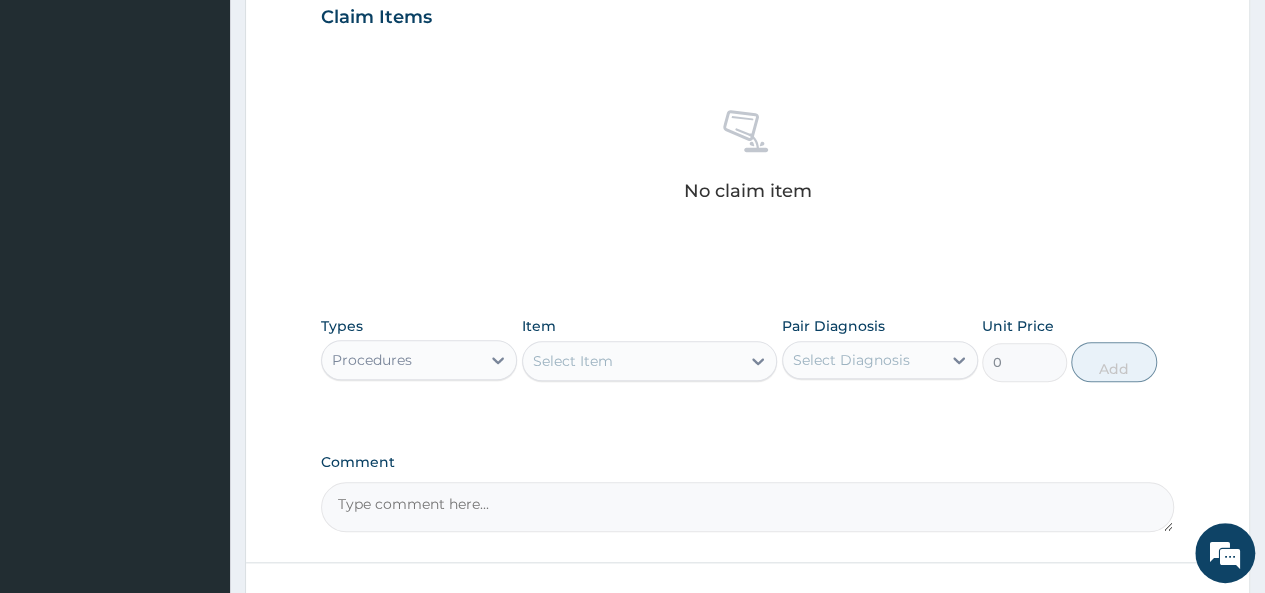 click on "Select Item" at bounding box center [632, 361] 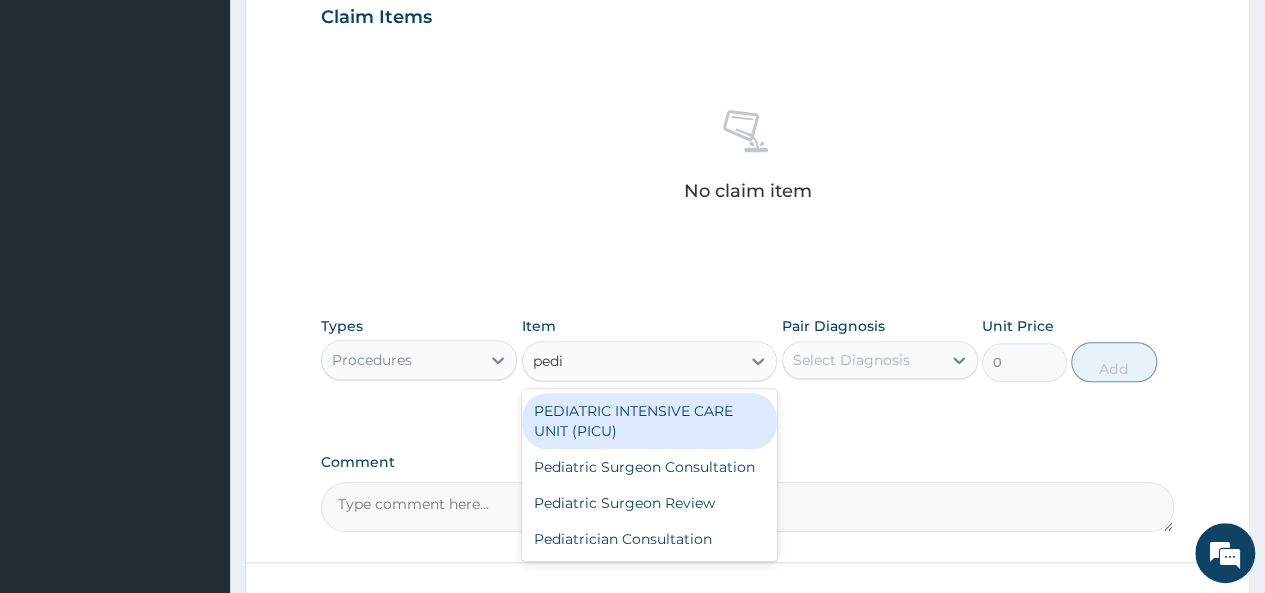 type on "pedia" 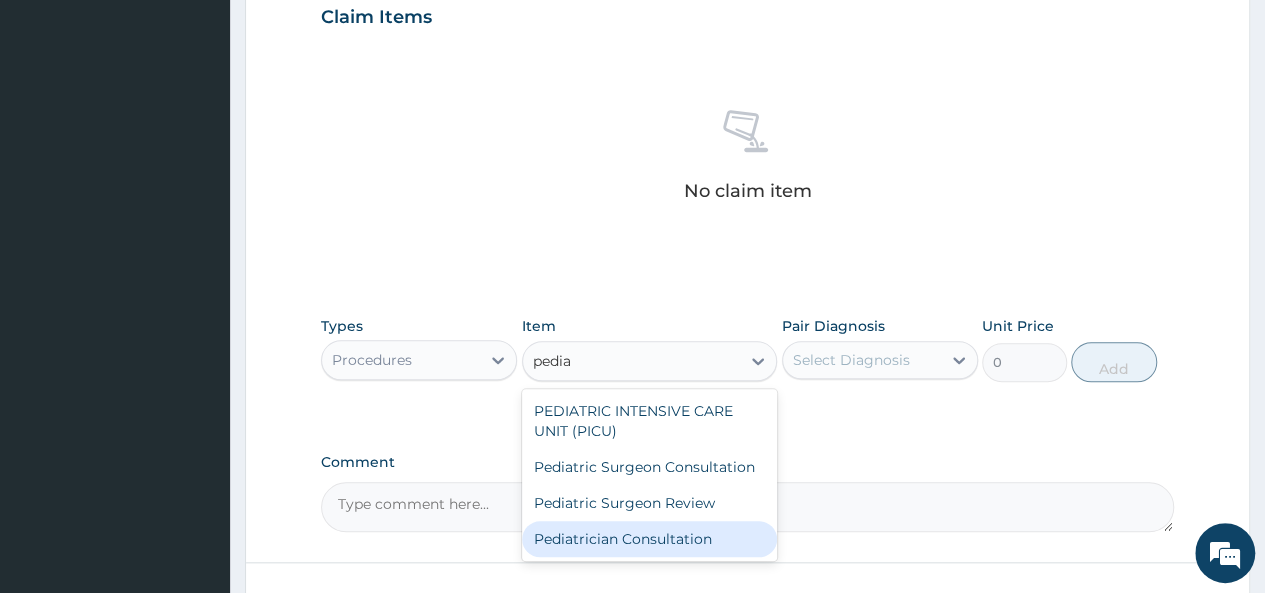 click on "Pediatrician Consultation" at bounding box center [650, 539] 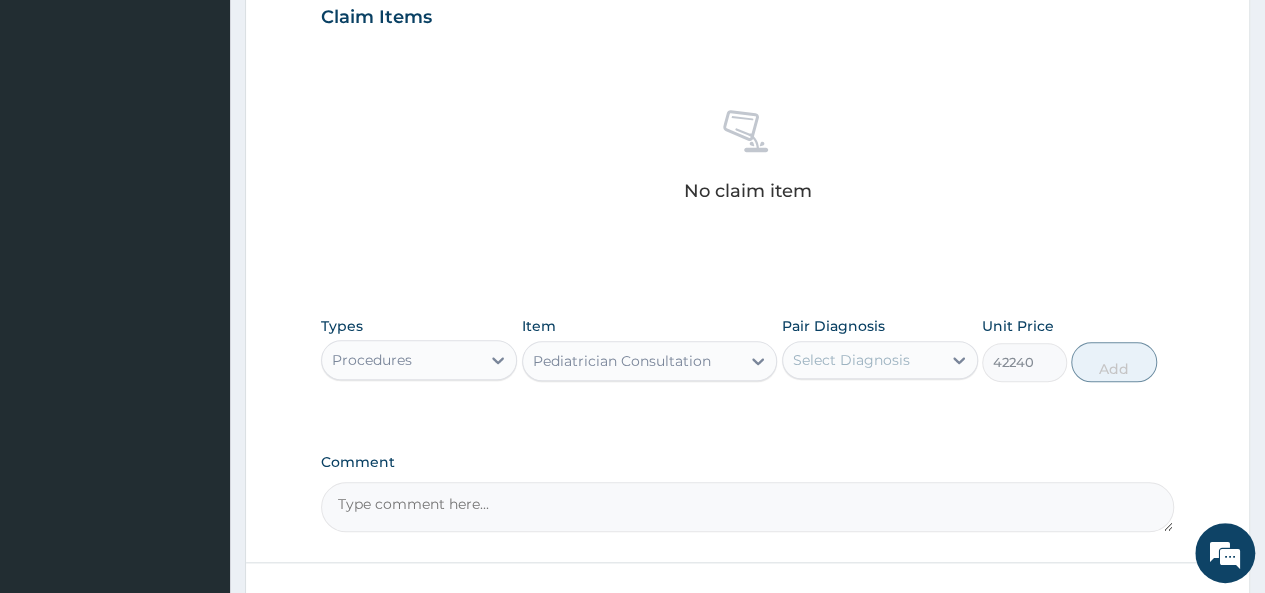 click on "Select Diagnosis" at bounding box center [851, 360] 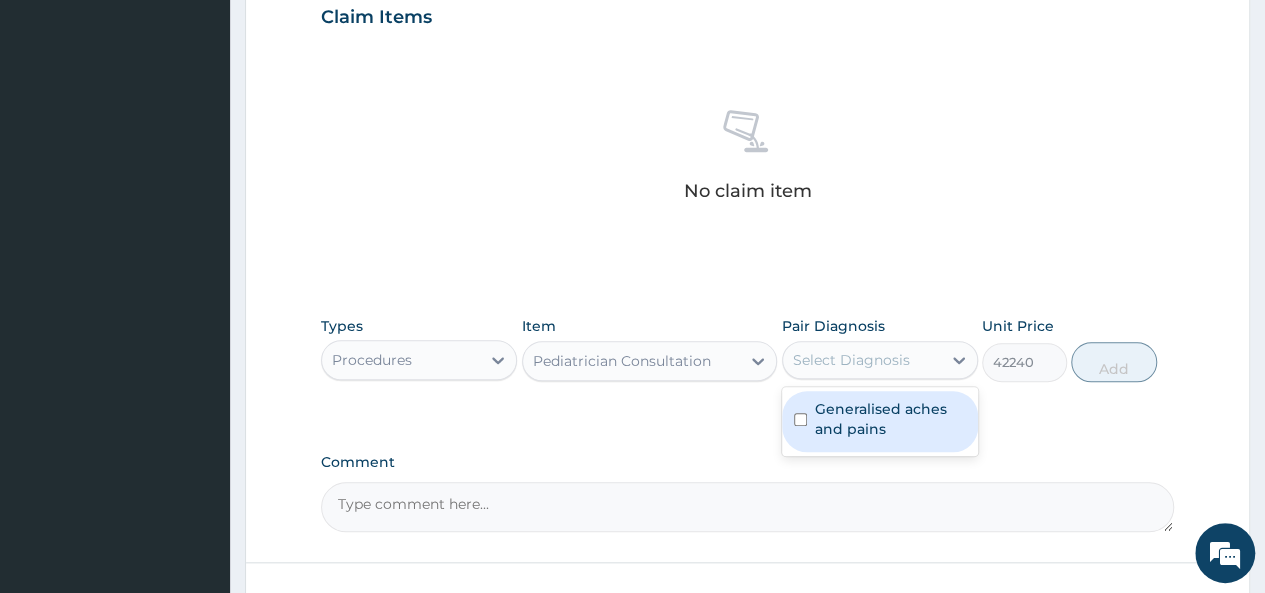 click on "Generalised aches and pains" at bounding box center (890, 419) 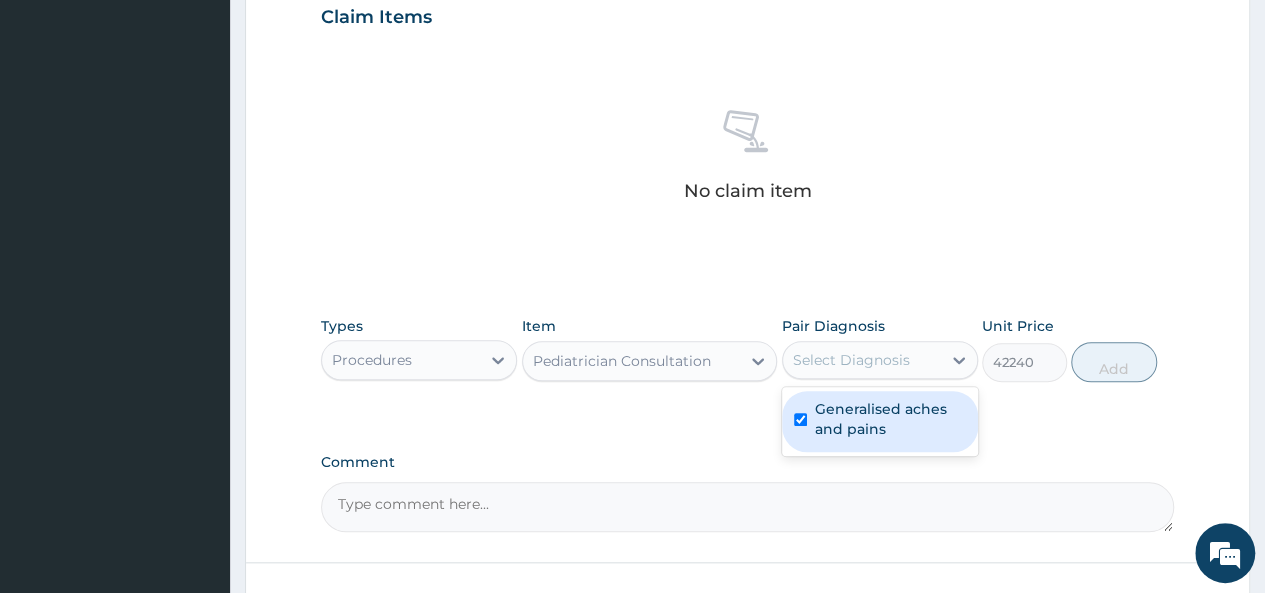 checkbox on "true" 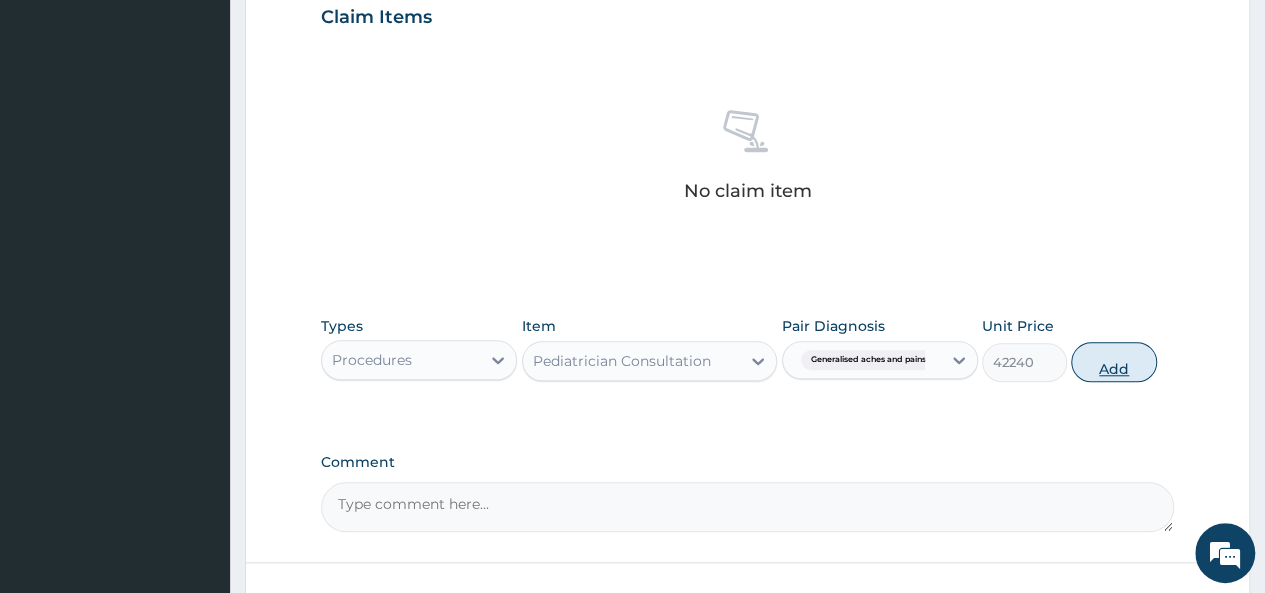 click on "Add" at bounding box center (1113, 362) 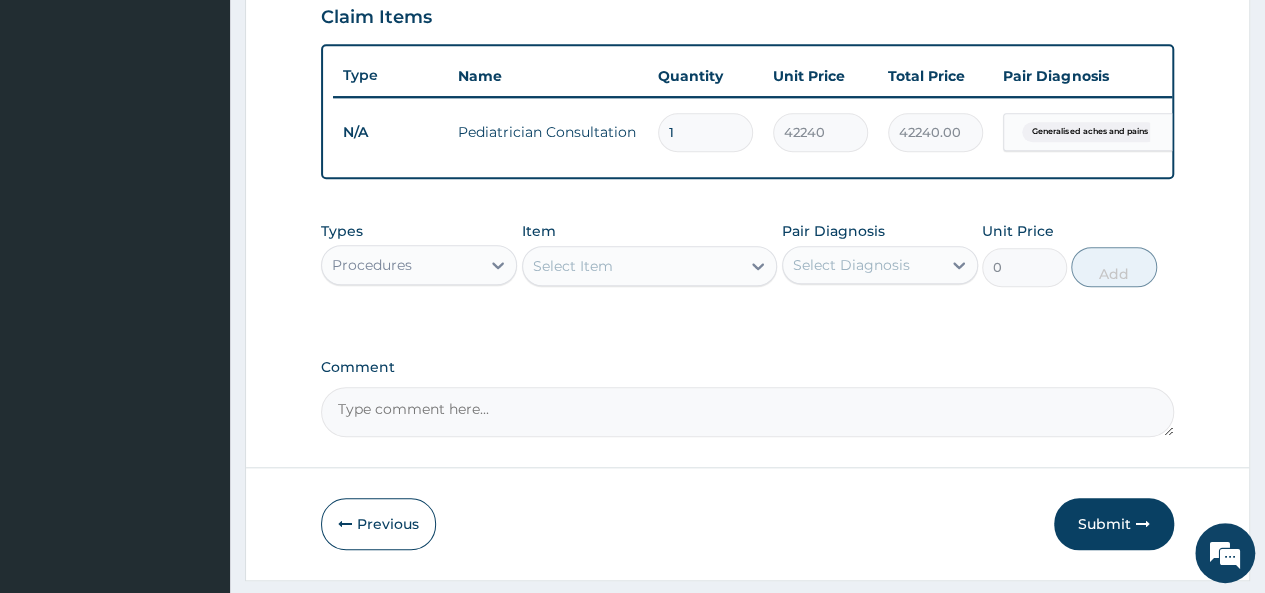 scroll, scrollTop: 766, scrollLeft: 0, axis: vertical 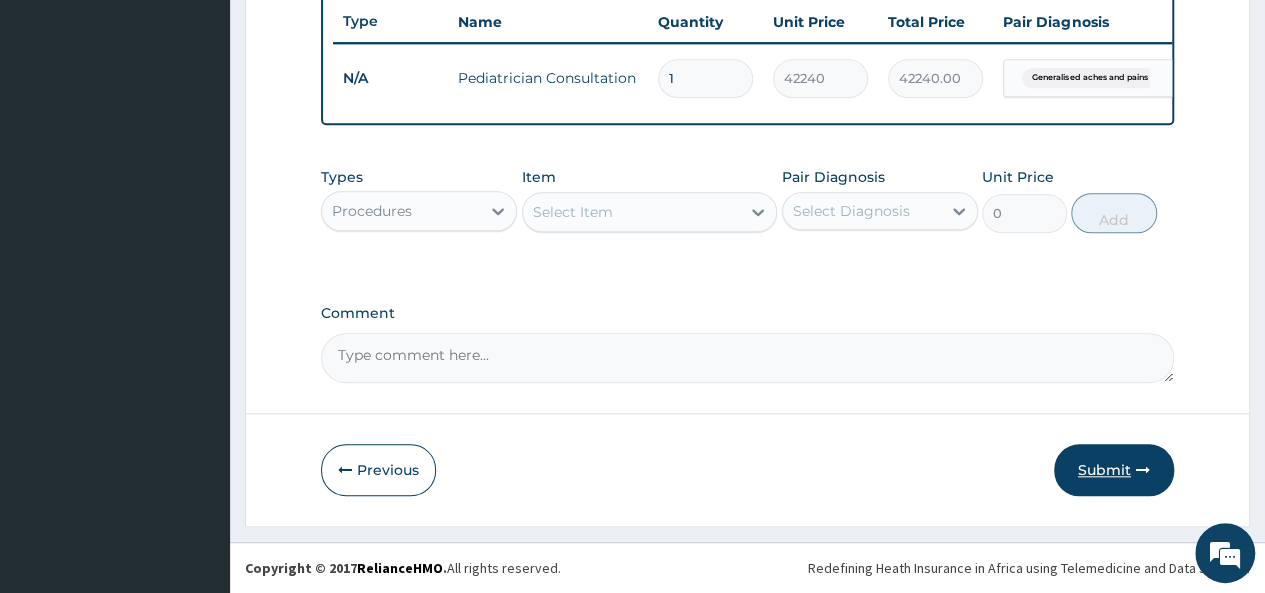 drag, startPoint x: 1124, startPoint y: 463, endPoint x: 1100, endPoint y: 458, distance: 24.5153 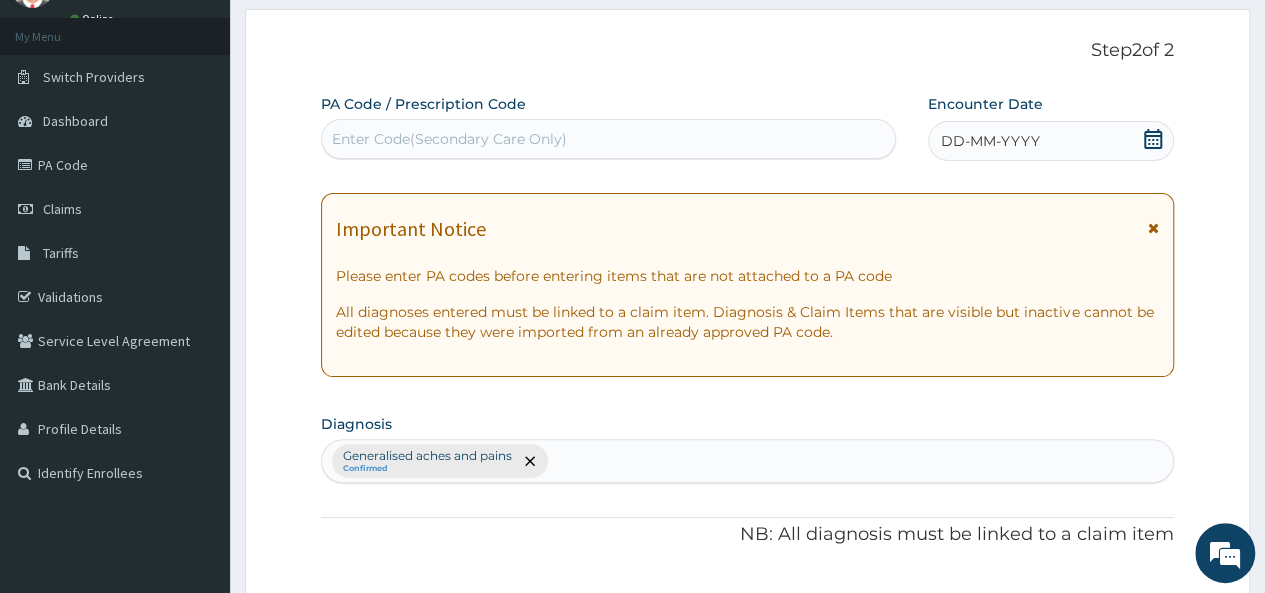 scroll, scrollTop: 66, scrollLeft: 0, axis: vertical 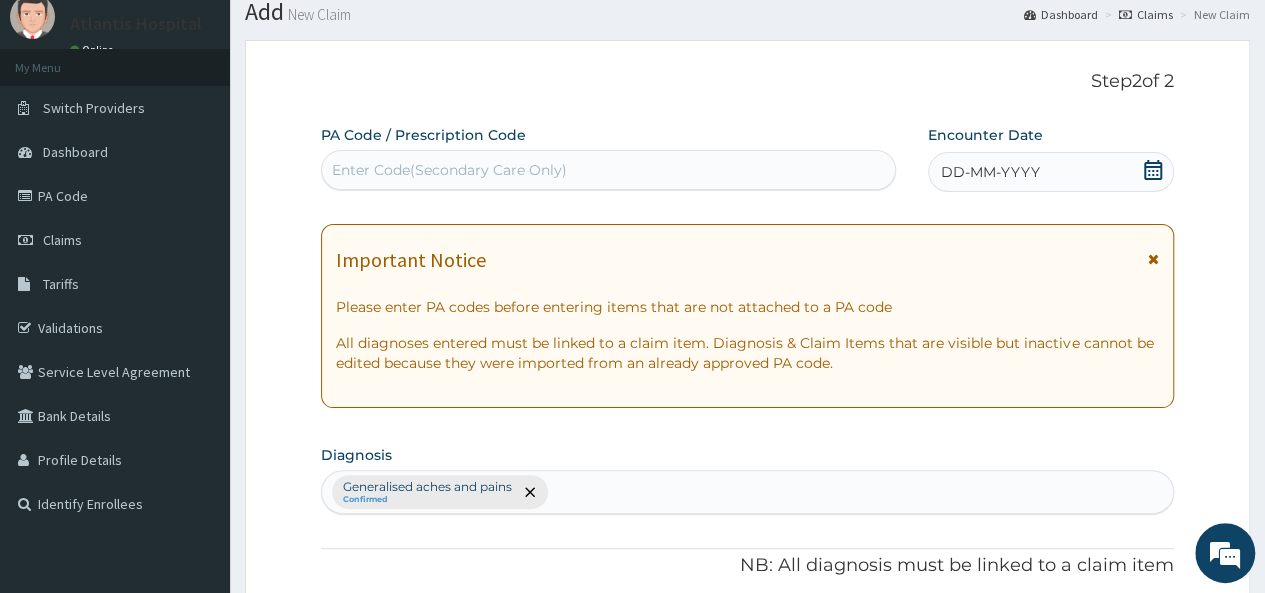 click on "DD-MM-YYYY" at bounding box center [1051, 172] 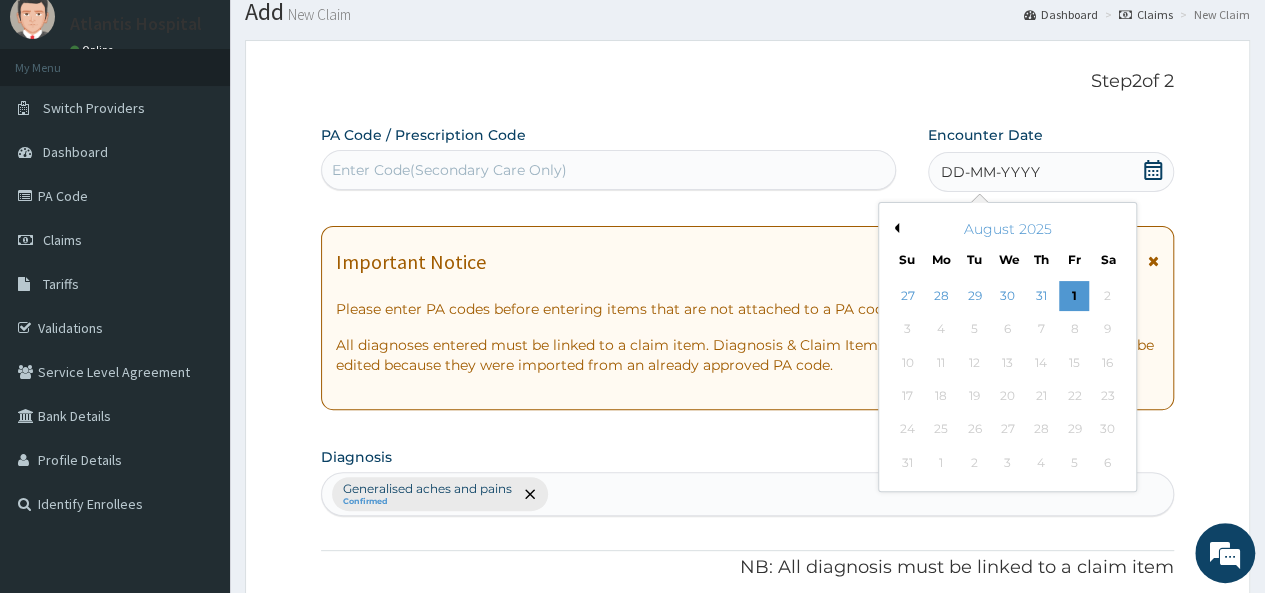click on "Previous Month" at bounding box center (894, 228) 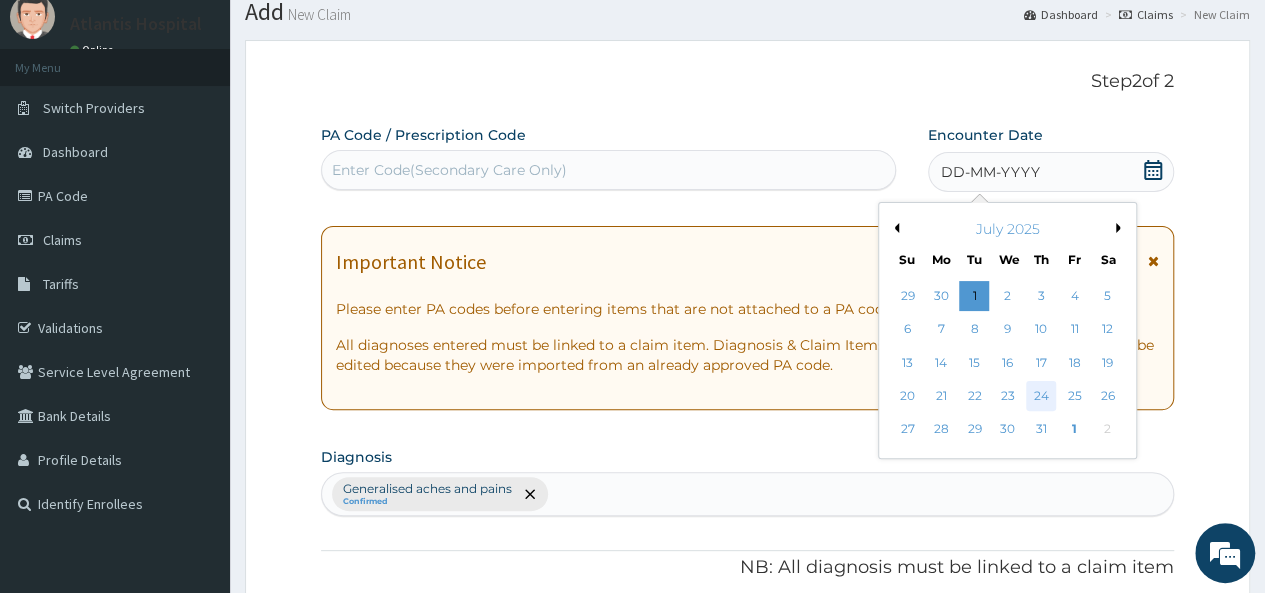 click on "24" at bounding box center (1041, 396) 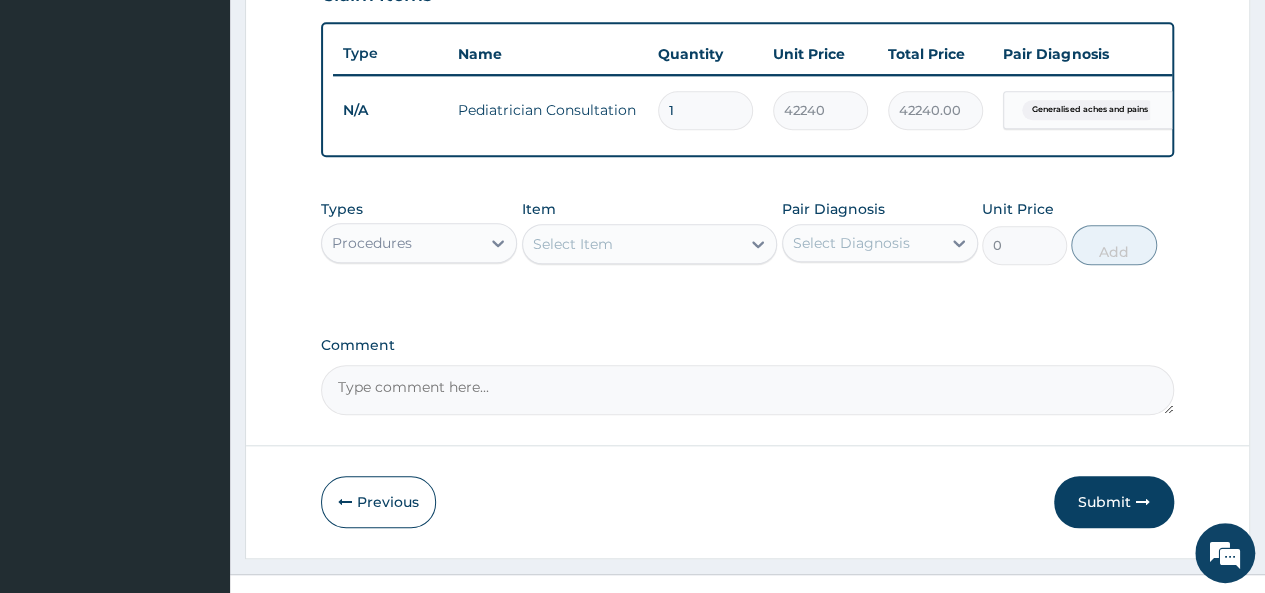 scroll, scrollTop: 766, scrollLeft: 0, axis: vertical 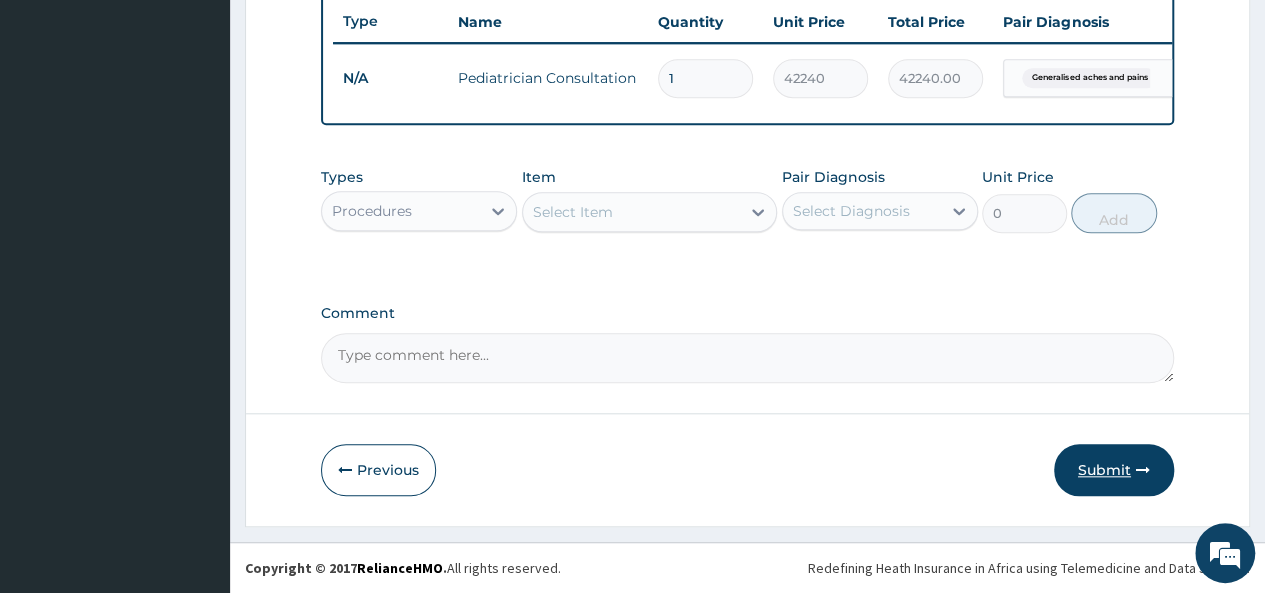 click on "Submit" at bounding box center [1114, 470] 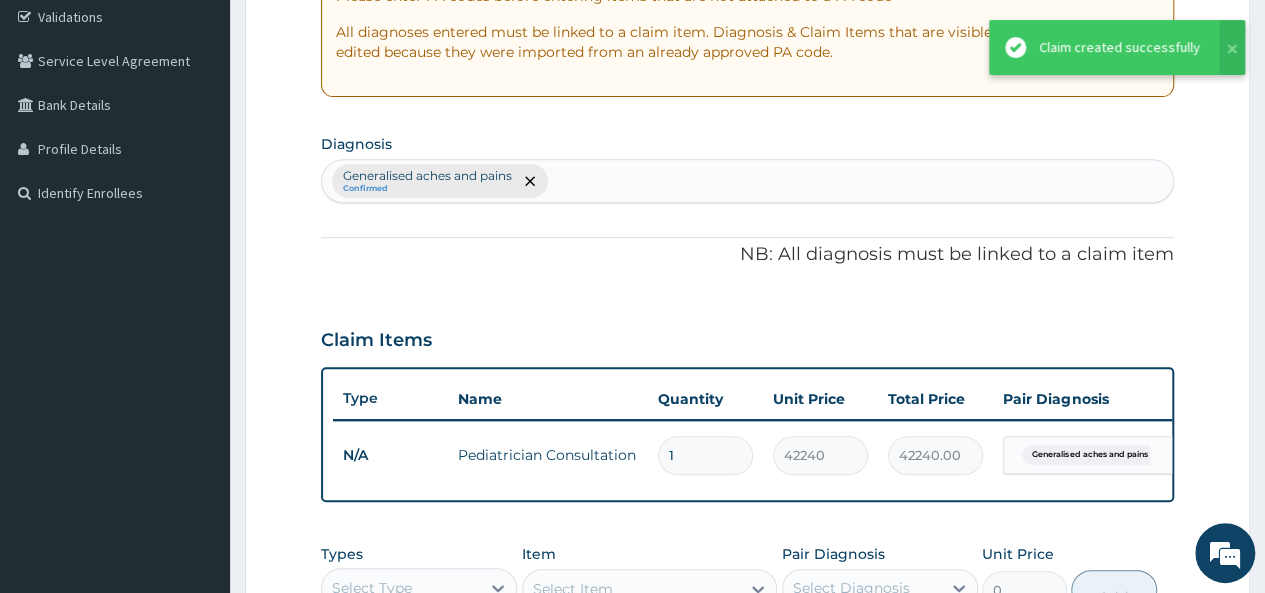 scroll, scrollTop: 366, scrollLeft: 0, axis: vertical 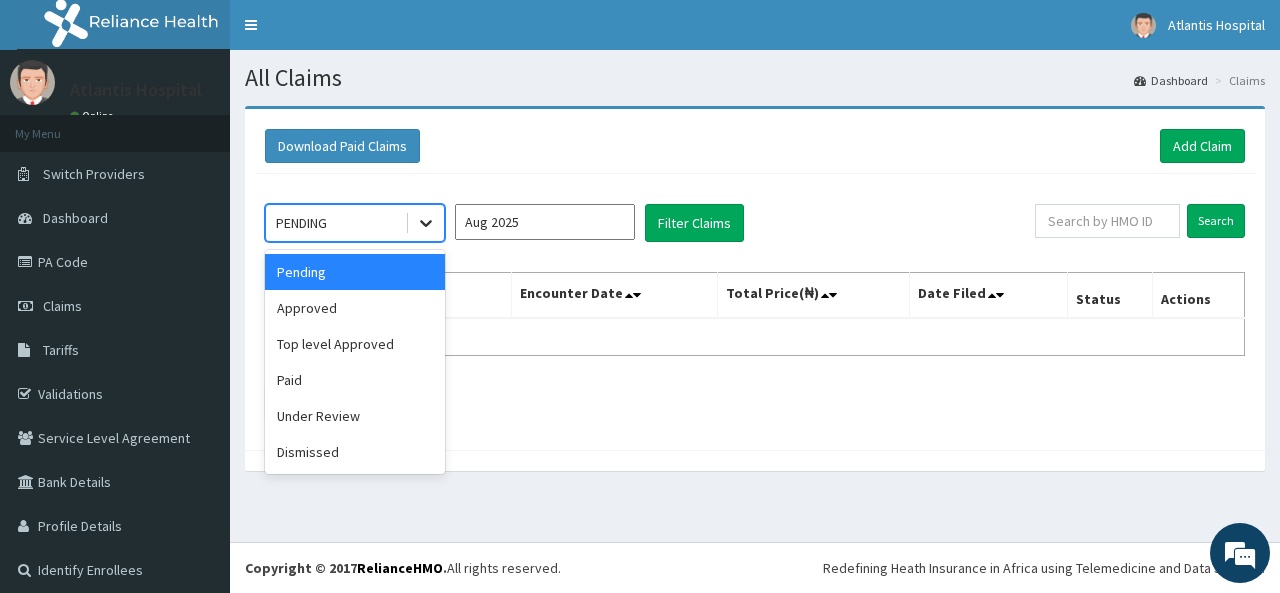 click 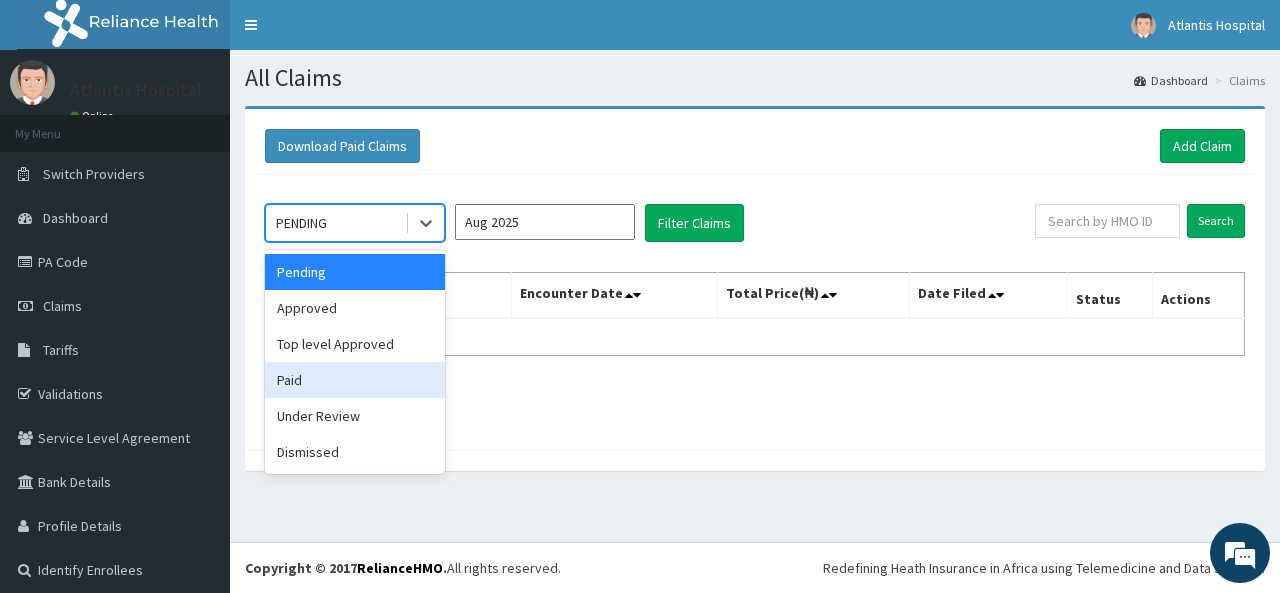 click on "Paid" at bounding box center [355, 380] 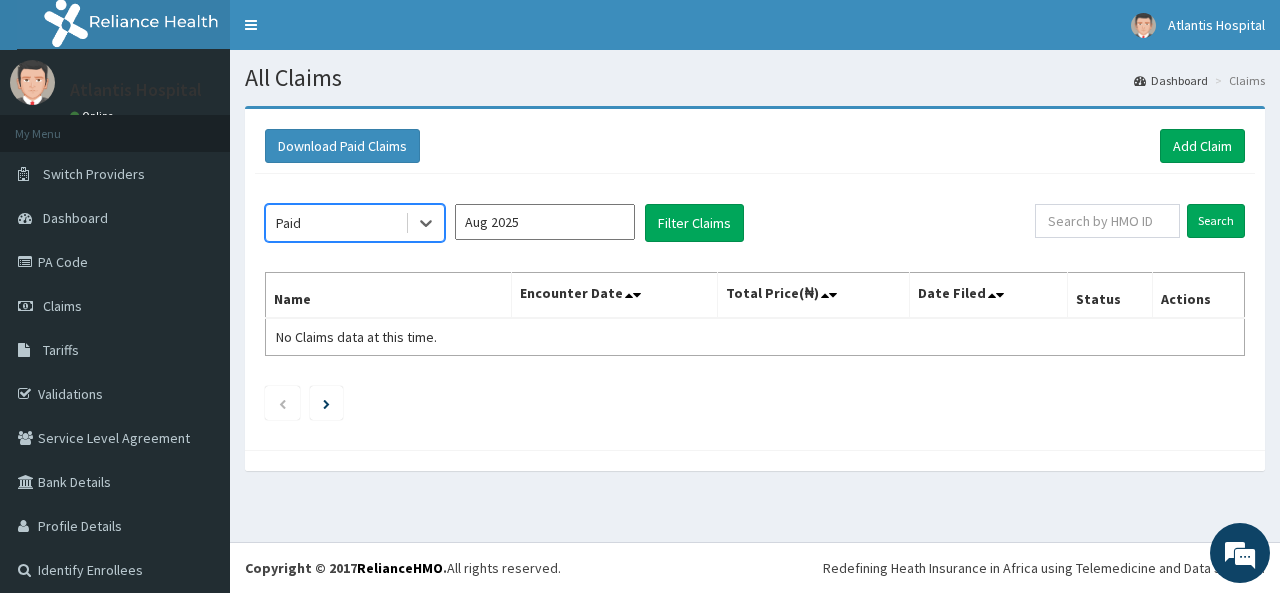 click on "Aug 2025" at bounding box center (545, 222) 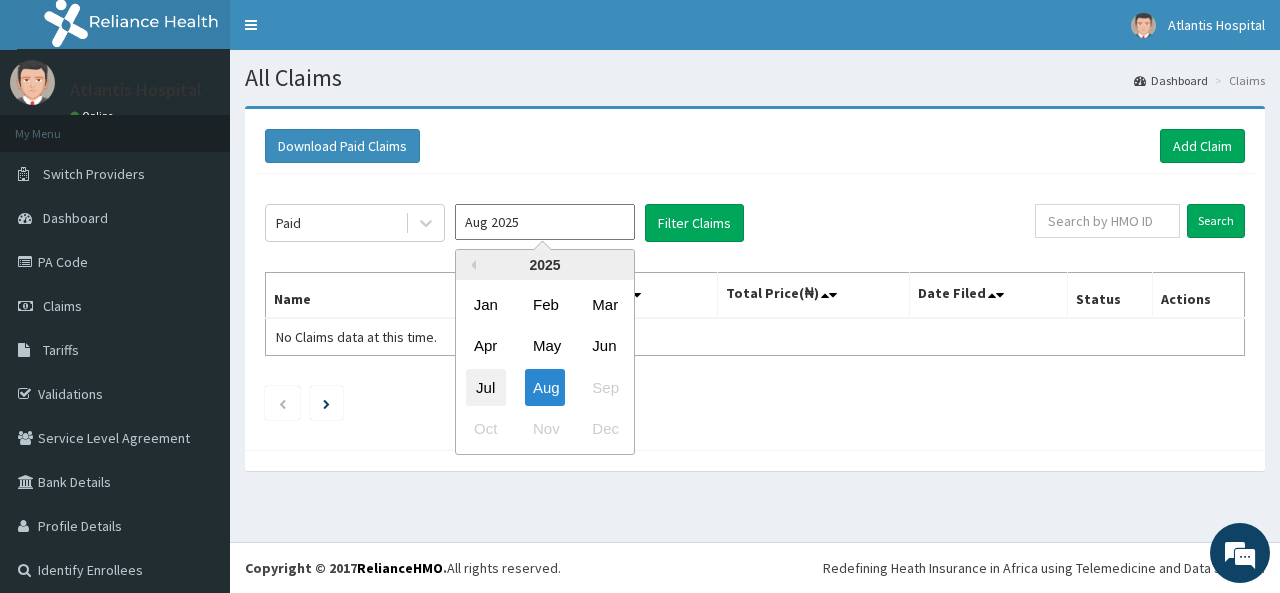 click on "Jul" at bounding box center [486, 387] 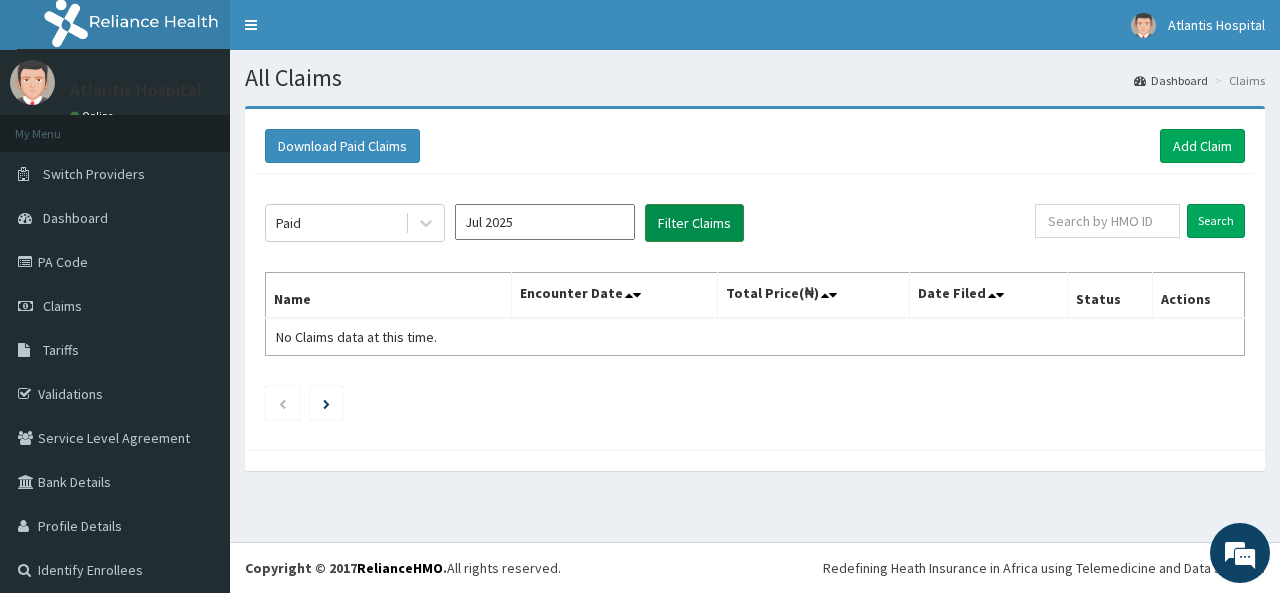 click on "Filter Claims" at bounding box center (694, 223) 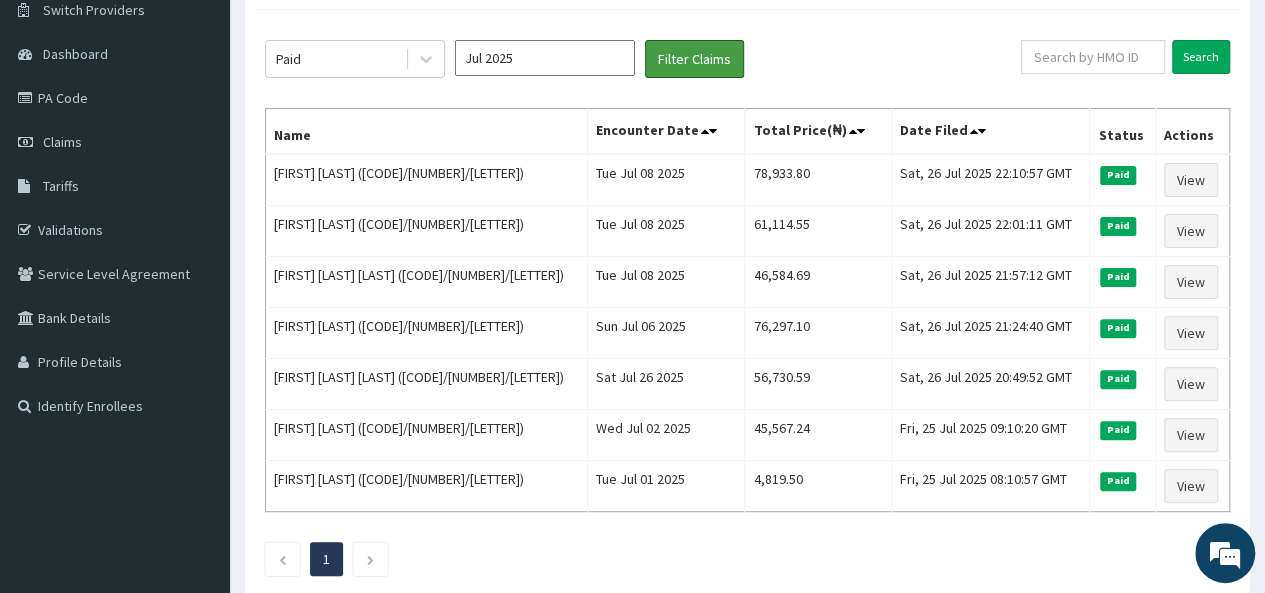 scroll, scrollTop: 0, scrollLeft: 0, axis: both 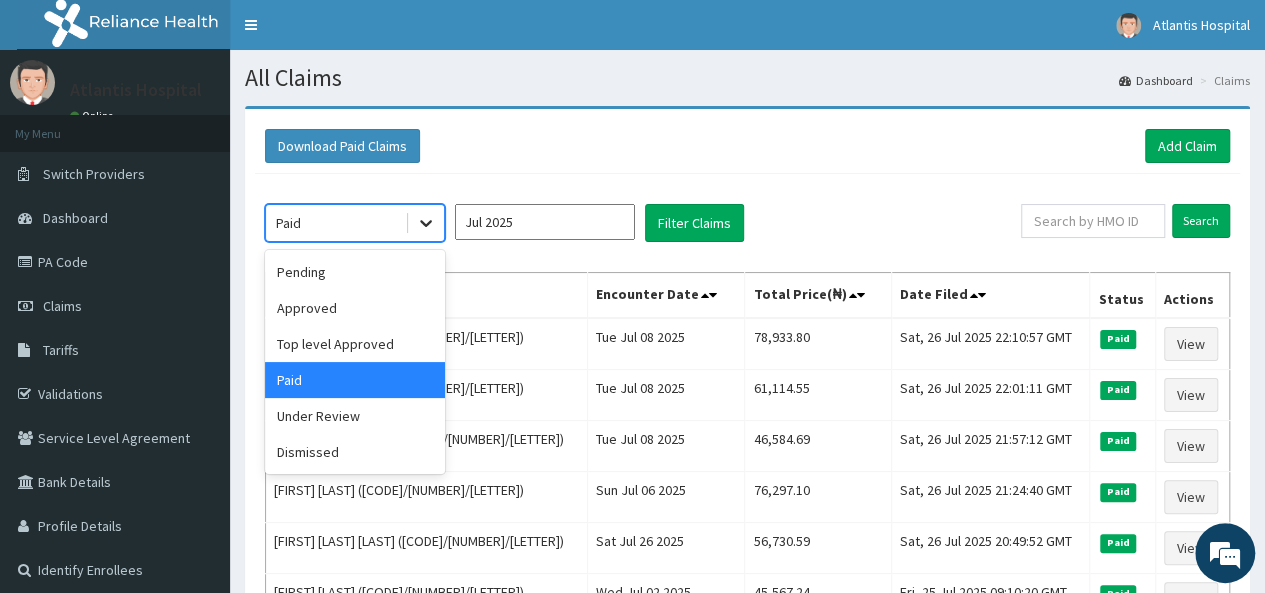click at bounding box center [426, 223] 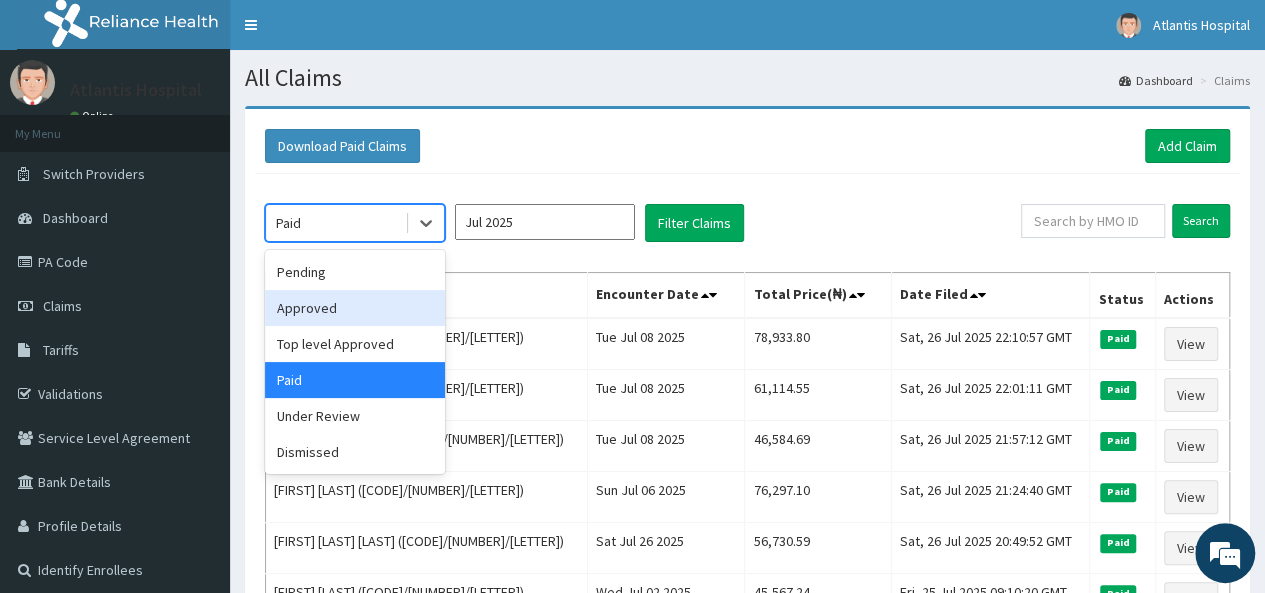 click on "Approved" at bounding box center [355, 308] 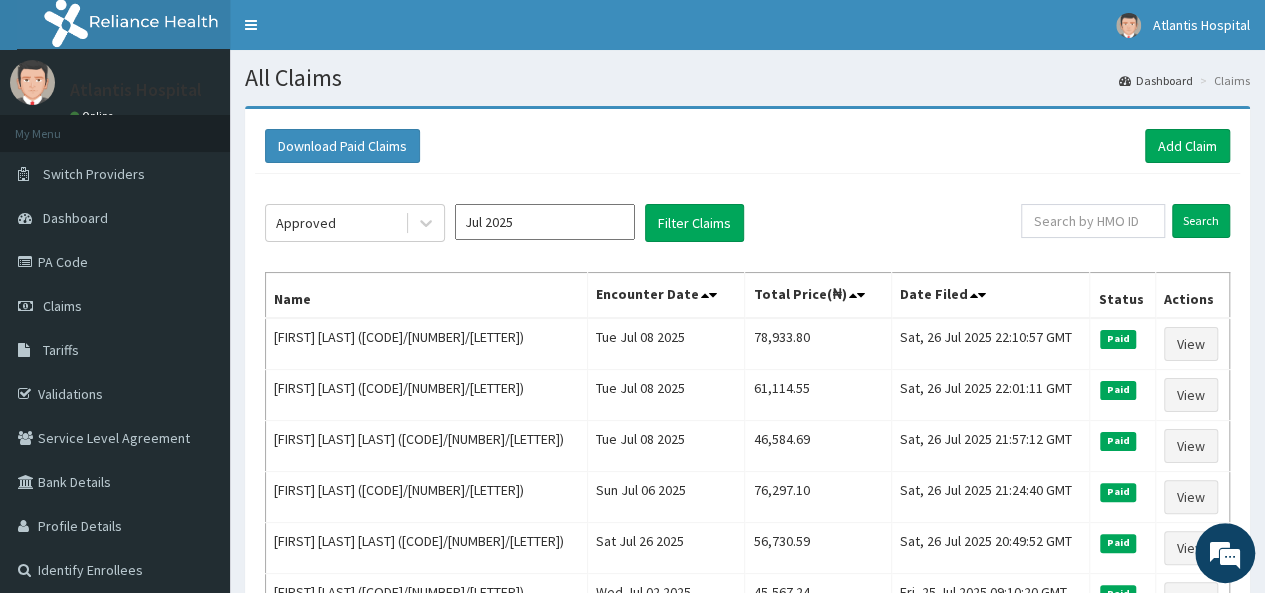 click on "Approved Jul 2025 Filter Claims Search Name Encounter Date Total Price(₦) Date Filed Status Actions Lotanna Ude (ISW/10126/E) Tue Jul 08 2025 78,933.80 Sat, 26 Jul 2025 22:10:57 GMT Paid View Abdalla Sadan Hashim (CGO/10006/E) Tue Jul 08 2025 61,114.55 Sat, 26 Jul 2025 22:01:11 GMT Paid View Abdalla Halima HASHIM (CGO/10006/D) Tue Jul 08 2025 46,584.69 Sat, 26 Jul 2025 21:57:12 GMT Paid View Jigiola Fadeyibi (ACH/10084/F) Sun Jul 06 2025 76,297.10 Sat, 26 Jul 2025 21:24:40 GMT Paid View Diekololaoluwa Nathan Tomi-Adeyemo (SER/10036/C) Sat Jul 26 2025 56,730.59 Sat, 26 Jul 2025 20:49:52 GMT Paid View Ahmed Alkazim (CGO/10009/C) Wed Jul 02 2025 45,567.24 Fri, 25 Jul 2025 09:10:20 GMT Paid View Ethan Fashola (CWV/10017/b) Tue Jul 01 2025 4,819.50 Fri, 25 Jul 2025 08:10:57 GMT Paid View 1" 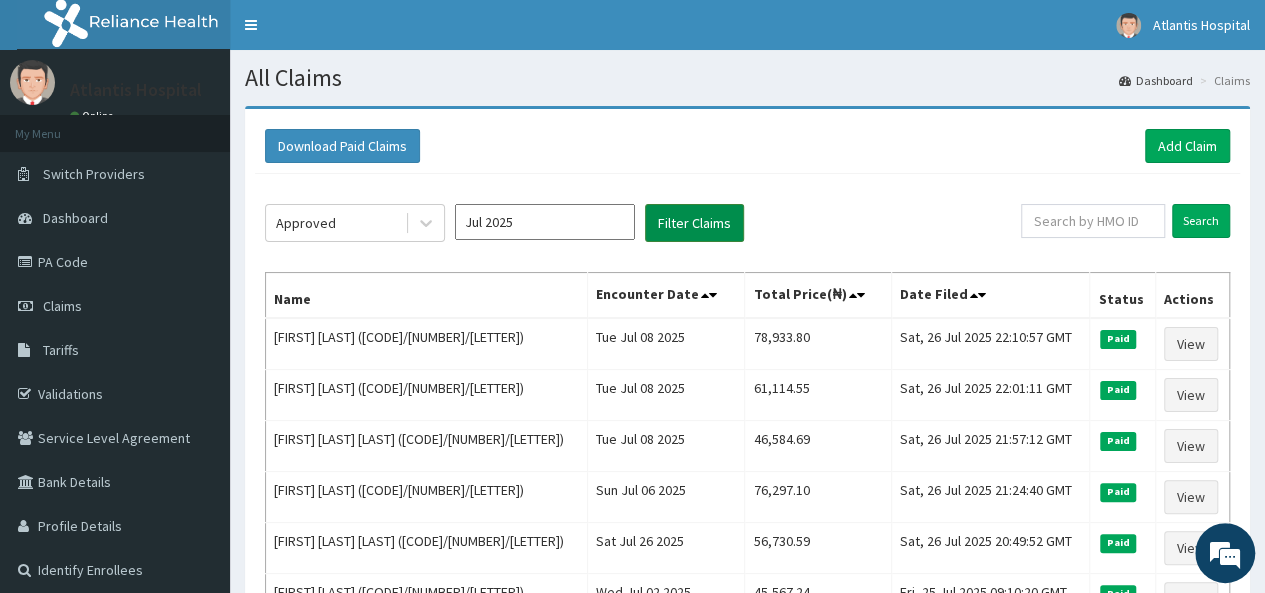 click on "Filter Claims" at bounding box center (694, 223) 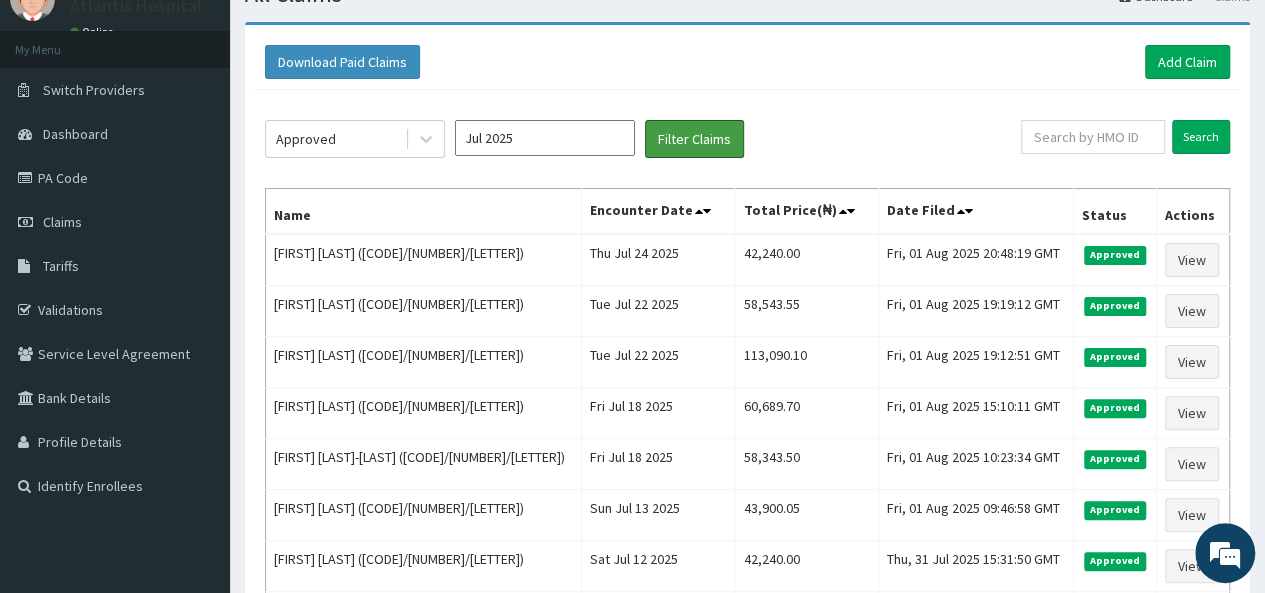 scroll, scrollTop: 125, scrollLeft: 0, axis: vertical 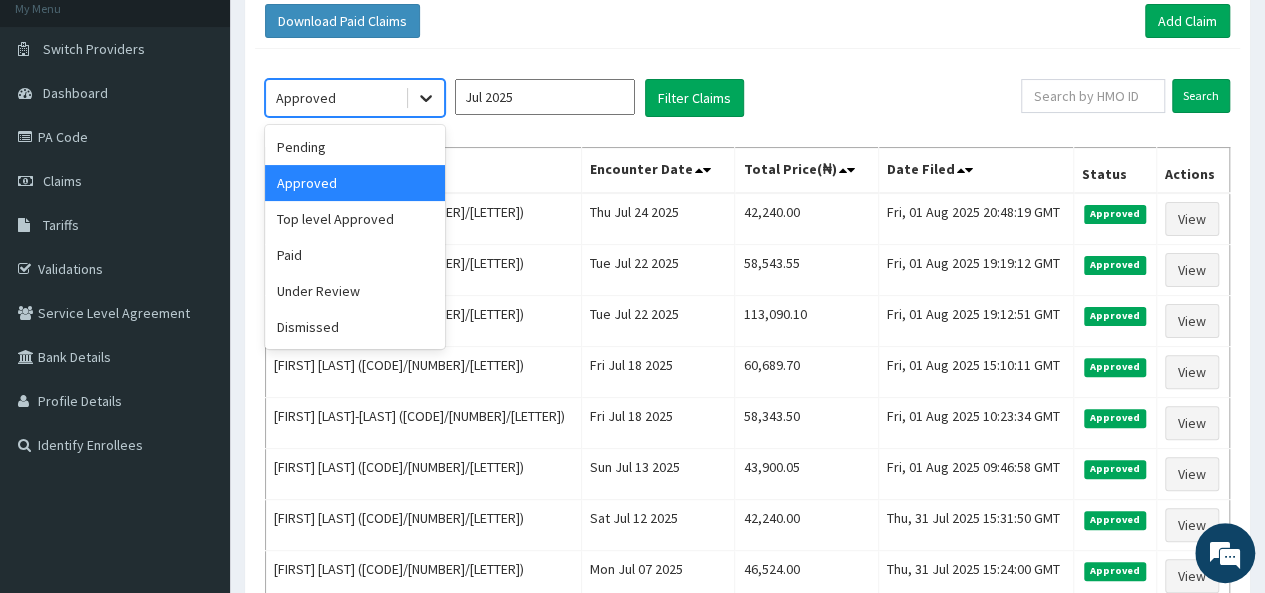 click 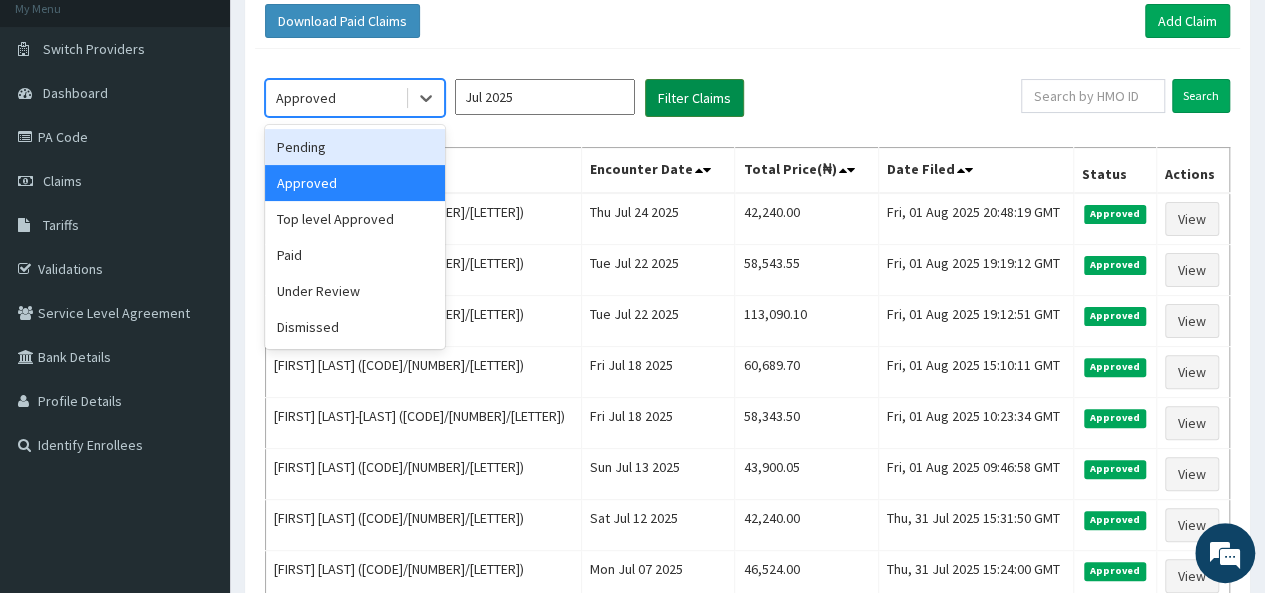 click on "Filter Claims" at bounding box center (694, 98) 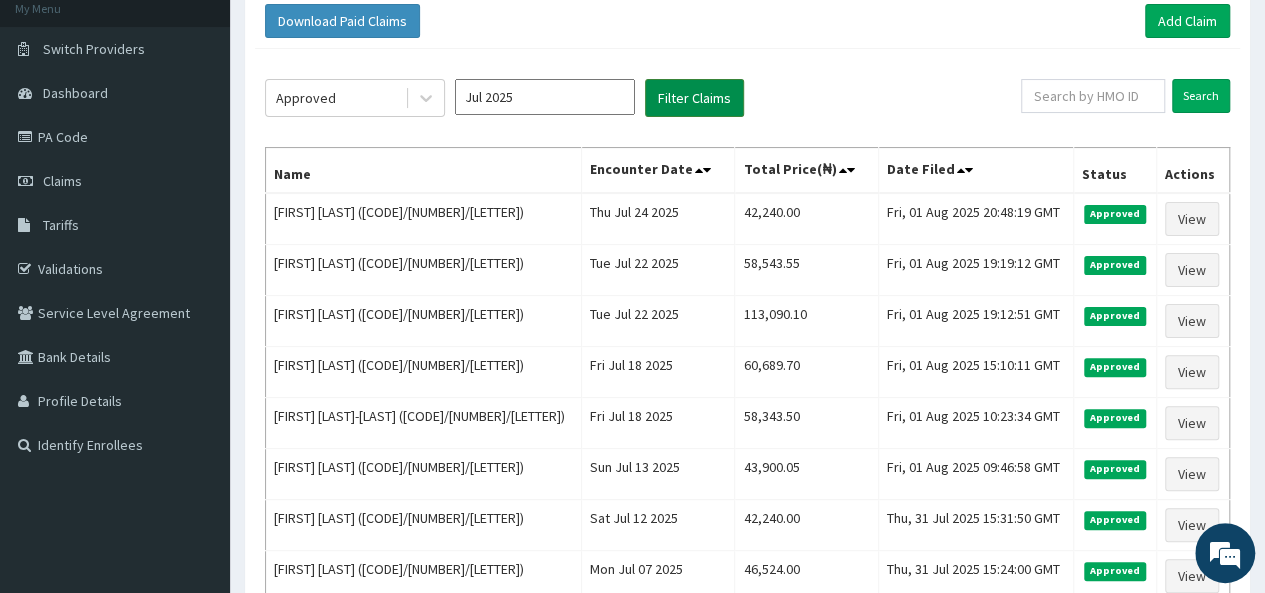 click on "Filter Claims" at bounding box center [694, 98] 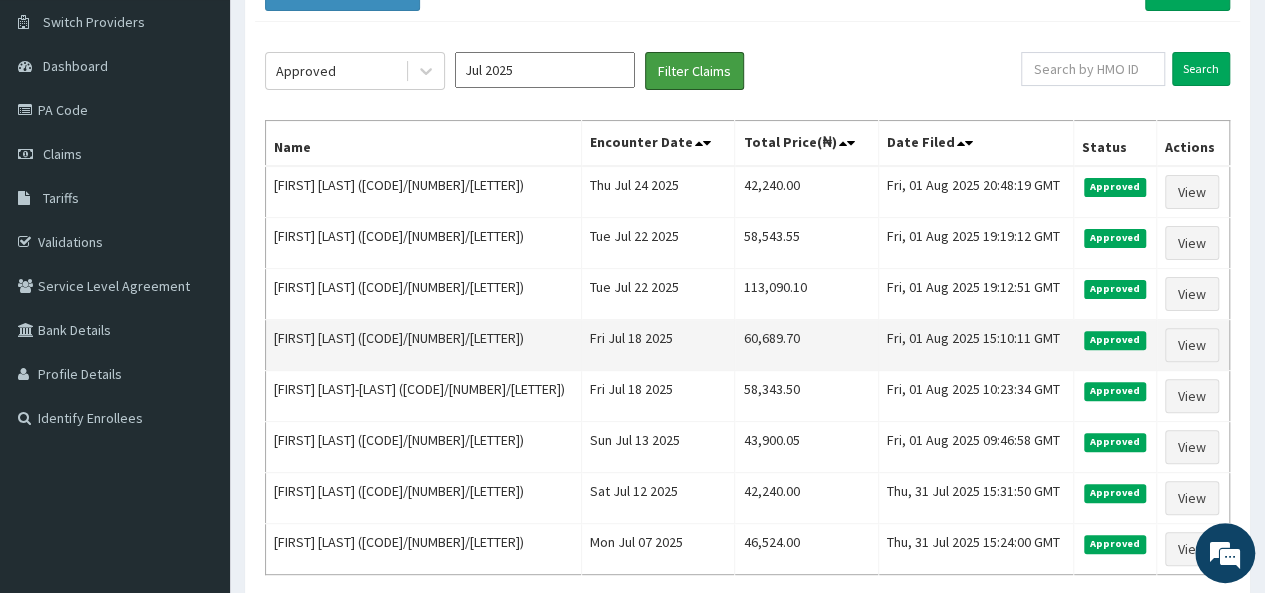 scroll, scrollTop: 0, scrollLeft: 0, axis: both 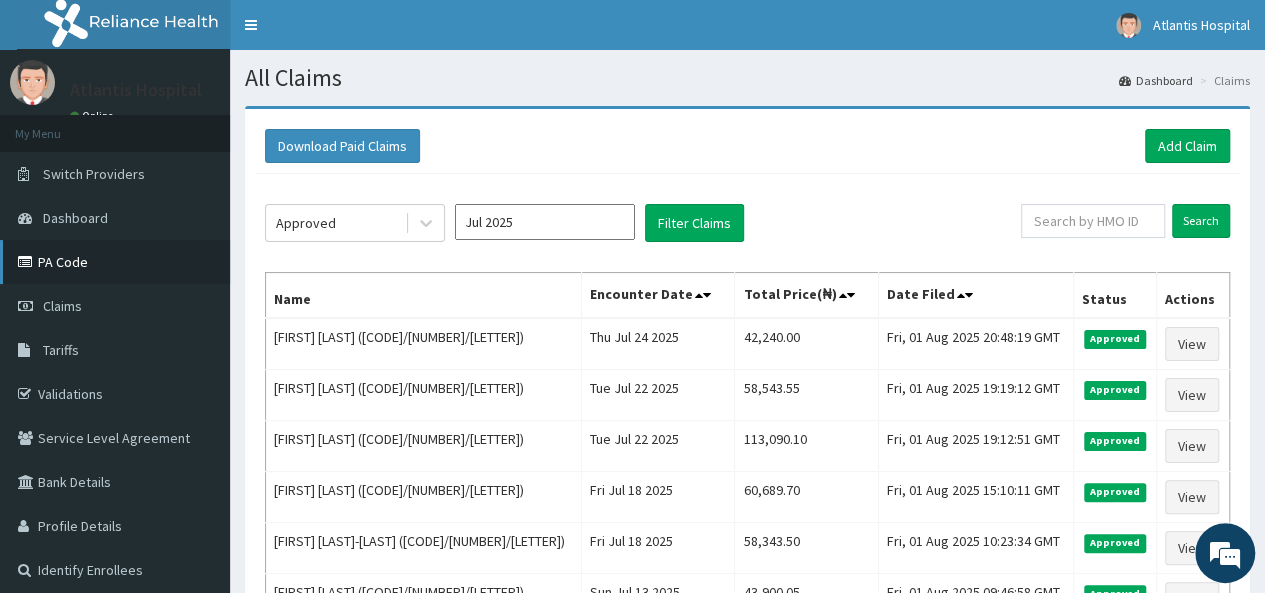 click on "PA Code" at bounding box center (115, 262) 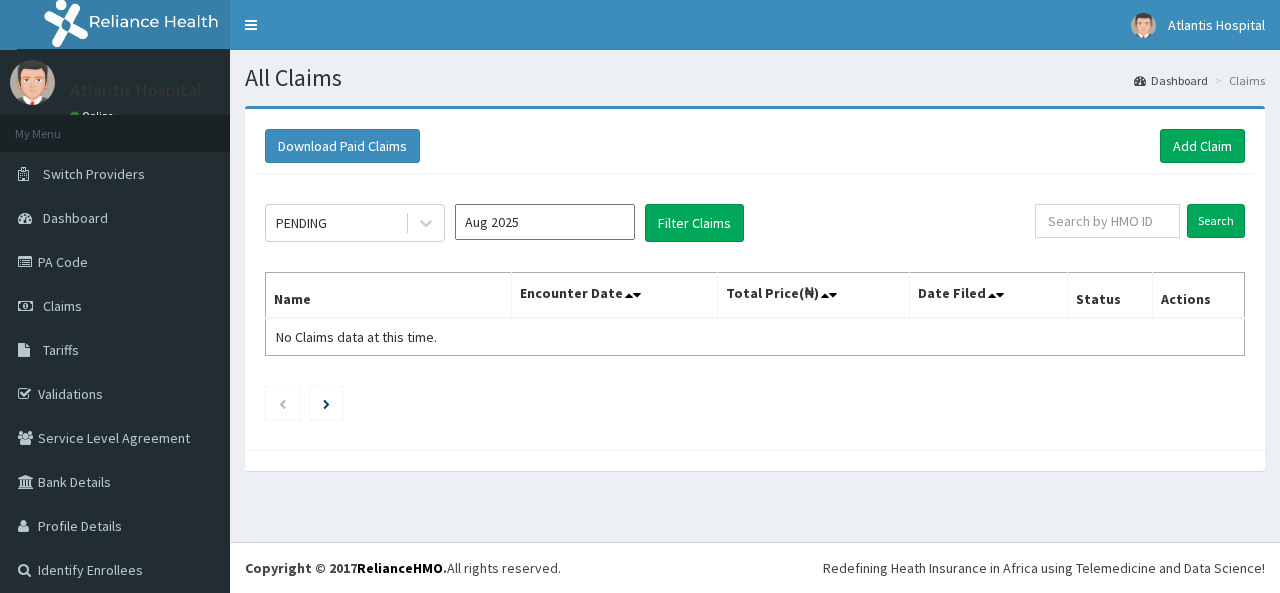 scroll, scrollTop: 0, scrollLeft: 0, axis: both 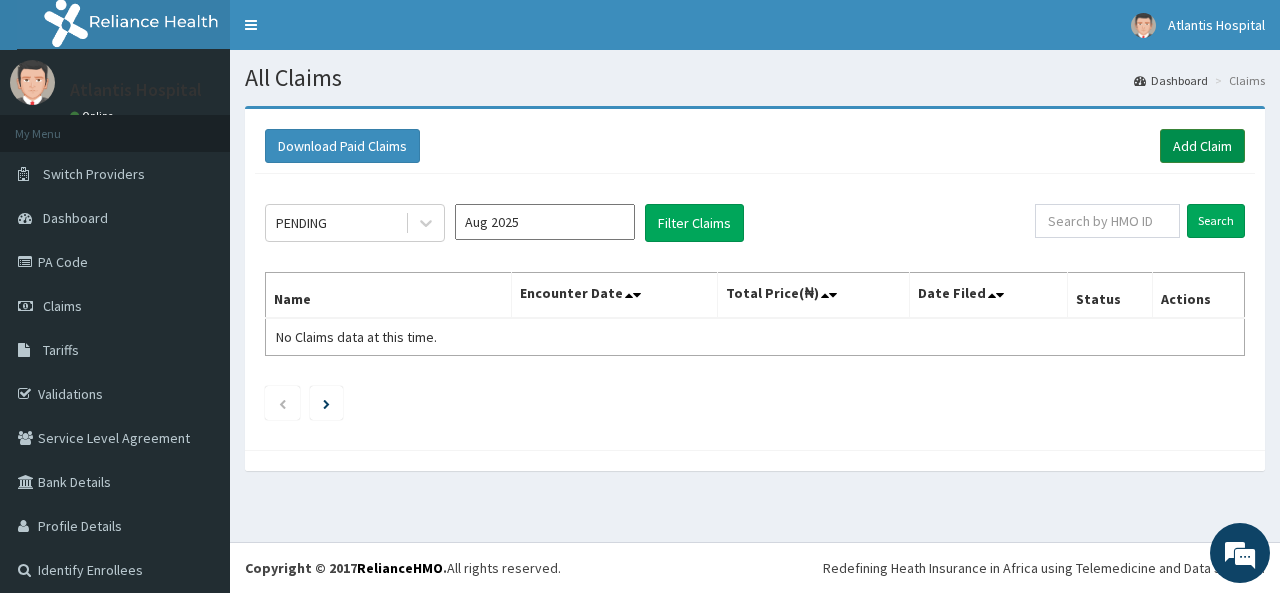 click on "Add Claim" at bounding box center [1202, 146] 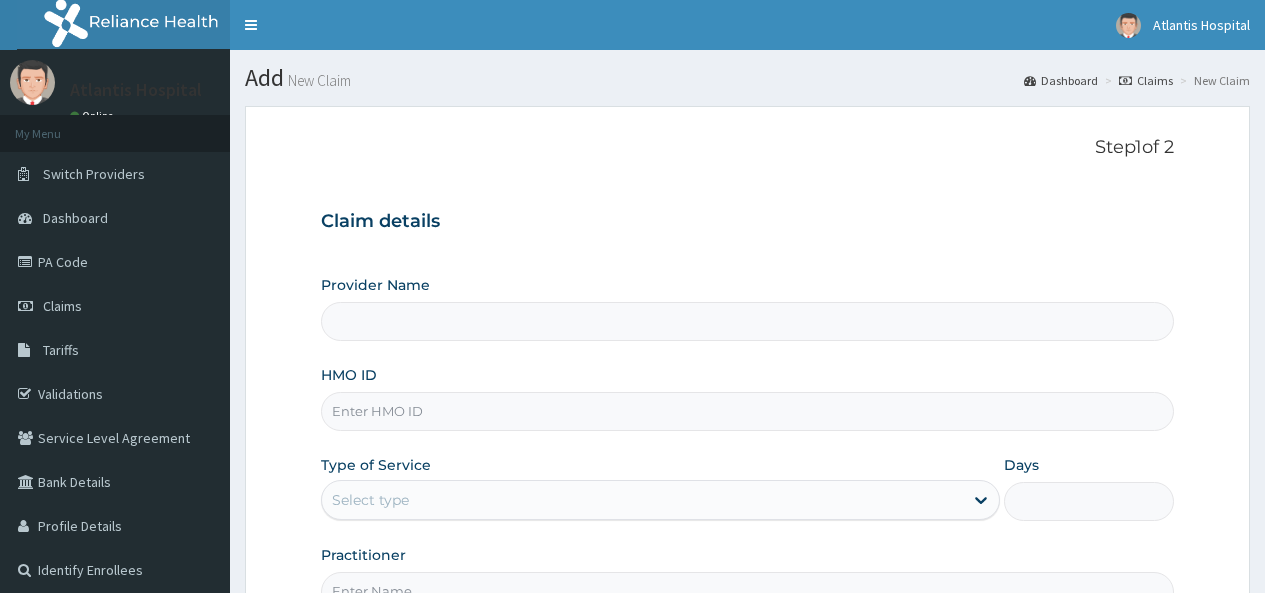 scroll, scrollTop: 0, scrollLeft: 0, axis: both 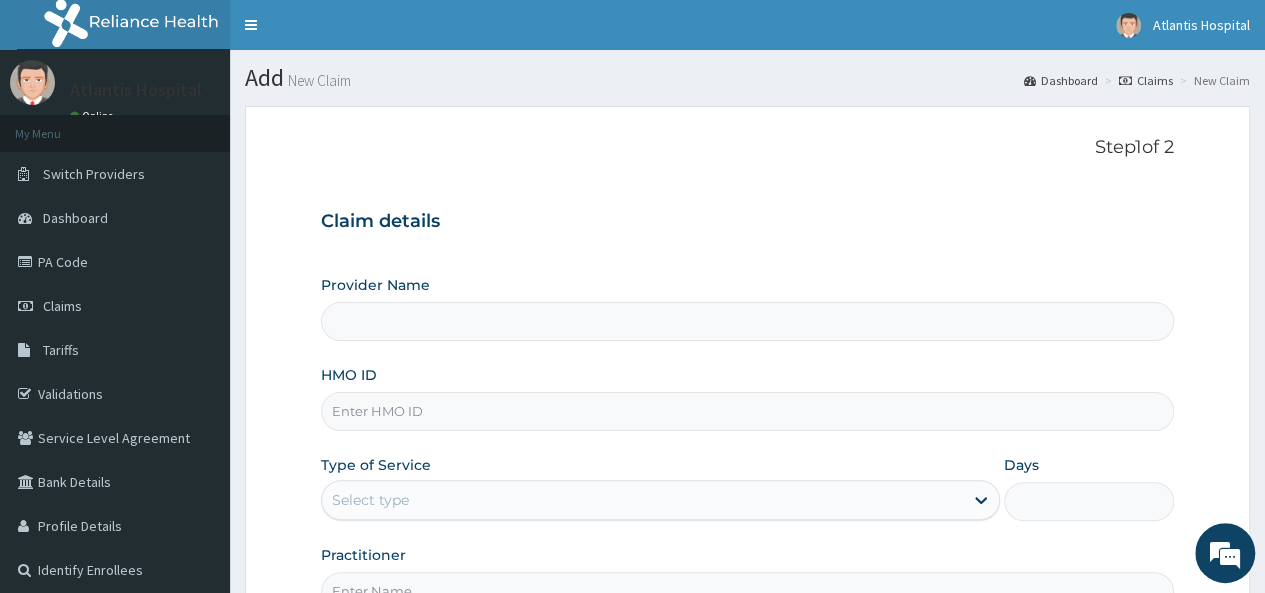 click on "Provider Name" at bounding box center (747, 321) 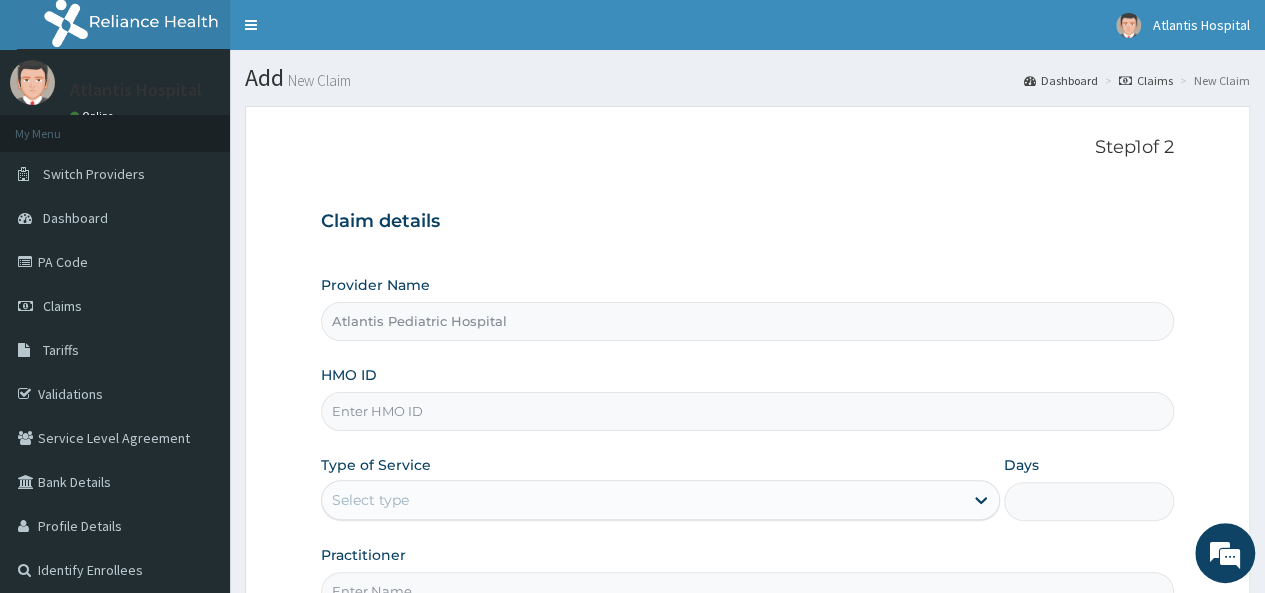 paste on ": ISW/10126/E" 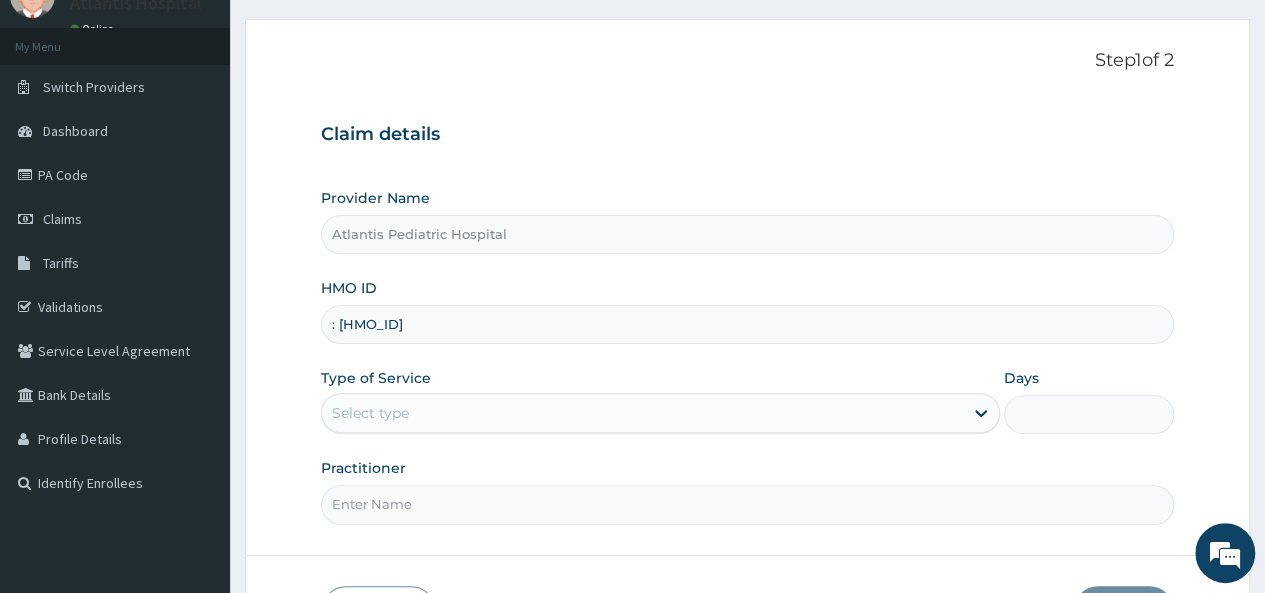scroll, scrollTop: 200, scrollLeft: 0, axis: vertical 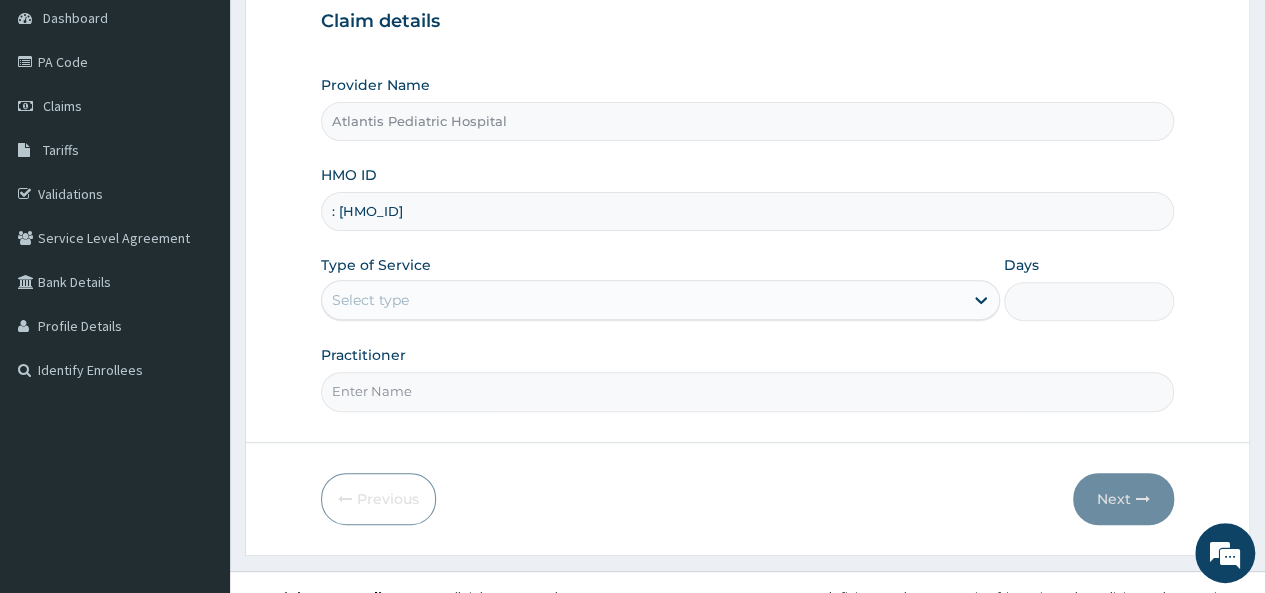click on ": ISW/10126/E" at bounding box center [747, 211] 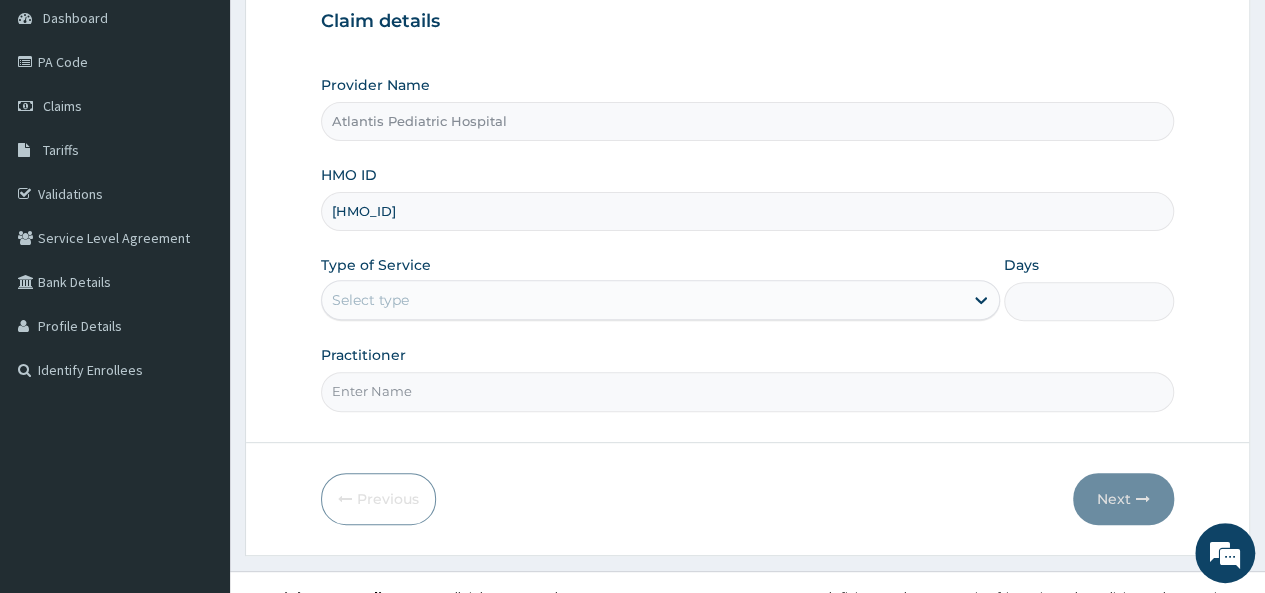 type on "ISW/10126/E" 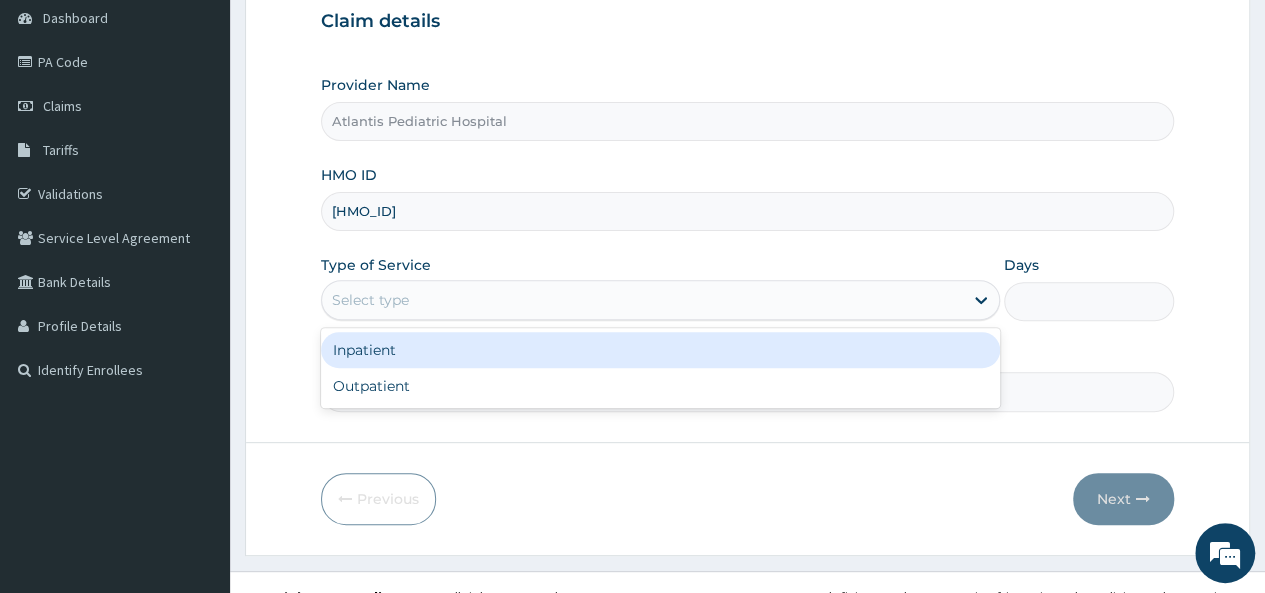 click on "Select type" at bounding box center (660, 300) 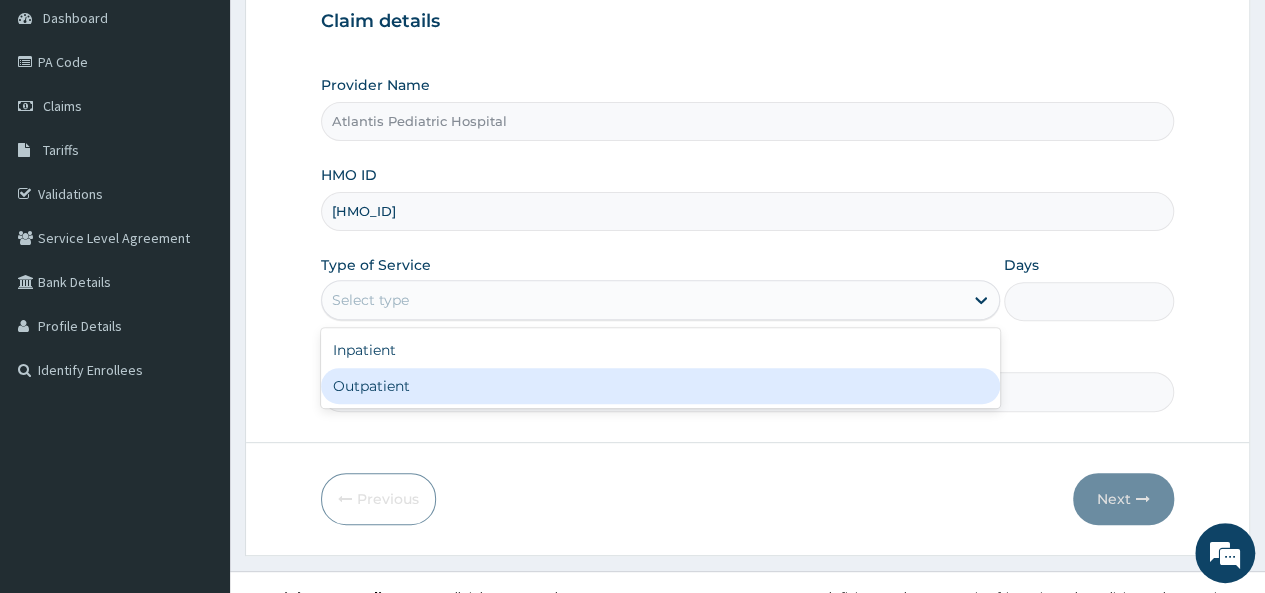click on "Outpatient" at bounding box center (660, 386) 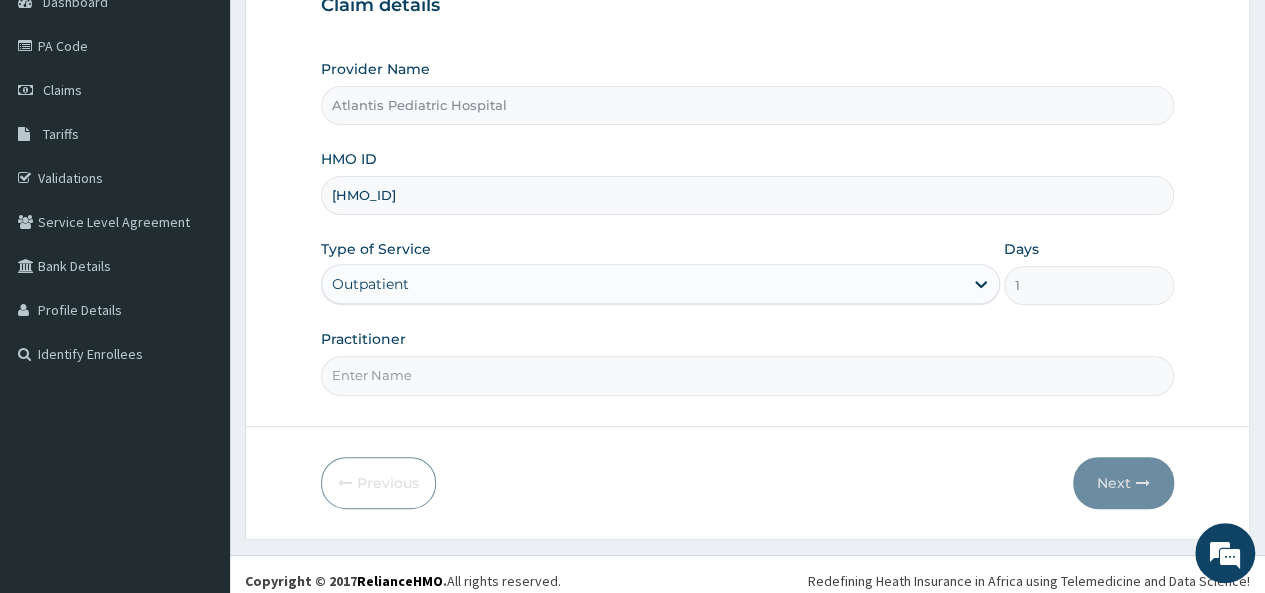 scroll, scrollTop: 224, scrollLeft: 0, axis: vertical 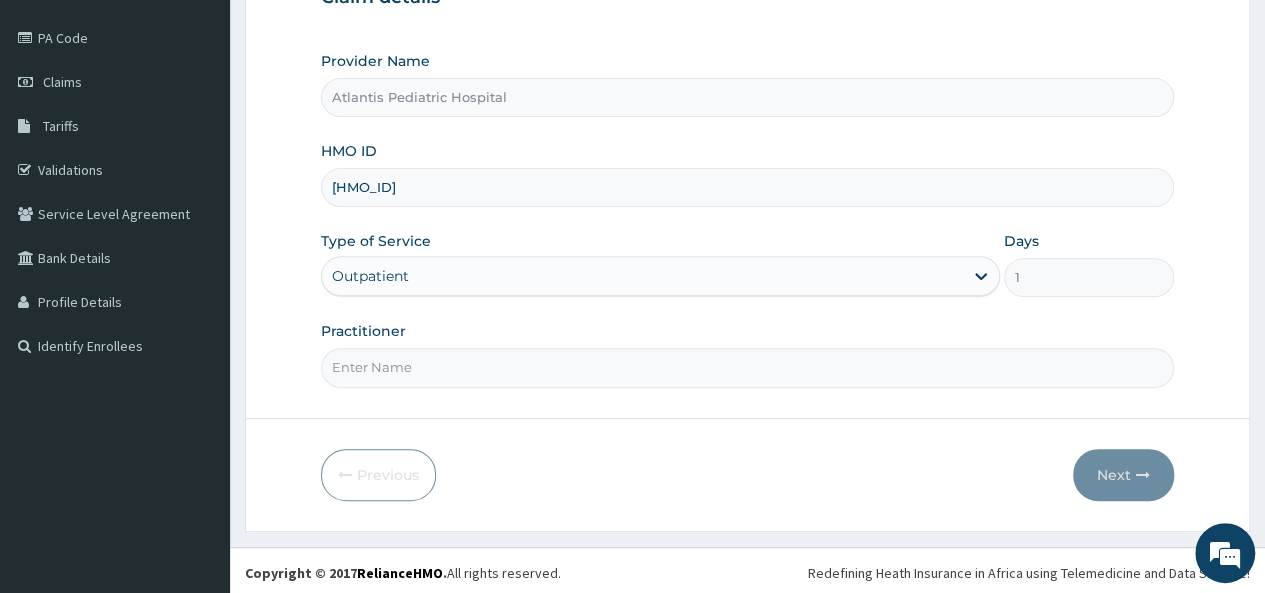 click on "Step  1  of 2 Claim details Provider Name Atlantis Pediatric Hospital HMO ID ISW/10126/E Type of Service Outpatient Days 1 Practitioner     Previous   Next" at bounding box center (747, 206) 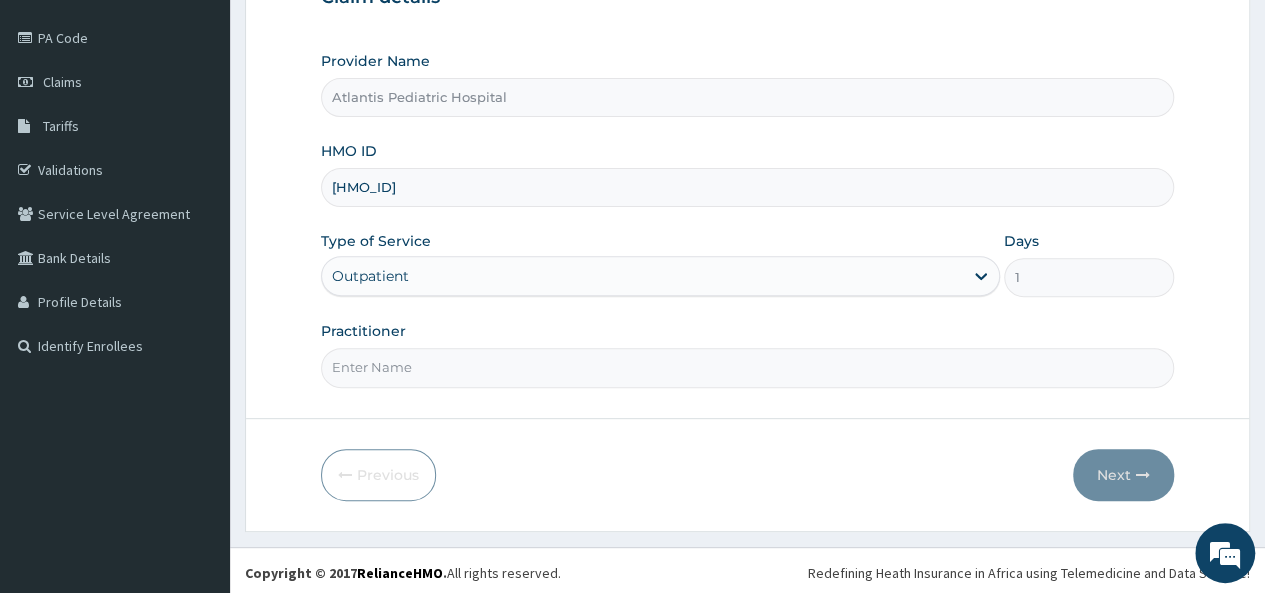 scroll, scrollTop: 0, scrollLeft: 0, axis: both 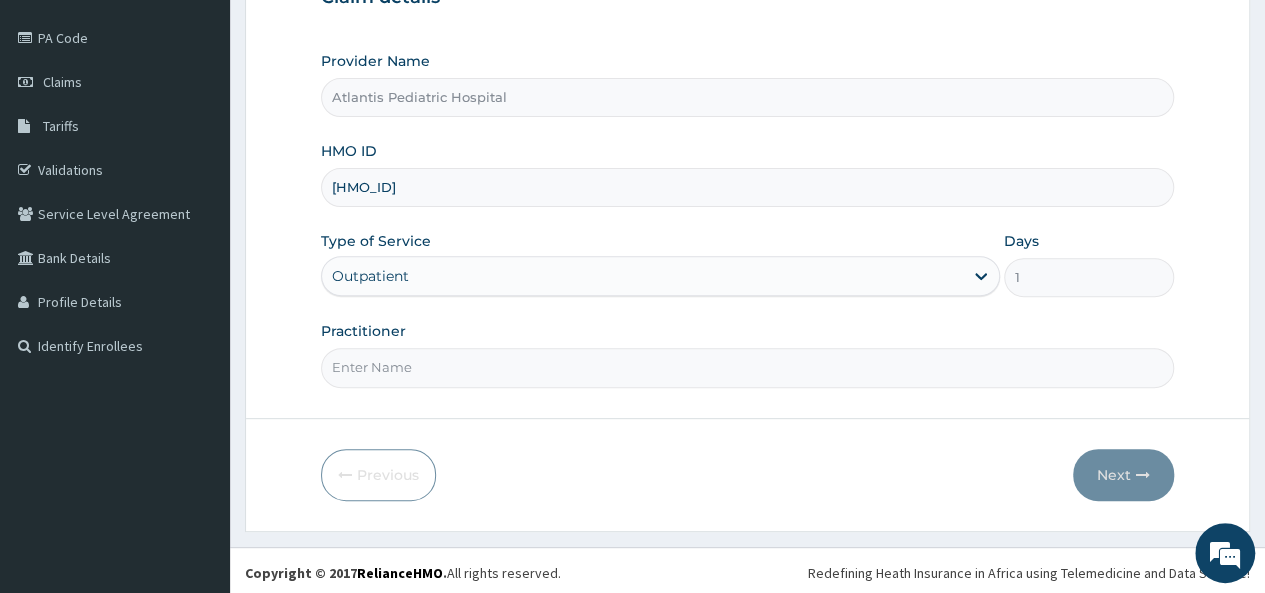 paste on "Dr. OYELEKE GABRIEL" 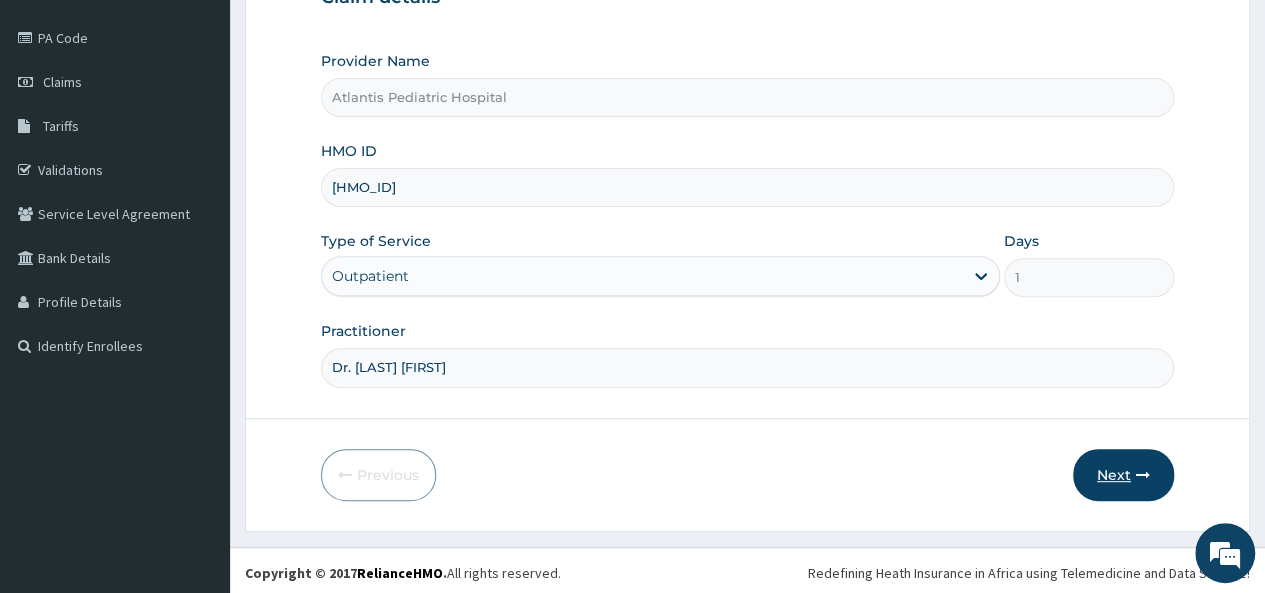 type on "Dr. OYELEKE GABRIEL" 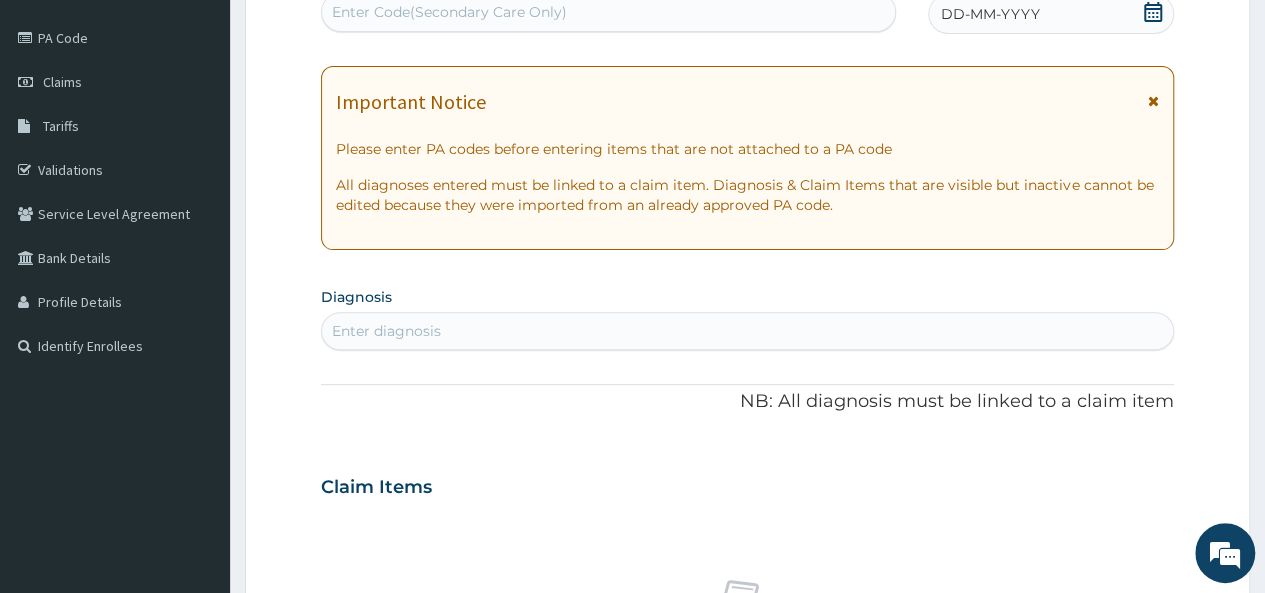 click on "Enter diagnosis" at bounding box center [747, 331] 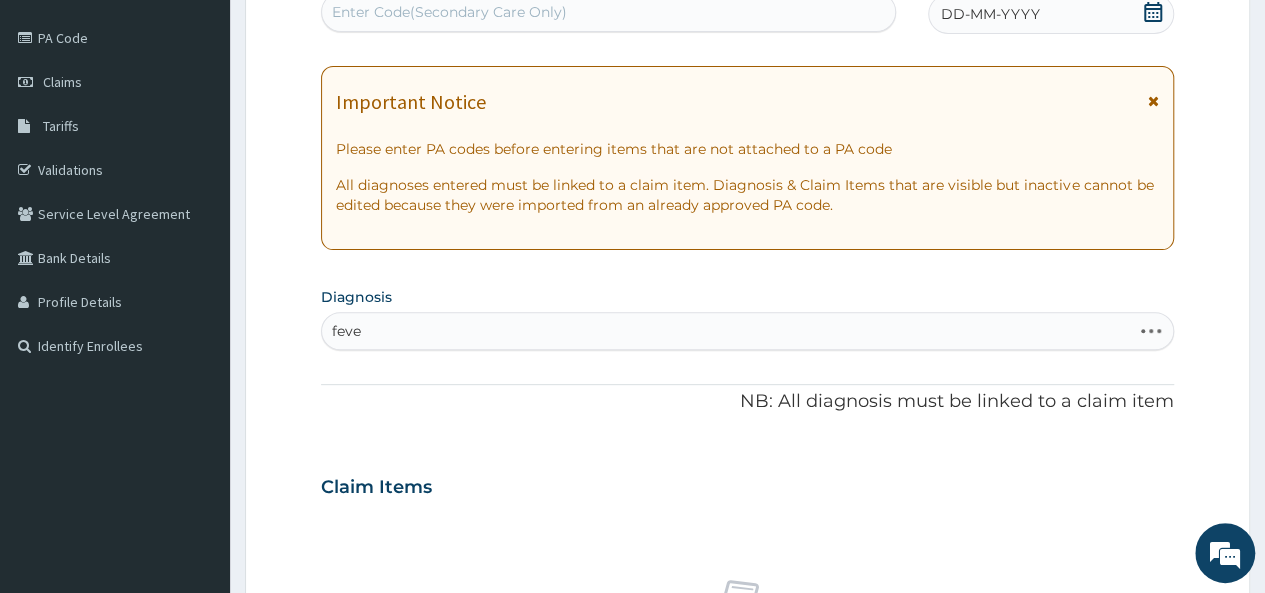 type on "fever" 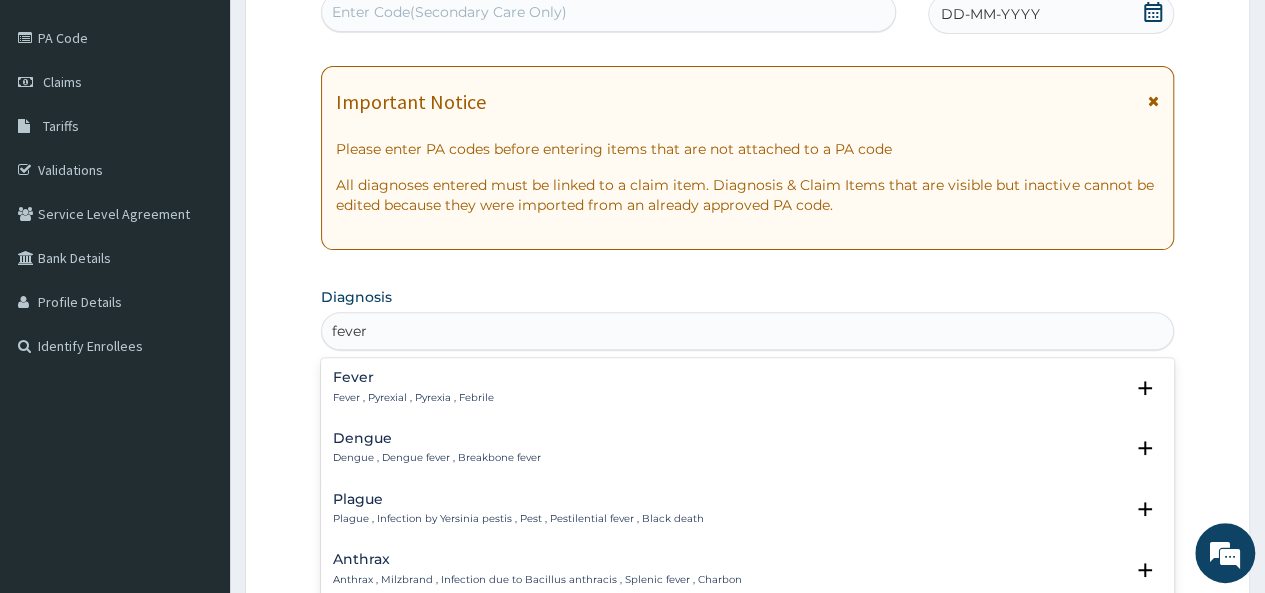 click on "Fever , Pyrexial , Pyrexia , Febrile" at bounding box center (413, 398) 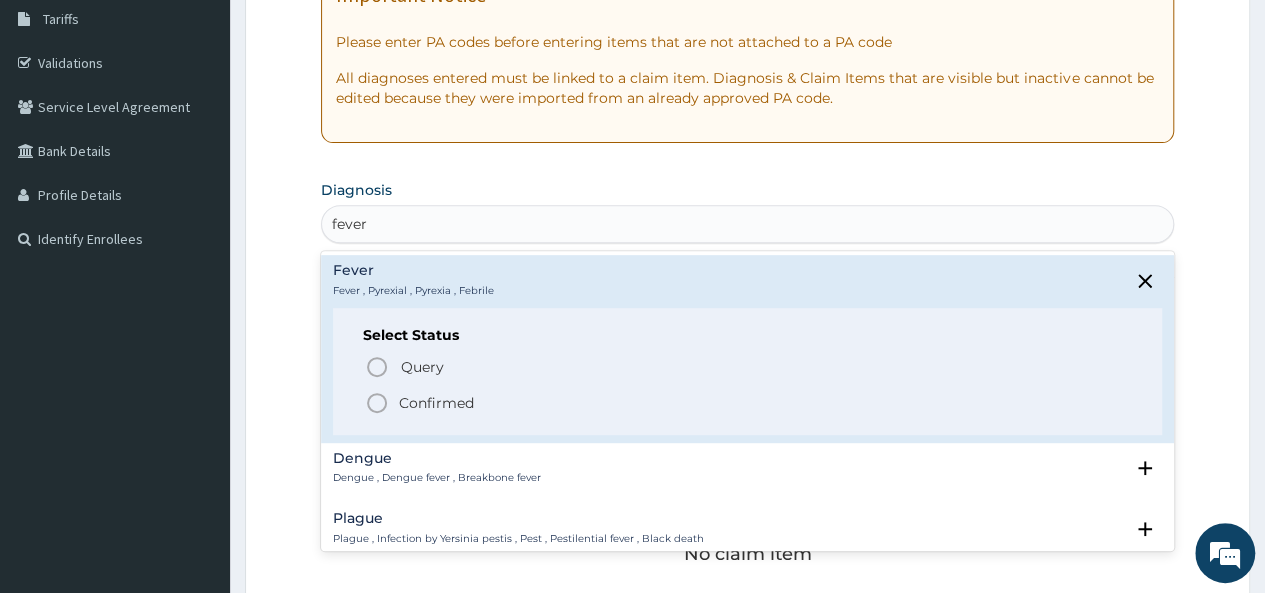 scroll, scrollTop: 424, scrollLeft: 0, axis: vertical 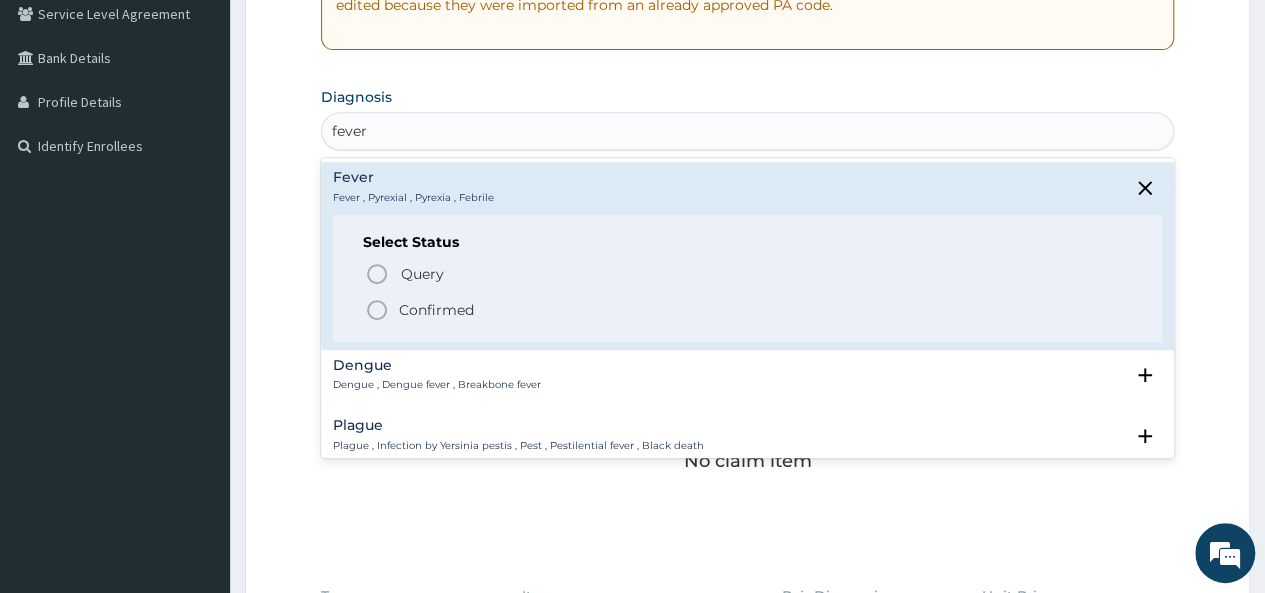 click on "Confirmed" at bounding box center (436, 310) 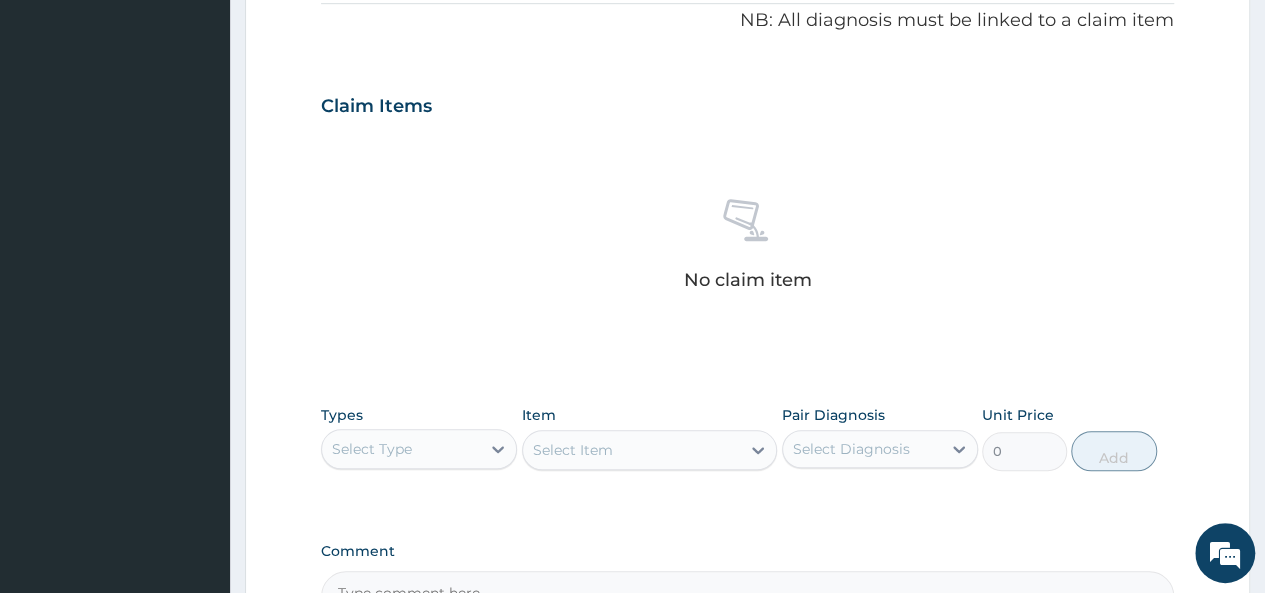 scroll, scrollTop: 824, scrollLeft: 0, axis: vertical 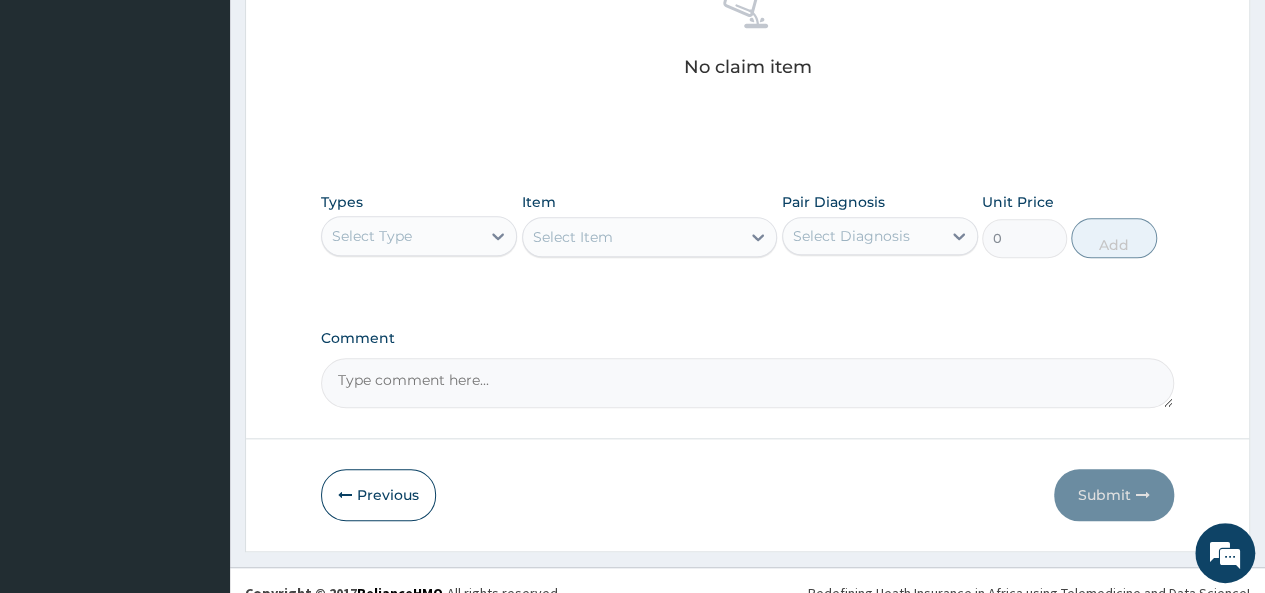 click on "Select Type" at bounding box center (401, 236) 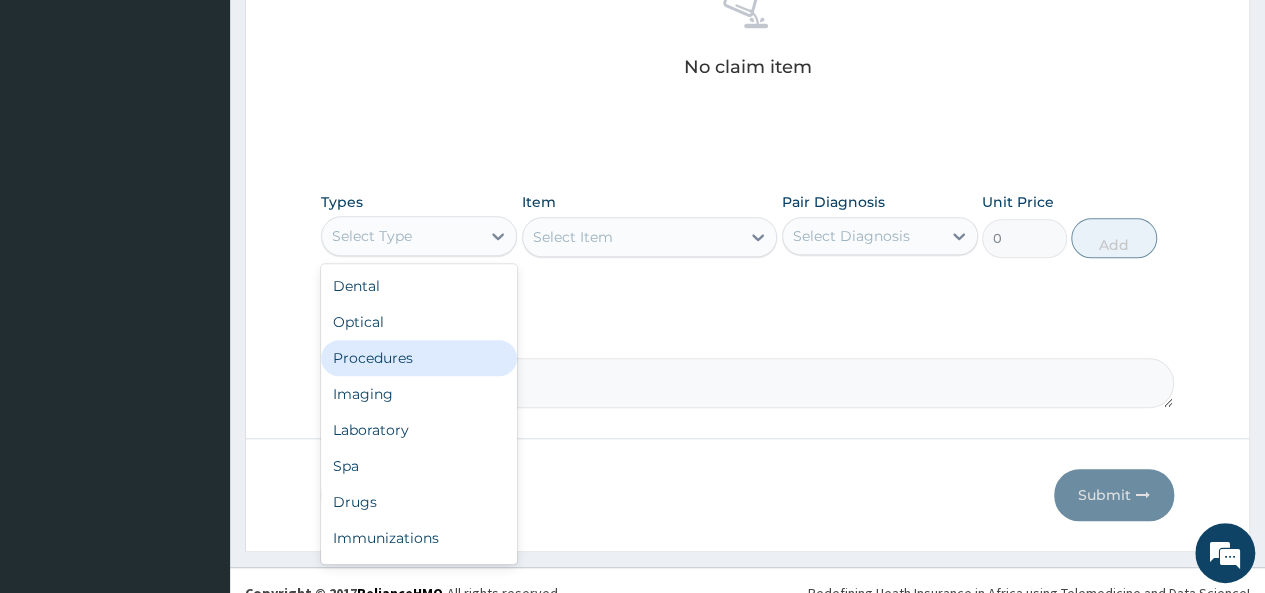 click on "Procedures" at bounding box center (419, 358) 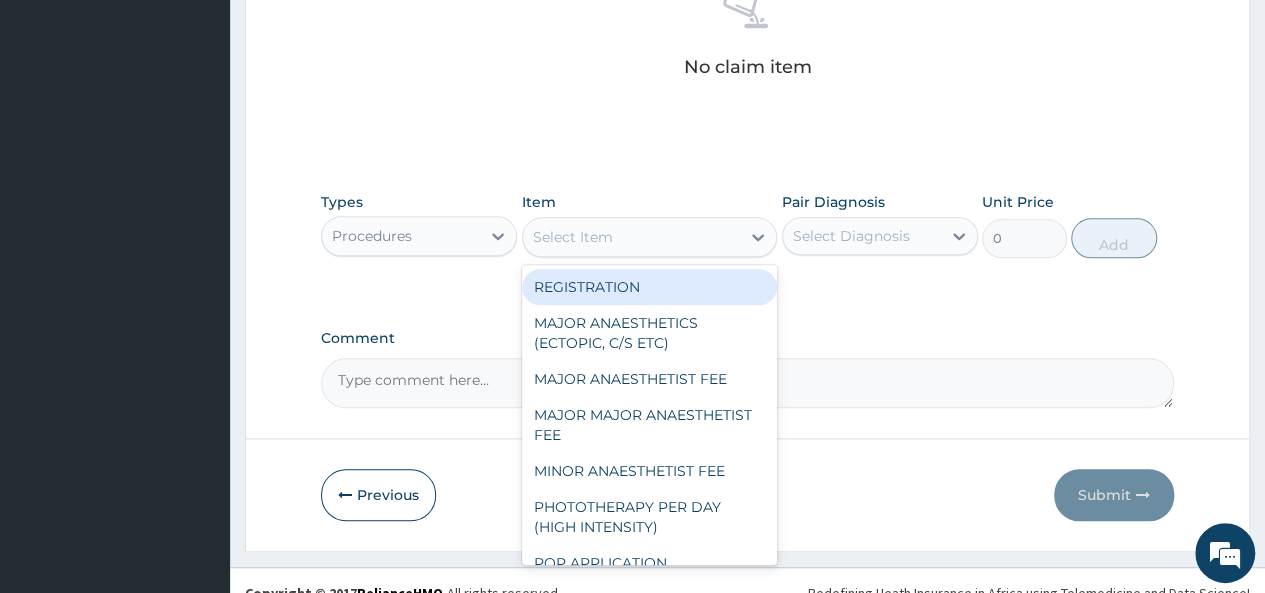 click on "Select Item" at bounding box center (632, 237) 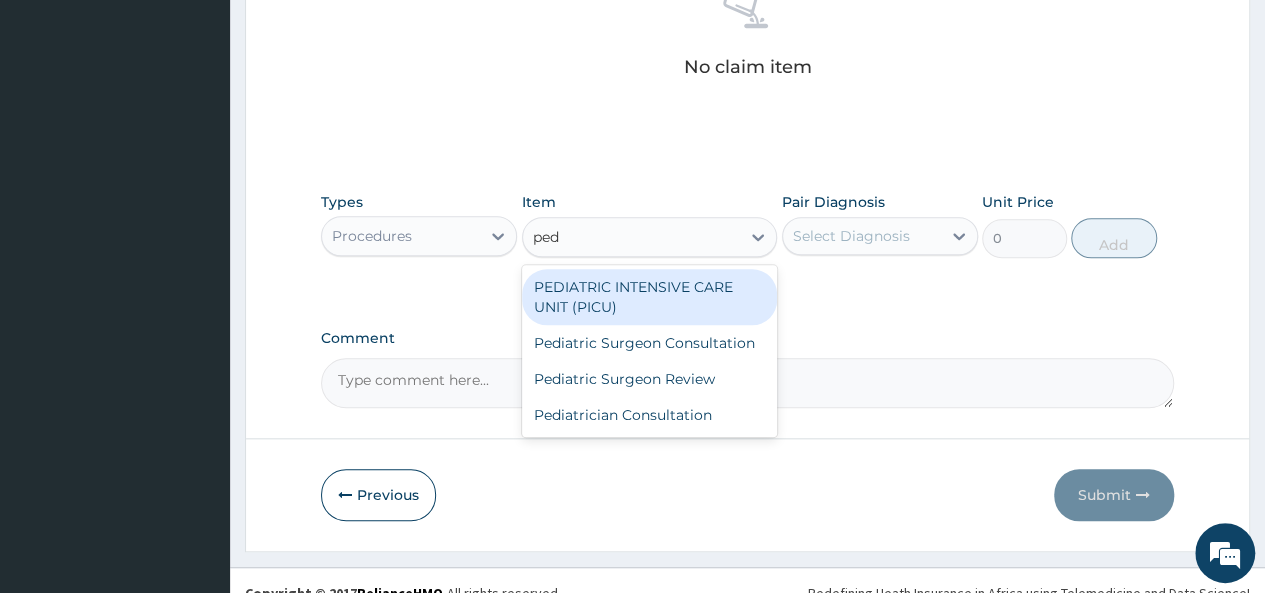 type on "pedi" 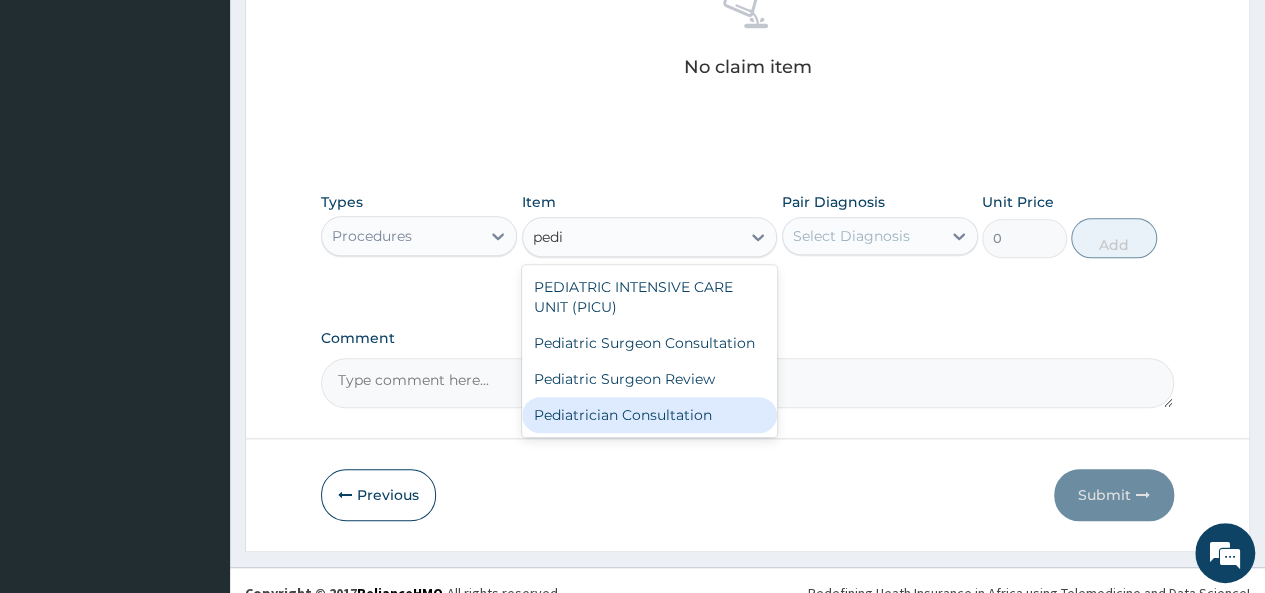 click on "Pediatrician Consultation" at bounding box center (650, 415) 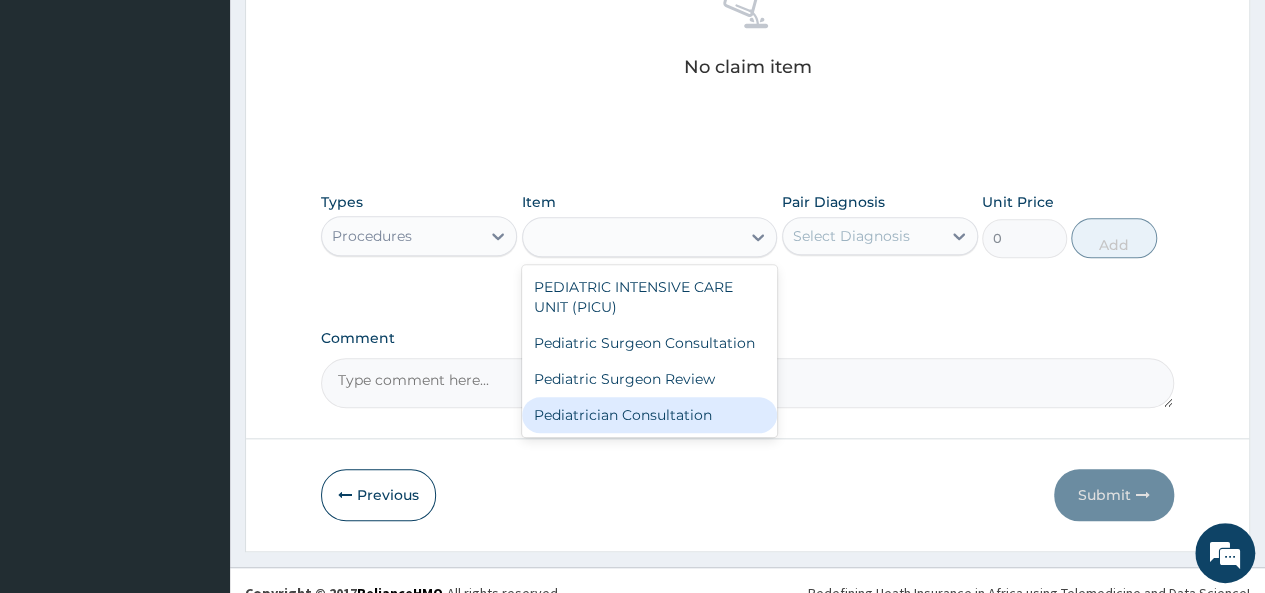 type on "42240" 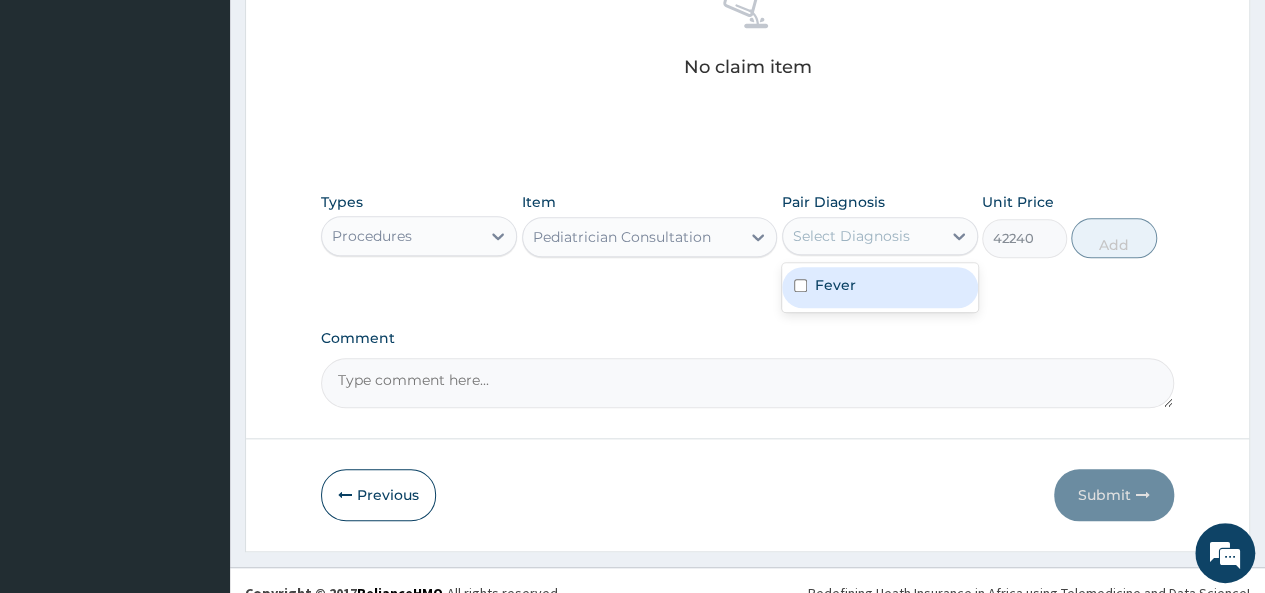 click on "Select Diagnosis" at bounding box center [862, 236] 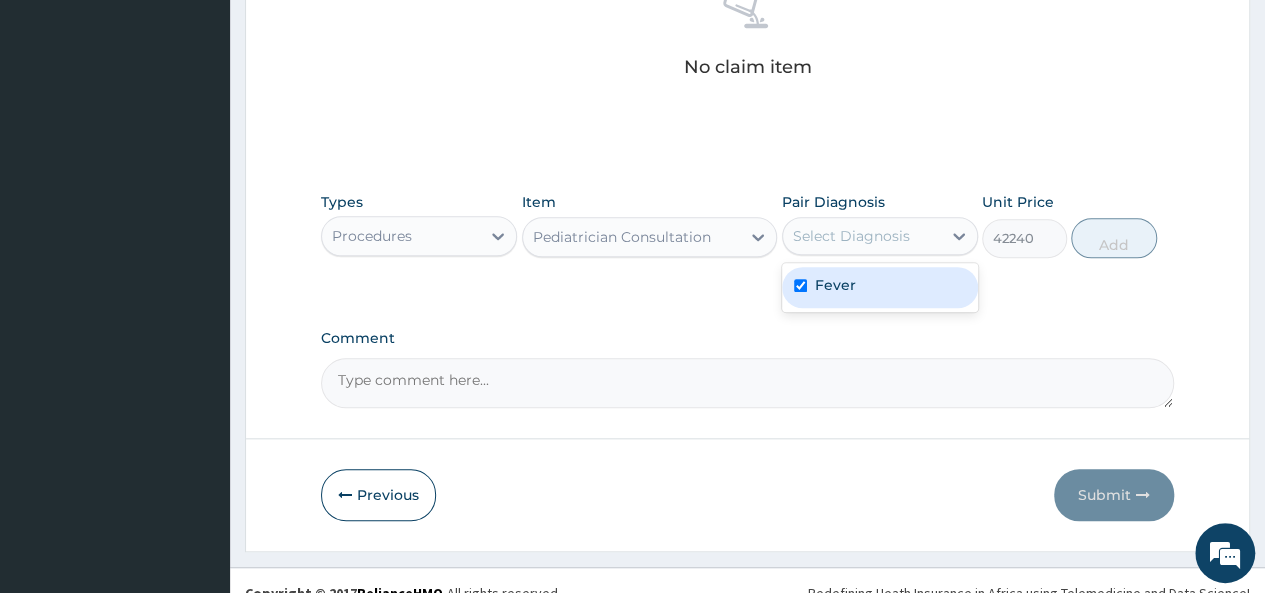 checkbox on "true" 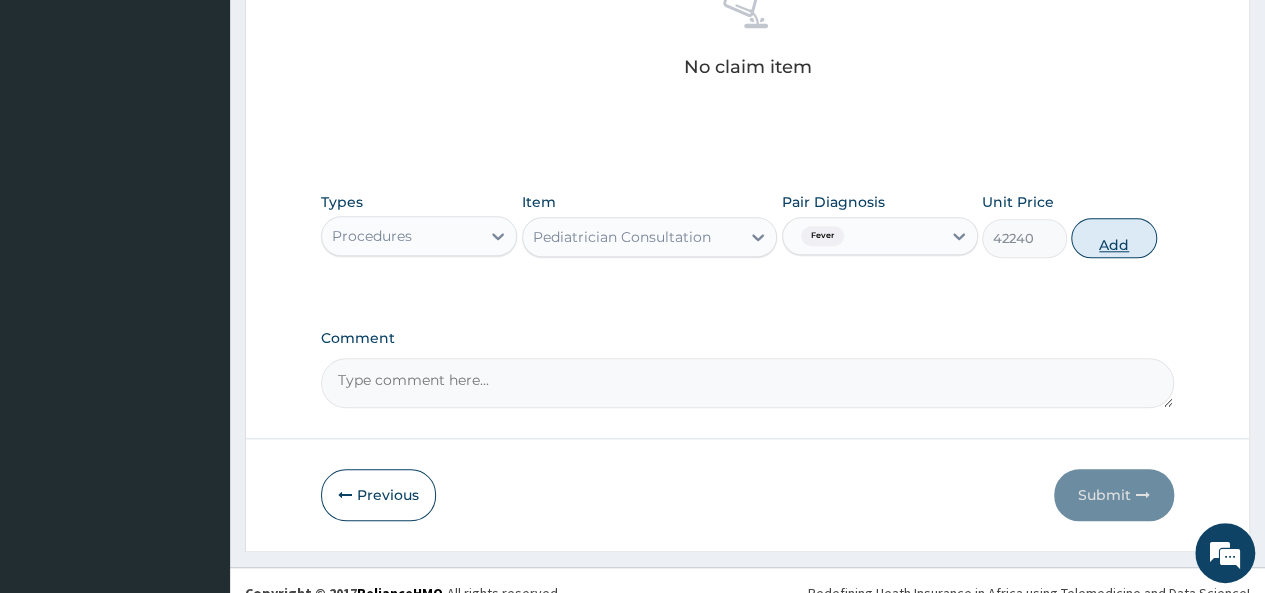 click on "Add" at bounding box center [1113, 238] 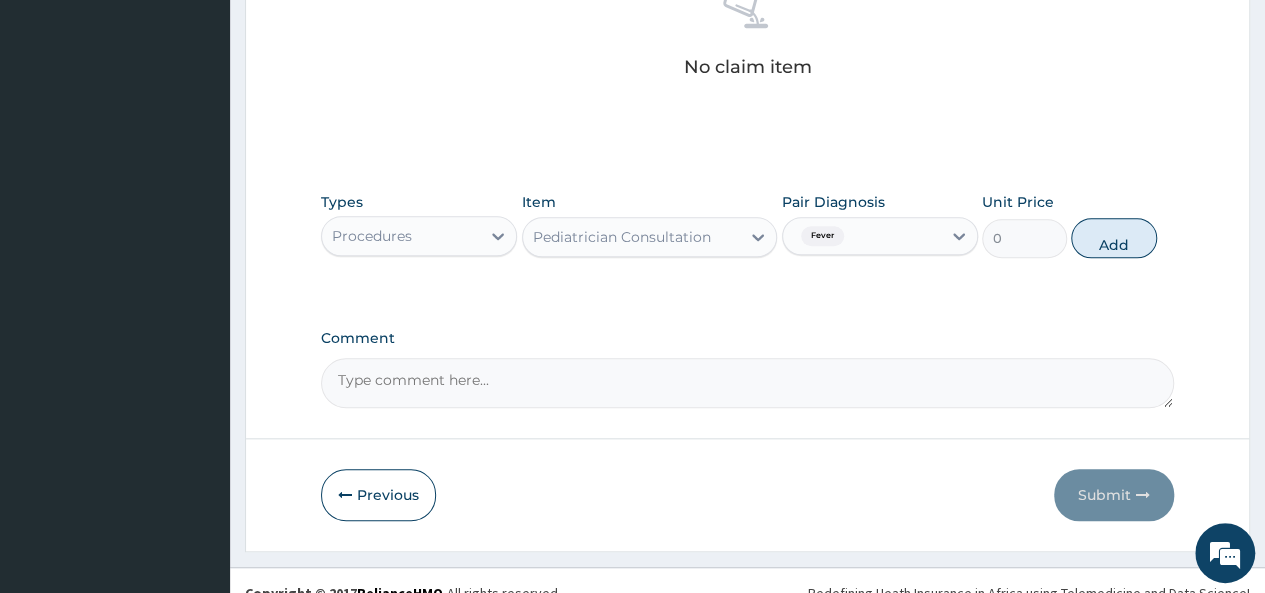 scroll, scrollTop: 766, scrollLeft: 0, axis: vertical 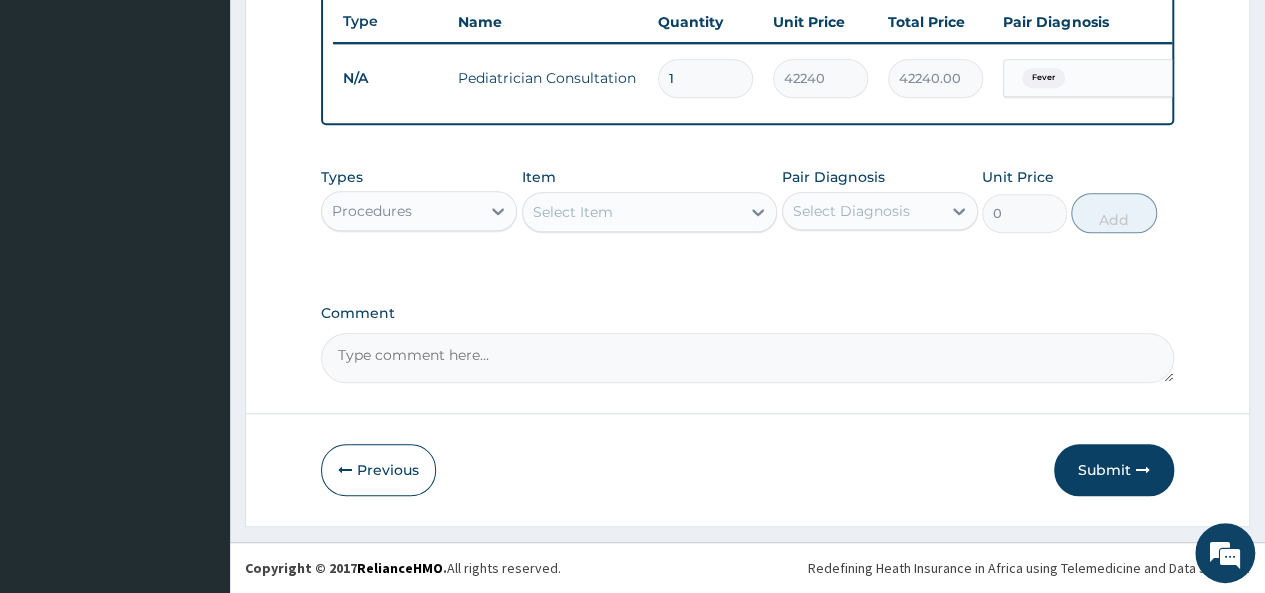 click on "Procedures" at bounding box center [401, 211] 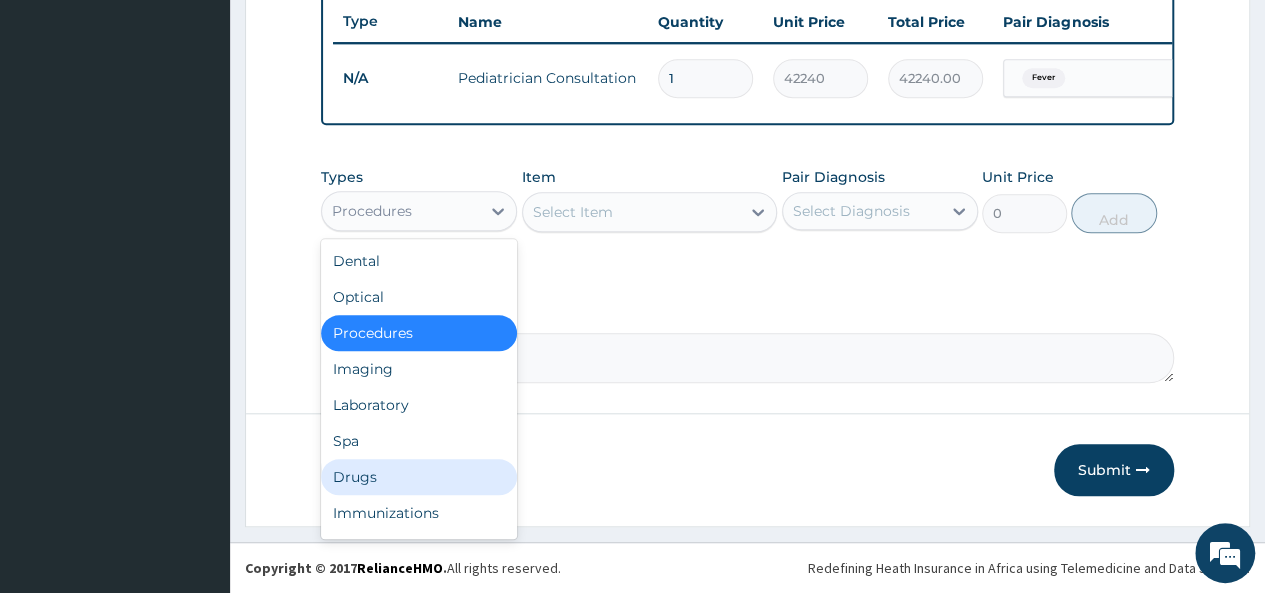 click on "Drugs" at bounding box center (419, 477) 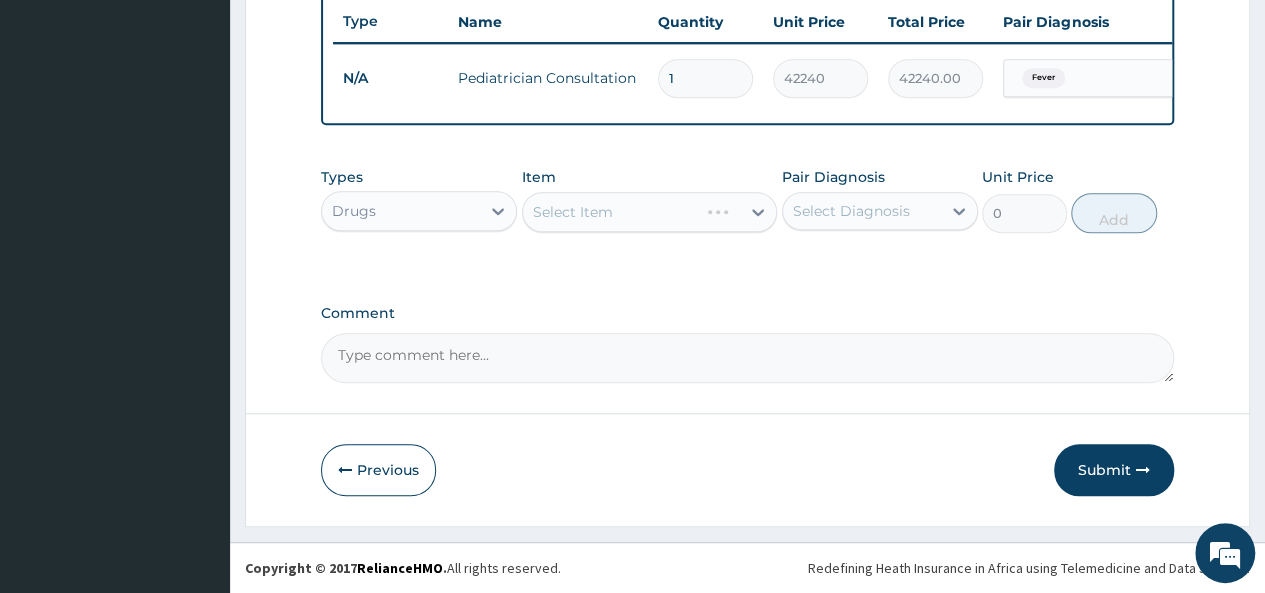 click on "Select Item" at bounding box center [650, 212] 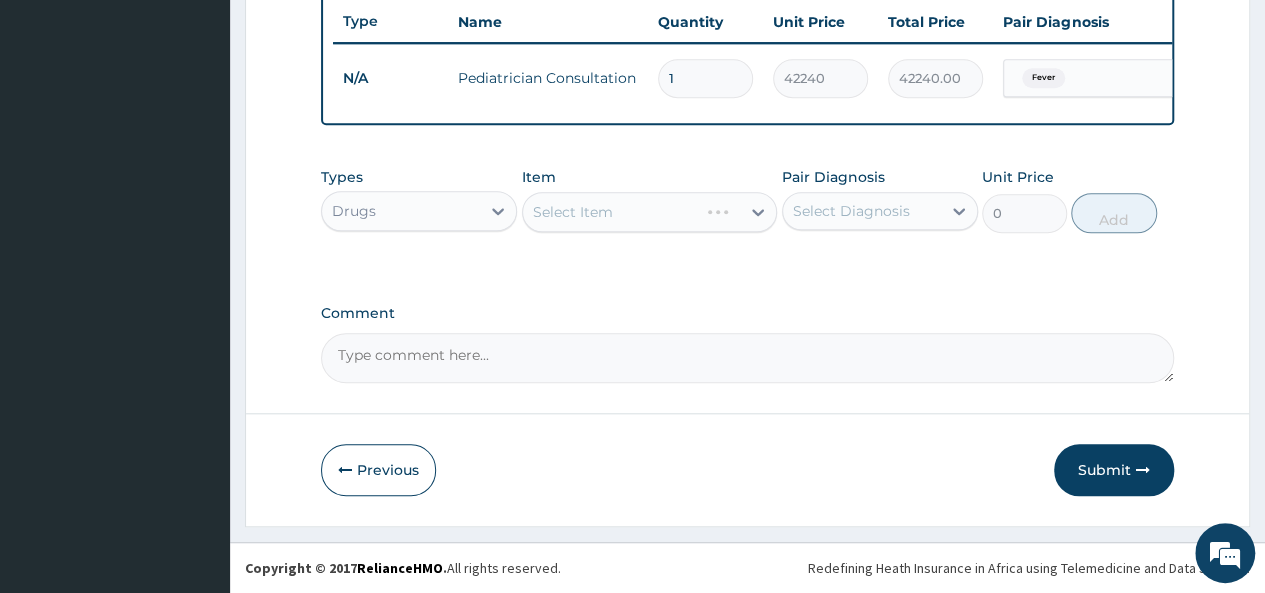 click on "Select Item" at bounding box center [611, 212] 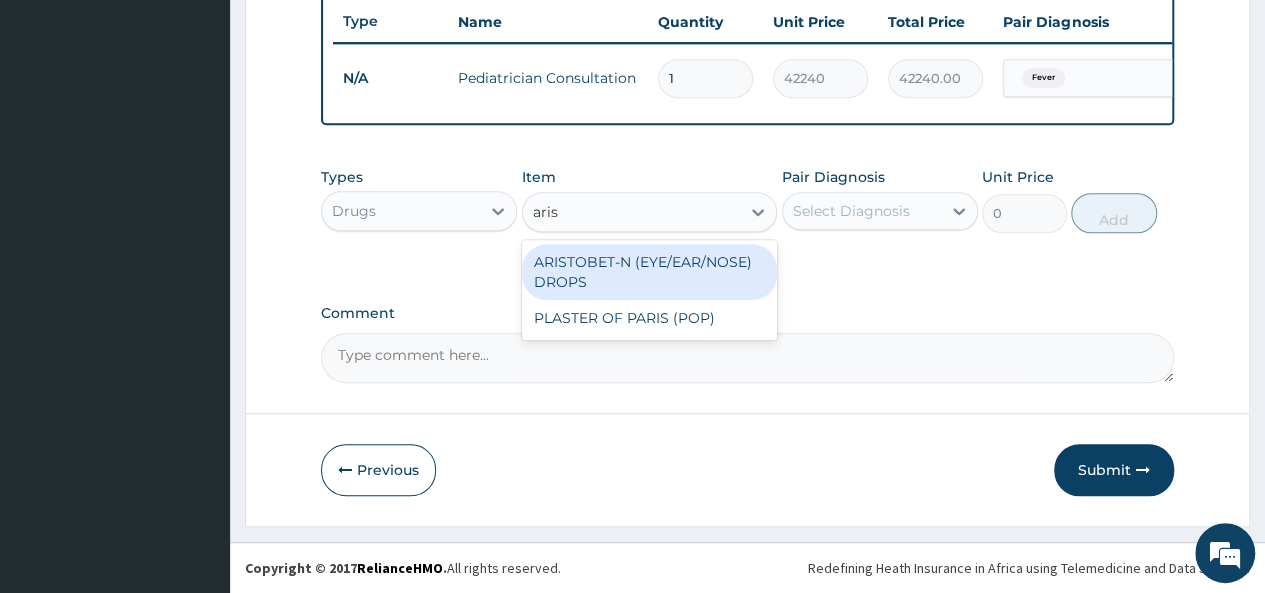 type on "arist" 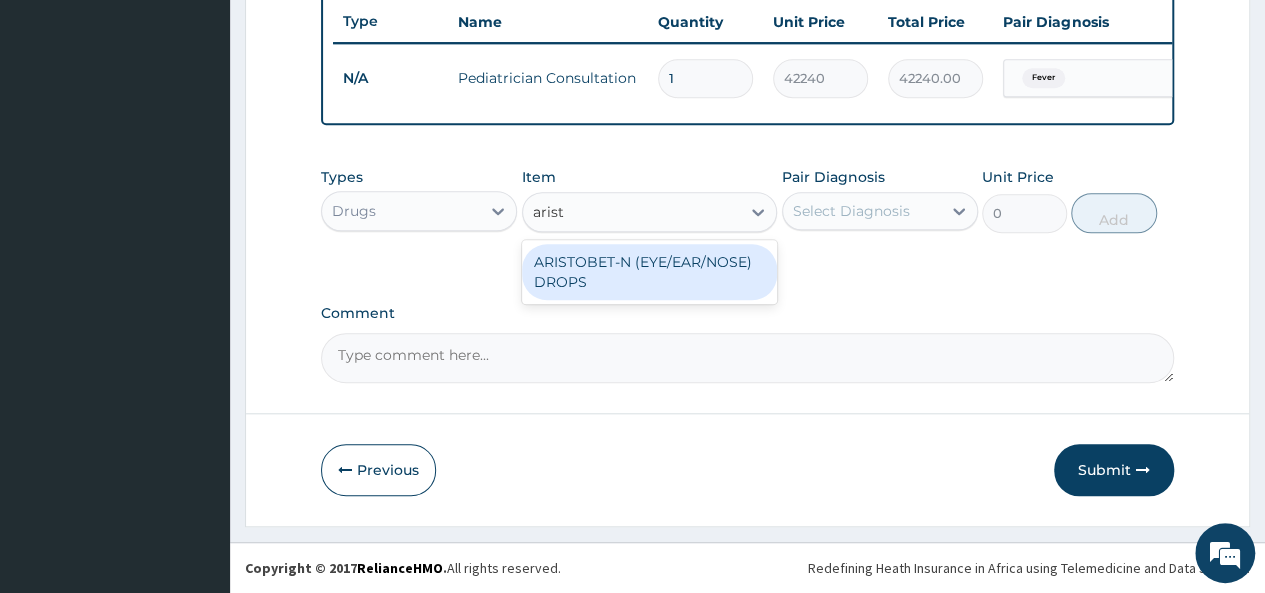 click on "ARISTOBET-N (EYE/EAR/NOSE) DROPS" at bounding box center [650, 272] 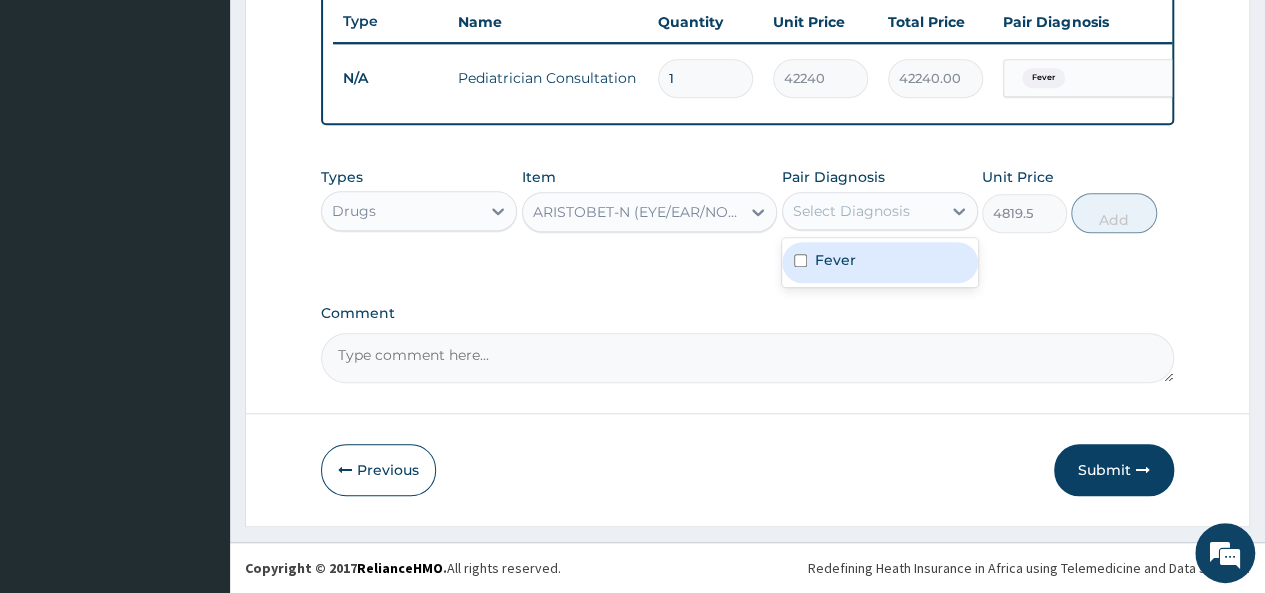click on "Select Diagnosis" at bounding box center (851, 211) 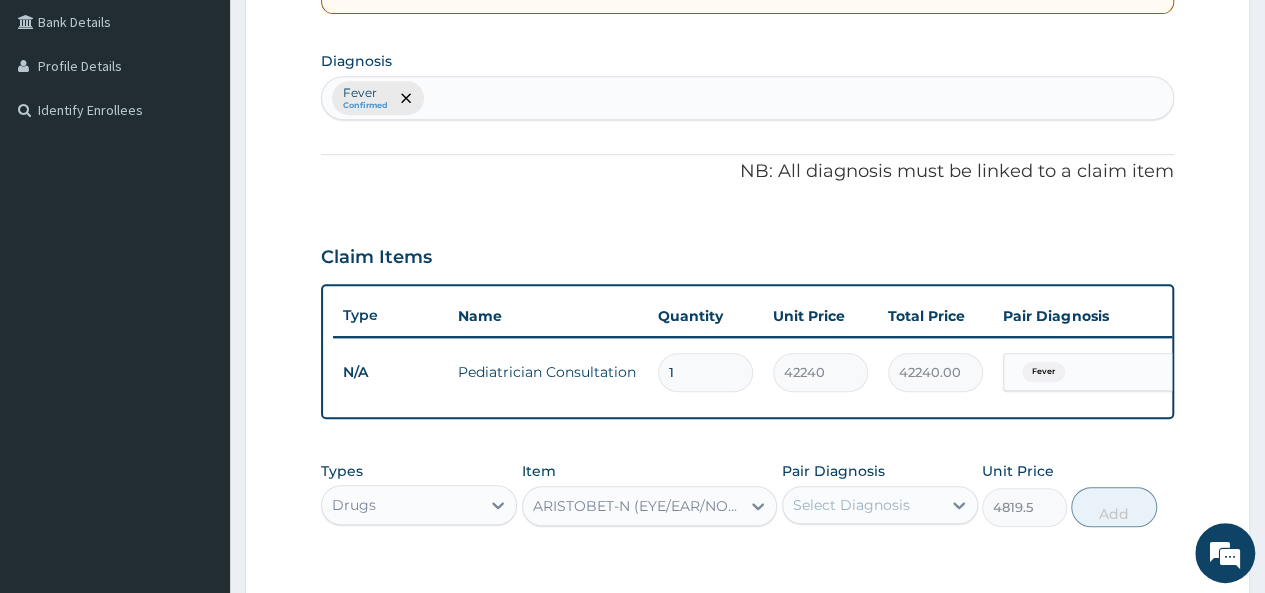 scroll, scrollTop: 366, scrollLeft: 0, axis: vertical 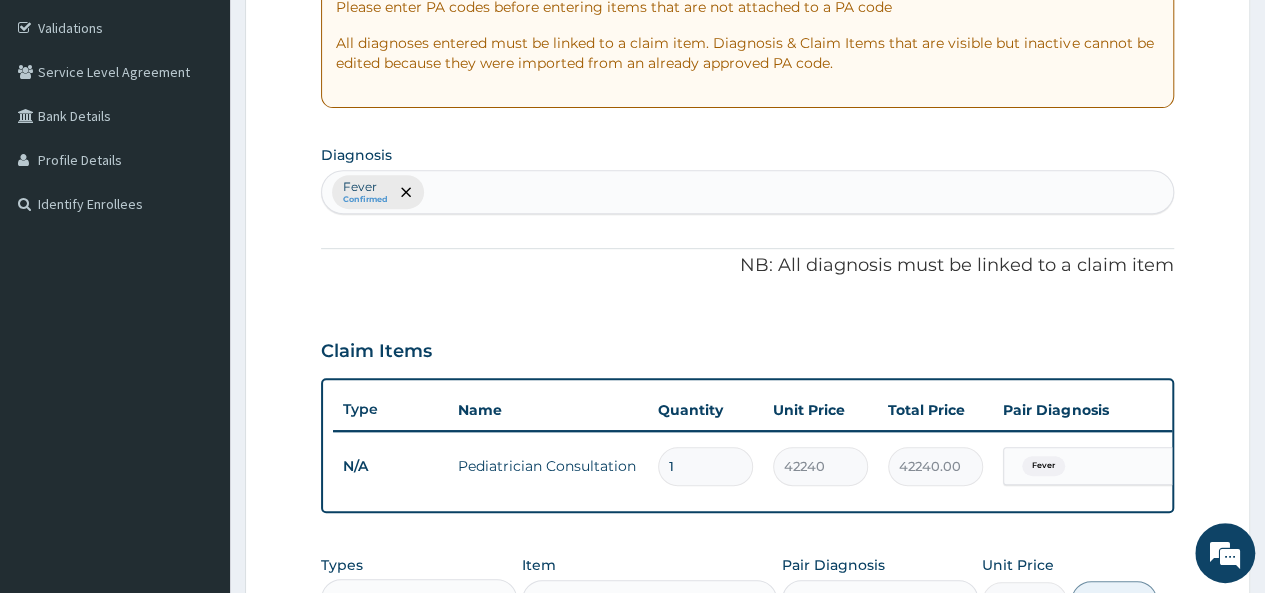 click on "Fever Confirmed" at bounding box center [747, 192] 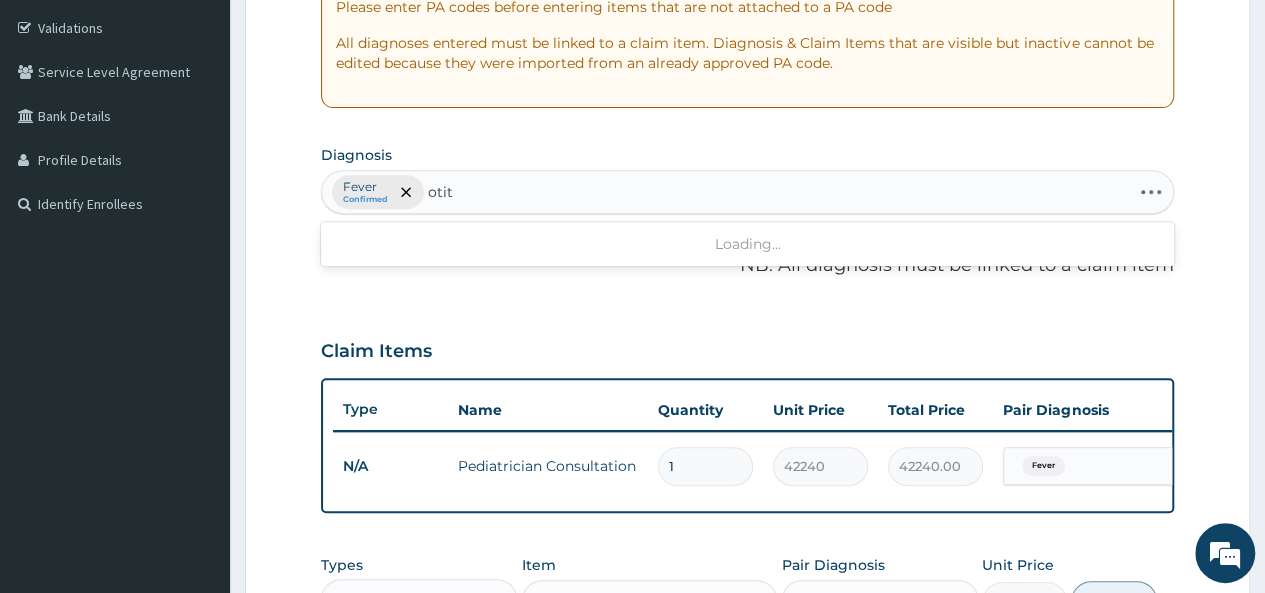 type on "otiti" 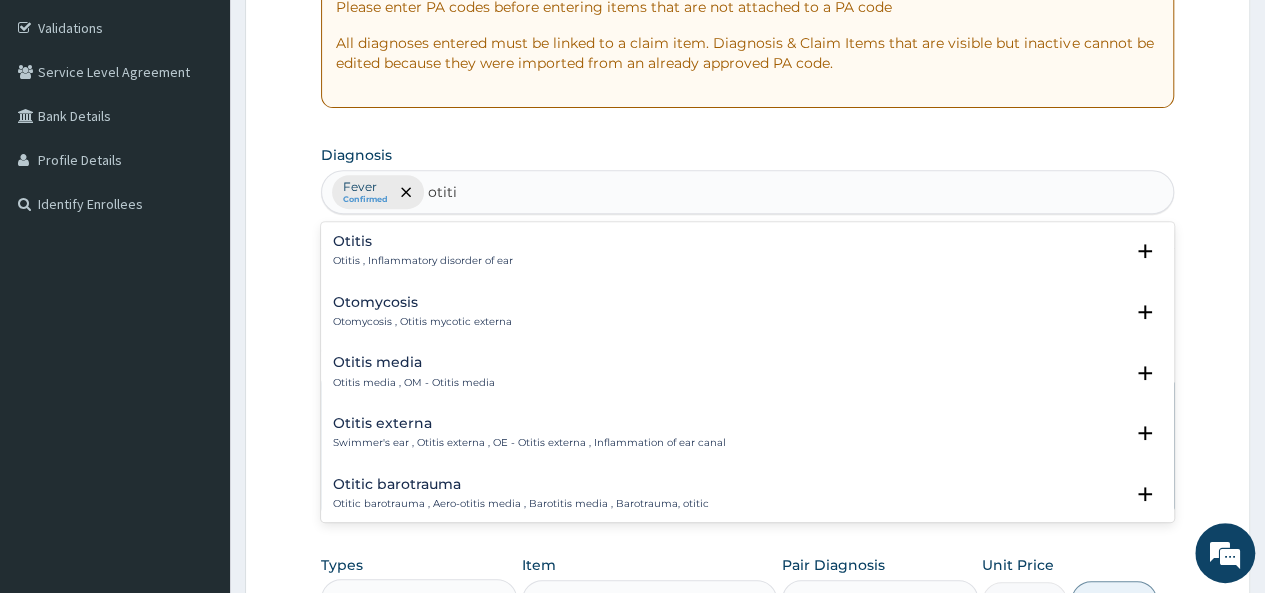 click on "Otitis media Otitis media , OM - Otitis media" at bounding box center [414, 372] 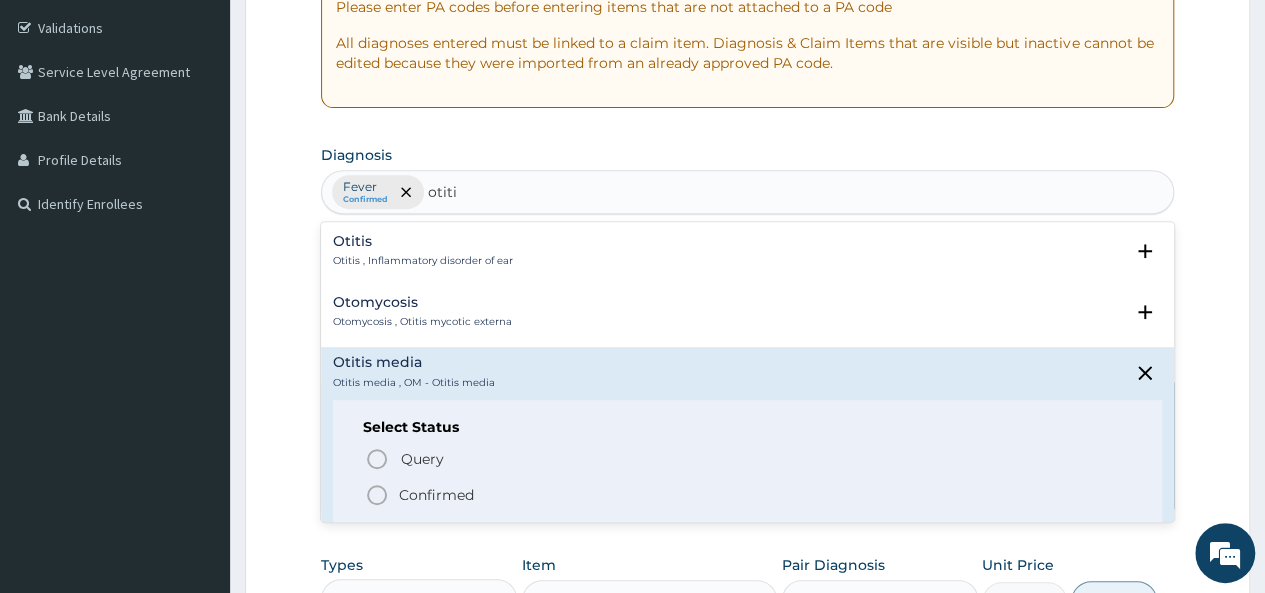scroll, scrollTop: 100, scrollLeft: 0, axis: vertical 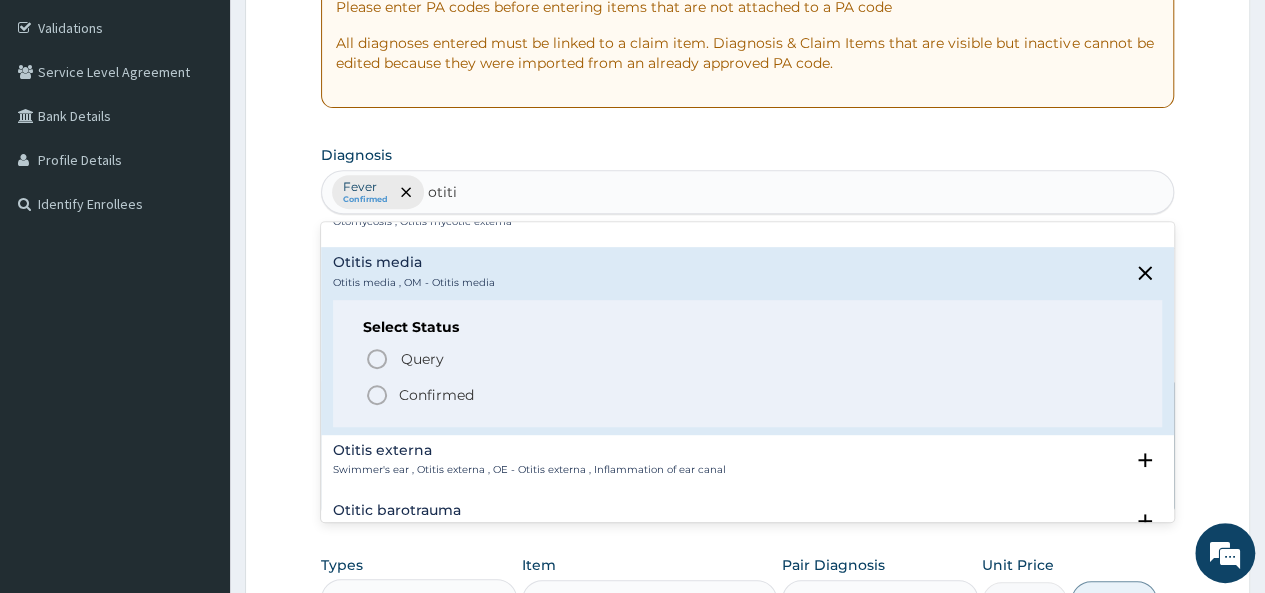click on "Confirmed" at bounding box center [436, 395] 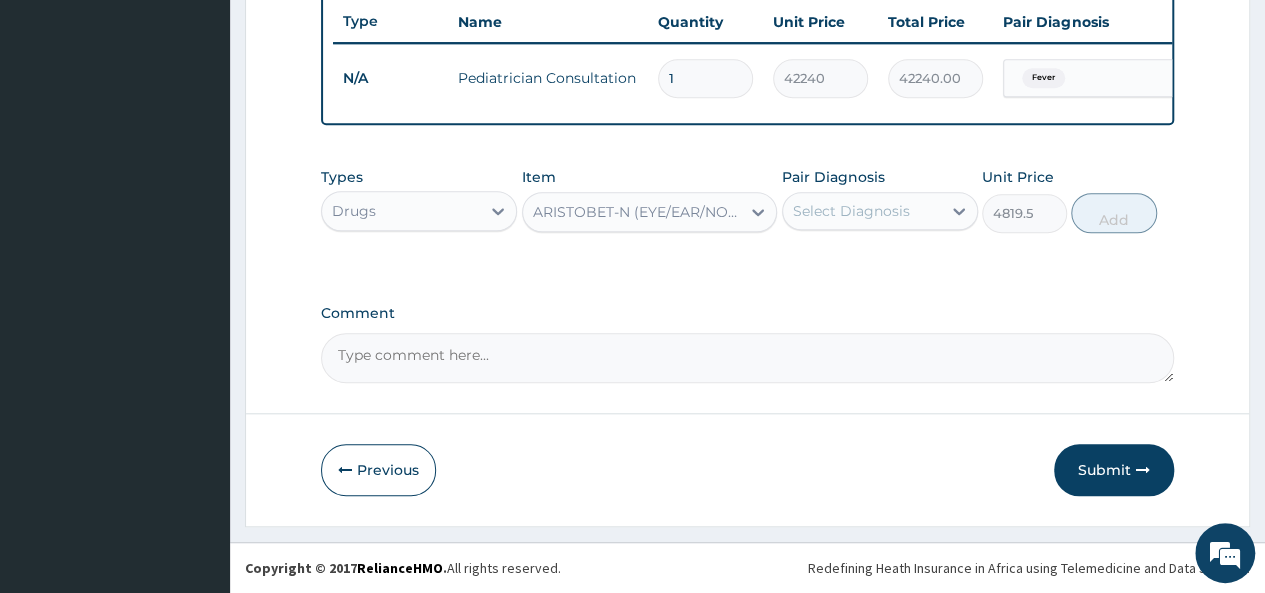 scroll, scrollTop: 766, scrollLeft: 0, axis: vertical 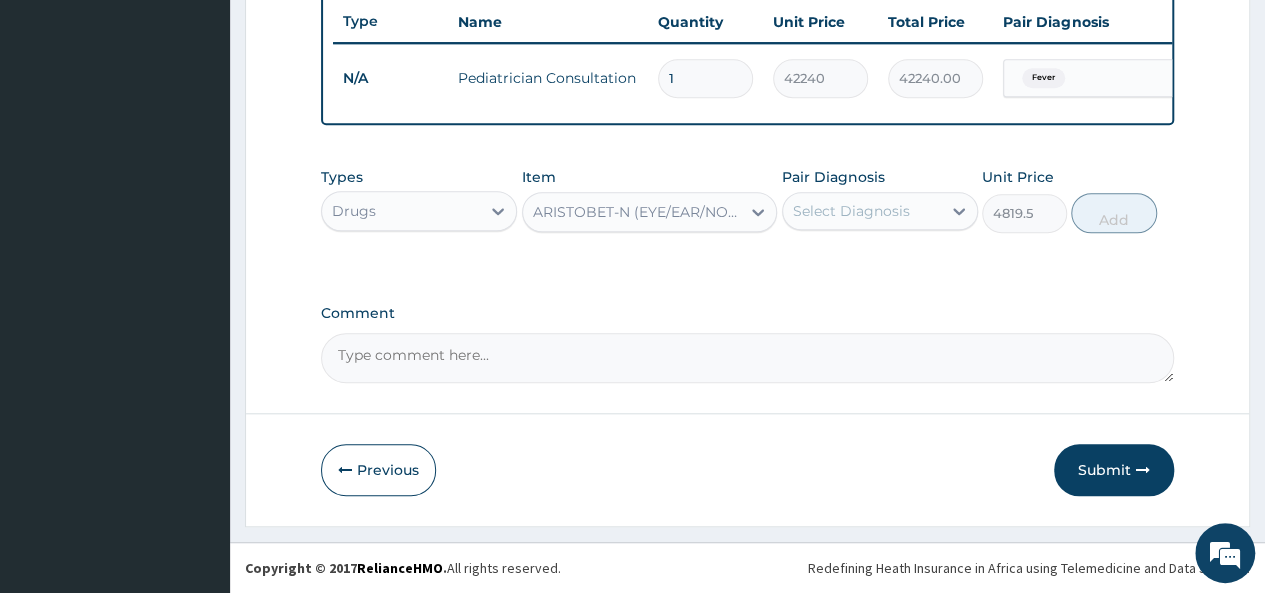 click on "Select Diagnosis" at bounding box center [880, 211] 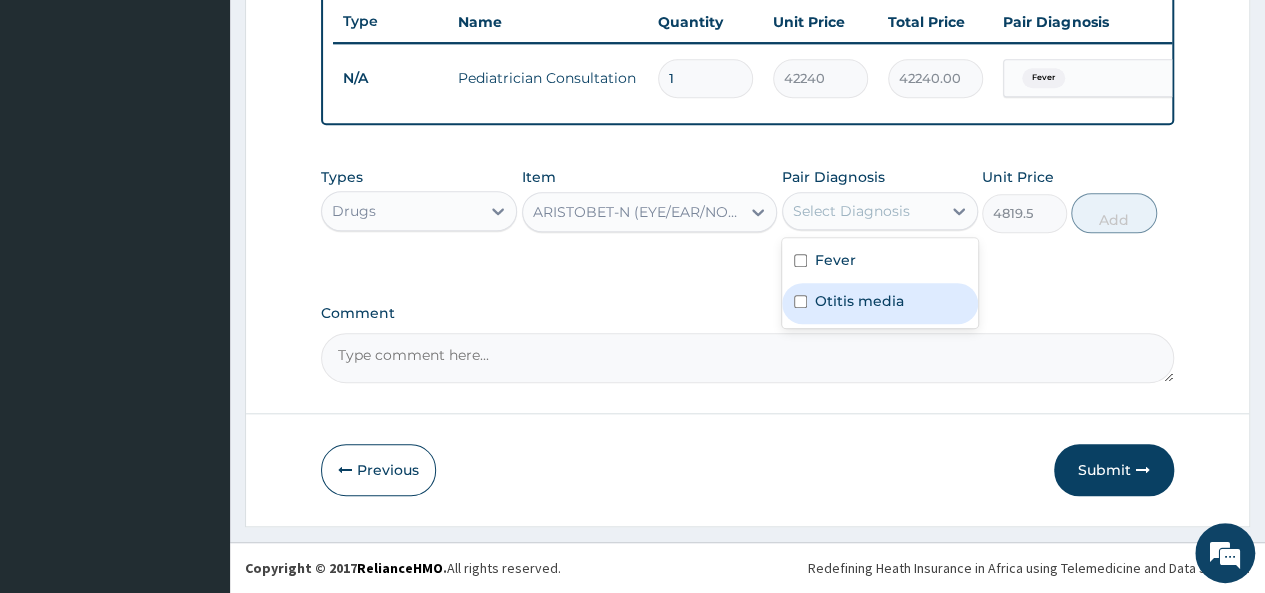 click on "Otitis media" at bounding box center [859, 301] 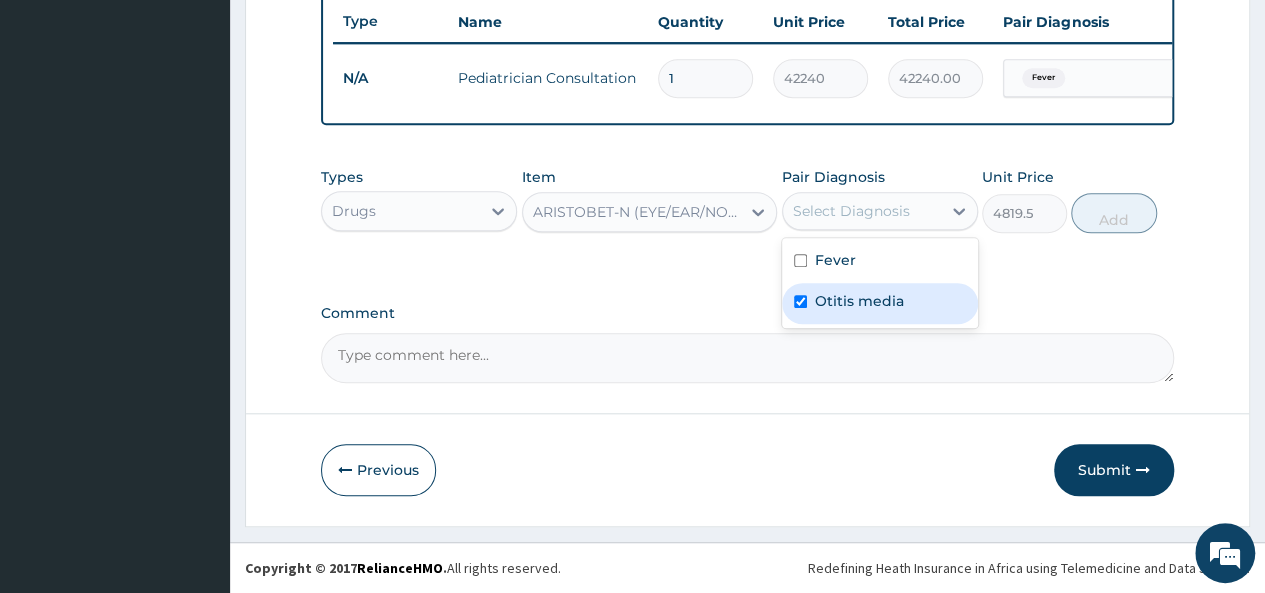 checkbox on "true" 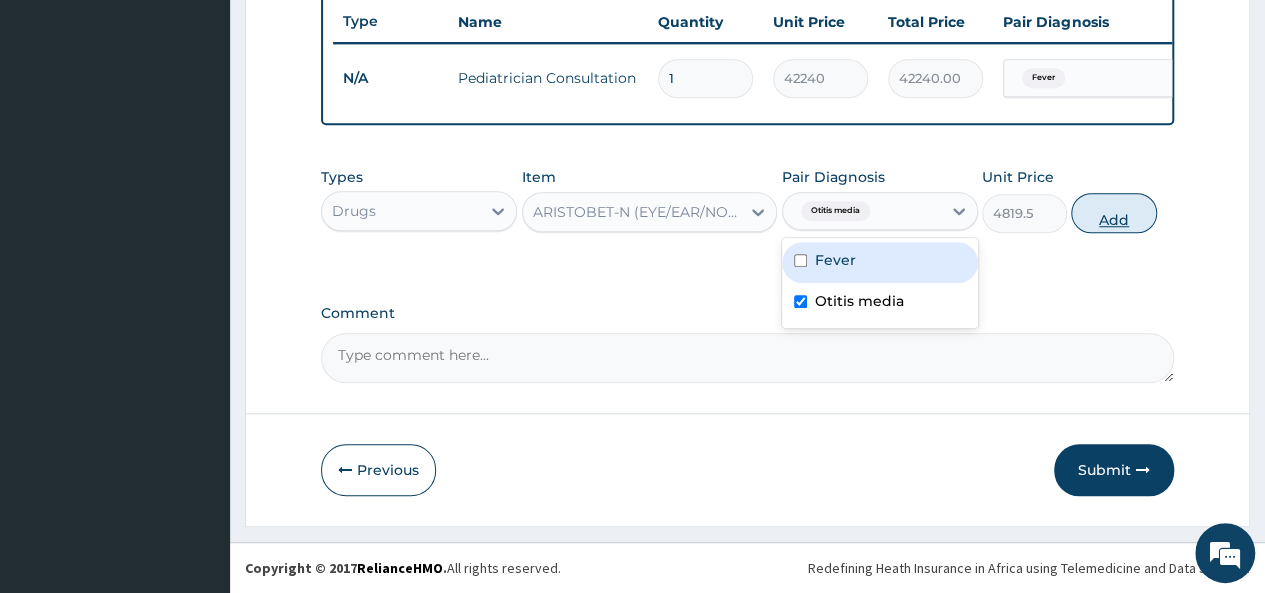 click on "Add" at bounding box center [1113, 213] 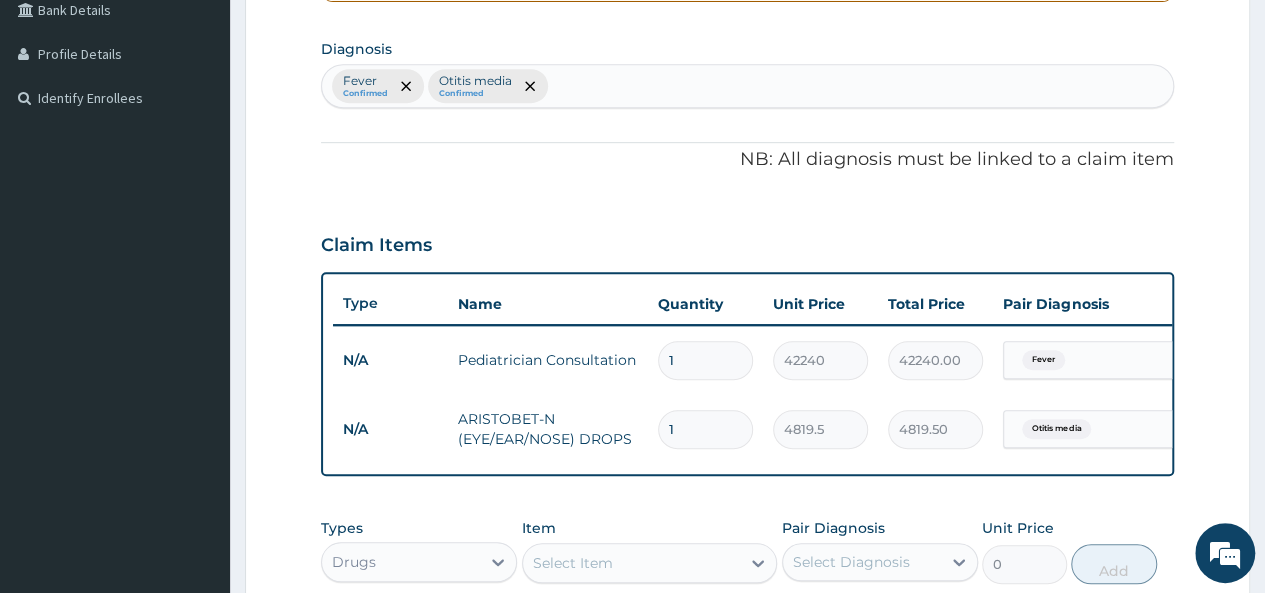 scroll, scrollTop: 466, scrollLeft: 0, axis: vertical 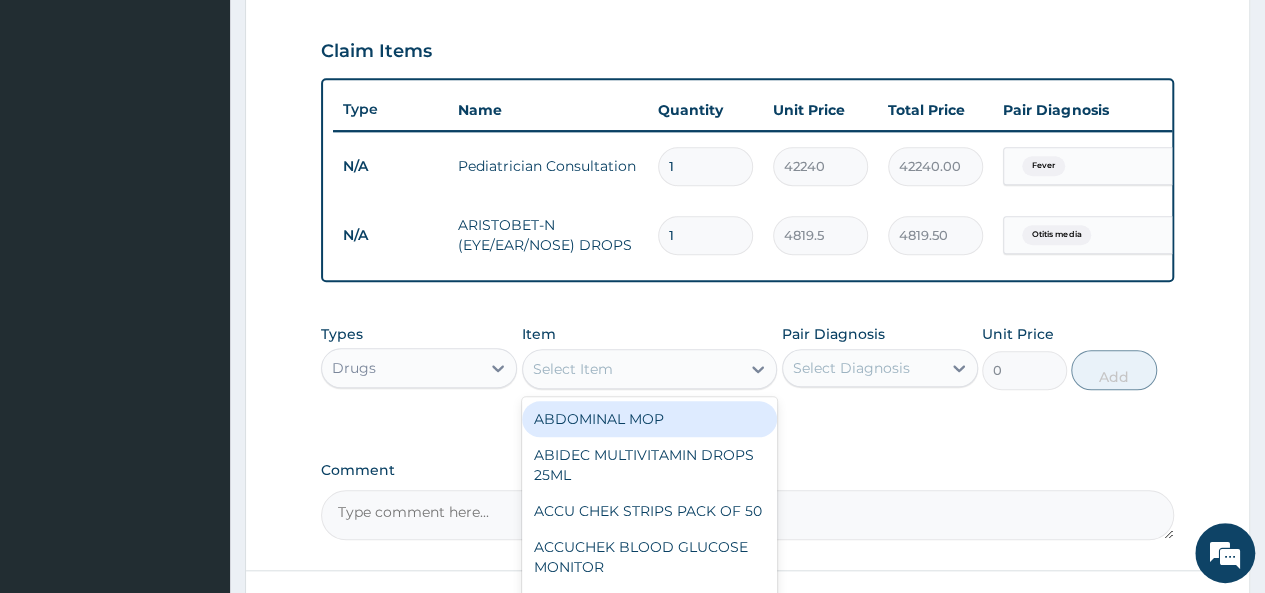 click on "Select Item" at bounding box center (632, 369) 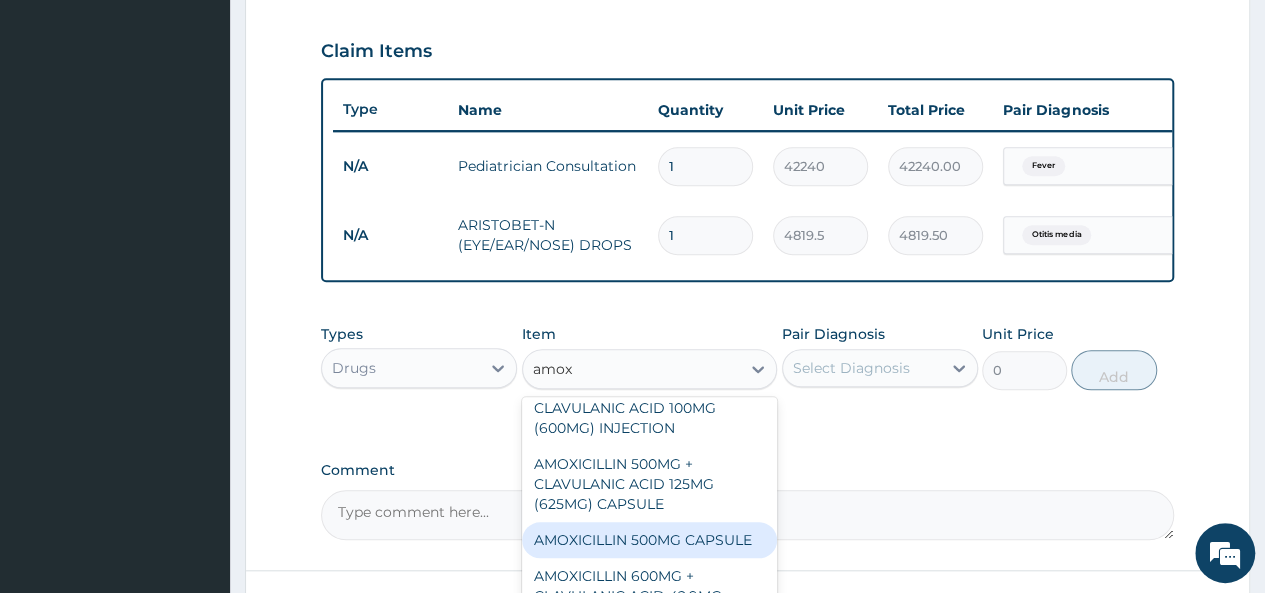 scroll, scrollTop: 364, scrollLeft: 0, axis: vertical 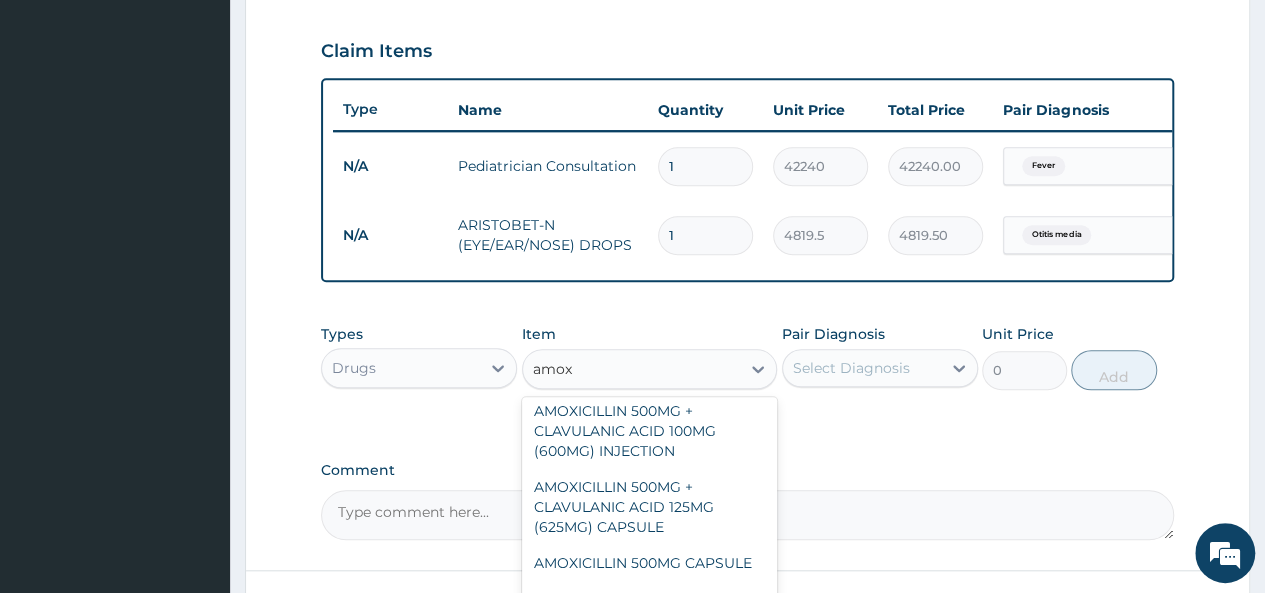 type on "amox" 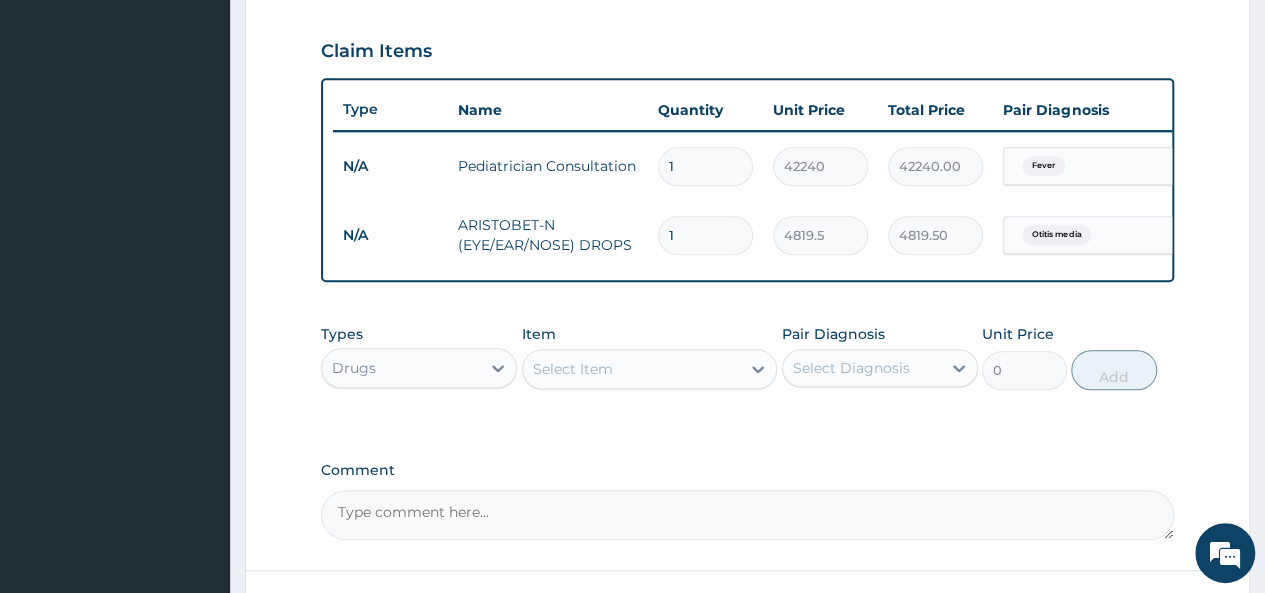 click on "Select Item" at bounding box center [632, 369] 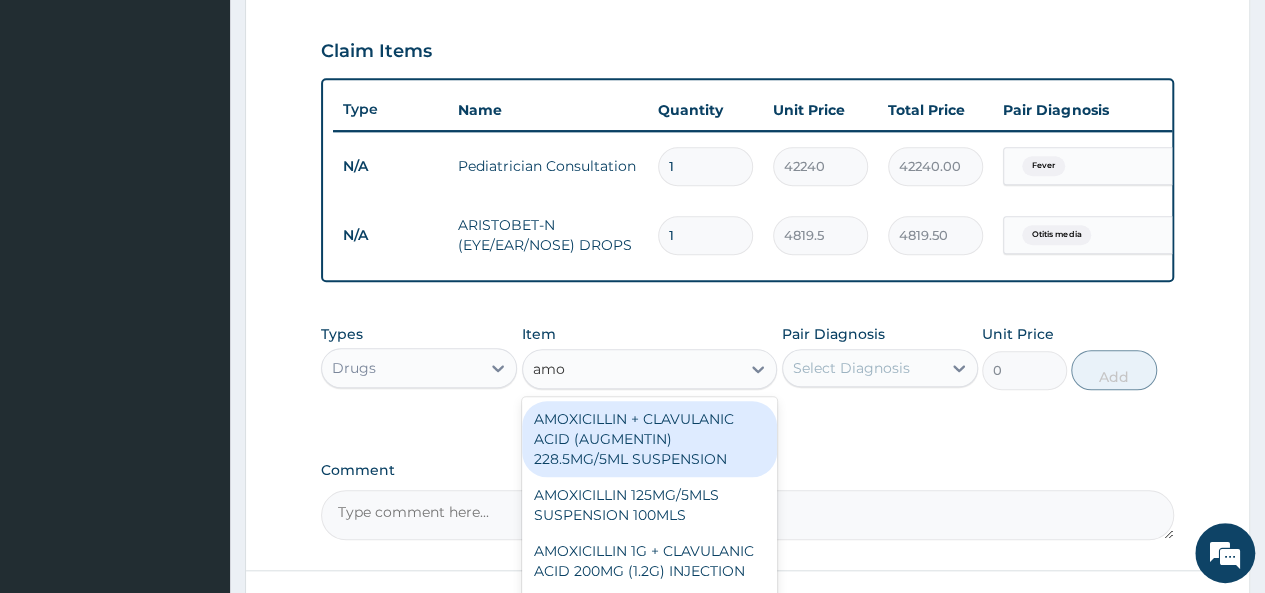 type on "amox" 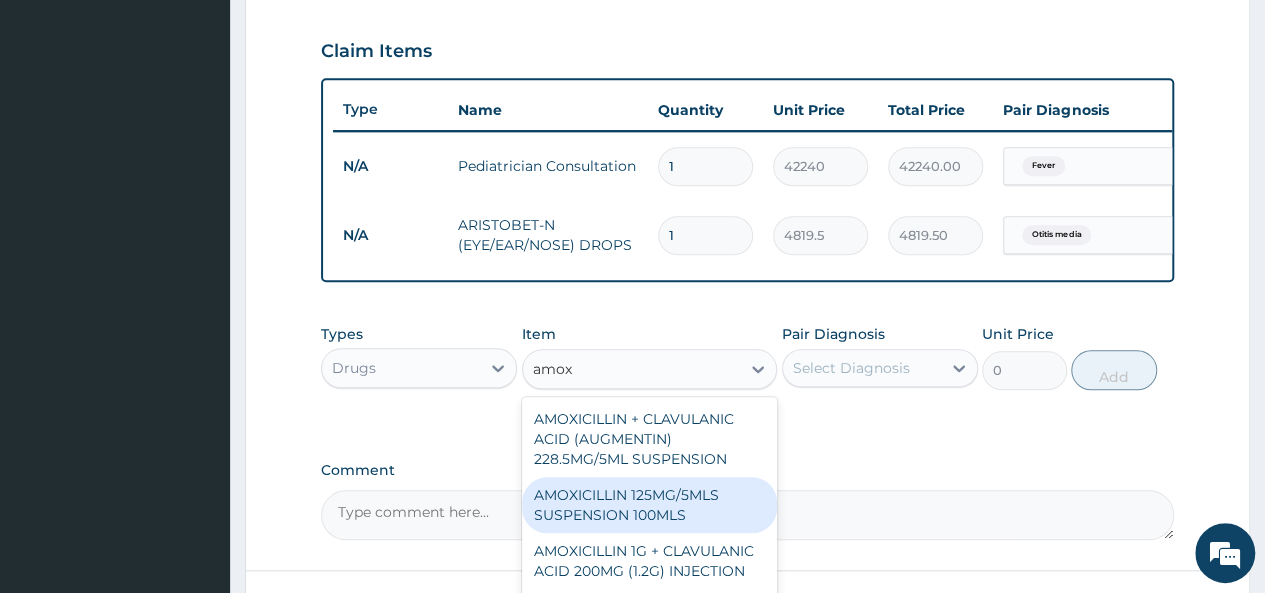 click on "AMOXICILLIN 125MG/5MLS SUSPENSION 100MLS" at bounding box center [650, 505] 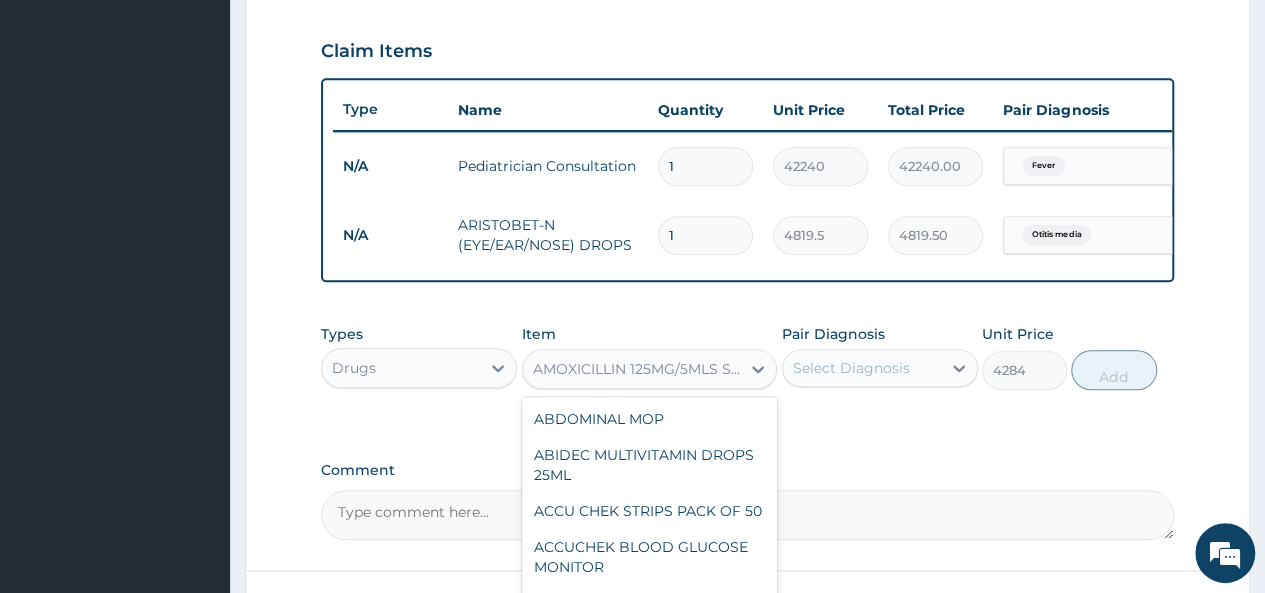 click on "AMOXICILLIN 125MG/5MLS SUSPENSION 100MLS" at bounding box center (632, 369) 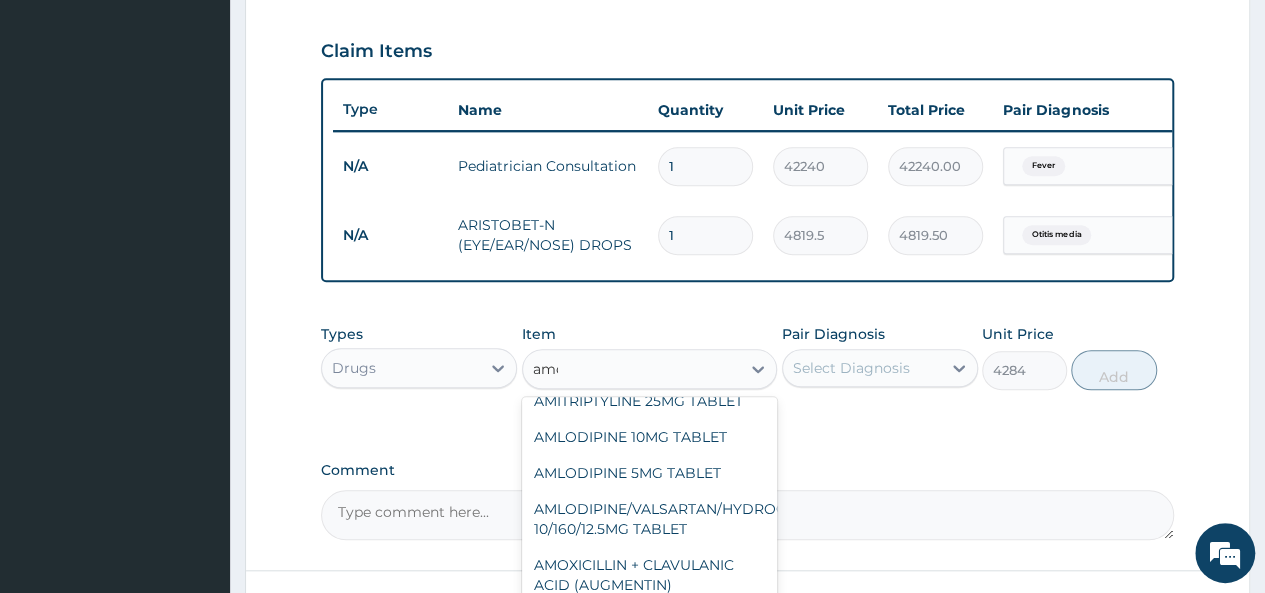 scroll, scrollTop: 0, scrollLeft: 0, axis: both 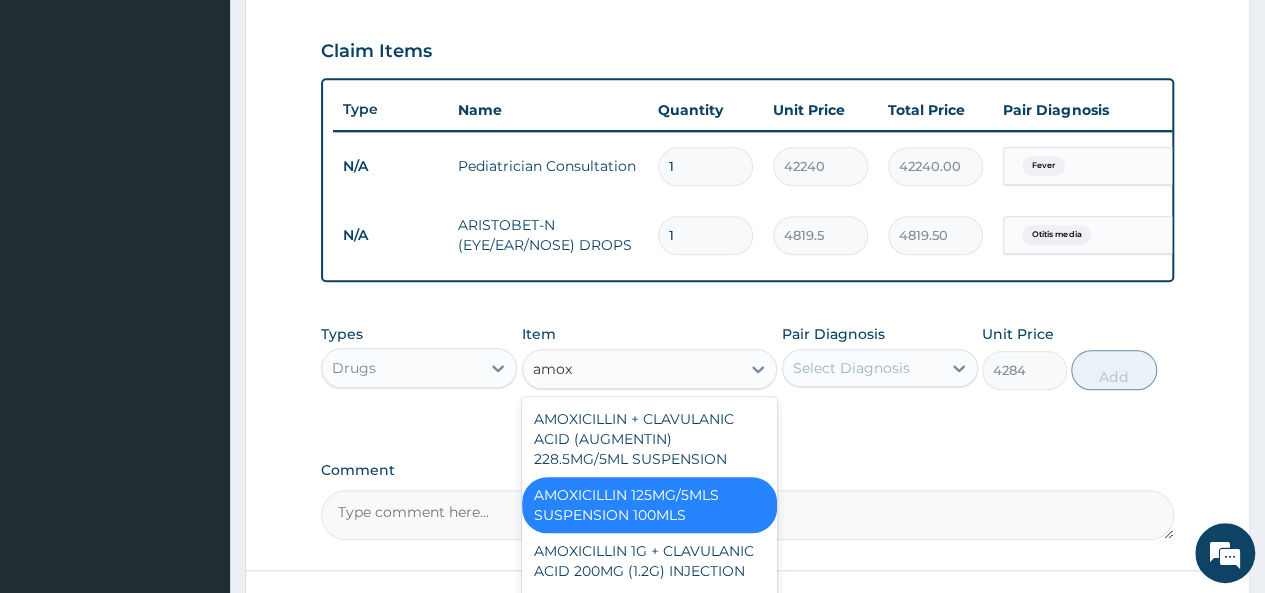 type on "amoxi" 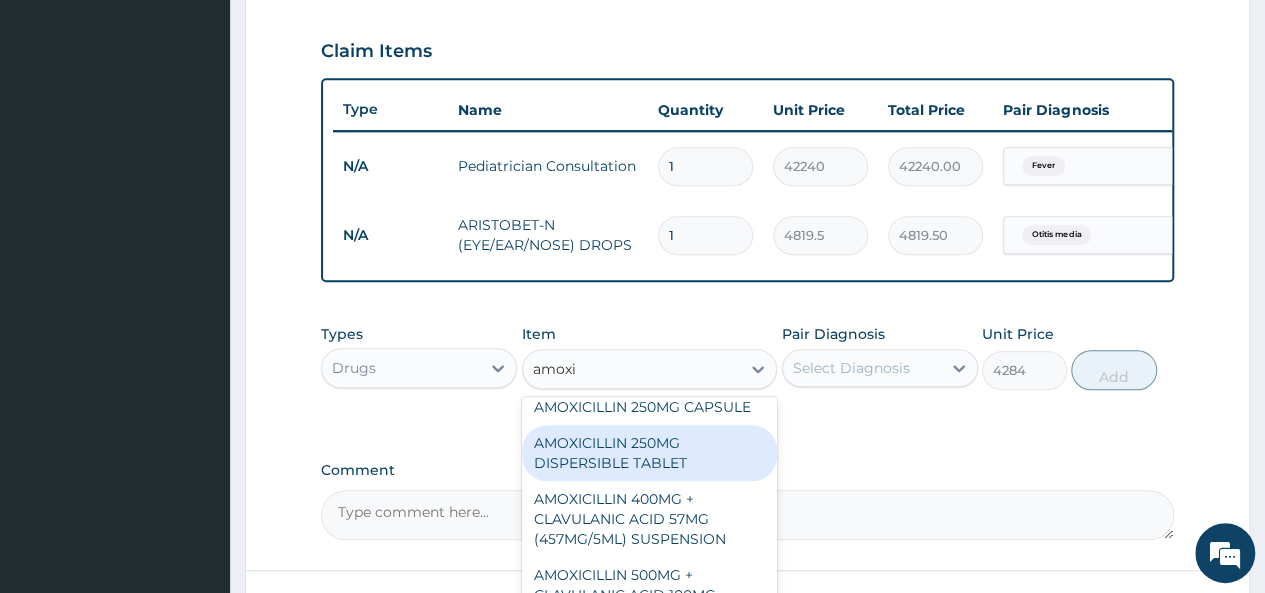 scroll, scrollTop: 0, scrollLeft: 0, axis: both 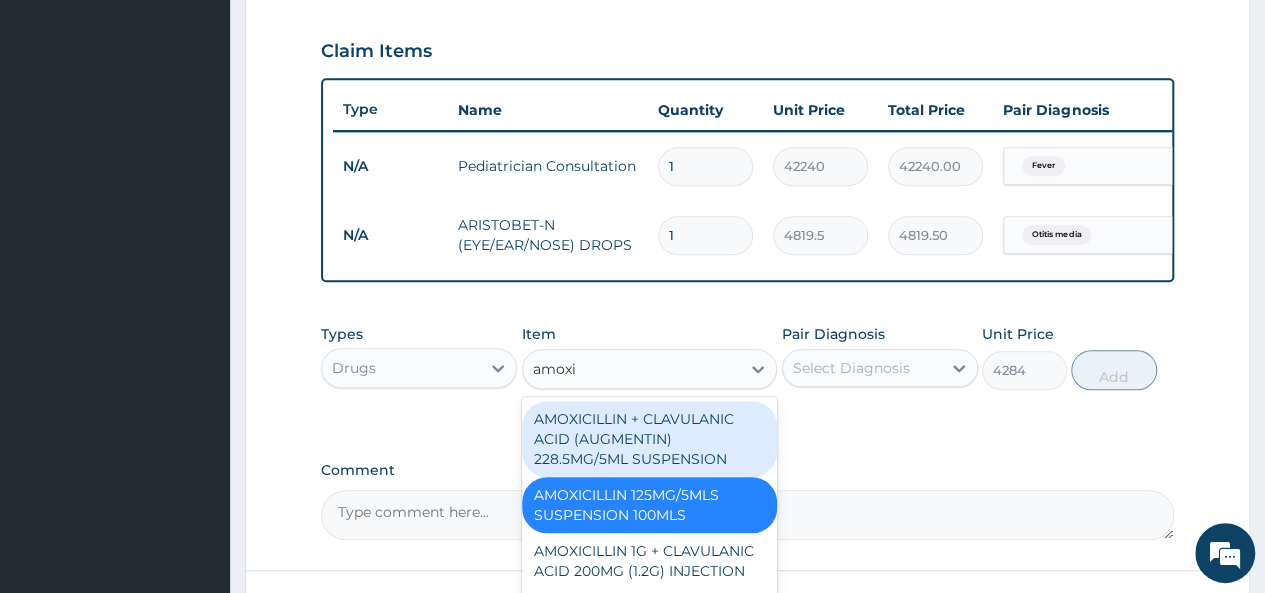 click on "AMOXICILLIN + CLAVULANIC ACID (AUGMENTIN) 228.5MG/5ML SUSPENSION" at bounding box center [650, 439] 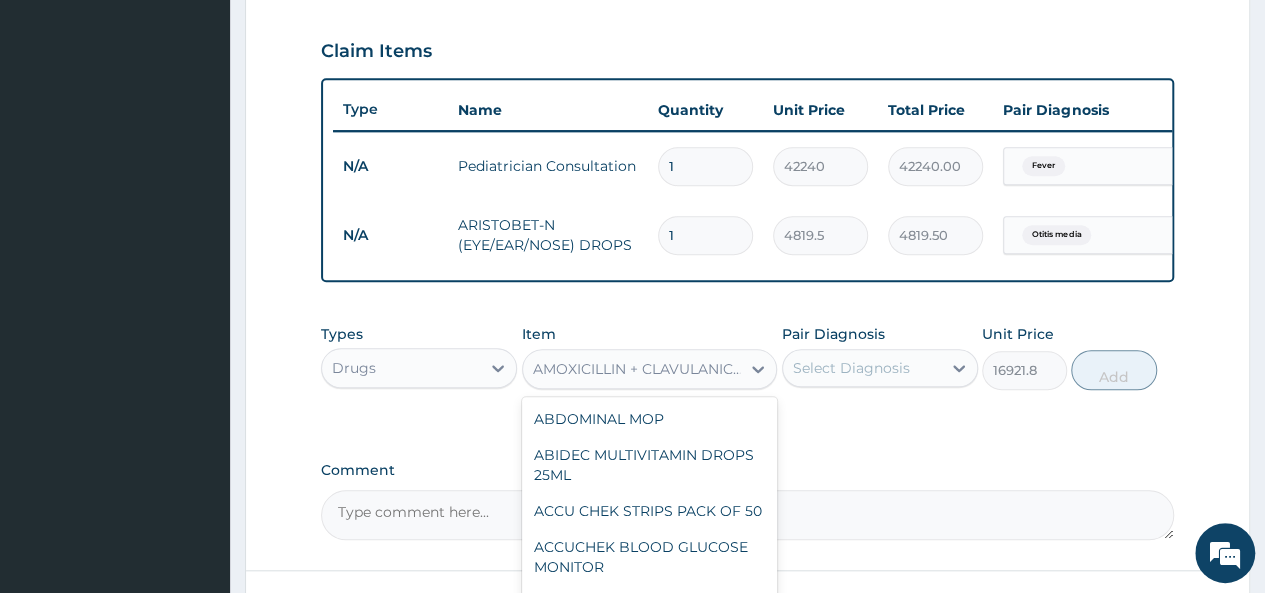 click on "AMOXICILLIN + CLAVULANIC ACID (AUGMENTIN) 228.5MG/5ML SUSPENSION" at bounding box center [638, 369] 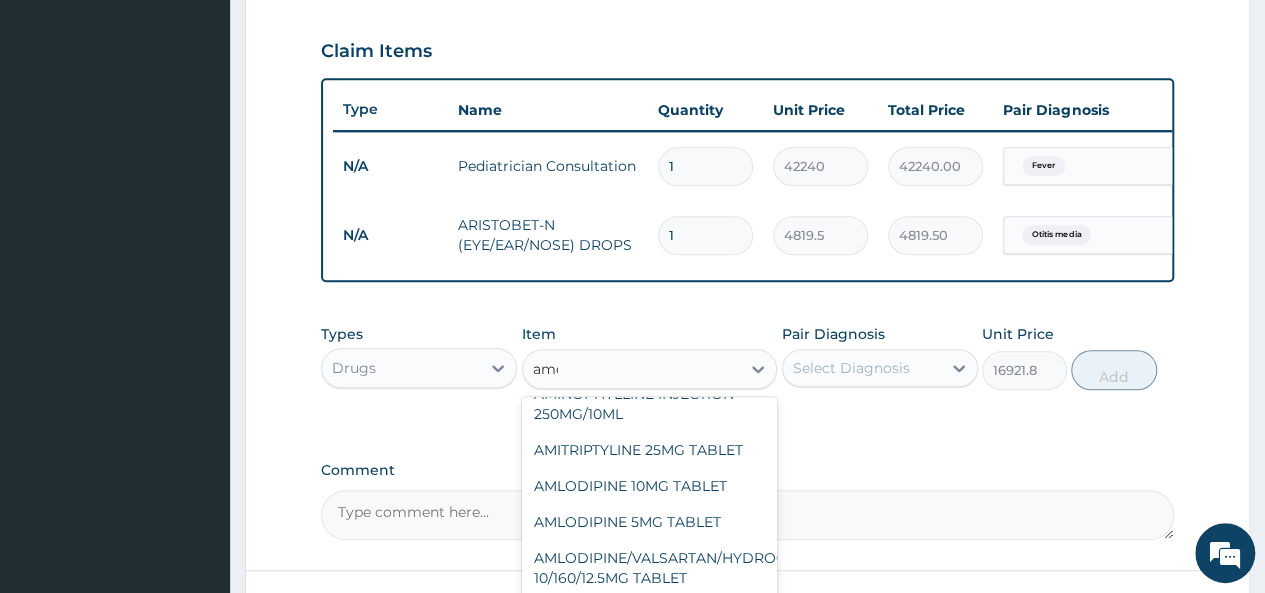 scroll, scrollTop: 0, scrollLeft: 0, axis: both 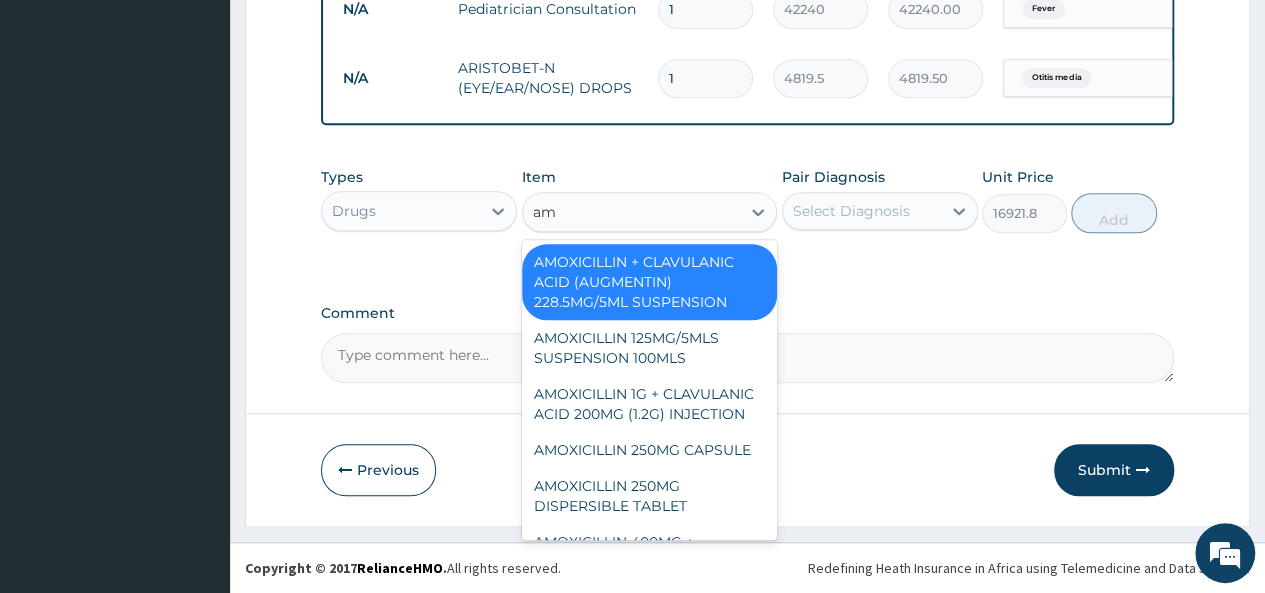 type on "a" 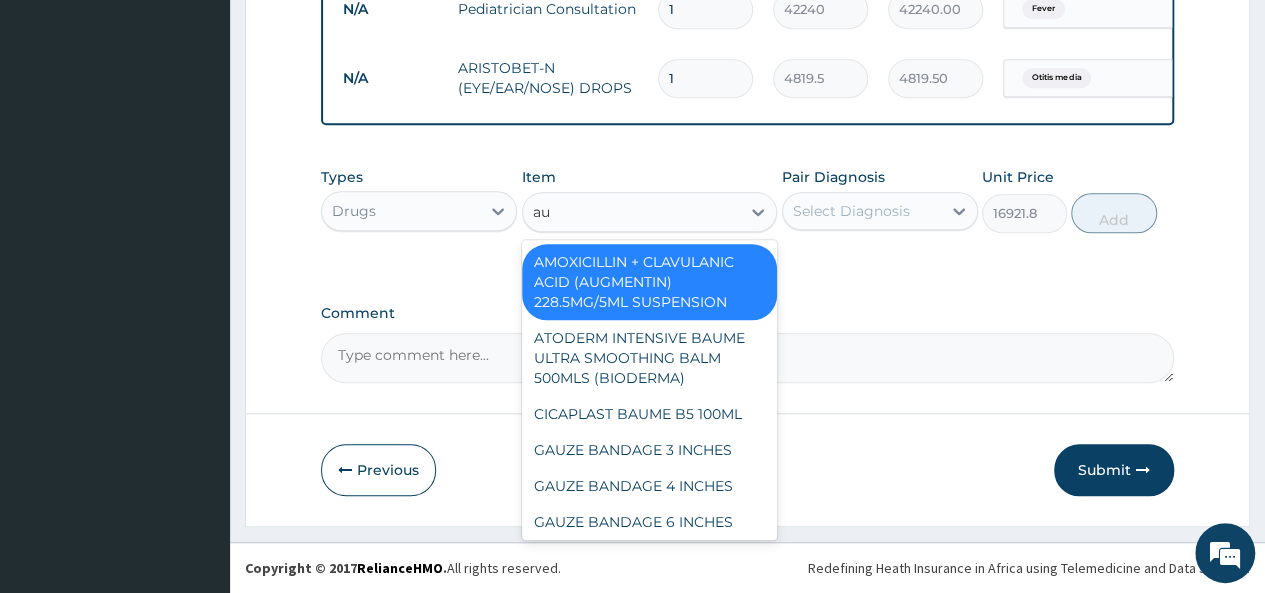 type on "aug" 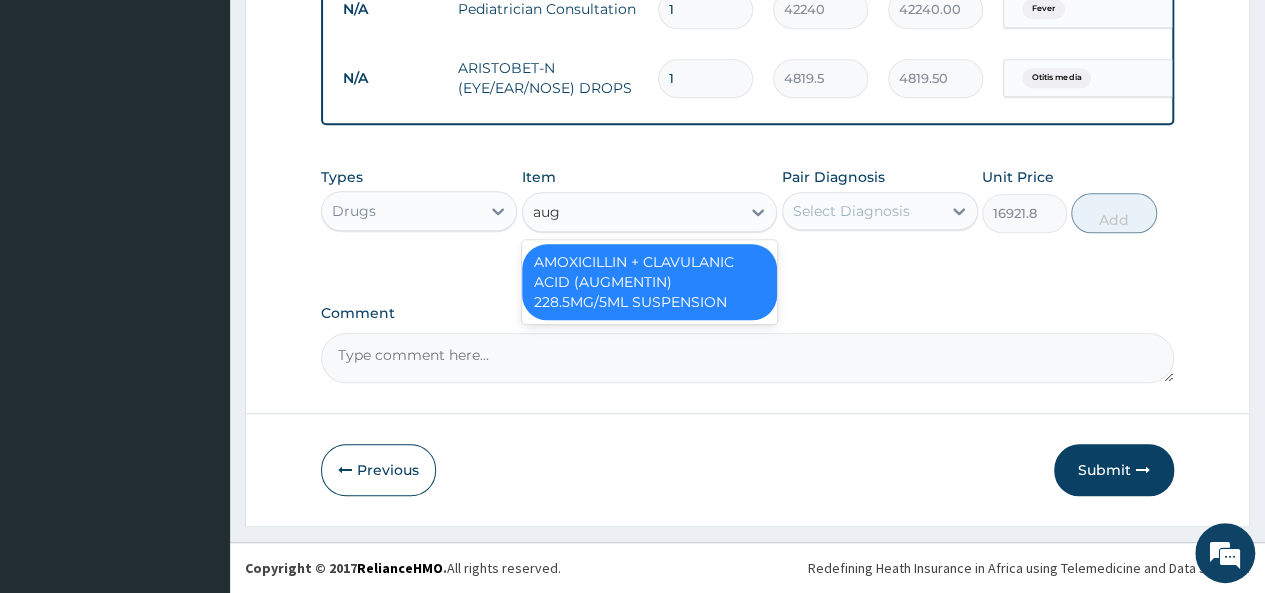 click on "AMOXICILLIN + CLAVULANIC ACID (AUGMENTIN) 228.5MG/5ML SUSPENSION" at bounding box center [650, 282] 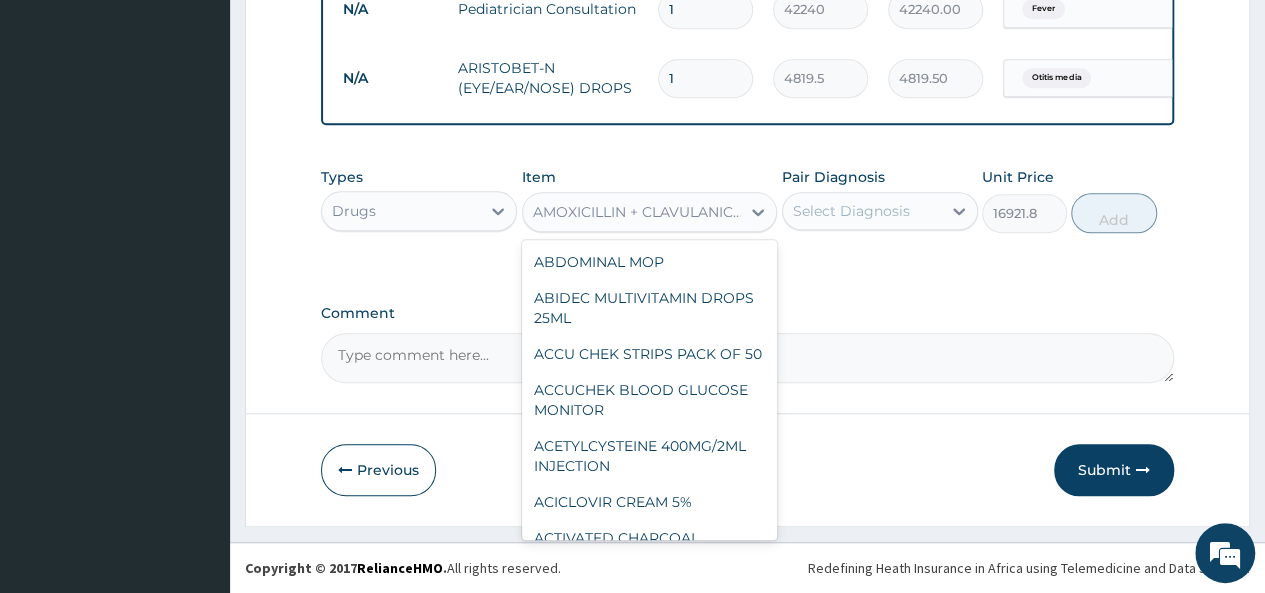 click on "AMOXICILLIN + CLAVULANIC ACID (AUGMENTIN) 228.5MG/5ML SUSPENSION" at bounding box center [638, 212] 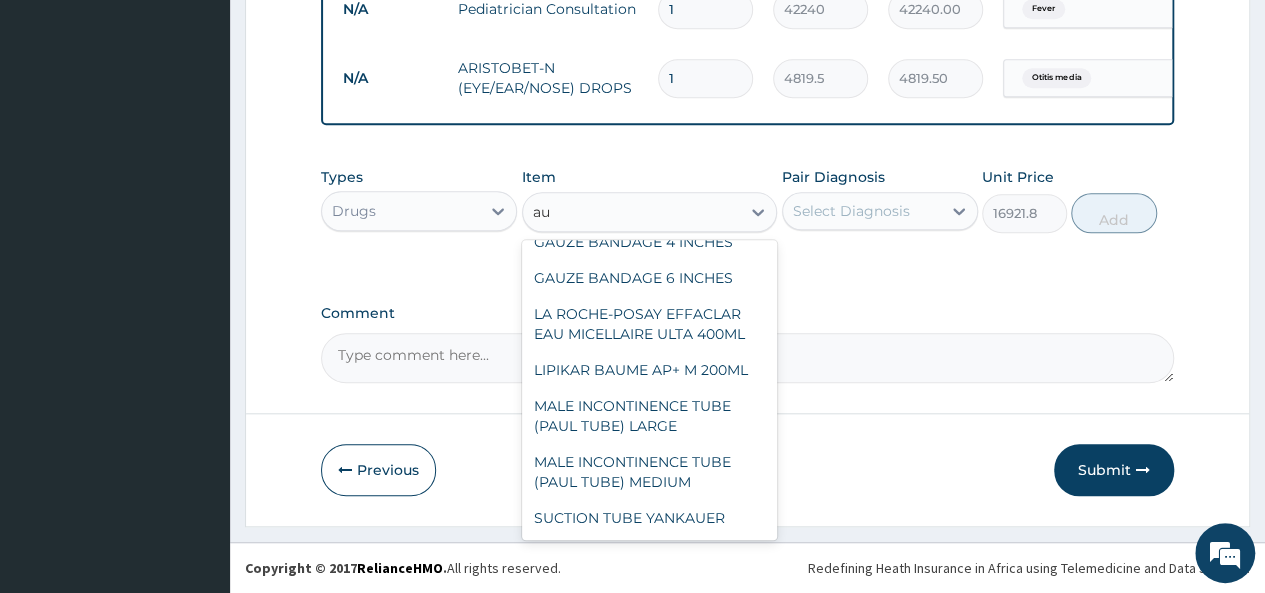 scroll, scrollTop: 0, scrollLeft: 0, axis: both 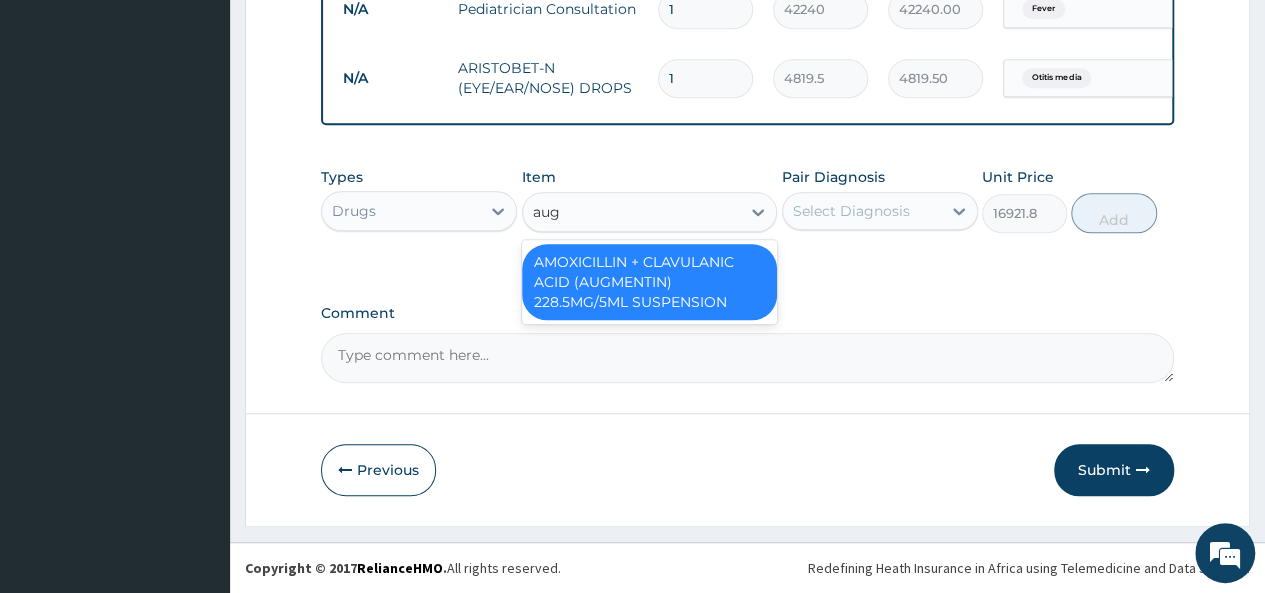 type on "aug" 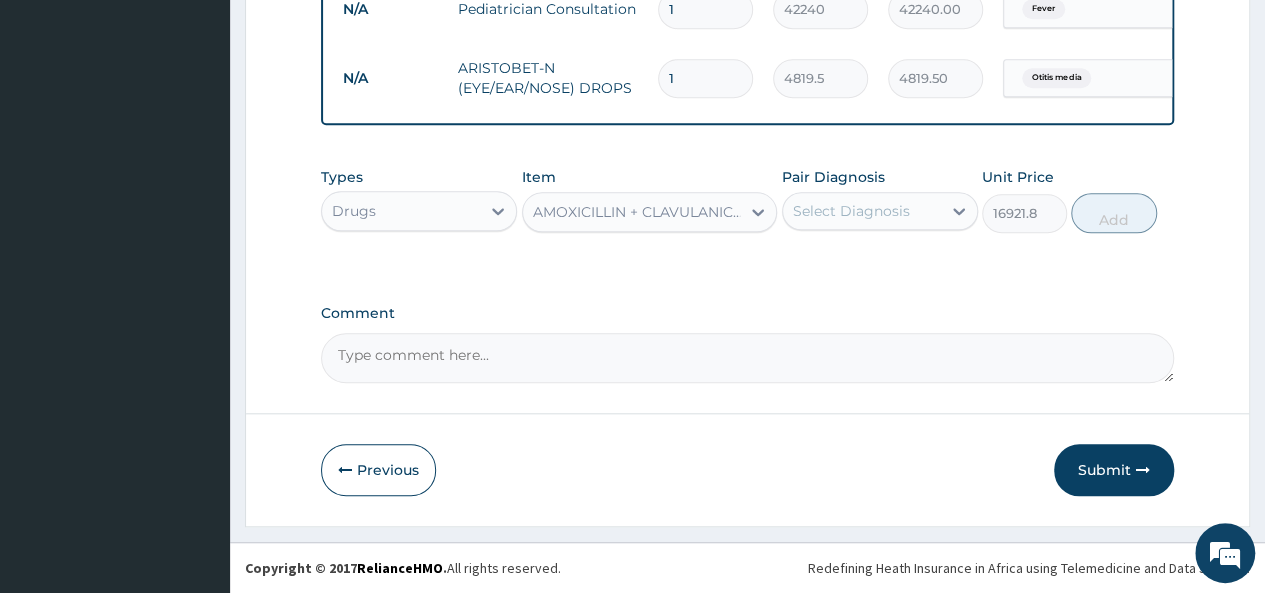 click on "AMOXICILLIN + CLAVULANIC ACID (AUGMENTIN) 228.5MG/5ML SUSPENSION" at bounding box center (638, 212) 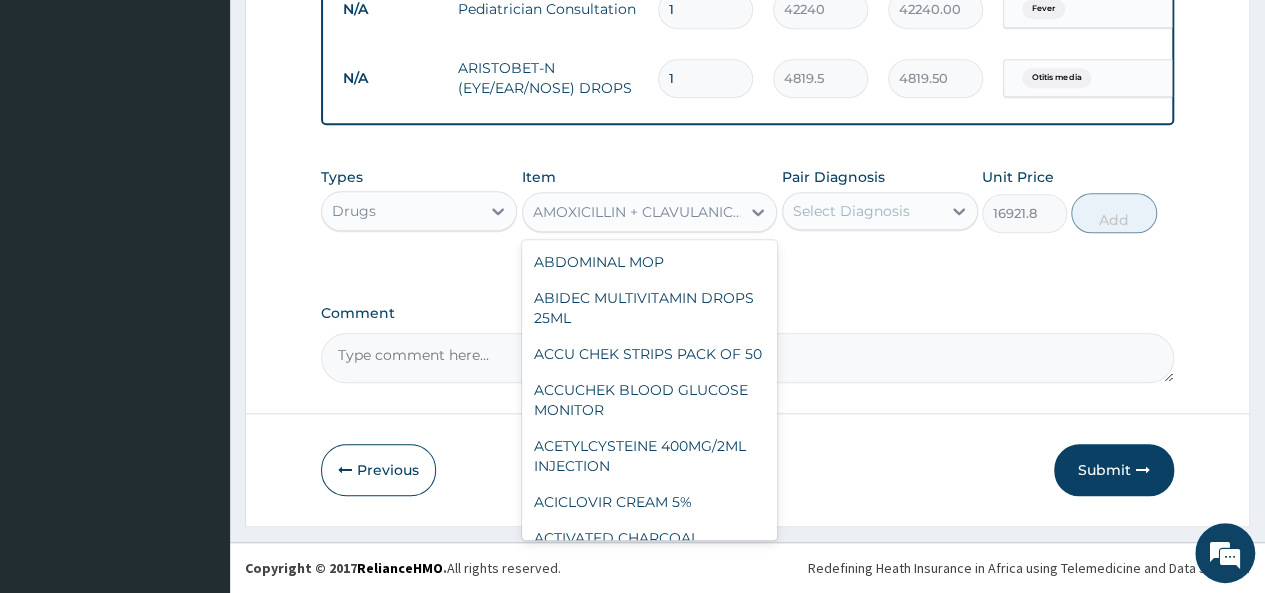 scroll, scrollTop: 613, scrollLeft: 0, axis: vertical 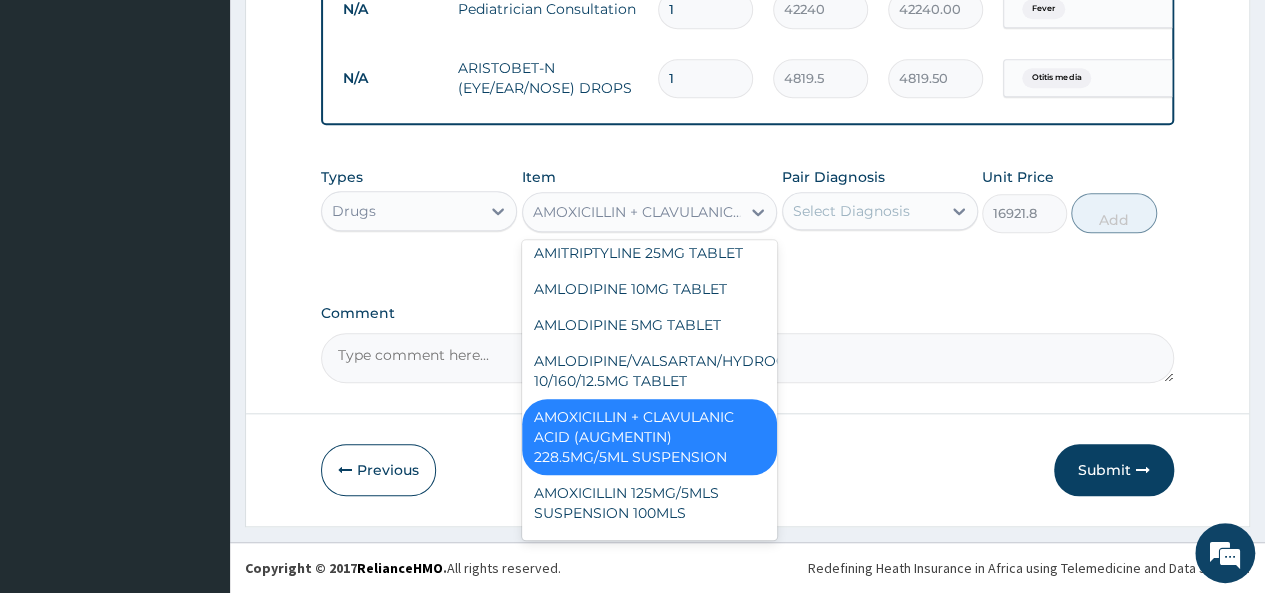 type on "a" 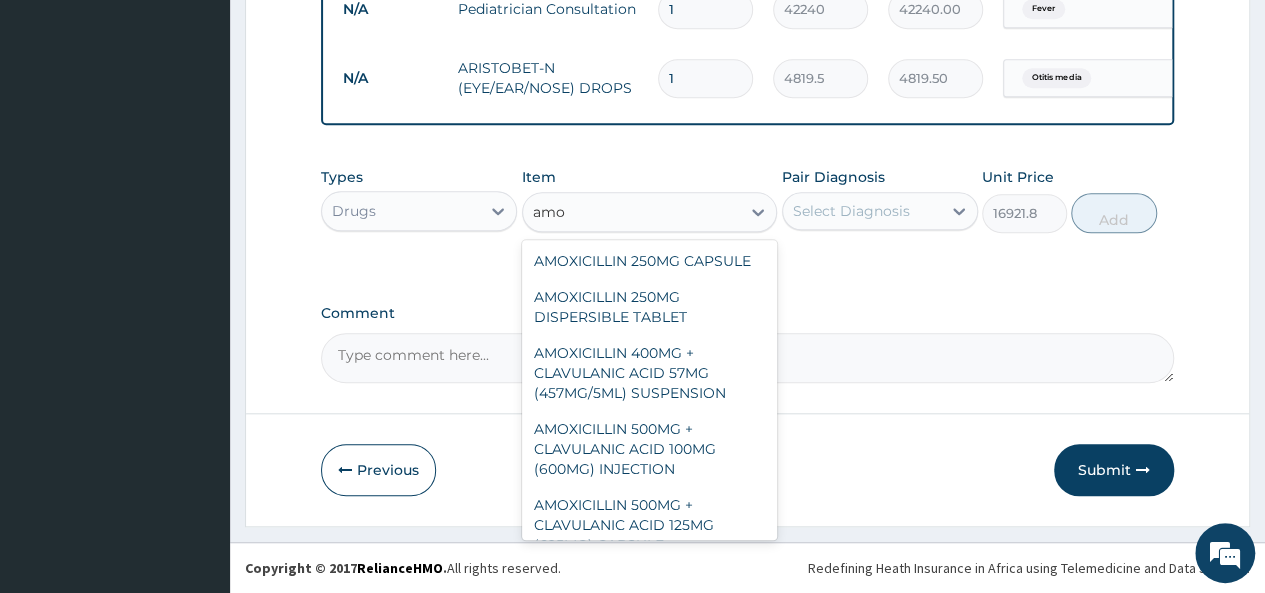scroll, scrollTop: 0, scrollLeft: 0, axis: both 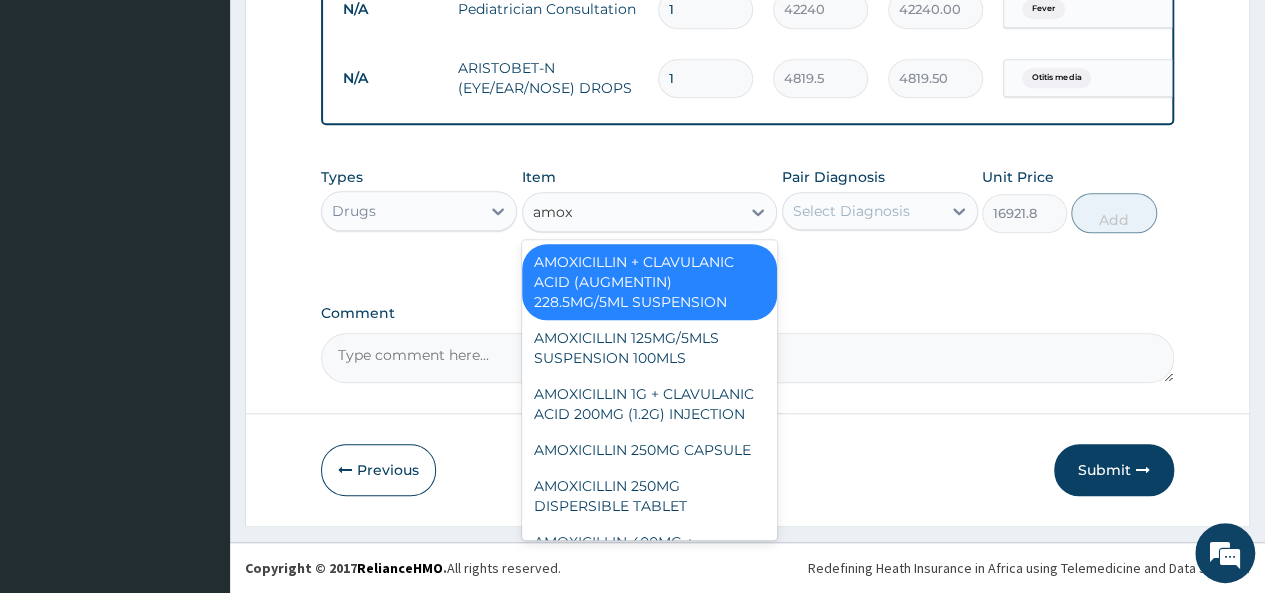 type on "amoxi" 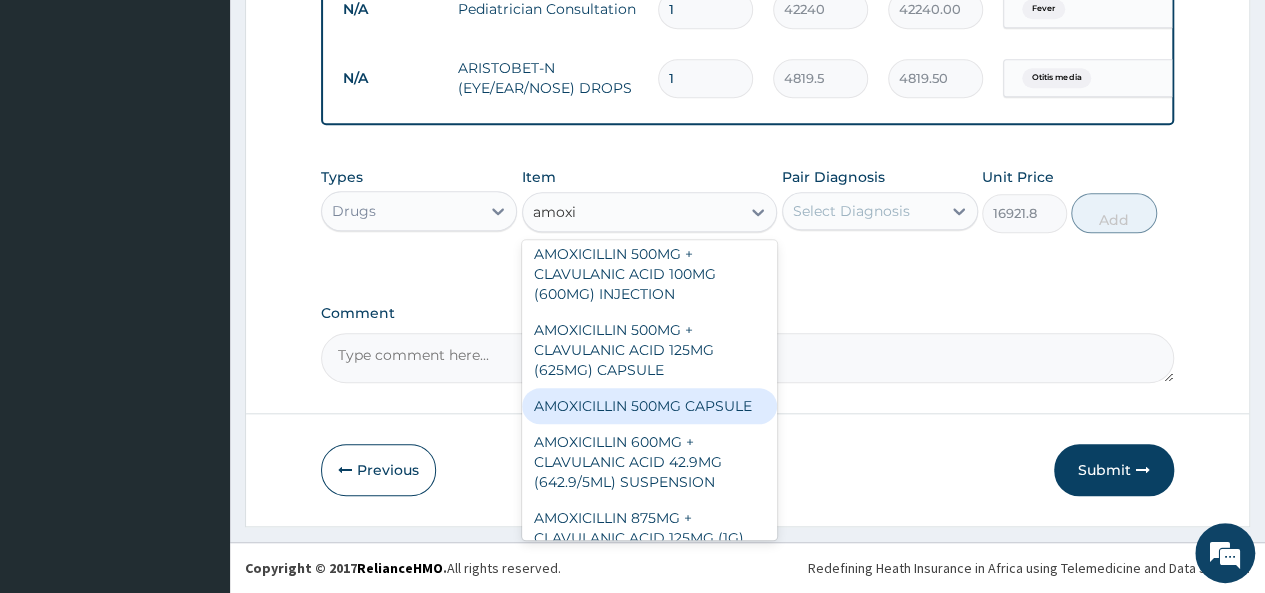scroll, scrollTop: 464, scrollLeft: 0, axis: vertical 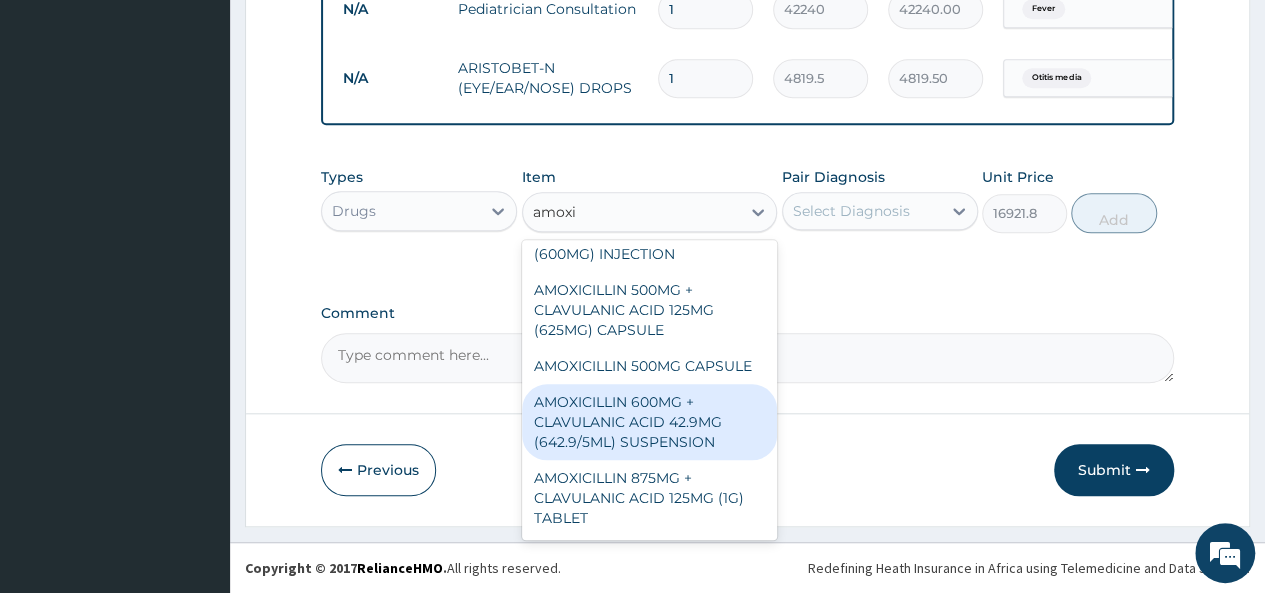 click on "AMOXICILLIN 600MG + CLAVULANIC ACID 42.9MG (642.9/5ML) SUSPENSION" at bounding box center (650, 422) 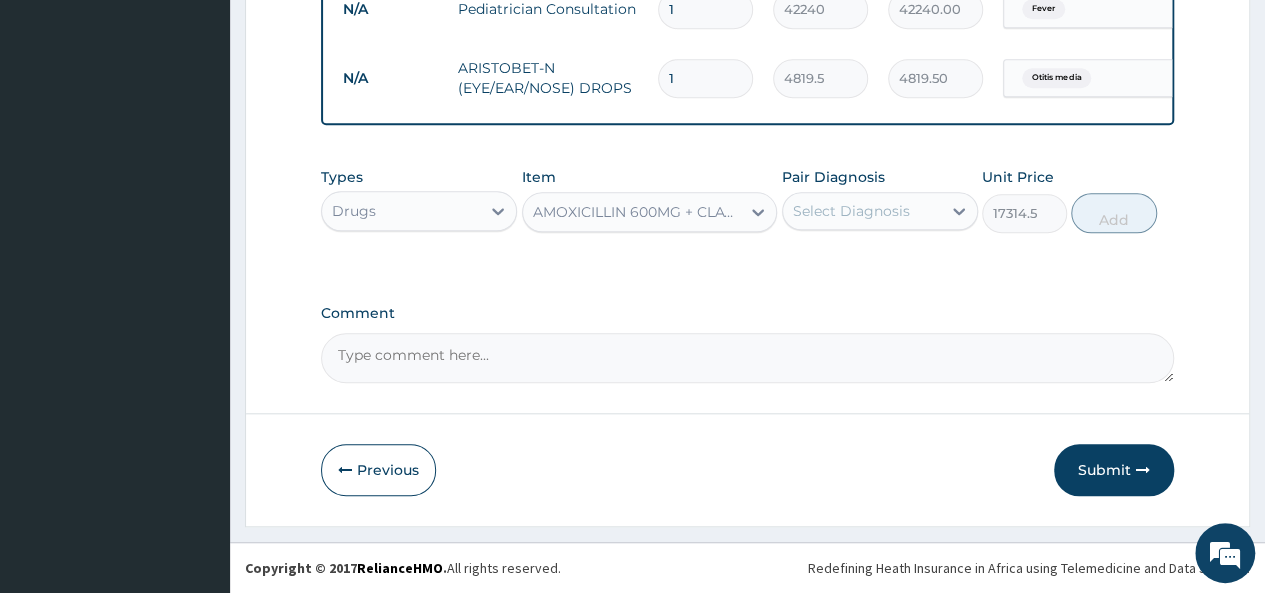 click on "AMOXICILLIN 600MG + CLAVULANIC ACID 42.9MG (642.9/5ML) SUSPENSION" at bounding box center (638, 212) 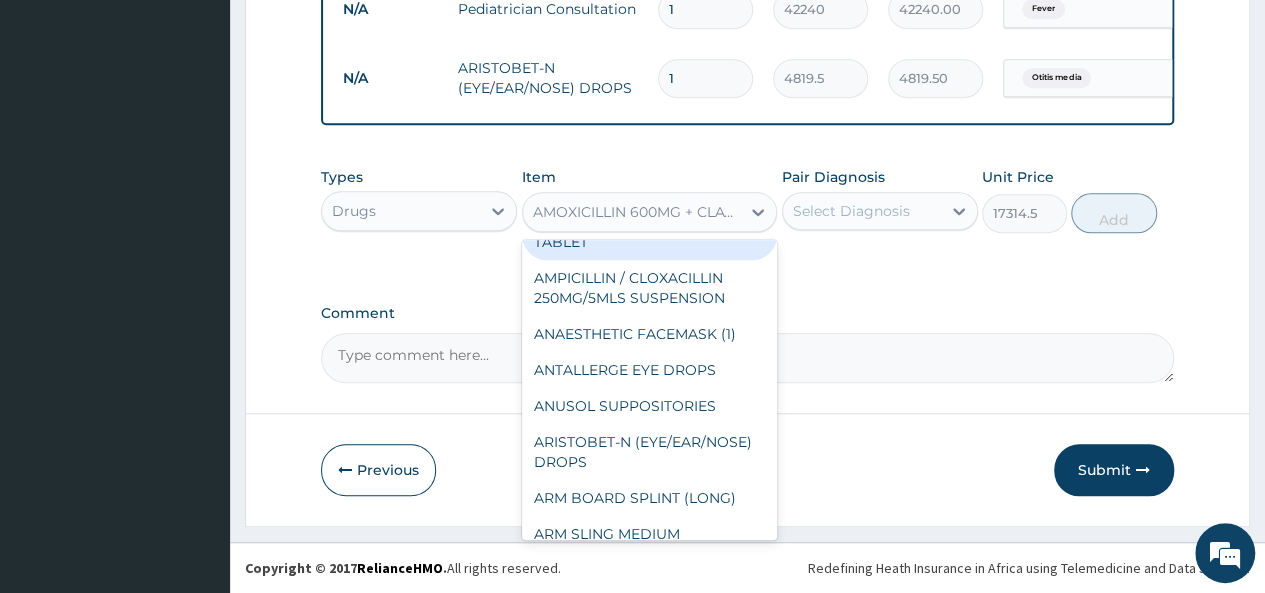 scroll, scrollTop: 1517, scrollLeft: 0, axis: vertical 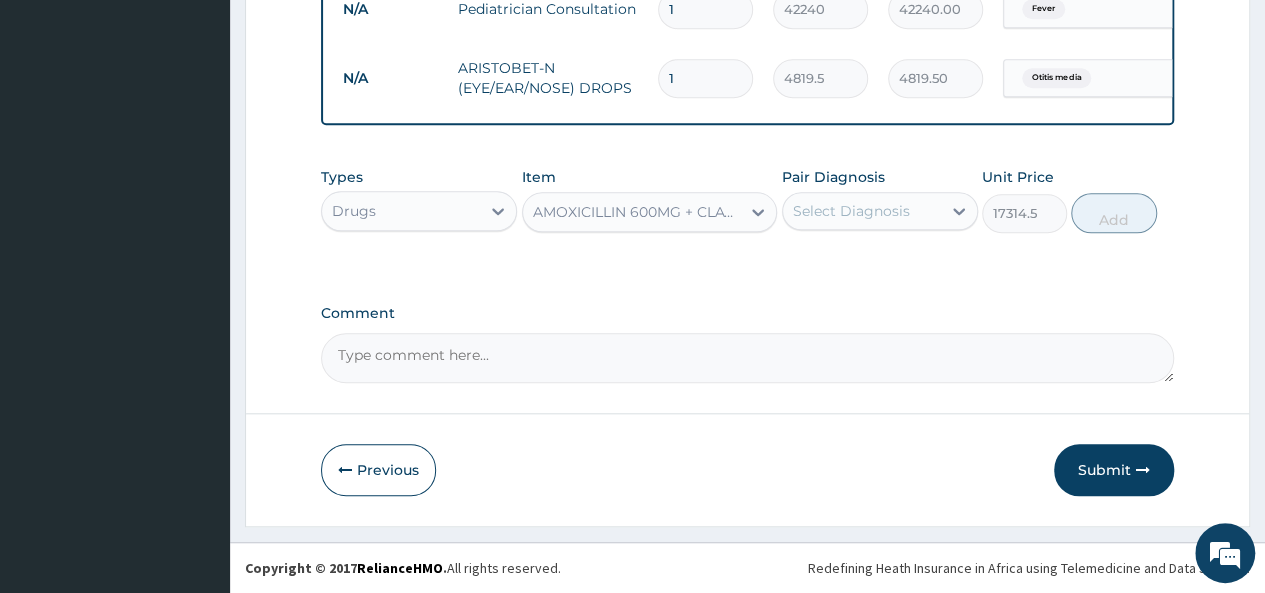 drag, startPoint x: 692, startPoint y: 441, endPoint x: 627, endPoint y: 440, distance: 65.00769 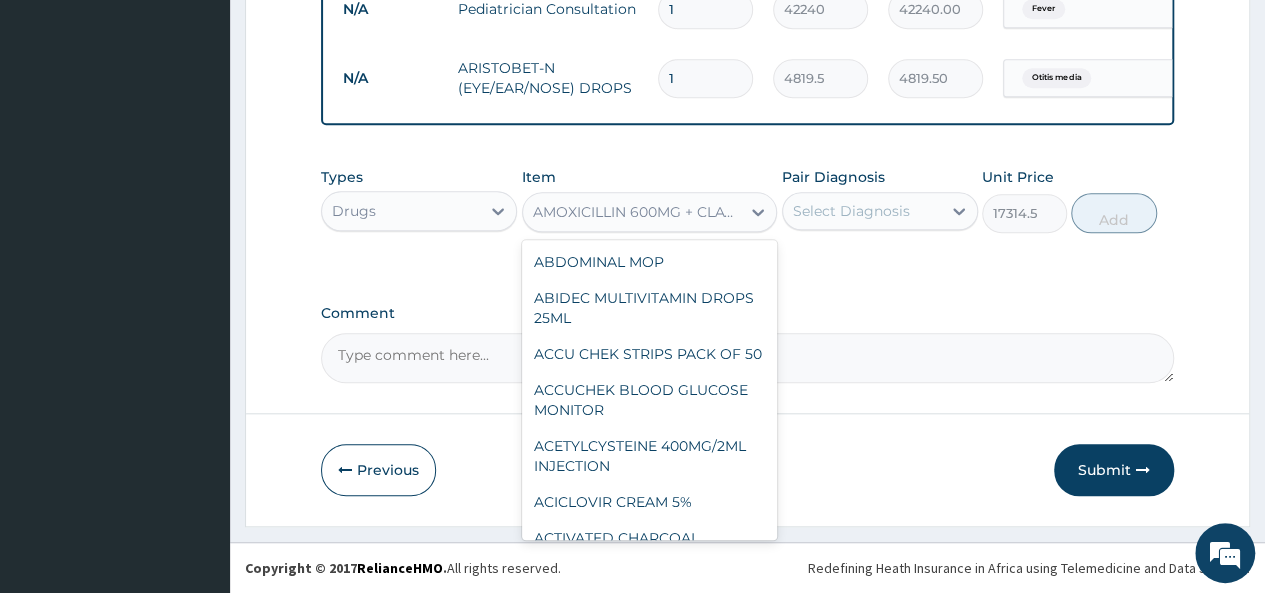 click on "AMOXICILLIN 600MG + CLAVULANIC ACID 42.9MG (642.9/5ML) SUSPENSION" at bounding box center [638, 212] 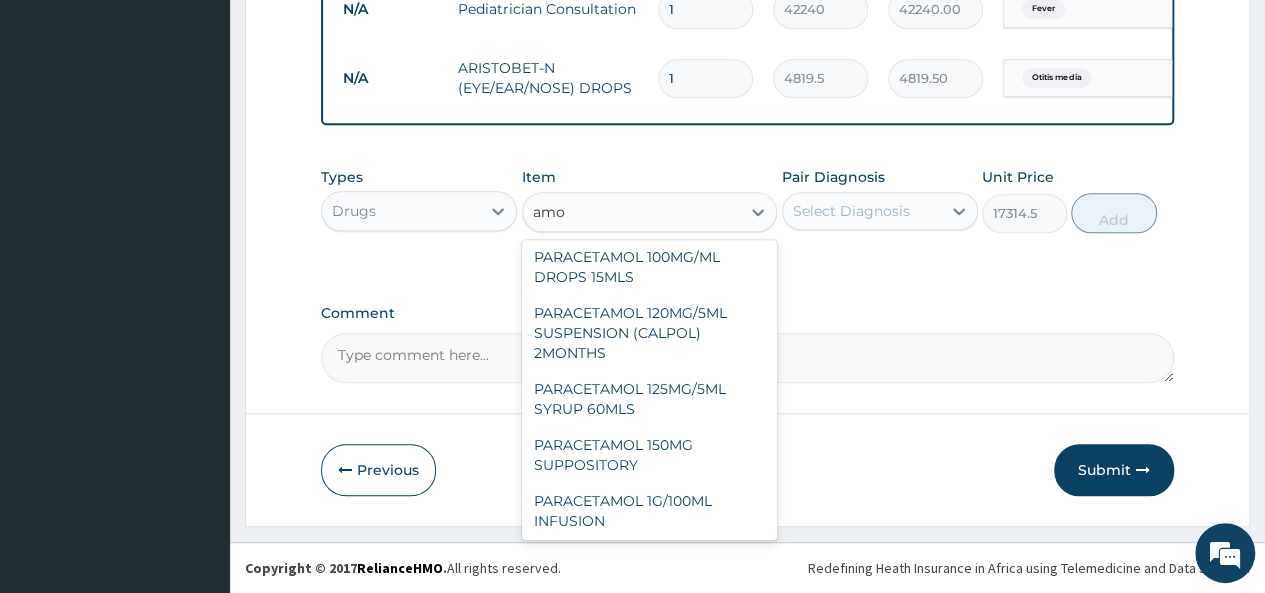 scroll, scrollTop: 409, scrollLeft: 0, axis: vertical 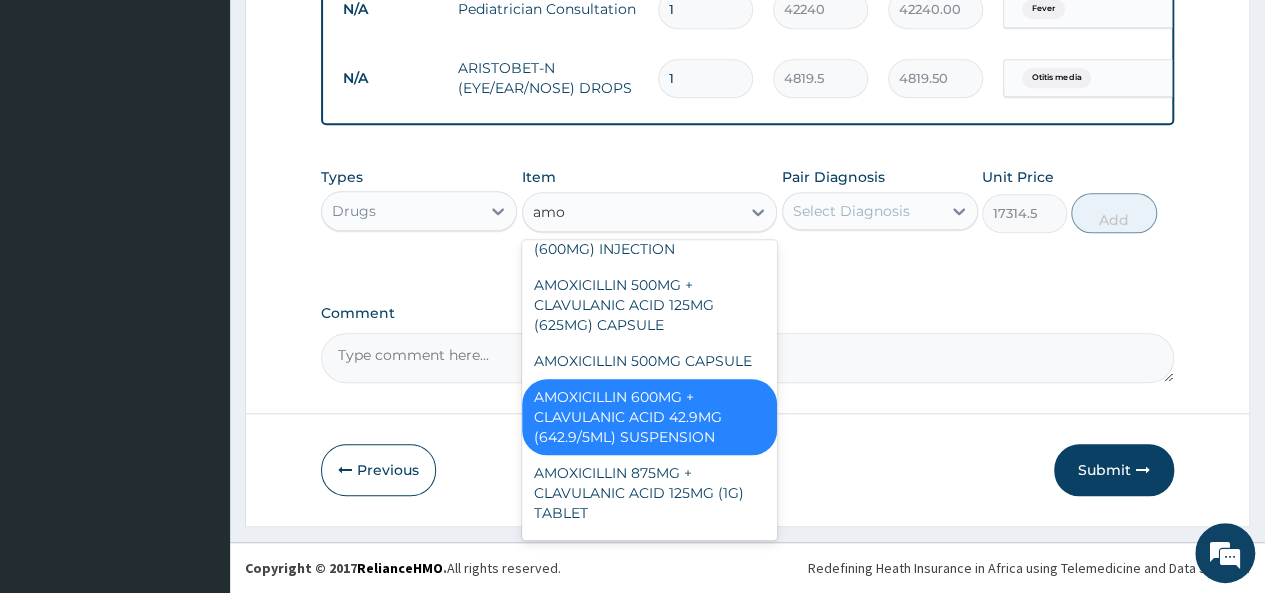 type on "amox" 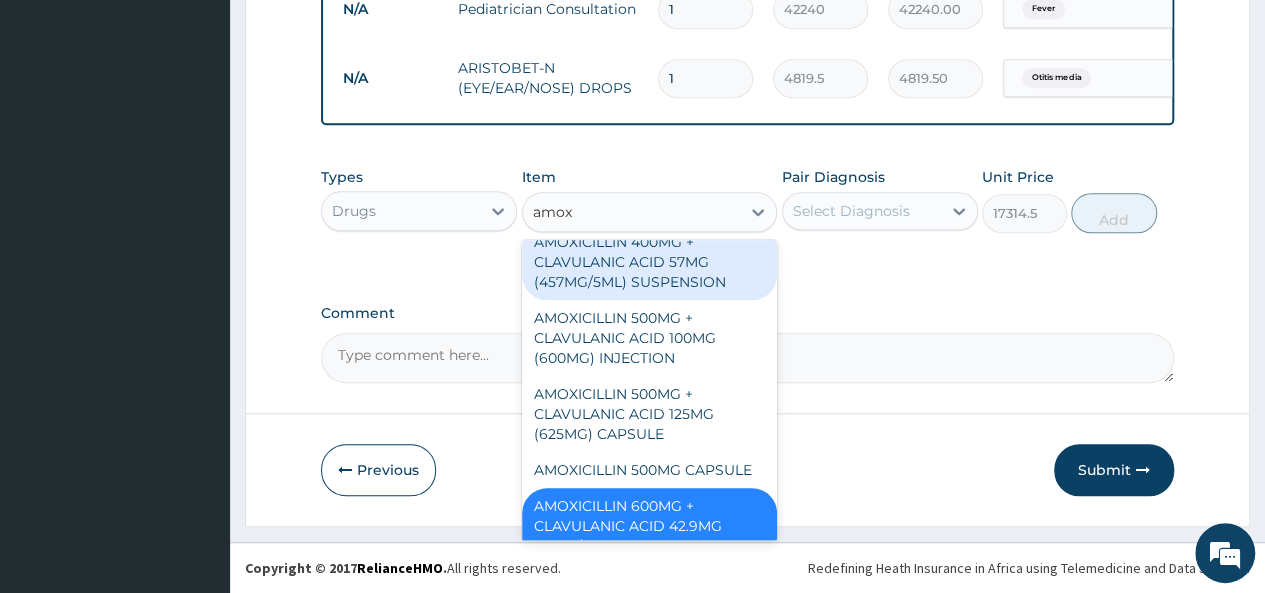 scroll, scrollTop: 464, scrollLeft: 0, axis: vertical 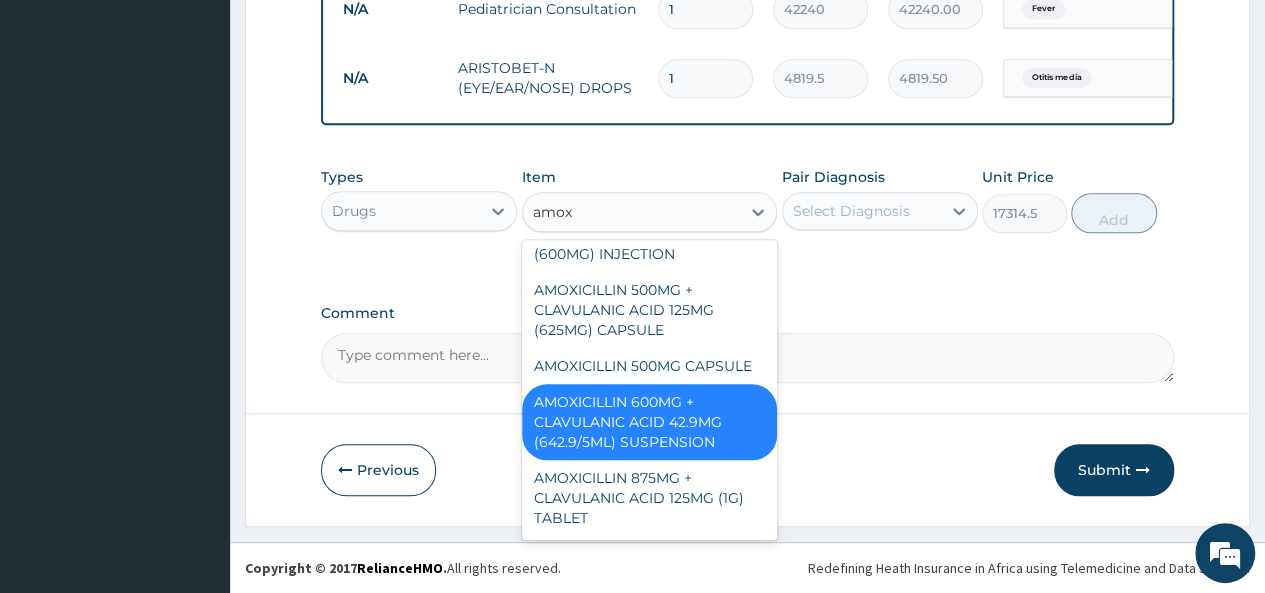 click on "AMOXICILLIN 600MG + CLAVULANIC ACID 42.9MG (642.9/5ML) SUSPENSION" at bounding box center (650, 422) 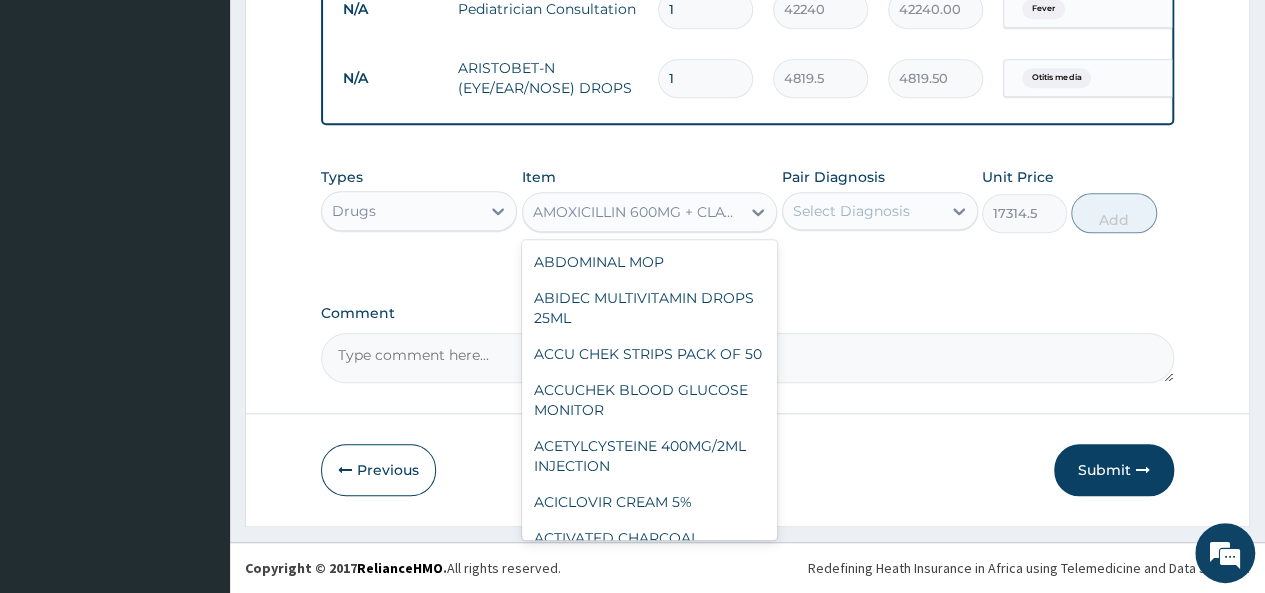 click on "AMOXICILLIN 600MG + CLAVULANIC ACID 42.9MG (642.9/5ML) SUSPENSION" at bounding box center (632, 212) 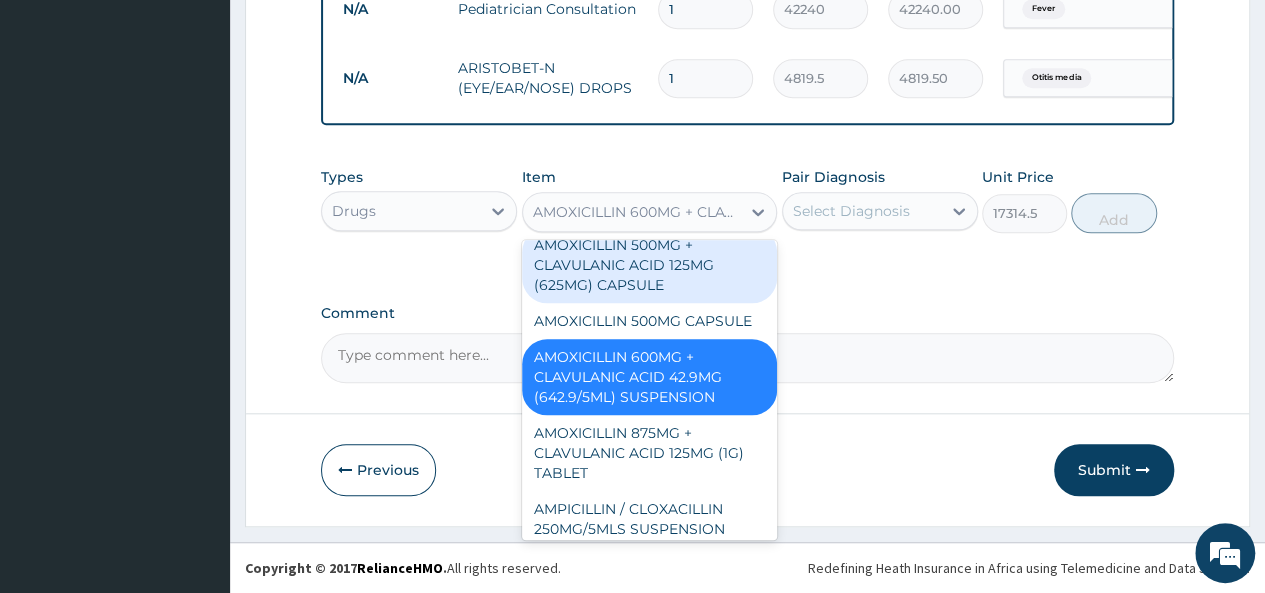 scroll, scrollTop: 1317, scrollLeft: 0, axis: vertical 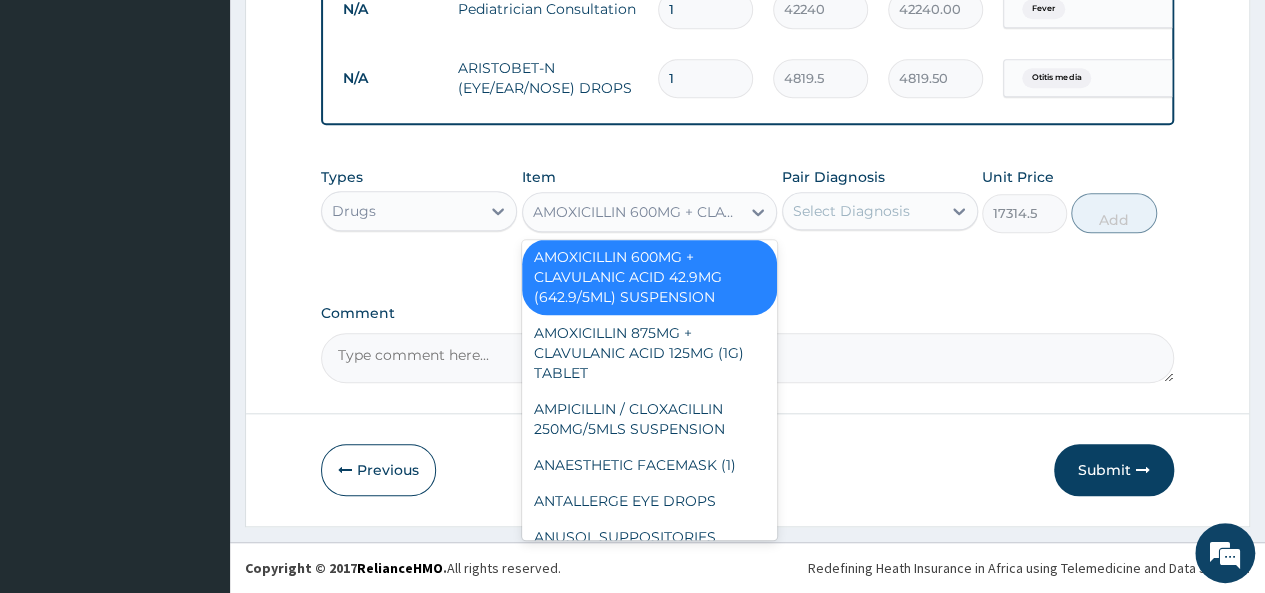 drag, startPoint x: 588, startPoint y: 352, endPoint x: 602, endPoint y: 325, distance: 30.413813 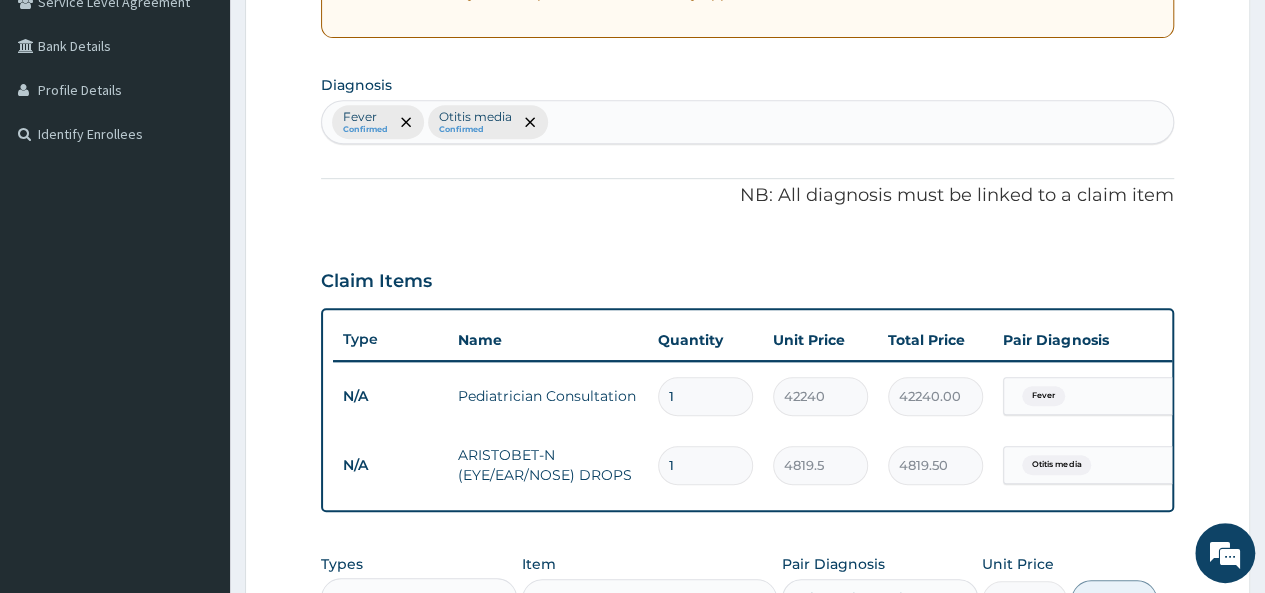 scroll, scrollTop: 435, scrollLeft: 0, axis: vertical 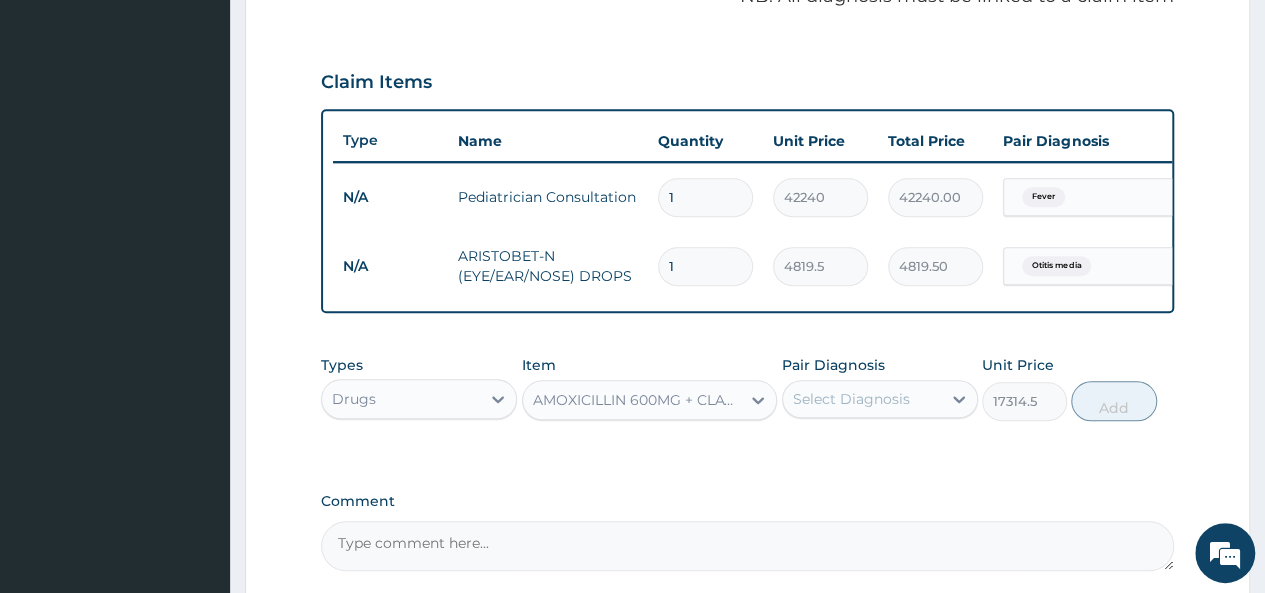 click on "AMOXICILLIN 600MG + CLAVULANIC ACID 42.9MG (642.9/5ML) SUSPENSION" at bounding box center [632, 400] 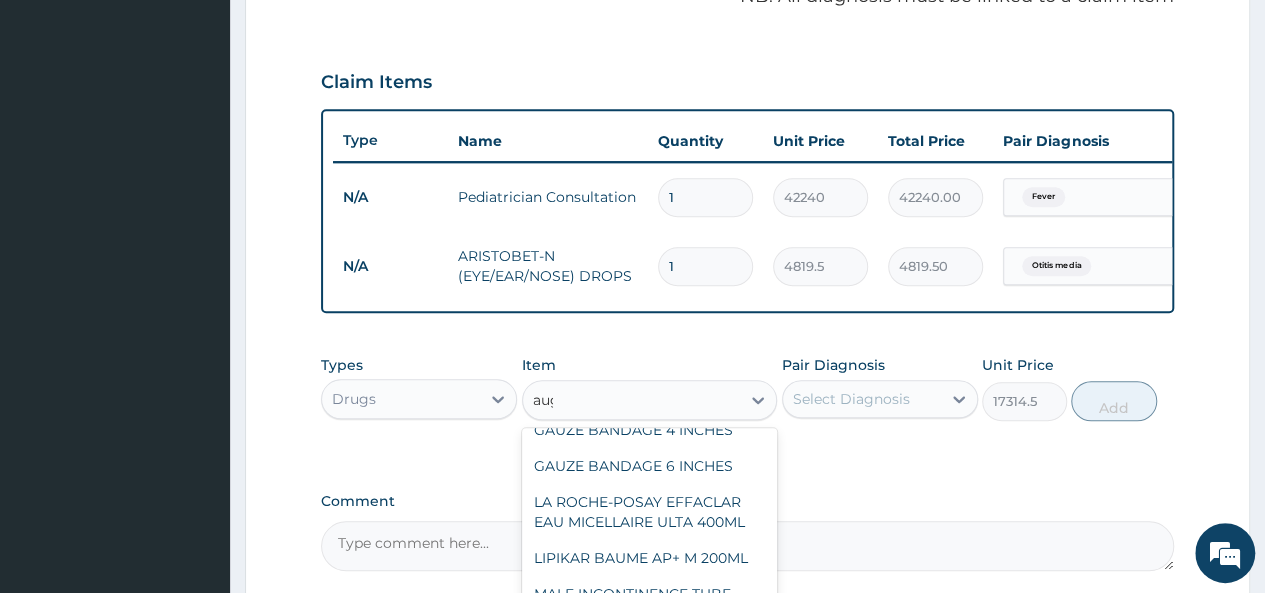 scroll, scrollTop: 0, scrollLeft: 0, axis: both 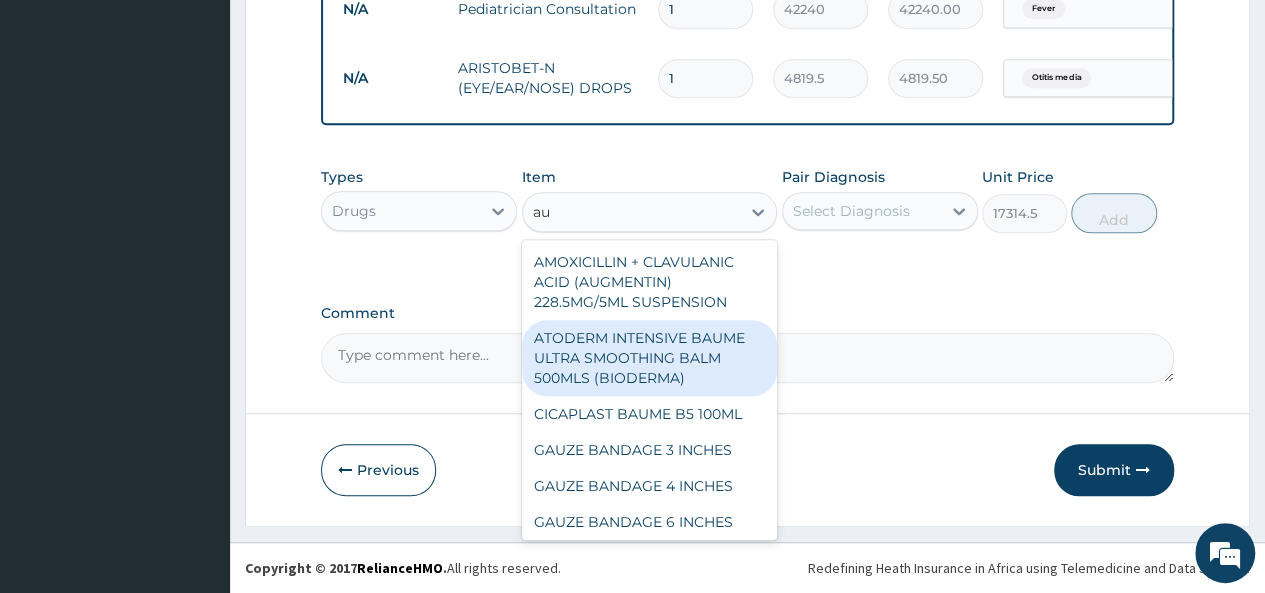 type on "aug" 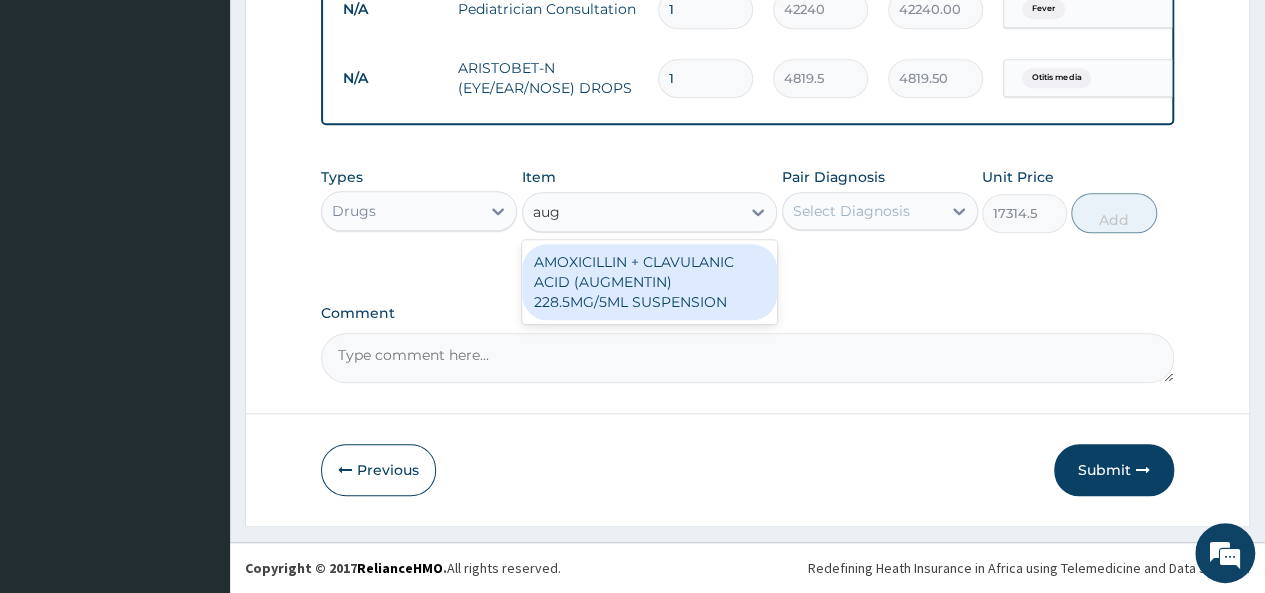 click on "AMOXICILLIN + CLAVULANIC ACID (AUGMENTIN) 228.5MG/5ML SUSPENSION" at bounding box center (650, 282) 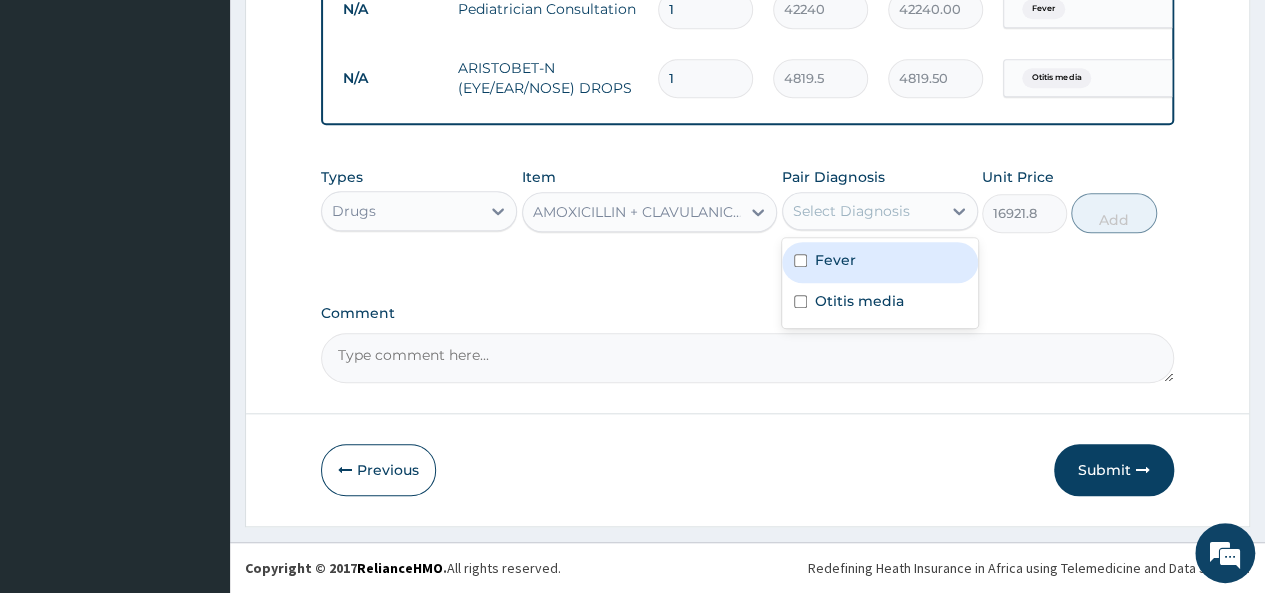 click on "Select Diagnosis" at bounding box center (862, 211) 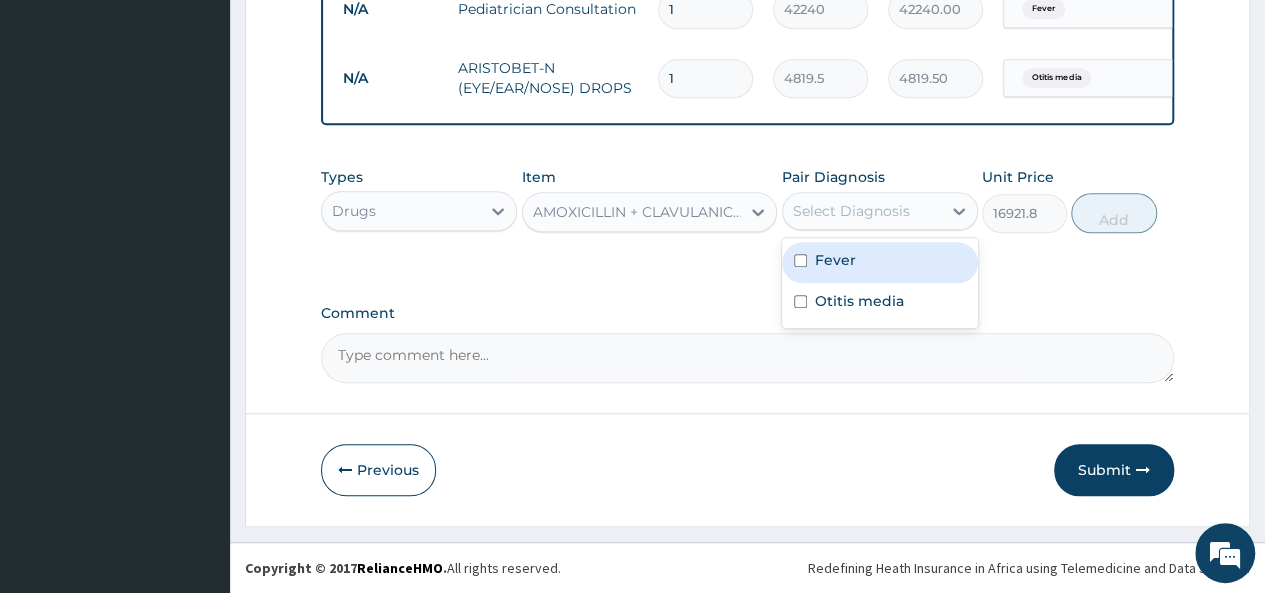 click on "Fever" at bounding box center [835, 260] 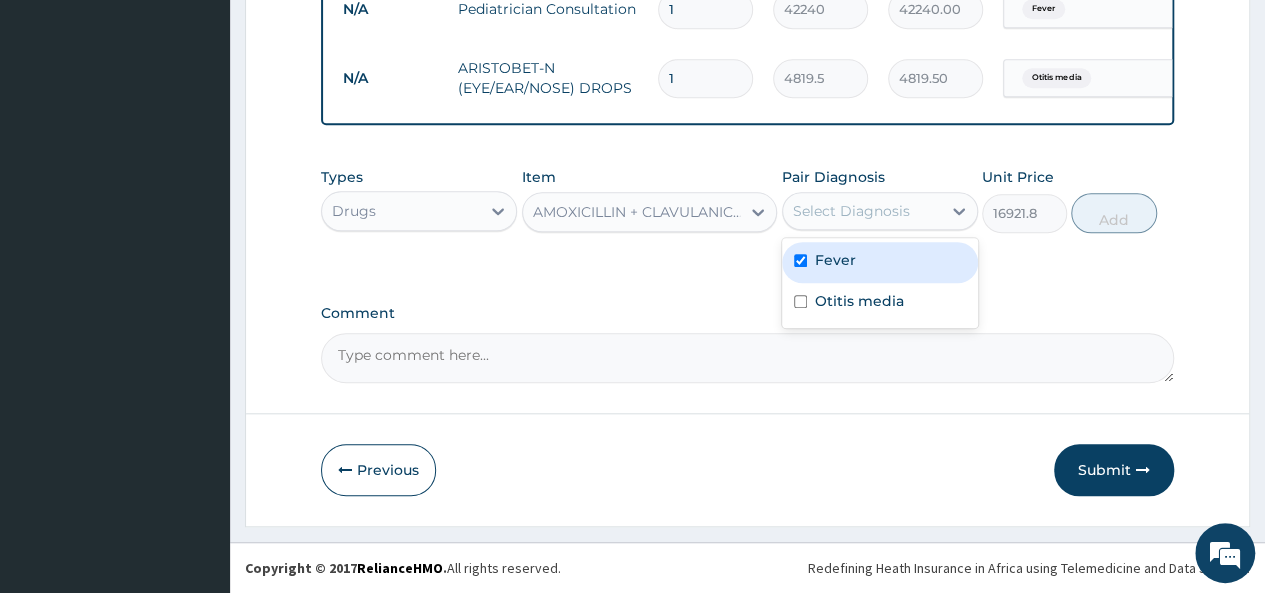 checkbox on "true" 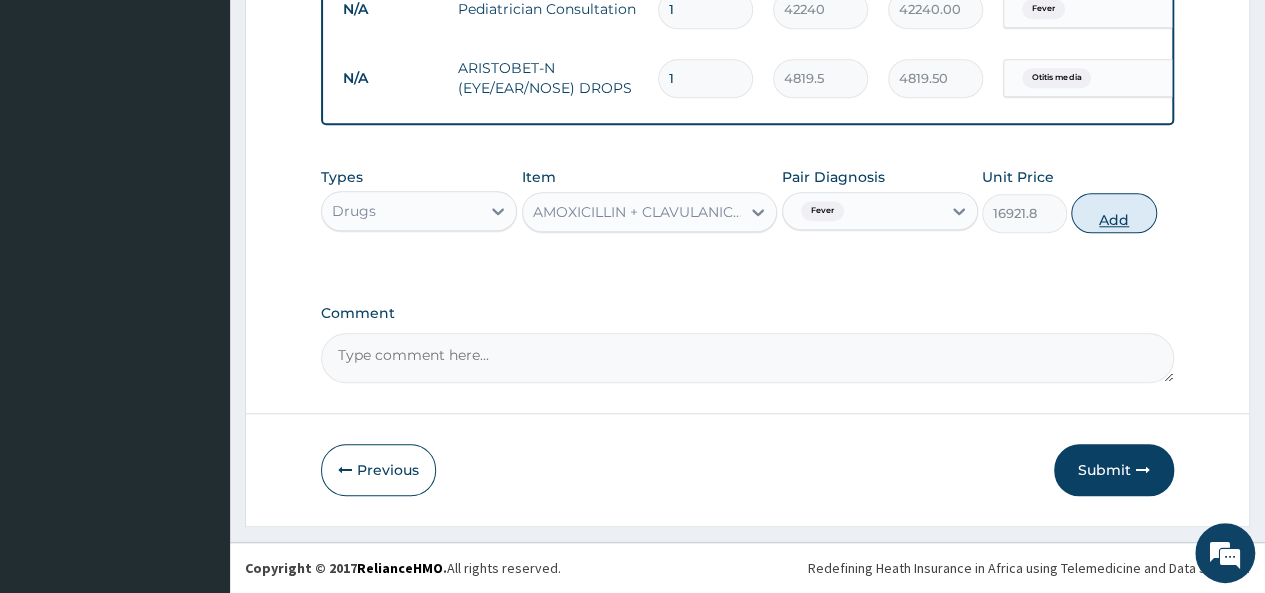 click on "Add" at bounding box center [1113, 213] 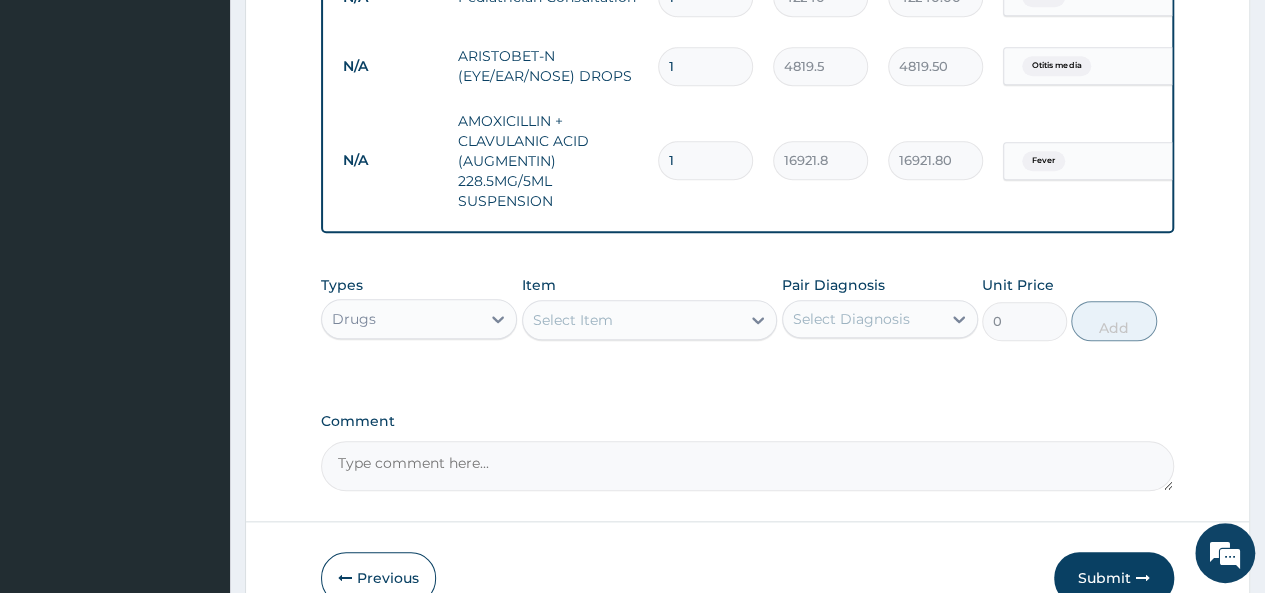 type on "3" 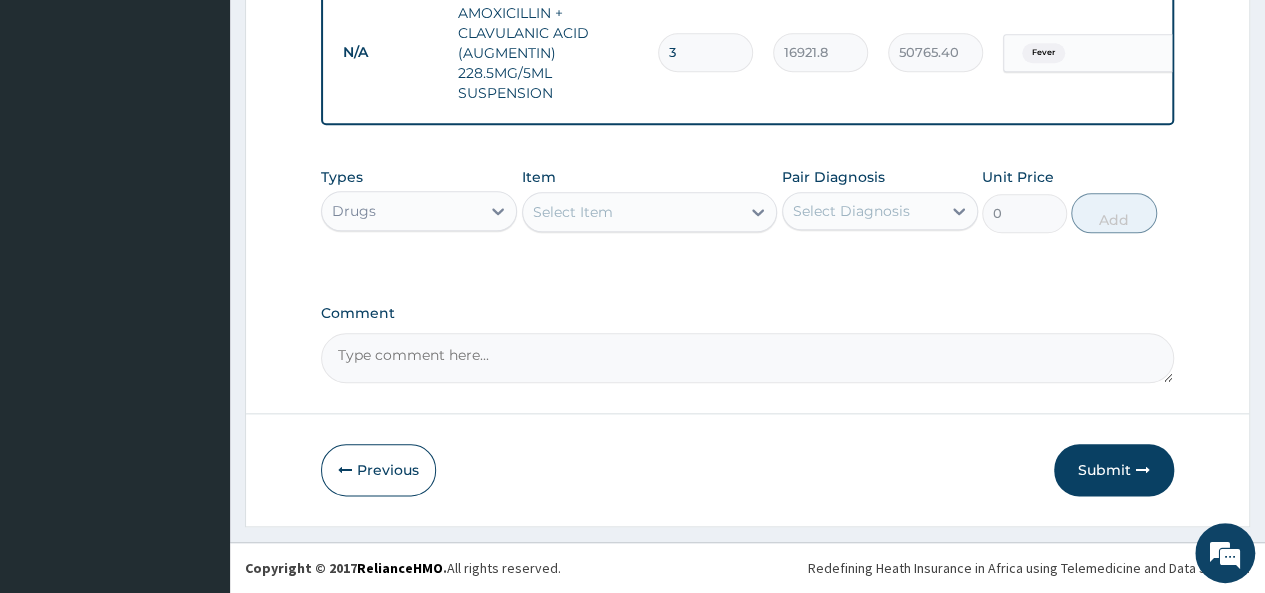 scroll, scrollTop: 955, scrollLeft: 0, axis: vertical 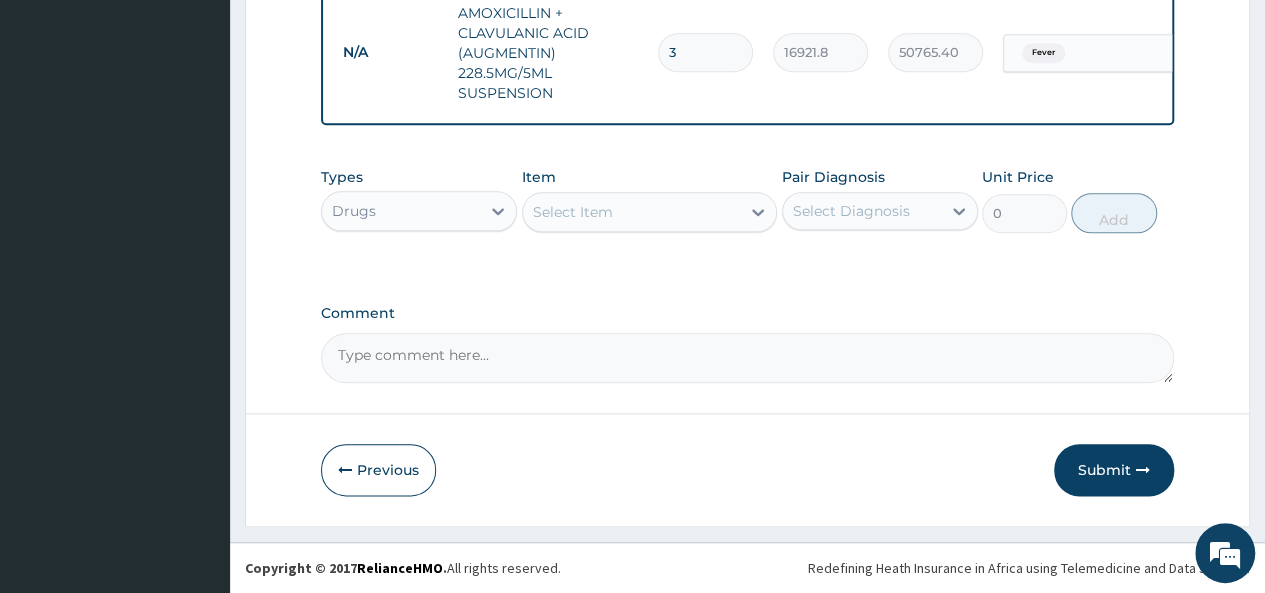 type on "3" 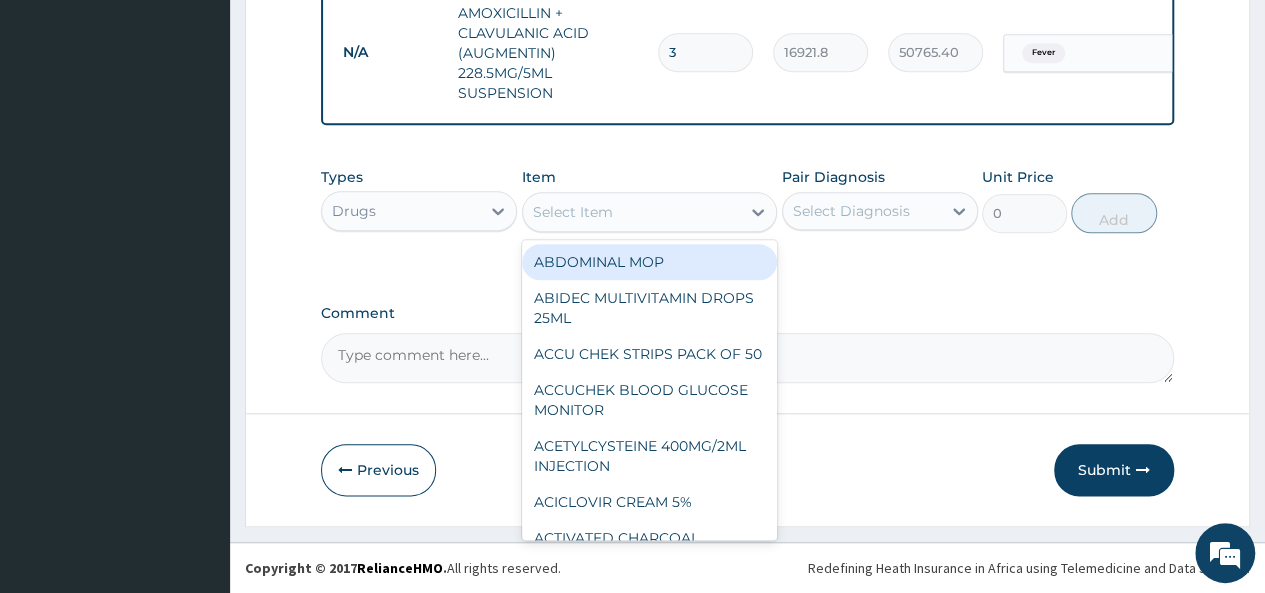 click on "Select Item" at bounding box center [573, 212] 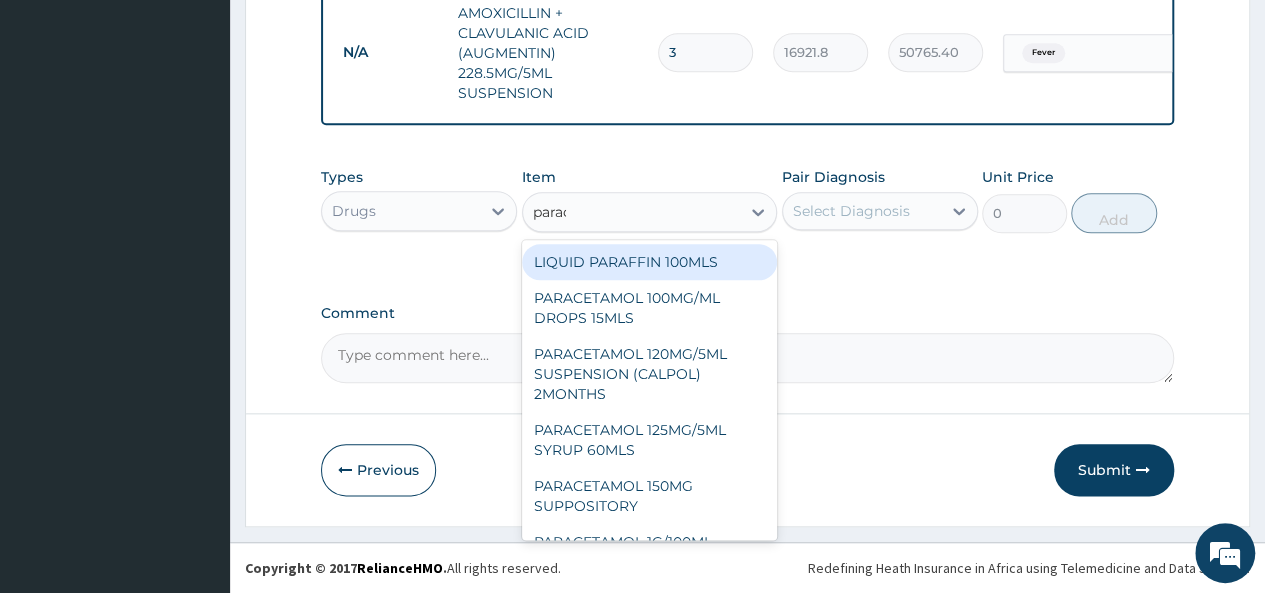 type on "parace" 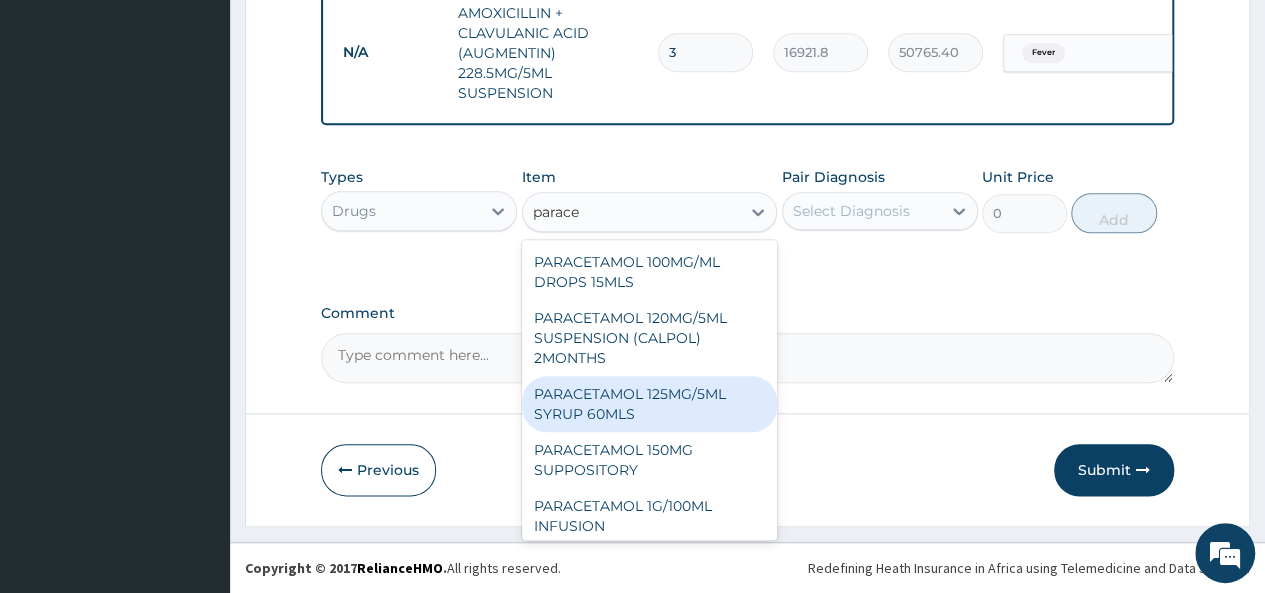 click on "PARACETAMOL 125MG/5ML SYRUP 60MLS" at bounding box center (650, 404) 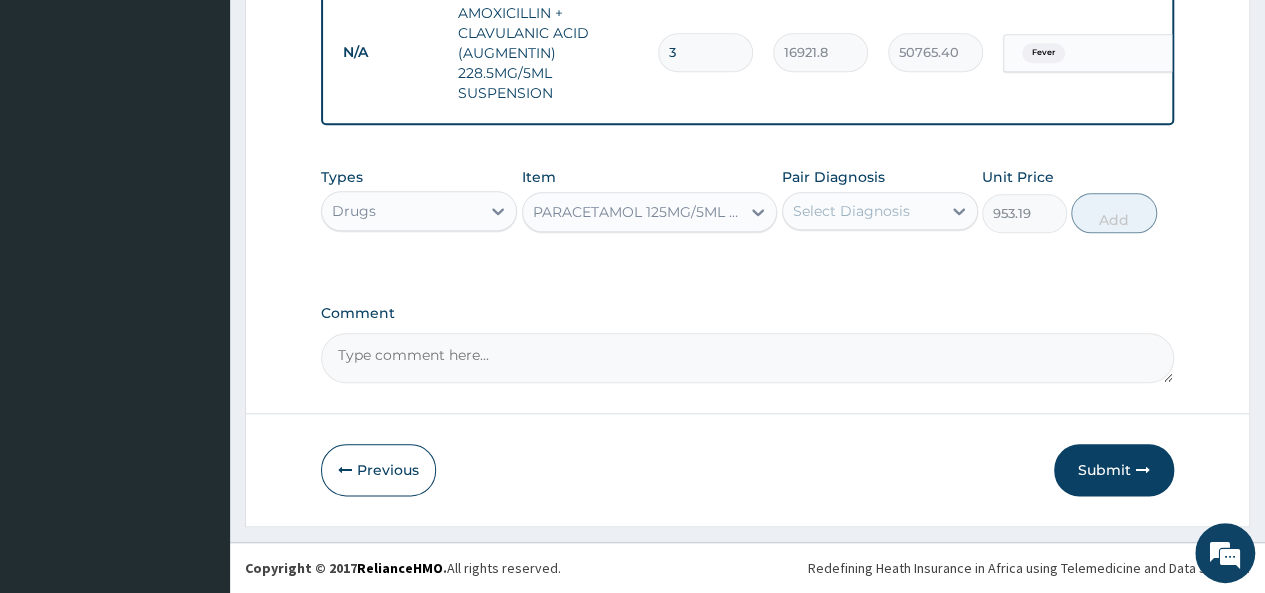 click on "Select Diagnosis" at bounding box center [862, 211] 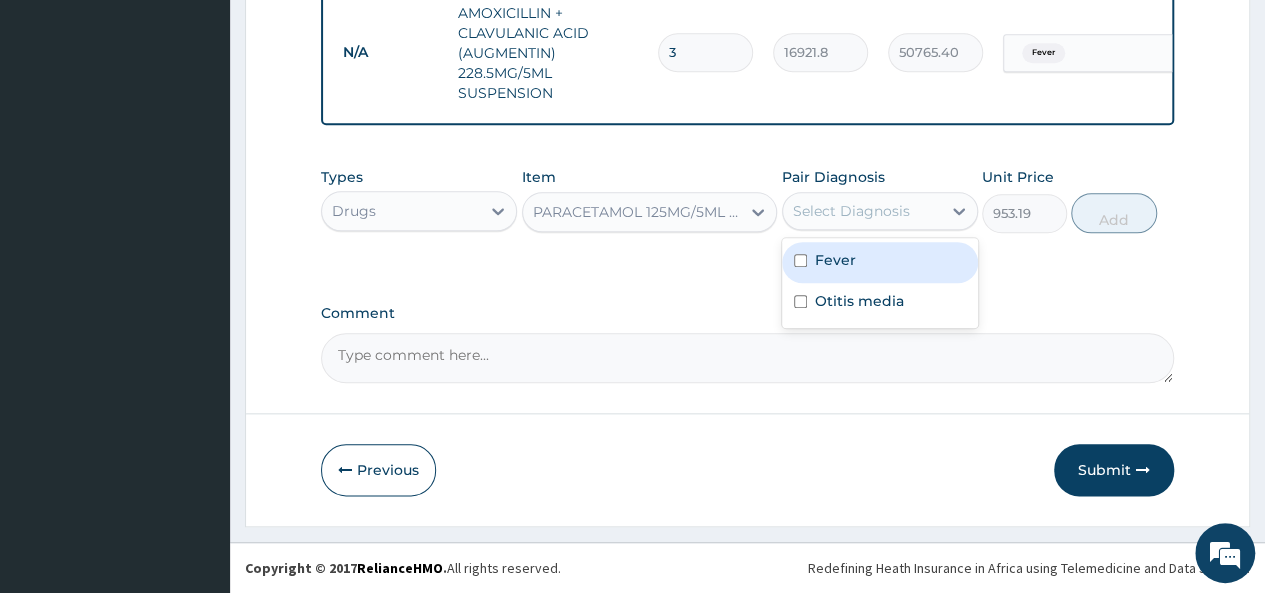click on "Fever" at bounding box center (835, 260) 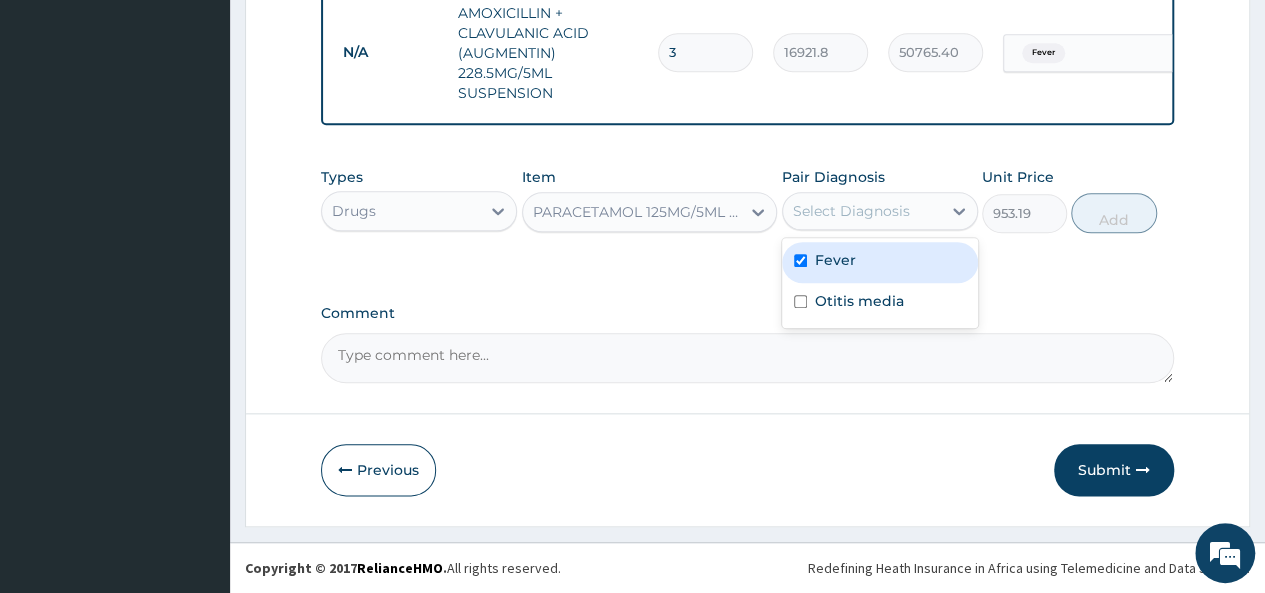 checkbox on "true" 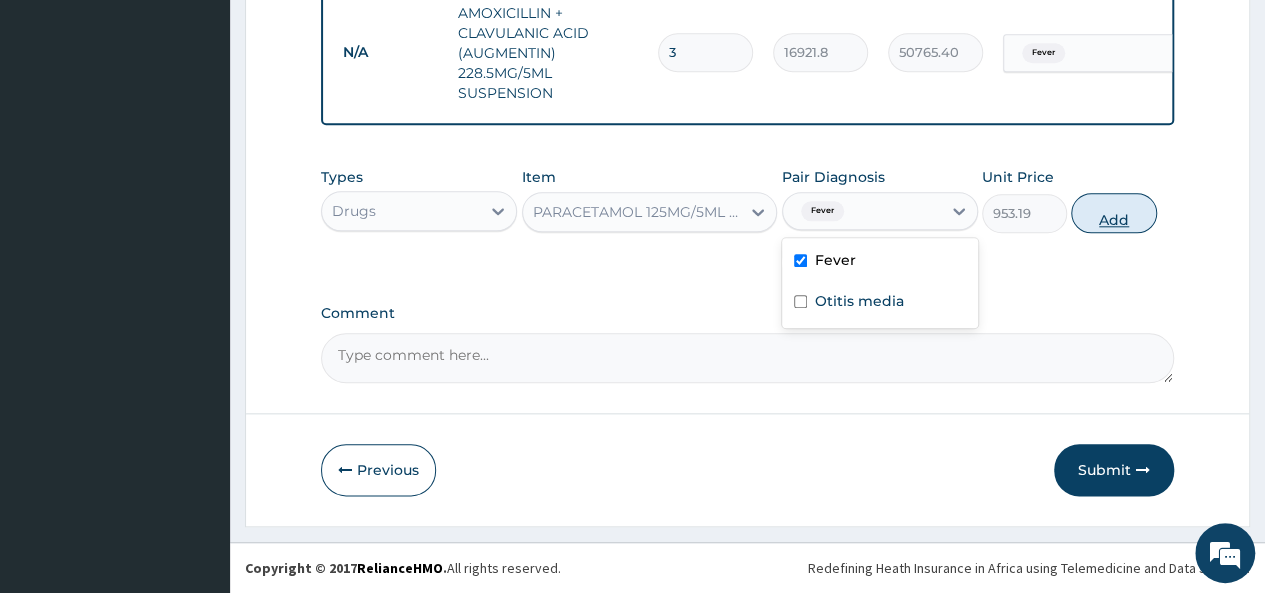 click on "Add" at bounding box center (1113, 213) 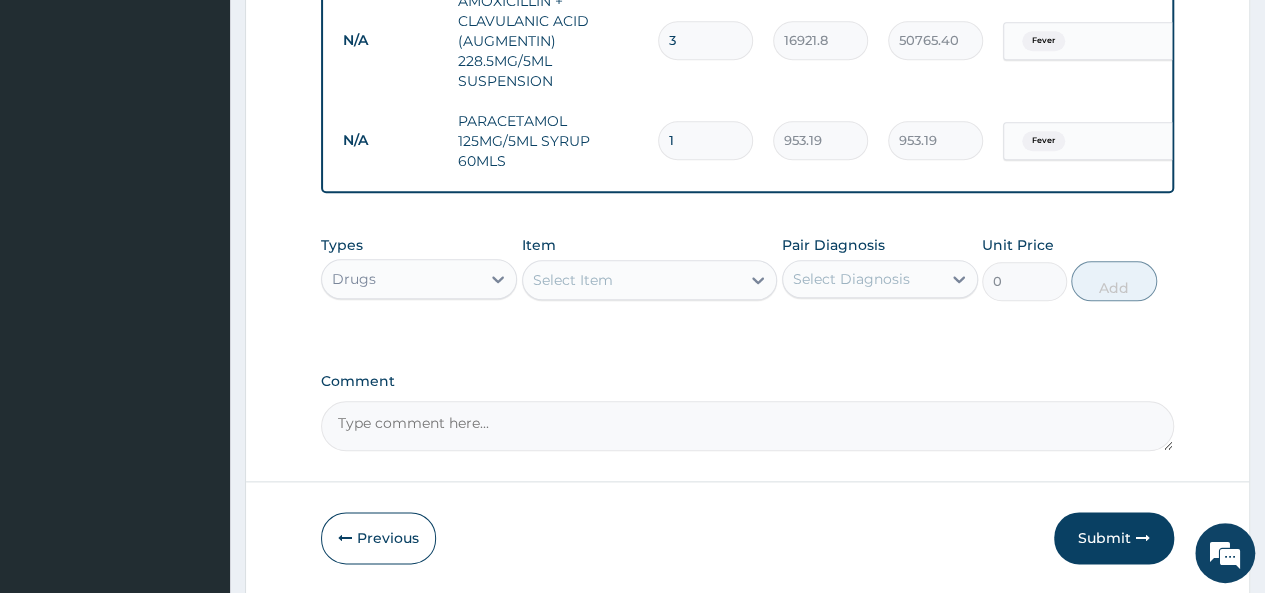 click on "Select Item" at bounding box center (573, 280) 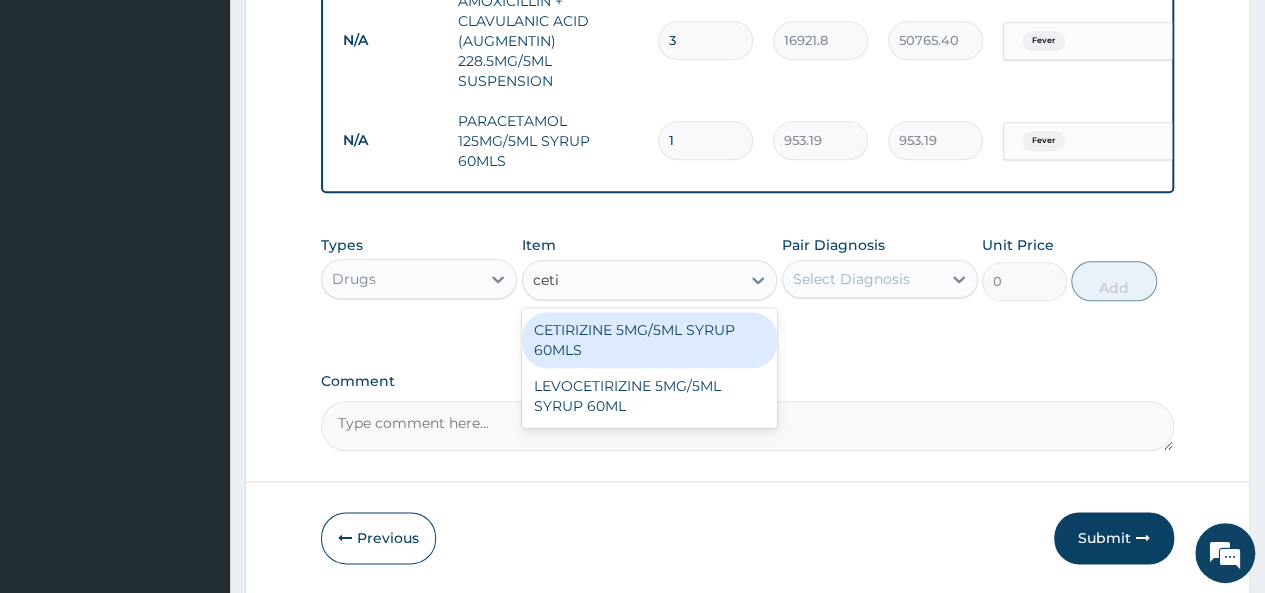 type on "cetir" 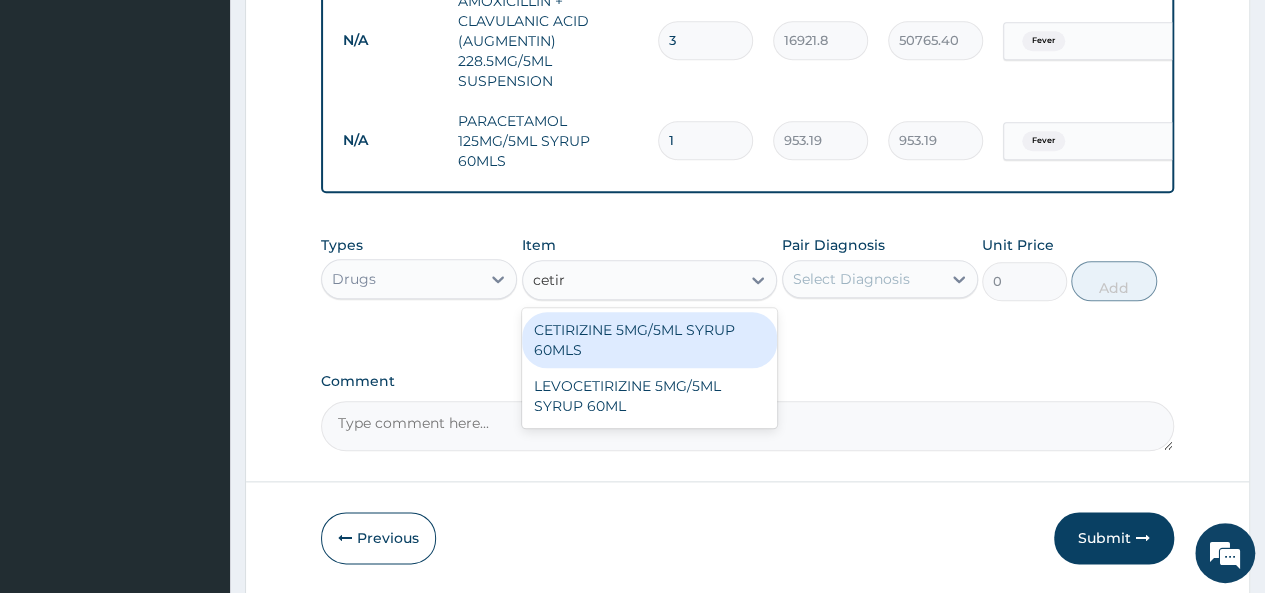 click on "CETIRIZINE 5MG/5ML SYRUP 60MLS" at bounding box center [650, 340] 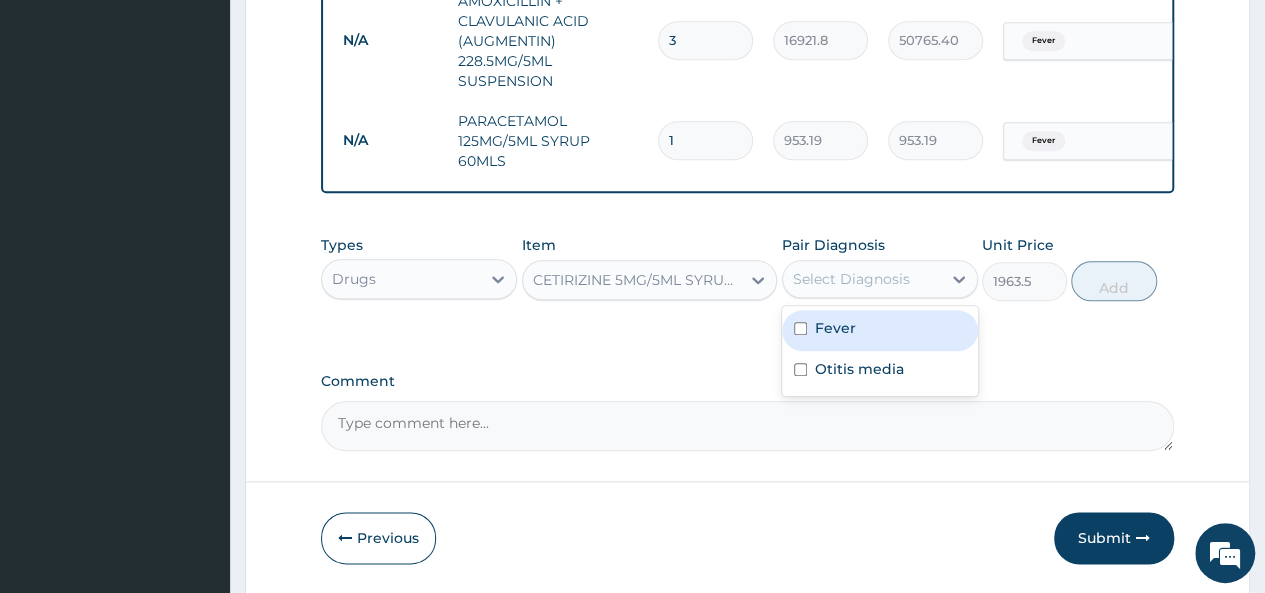 click on "Select Diagnosis" at bounding box center [851, 279] 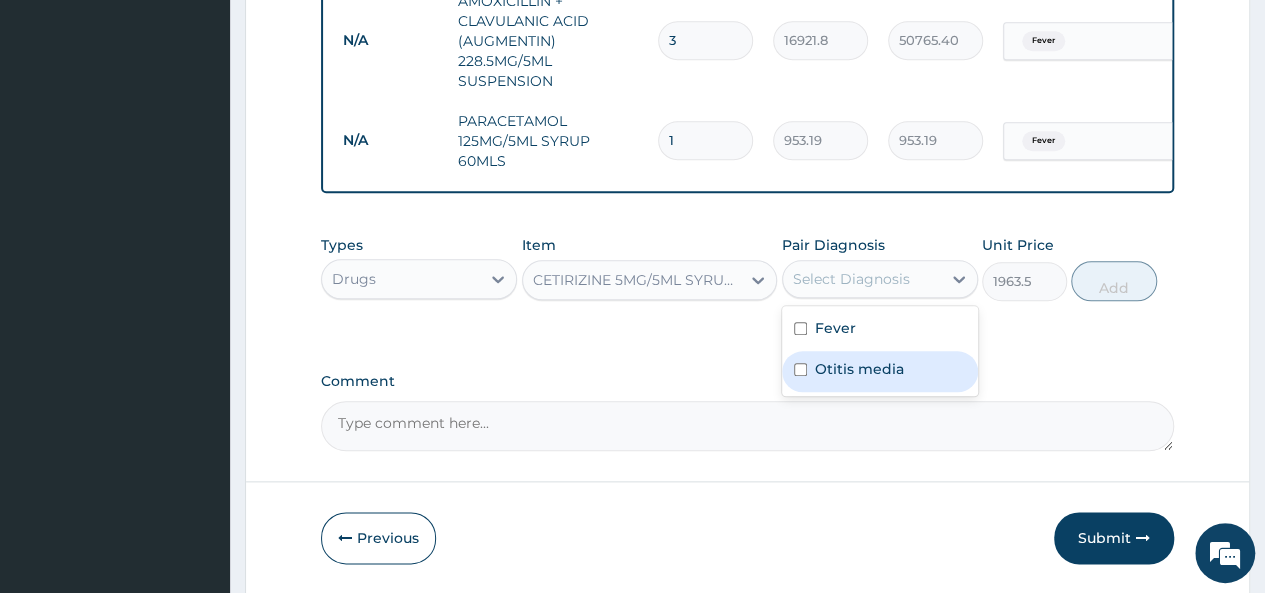 click on "Otitis media" at bounding box center (859, 369) 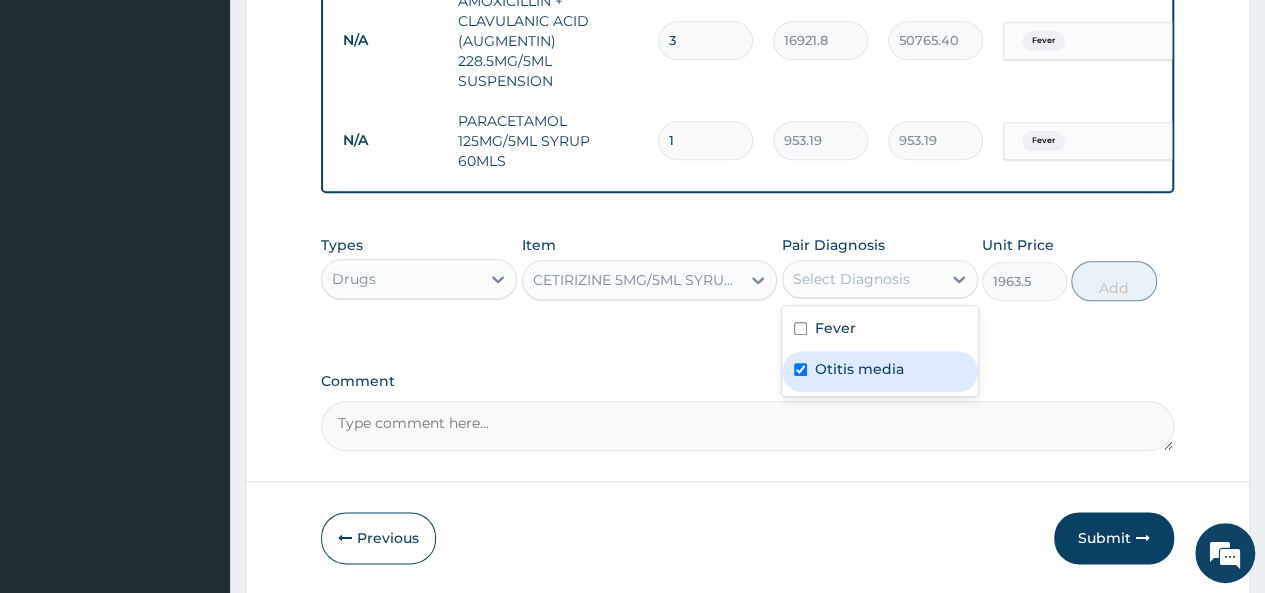 checkbox on "true" 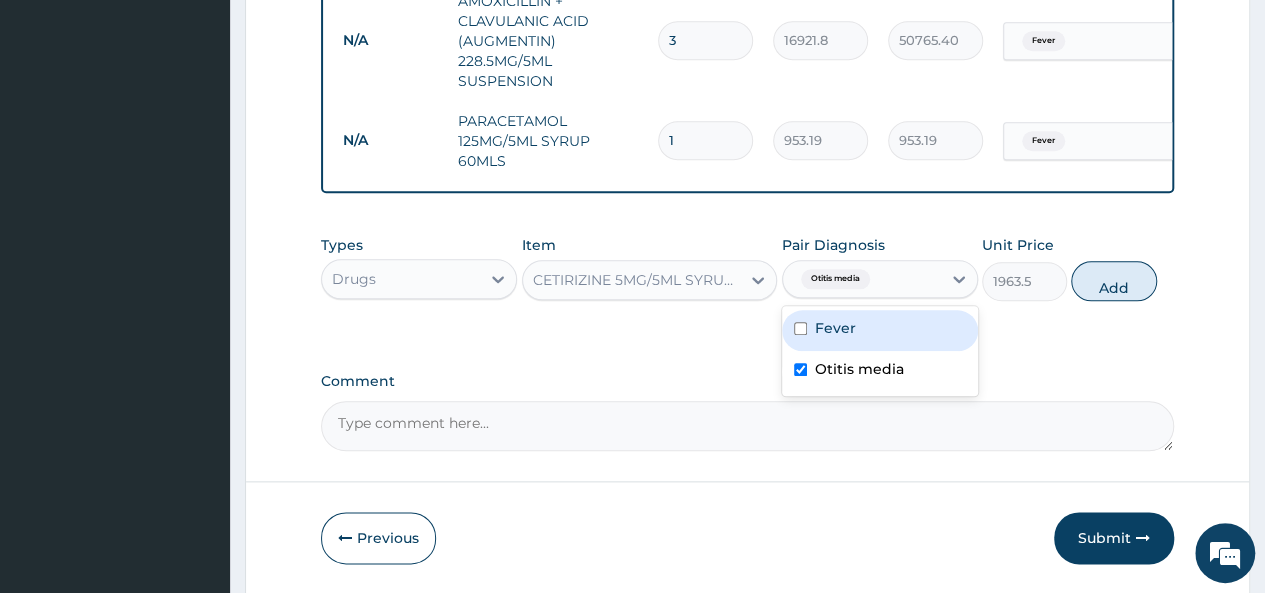 click on "Fever" at bounding box center [835, 328] 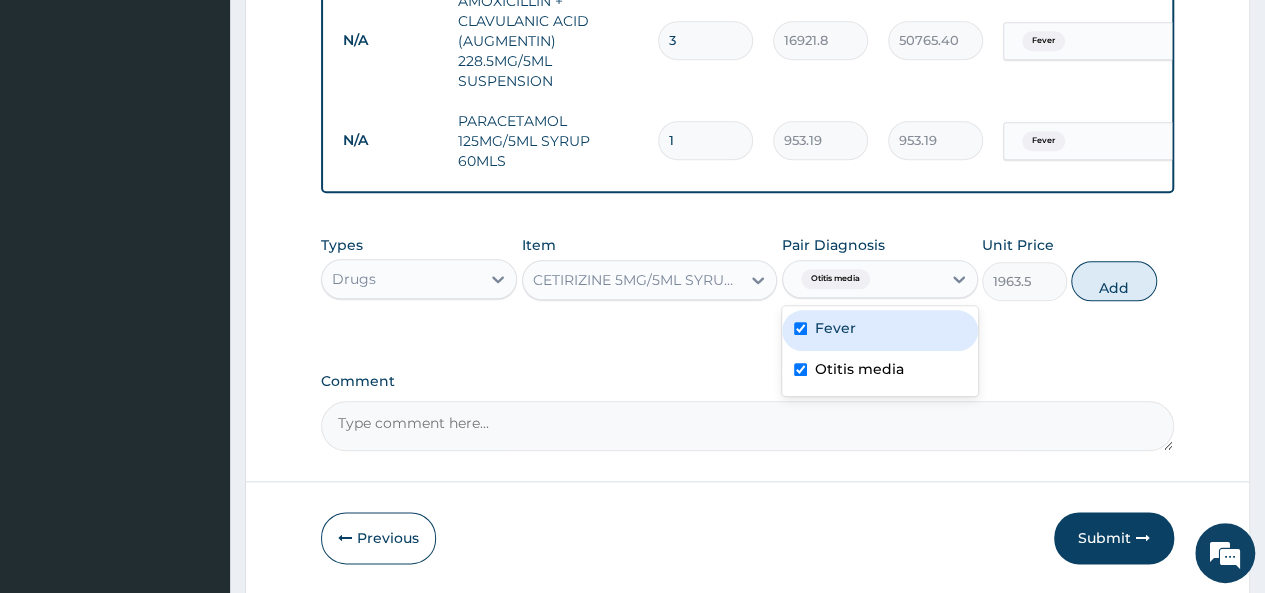 checkbox on "true" 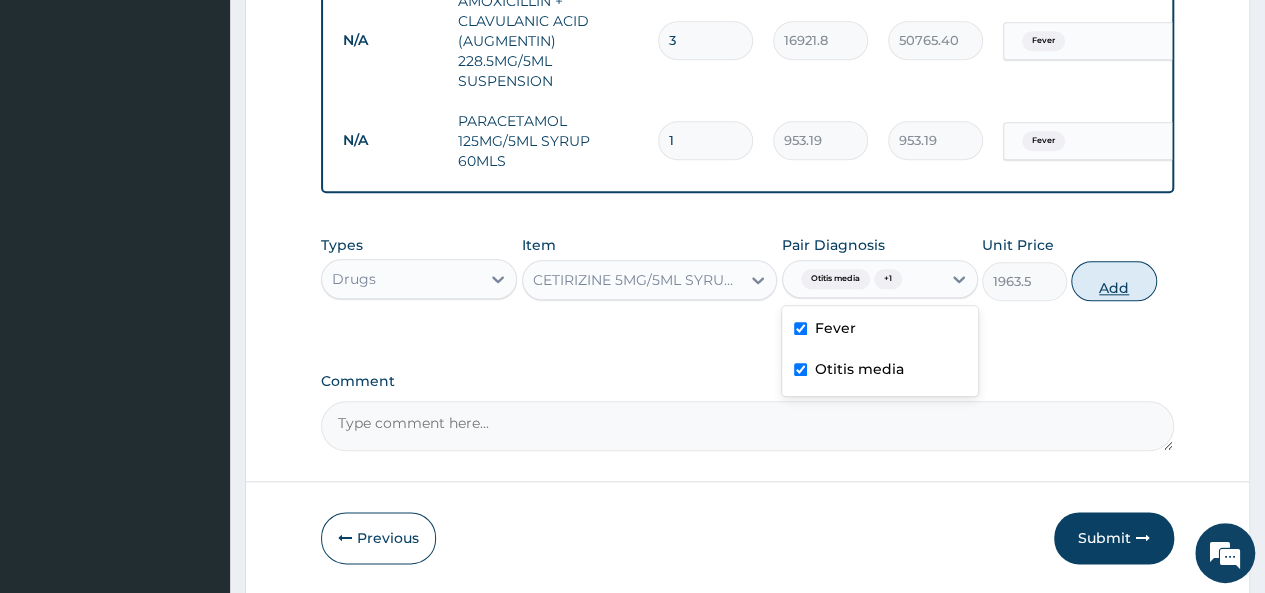 click on "Add" at bounding box center (1113, 281) 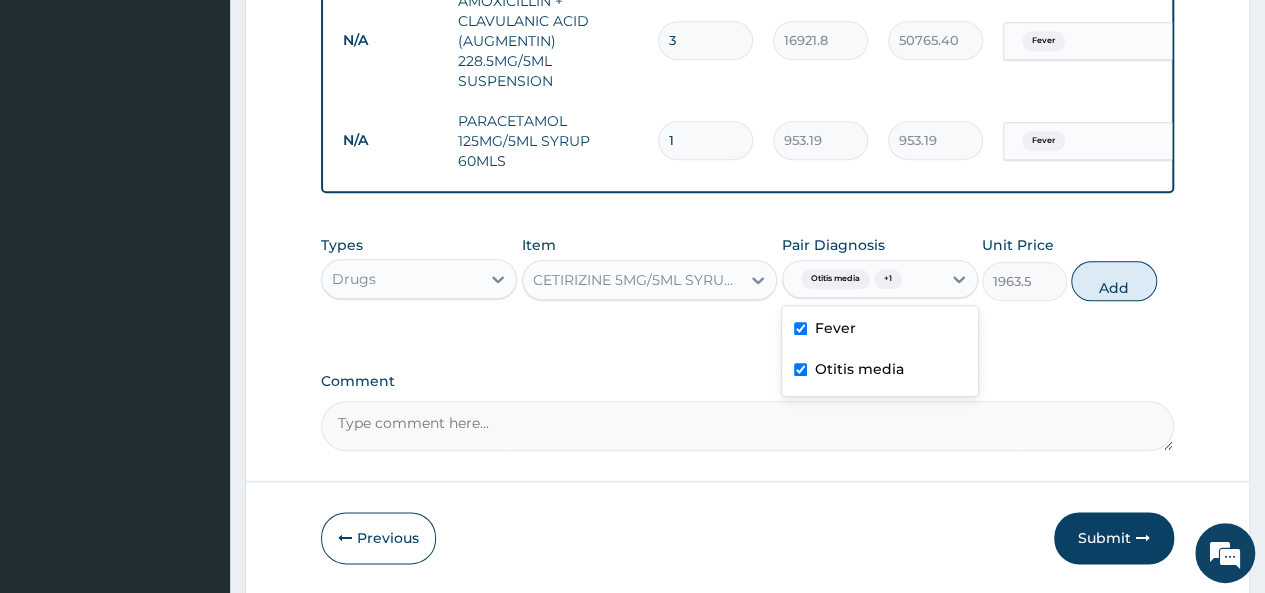 type on "0" 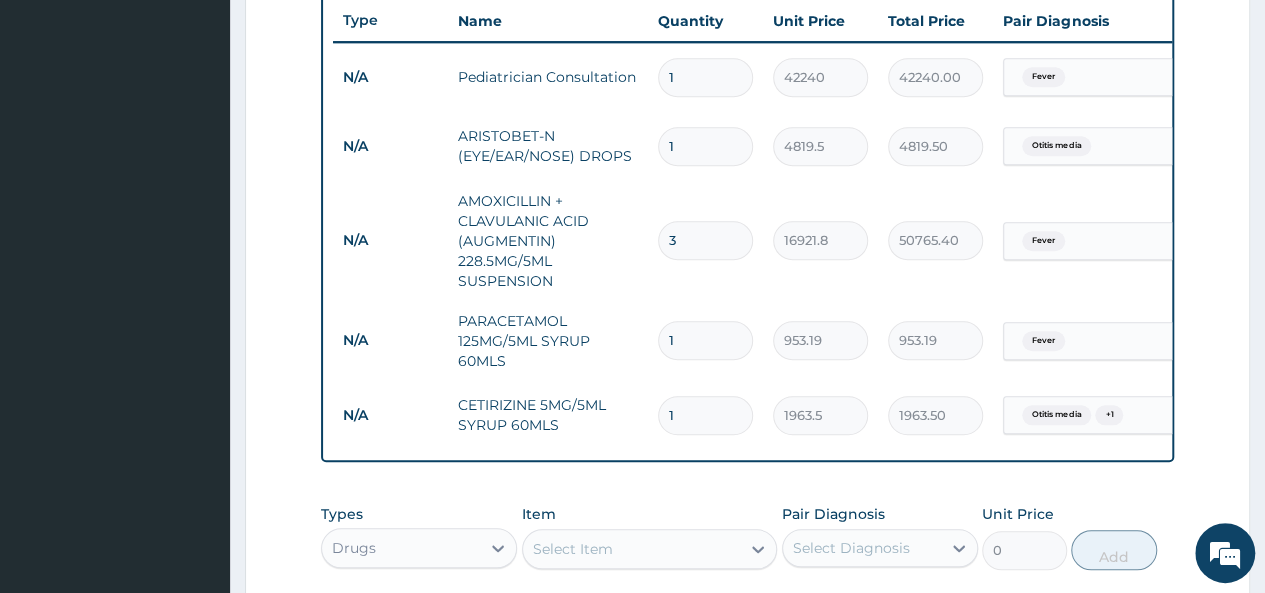 scroll, scrollTop: 655, scrollLeft: 0, axis: vertical 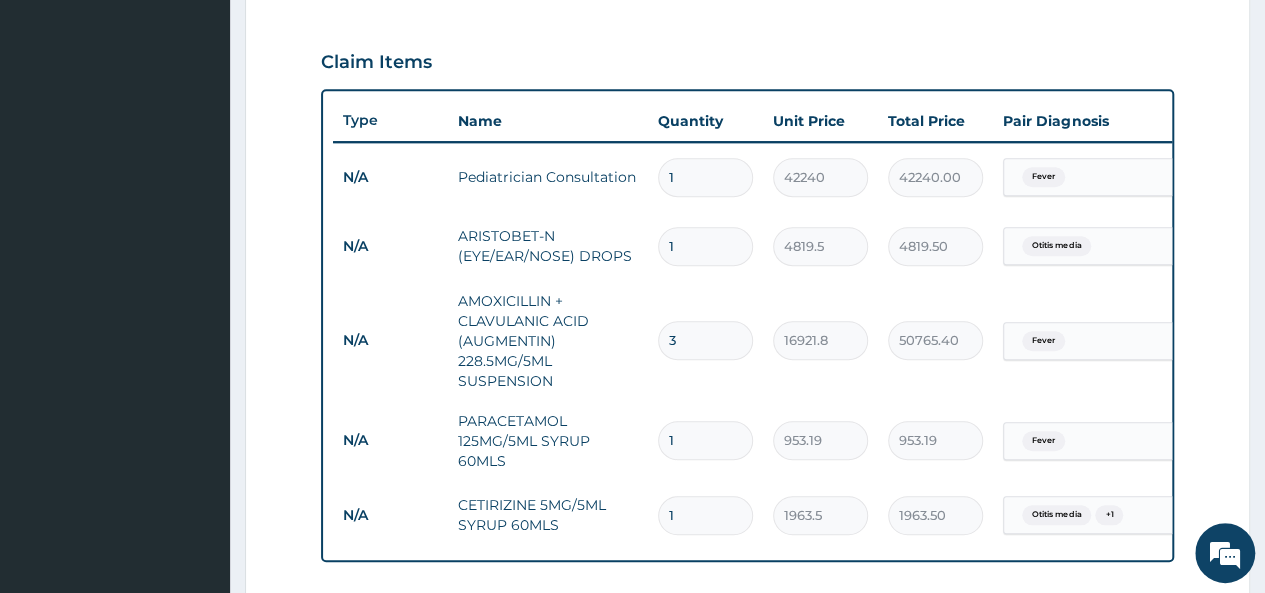 click on "3" at bounding box center (705, 340) 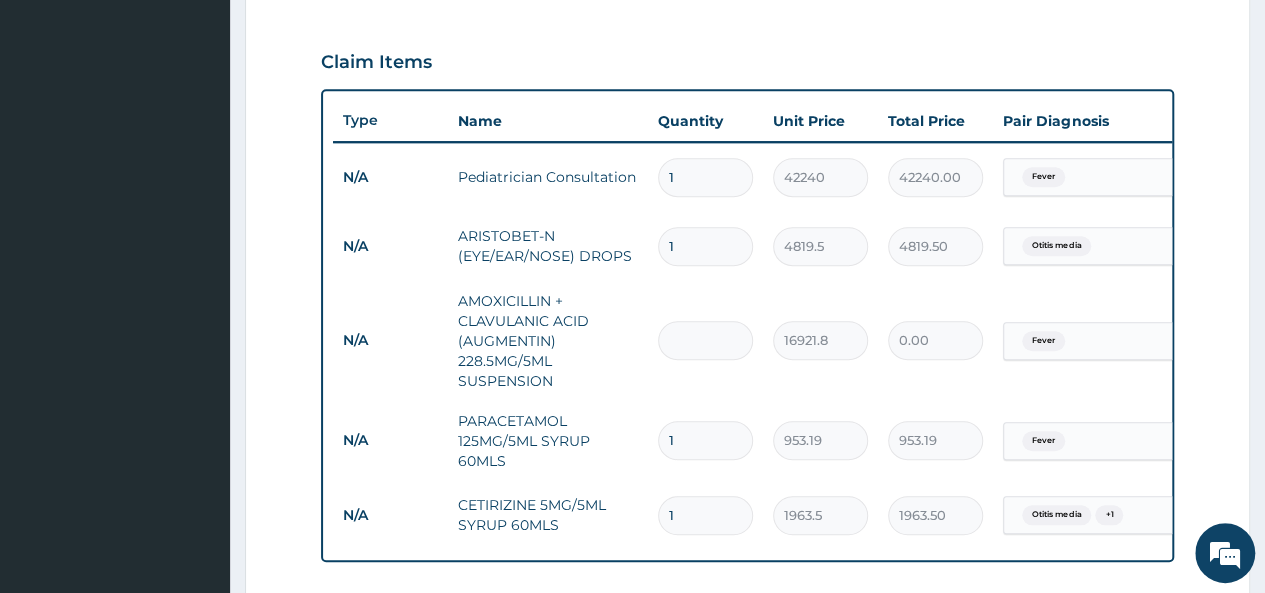 type on "1" 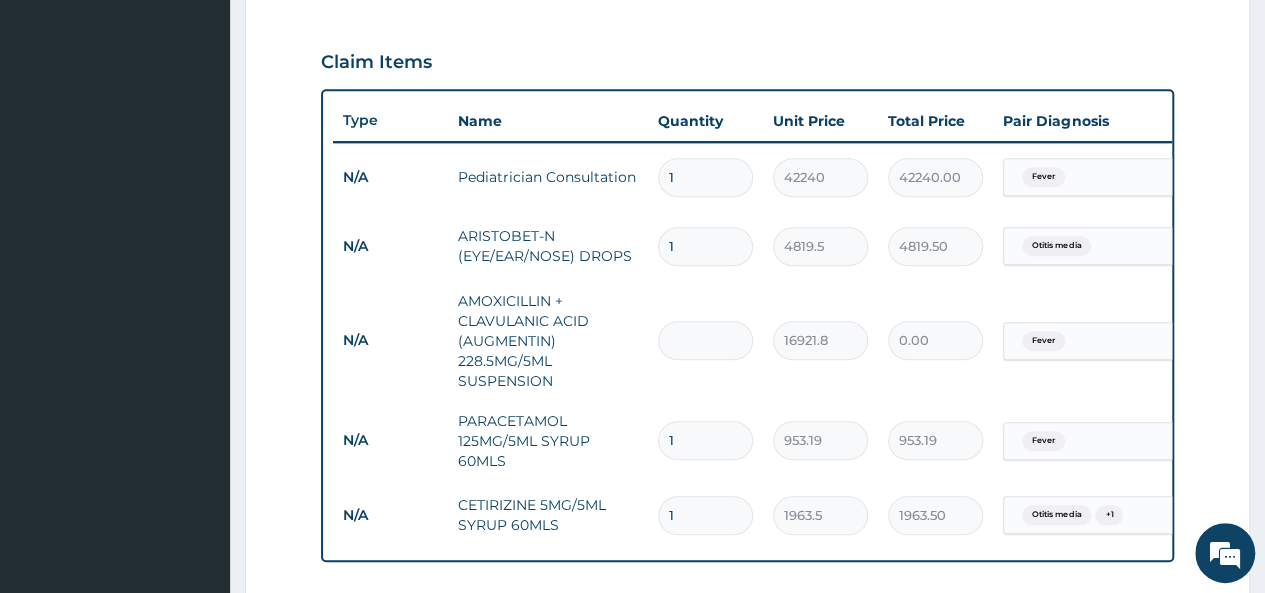type on "16921.80" 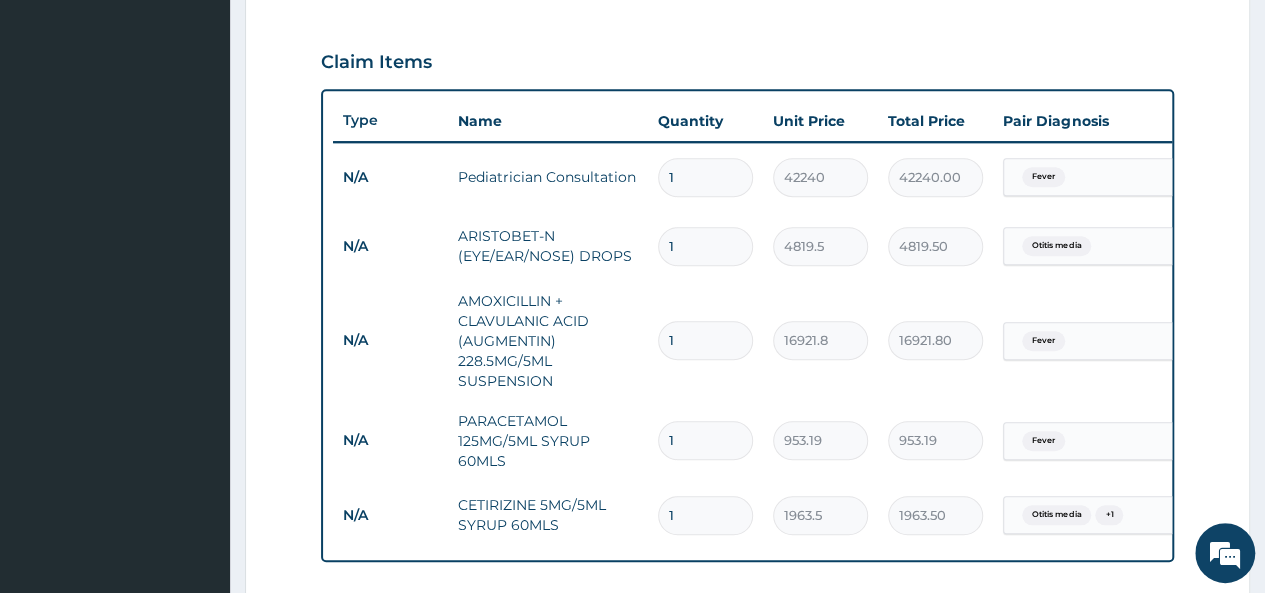 type on "1" 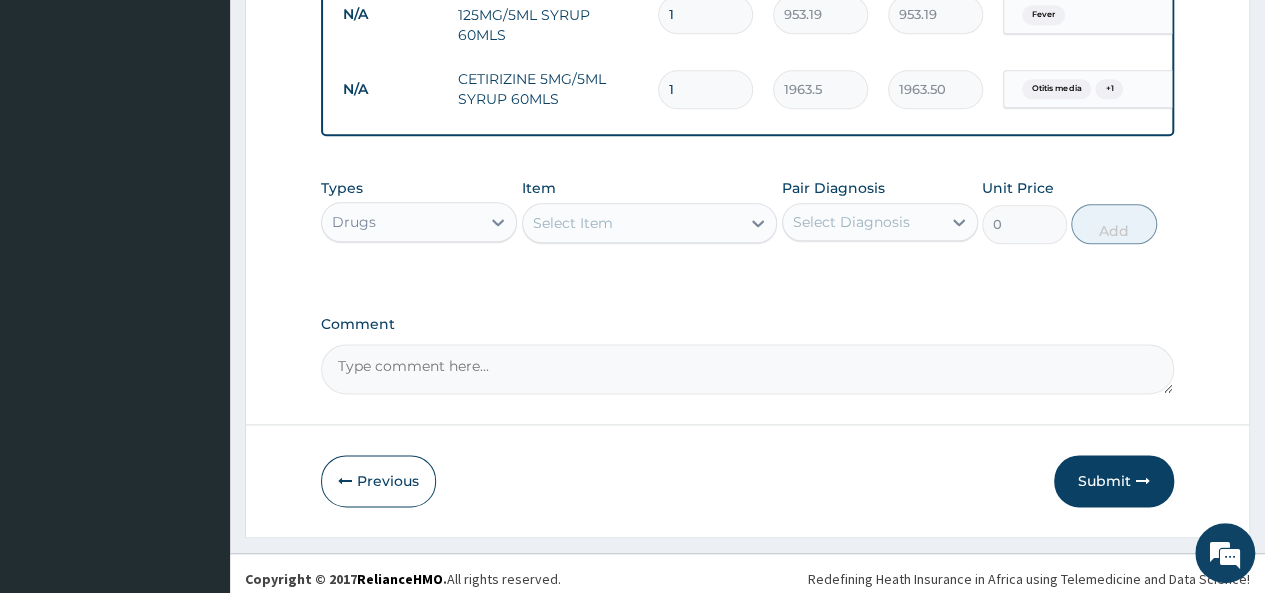 scroll, scrollTop: 1104, scrollLeft: 0, axis: vertical 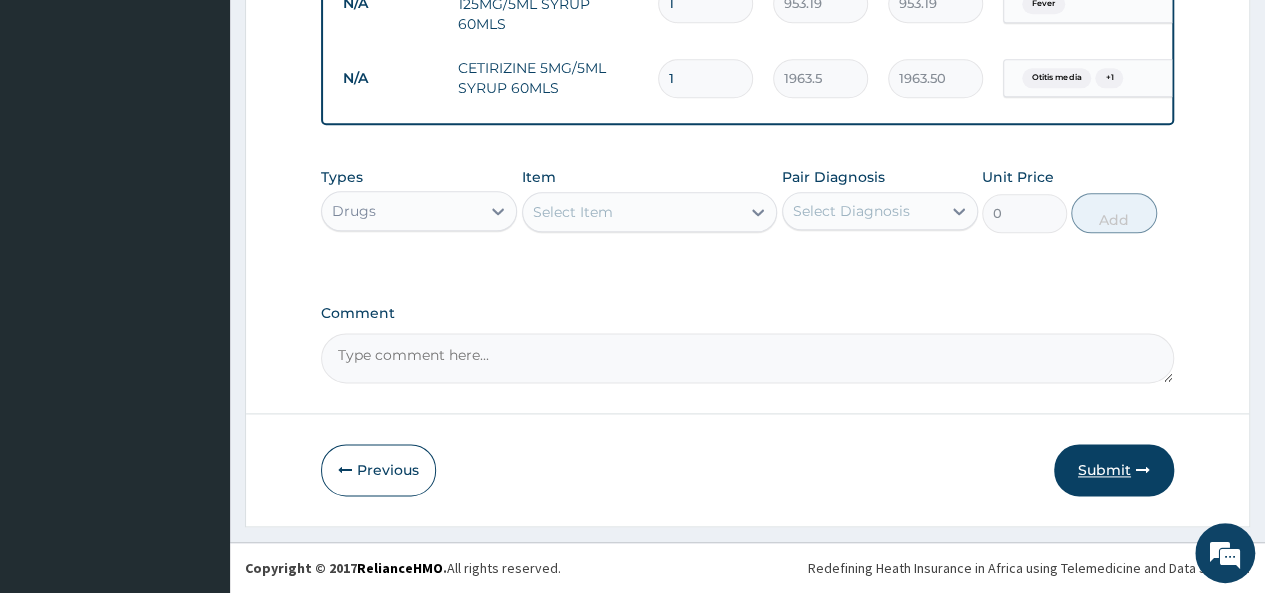 click on "Submit" at bounding box center [1114, 470] 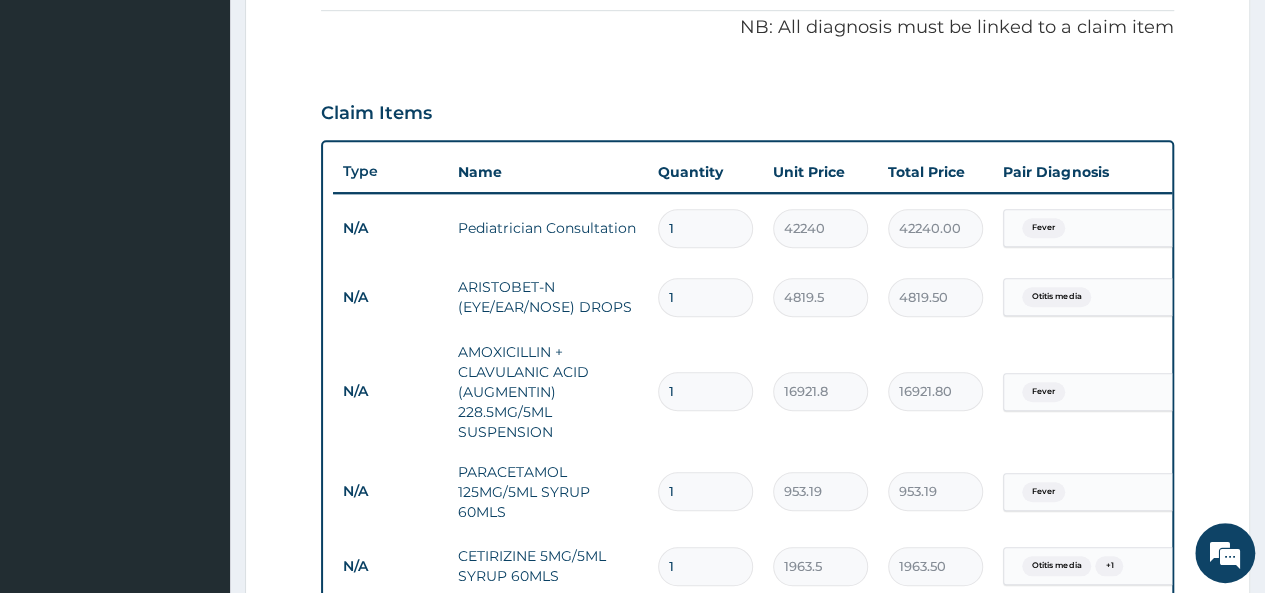 scroll, scrollTop: 104, scrollLeft: 0, axis: vertical 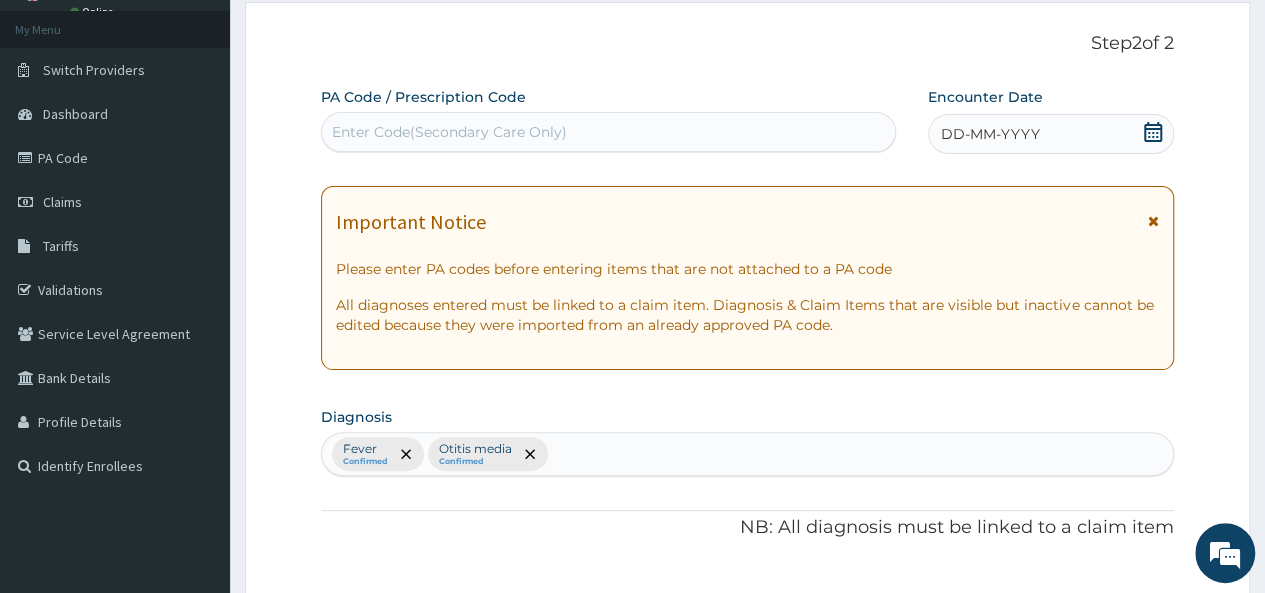 click 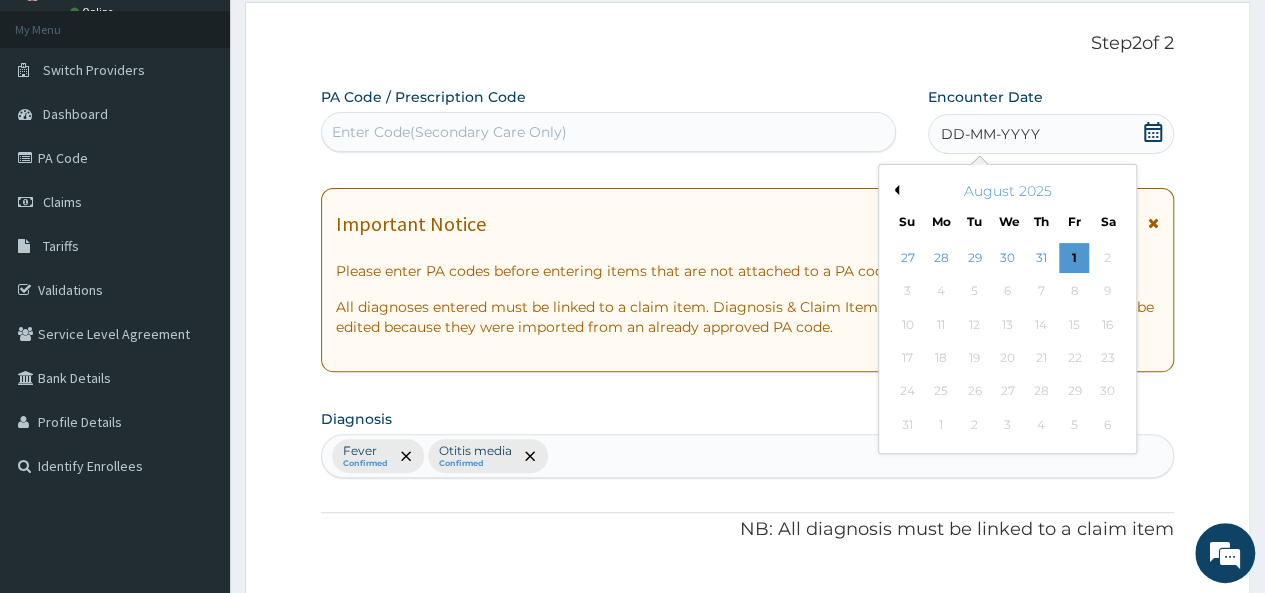 click on "August 2025" at bounding box center [1007, 191] 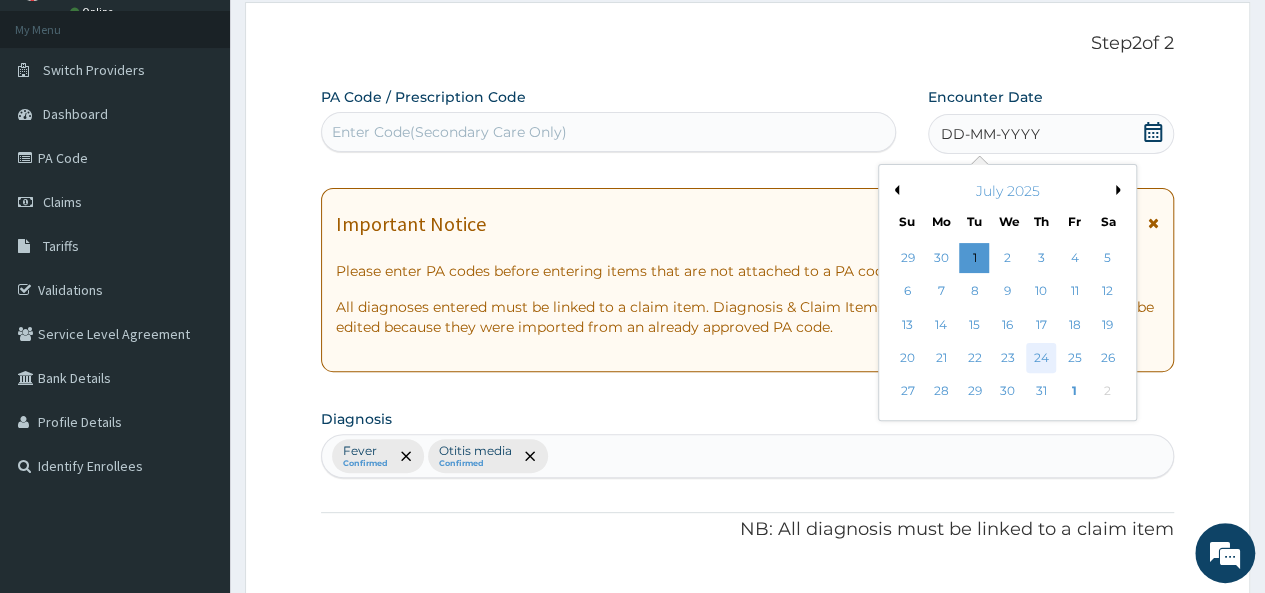 click on "24" at bounding box center [1041, 358] 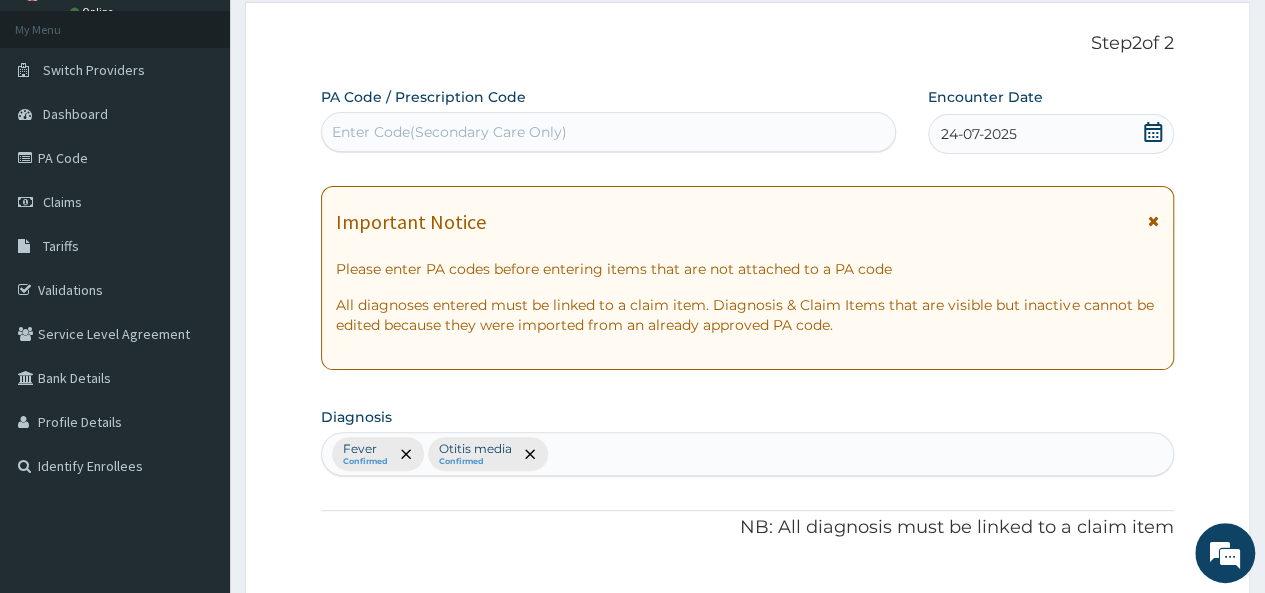 click on "24-07-2025" at bounding box center [1051, 134] 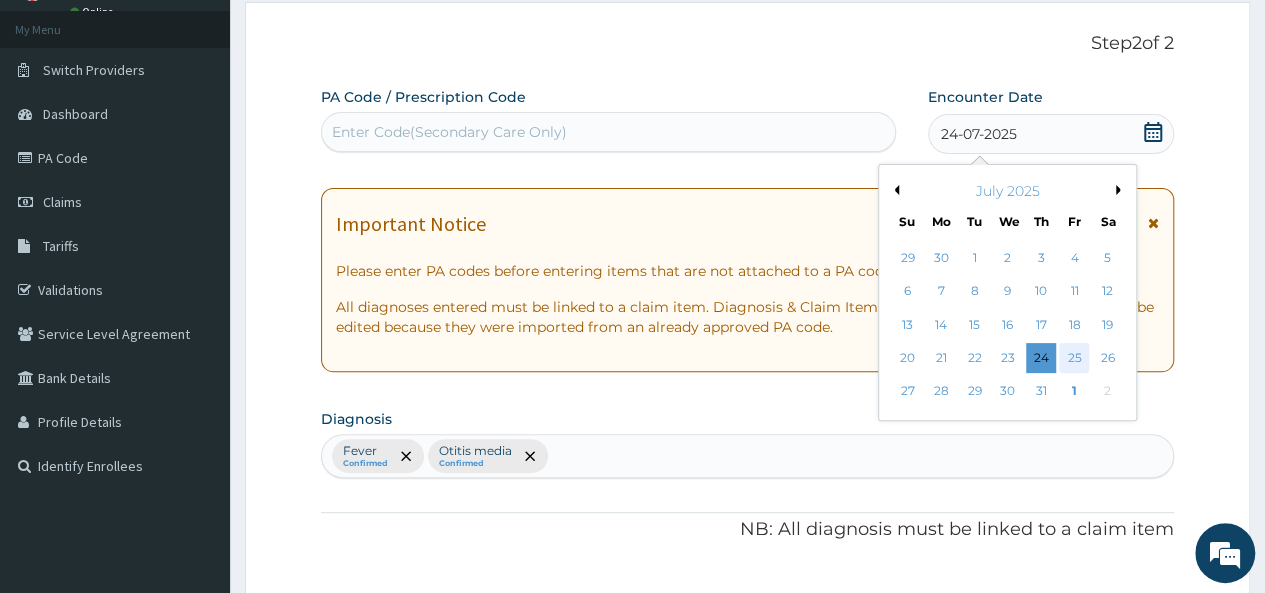 click on "25" at bounding box center [1074, 358] 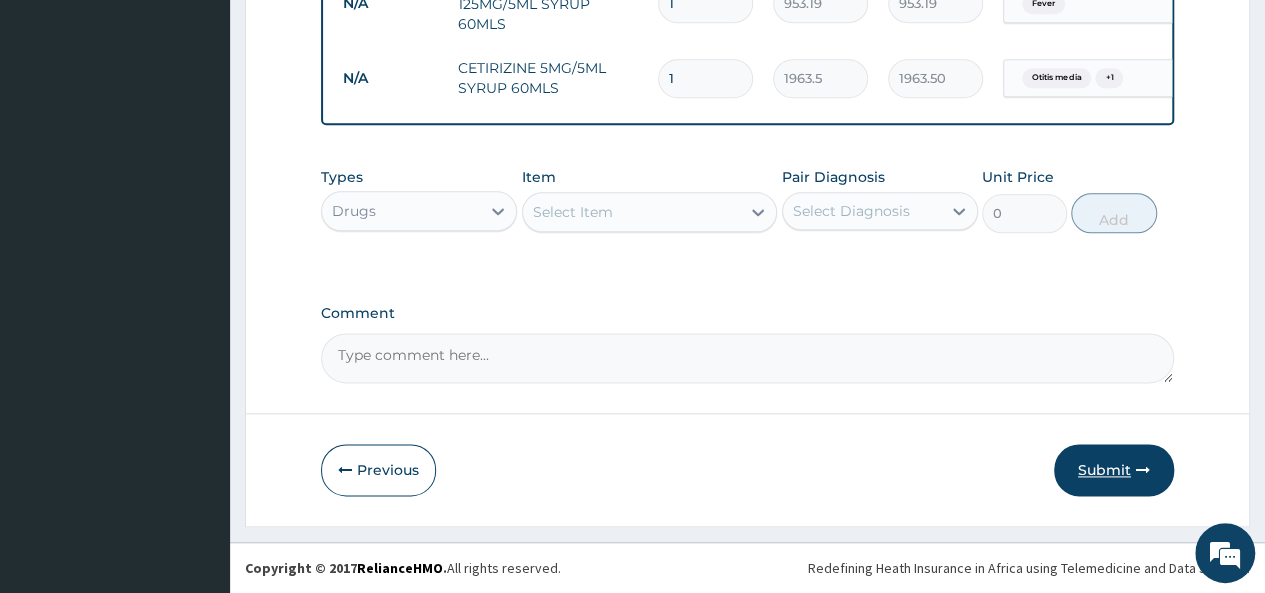 click on "Submit" at bounding box center (1114, 470) 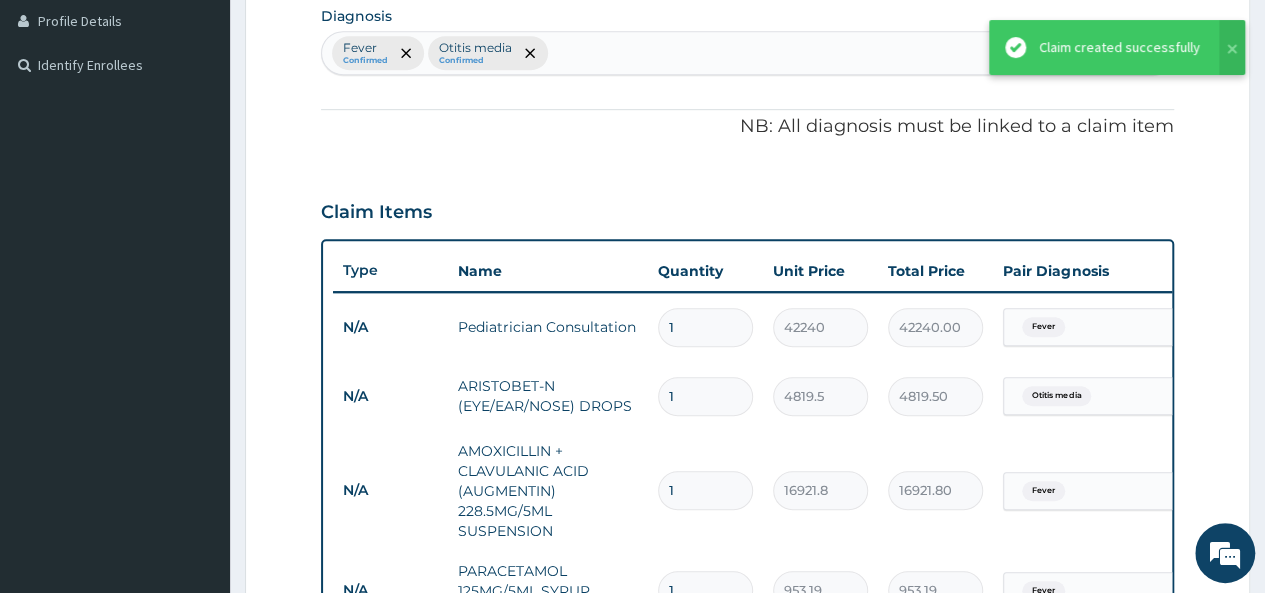 scroll, scrollTop: 489, scrollLeft: 0, axis: vertical 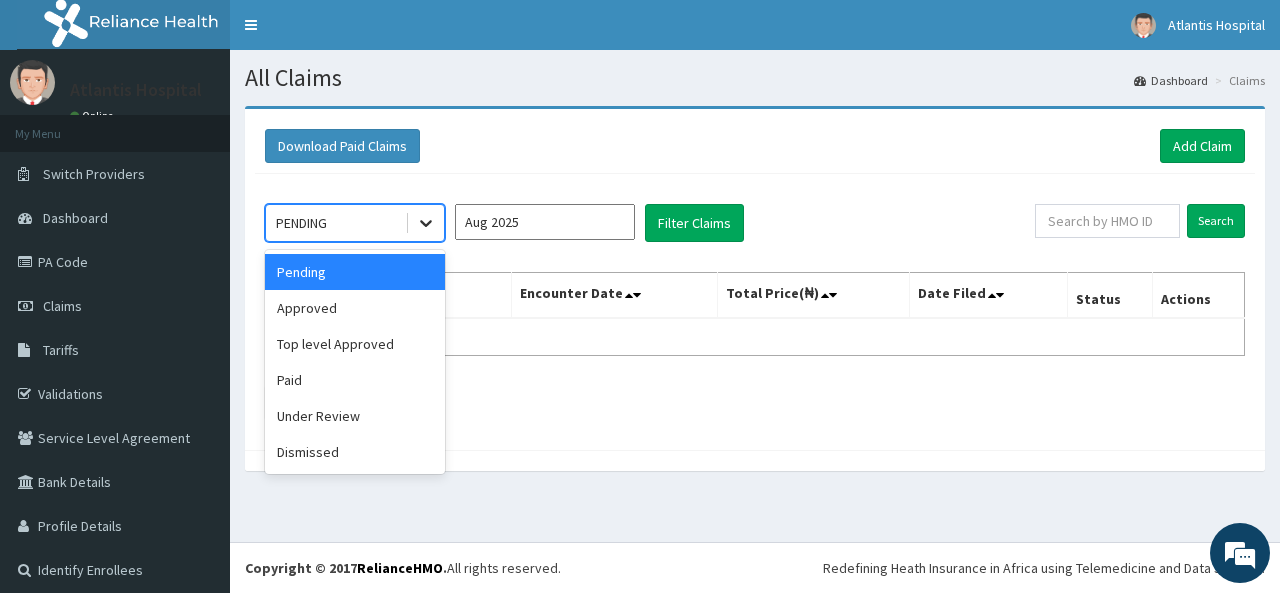 click at bounding box center (426, 223) 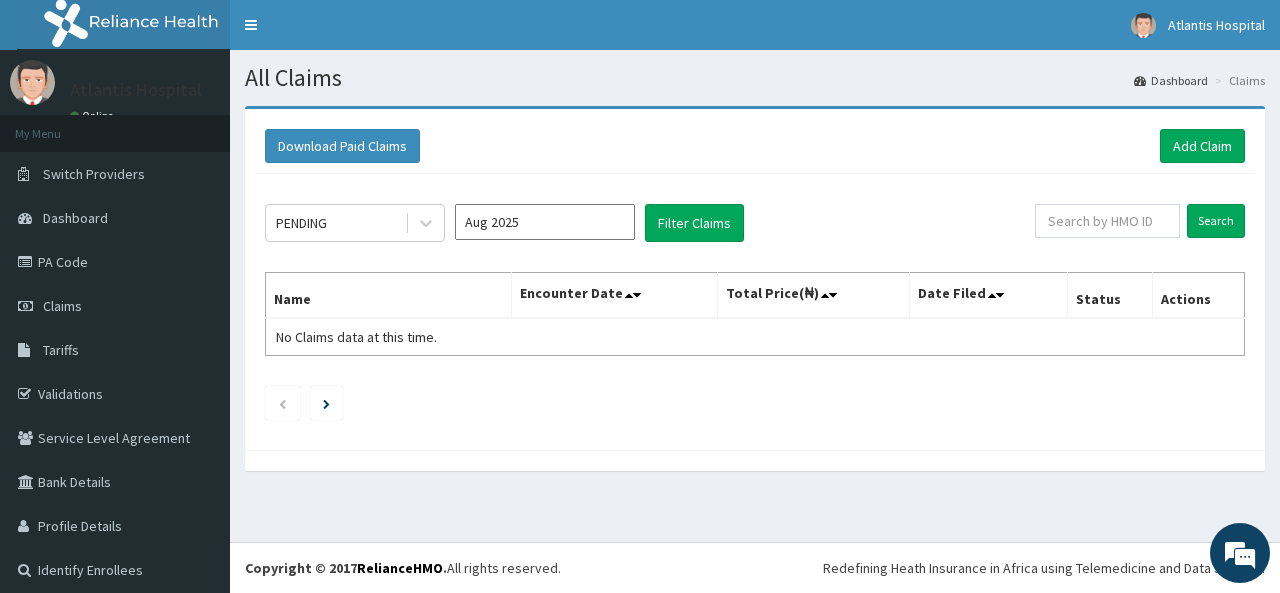 click on "Download Paid Claims Add Claim" at bounding box center (755, 146) 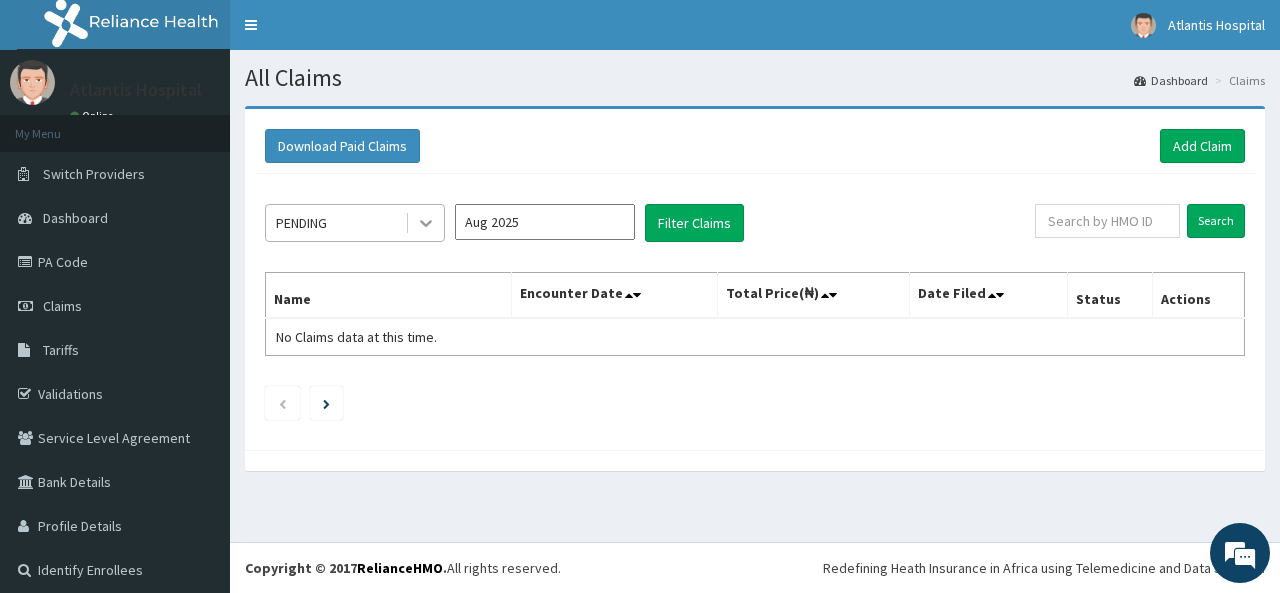 click at bounding box center [426, 223] 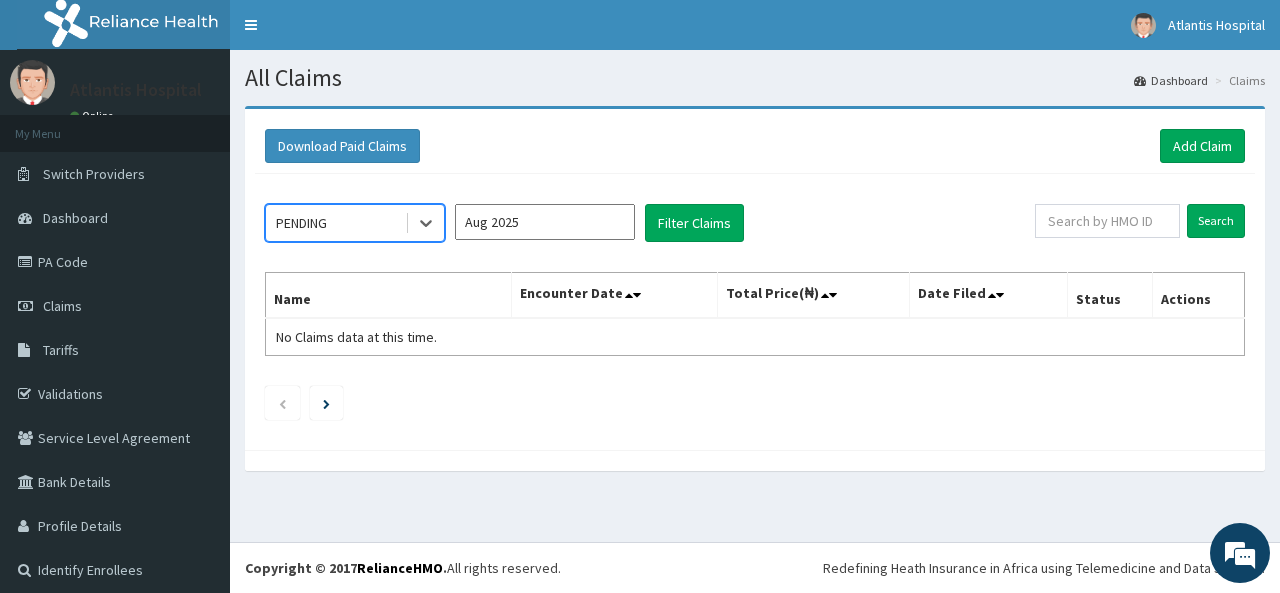 scroll, scrollTop: 0, scrollLeft: 0, axis: both 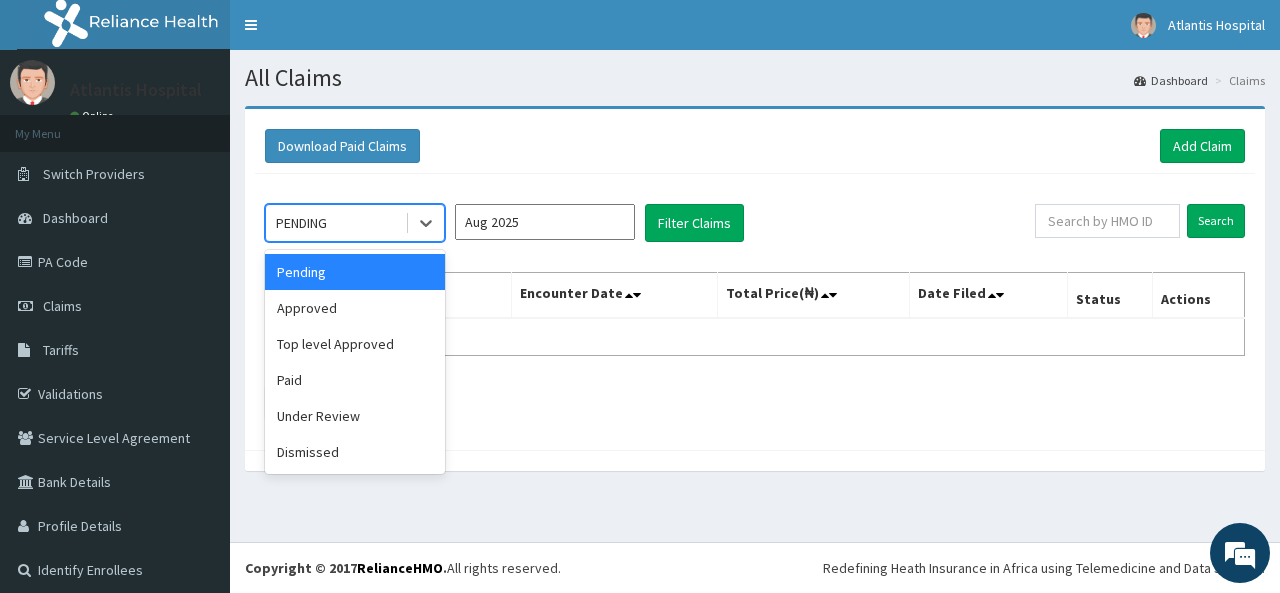 click on "PENDING" at bounding box center (335, 223) 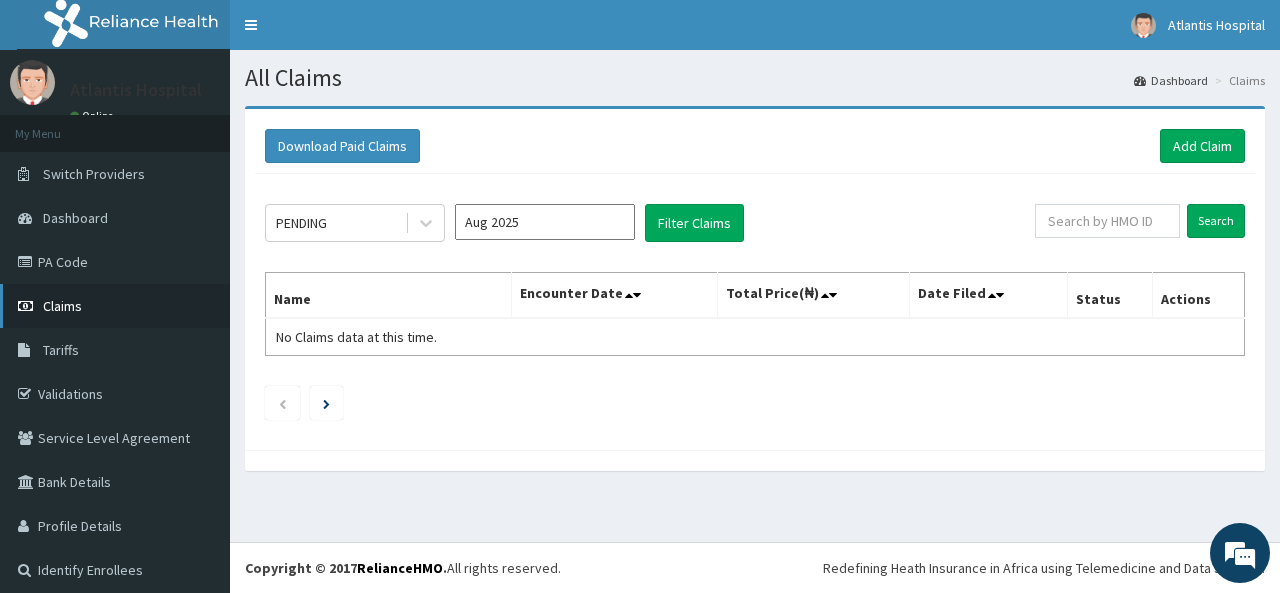 click on "Claims" at bounding box center (115, 306) 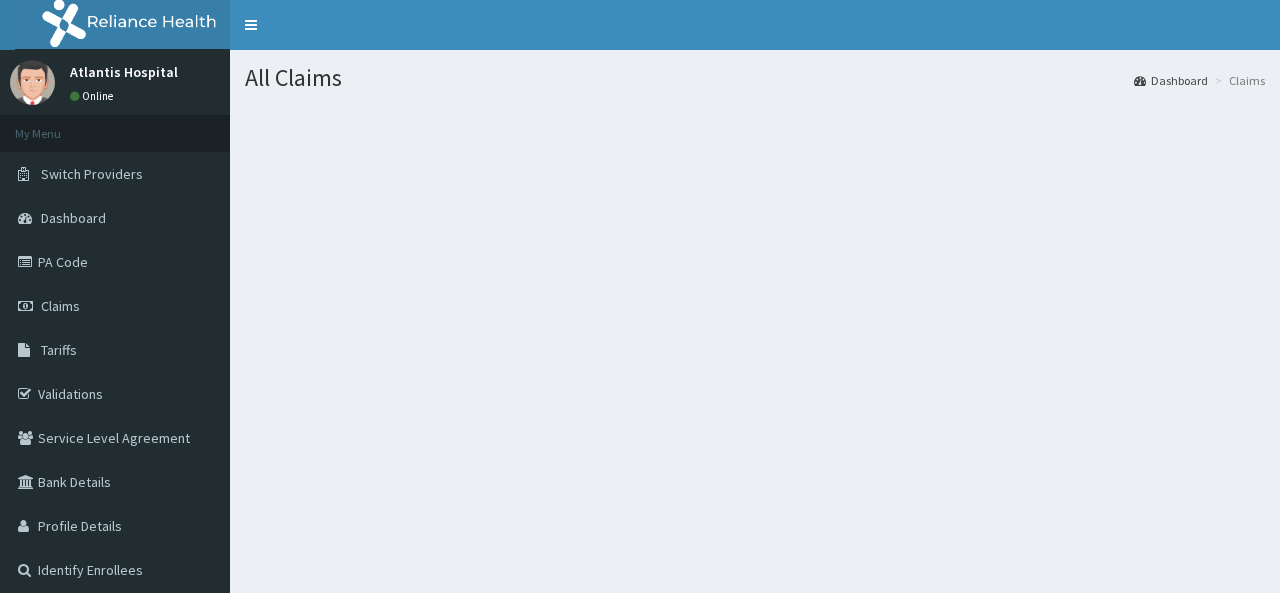 scroll, scrollTop: 0, scrollLeft: 0, axis: both 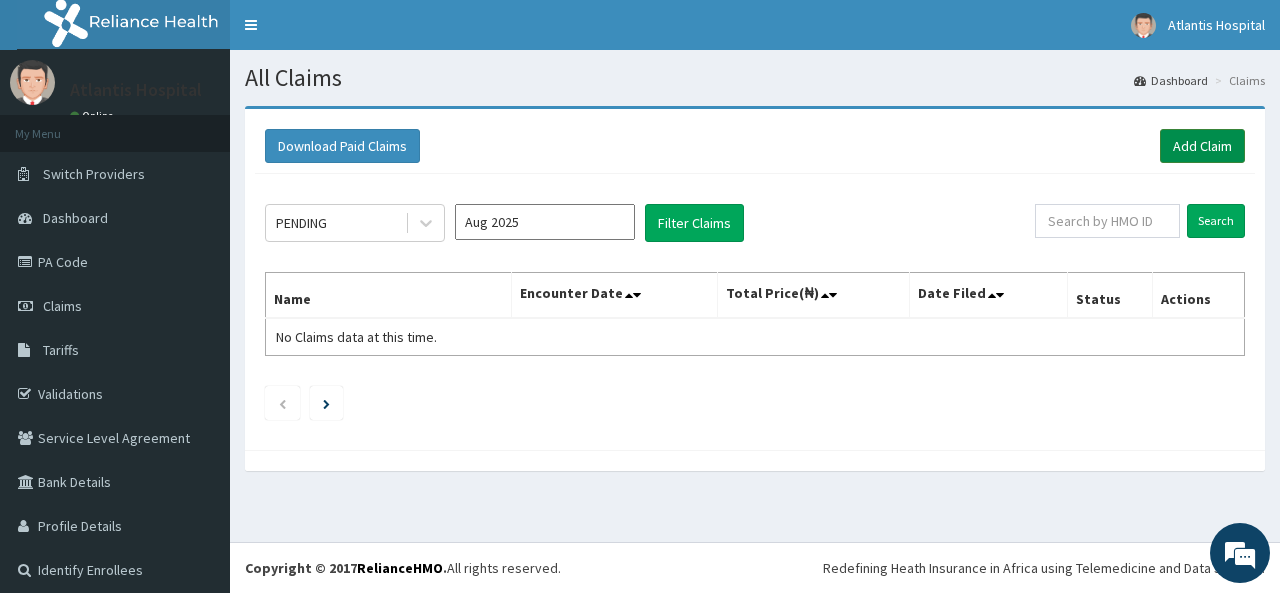 click on "Add Claim" at bounding box center [1202, 146] 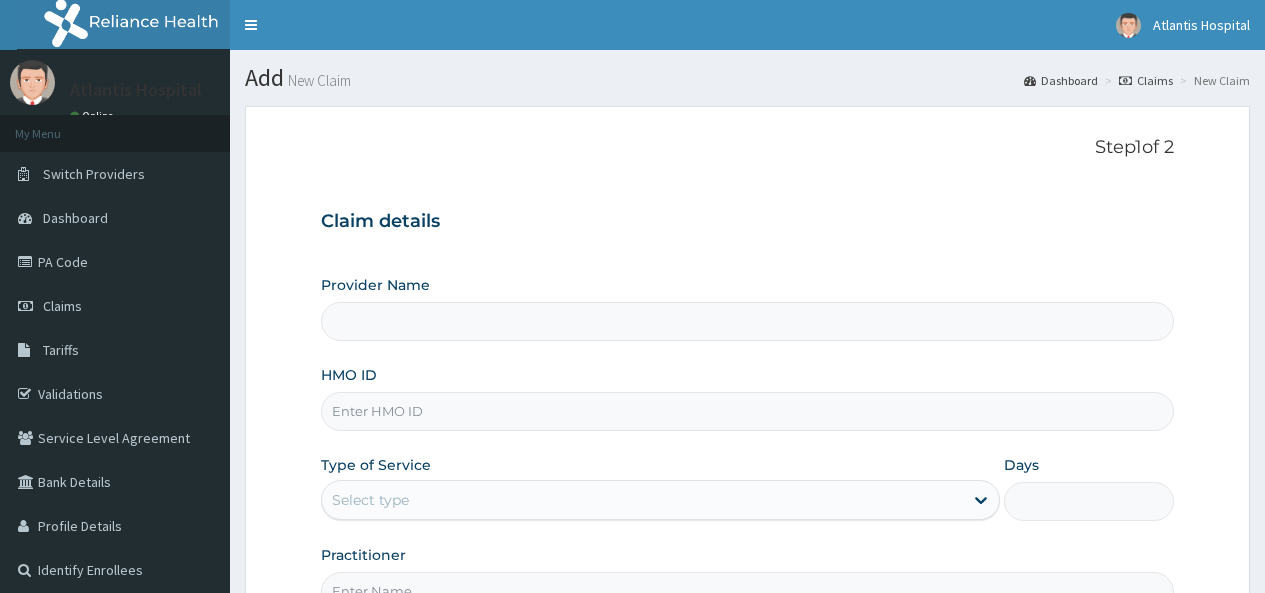 scroll, scrollTop: 0, scrollLeft: 0, axis: both 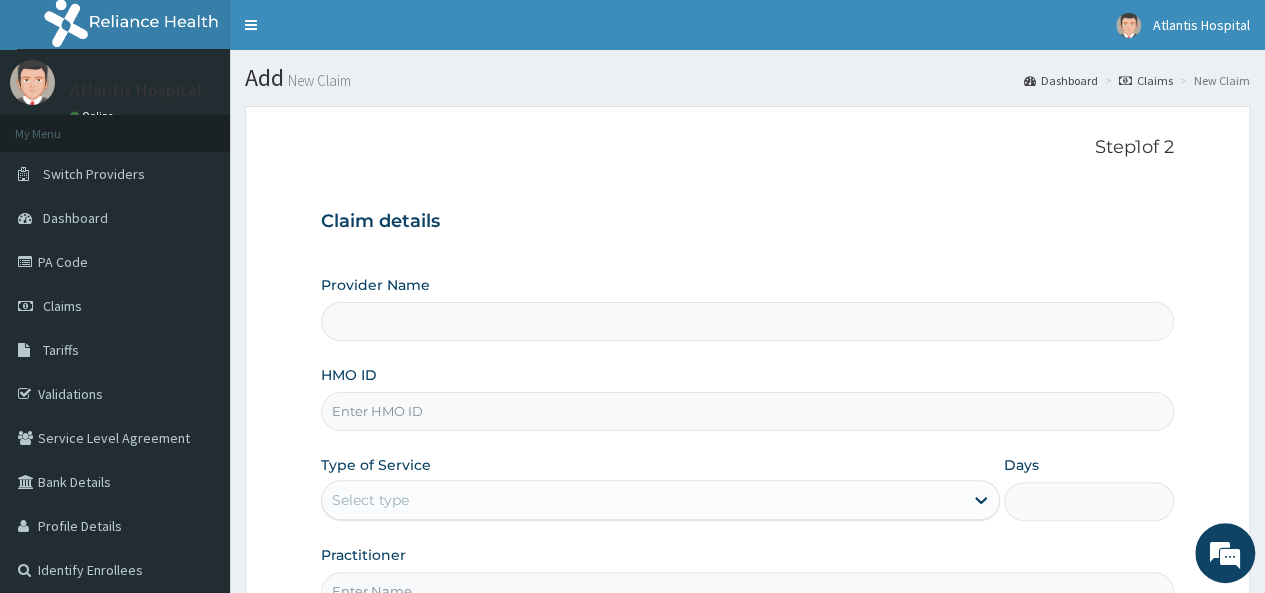 type on "Atlantis Pediatric Hospital" 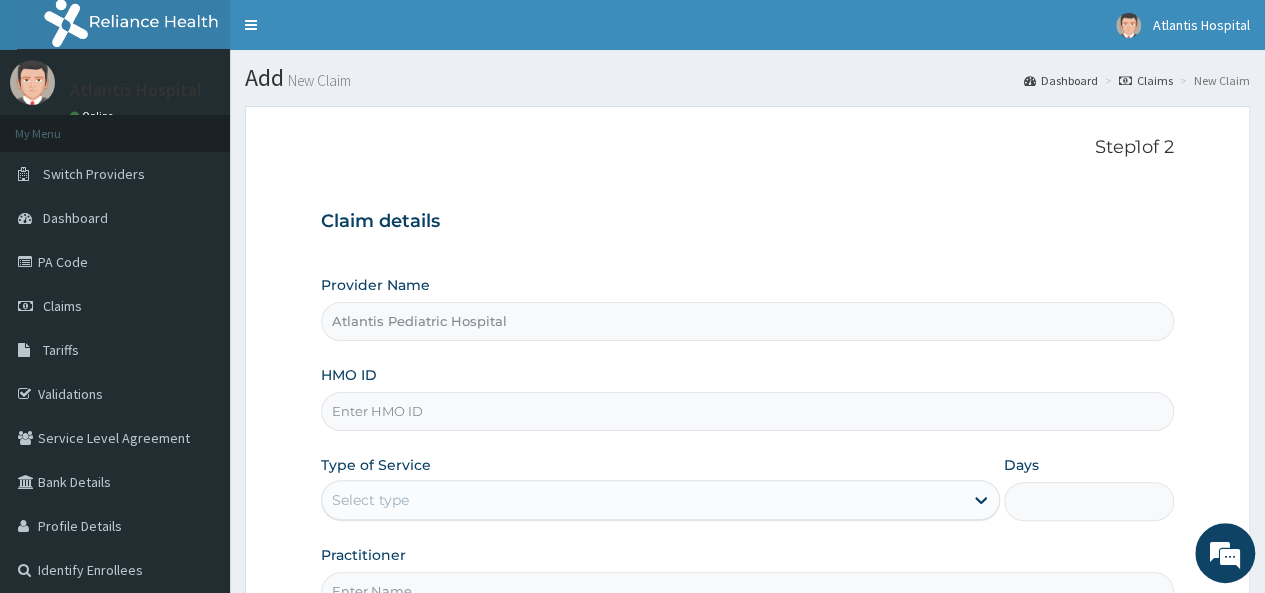 scroll, scrollTop: 0, scrollLeft: 0, axis: both 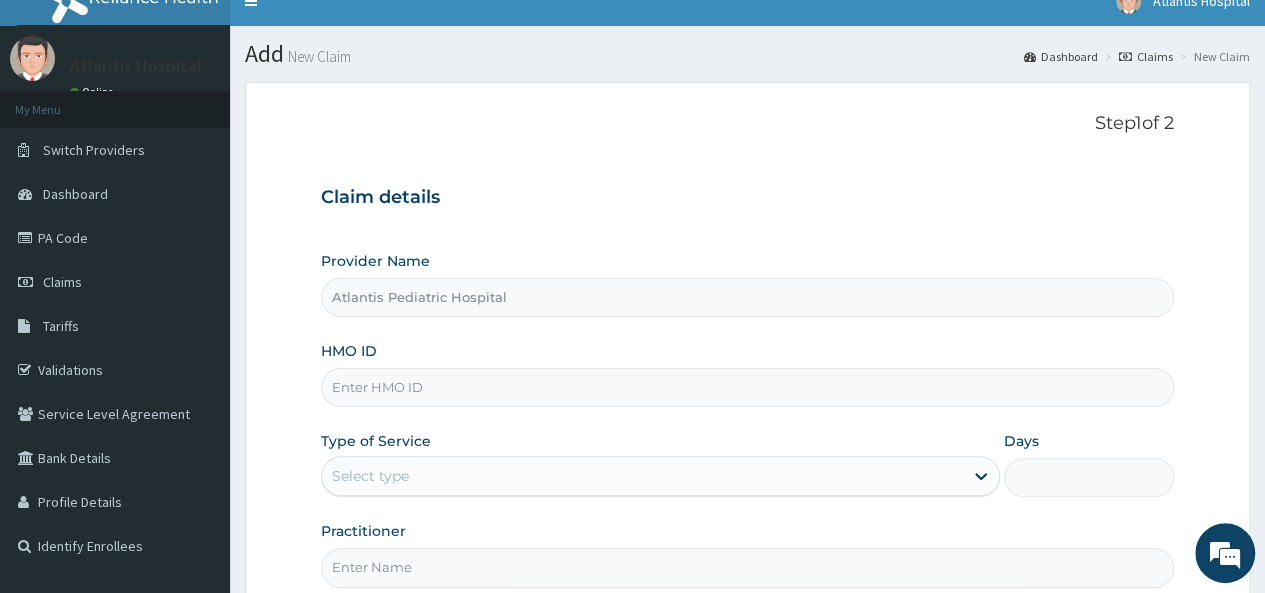 click on "HMO ID" at bounding box center [747, 387] 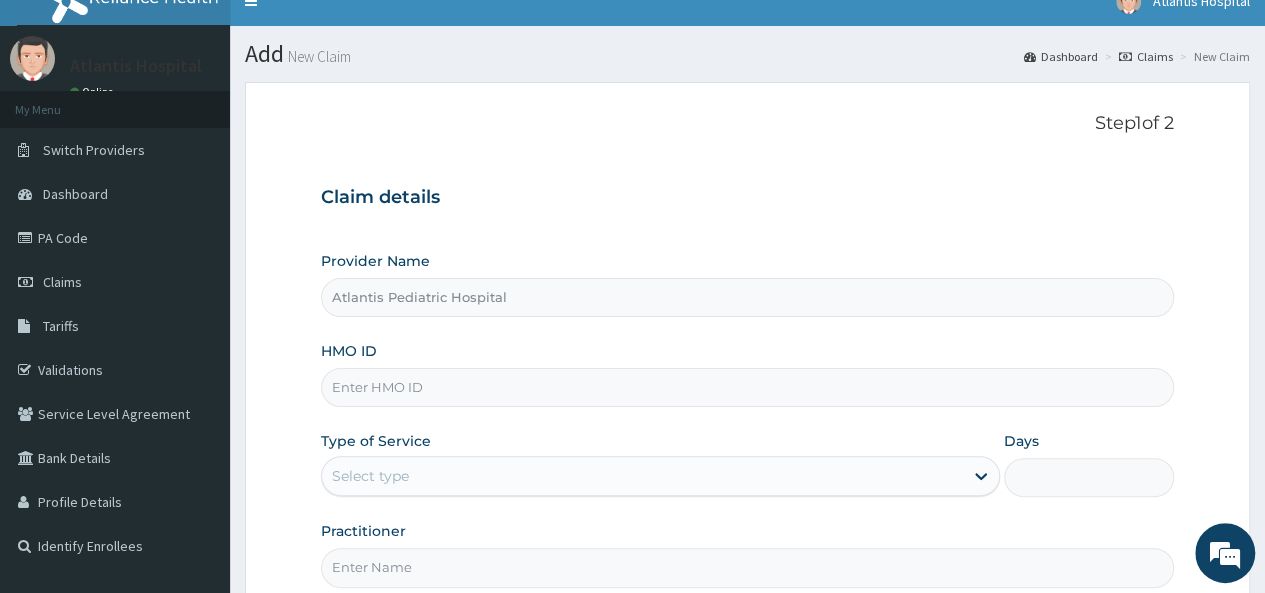 paste on "CGO/10009/C" 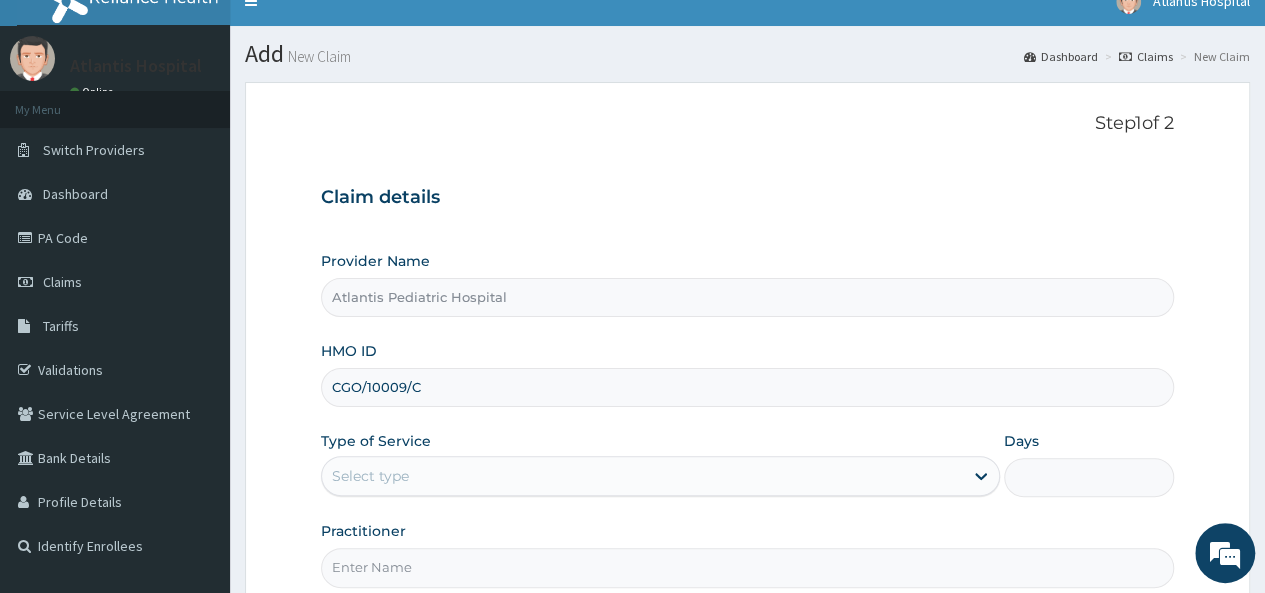 scroll, scrollTop: 224, scrollLeft: 0, axis: vertical 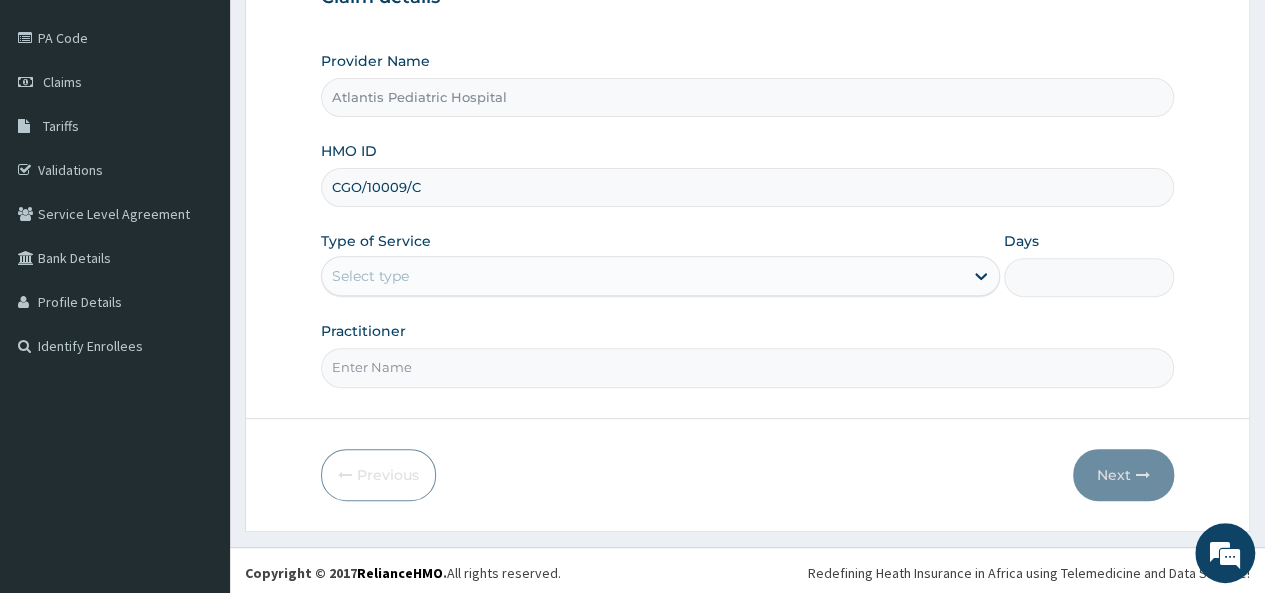 type on "CGO/10009/C" 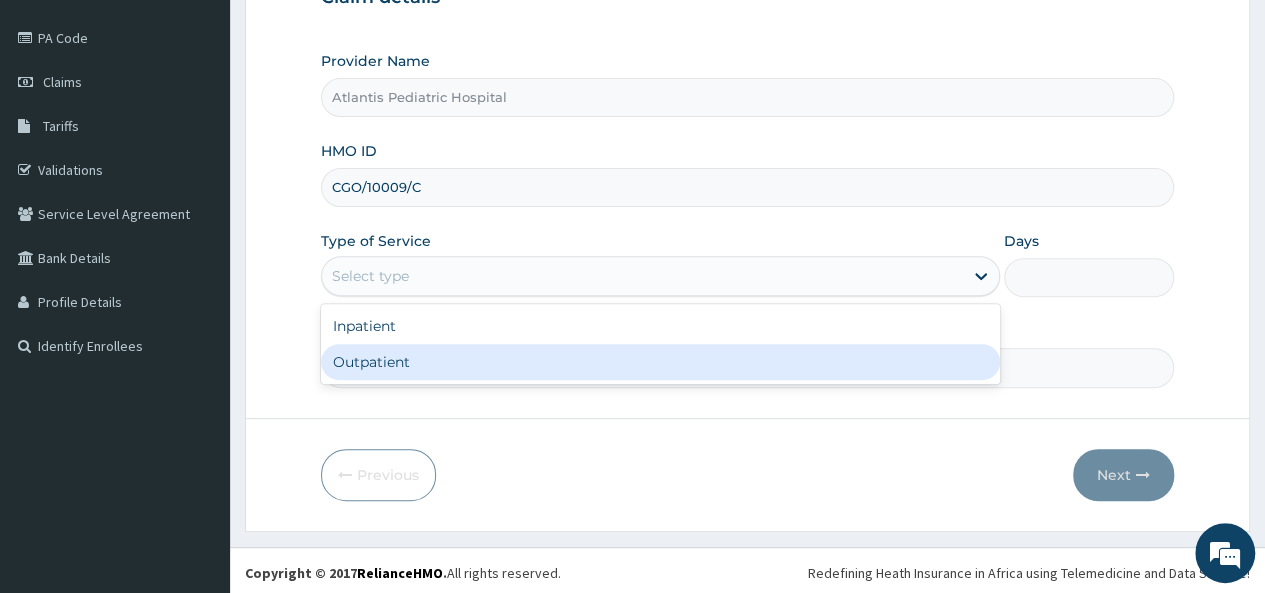 click on "Outpatient" at bounding box center (660, 362) 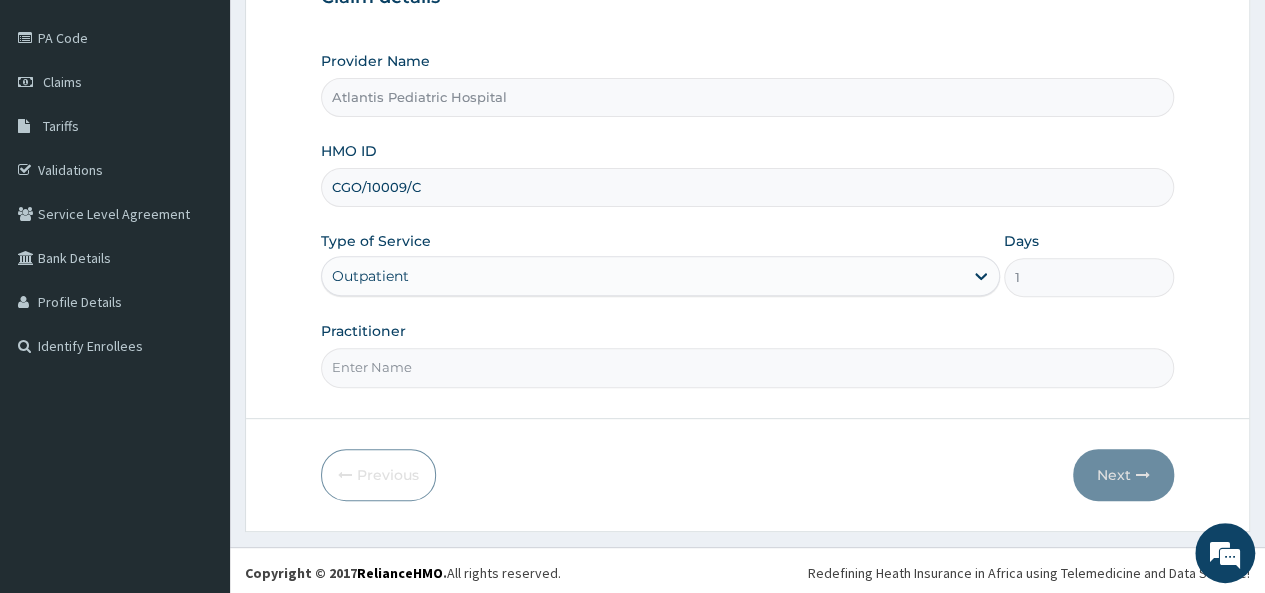 click on "Practitioner" at bounding box center [747, 354] 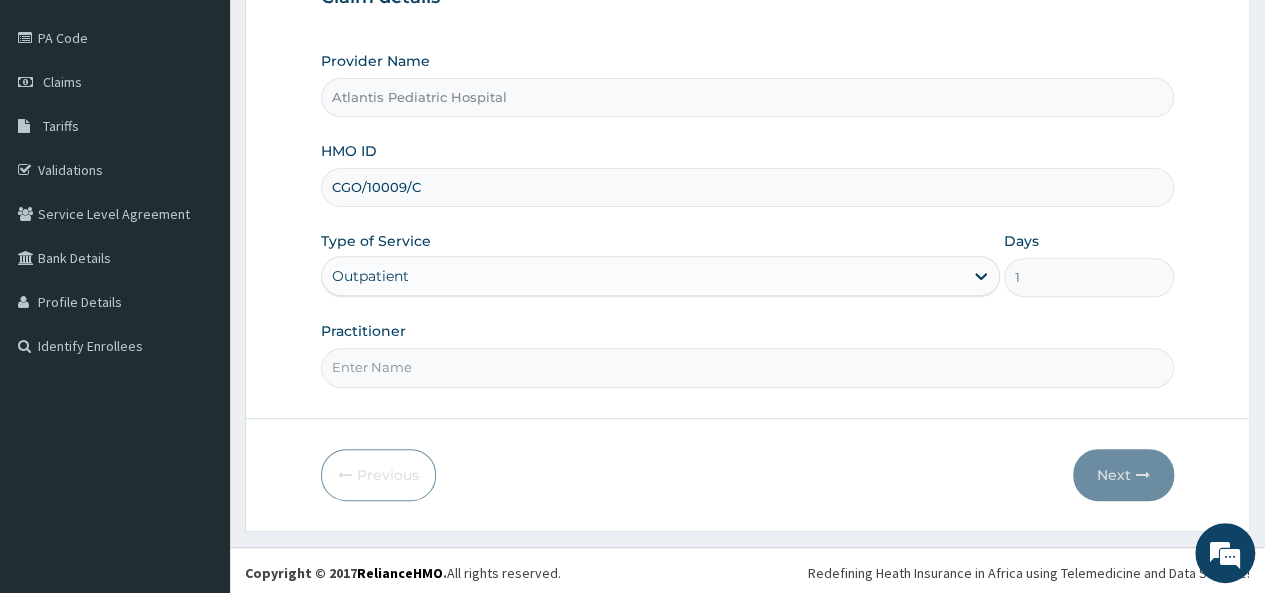 click on "Practitioner" at bounding box center (747, 367) 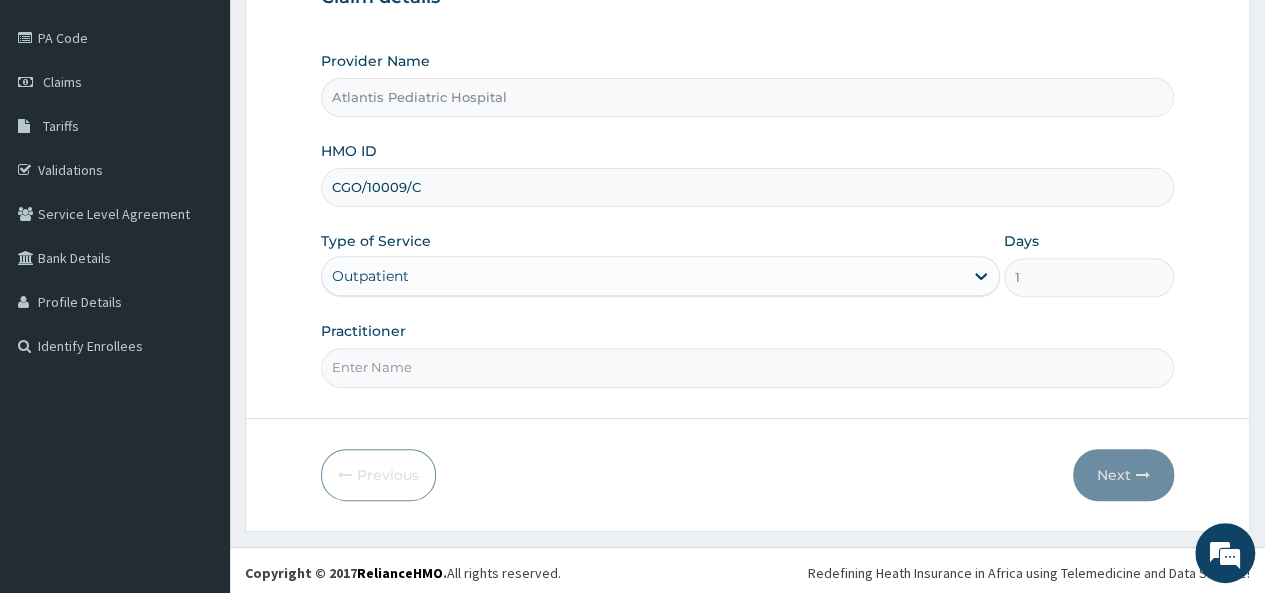 paste on "r. Kayode Olamide Valentine" 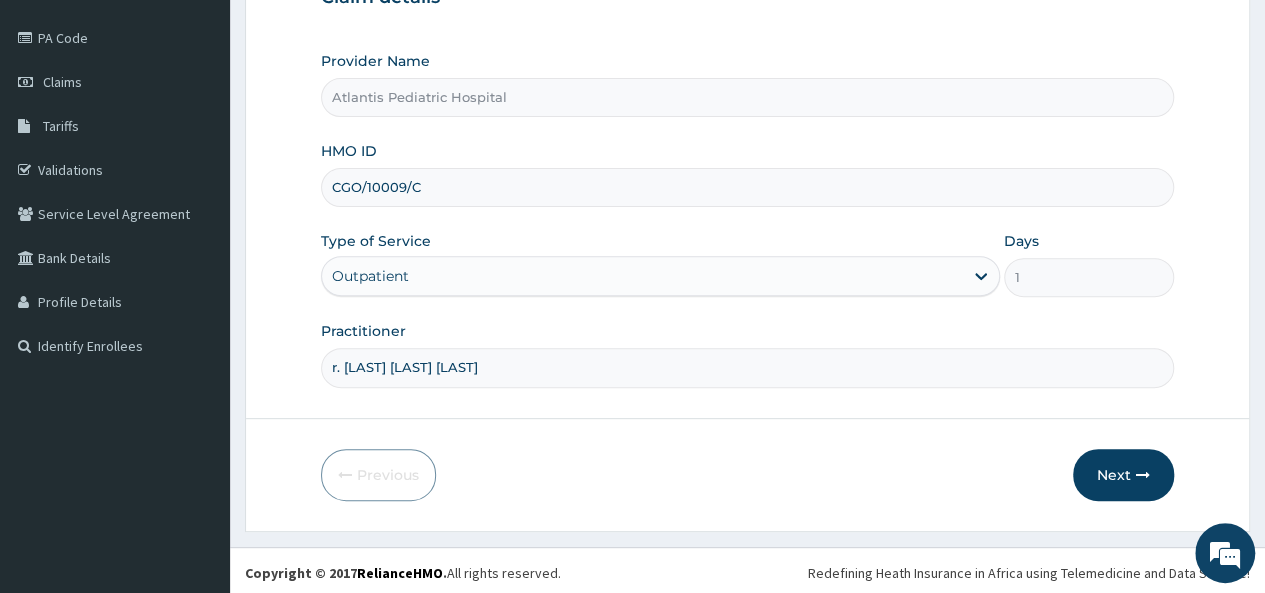 click on "r. Kayode Olamide Valentine" at bounding box center [747, 367] 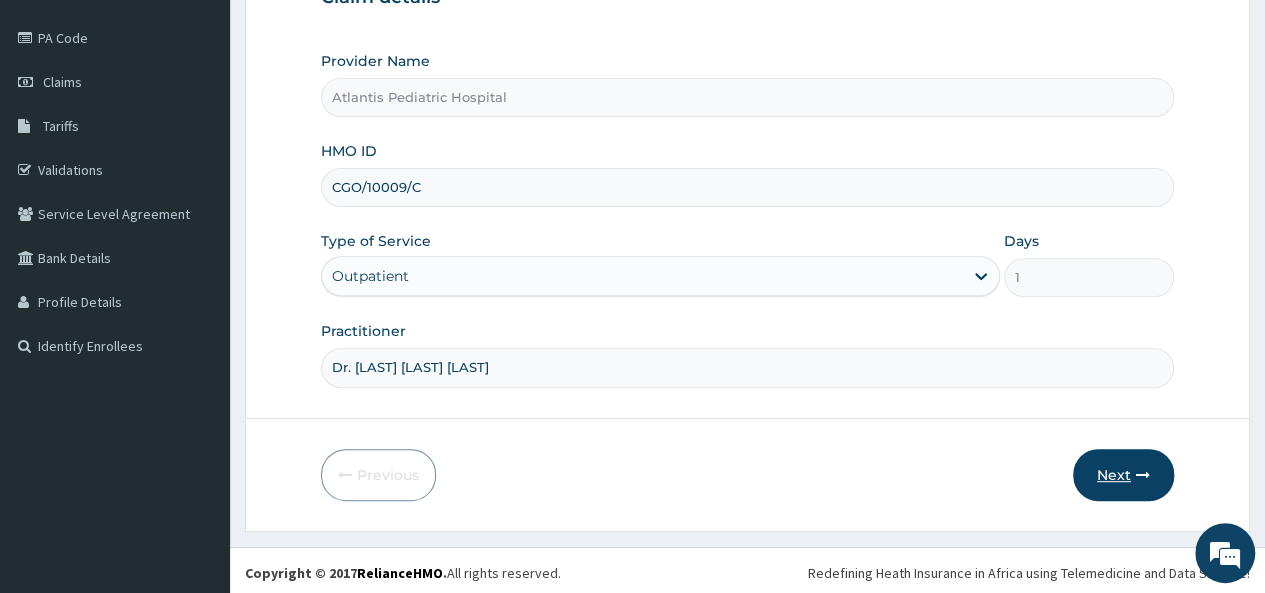 type on "Dr. Kayode Olamide Valentine" 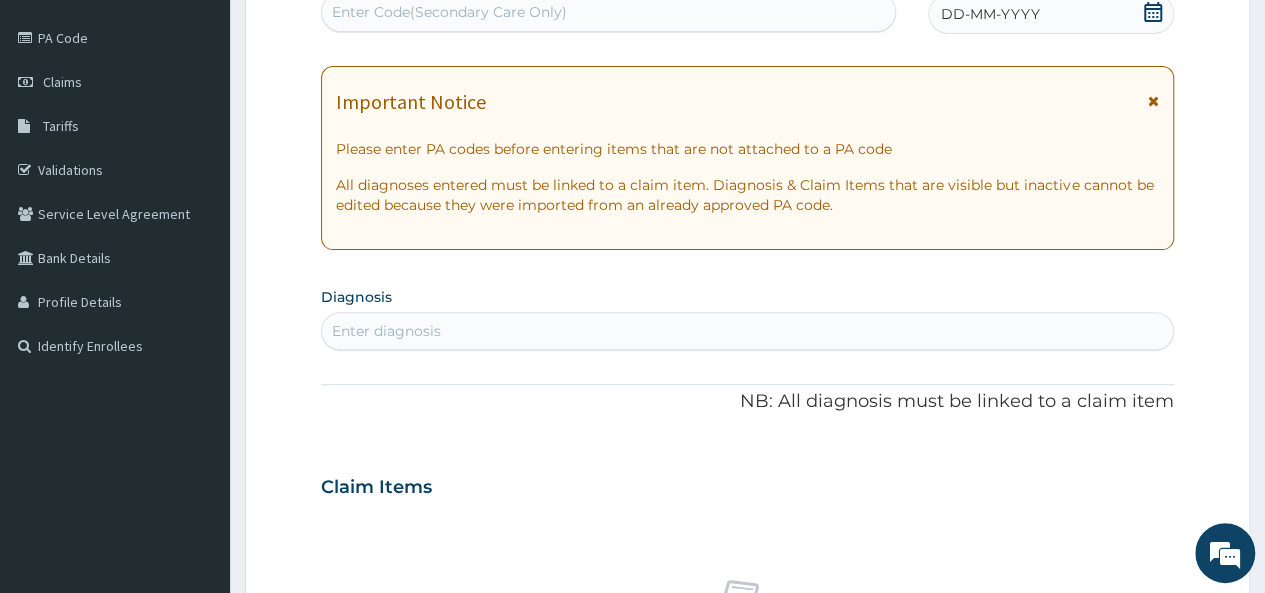 click on "Enter diagnosis" at bounding box center [747, 331] 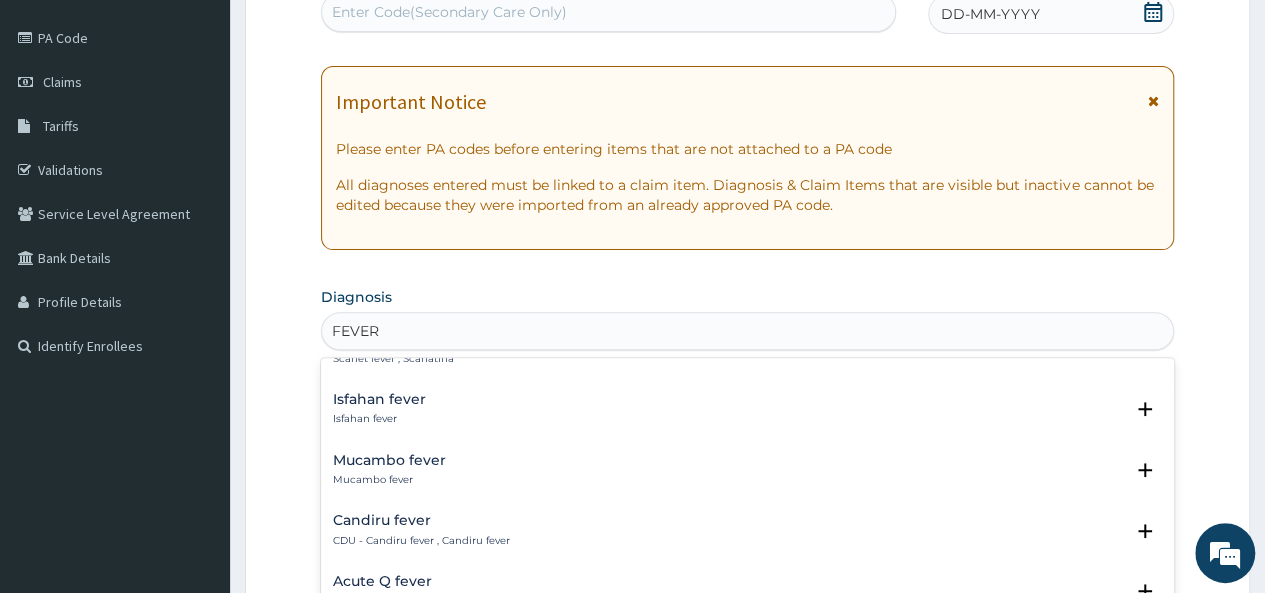 scroll, scrollTop: 2268, scrollLeft: 0, axis: vertical 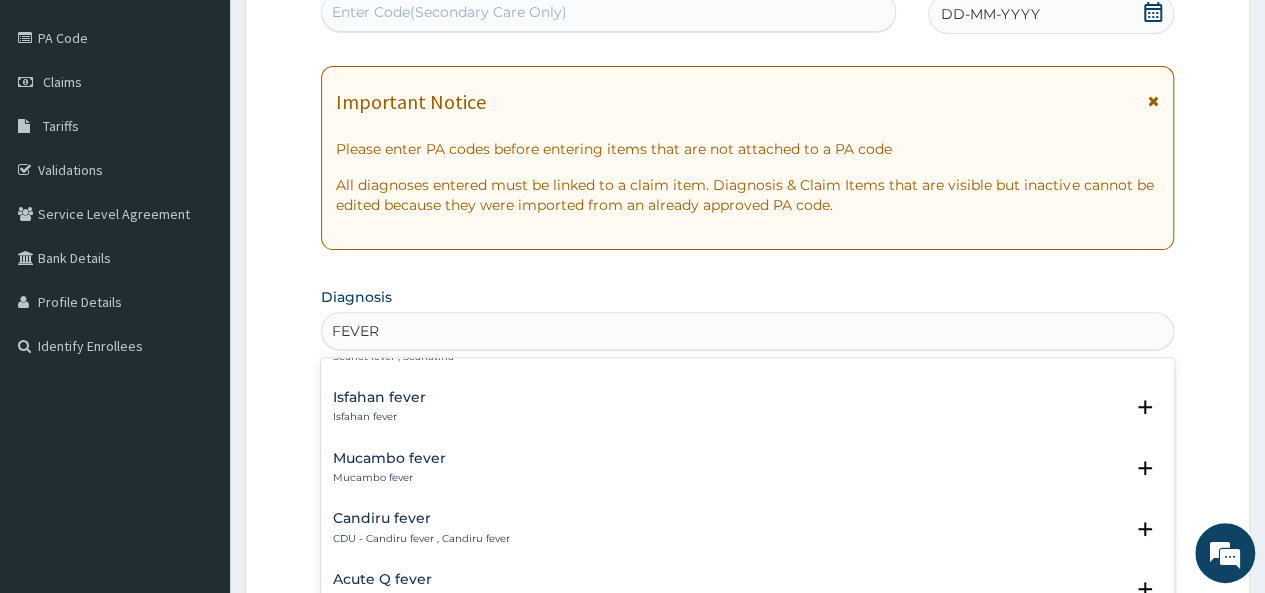 type on "FEVER" 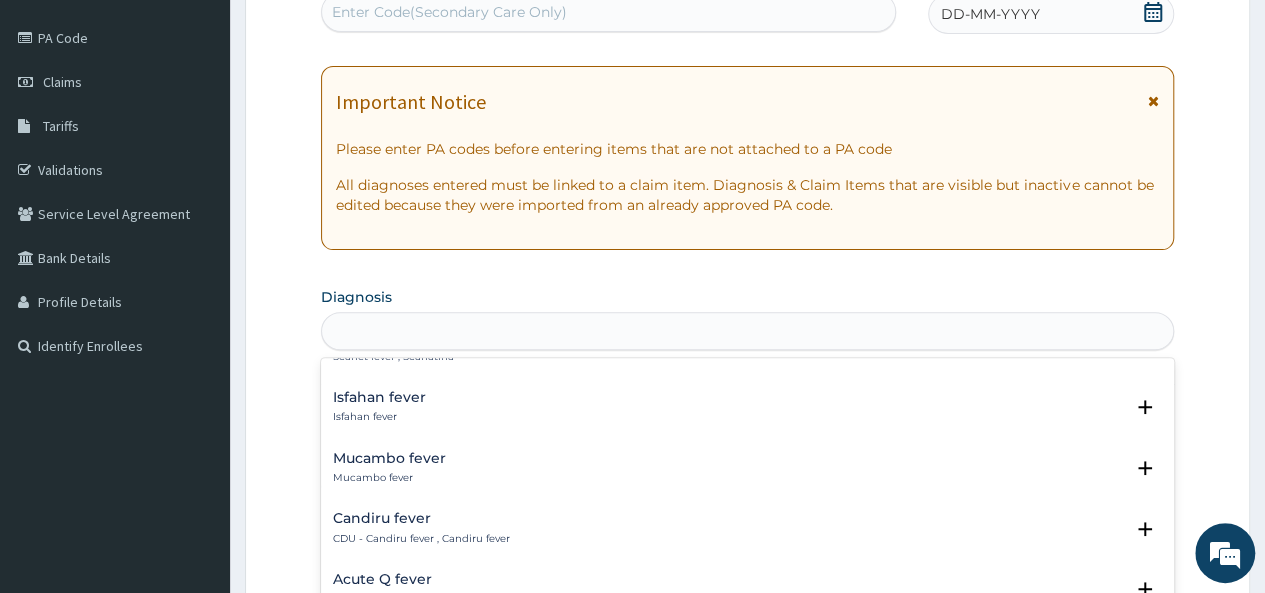 click on "Step  2  of 2 PA Code / Prescription Code Enter Code(Secondary Care Only) Encounter Date DD-MM-YYYY Important Notice Please enter PA codes before entering items that are not attached to a PA code   All diagnoses entered must be linked to a claim item. Diagnosis & Claim Items that are visible but inactive cannot be edited because they were imported from an already approved PA code. Diagnosis option Scarlet fever focused, 37 of 50. 50 results available for search term FEVER. Use Up and Down to choose options, press Enter to select the currently focused option, press Escape to exit the menu, press Tab to select the option and exit the menu. FEVER Fever Fever , Pyrexial , Pyrexia , Febrile Select Status Query Query covers suspected (?), Keep in view (kiv), Ruled out (r/o) Confirmed Dengue Dengue , Dengue fever , Breakbone fever Select Status Query Query covers suspected (?), Keep in view (kiv), Ruled out (r/o) Confirmed Plague Plague , Infection by Yersinia pestis , Pest , Pestilential fever , Black death Query 0" at bounding box center (747, 514) 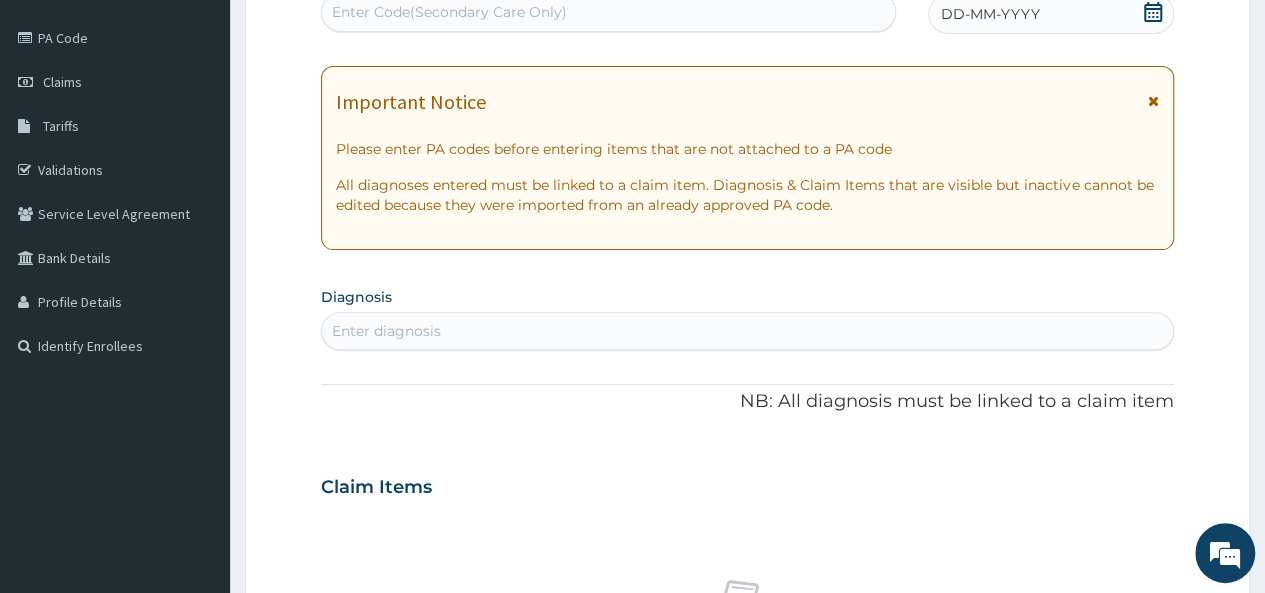 click on "Enter diagnosis" at bounding box center [747, 331] 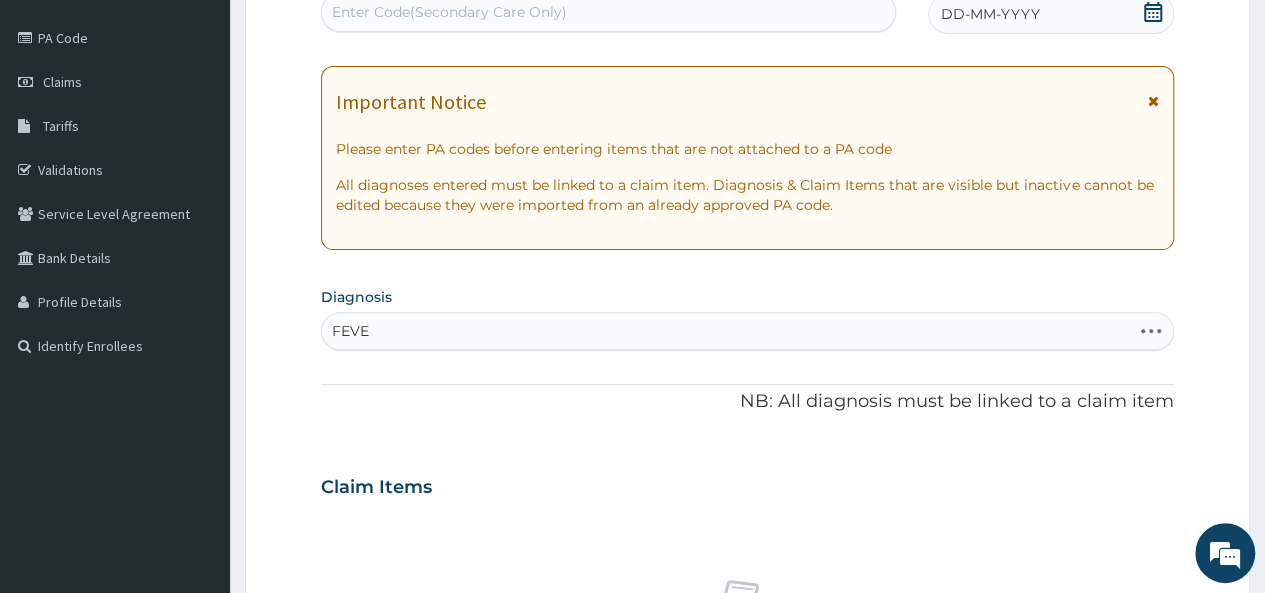 type on "FEVER" 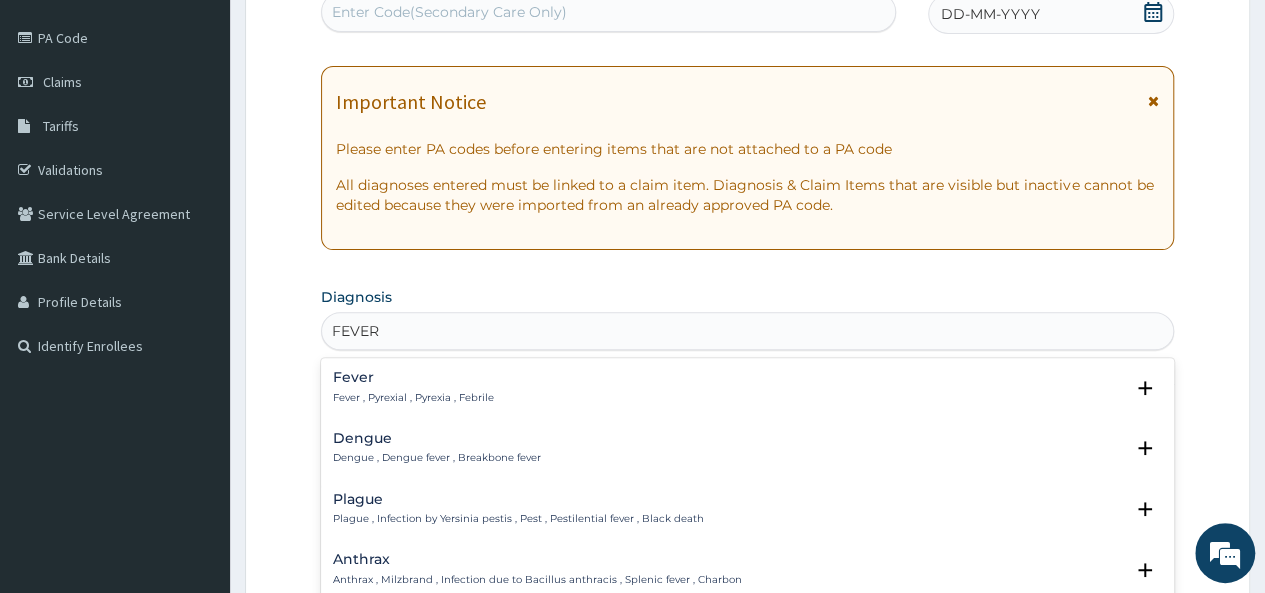 click on "Fever Fever , Pyrexial , Pyrexia , Febrile" at bounding box center [413, 387] 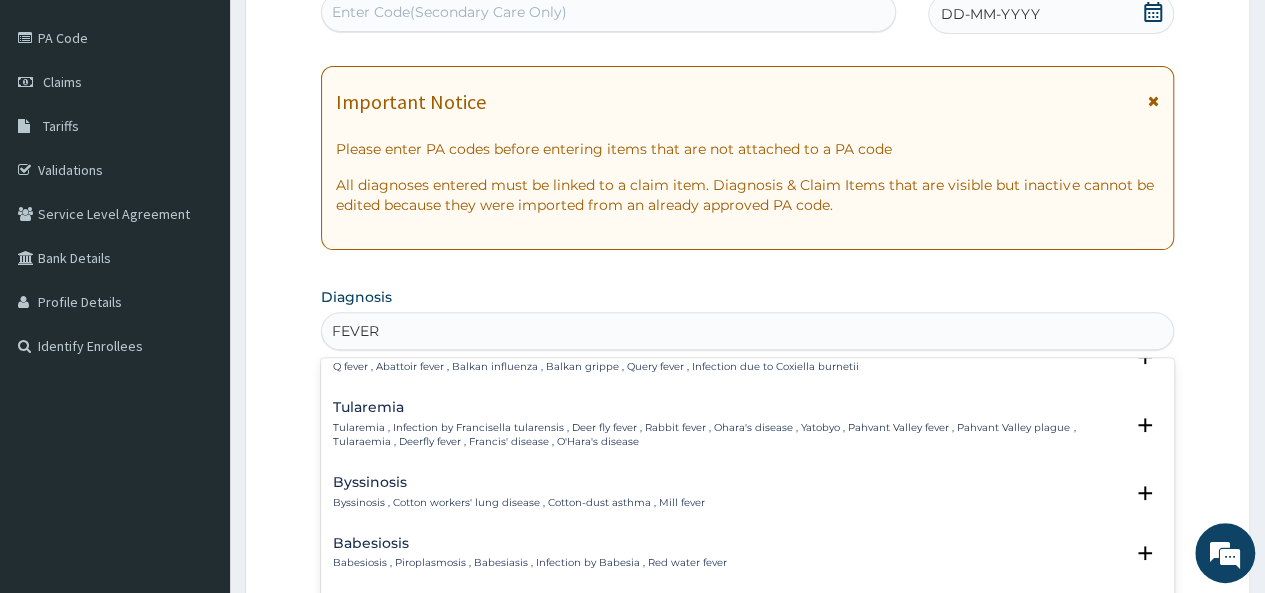 scroll, scrollTop: 0, scrollLeft: 0, axis: both 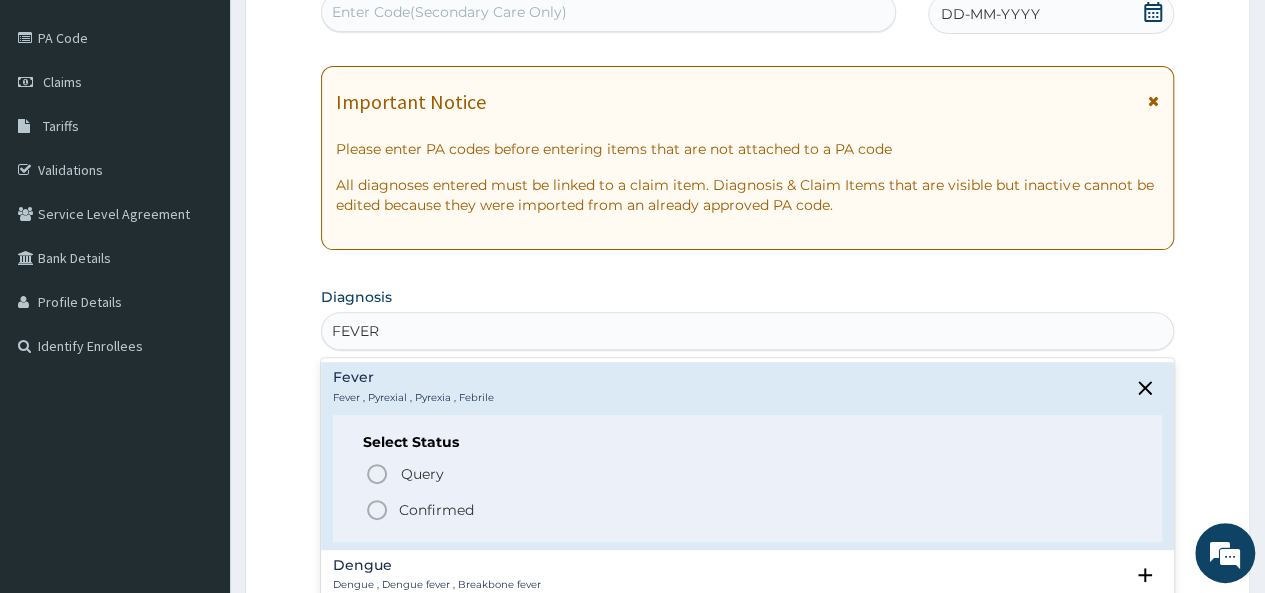click on "Confirmed" at bounding box center (436, 510) 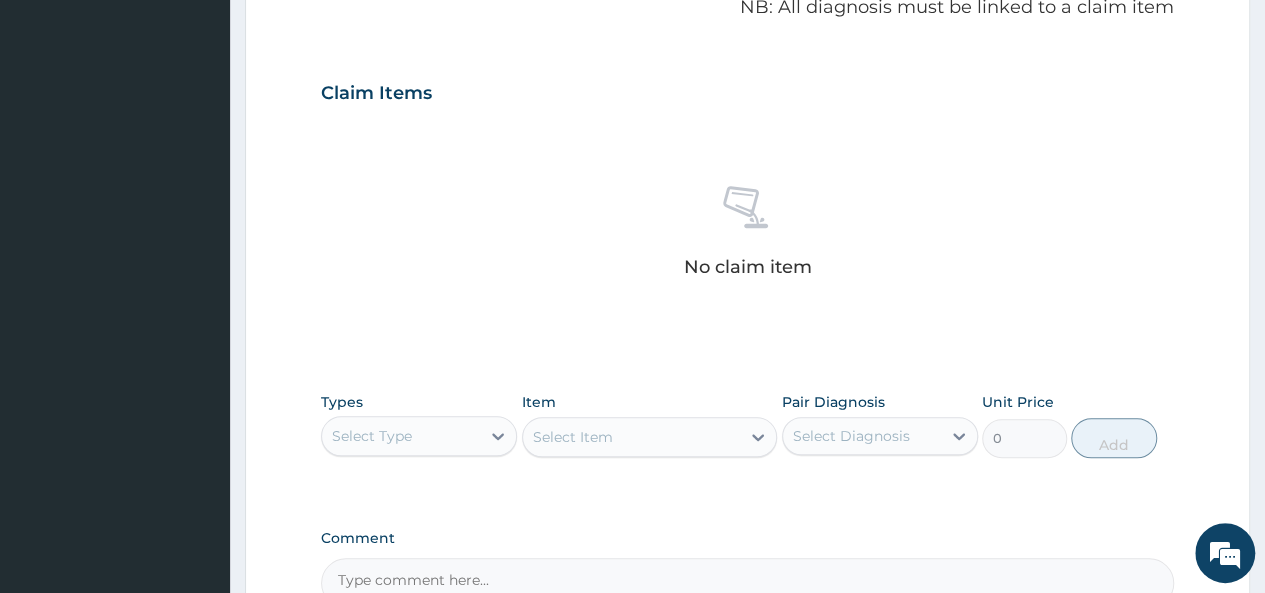 scroll, scrollTop: 845, scrollLeft: 0, axis: vertical 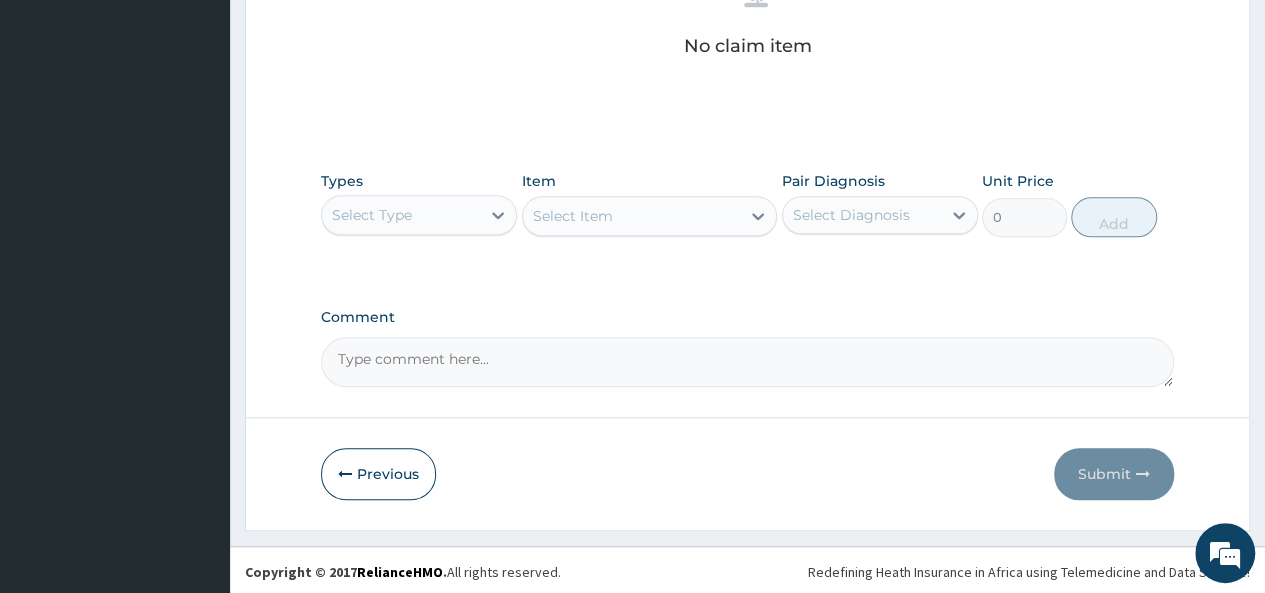 click on "Select Type" at bounding box center [372, 215] 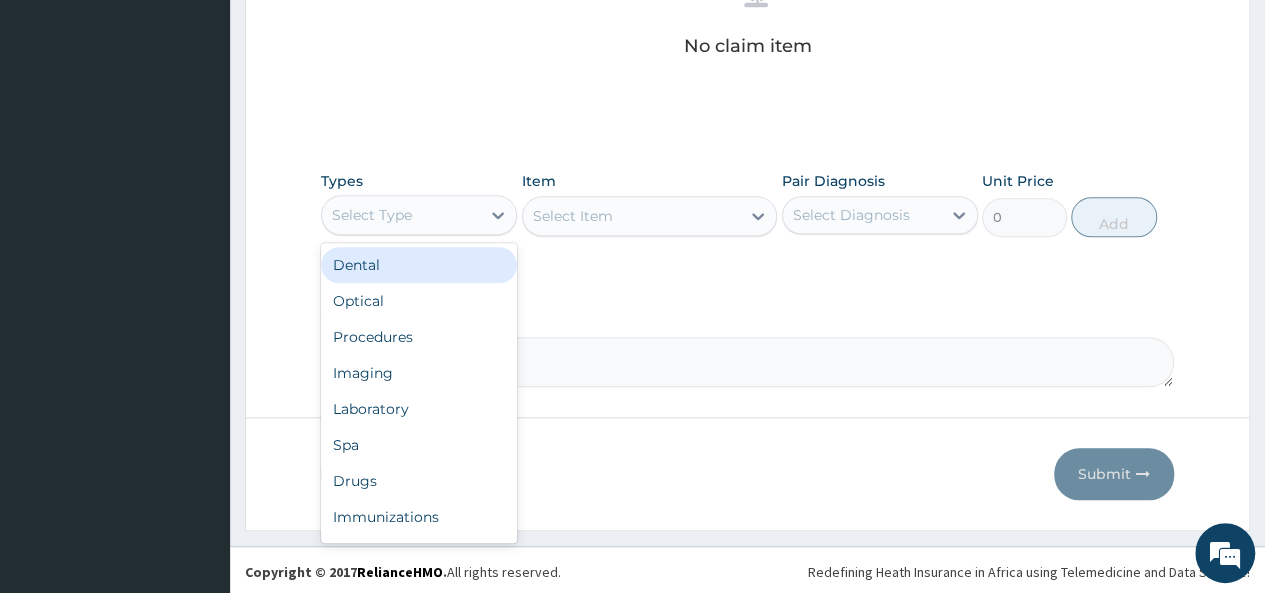 click on "Select Type" at bounding box center [401, 215] 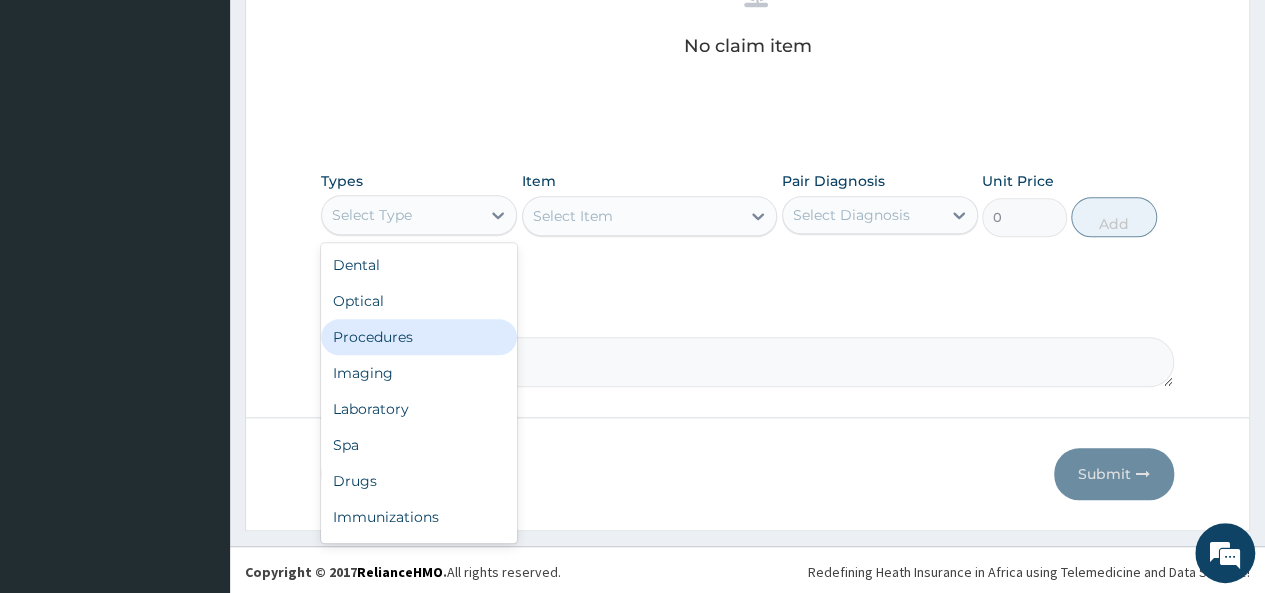 click on "Procedures" at bounding box center [419, 337] 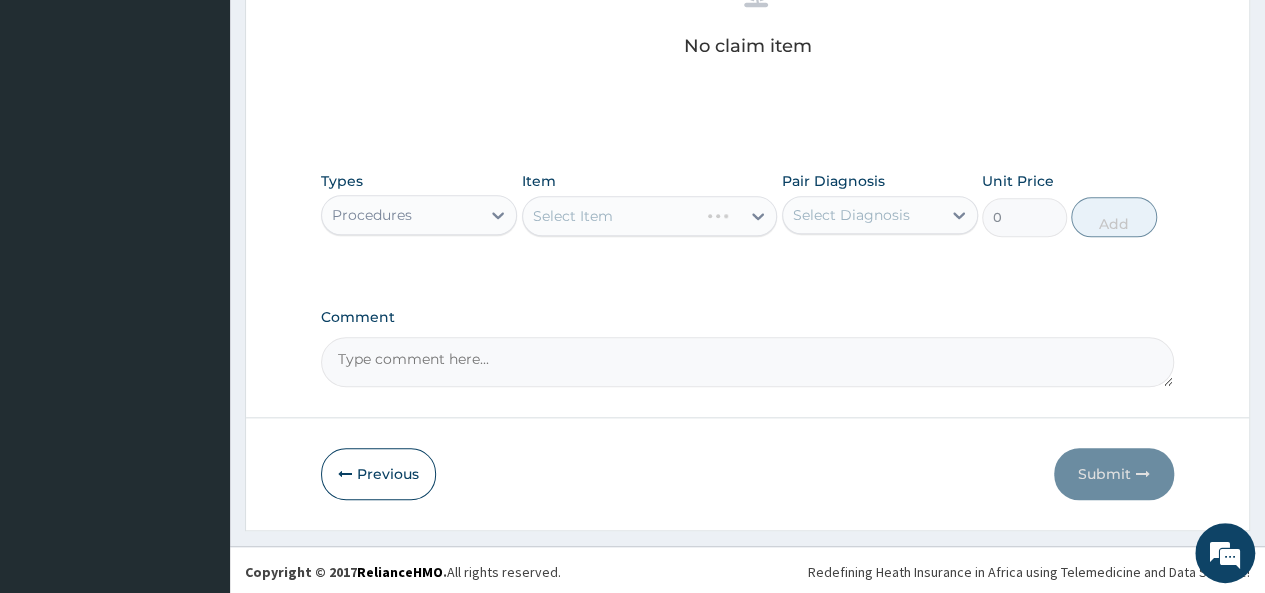 click on "Item Select Item" at bounding box center [650, 204] 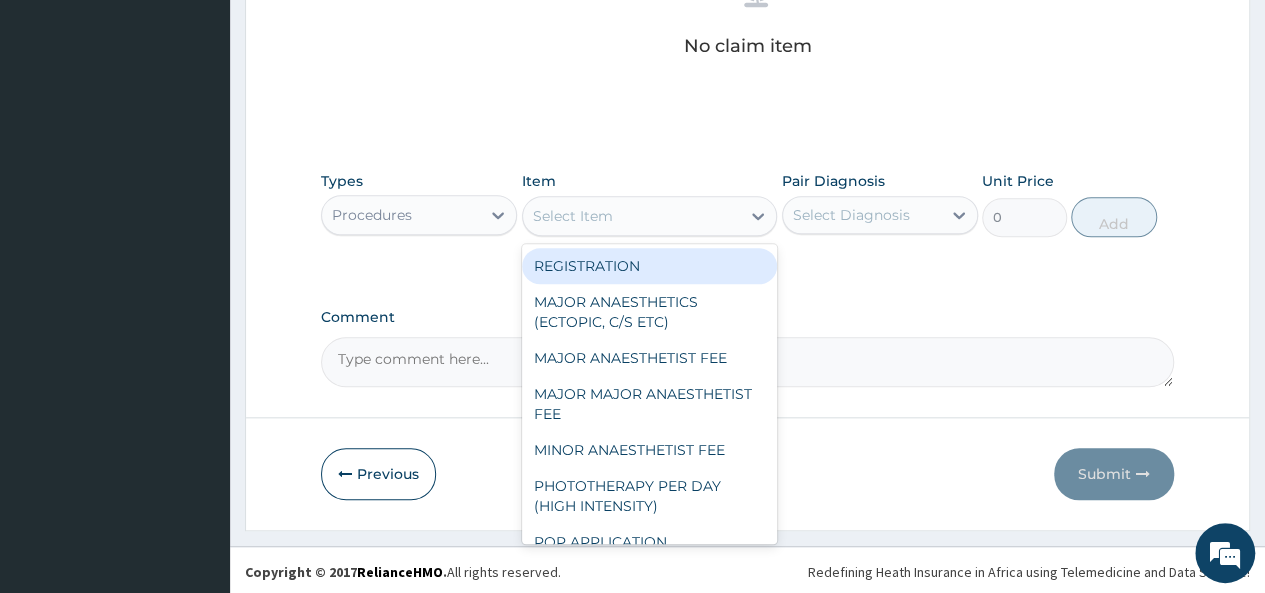 click on "Select Item" at bounding box center (573, 216) 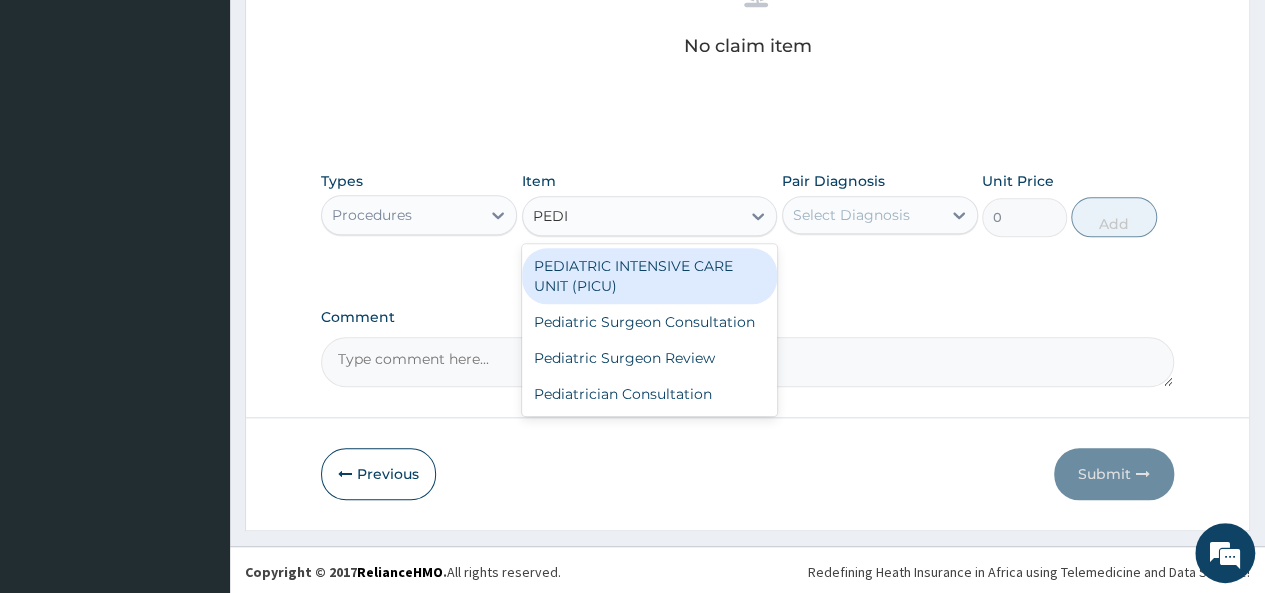 type on "PEDIA" 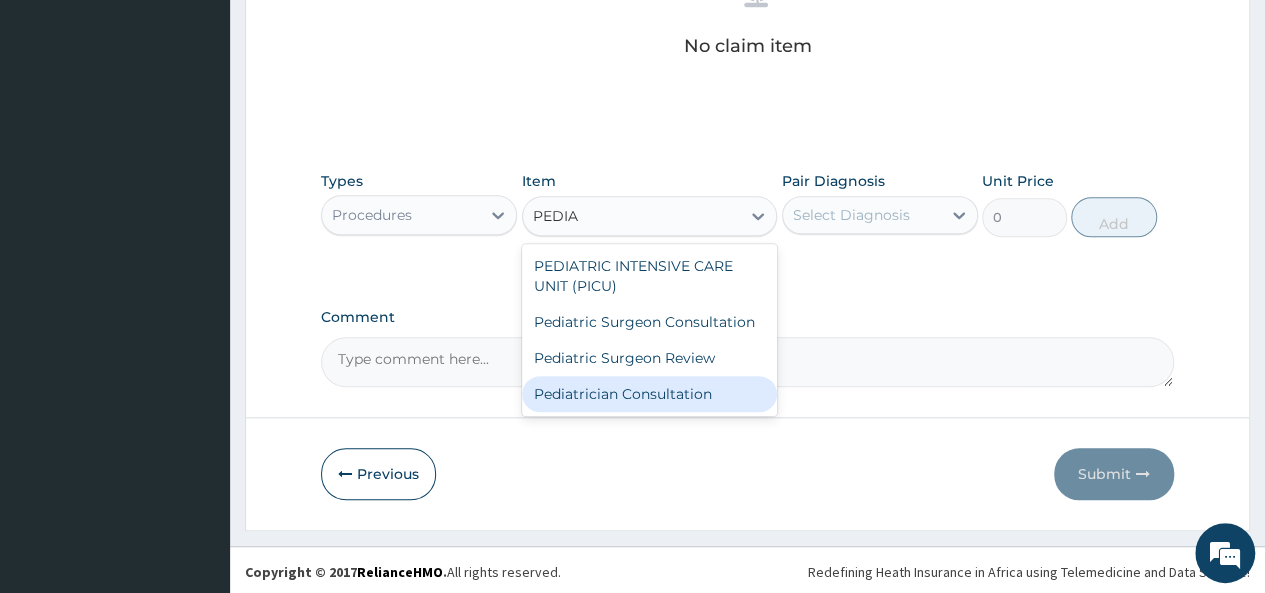 click on "Pediatrician Consultation" at bounding box center [650, 394] 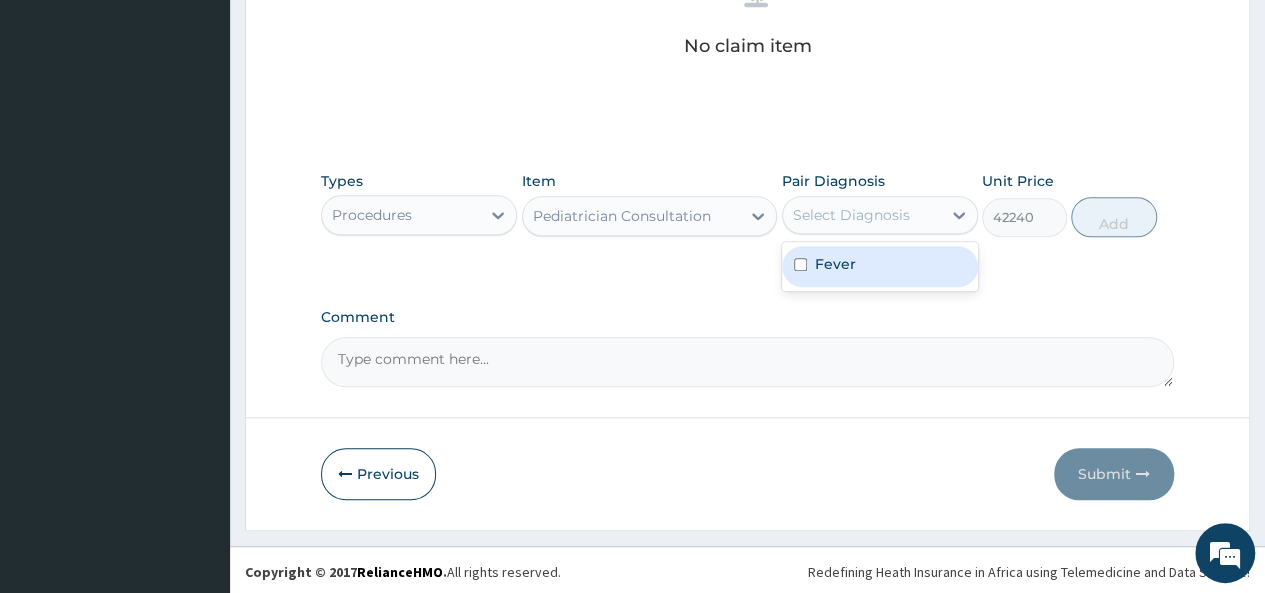 click on "Select Diagnosis" at bounding box center (851, 215) 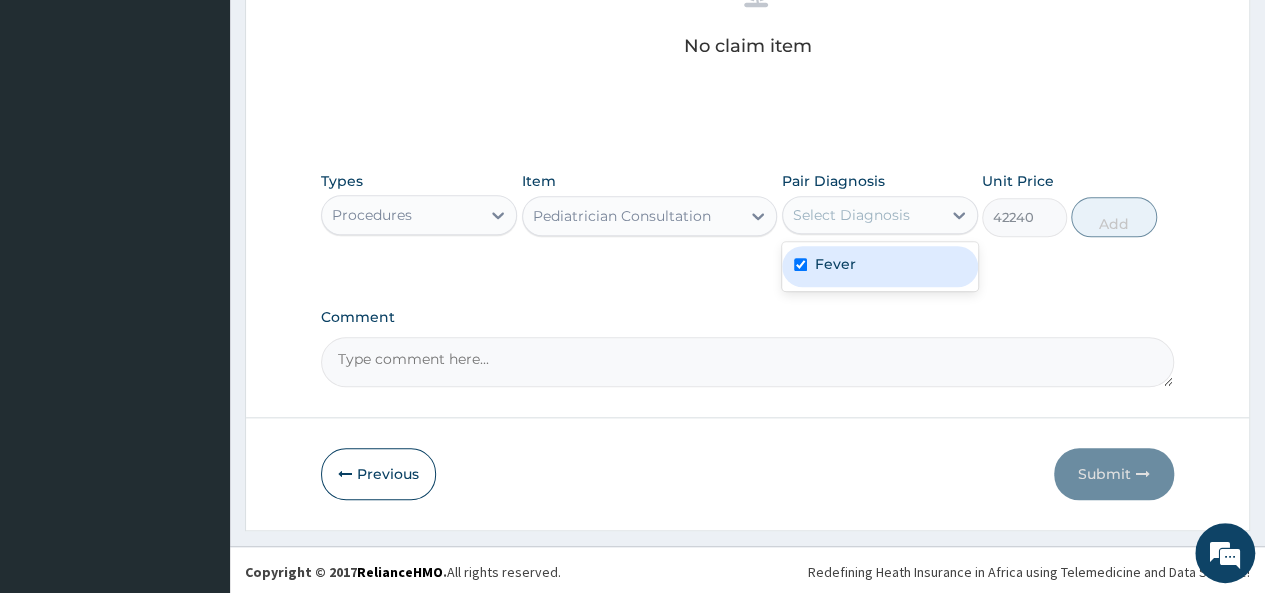 checkbox on "true" 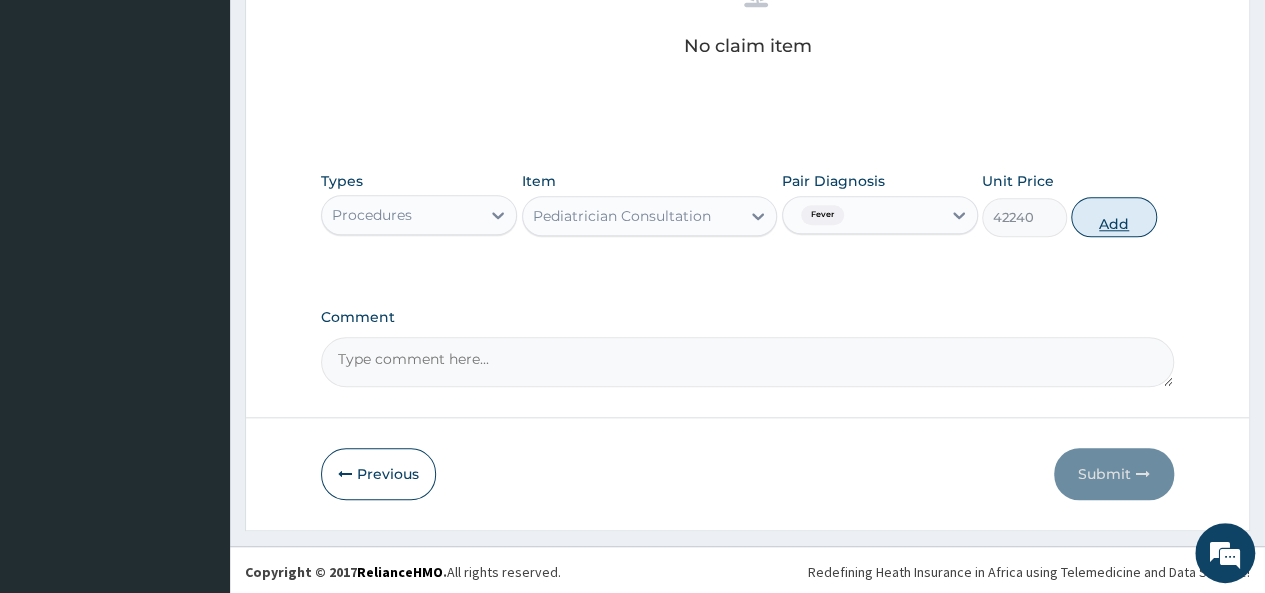 click on "Add" at bounding box center [1113, 217] 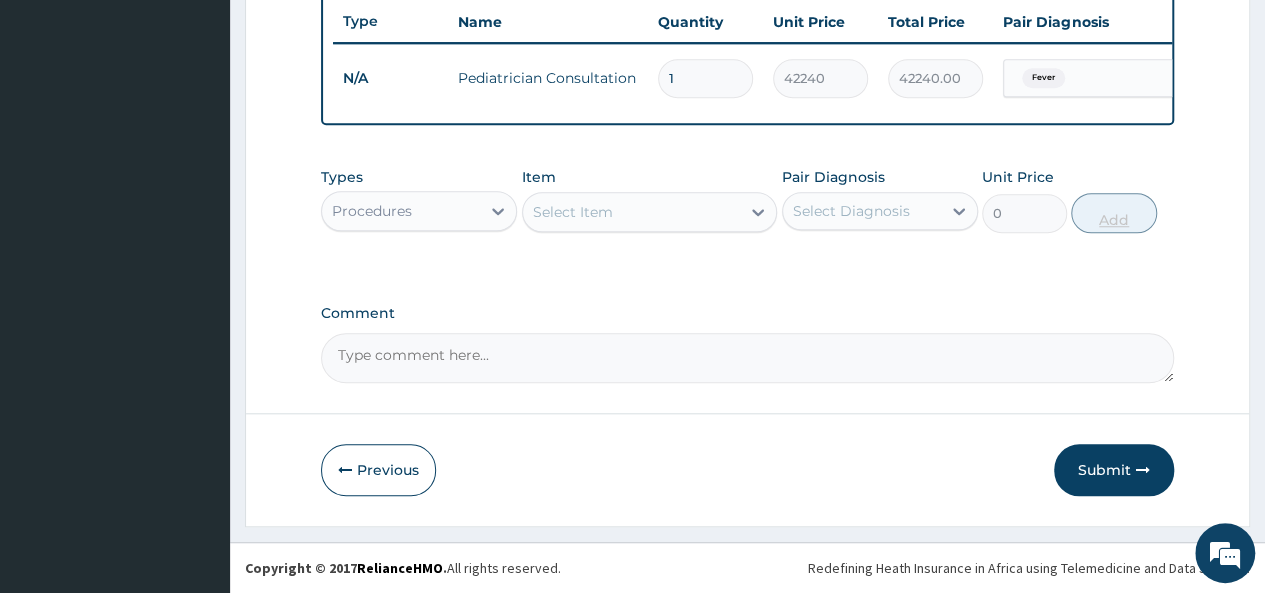 scroll, scrollTop: 766, scrollLeft: 0, axis: vertical 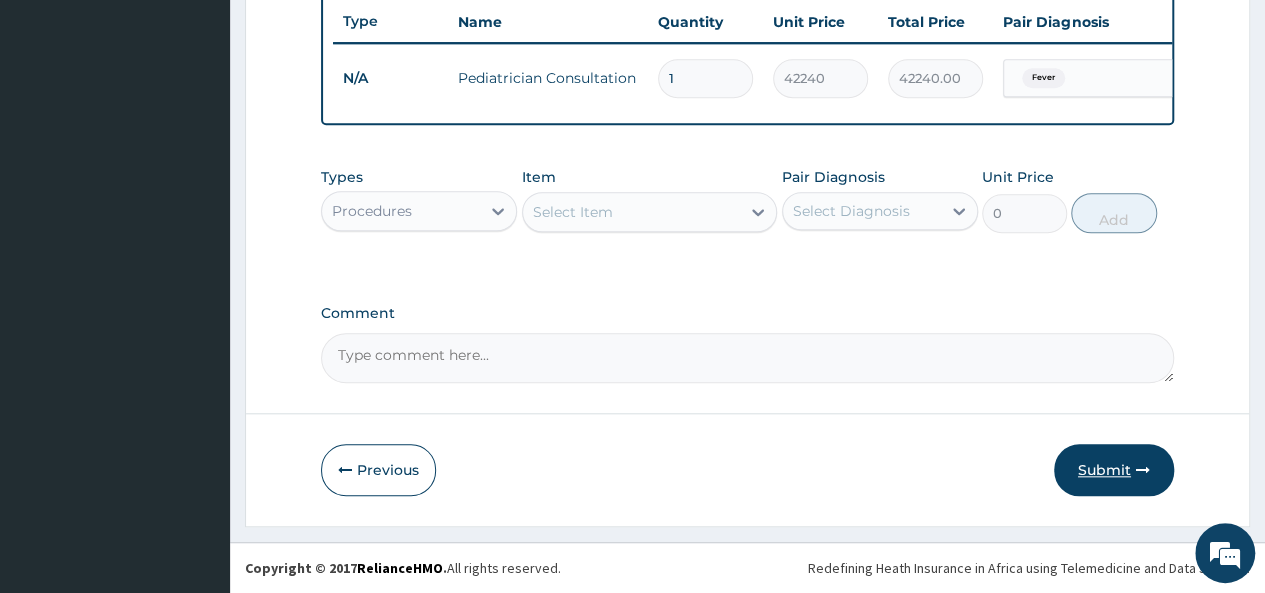 click on "Submit" at bounding box center [1114, 470] 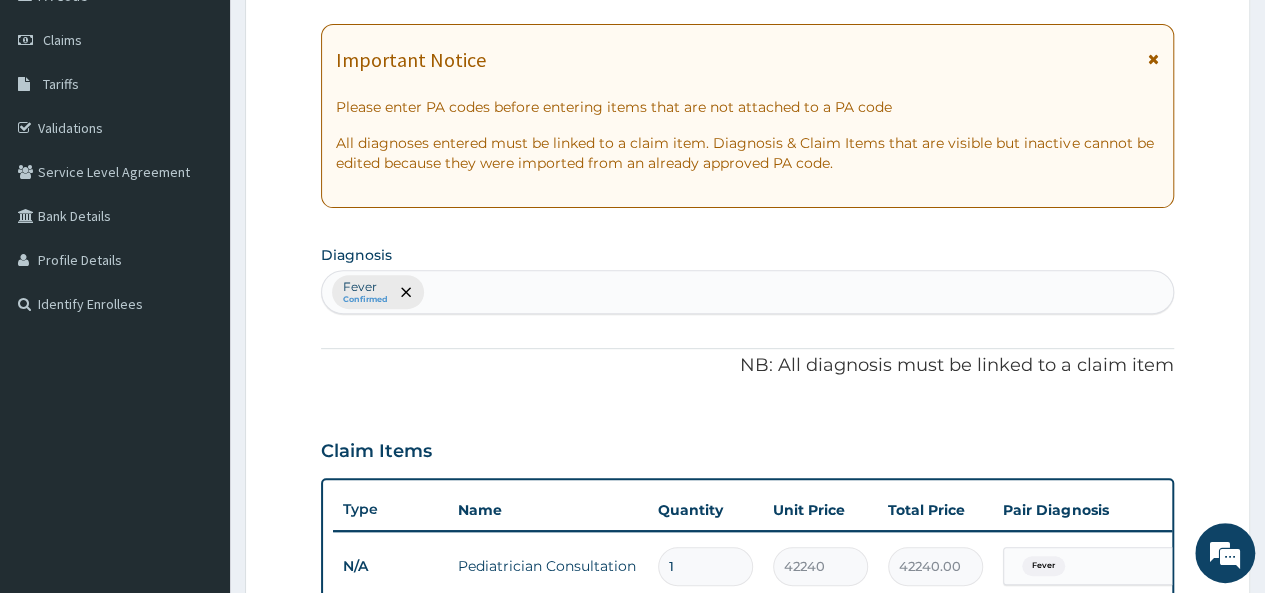scroll, scrollTop: 0, scrollLeft: 0, axis: both 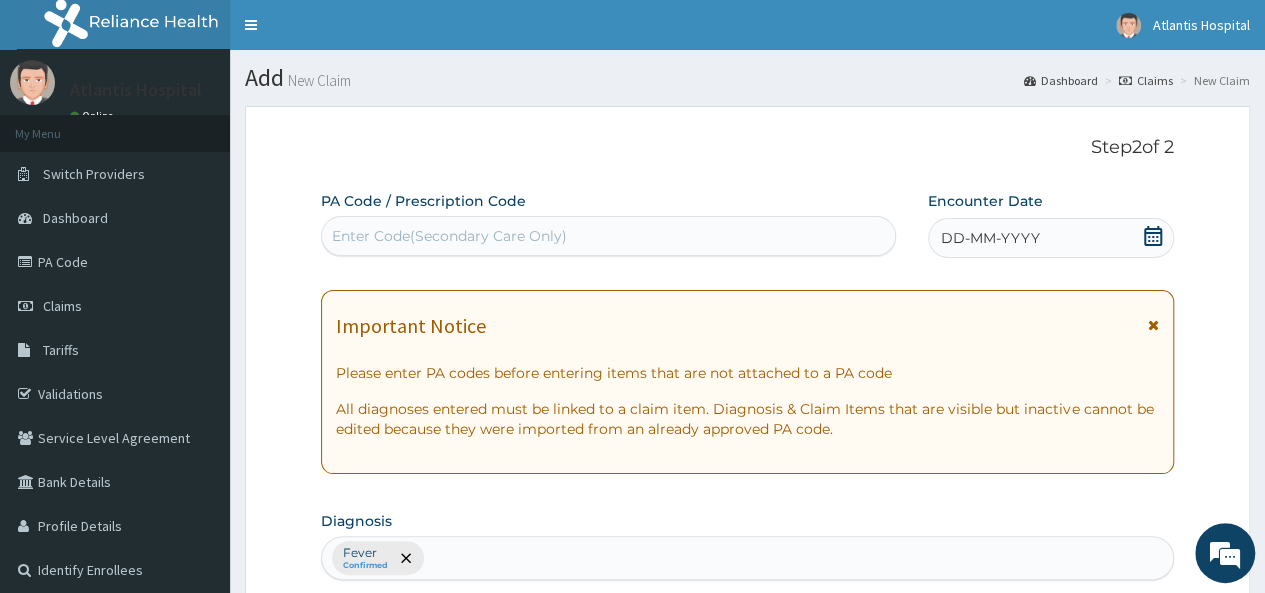 click 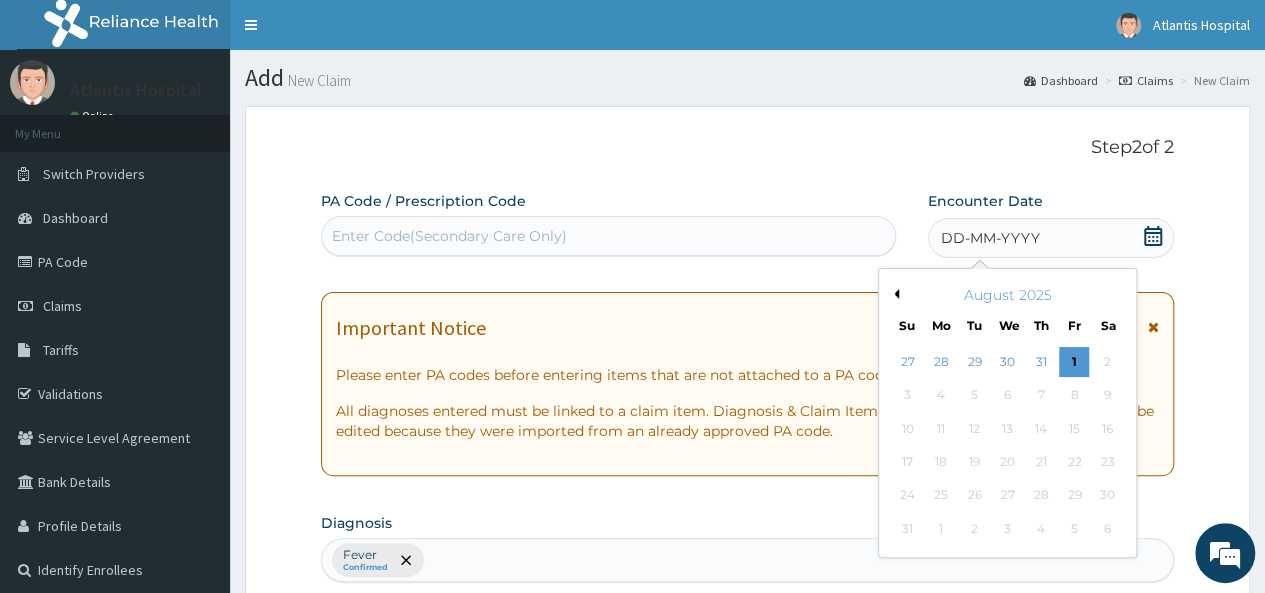 click on "Previous Month" at bounding box center (894, 294) 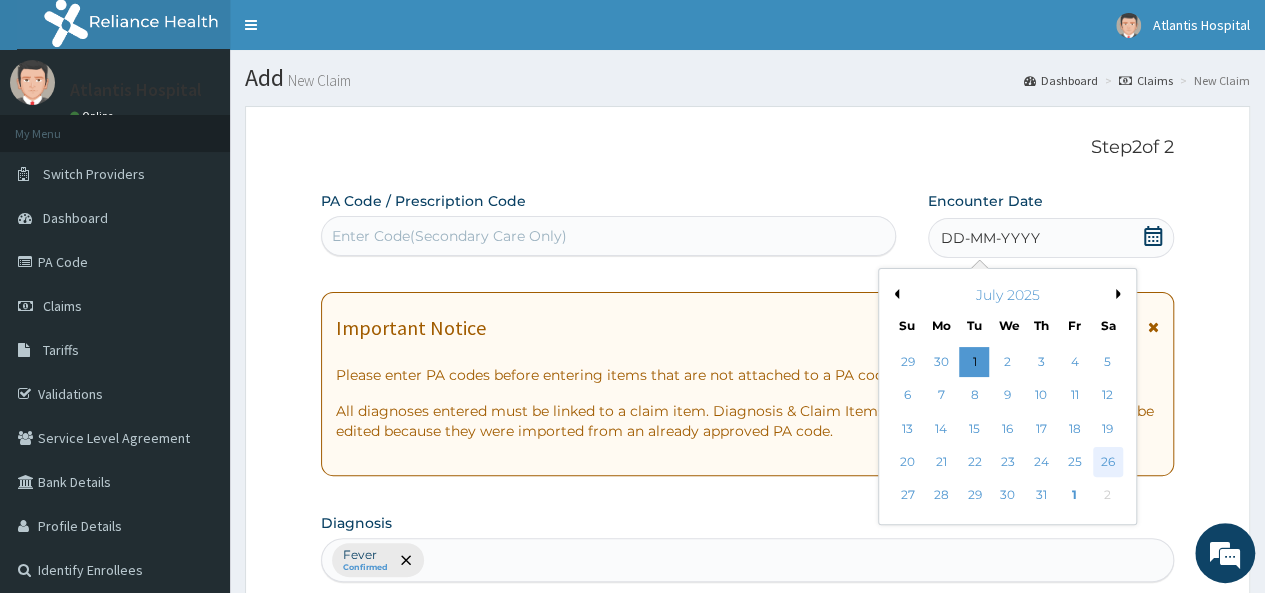 click on "26" at bounding box center [1107, 462] 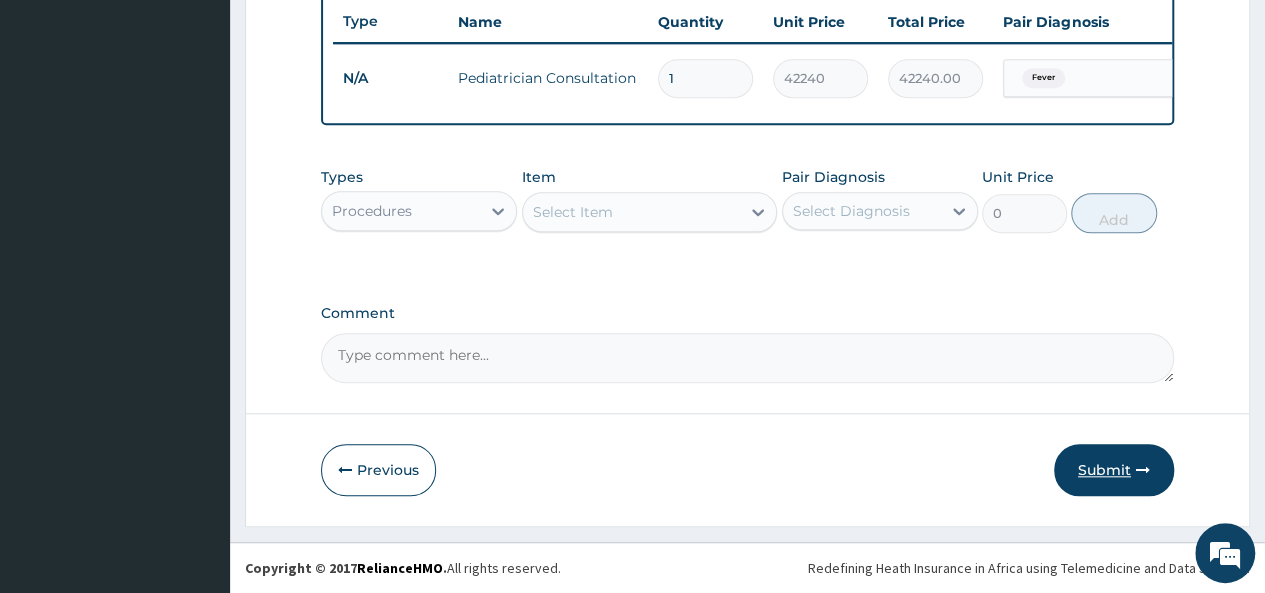 click on "Submit" at bounding box center (1114, 470) 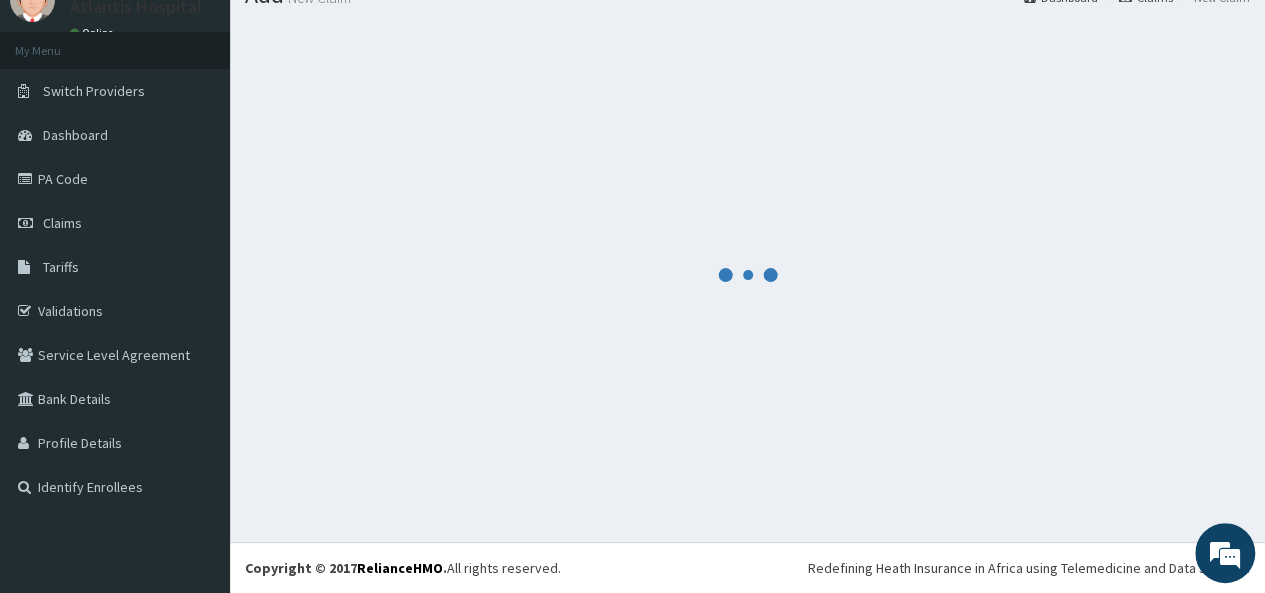 scroll, scrollTop: 83, scrollLeft: 0, axis: vertical 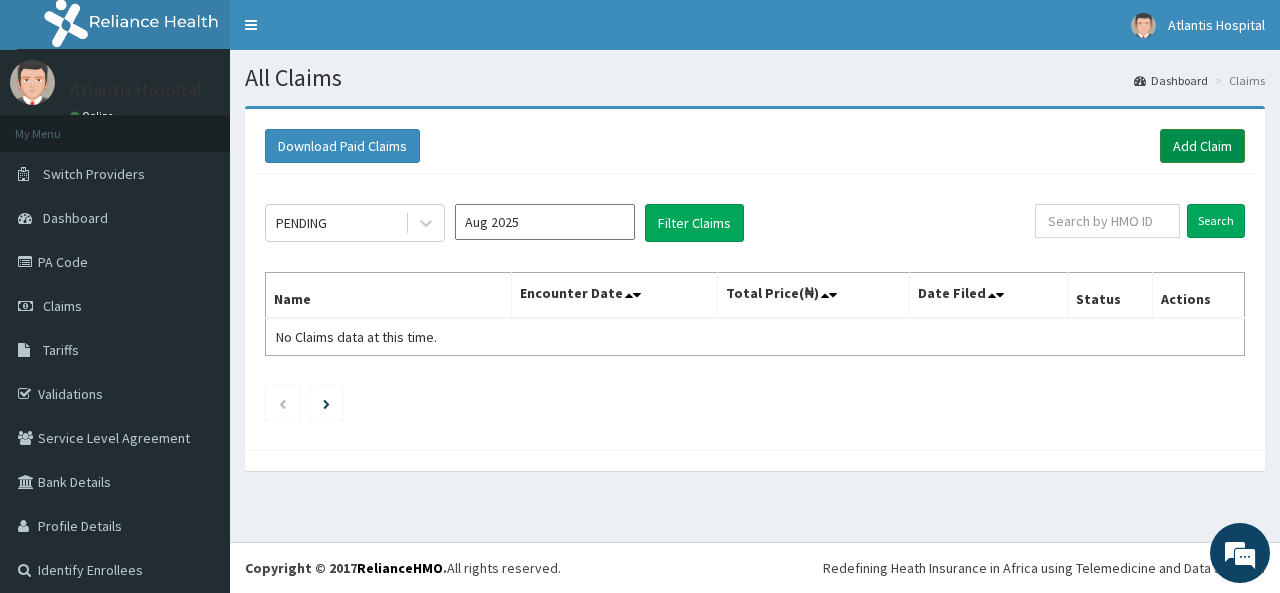 click on "Add Claim" at bounding box center (1202, 146) 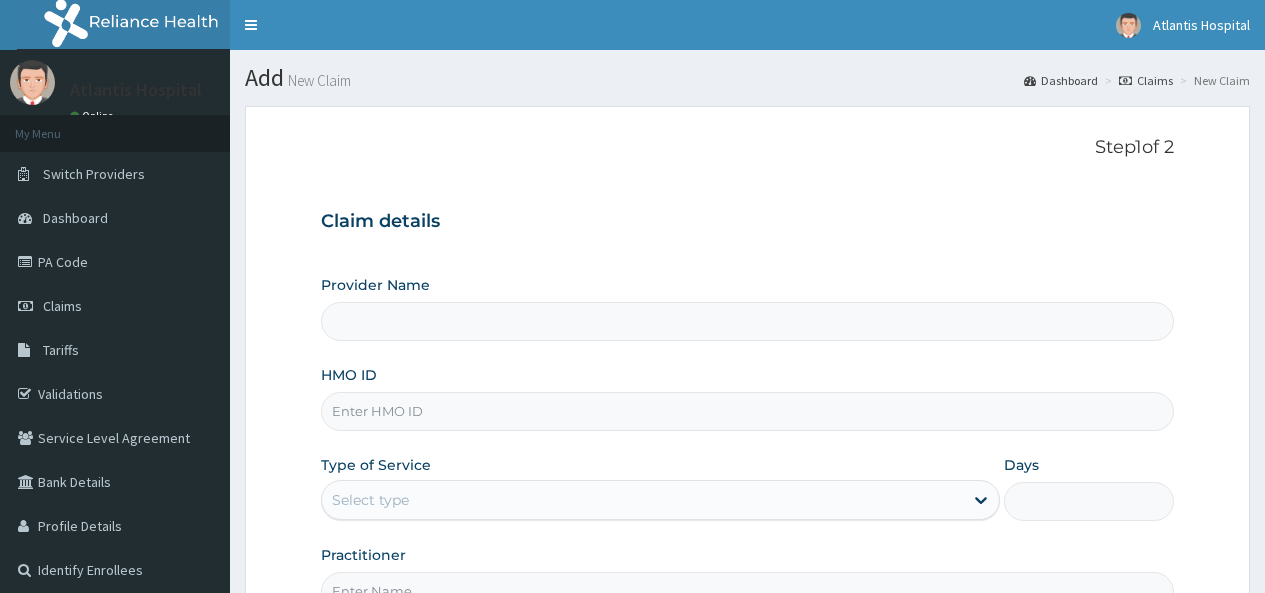 scroll, scrollTop: 0, scrollLeft: 0, axis: both 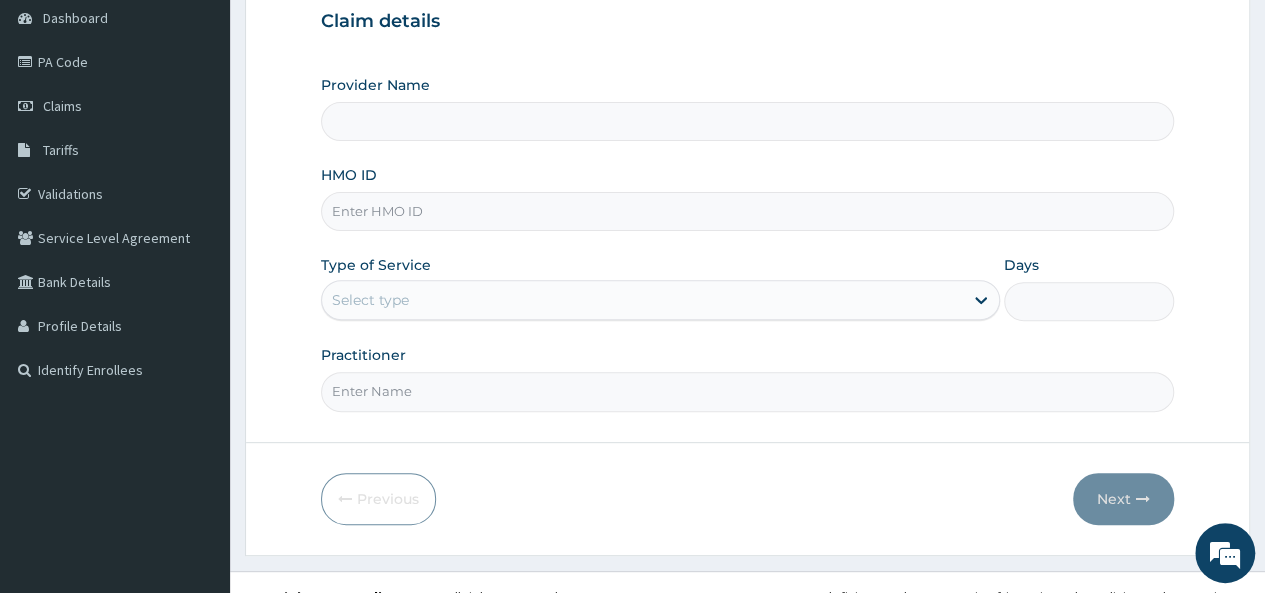 click on "HMO ID" at bounding box center [747, 211] 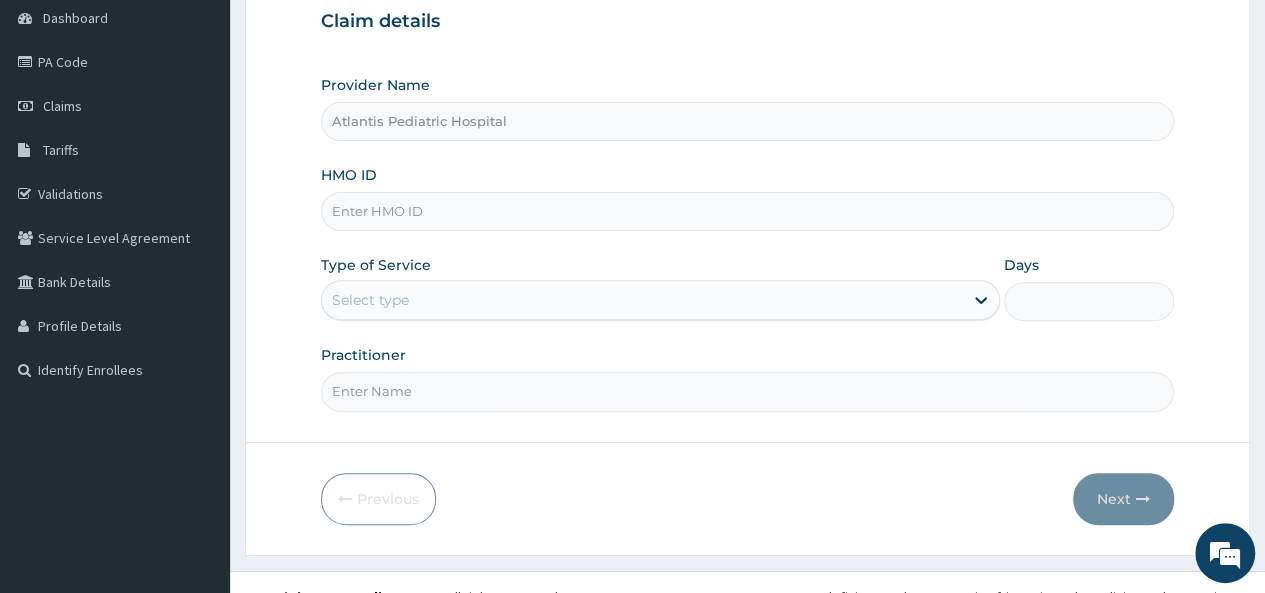 type on "[LICENSE]" 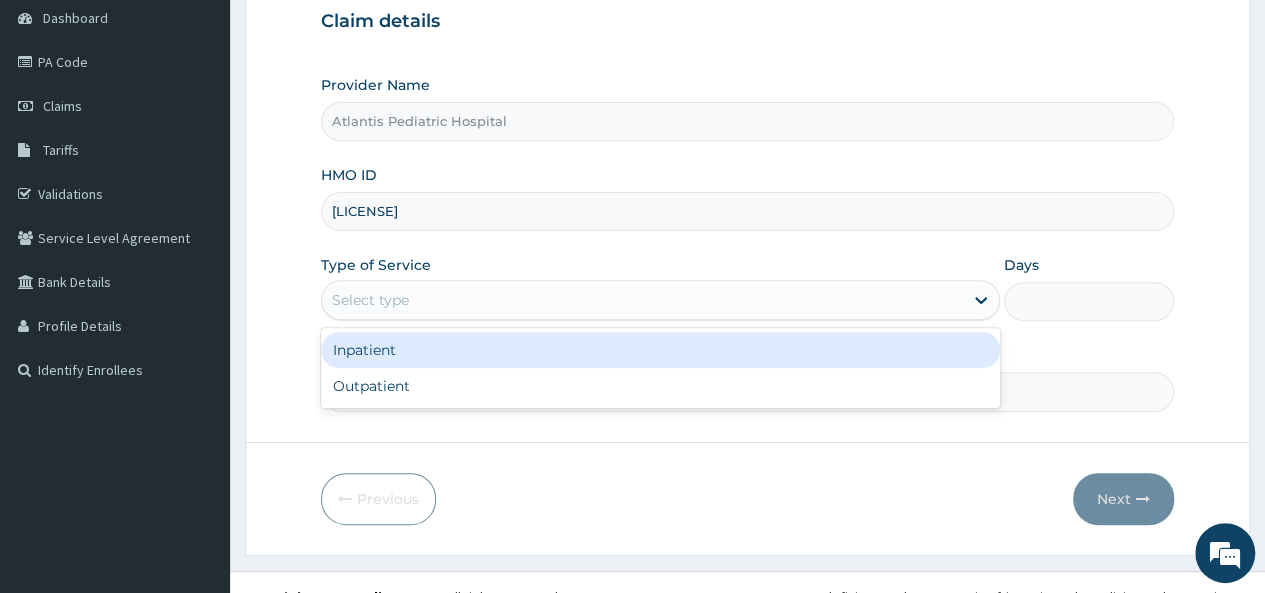 click on "Select type" at bounding box center (642, 300) 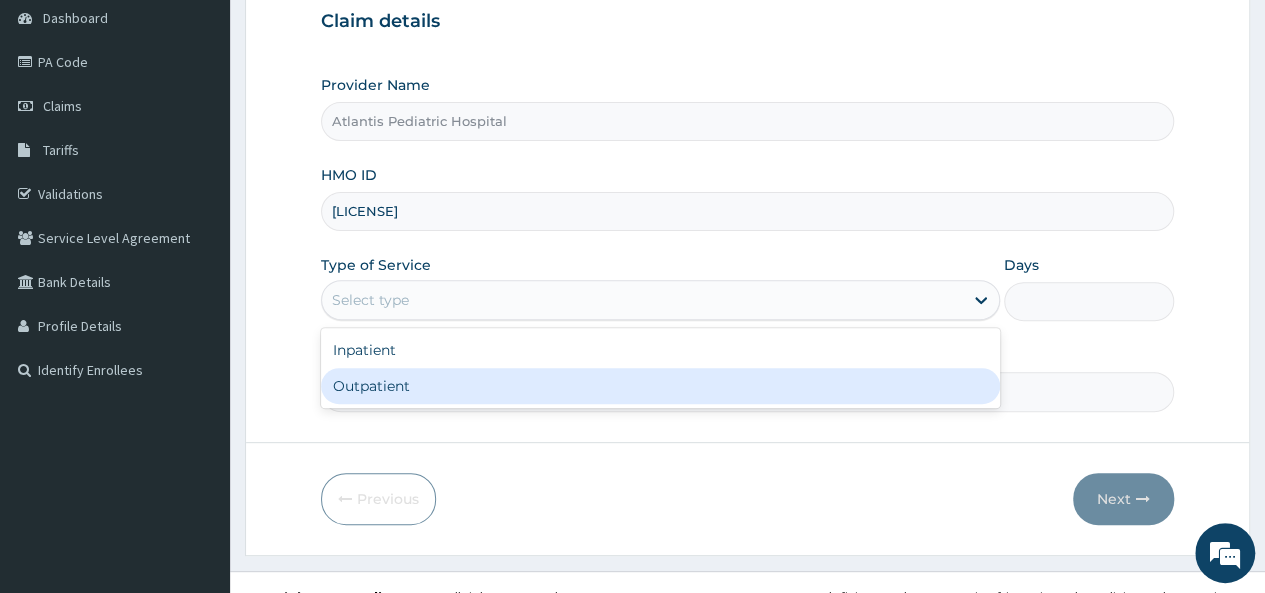 click on "Outpatient" at bounding box center (660, 386) 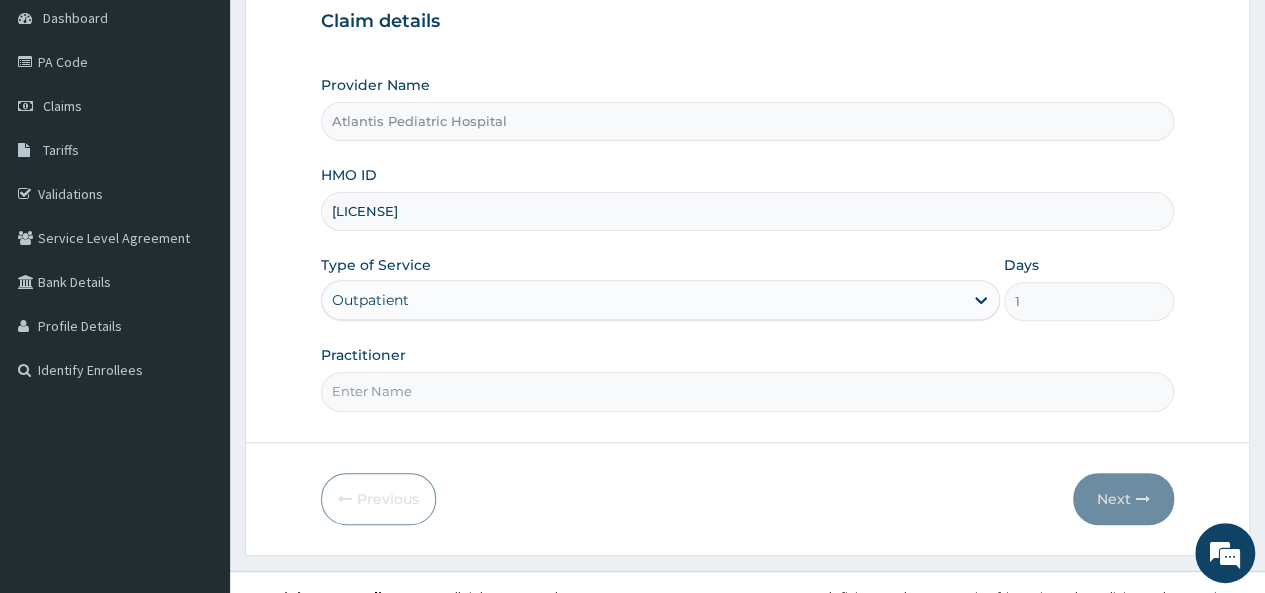 click on "Practitioner" at bounding box center (363, 355) 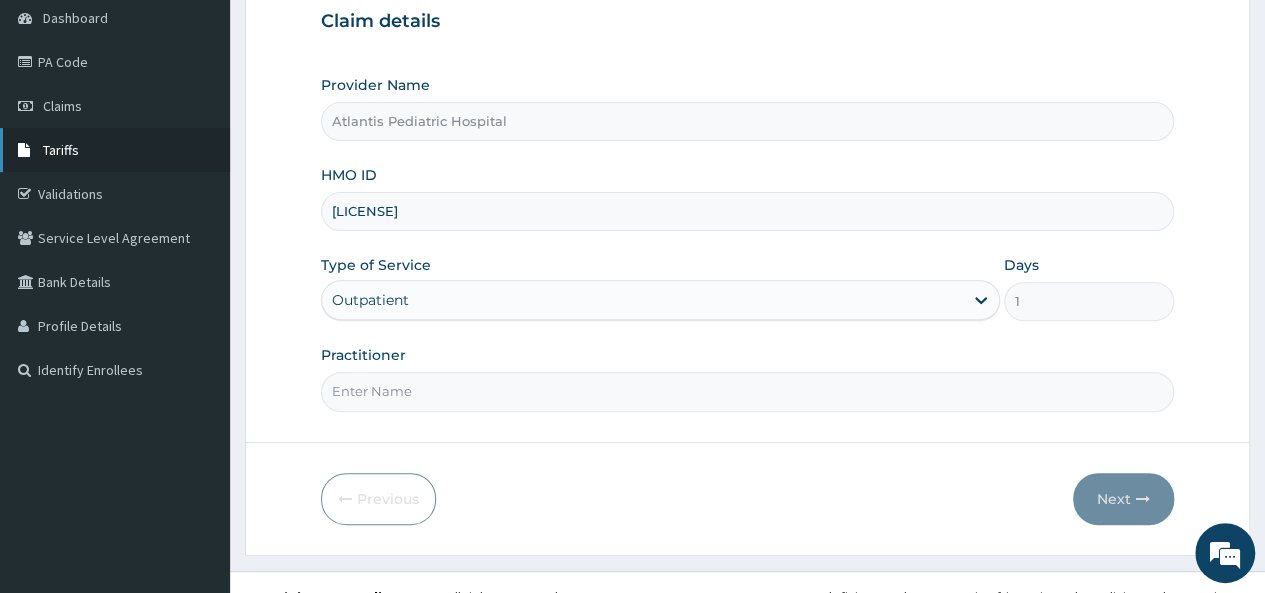 scroll, scrollTop: 0, scrollLeft: 0, axis: both 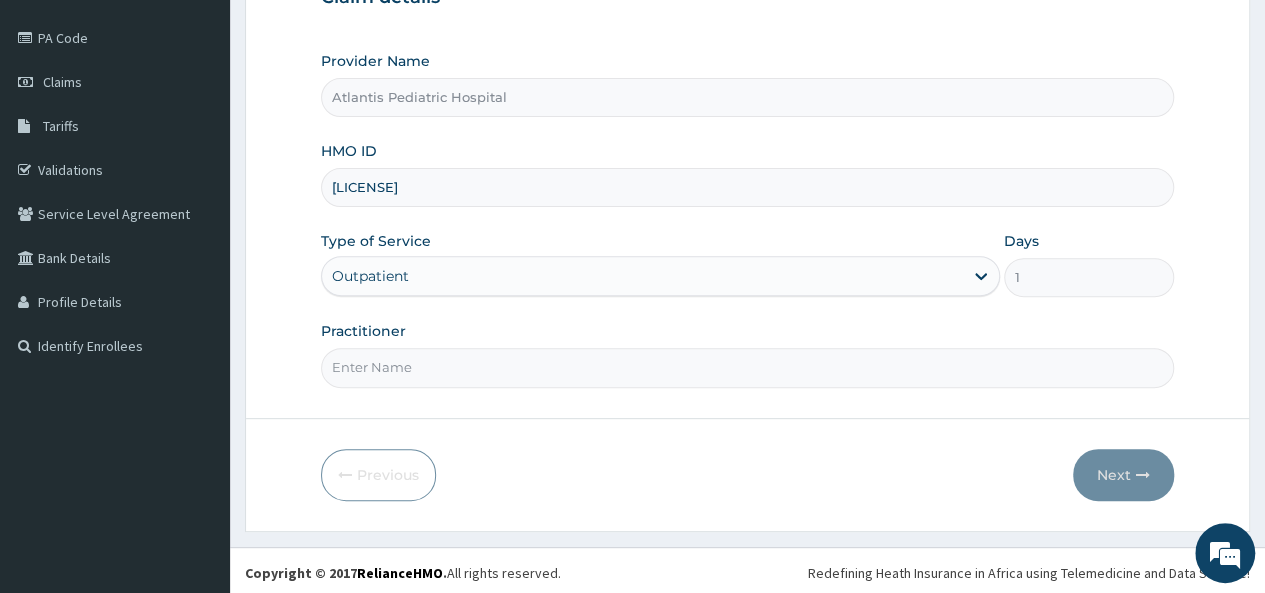 paste on "Dr. [LAST] [LAST]" 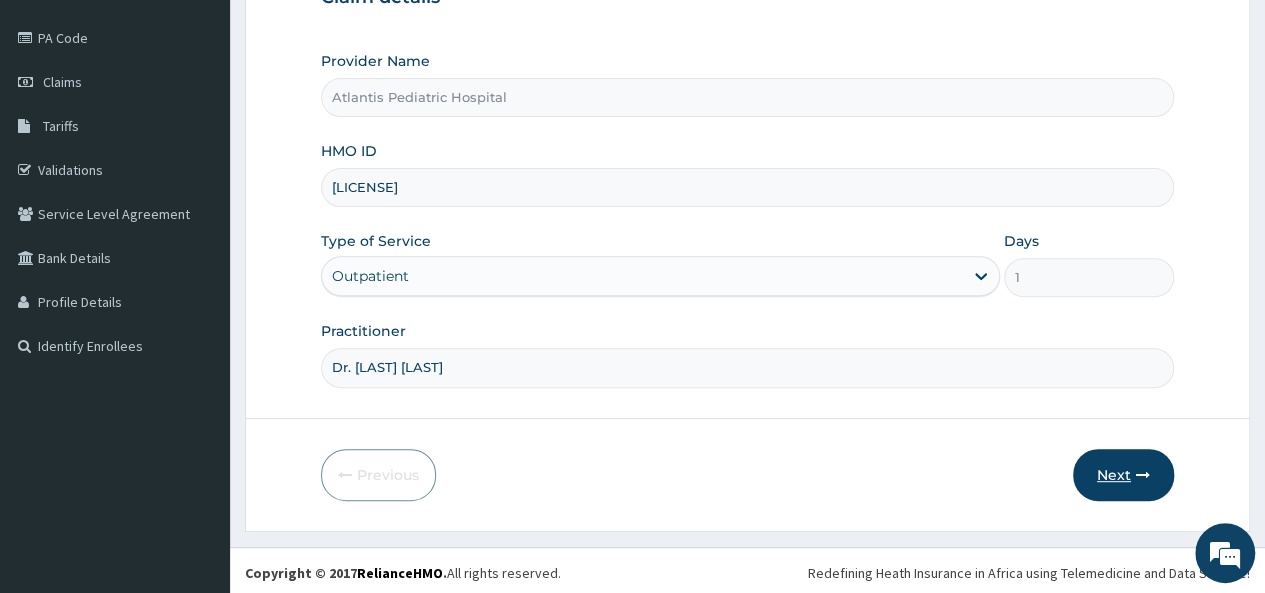 type on "Dr. [LAST] [LAST]" 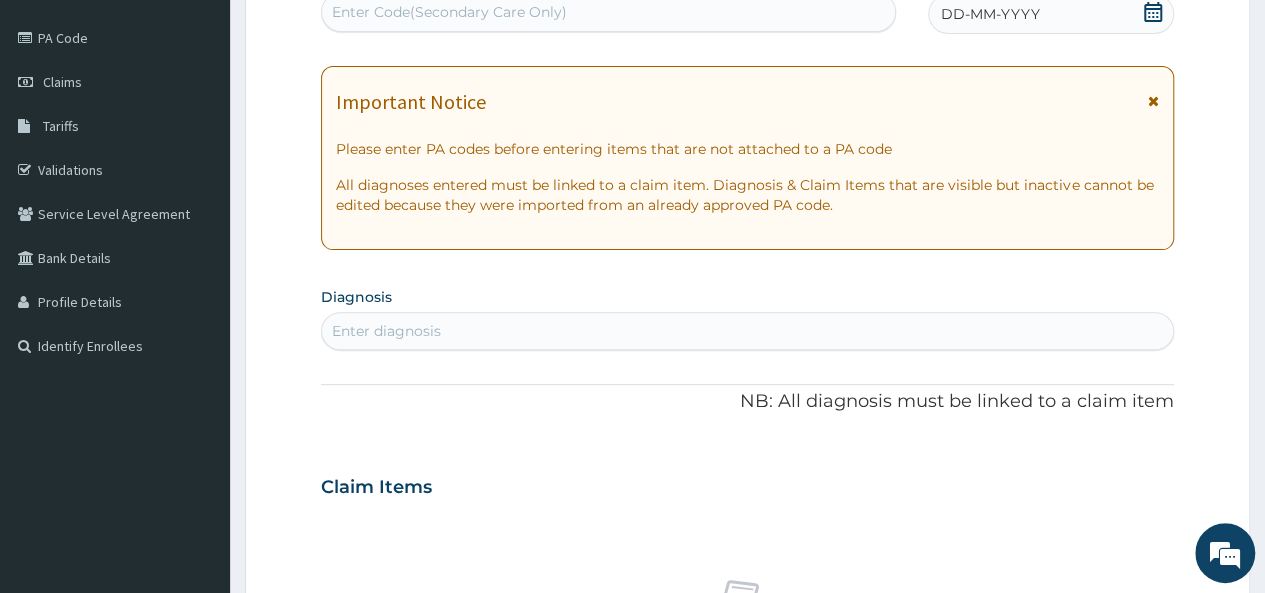 click on "Enter diagnosis" at bounding box center [747, 331] 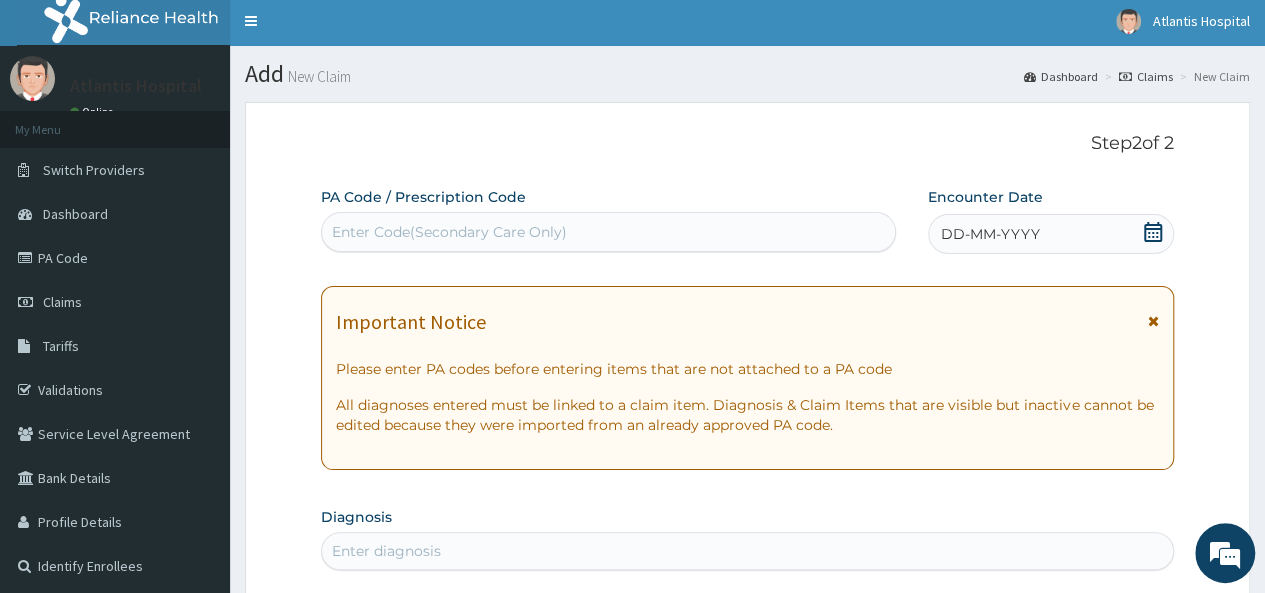 scroll, scrollTop: 0, scrollLeft: 0, axis: both 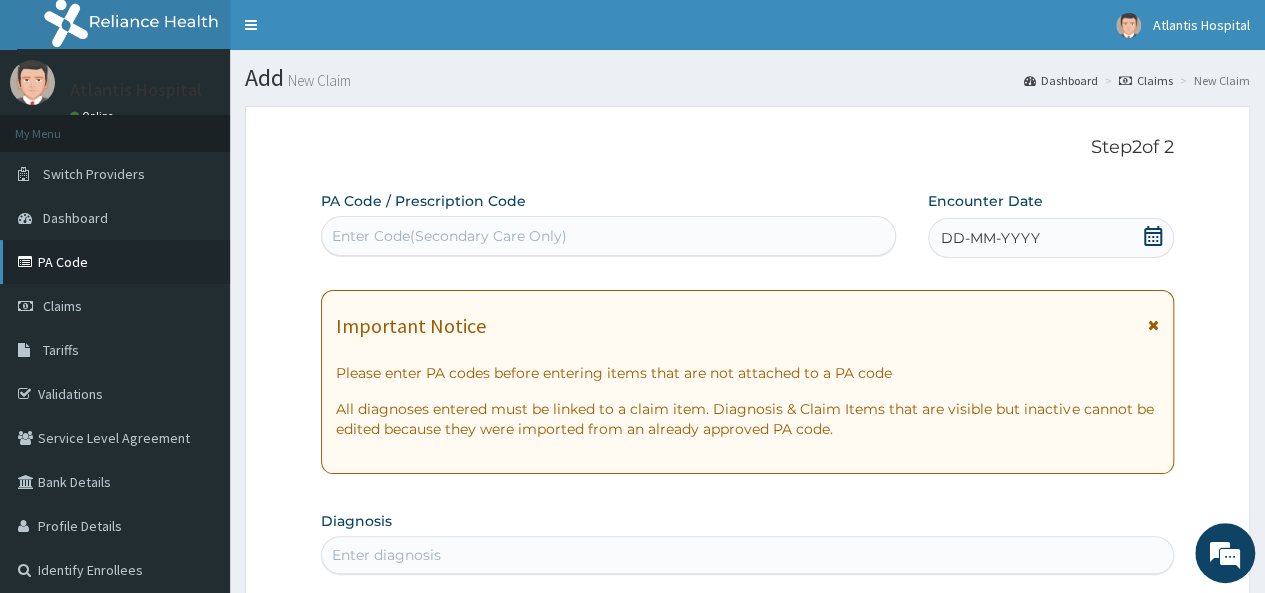 click on "PA Code" at bounding box center (115, 262) 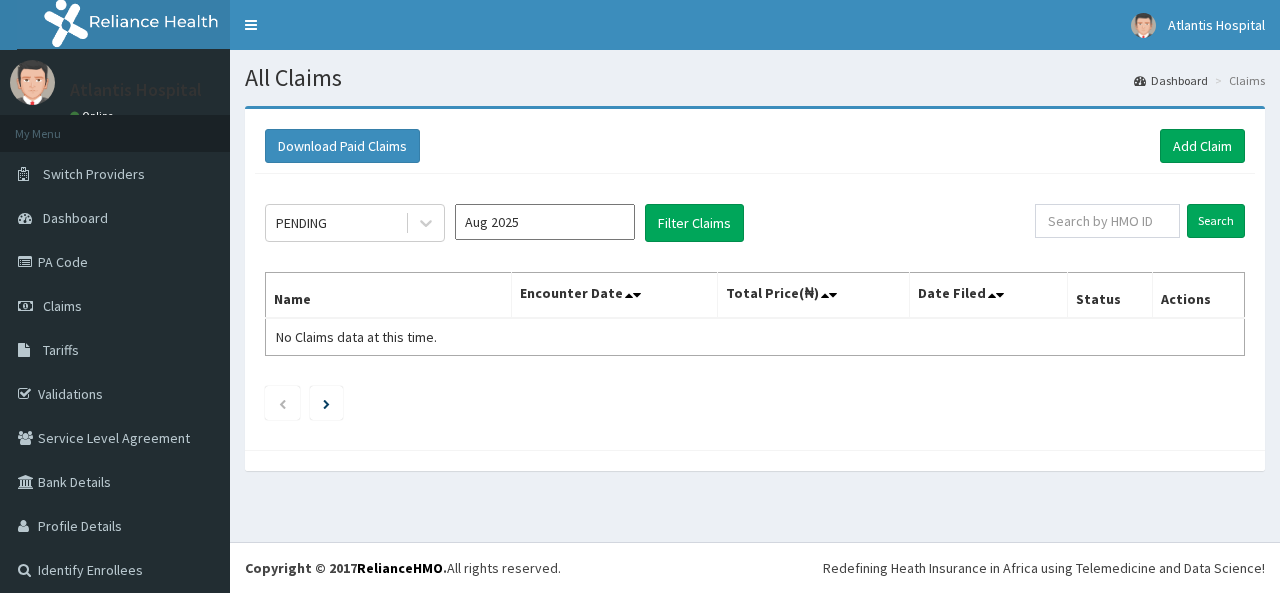 scroll, scrollTop: 0, scrollLeft: 0, axis: both 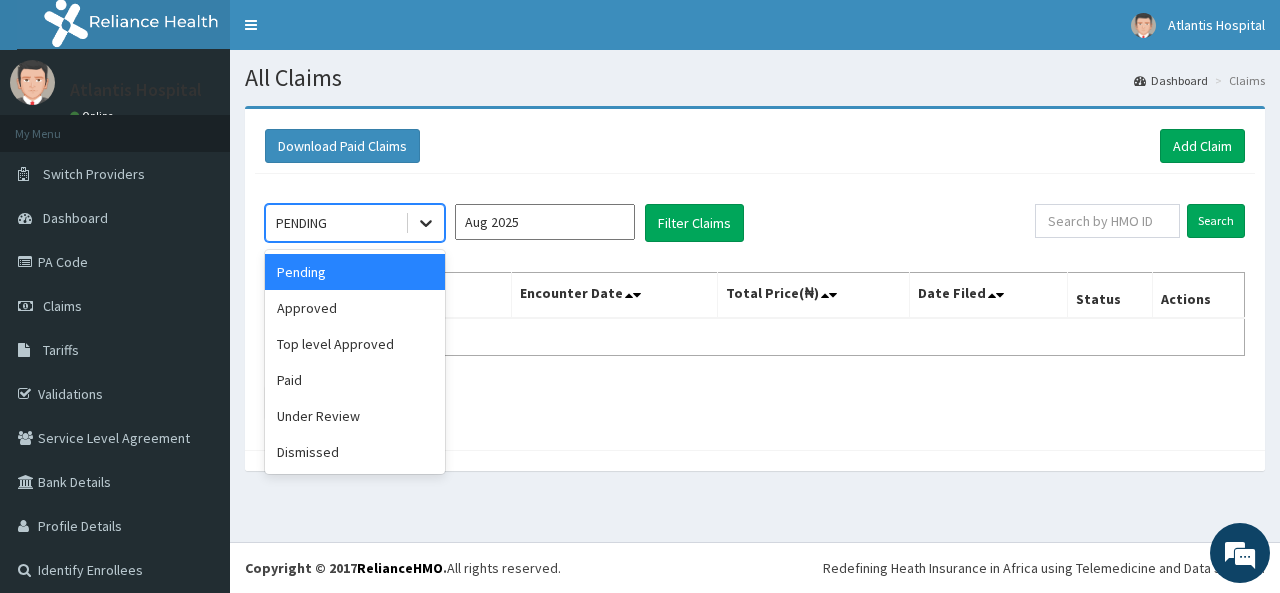 click 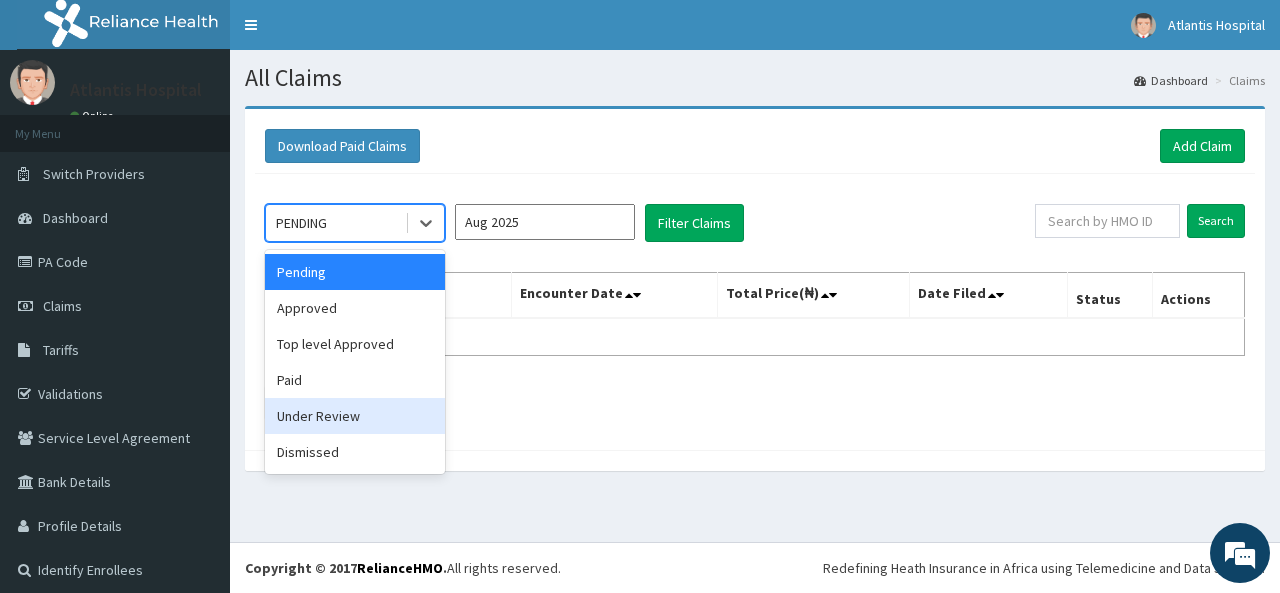 click on "Under Review" at bounding box center [355, 416] 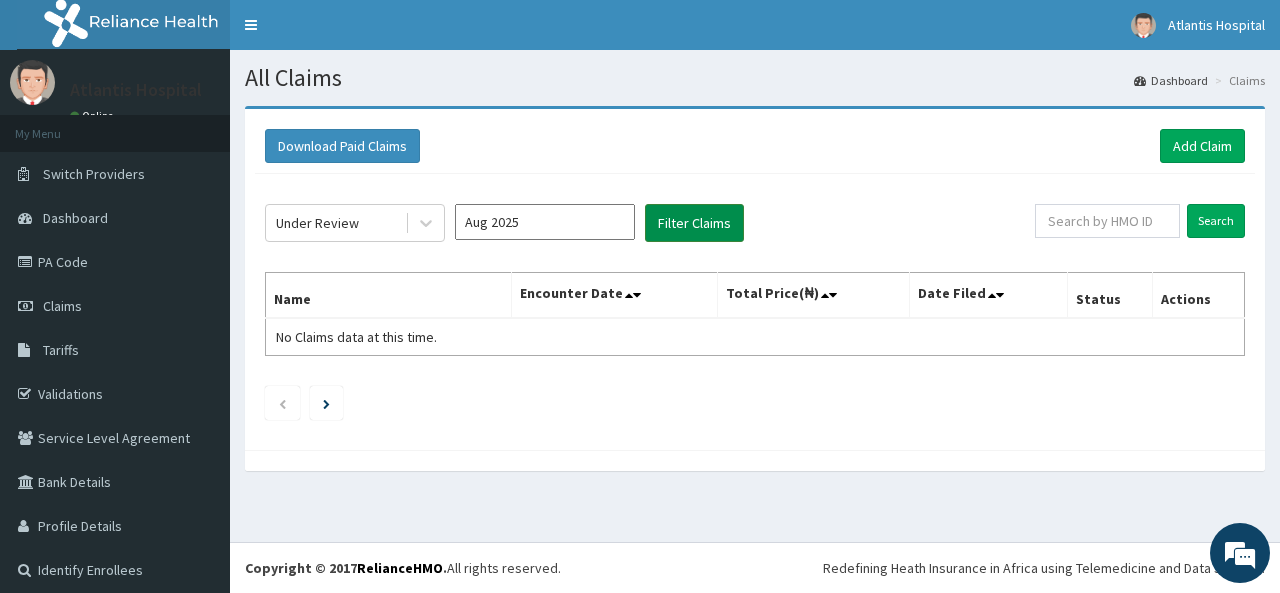 click on "Filter Claims" at bounding box center [694, 223] 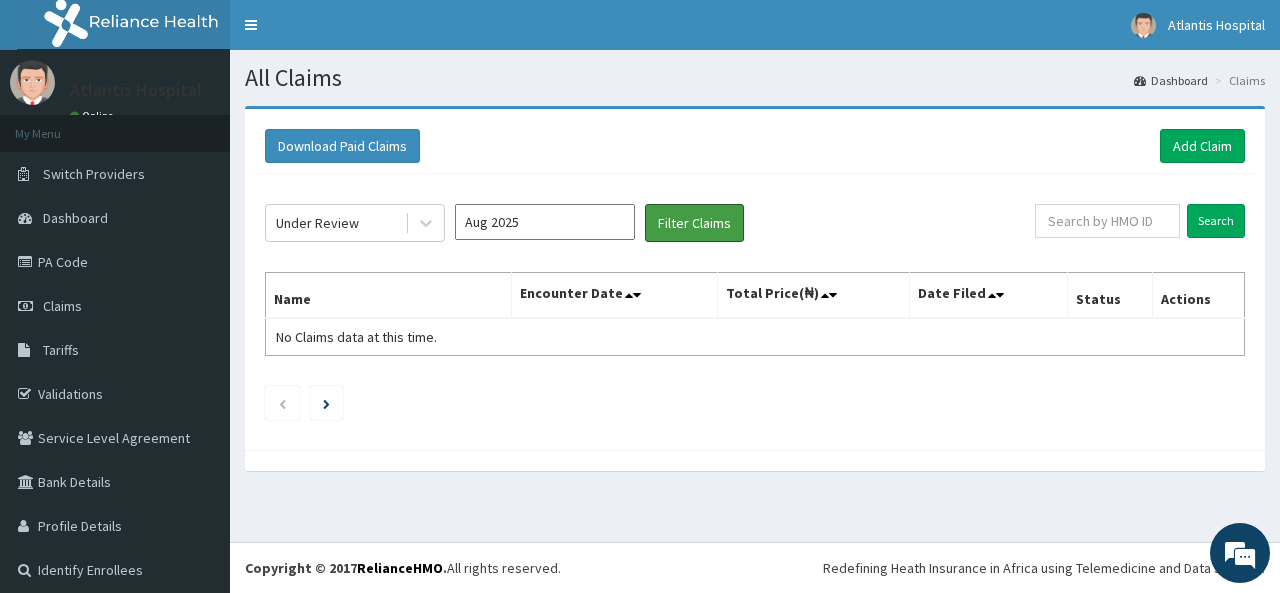 drag, startPoint x: 698, startPoint y: 238, endPoint x: 672, endPoint y: 263, distance: 36.069378 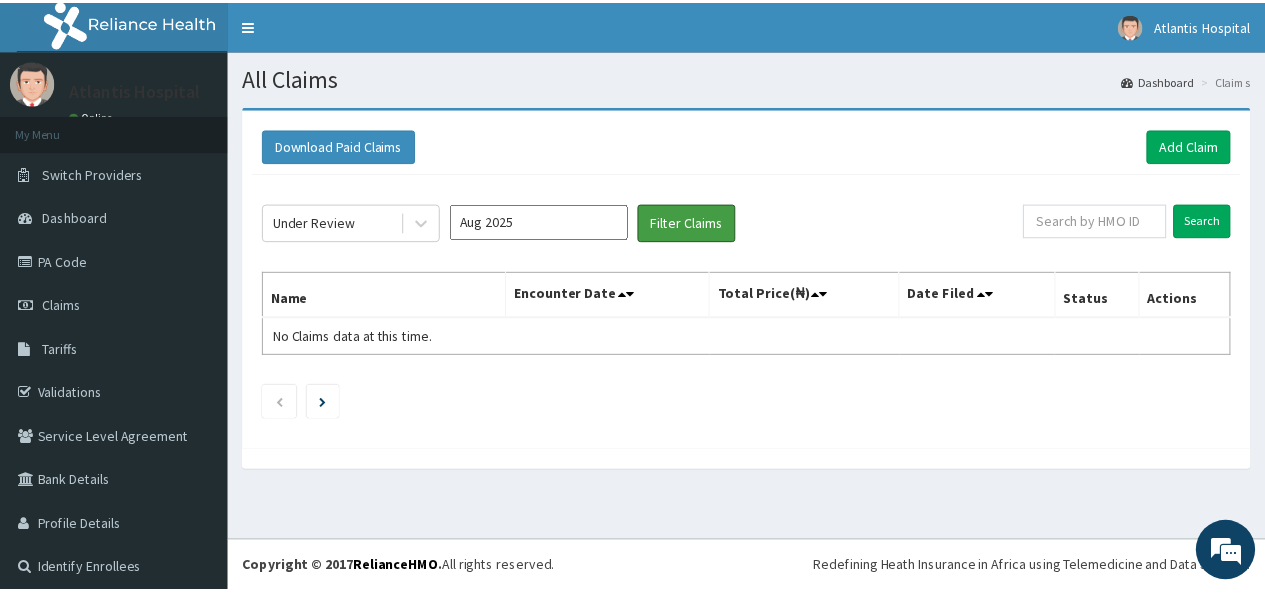 scroll, scrollTop: 0, scrollLeft: 0, axis: both 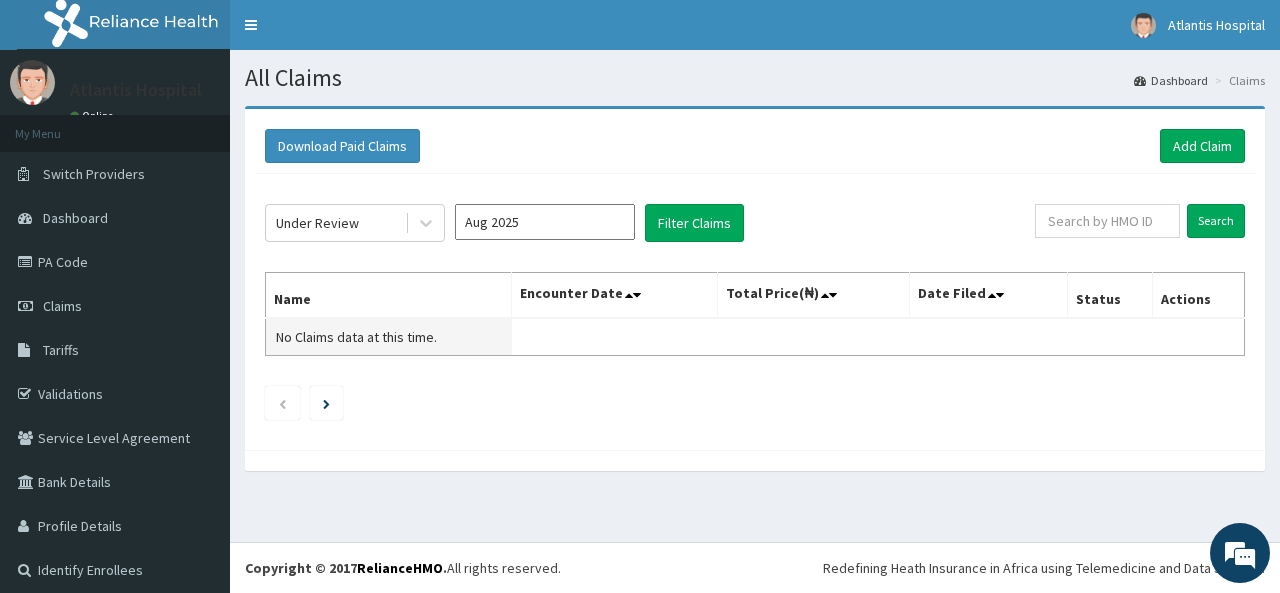 drag, startPoint x: 672, startPoint y: 263, endPoint x: 484, endPoint y: 337, distance: 202.0396 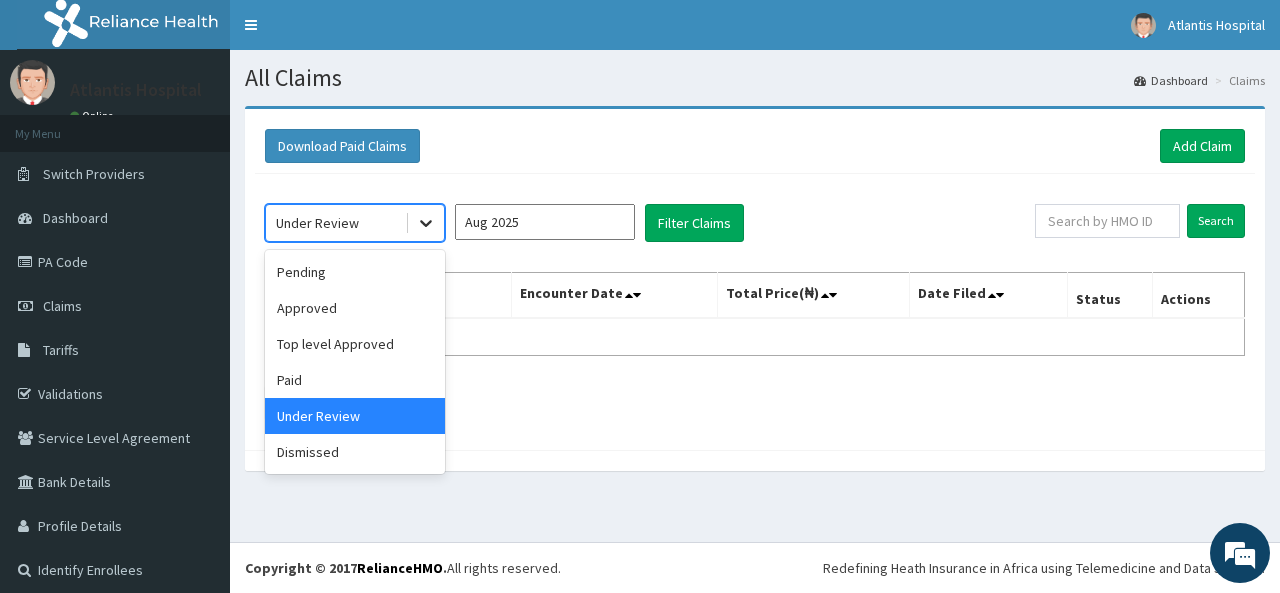 click 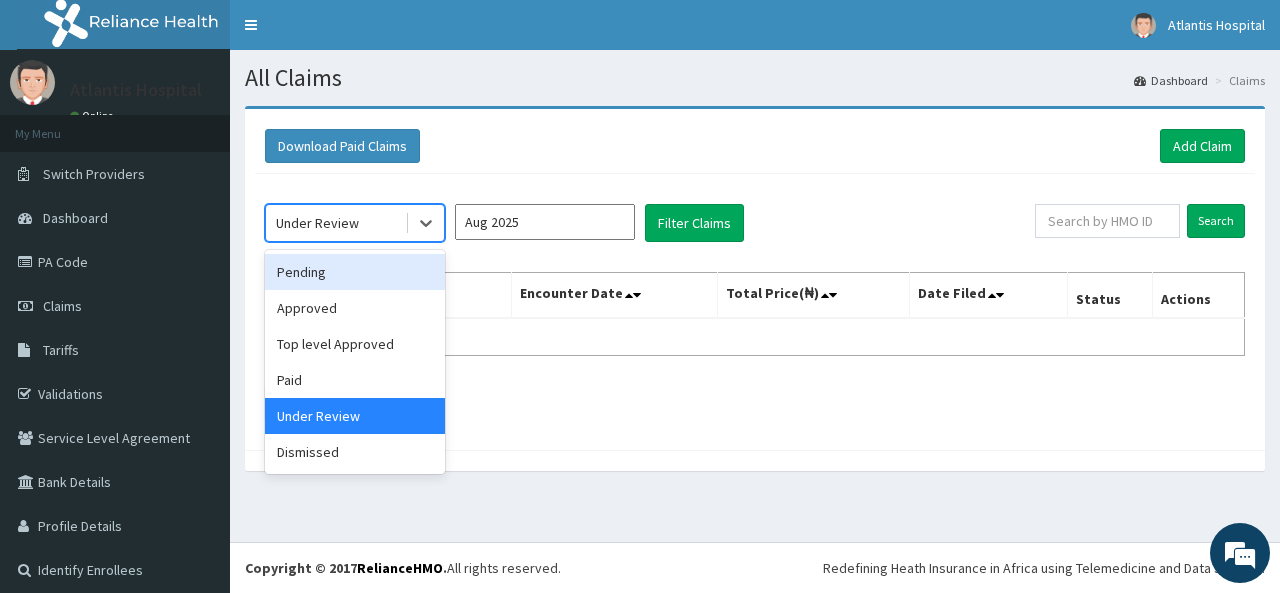 click on "Pending" at bounding box center (355, 272) 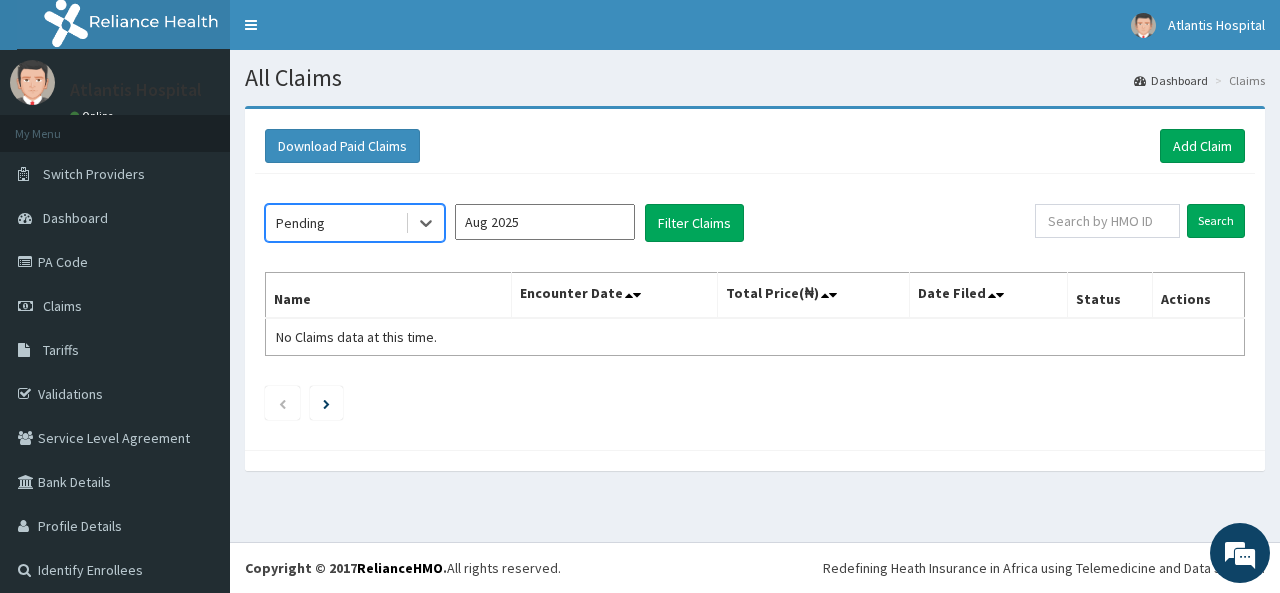 click on "Aug 2025" at bounding box center [545, 222] 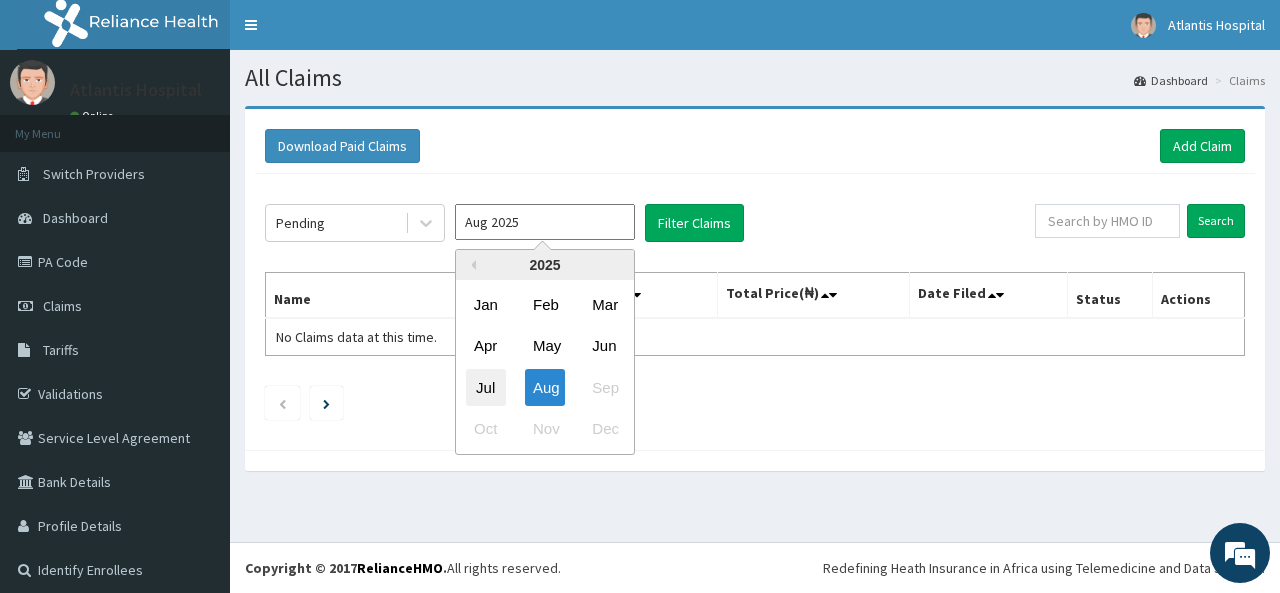 click on "Jul" at bounding box center [486, 387] 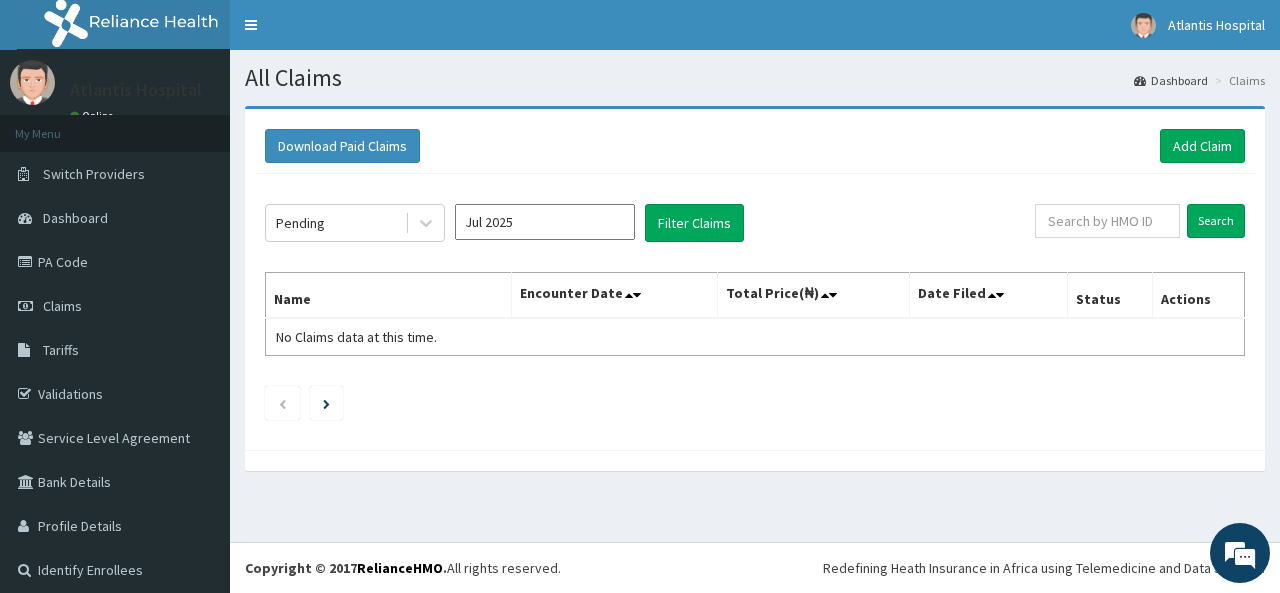 click on "Pending Jul 2025 Filter Claims Search Name Encounter Date Total Price(₦) Date Filed Status Actions No Claims data at this time." 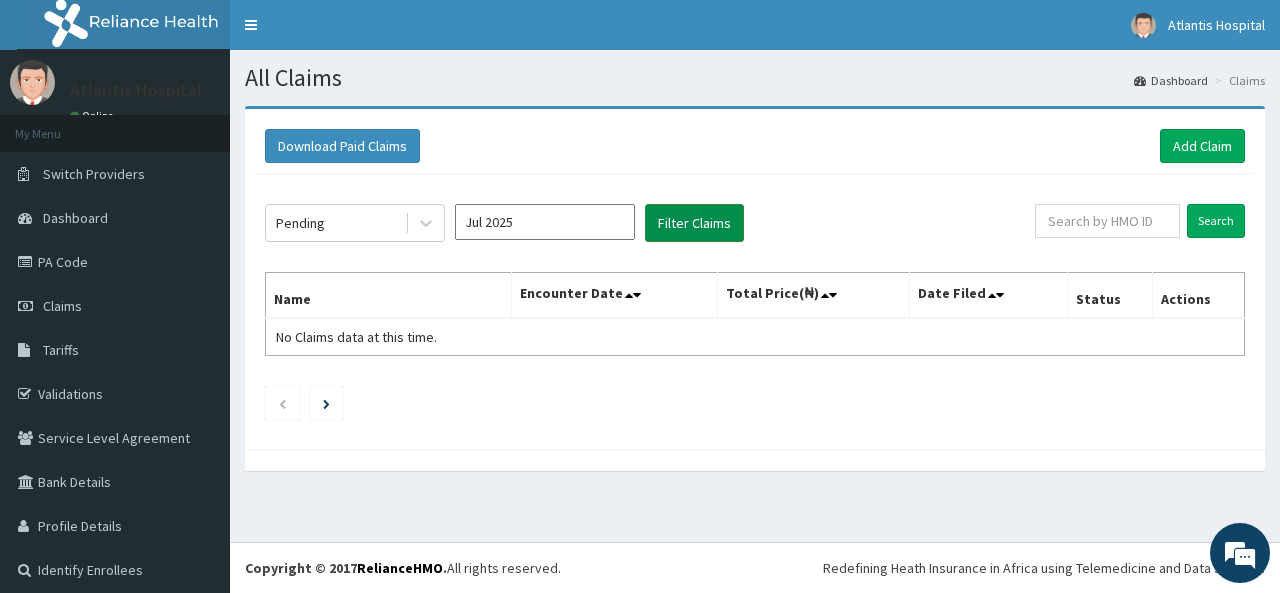 click on "Filter Claims" at bounding box center (694, 223) 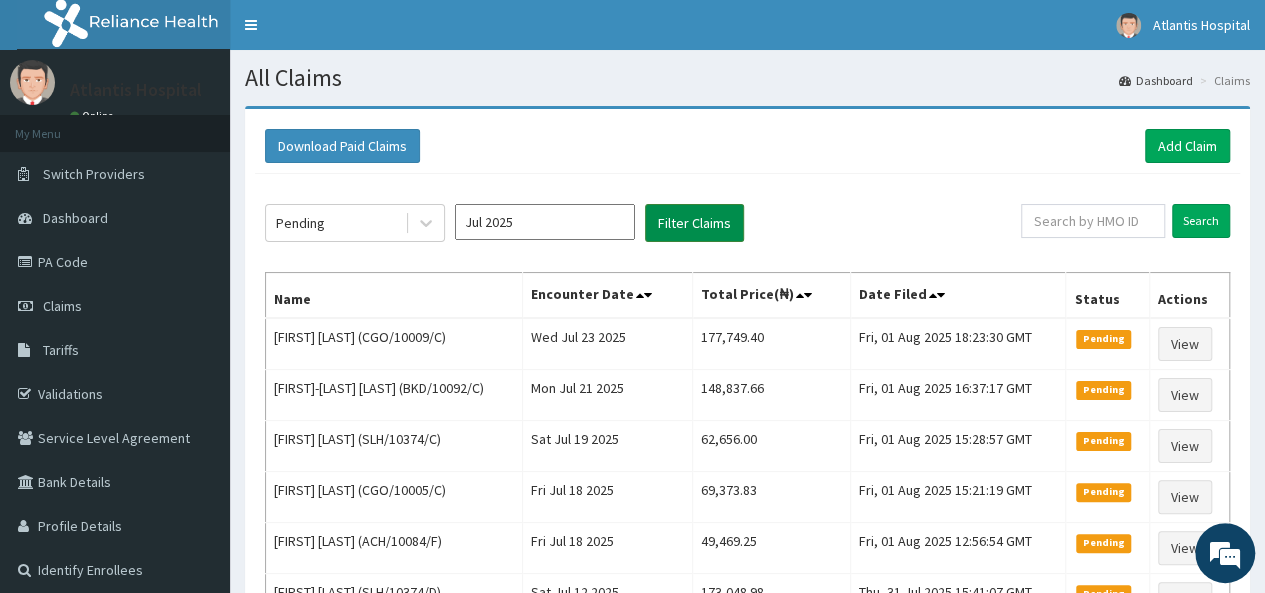 scroll, scrollTop: 100, scrollLeft: 0, axis: vertical 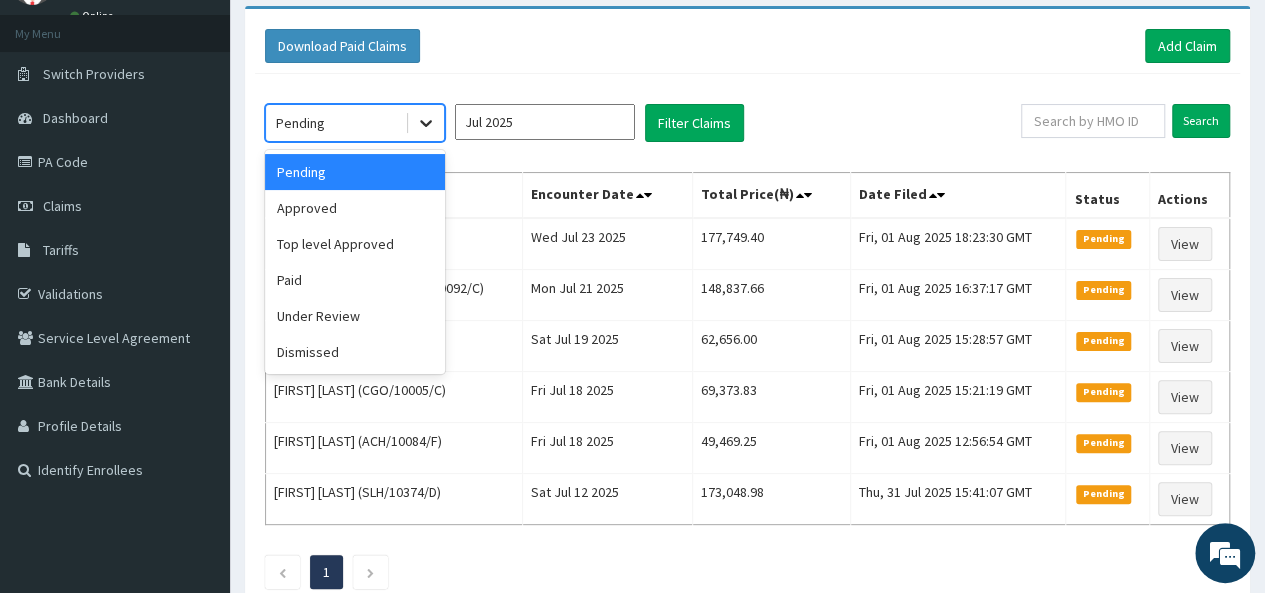 click at bounding box center [426, 123] 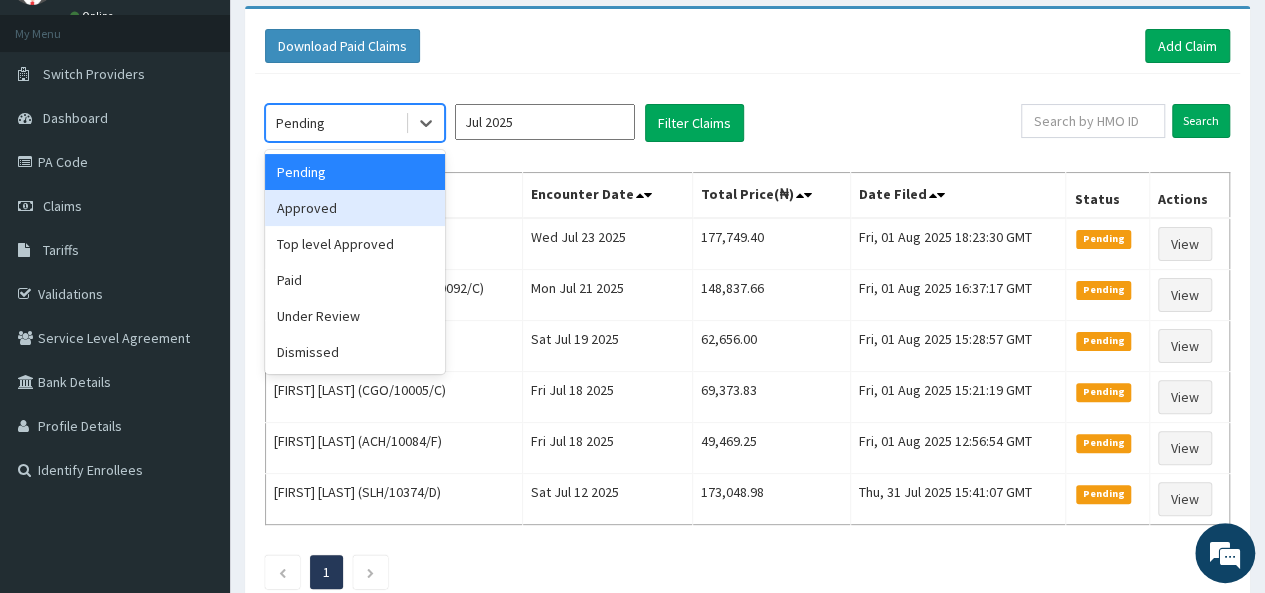 click on "Approved" at bounding box center (355, 208) 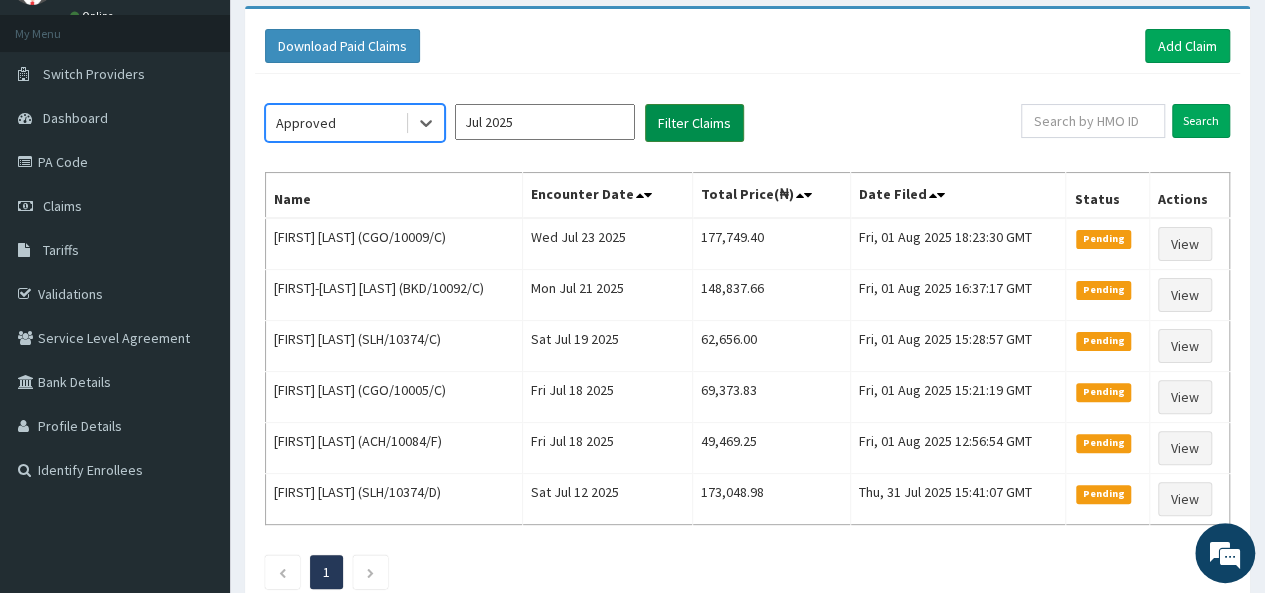 click on "Filter Claims" at bounding box center [694, 123] 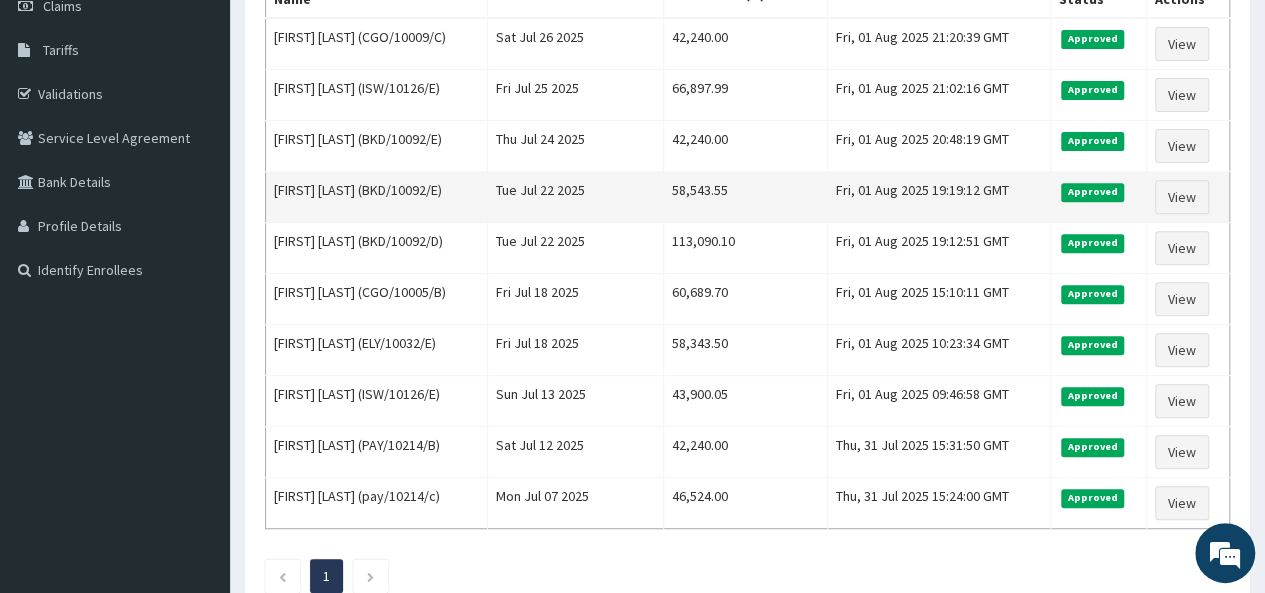 scroll, scrollTop: 100, scrollLeft: 0, axis: vertical 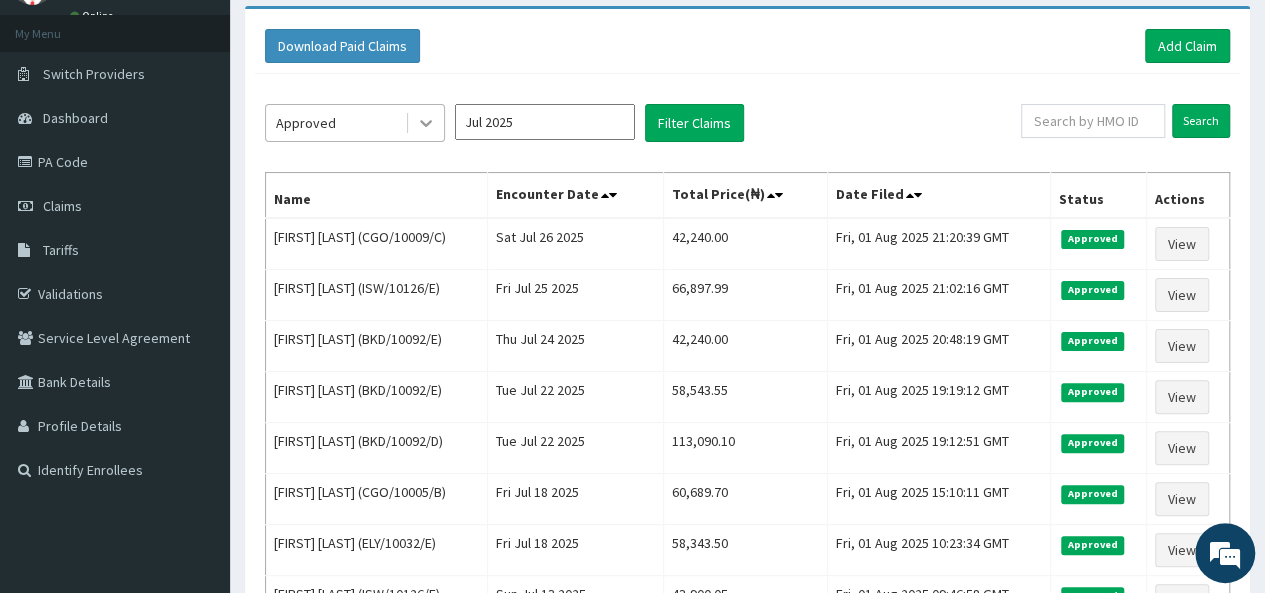 click at bounding box center (426, 123) 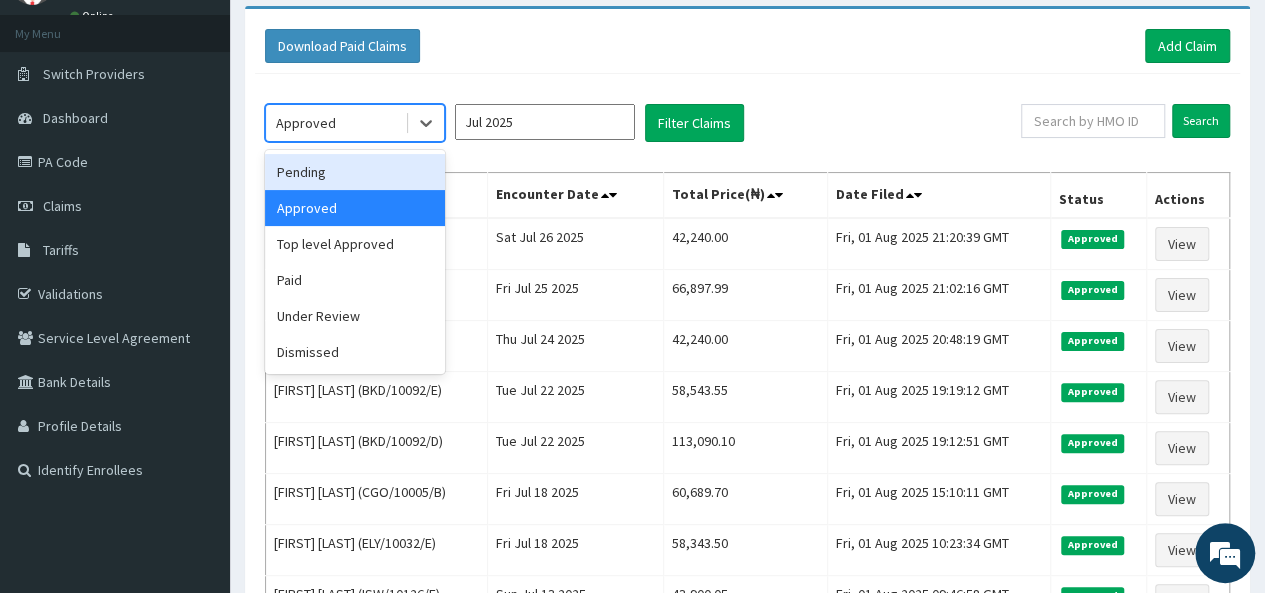 click on "Approved" at bounding box center [355, 123] 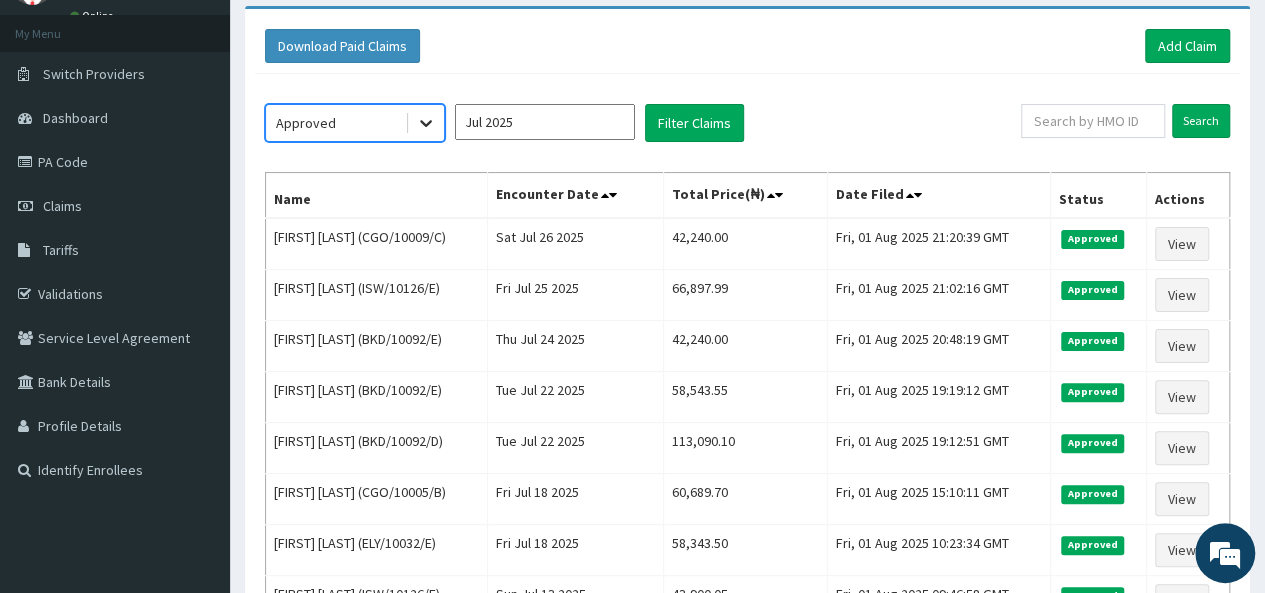 click 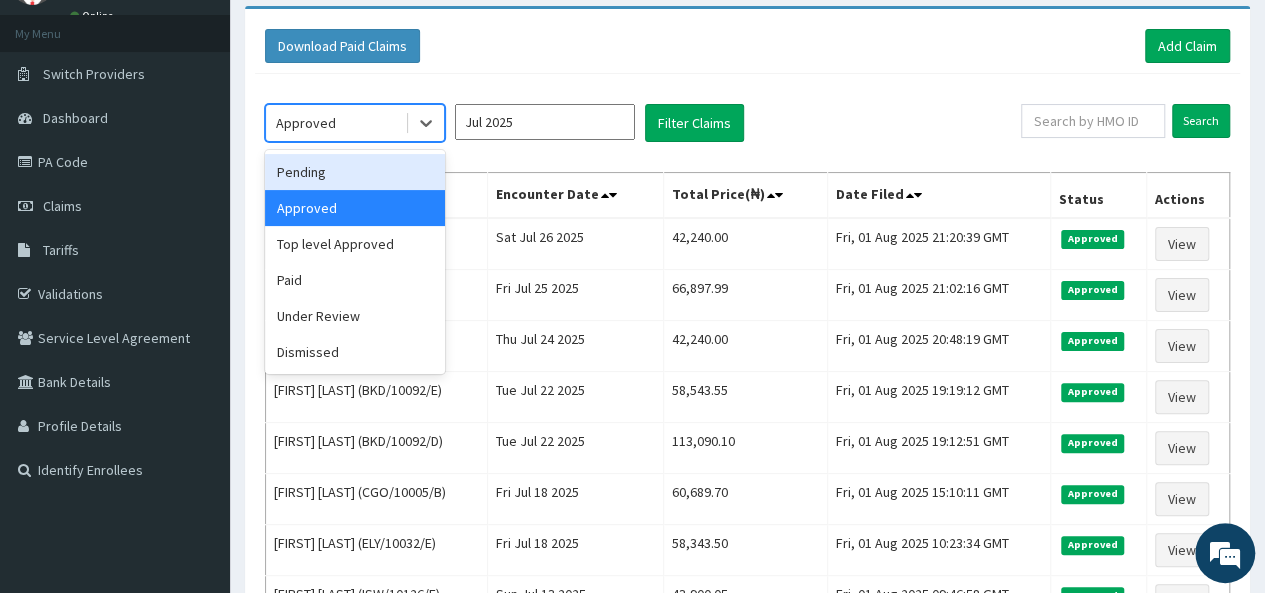 click on "Pending" at bounding box center (355, 172) 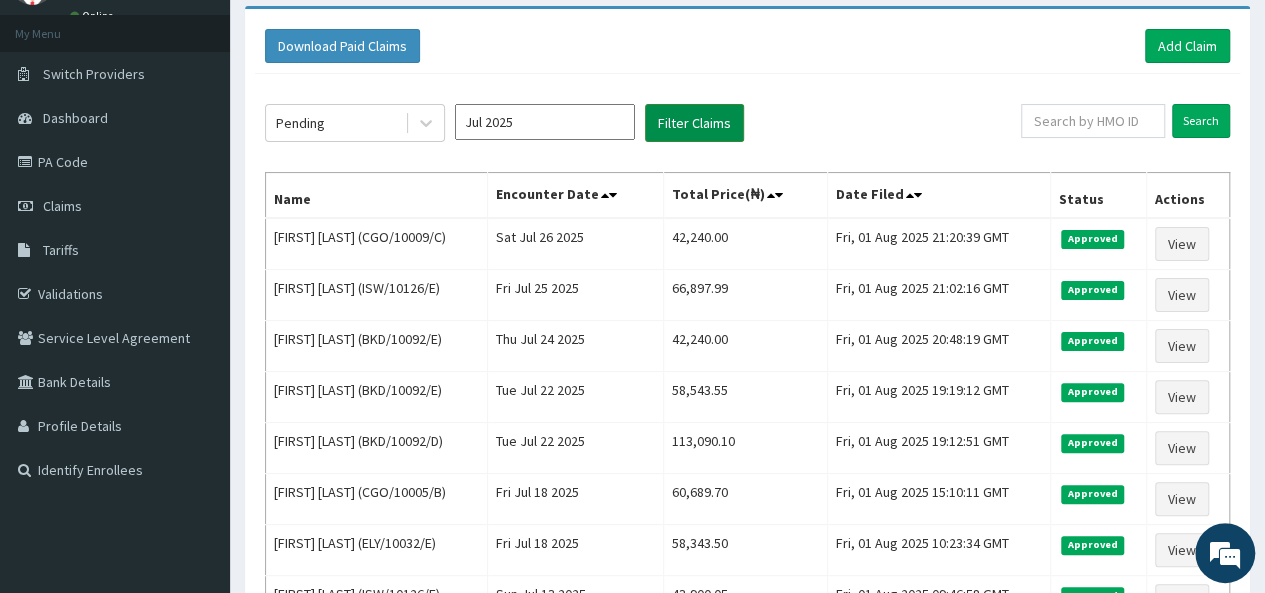 click on "Filter Claims" at bounding box center [694, 123] 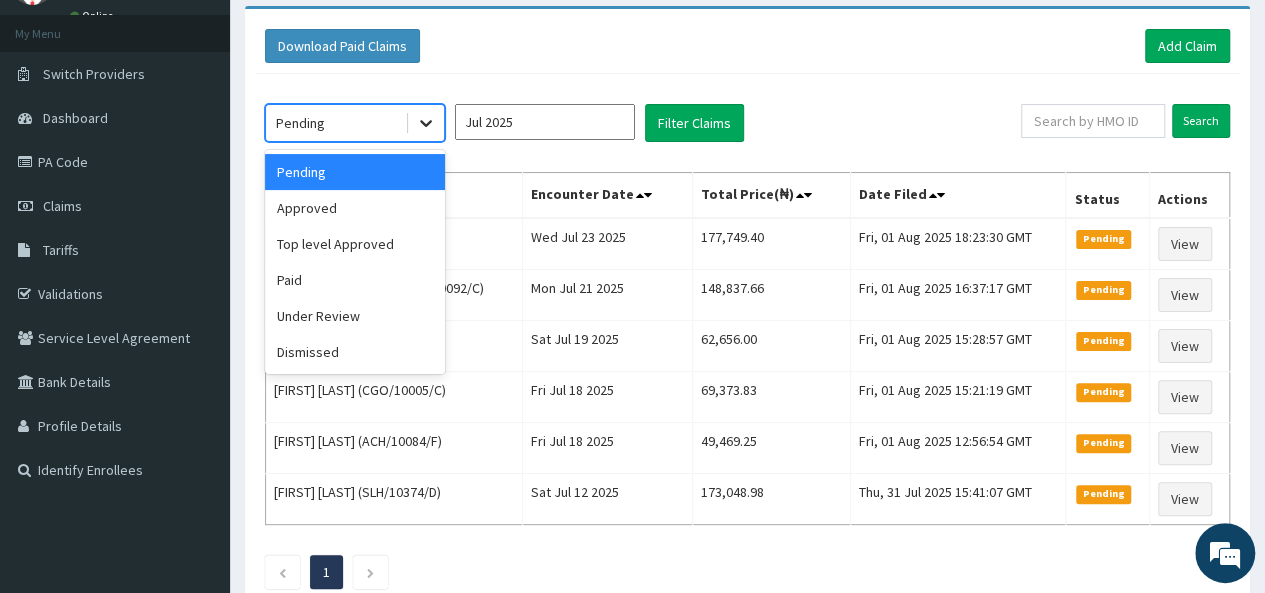 click 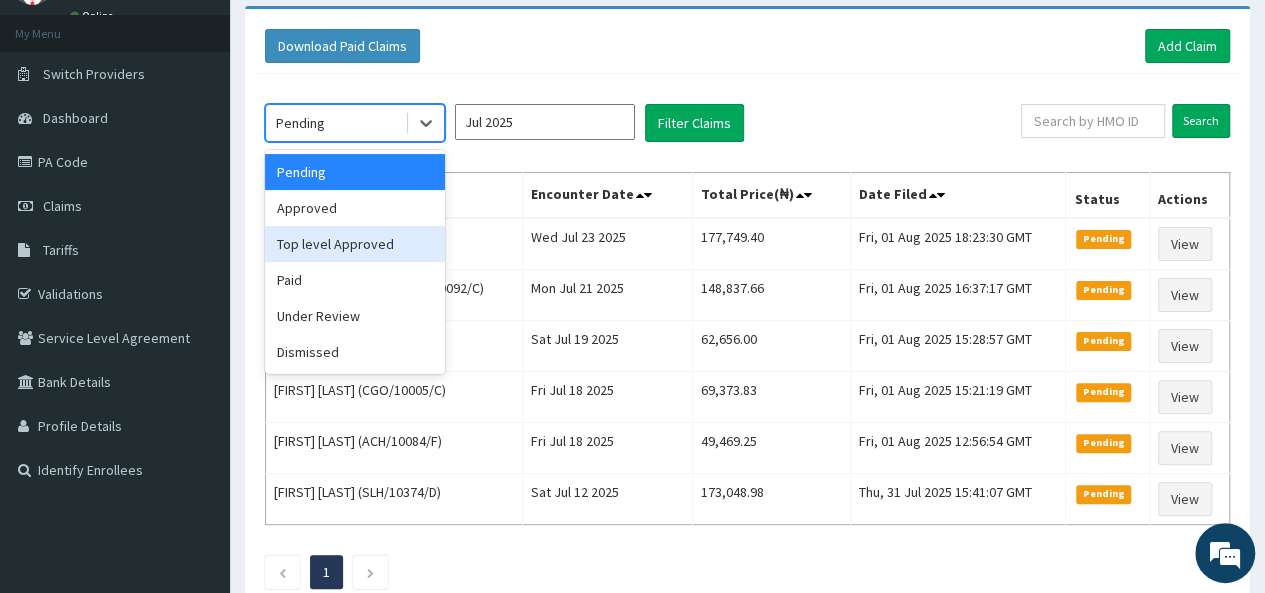 click on "Top level Approved" at bounding box center [355, 244] 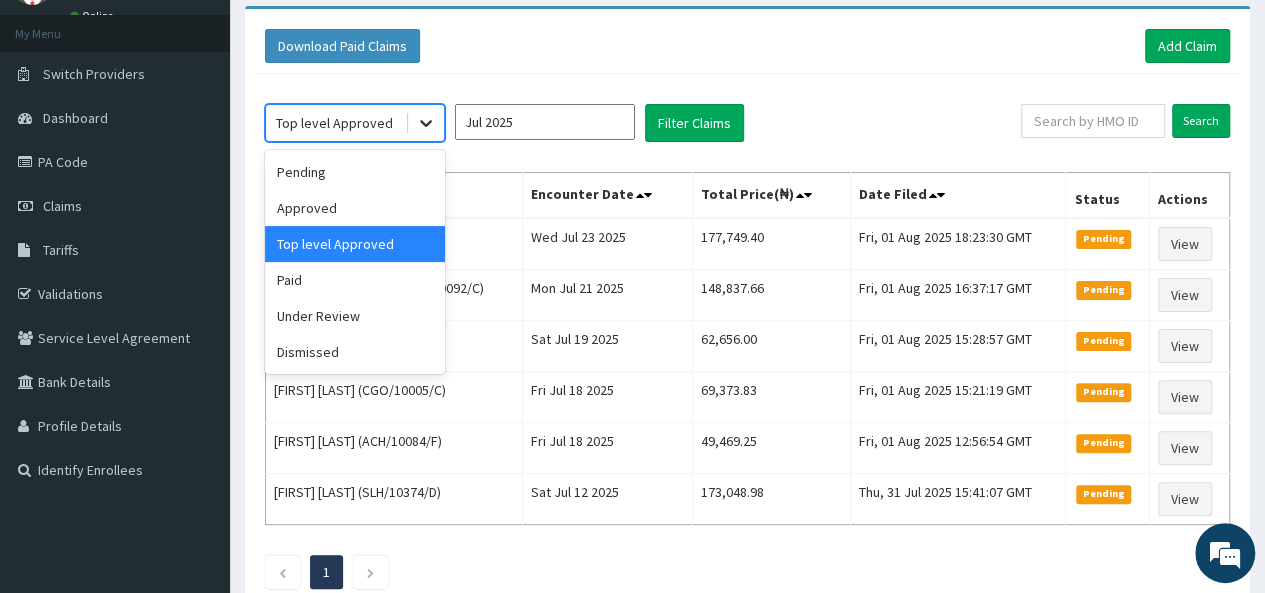 click at bounding box center (426, 123) 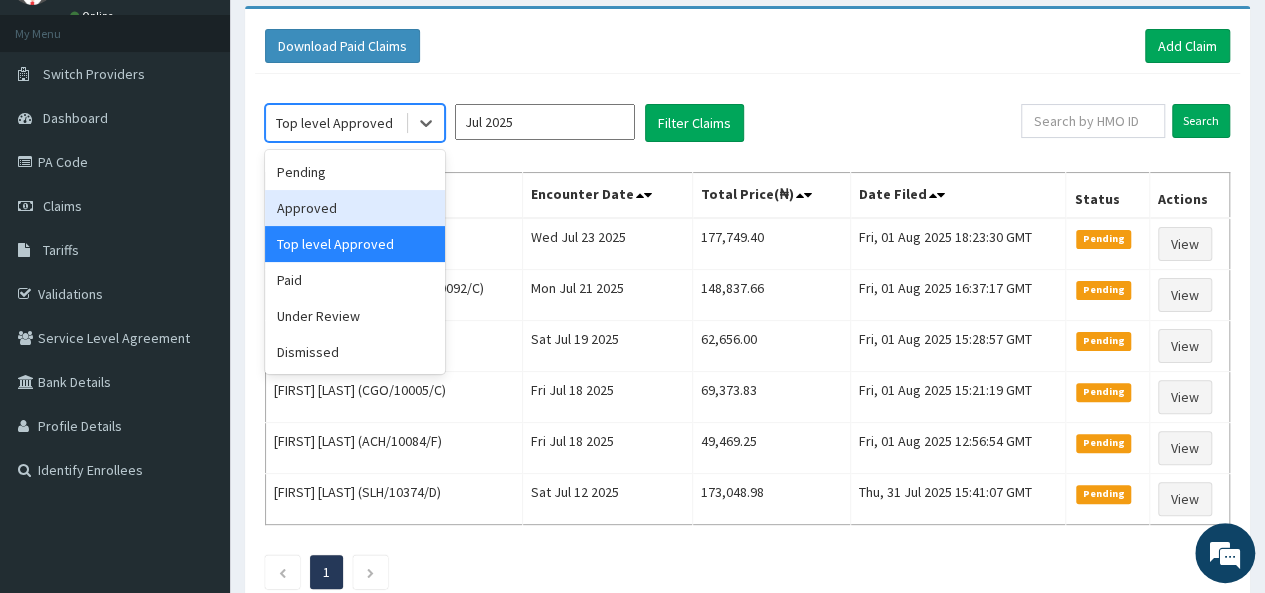 click on "Approved" at bounding box center [355, 208] 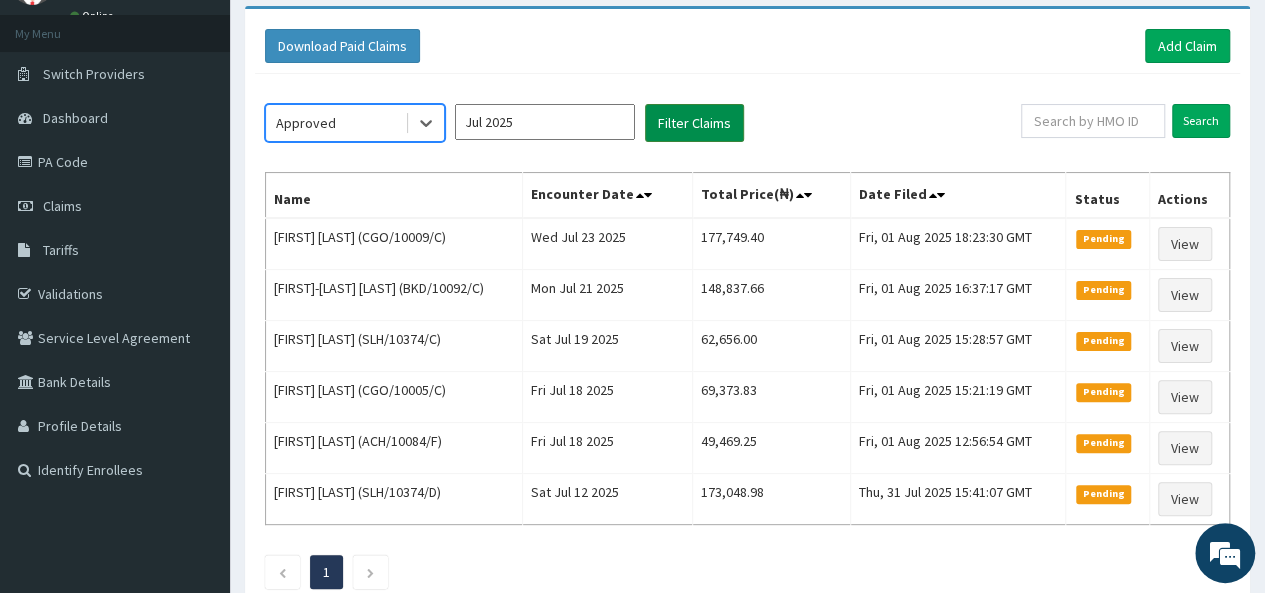 drag, startPoint x: 749, startPoint y: 109, endPoint x: 725, endPoint y: 113, distance: 24.33105 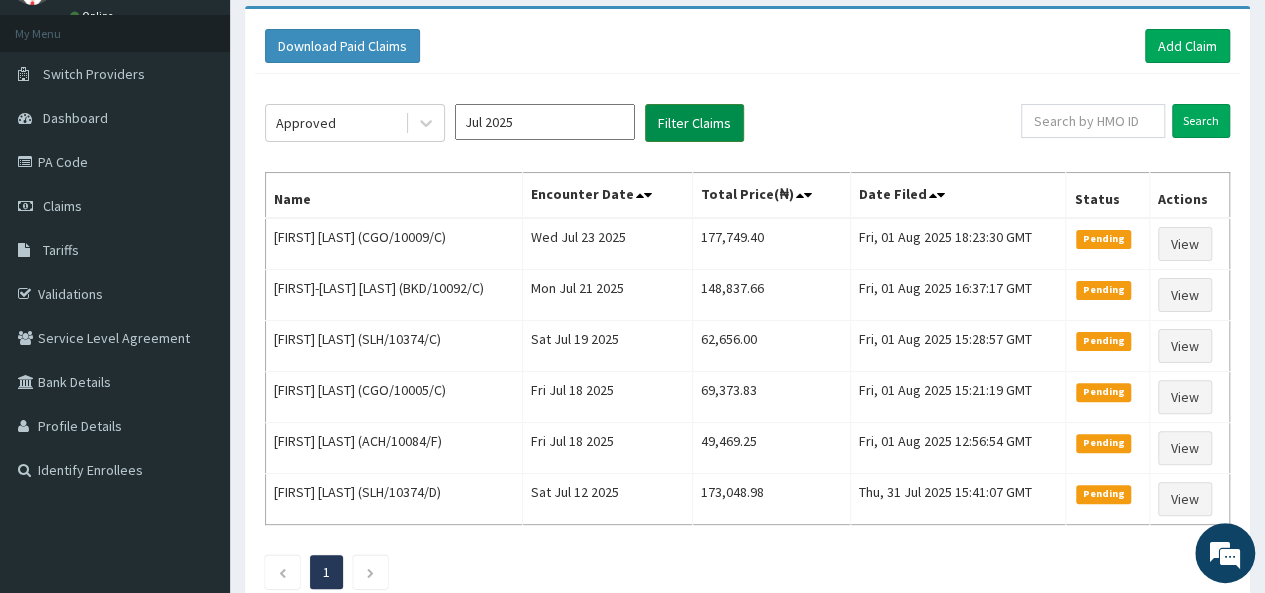 click on "Filter Claims" at bounding box center (694, 123) 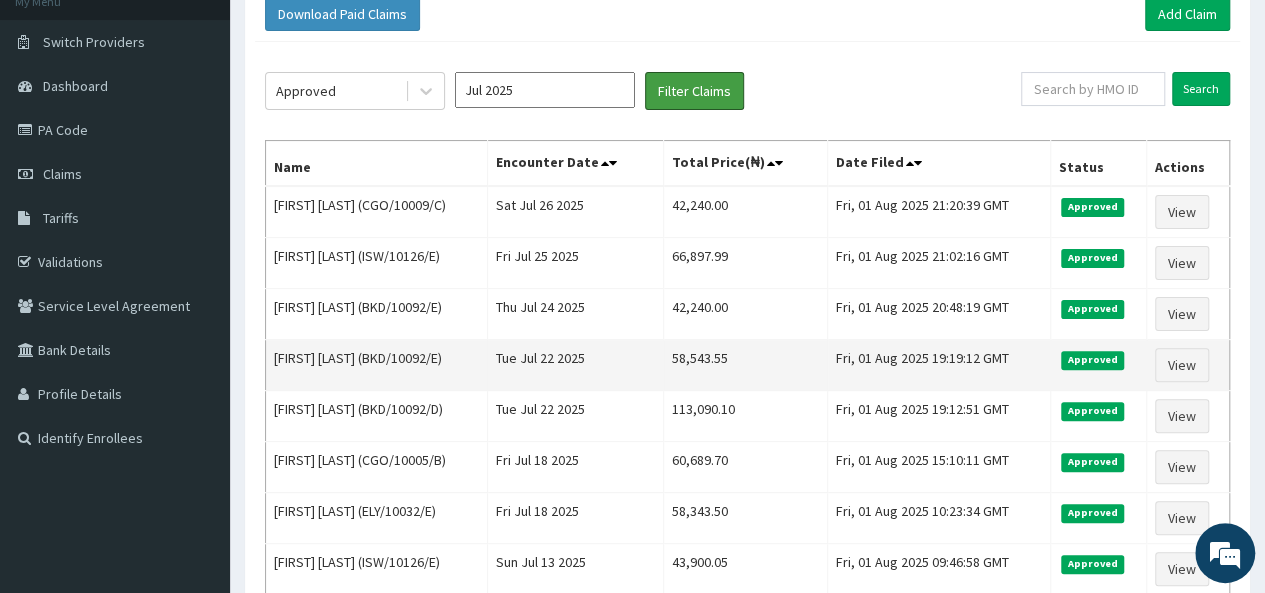 scroll, scrollTop: 125, scrollLeft: 0, axis: vertical 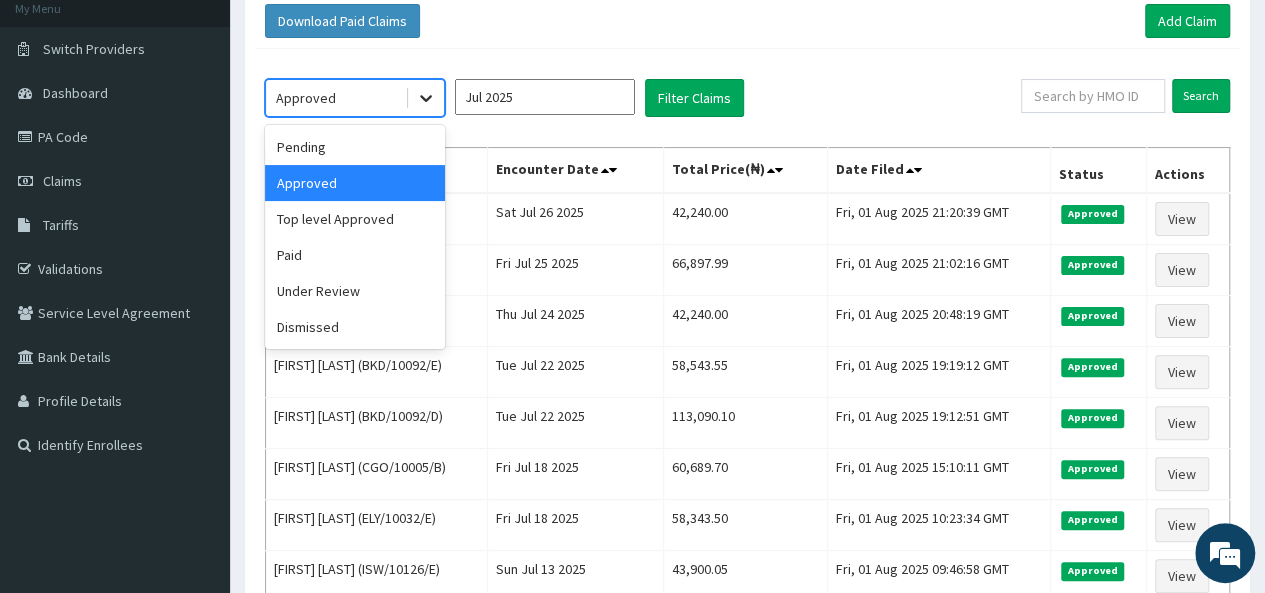 click 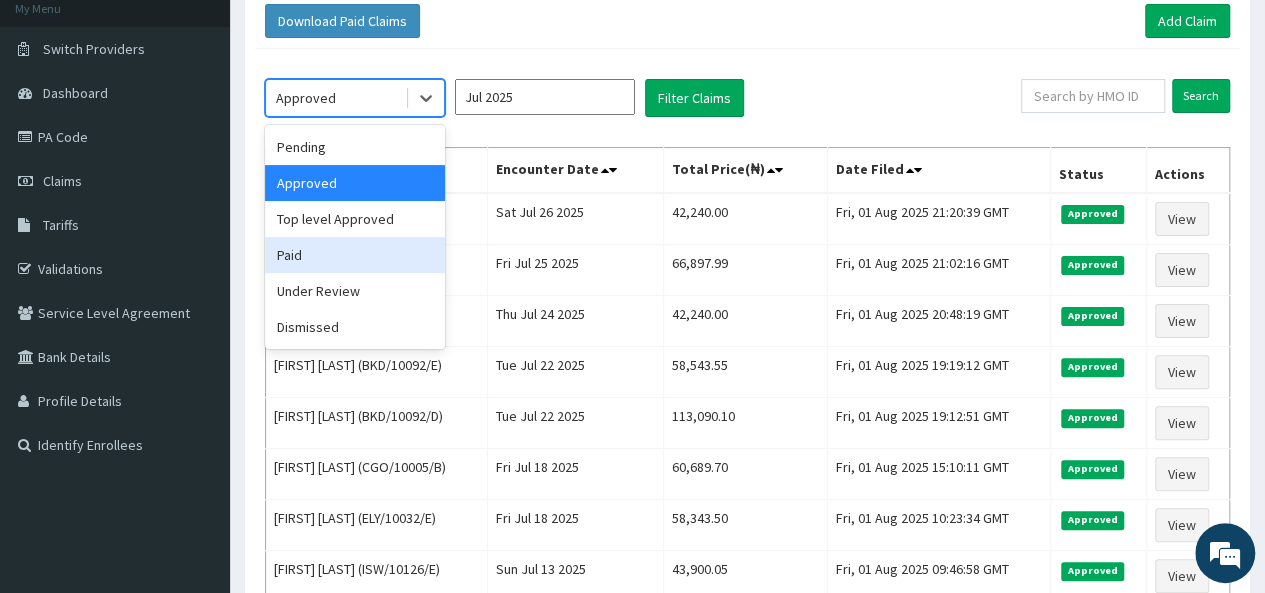 click on "Paid" at bounding box center [355, 255] 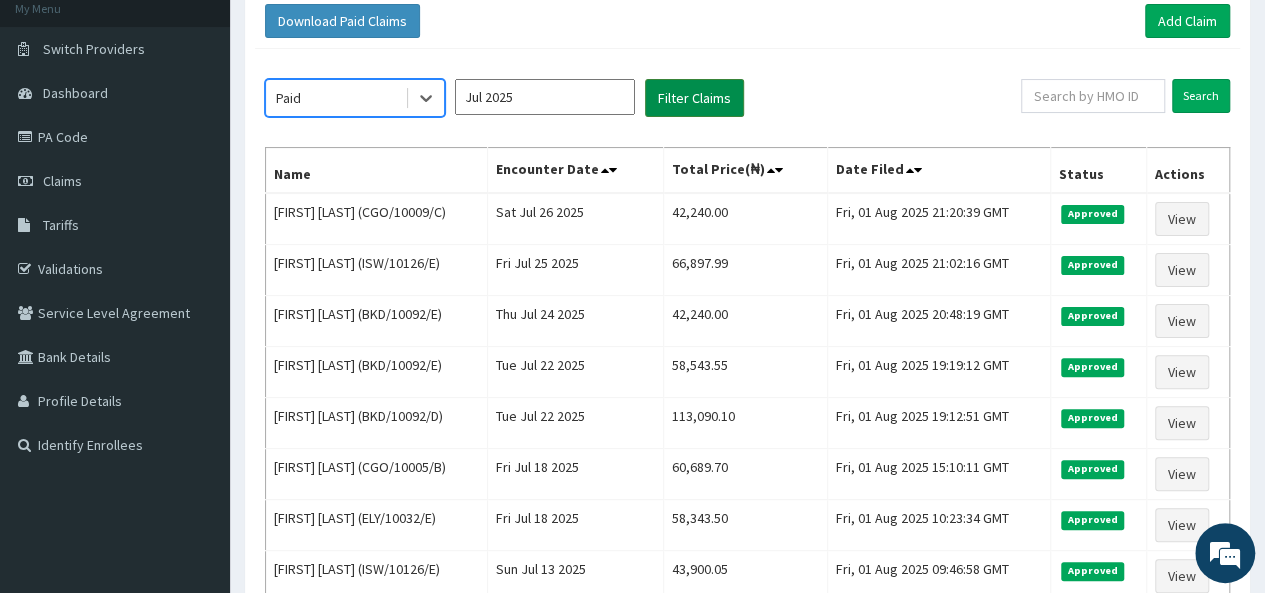 click on "Filter Claims" at bounding box center (694, 98) 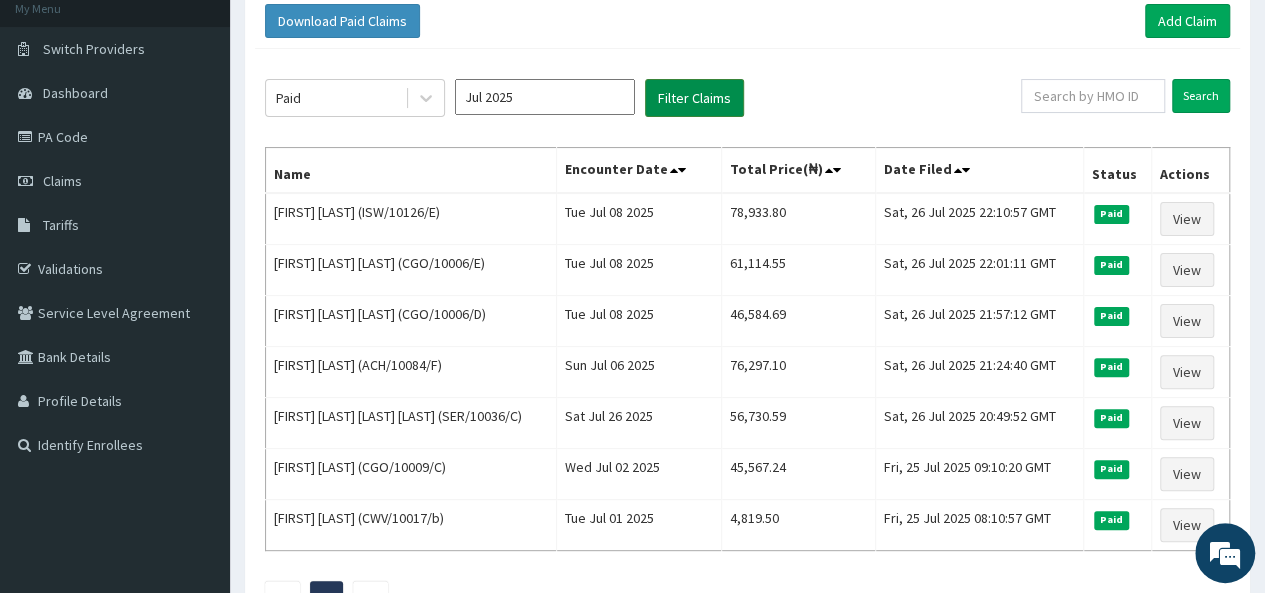 click on "Filter Claims" at bounding box center [694, 98] 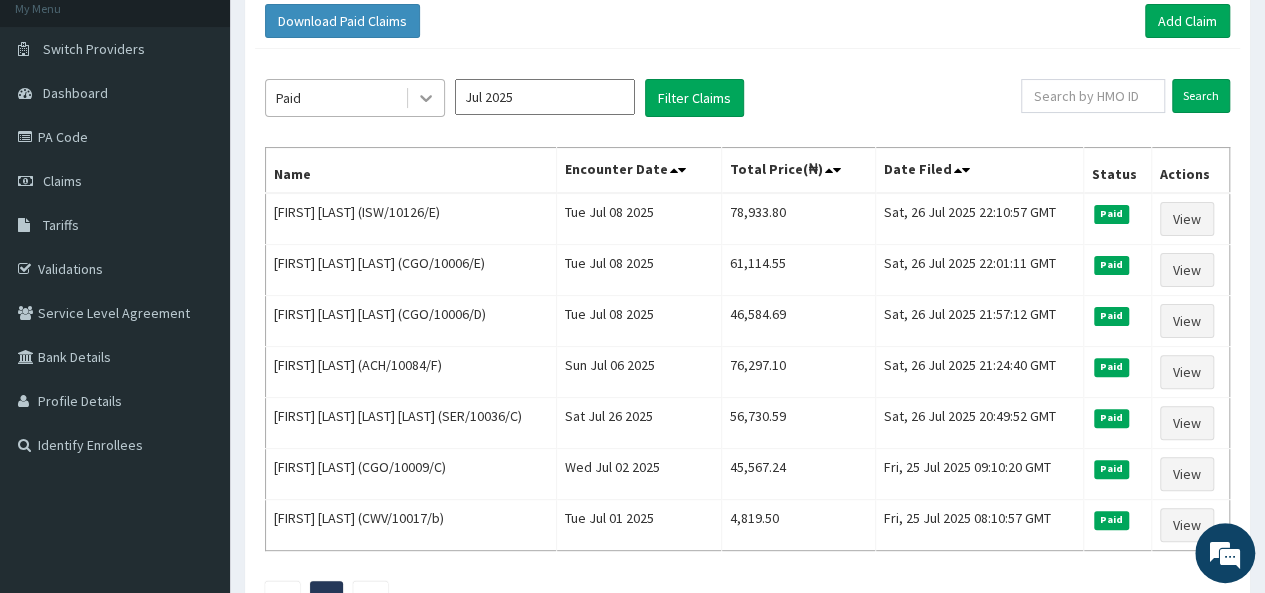 click 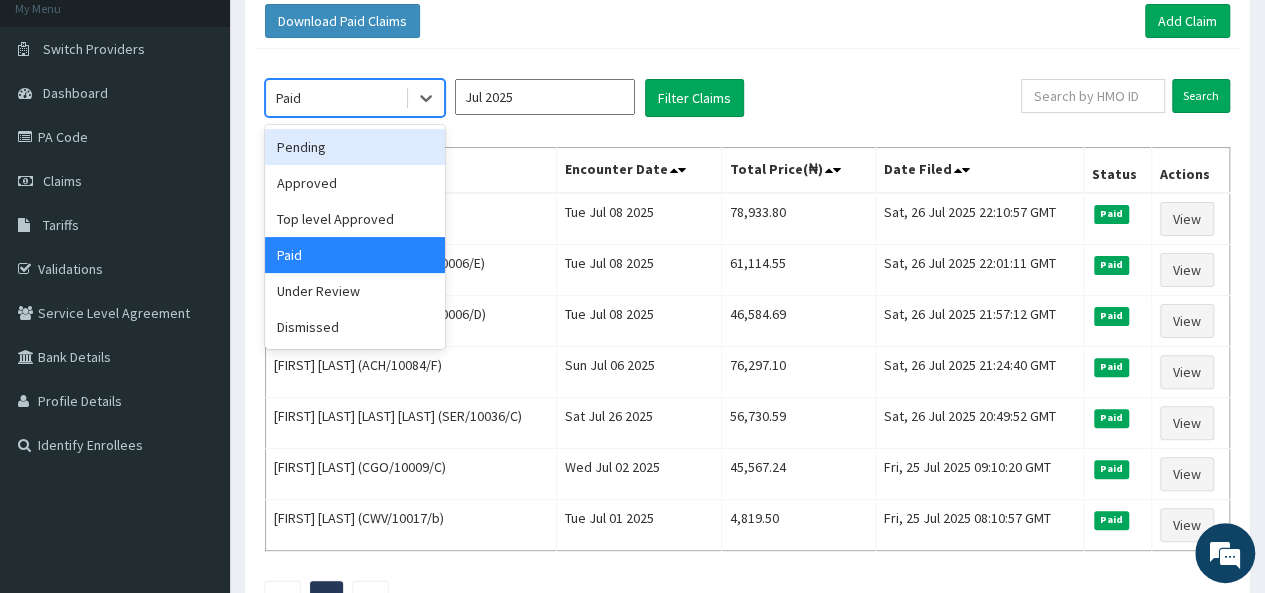click on "Pending" at bounding box center [355, 147] 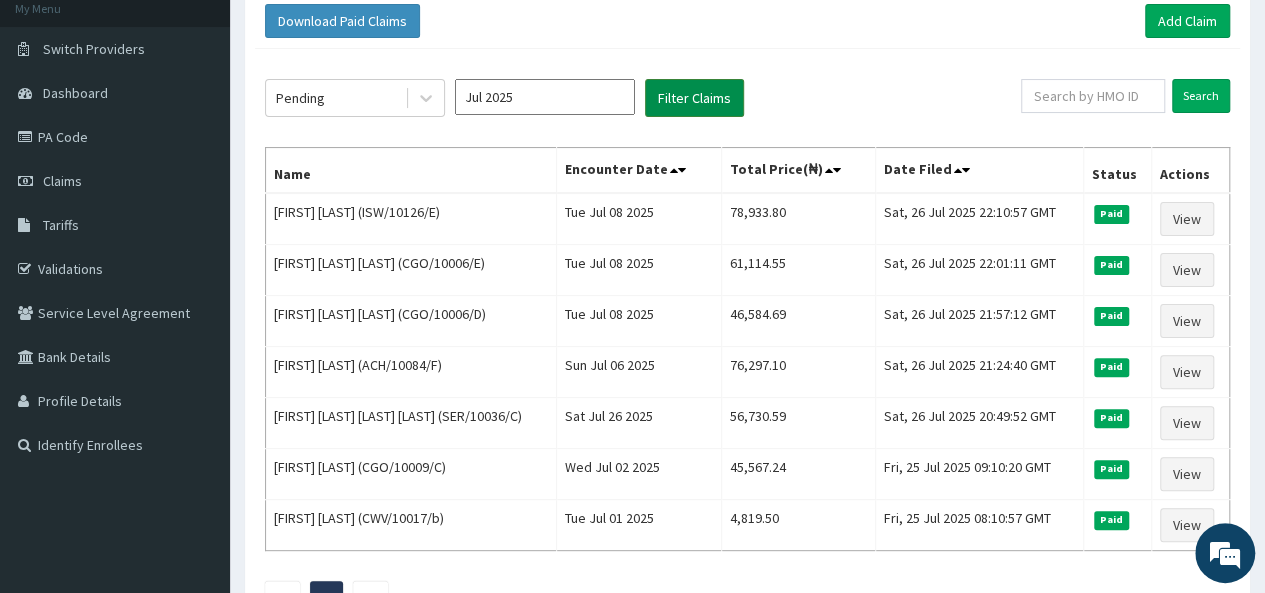 click on "Filter Claims" at bounding box center (694, 98) 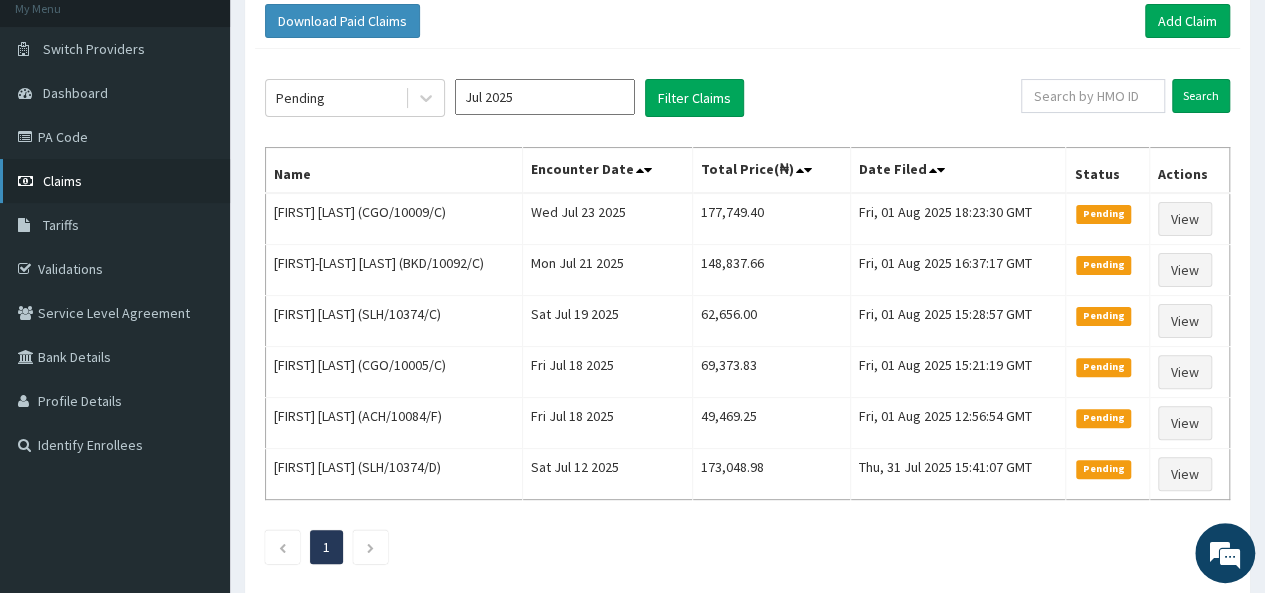 click on "Claims" at bounding box center (115, 181) 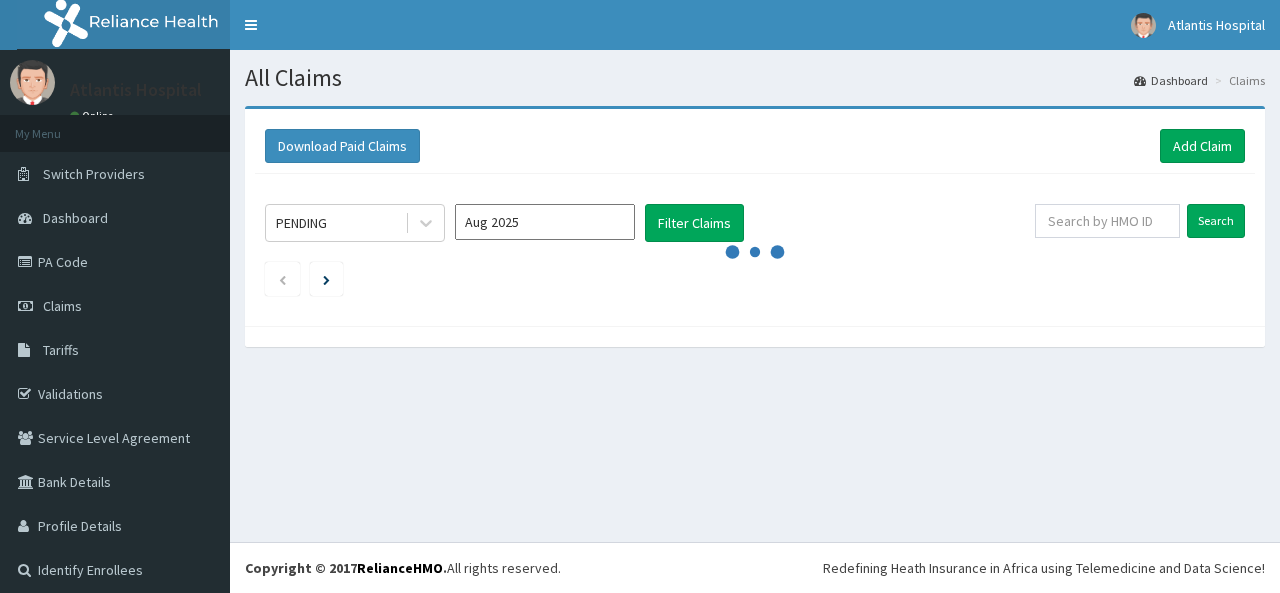 scroll, scrollTop: 0, scrollLeft: 0, axis: both 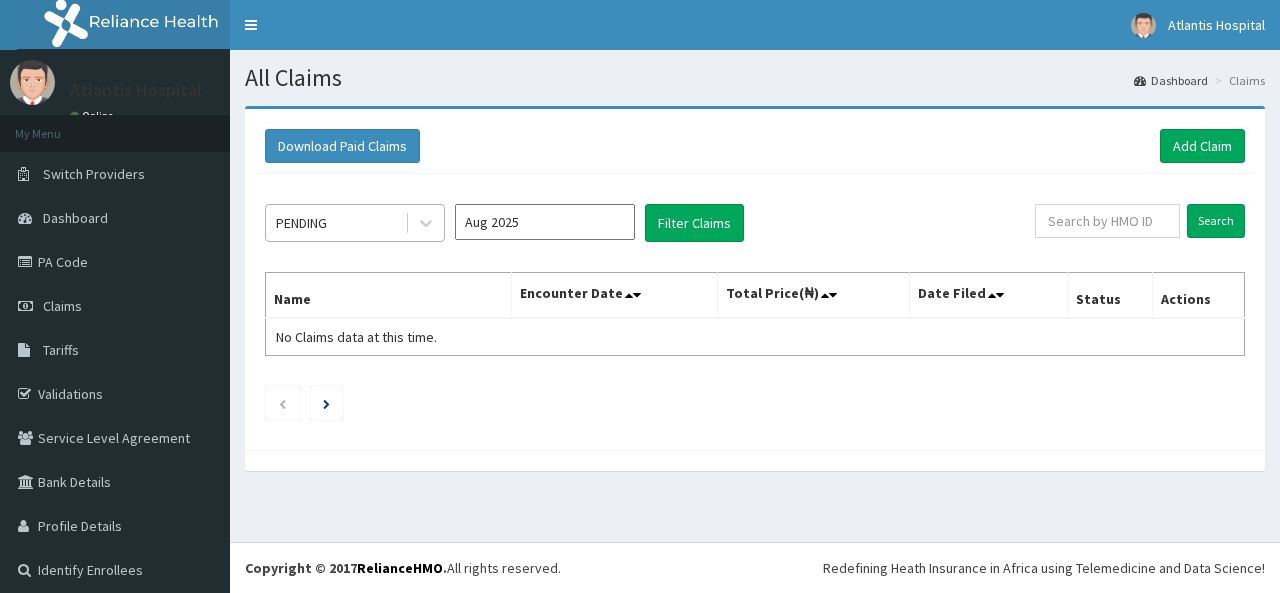 click on "PENDING" at bounding box center [335, 223] 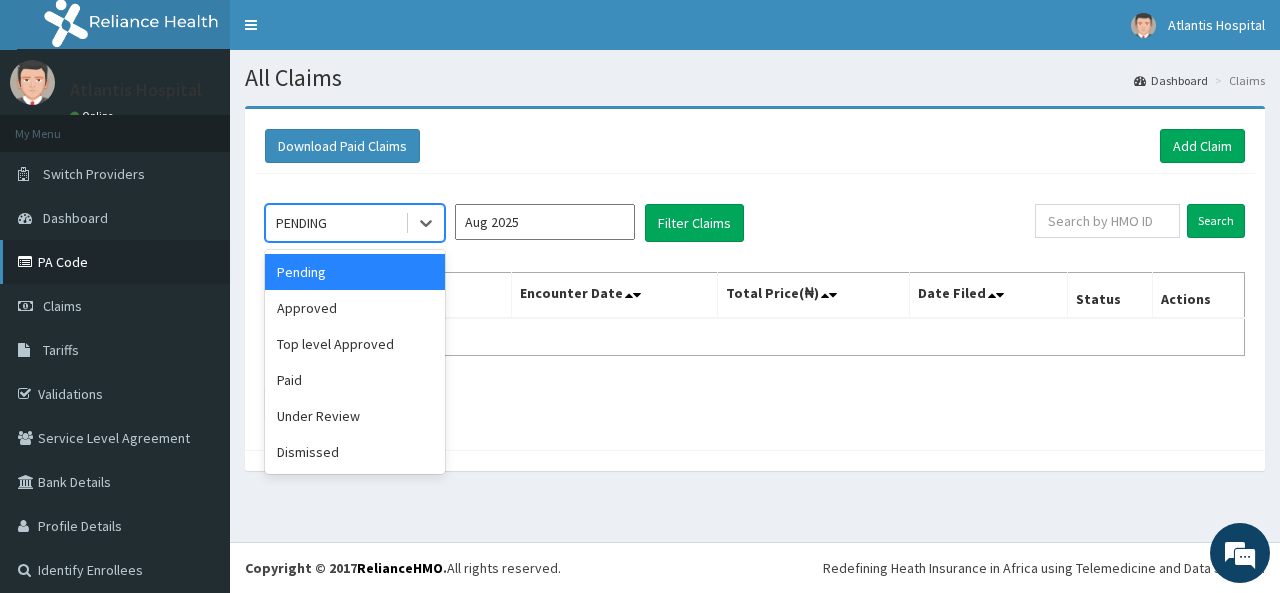 click on "PA Code" at bounding box center [115, 262] 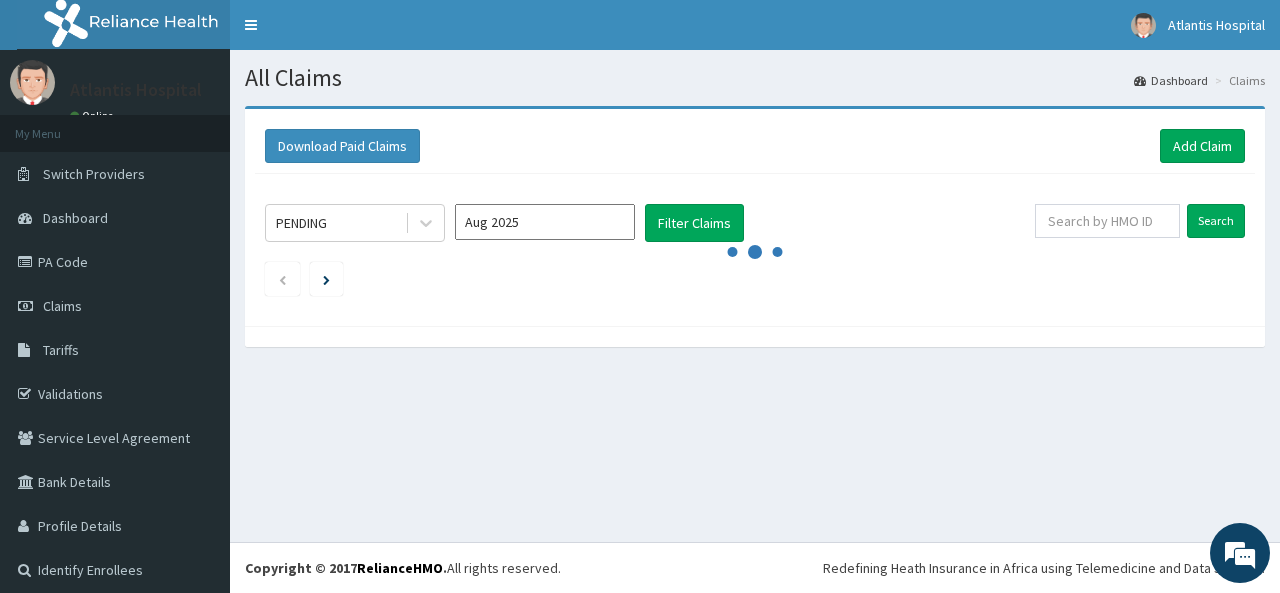 scroll, scrollTop: 0, scrollLeft: 0, axis: both 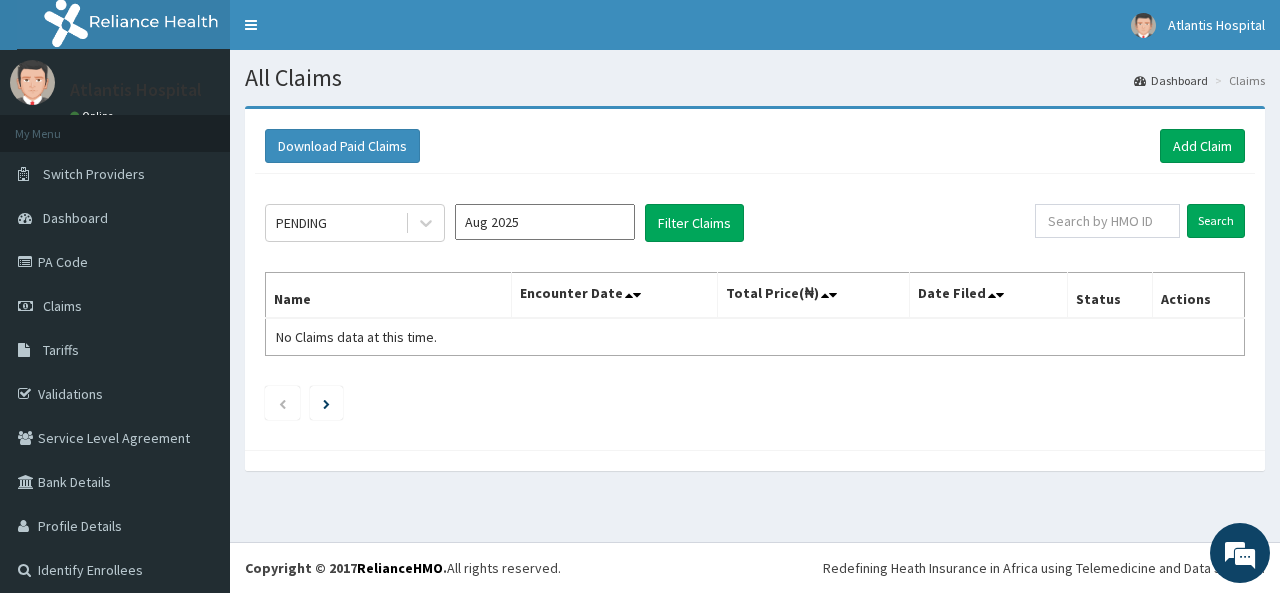 drag, startPoint x: 0, startPoint y: 0, endPoint x: 730, endPoint y: 266, distance: 776.953 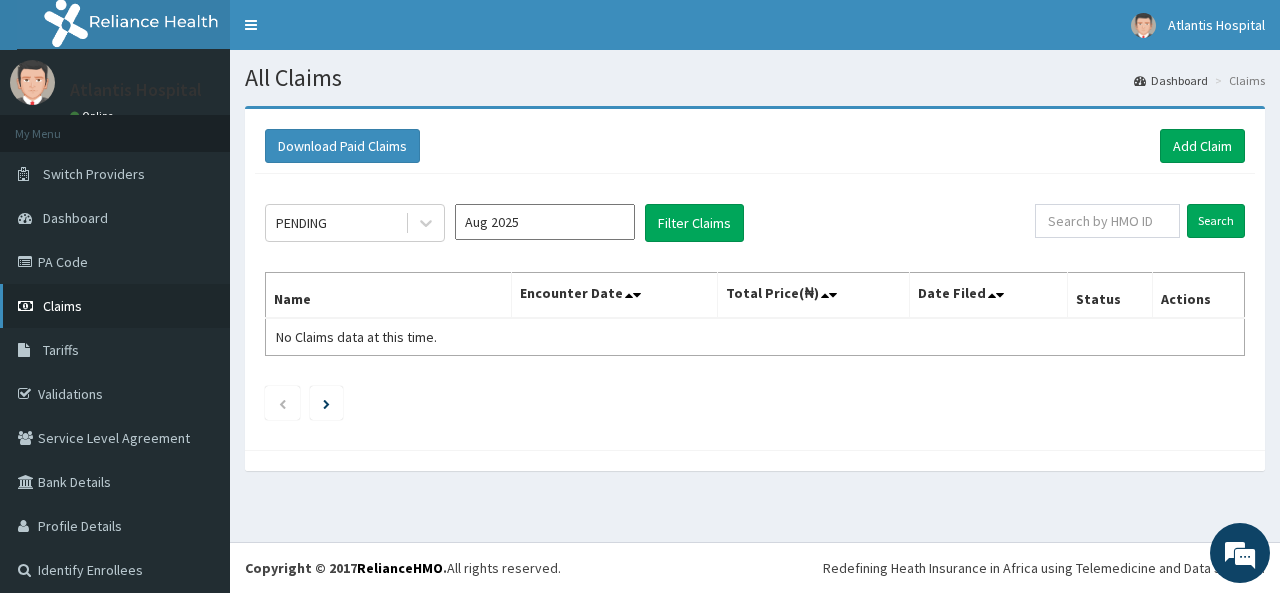 click on "Claims" at bounding box center (62, 306) 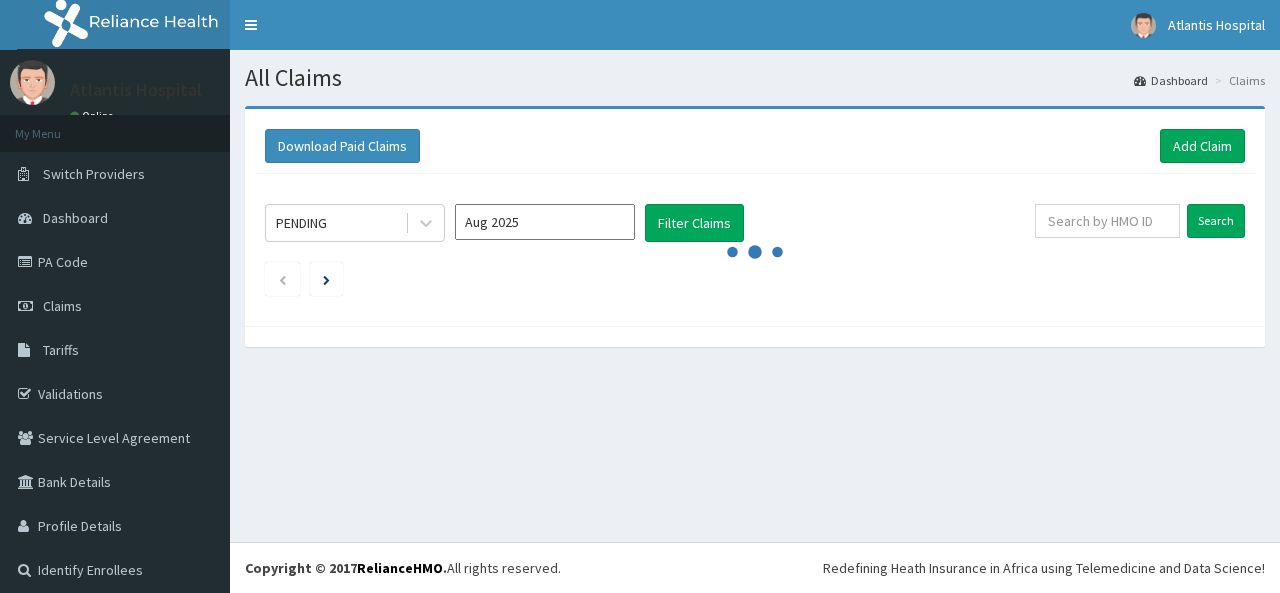 scroll, scrollTop: 0, scrollLeft: 0, axis: both 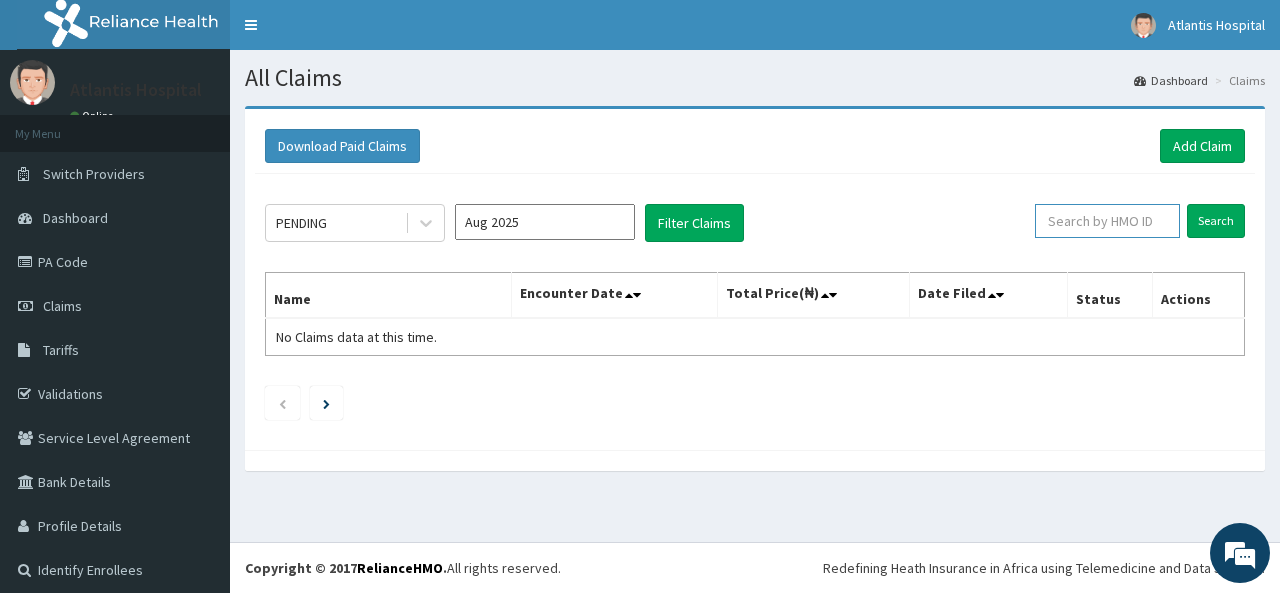 paste on "MR003538" 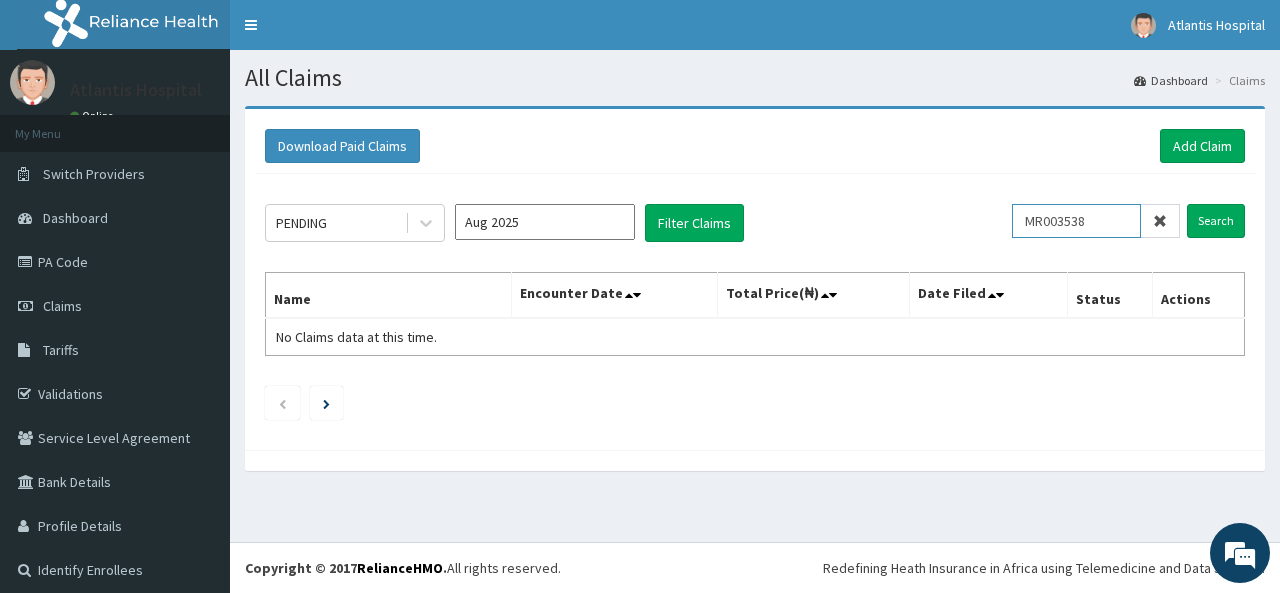 type on "MR003538" 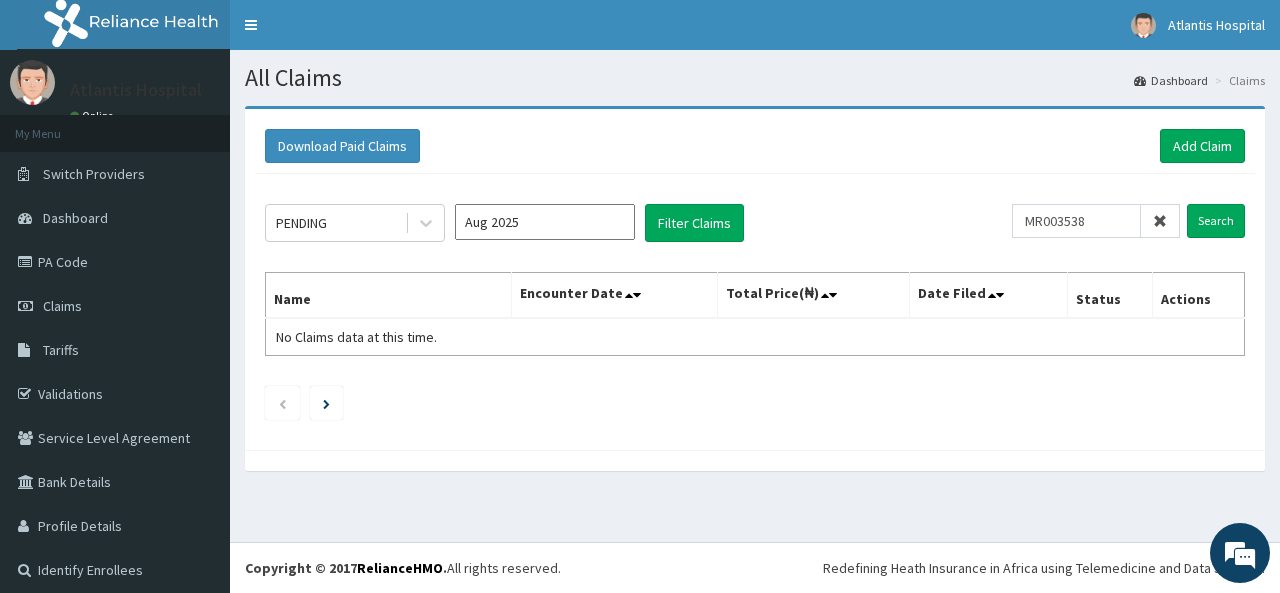 click at bounding box center [1160, 221] 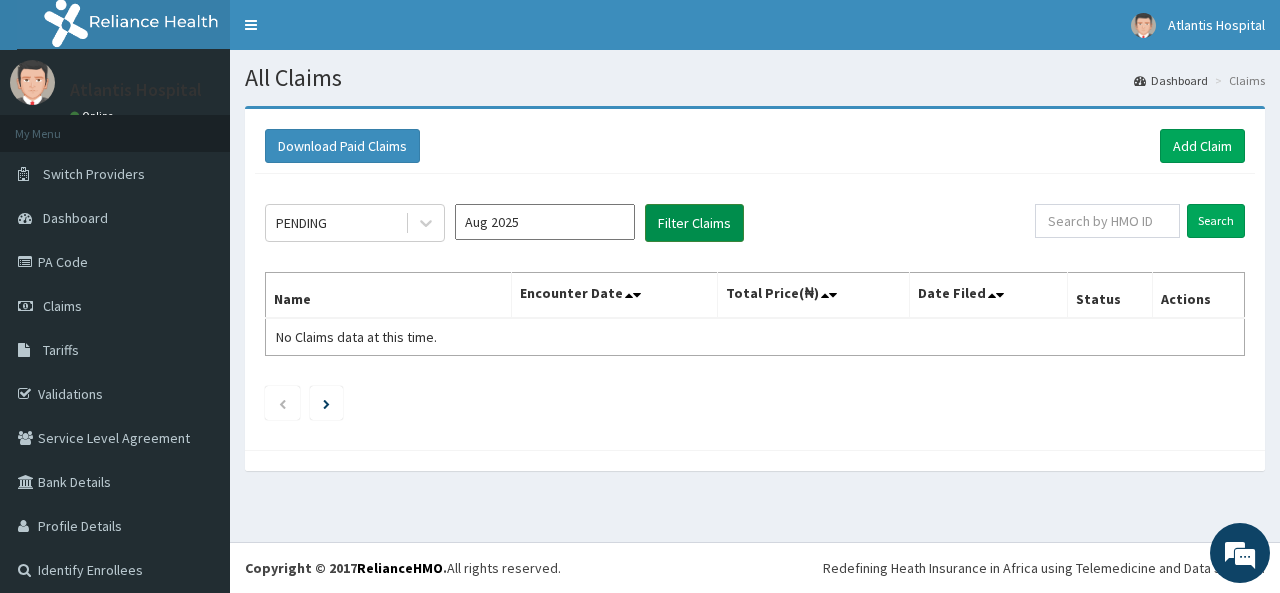 click on "Filter Claims" at bounding box center [694, 223] 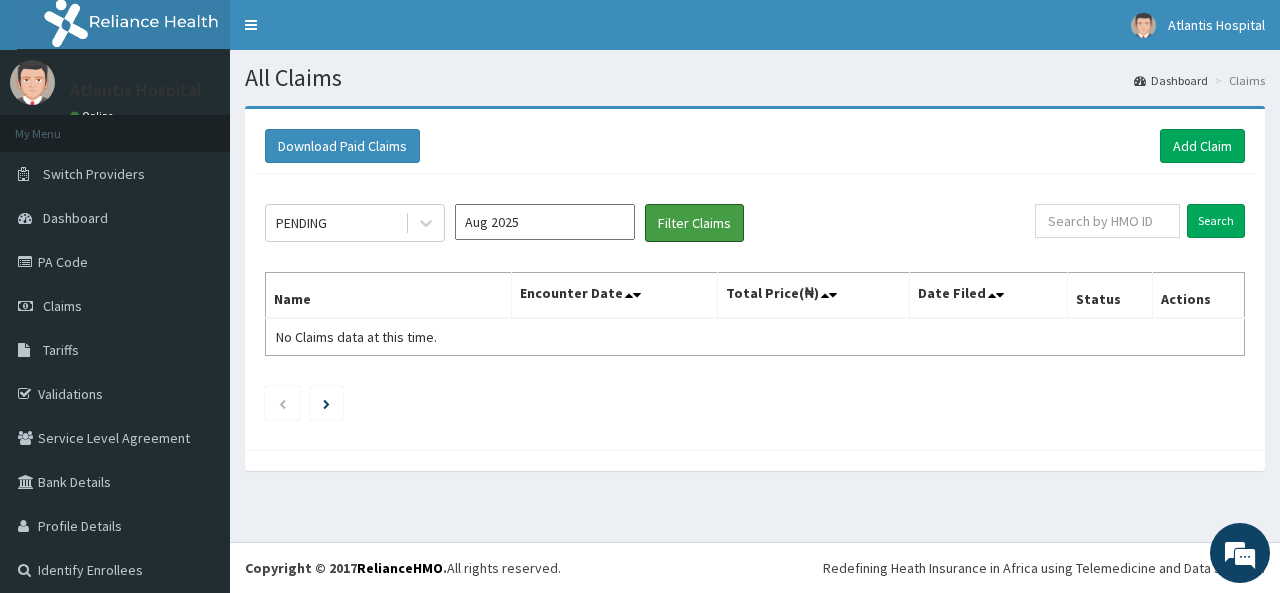 scroll, scrollTop: 0, scrollLeft: 0, axis: both 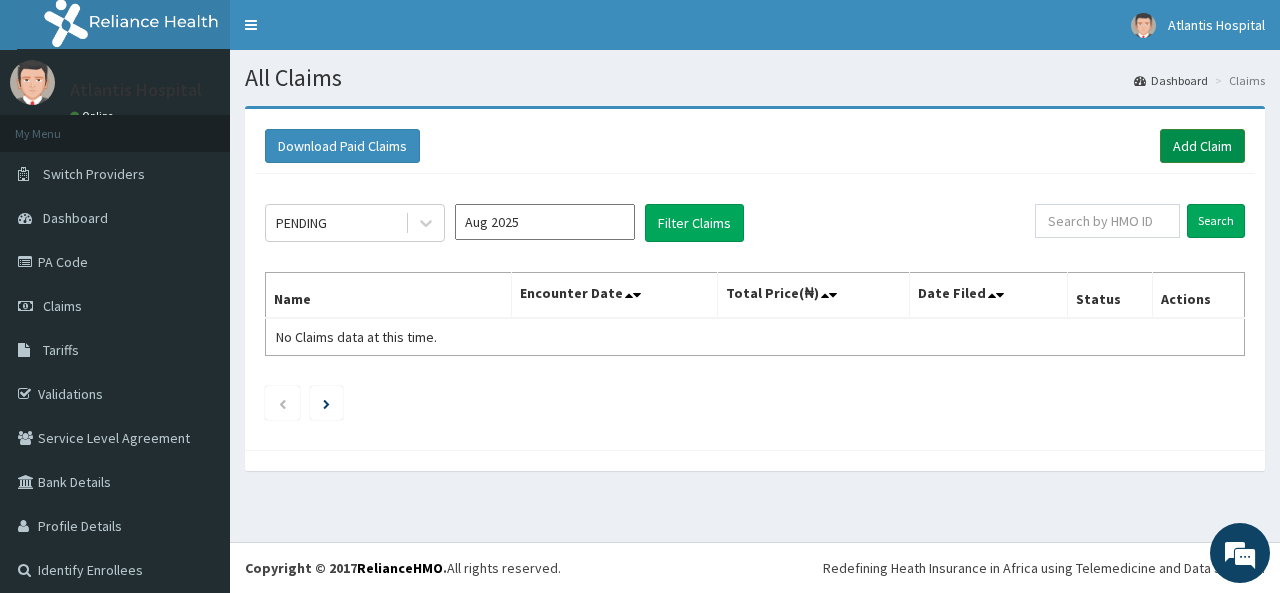 click on "Add Claim" at bounding box center [1202, 146] 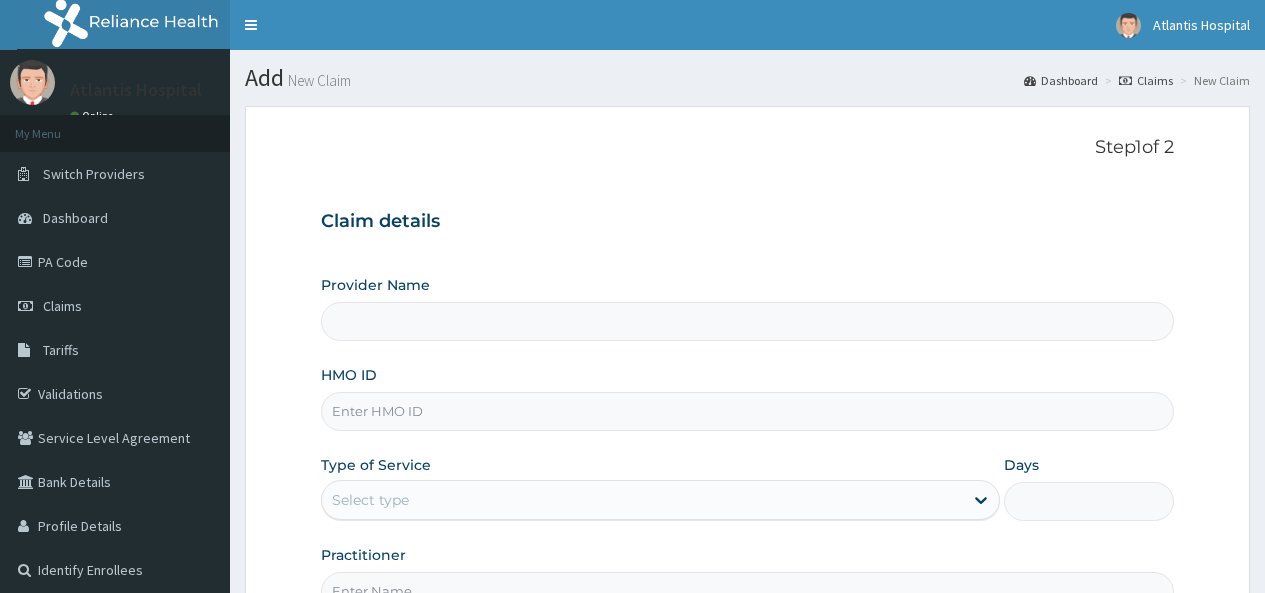 scroll, scrollTop: 0, scrollLeft: 0, axis: both 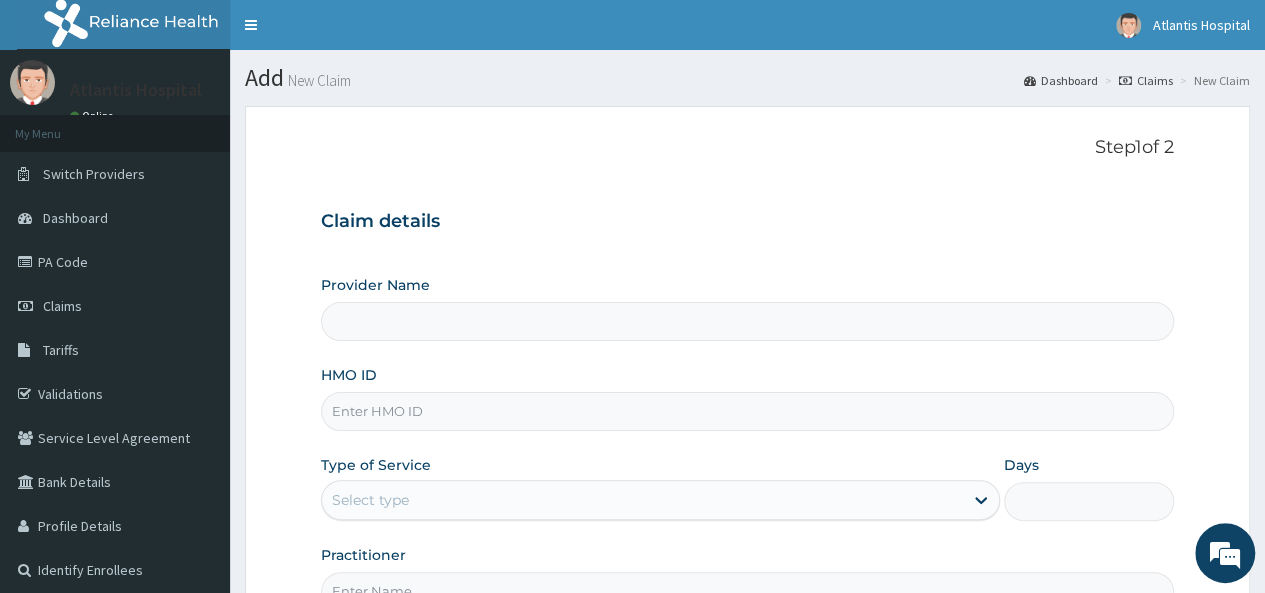 click on "Provider Name" at bounding box center (747, 321) 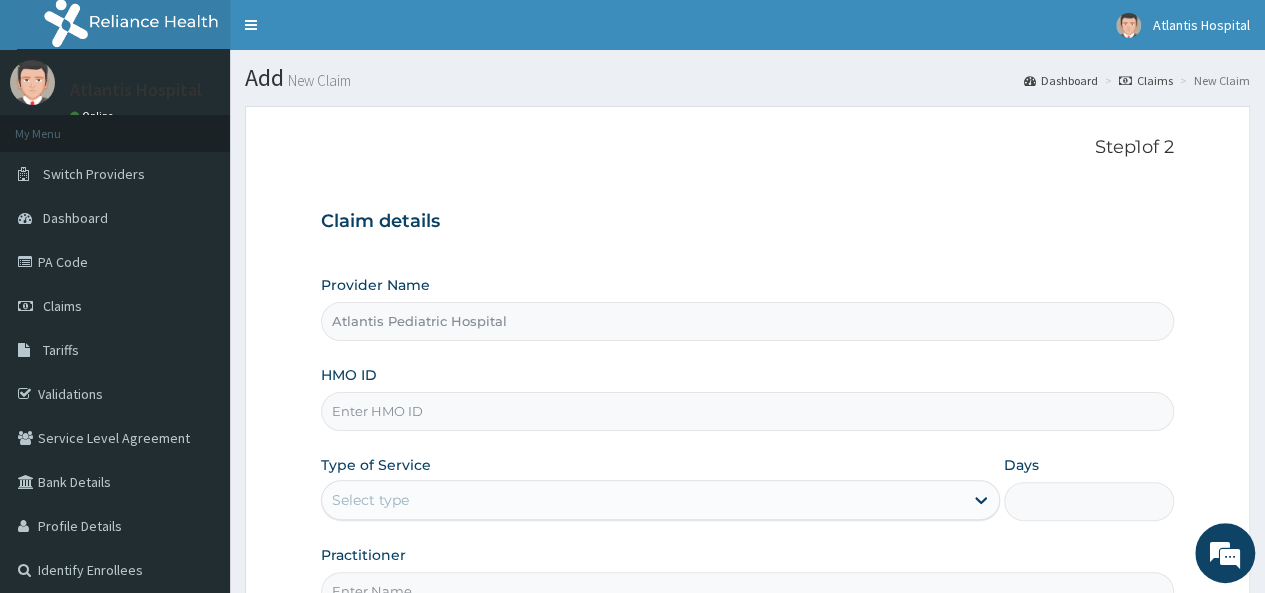 paste on "ISW/10126/E" 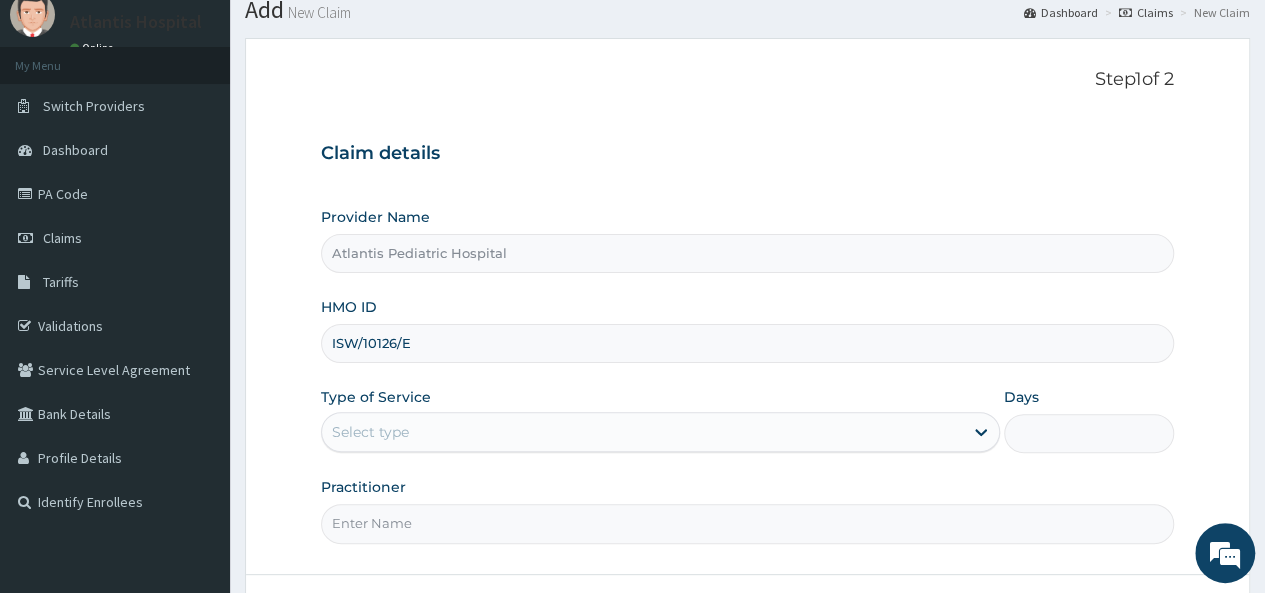 scroll, scrollTop: 100, scrollLeft: 0, axis: vertical 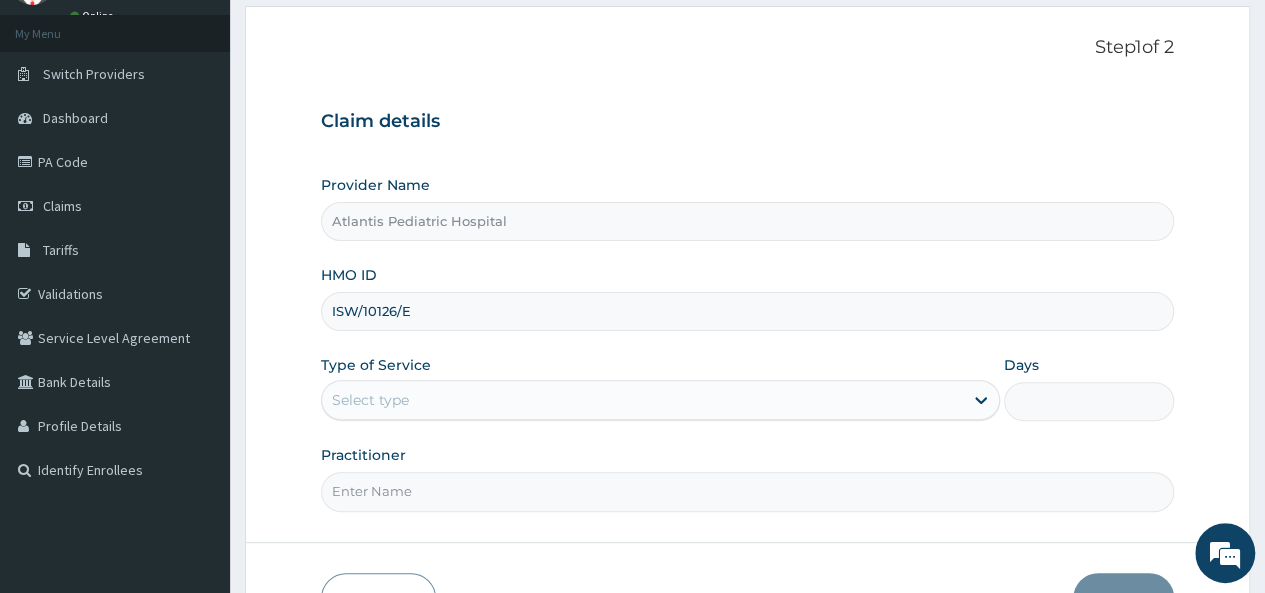 type on "ISW/10126/E" 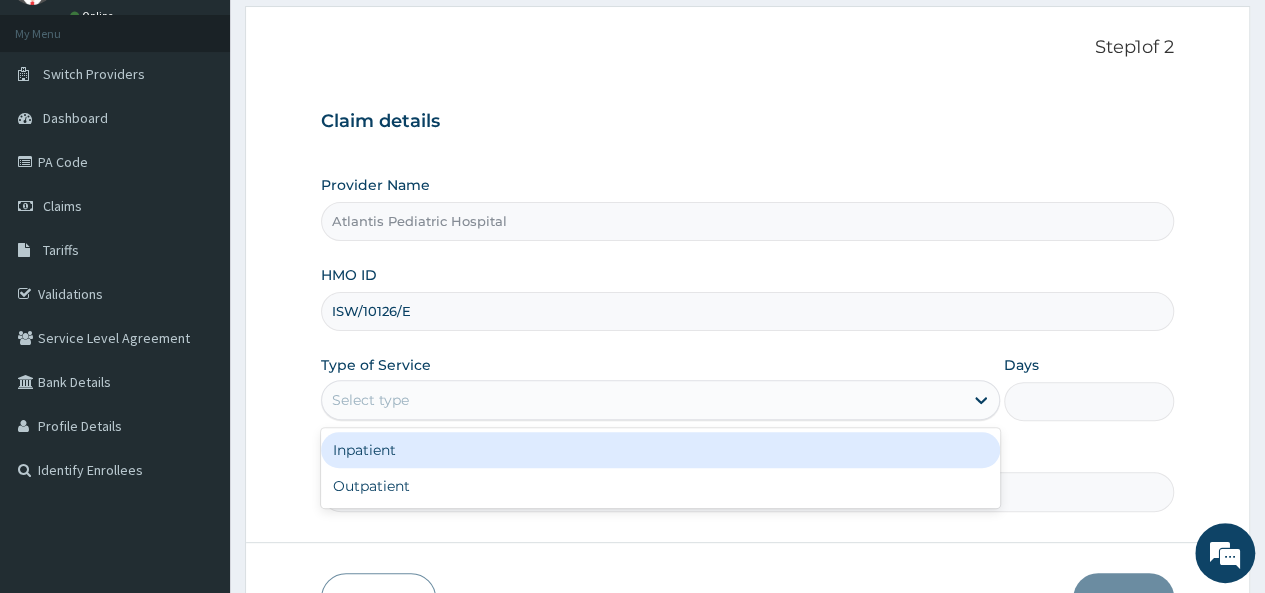 click on "Select type" at bounding box center [642, 400] 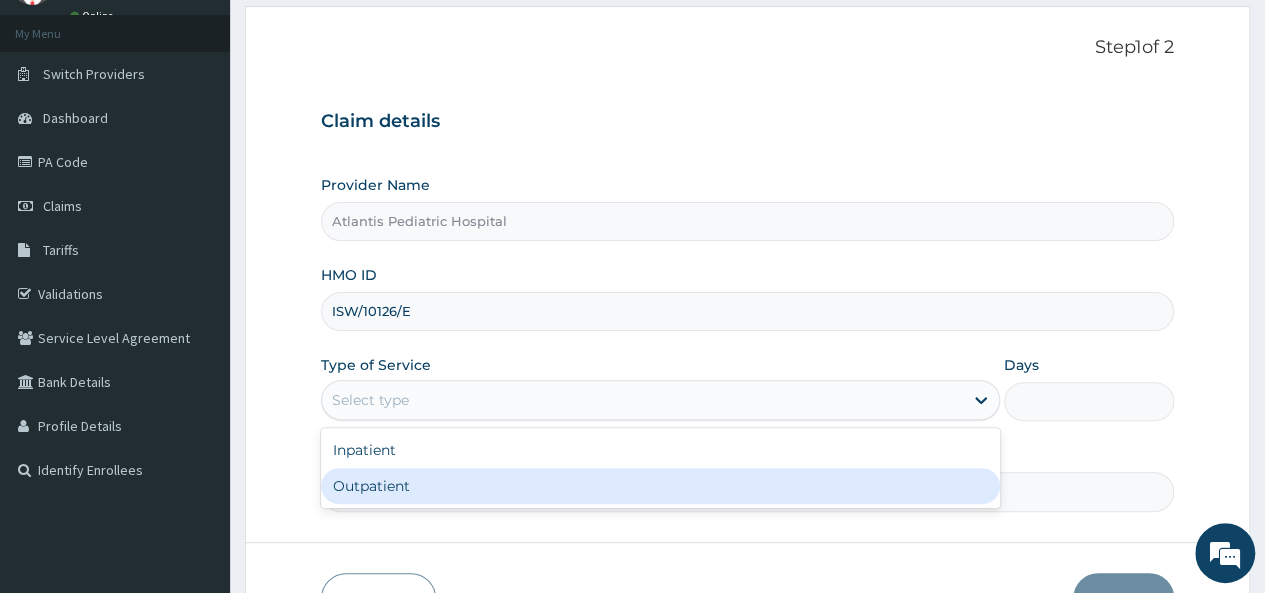 click on "Outpatient" at bounding box center [660, 486] 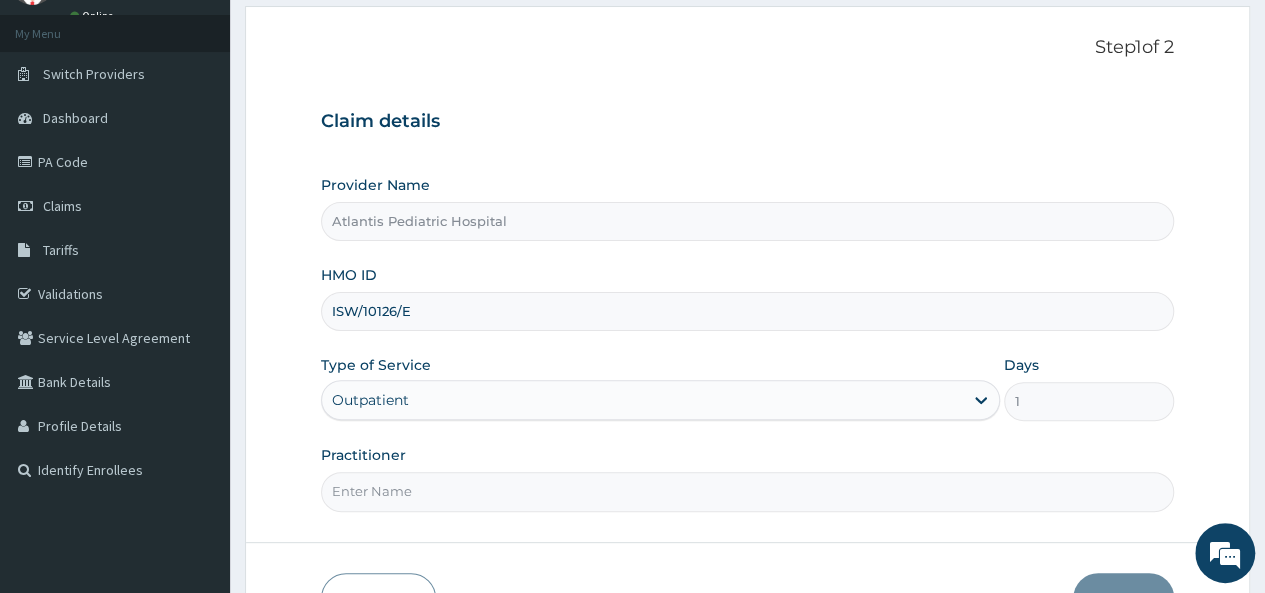 click on "Practitioner" at bounding box center [747, 491] 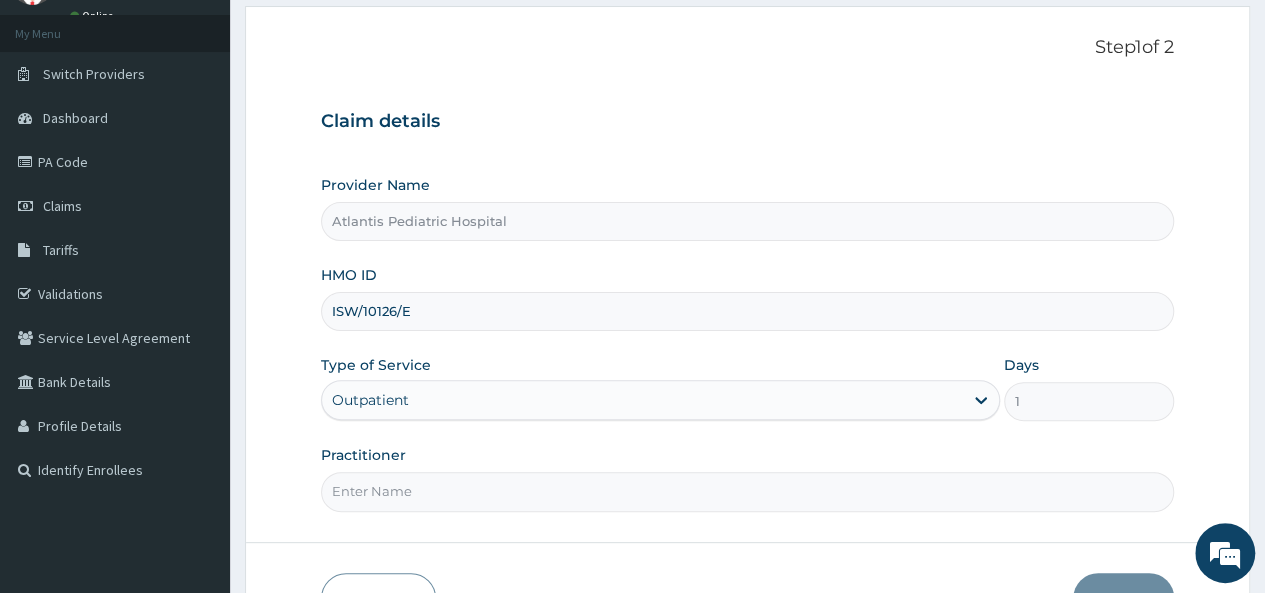 scroll, scrollTop: 0, scrollLeft: 0, axis: both 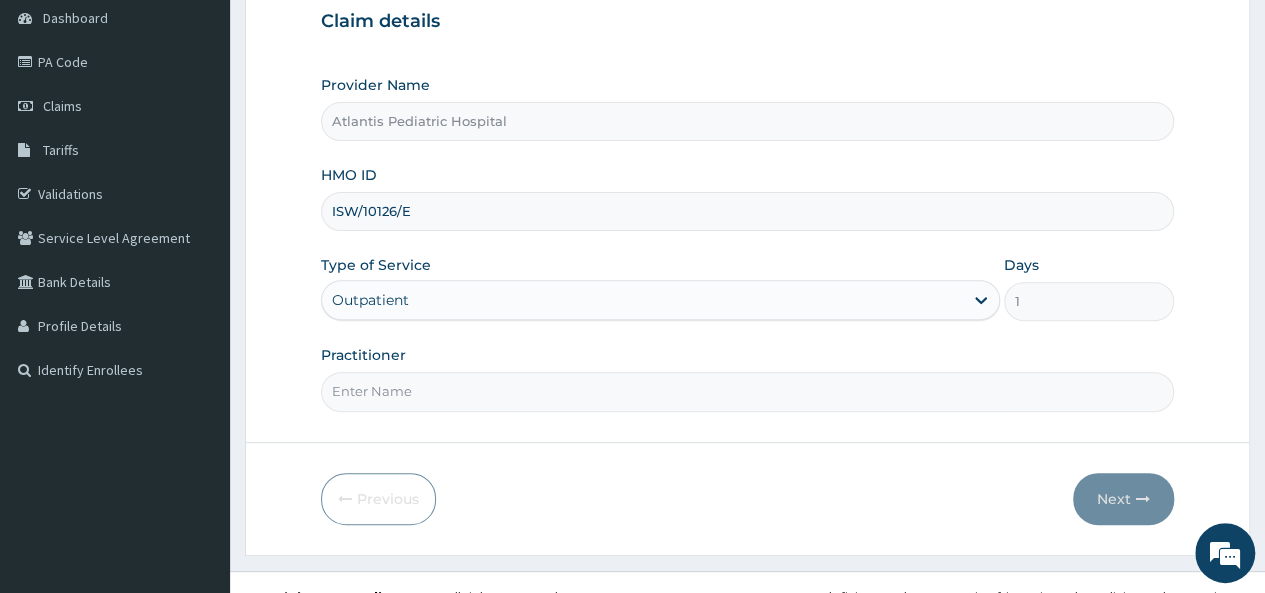 click on "Practitioner" at bounding box center [747, 391] 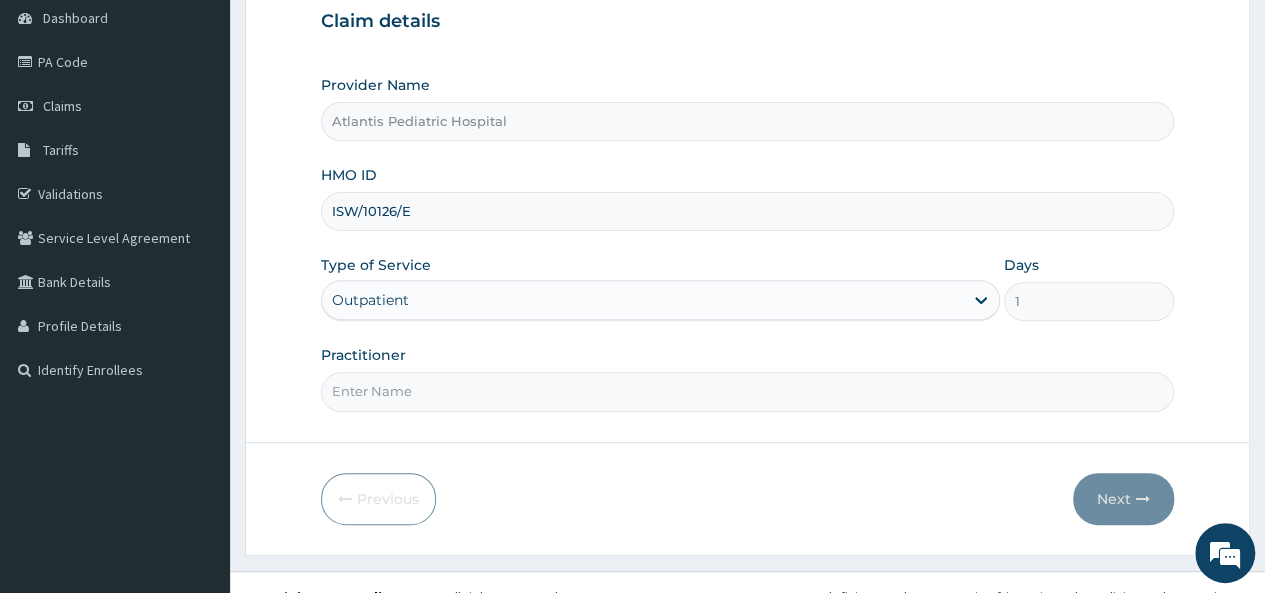 paste on "MR003538" 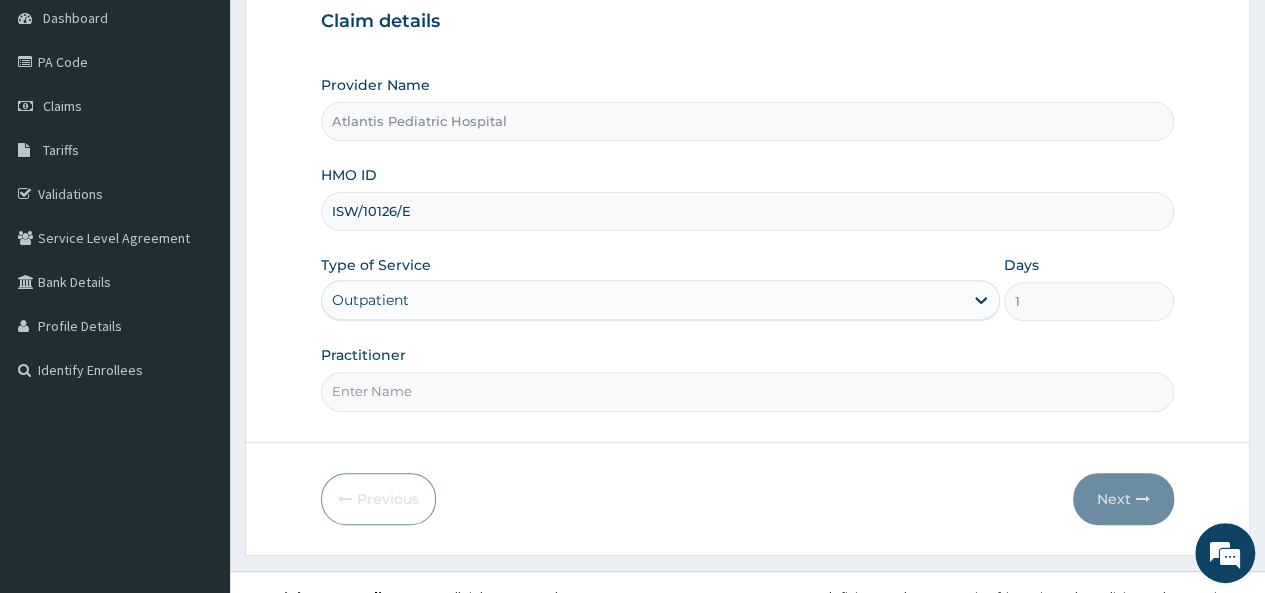 type on "MR003538" 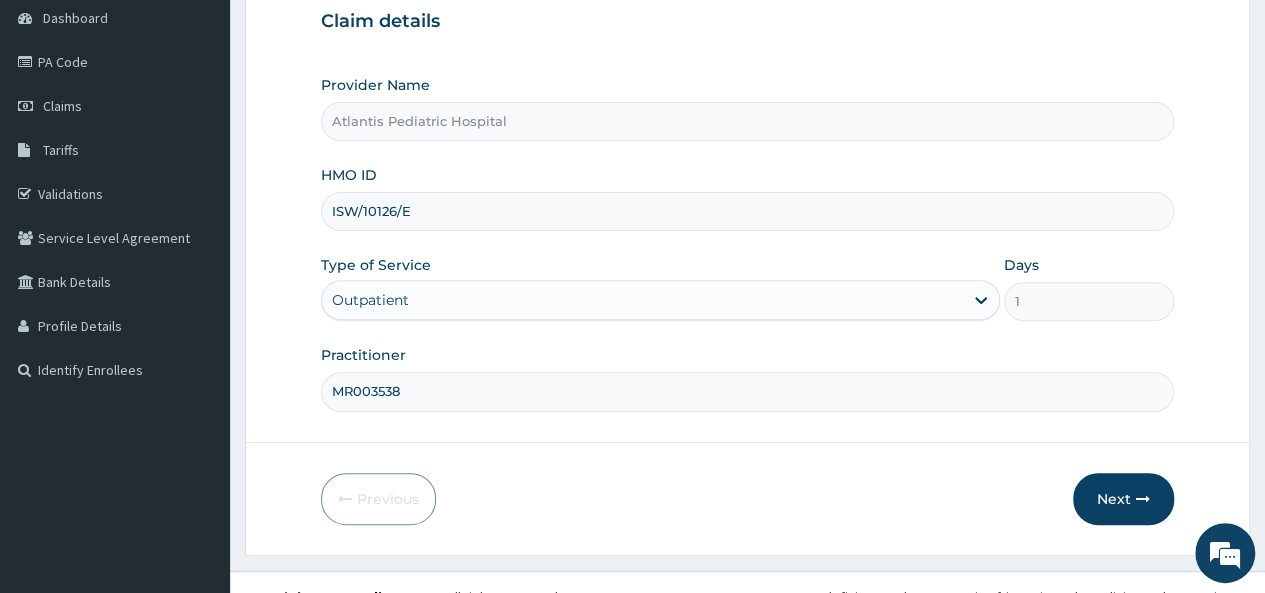 drag, startPoint x: 437, startPoint y: 391, endPoint x: 294, endPoint y: 399, distance: 143.2236 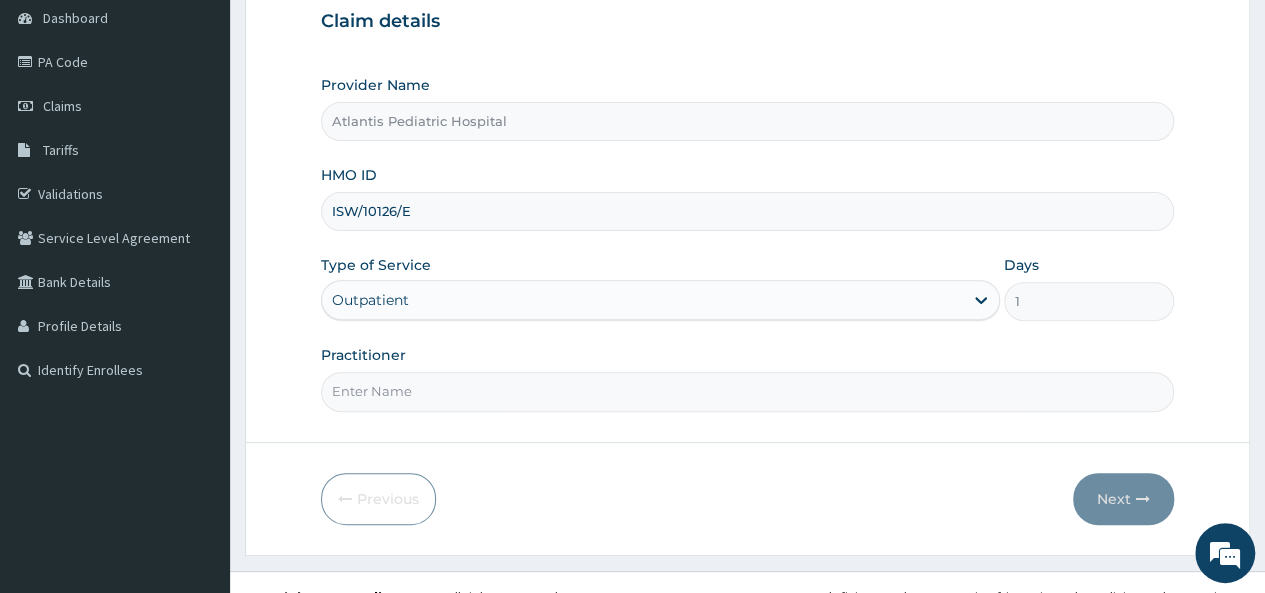 paste on "Dr. [LAST] [LAST]" 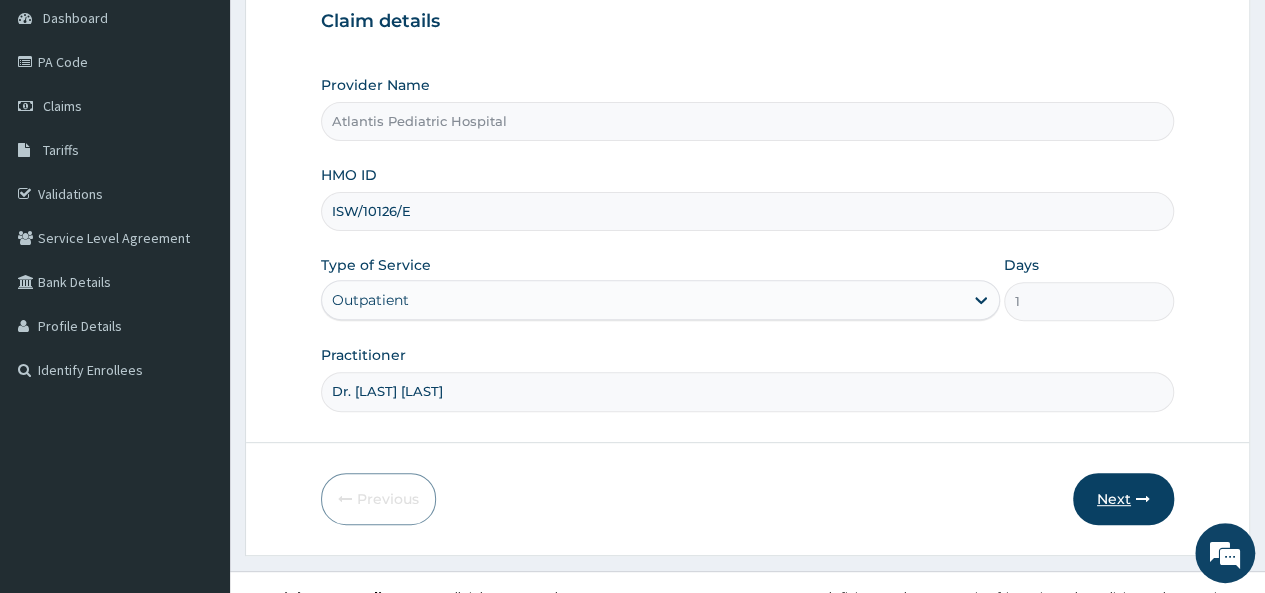 type on "Dr. [LAST] [LAST]" 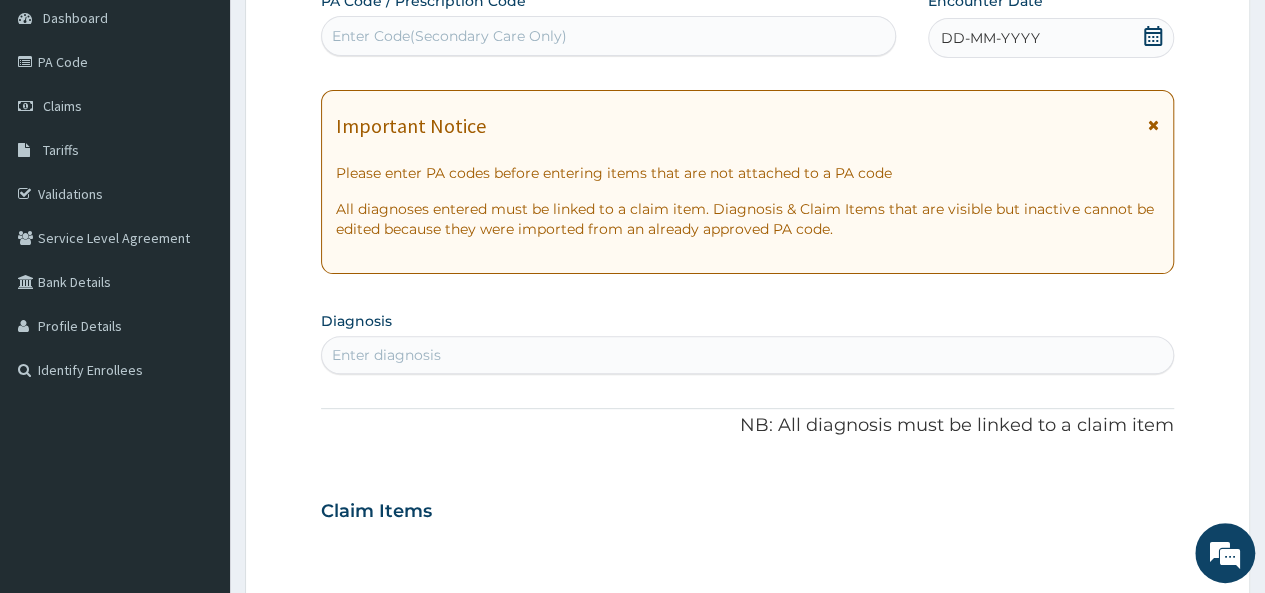 click on "Enter diagnosis" at bounding box center [386, 355] 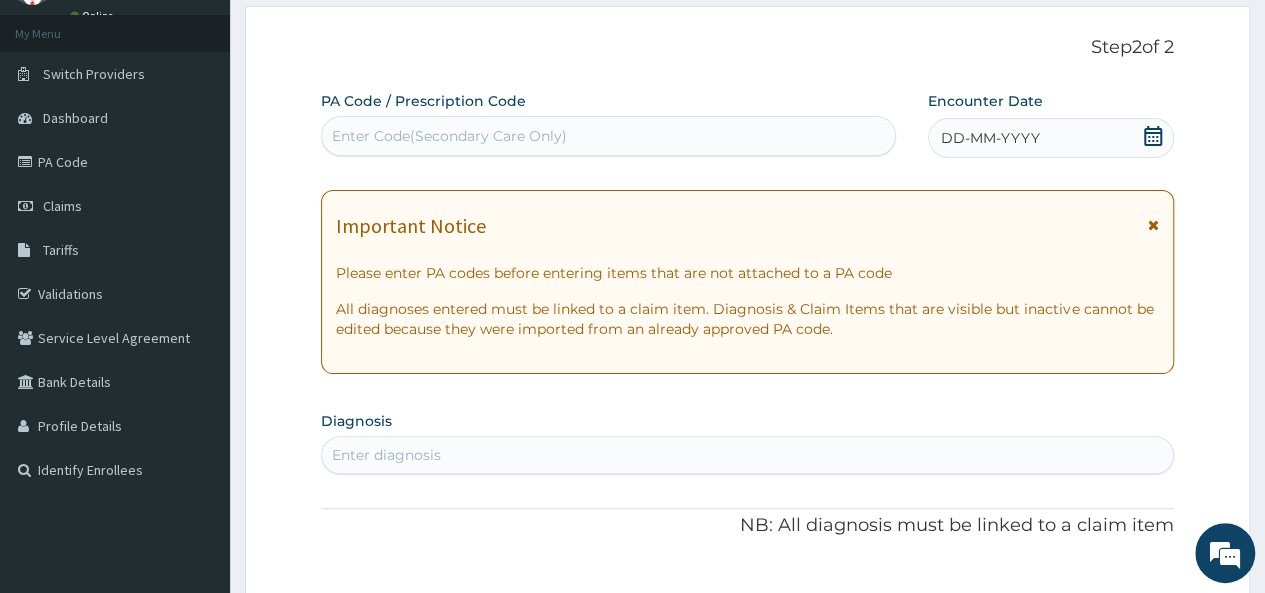scroll, scrollTop: 0, scrollLeft: 0, axis: both 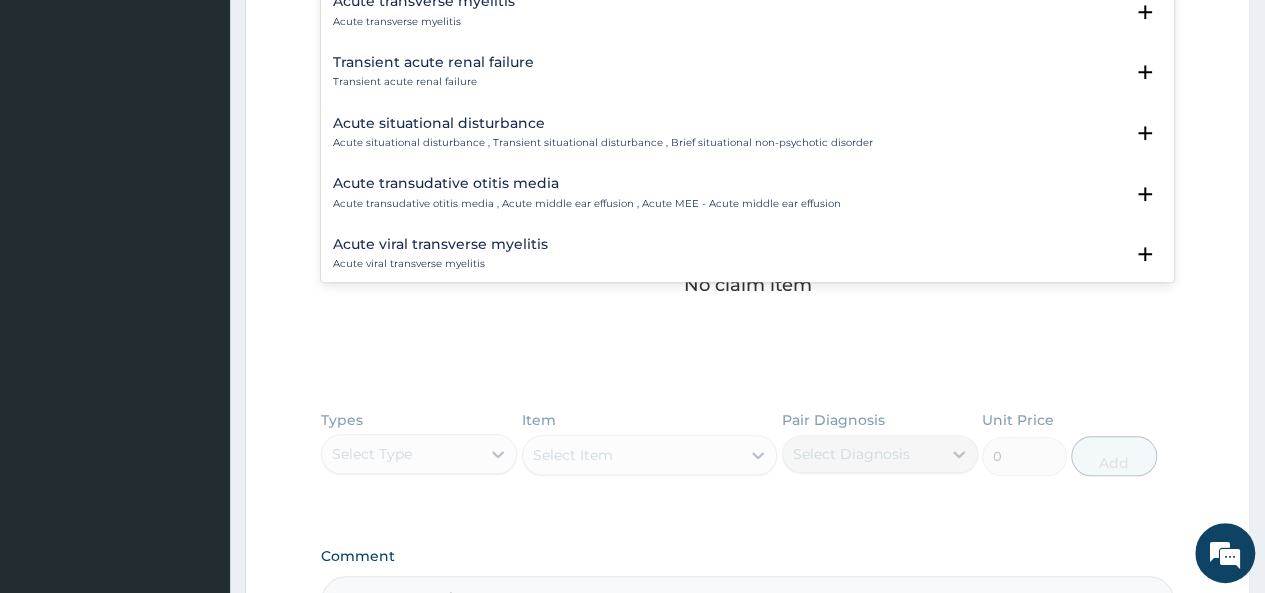 type on "ACUTE TRAN" 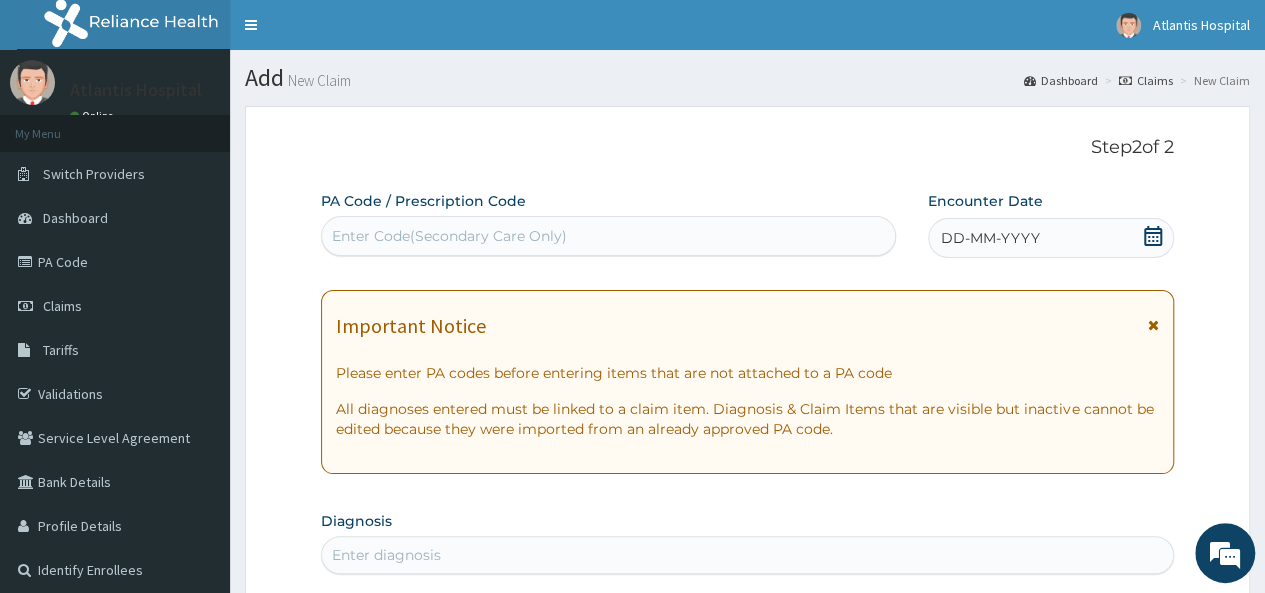 scroll, scrollTop: 300, scrollLeft: 0, axis: vertical 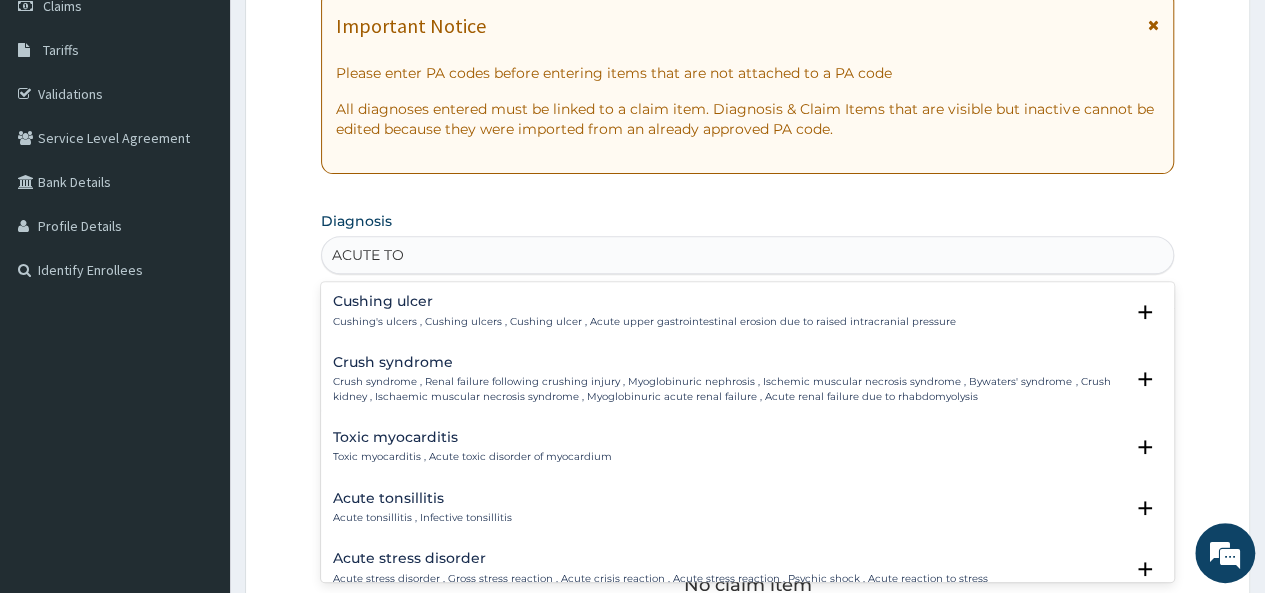 type on "ACUTE TON" 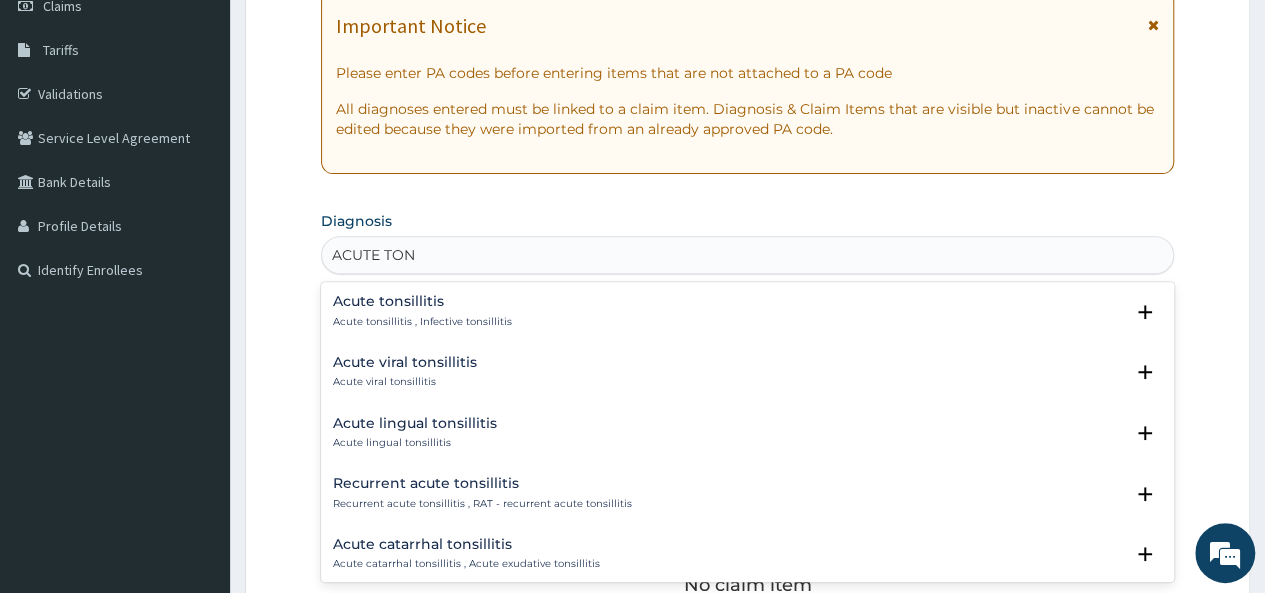 click on "Acute tonsillitis" at bounding box center (422, 301) 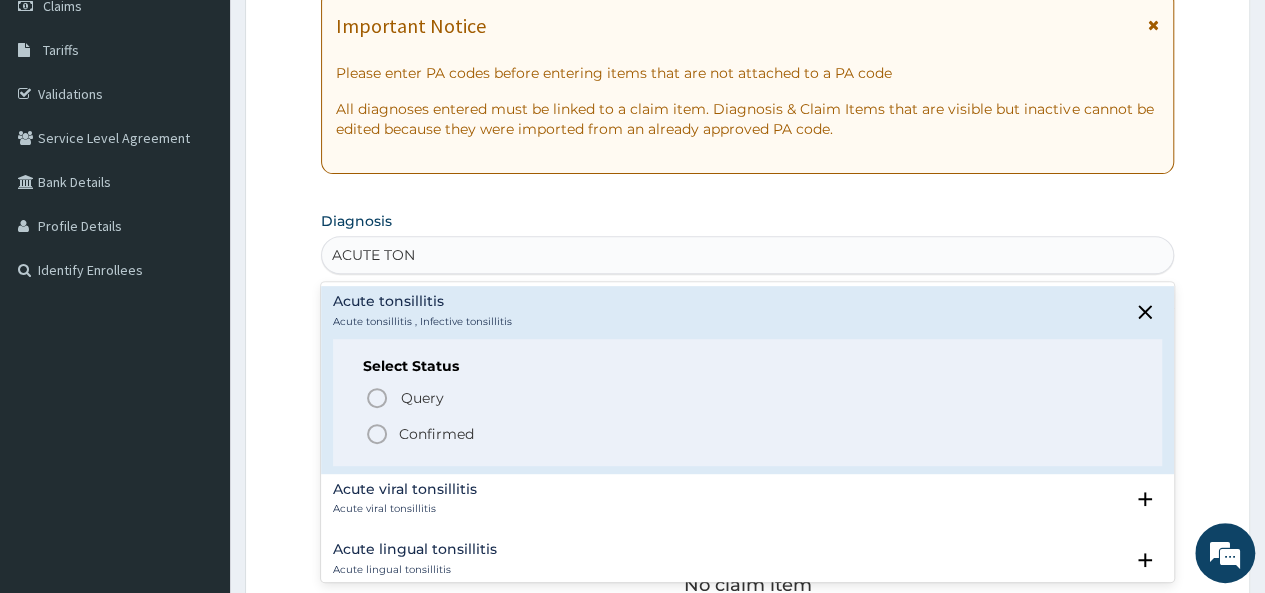 click on "Query Query covers suspected (?), Keep in view (kiv), Ruled out (r/o) Confirmed" at bounding box center [747, 414] 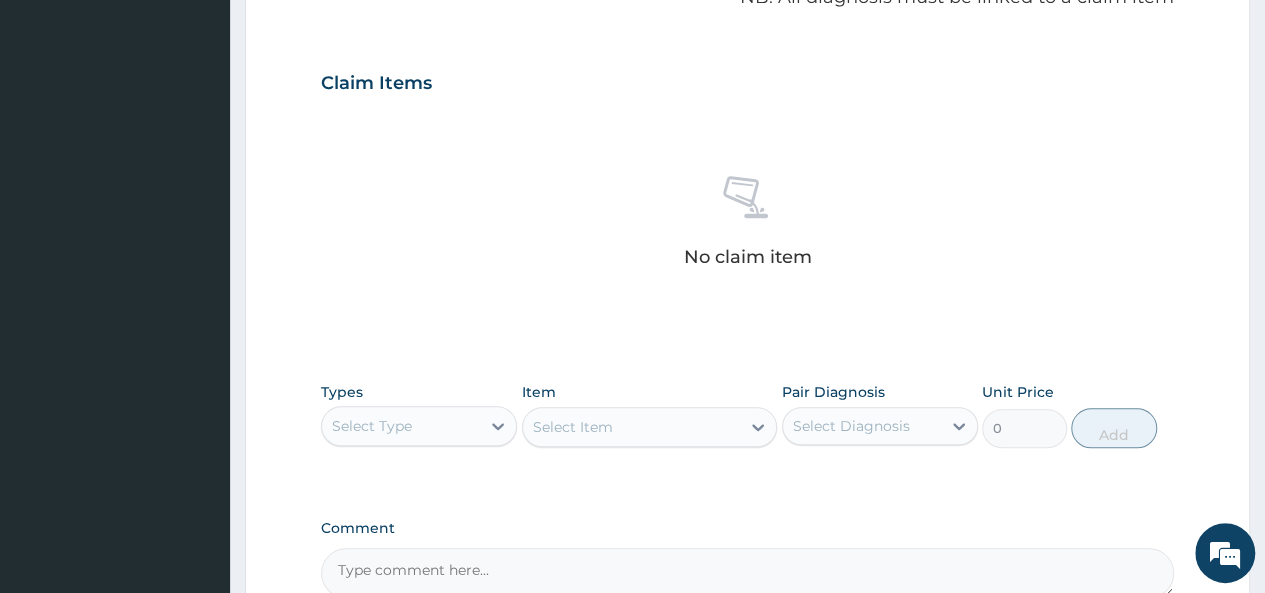 scroll, scrollTop: 800, scrollLeft: 0, axis: vertical 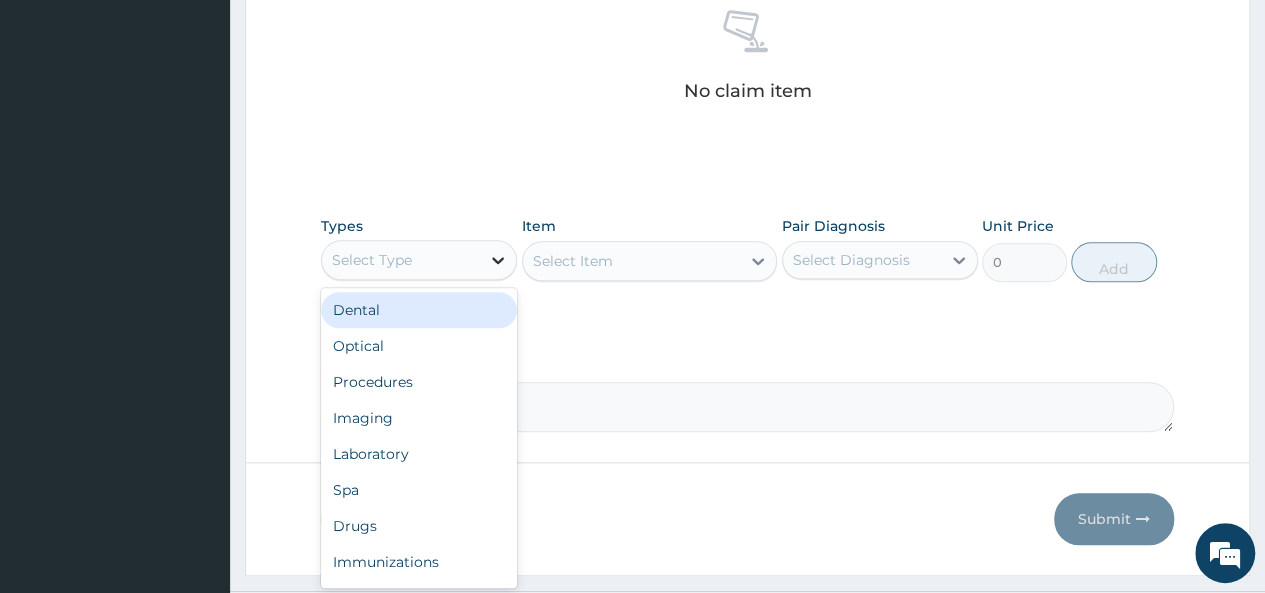 click at bounding box center (498, 260) 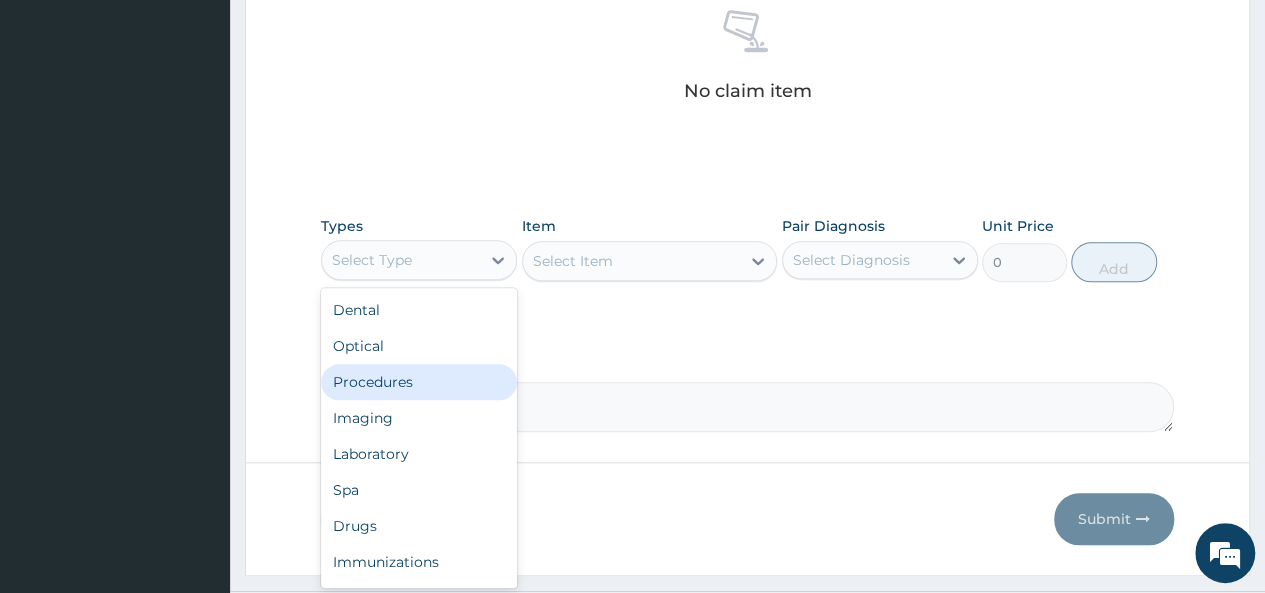 click on "Procedures" at bounding box center [419, 382] 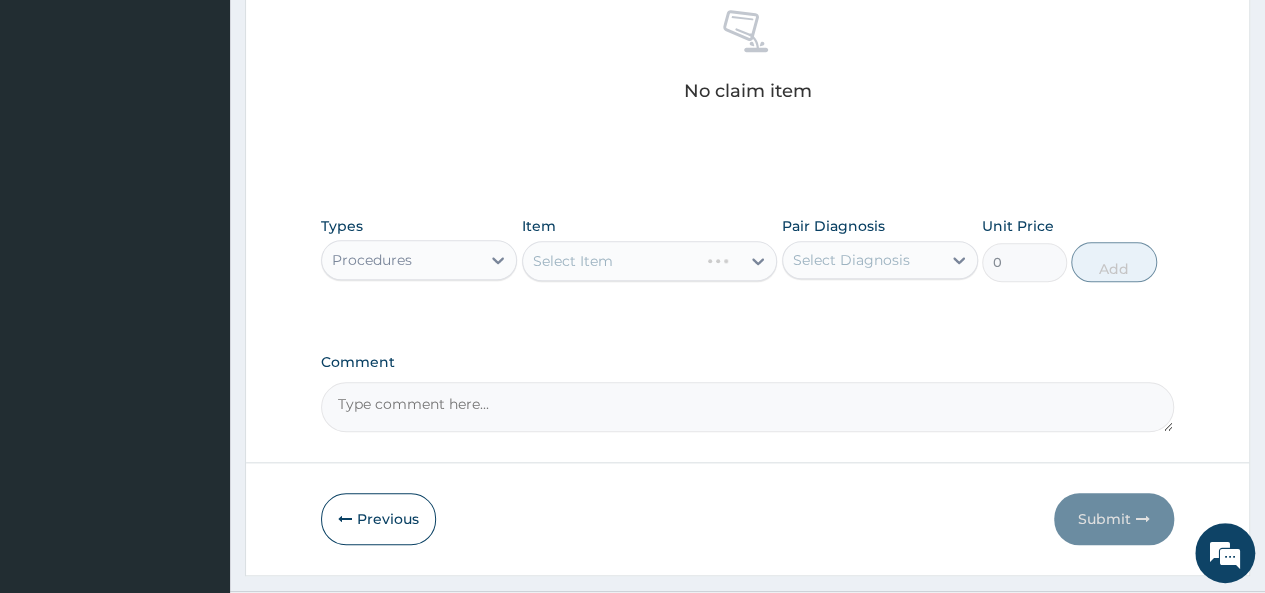 click on "Select Item" at bounding box center [650, 261] 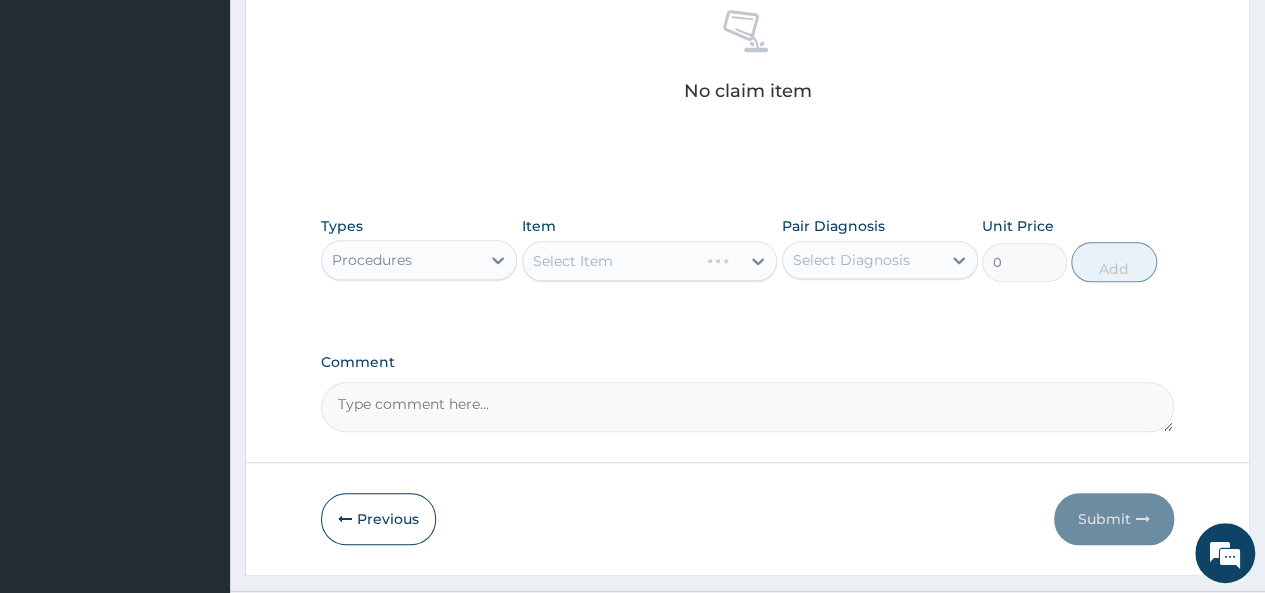 click on "Select Item" at bounding box center [650, 261] 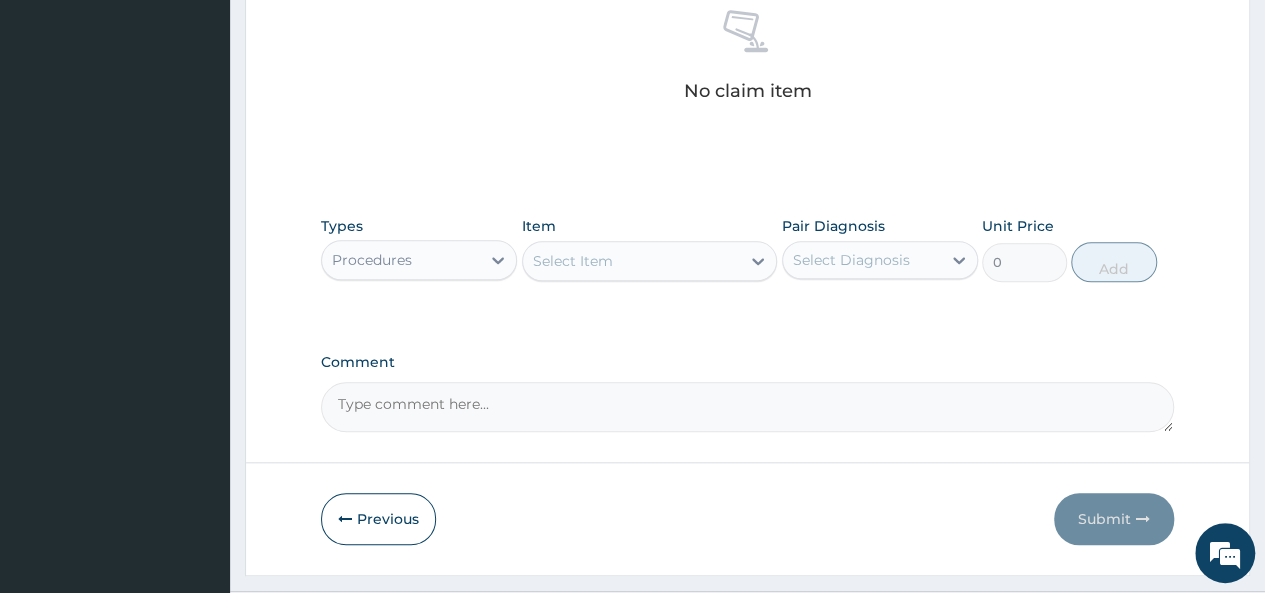 click on "Select Item" at bounding box center [632, 261] 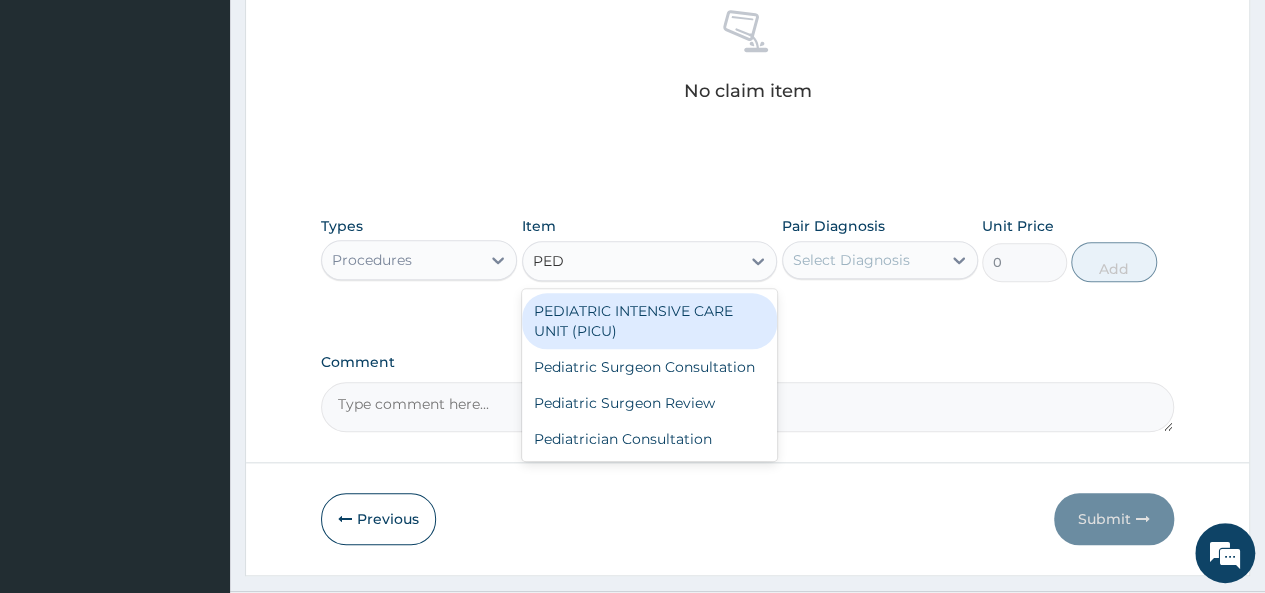 type on "PEDI" 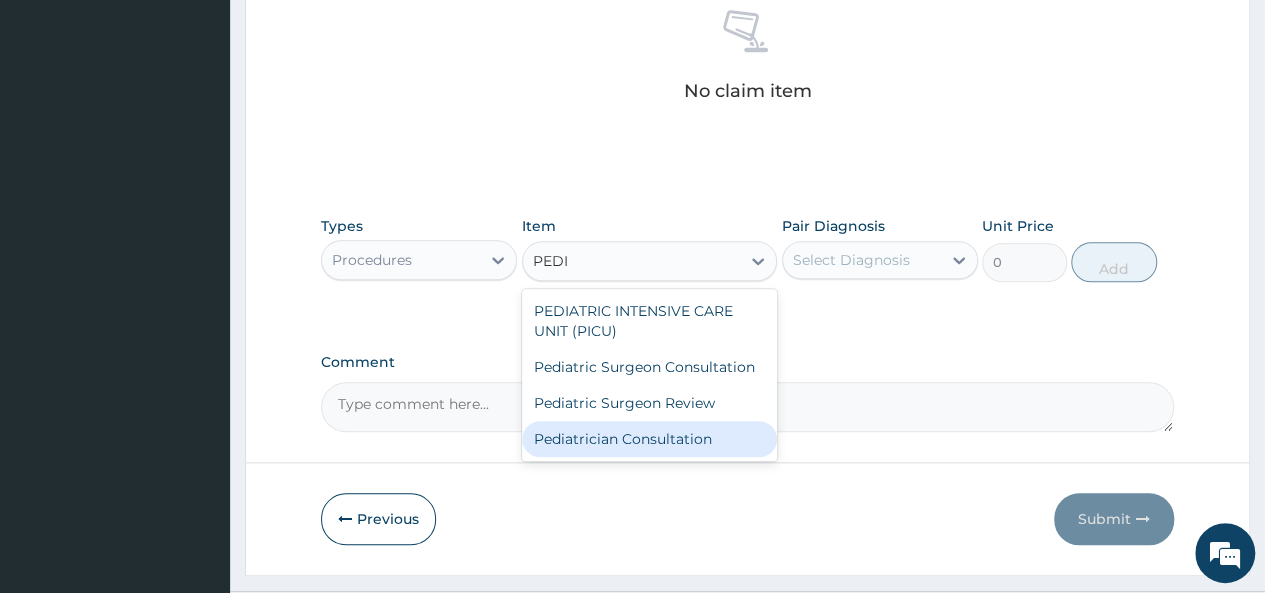 click on "Pediatrician Consultation" at bounding box center [650, 439] 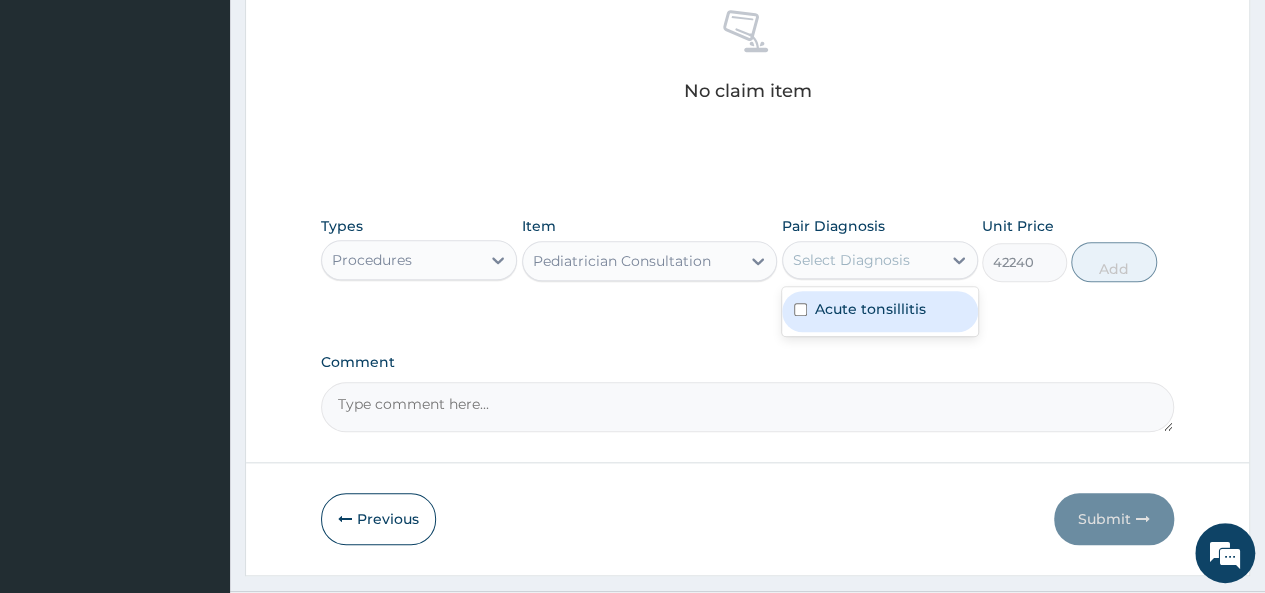 click on "Select Diagnosis" at bounding box center (862, 260) 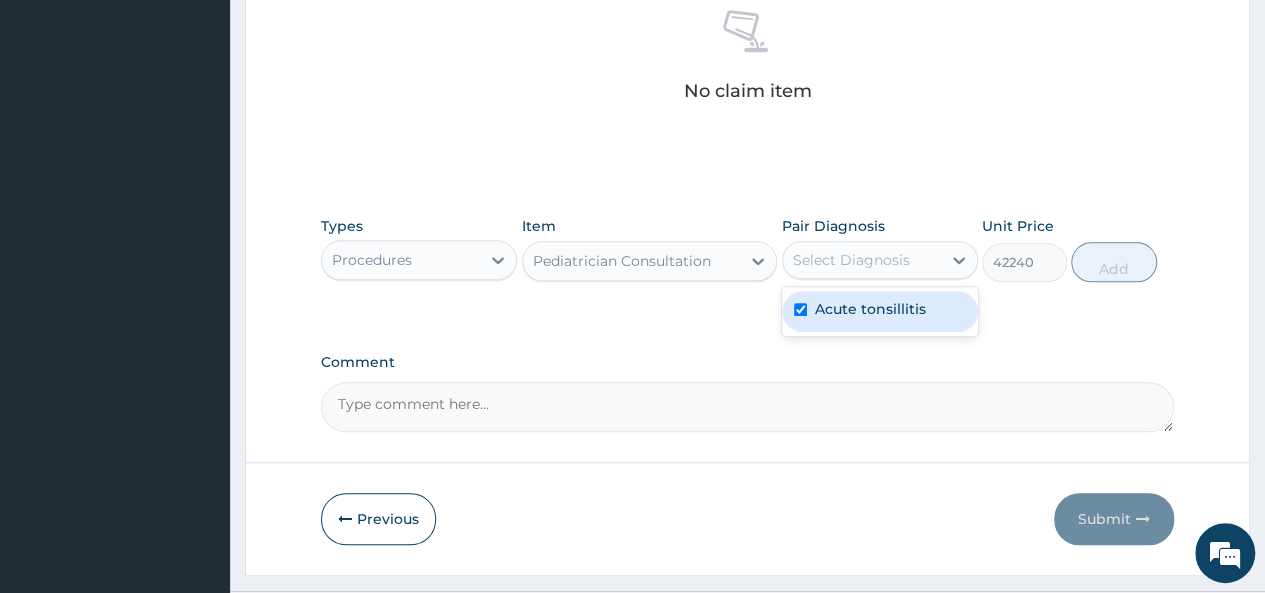 checkbox on "true" 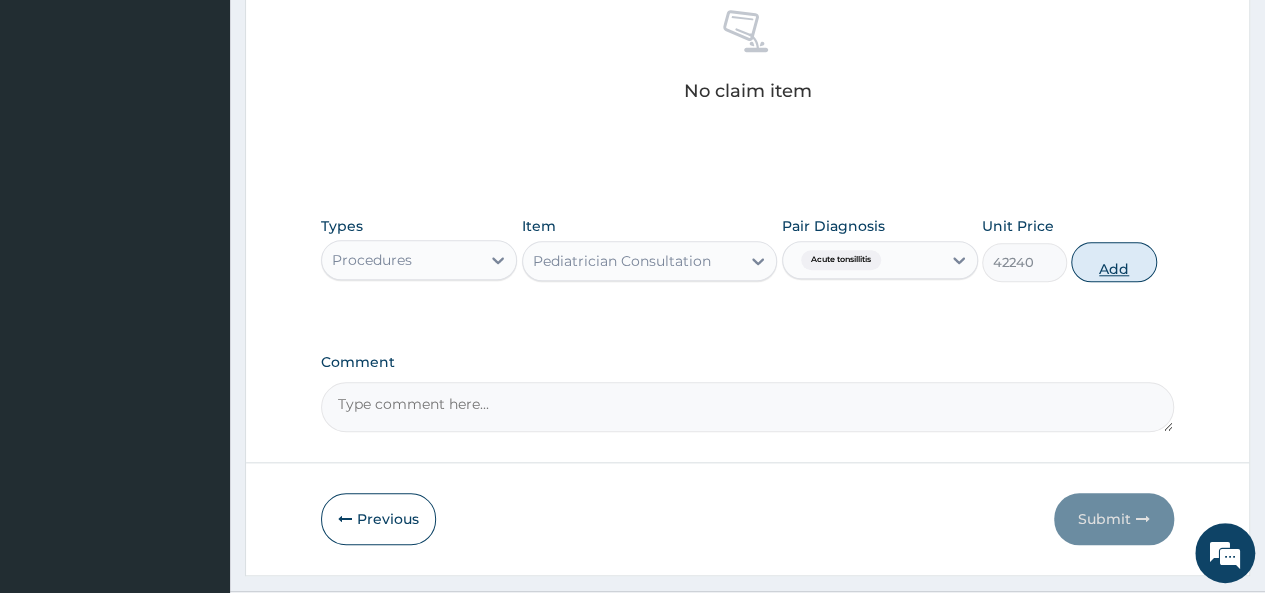 click on "Add" at bounding box center [1113, 262] 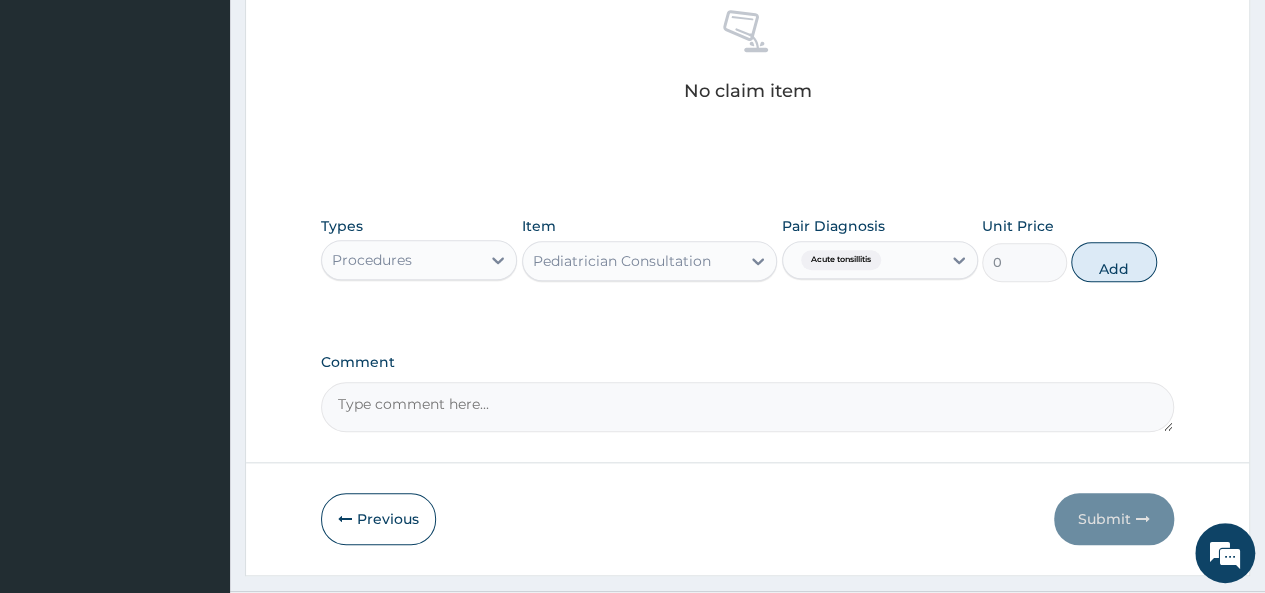 scroll, scrollTop: 766, scrollLeft: 0, axis: vertical 